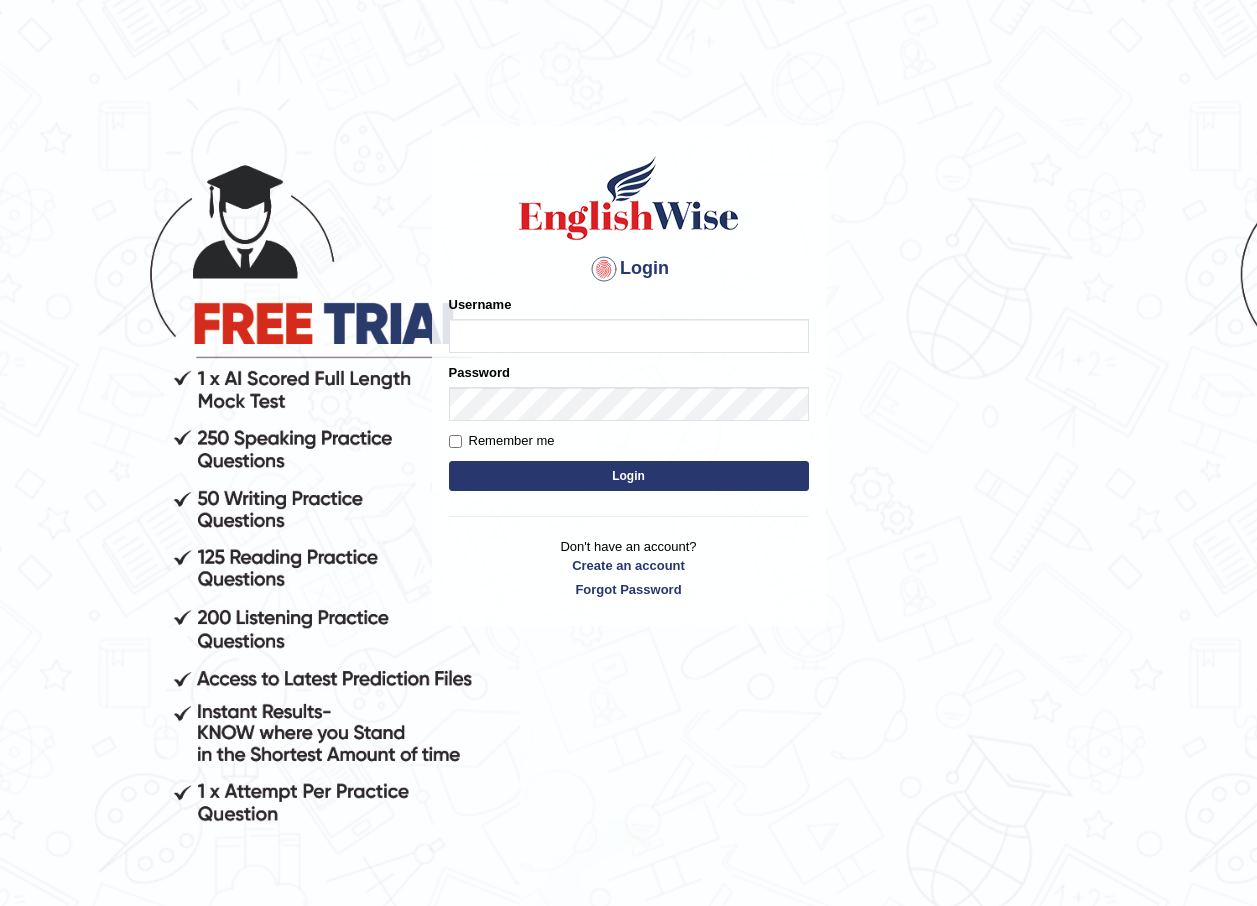 scroll, scrollTop: 0, scrollLeft: 0, axis: both 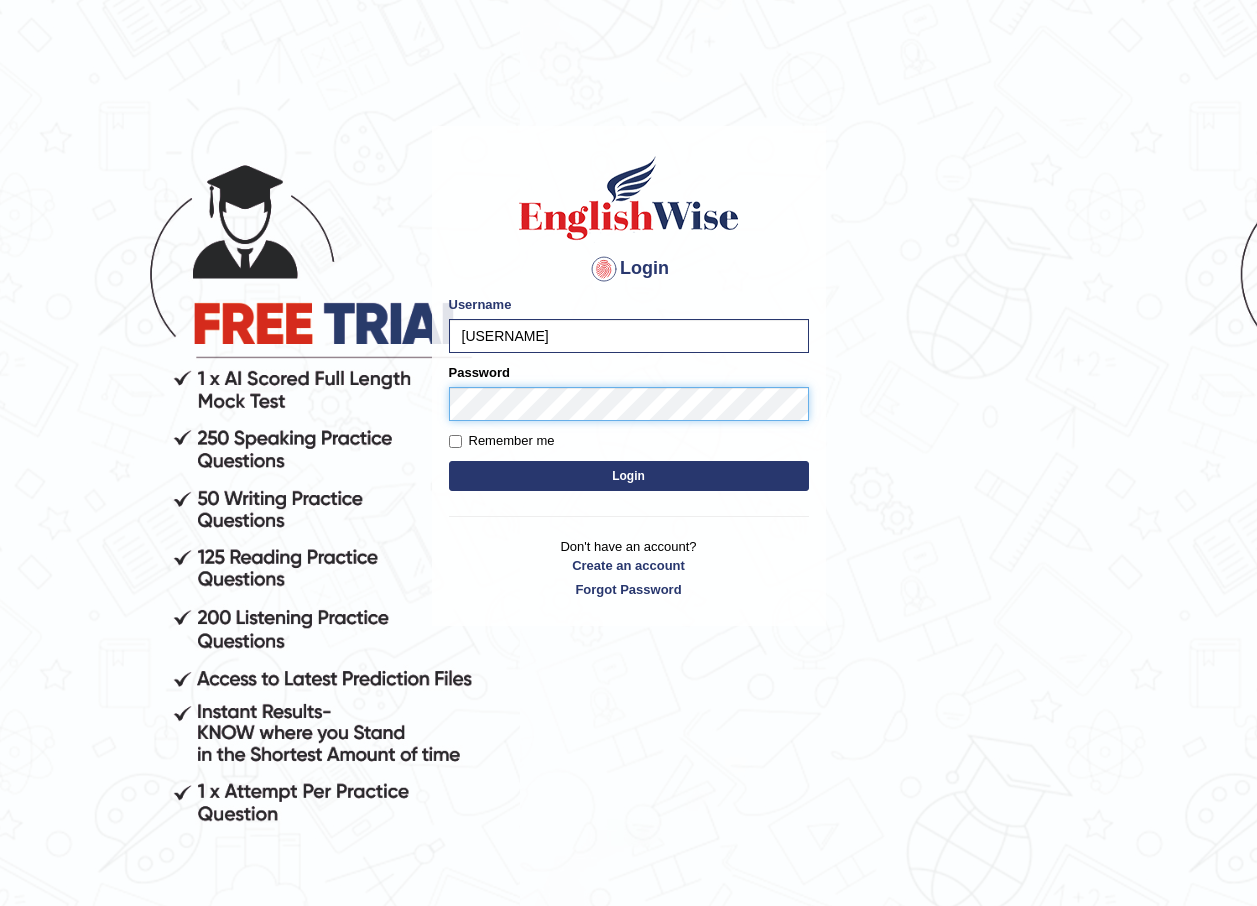 click on "Login" at bounding box center (629, 476) 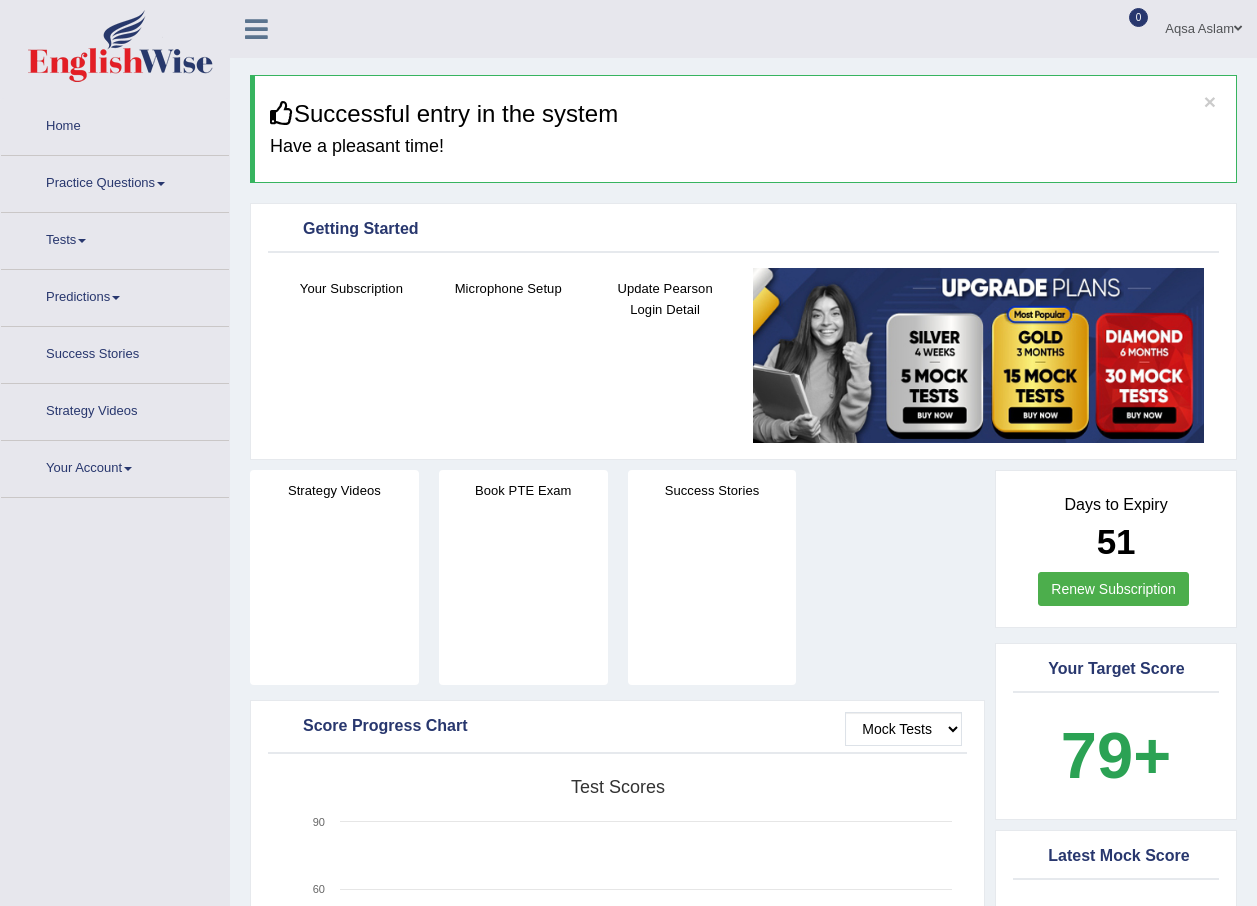 scroll, scrollTop: 0, scrollLeft: 0, axis: both 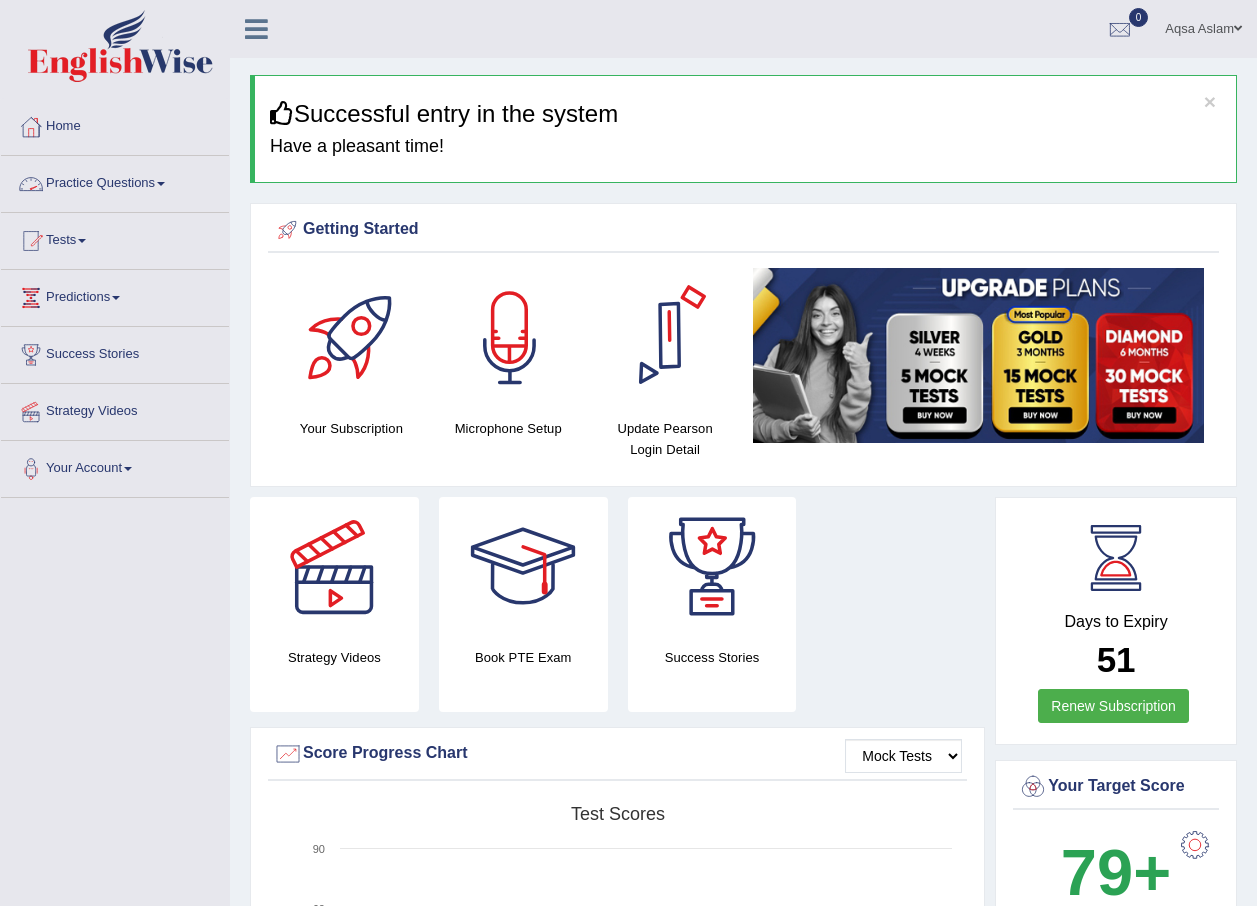 click on "Practice Questions" at bounding box center [115, 181] 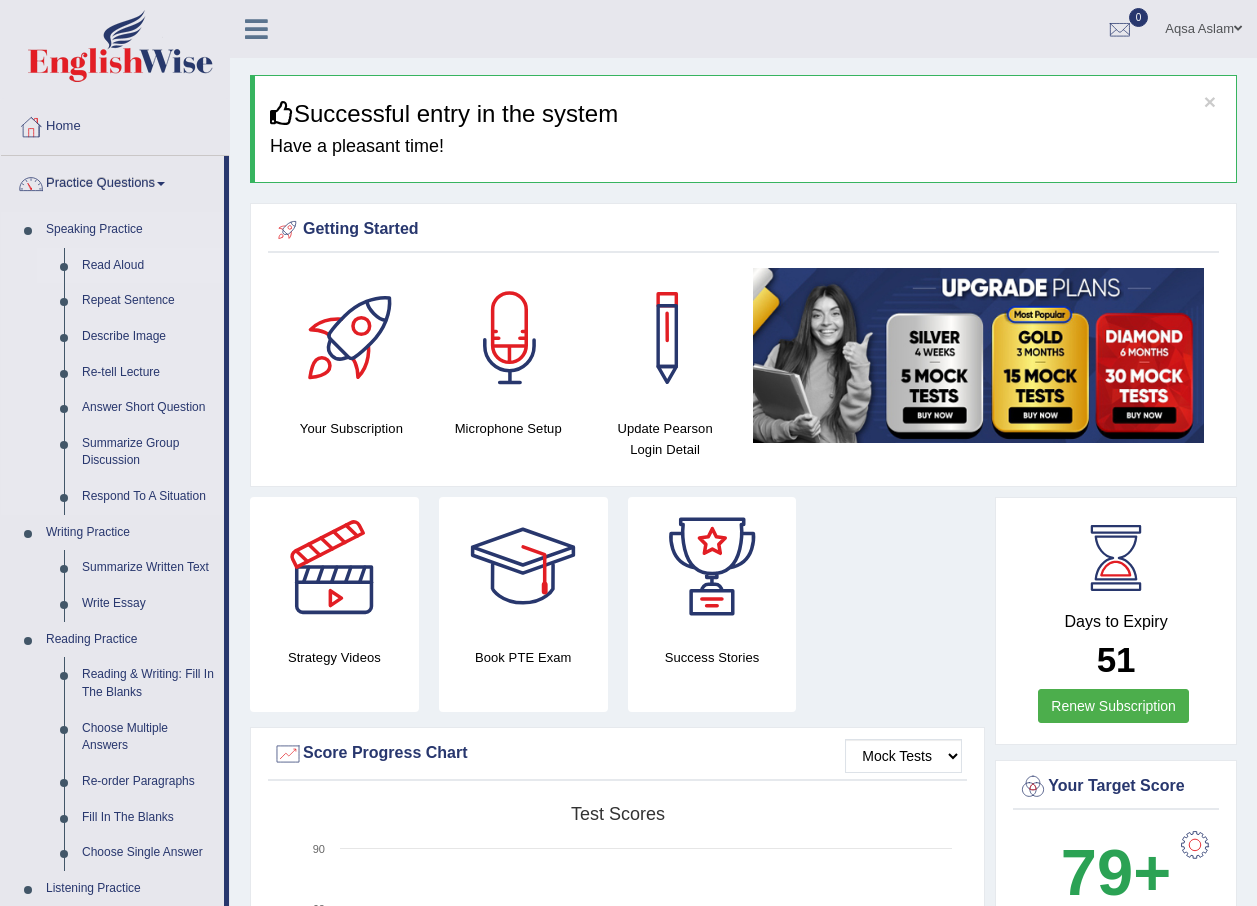 click on "Read Aloud" at bounding box center (148, 266) 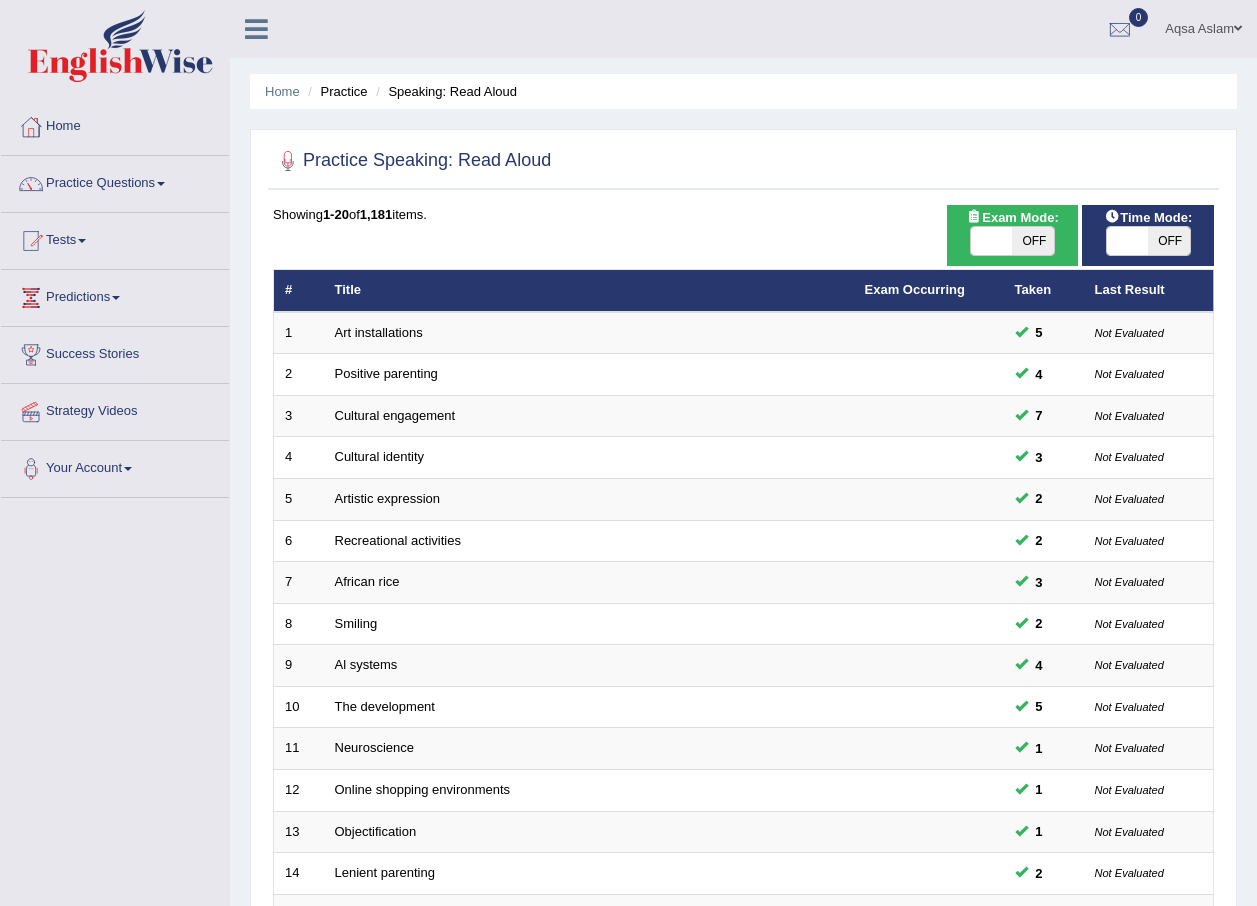 scroll, scrollTop: 0, scrollLeft: 0, axis: both 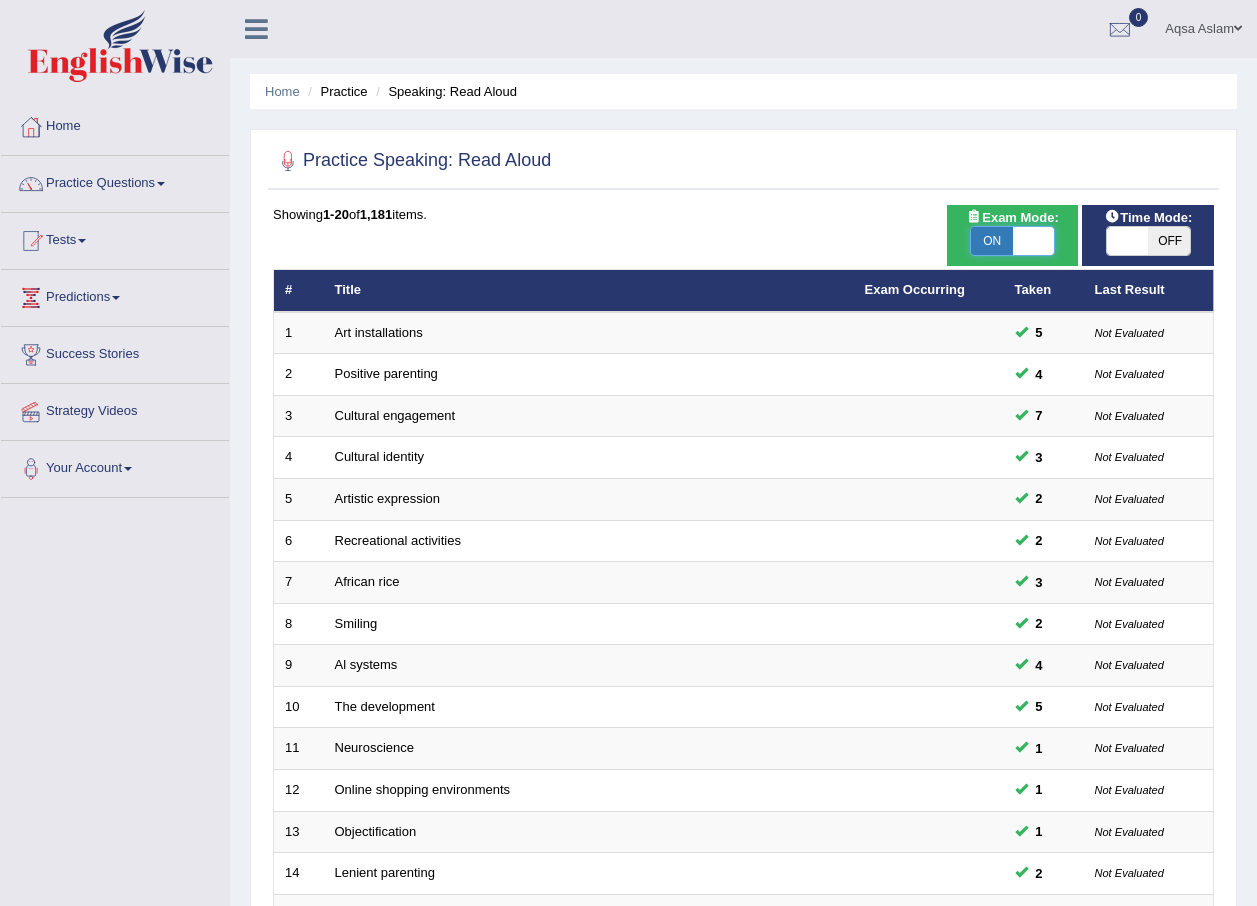 checkbox on "true" 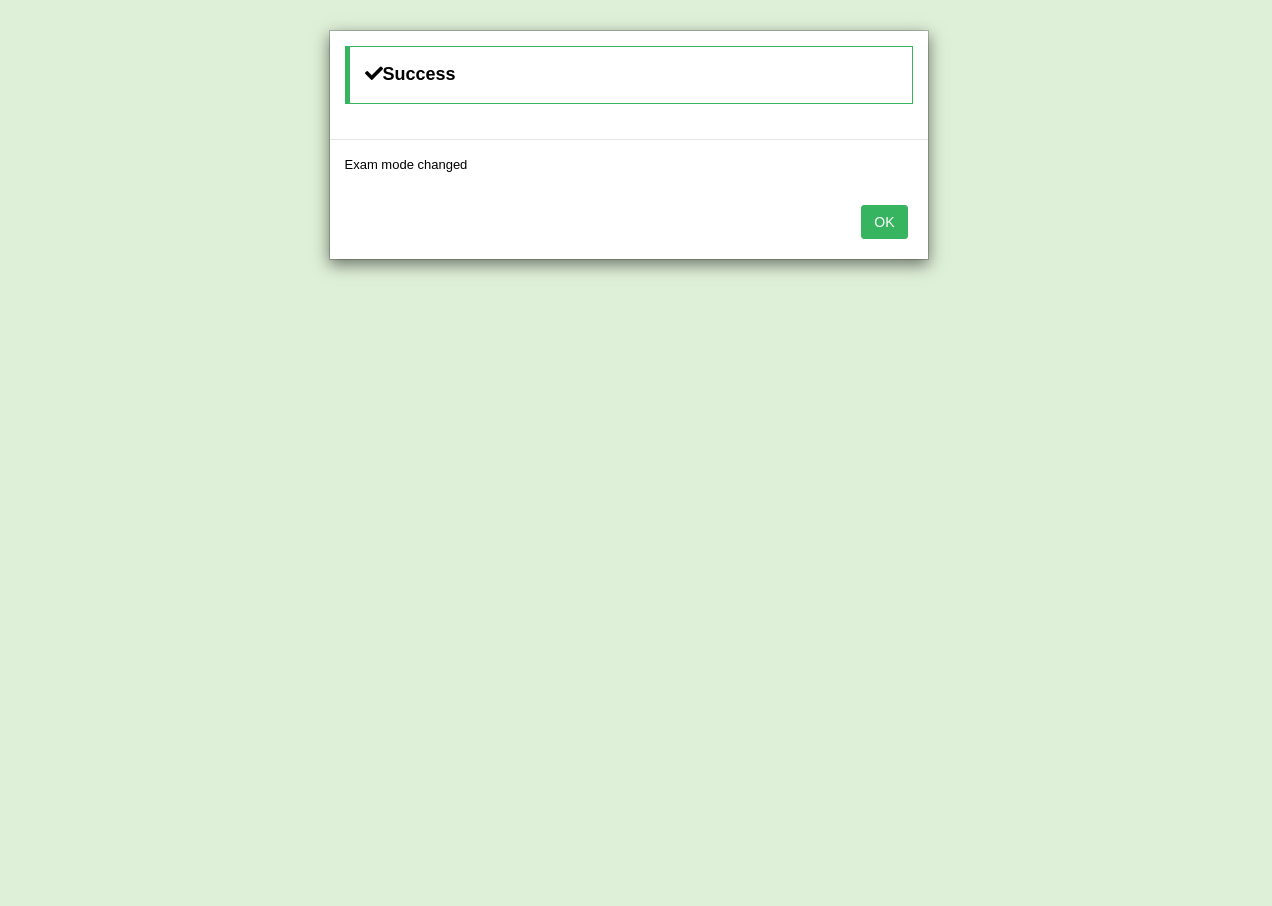 click on "OK" at bounding box center [884, 222] 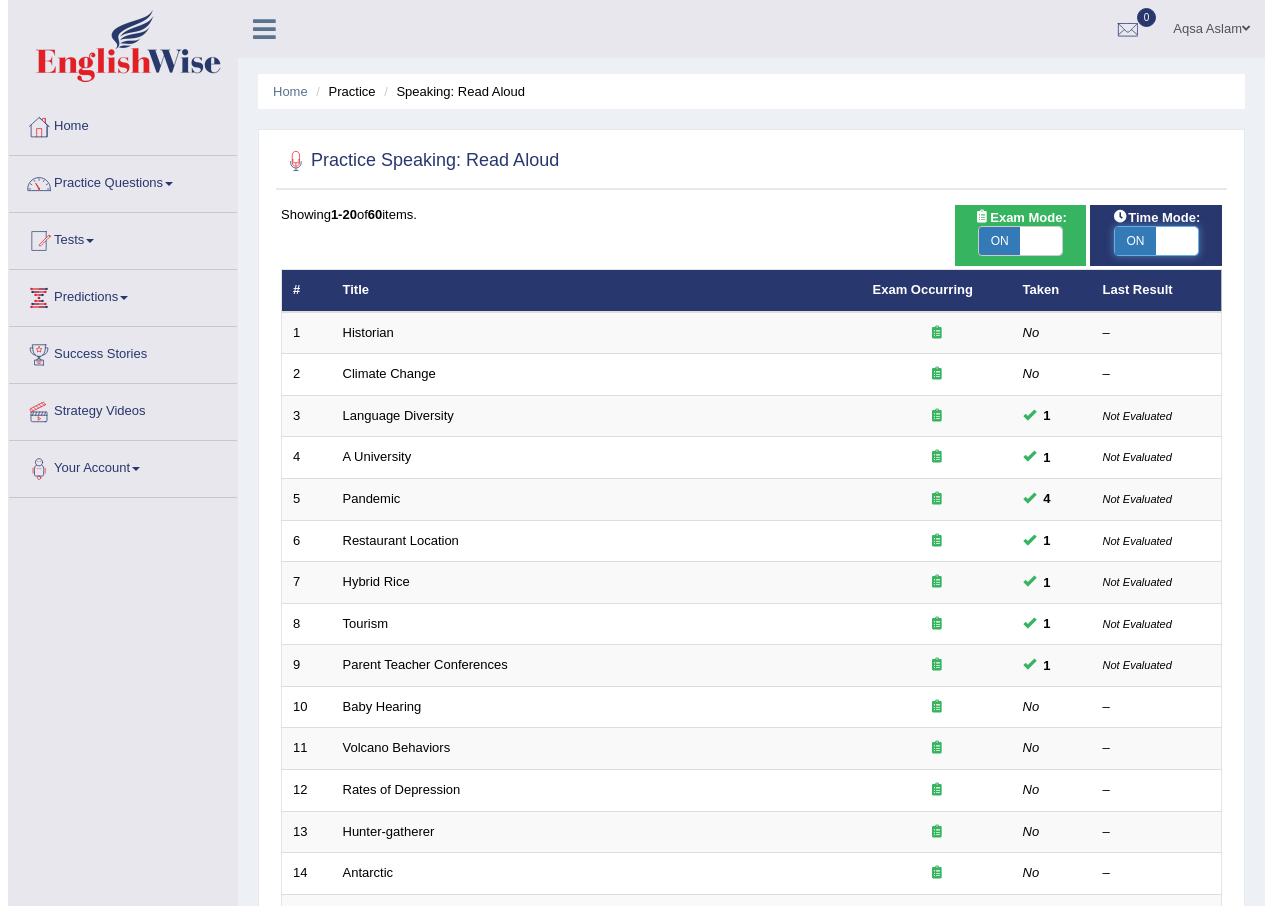 scroll, scrollTop: 0, scrollLeft: 0, axis: both 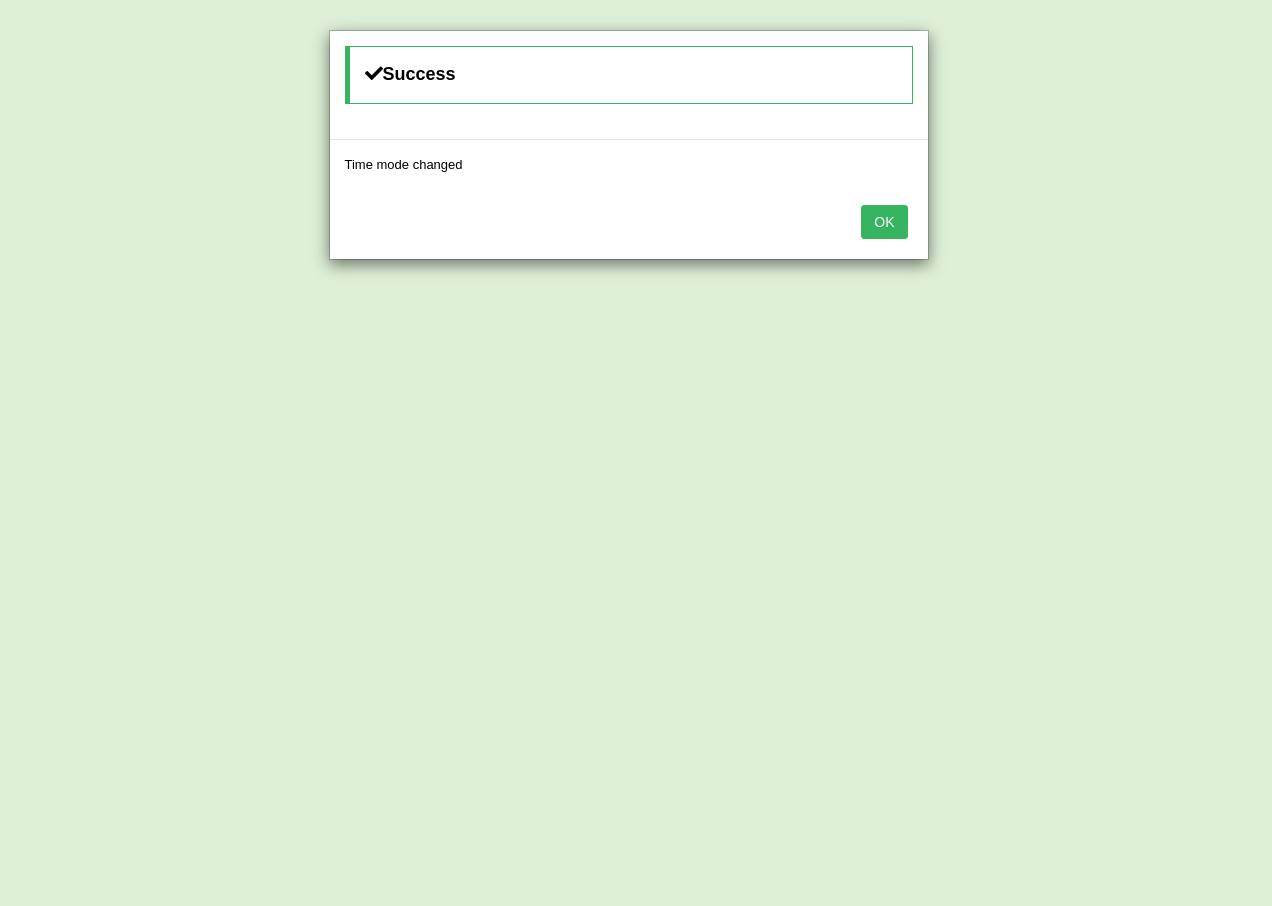 click on "OK" at bounding box center [884, 222] 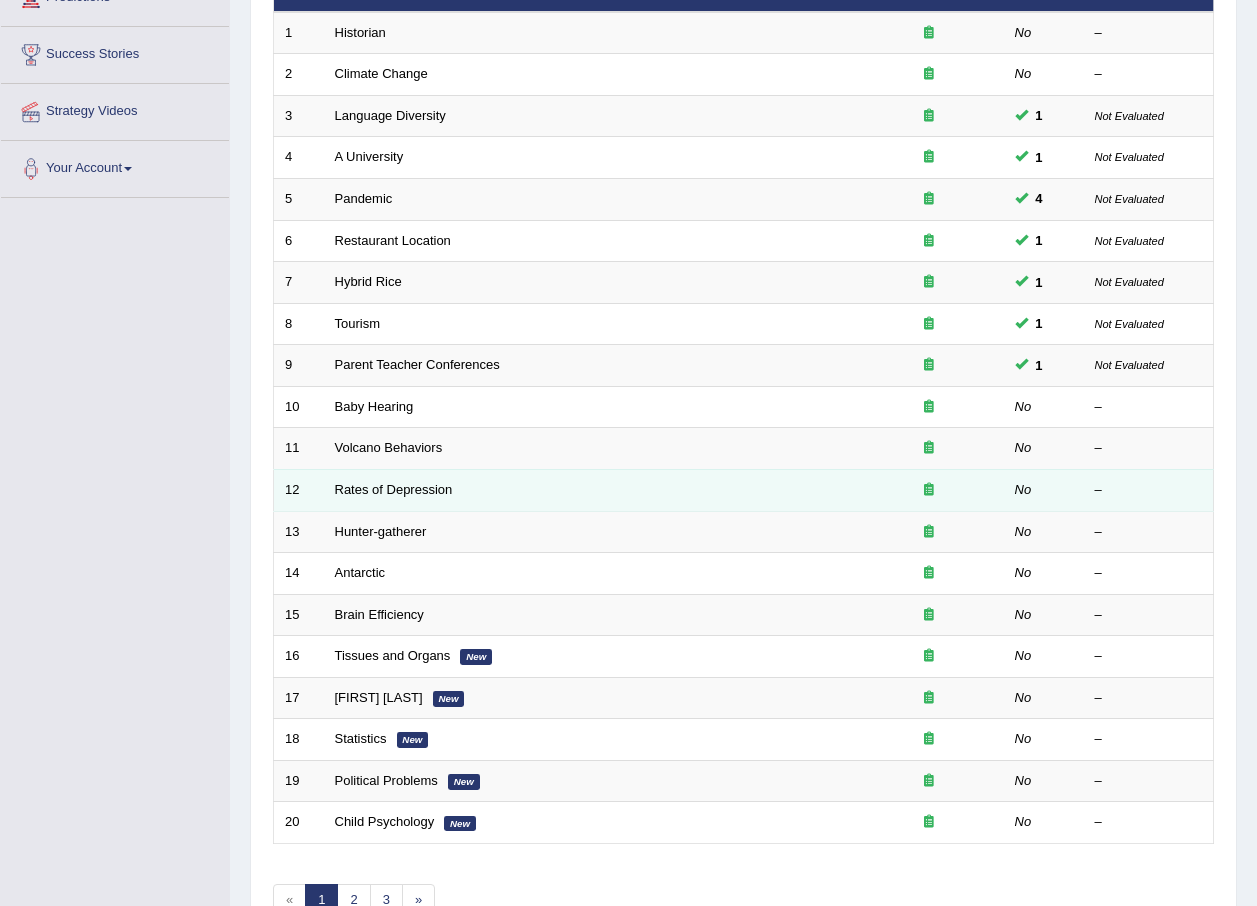 scroll, scrollTop: 418, scrollLeft: 0, axis: vertical 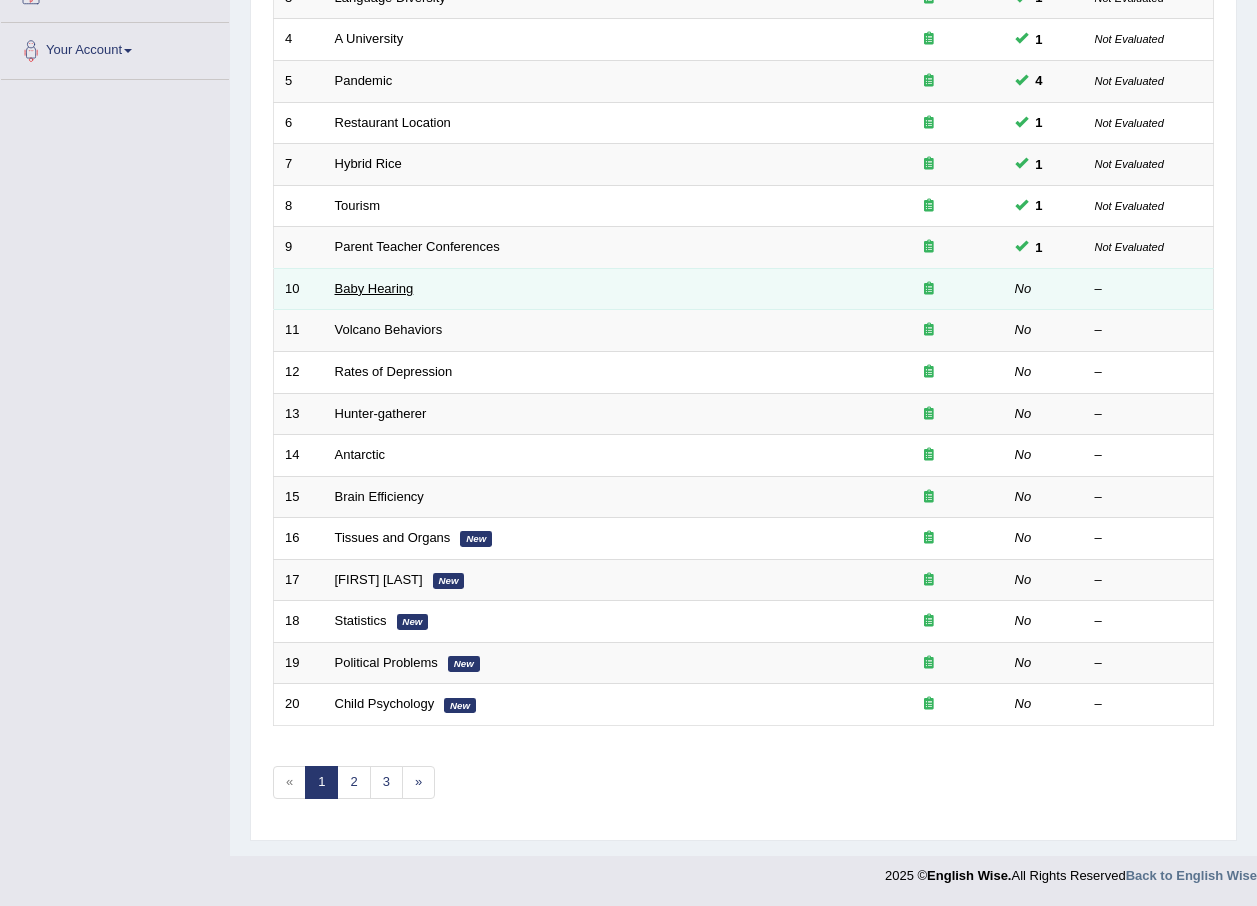 click on "Baby Hearing" at bounding box center (374, 288) 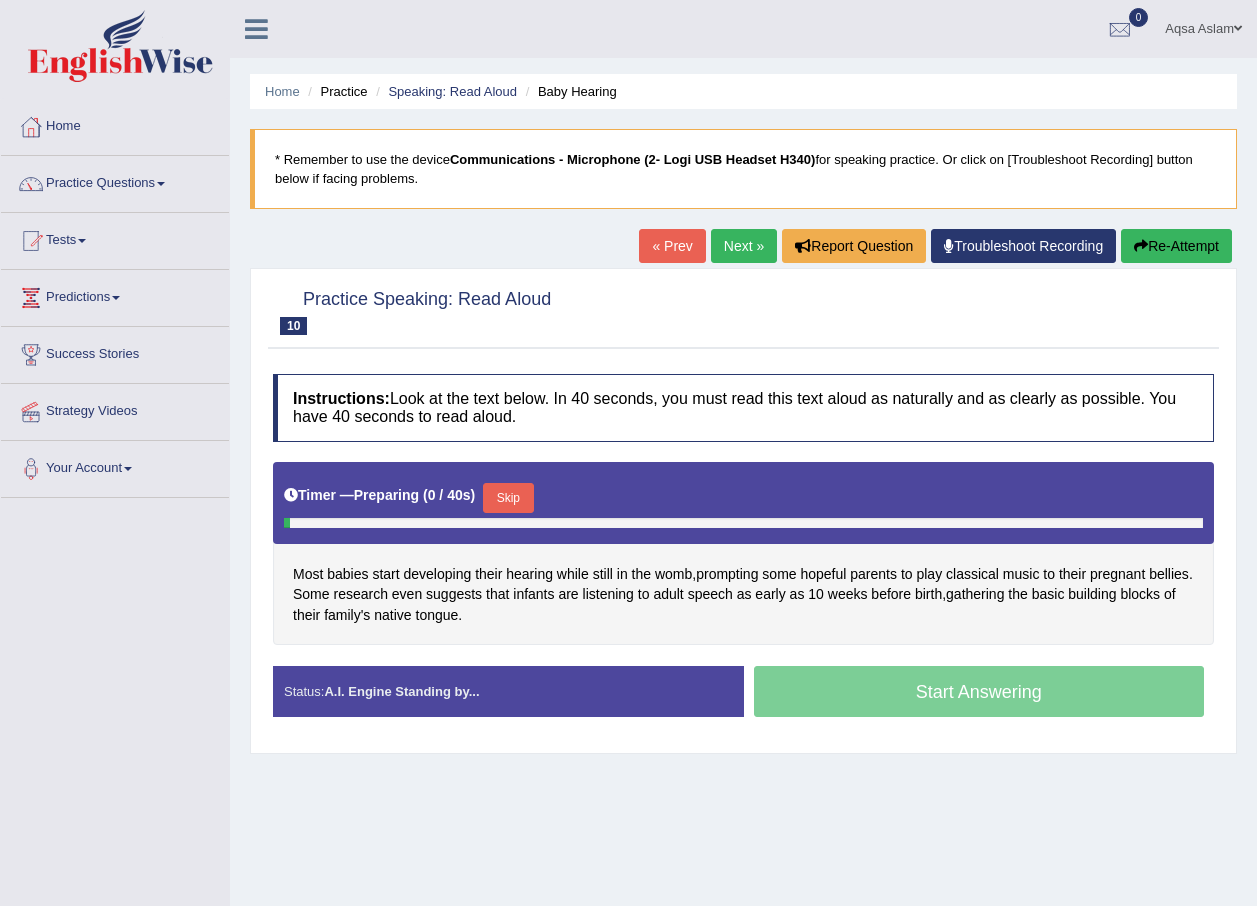 scroll, scrollTop: 0, scrollLeft: 0, axis: both 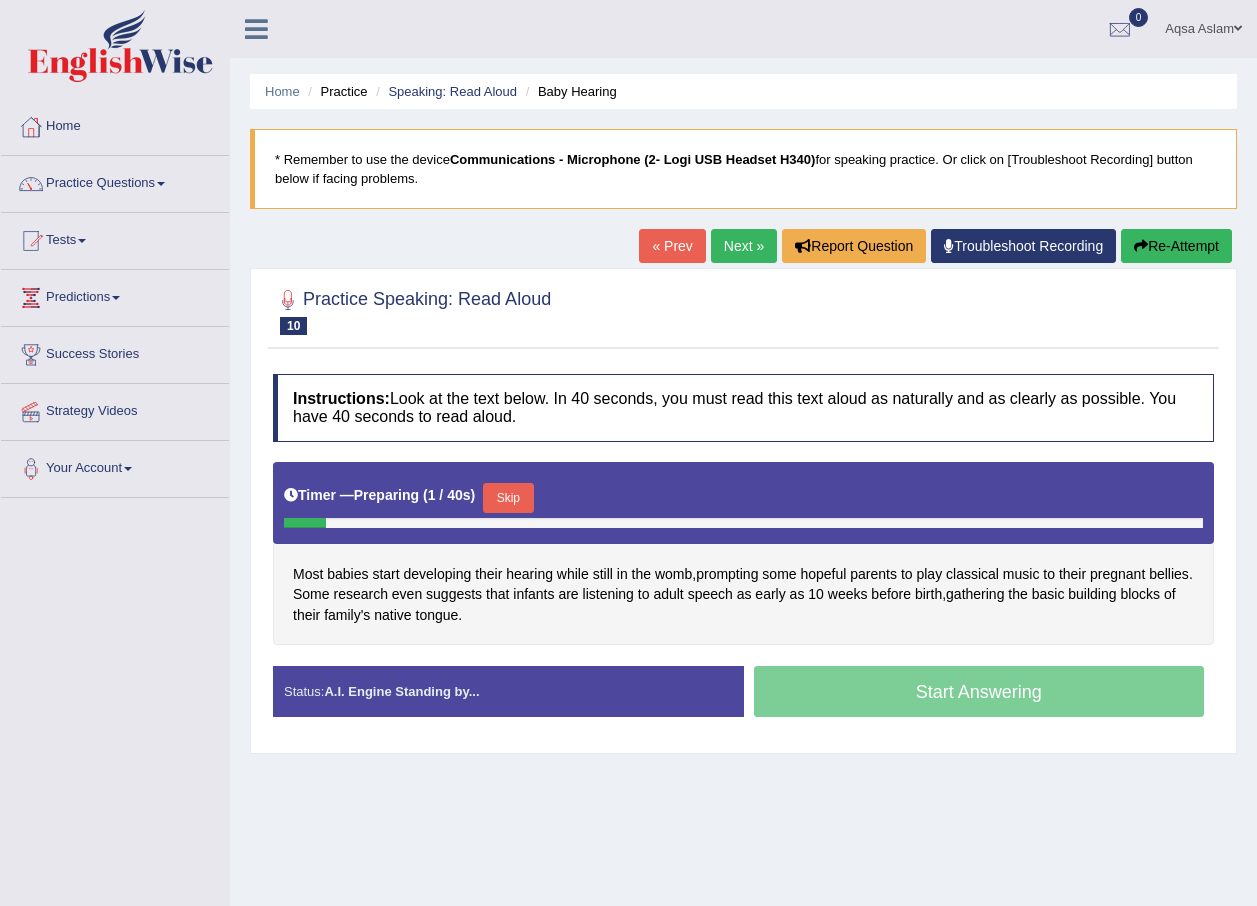 click on "Skip" at bounding box center [508, 498] 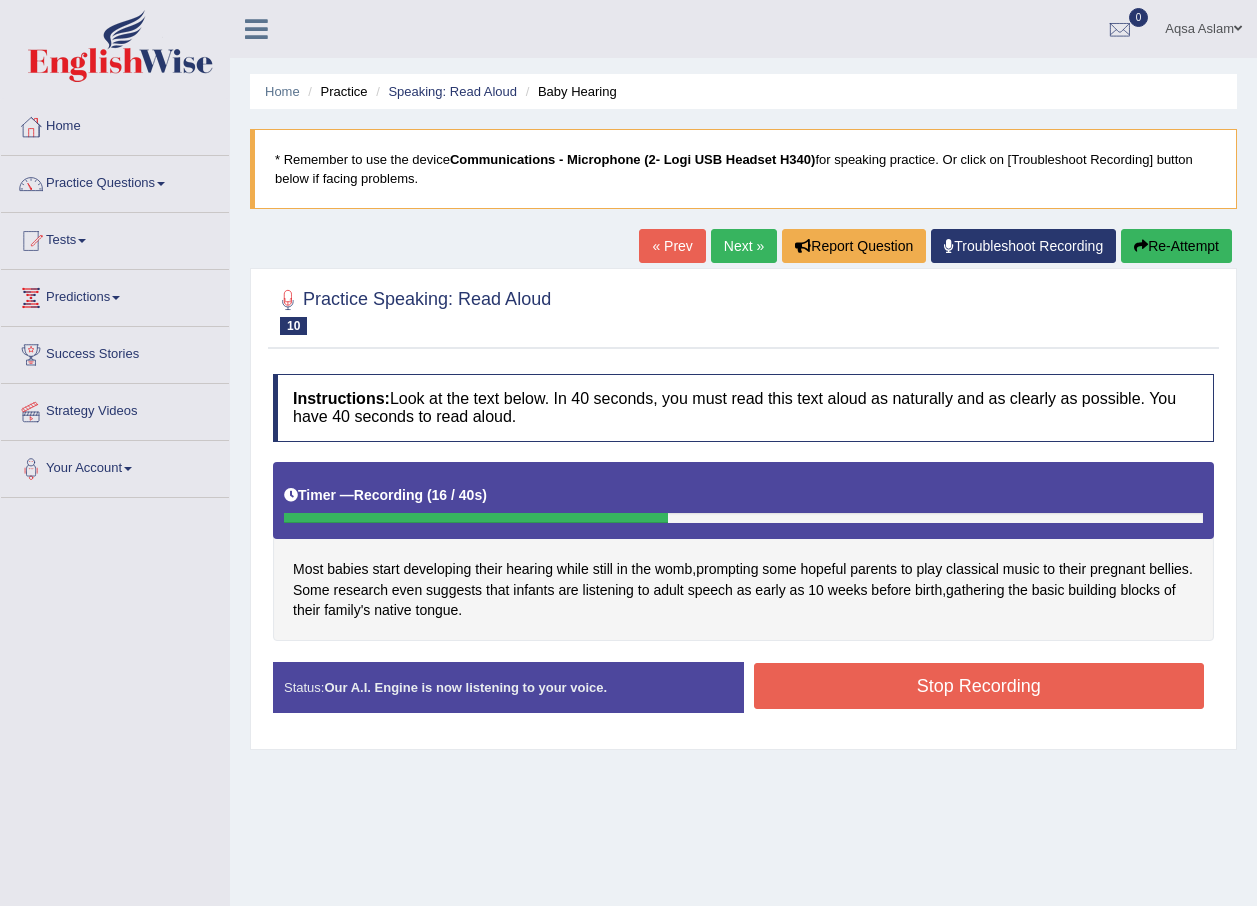 click on "Stop Recording" at bounding box center (979, 686) 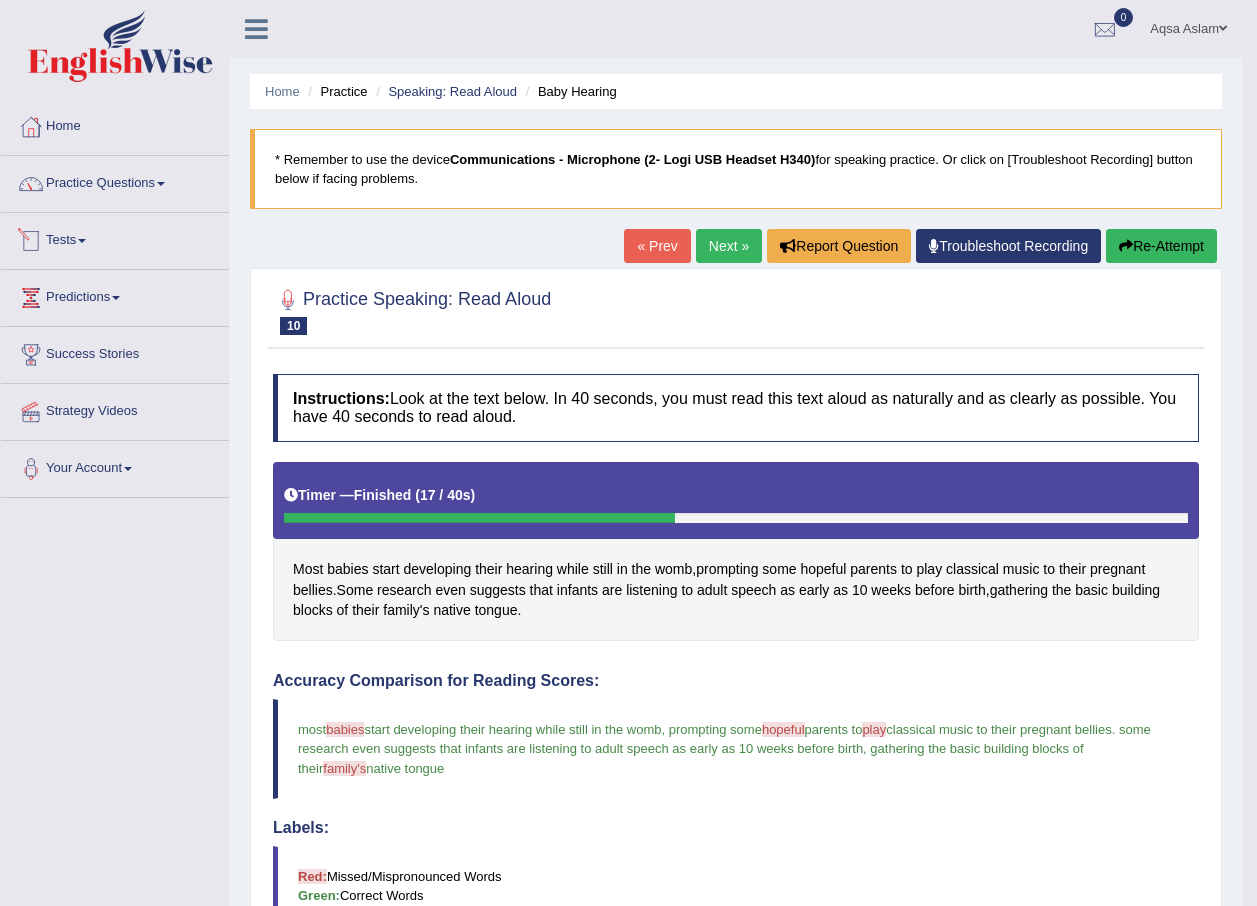 click on "Tests" at bounding box center (115, 238) 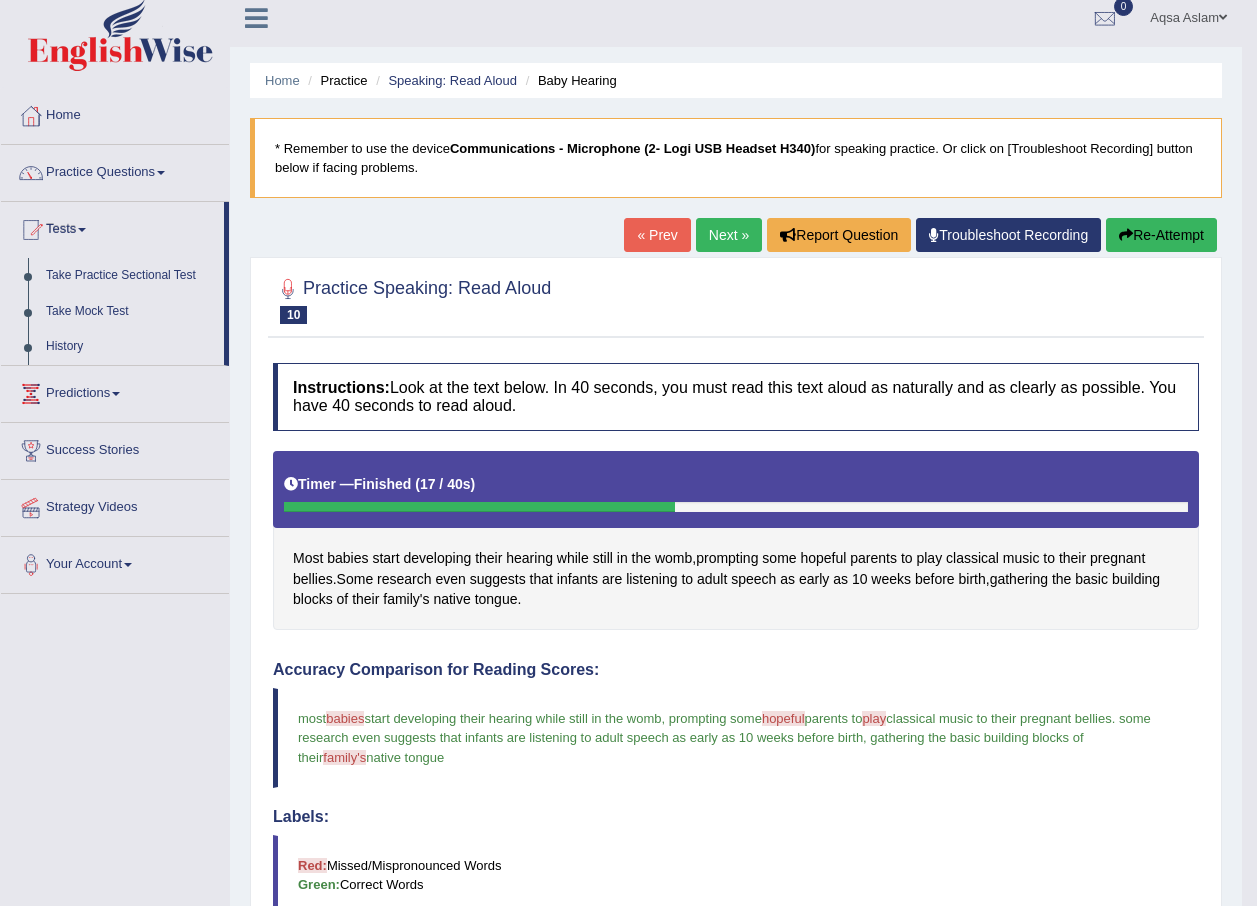 scroll, scrollTop: 0, scrollLeft: 0, axis: both 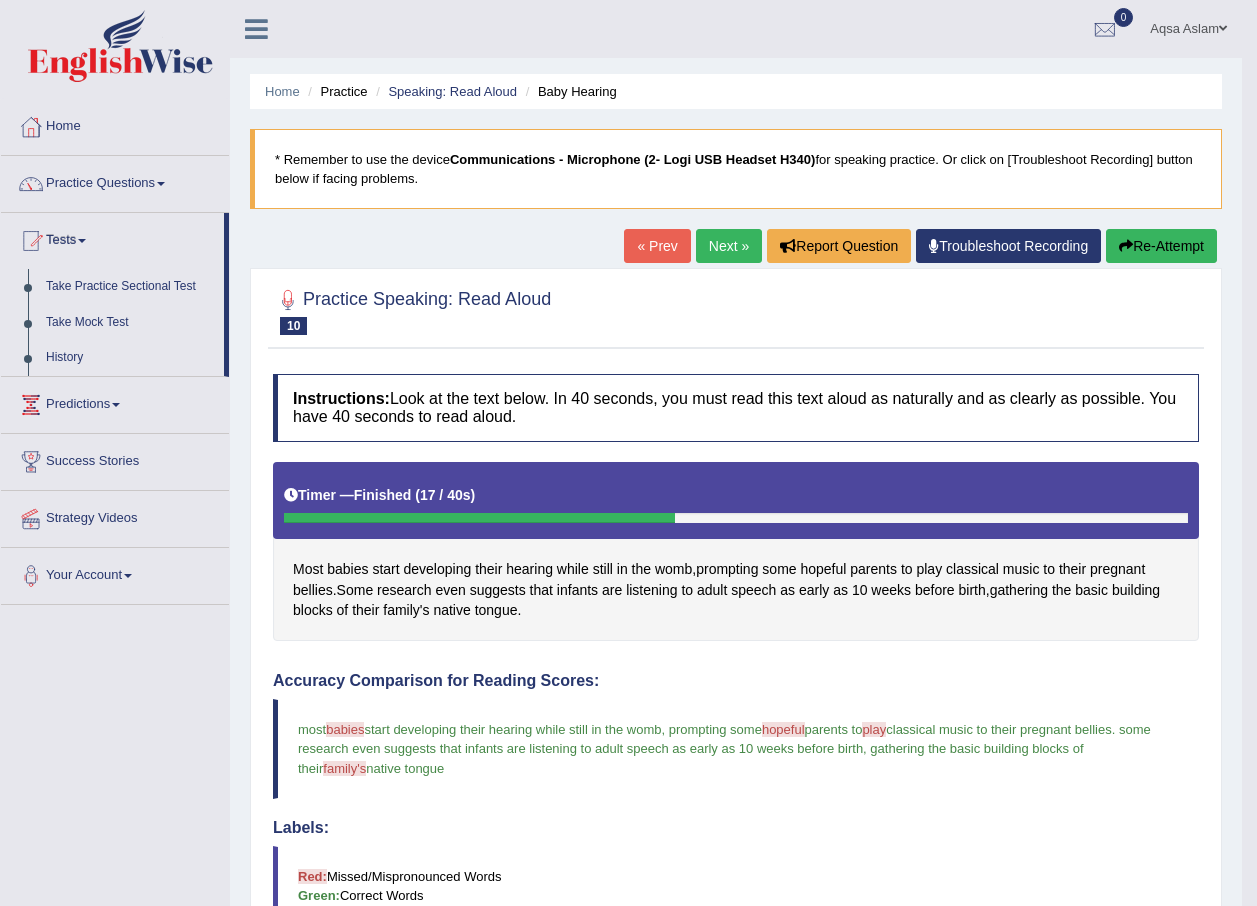 click on "Next »" at bounding box center [729, 246] 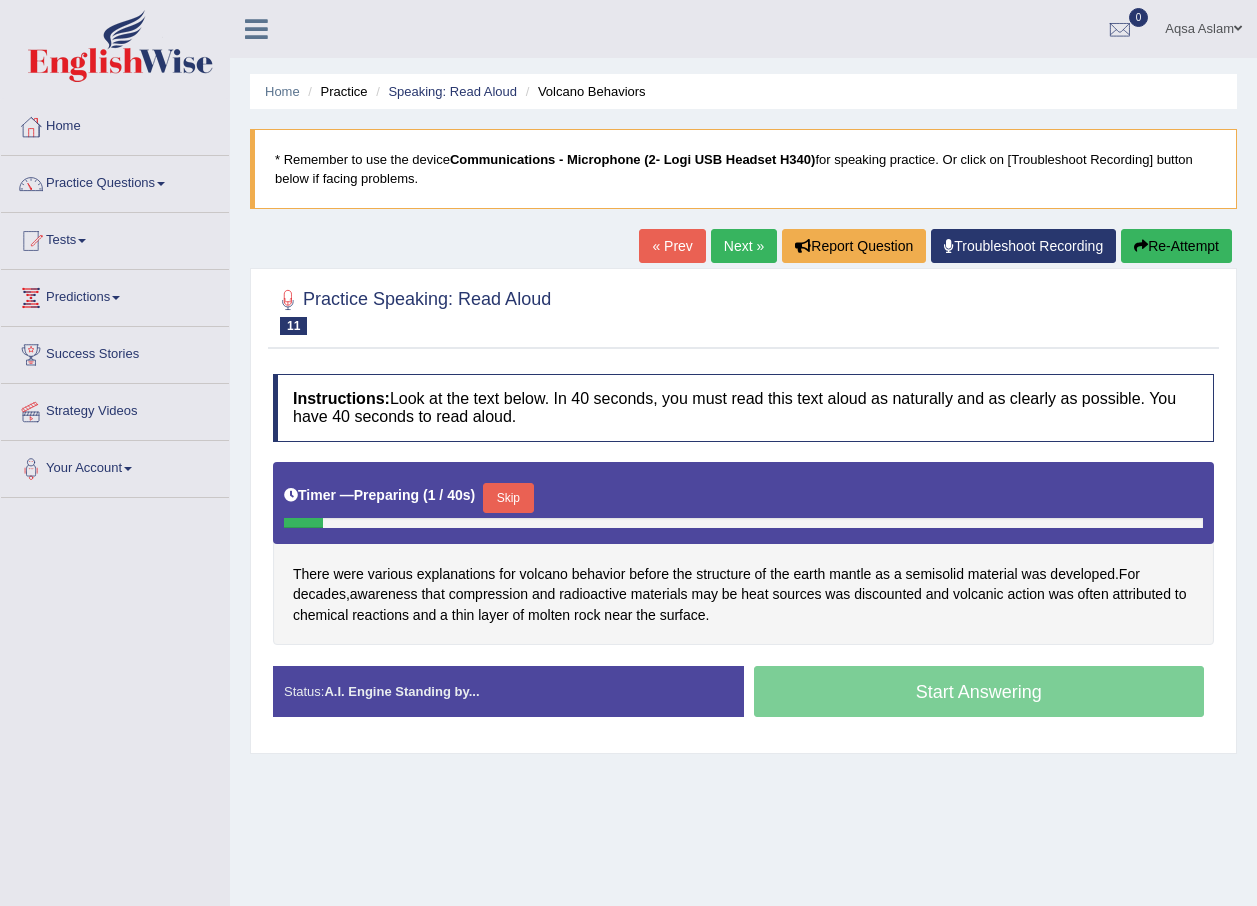 scroll, scrollTop: 0, scrollLeft: 0, axis: both 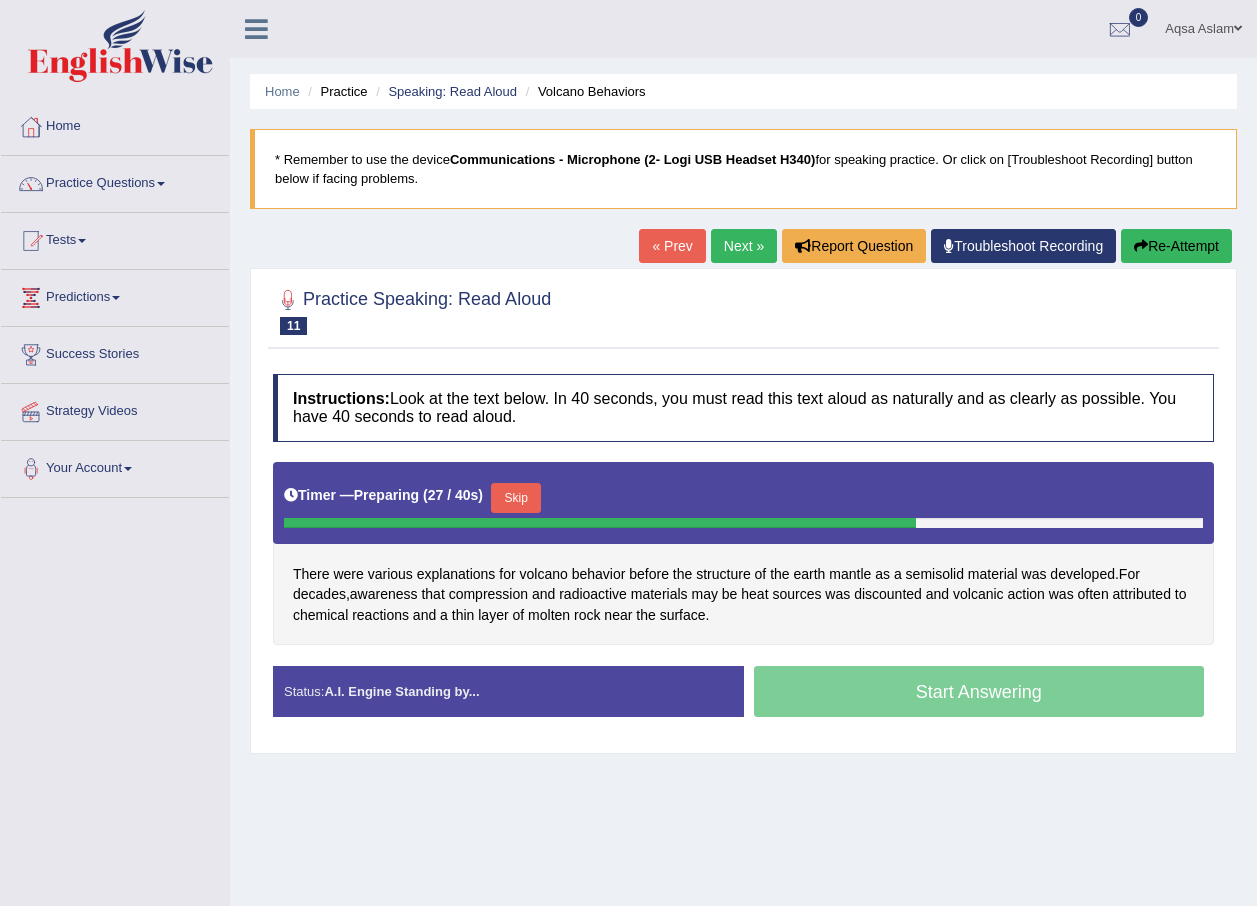 click on "Skip" at bounding box center [516, 498] 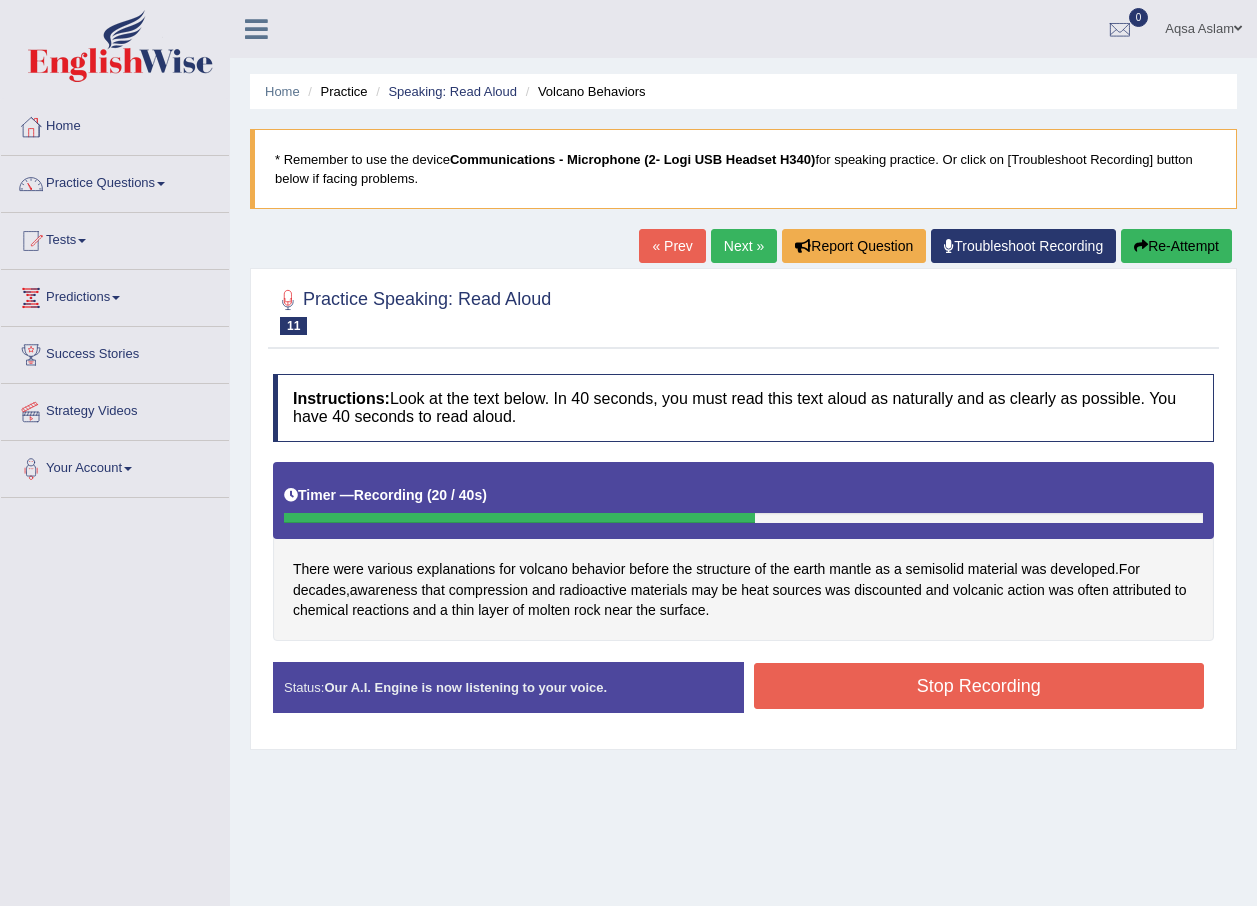 click on "Stop Recording" at bounding box center [979, 686] 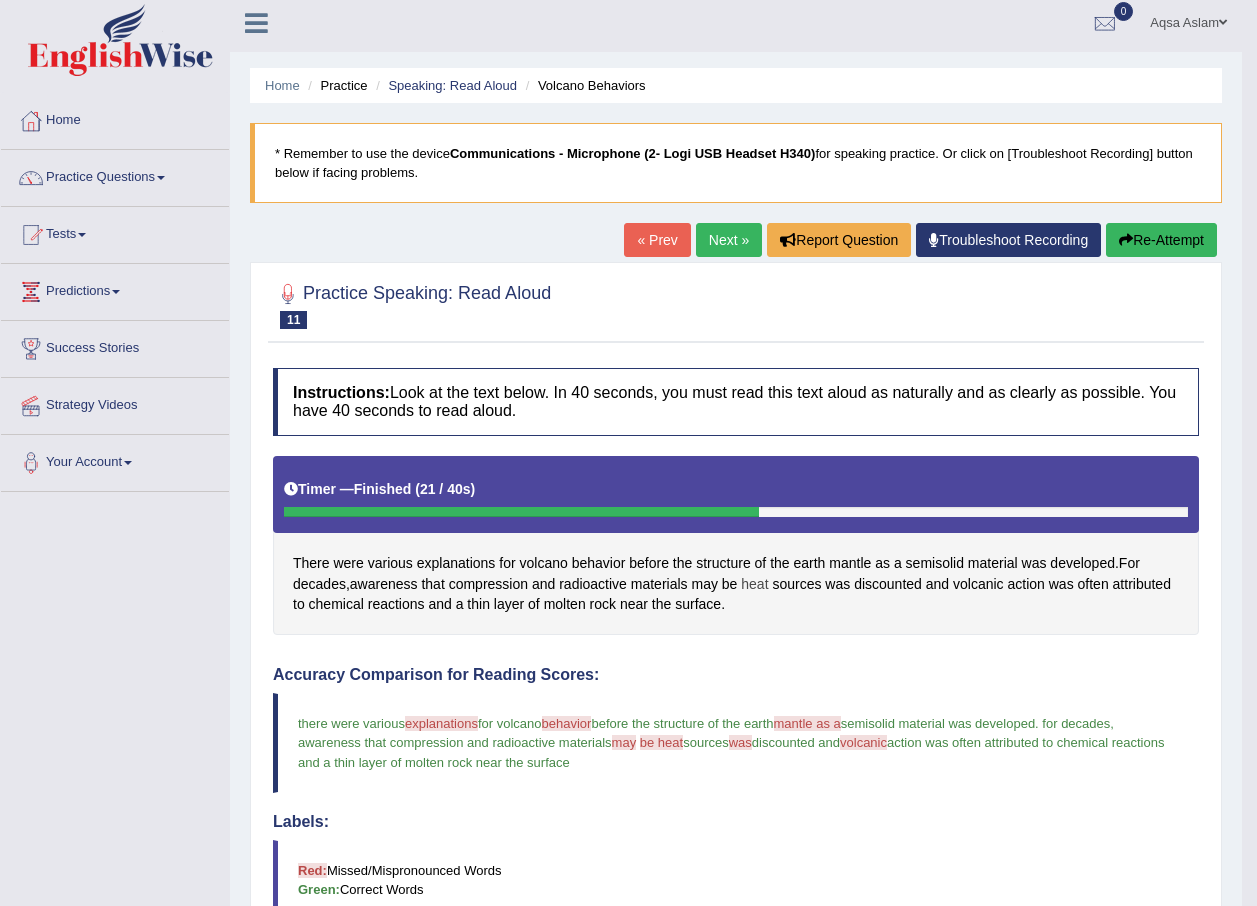 scroll, scrollTop: 0, scrollLeft: 0, axis: both 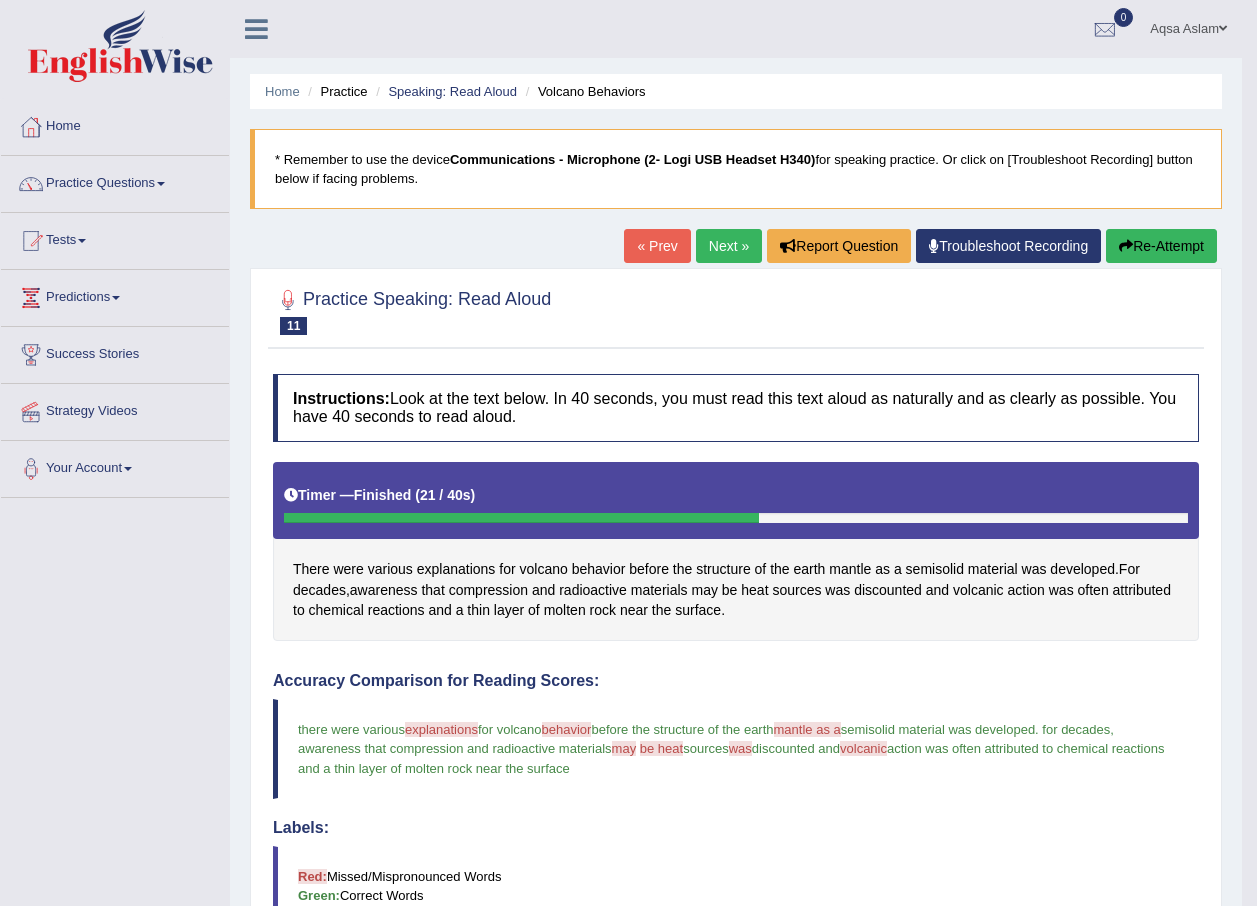 click on "Next »" at bounding box center [729, 246] 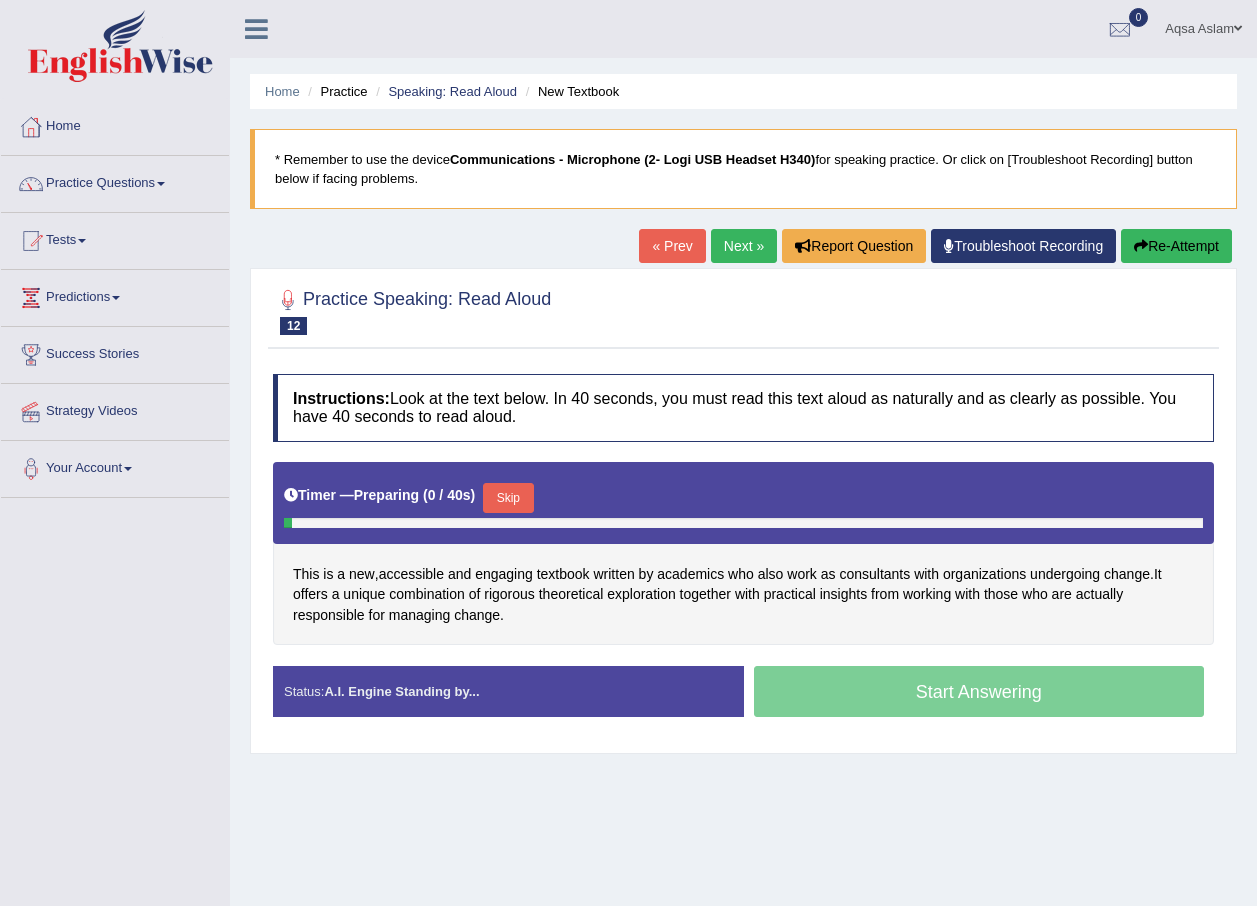 scroll, scrollTop: 0, scrollLeft: 0, axis: both 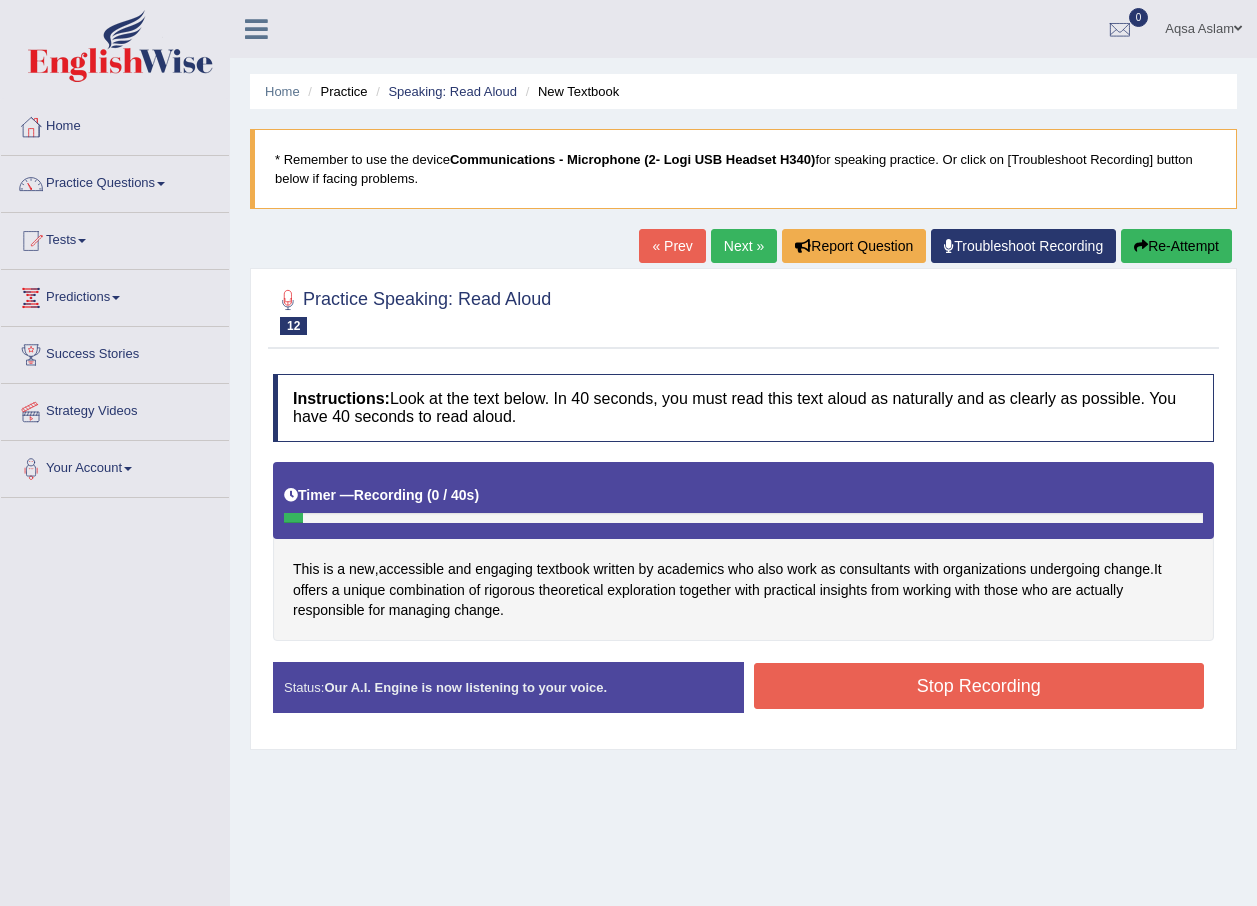 click on "Re-Attempt" at bounding box center [1176, 246] 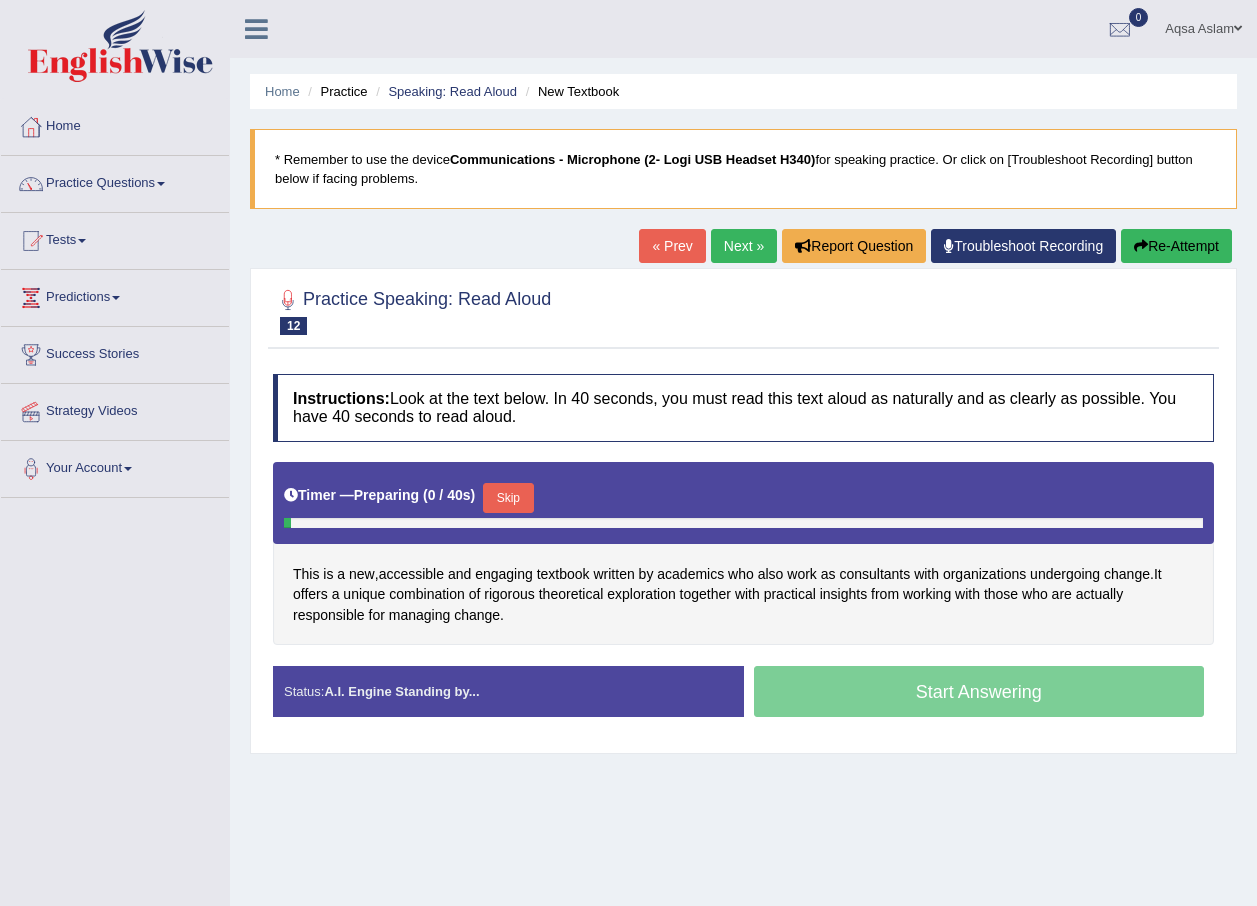 scroll, scrollTop: 0, scrollLeft: 0, axis: both 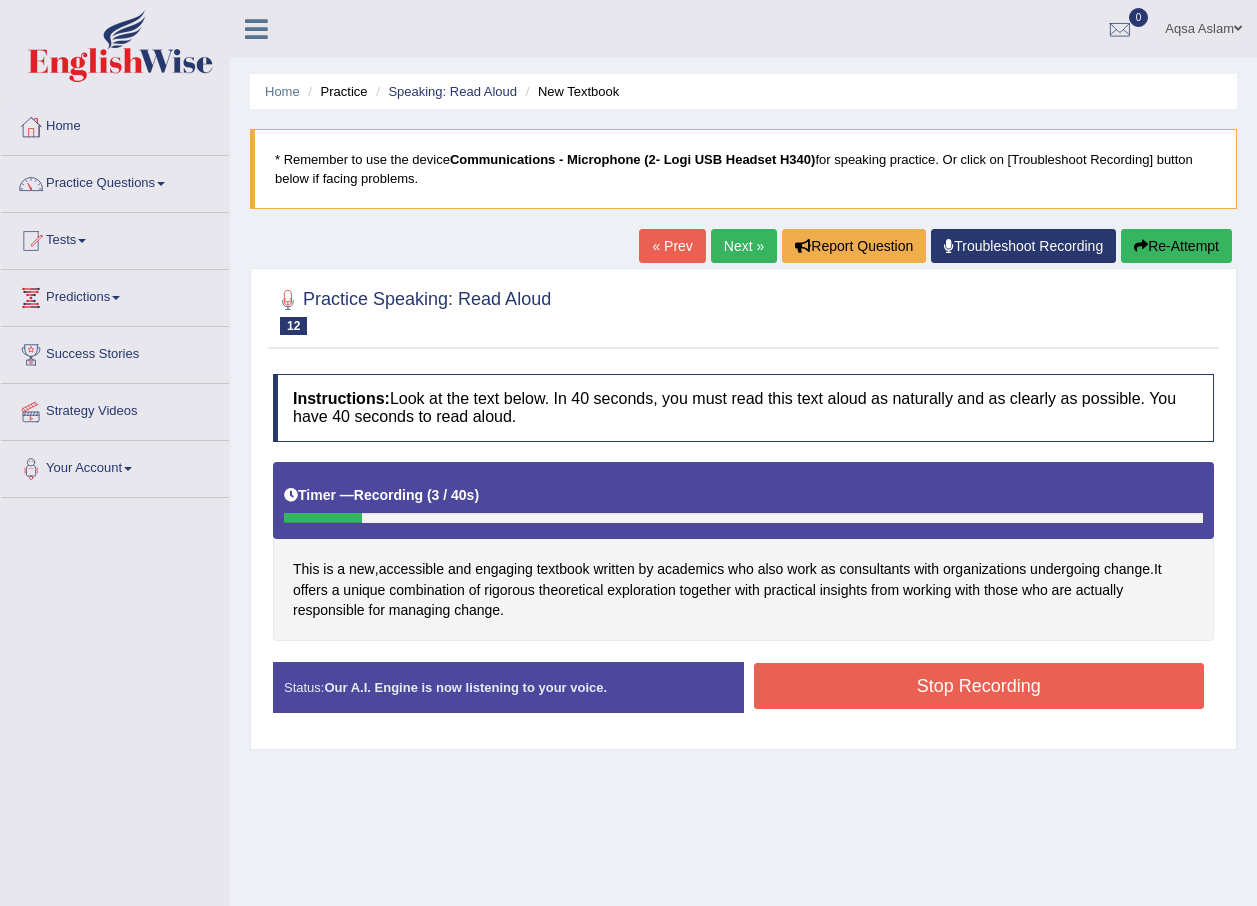 click on "Re-Attempt" at bounding box center (1176, 246) 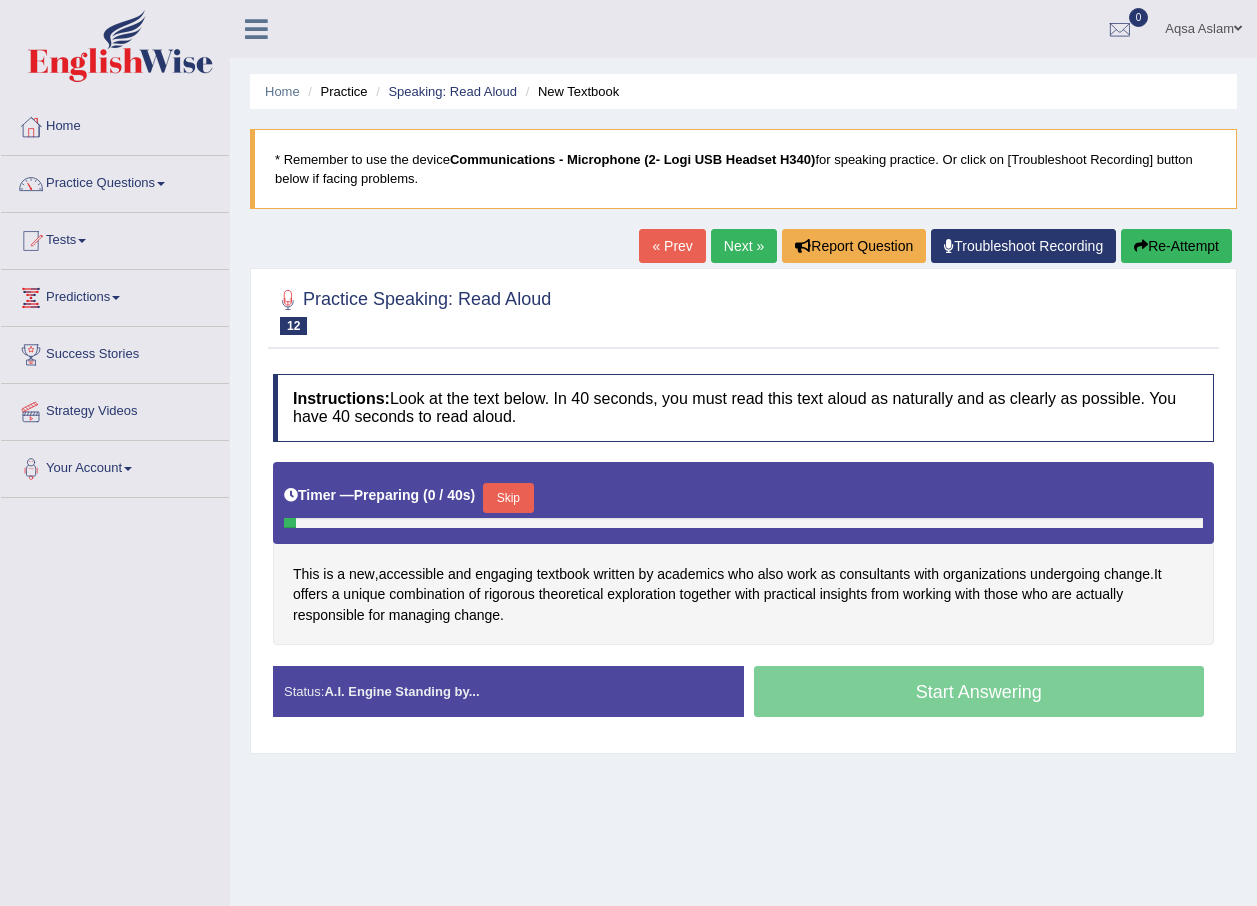 scroll, scrollTop: 0, scrollLeft: 0, axis: both 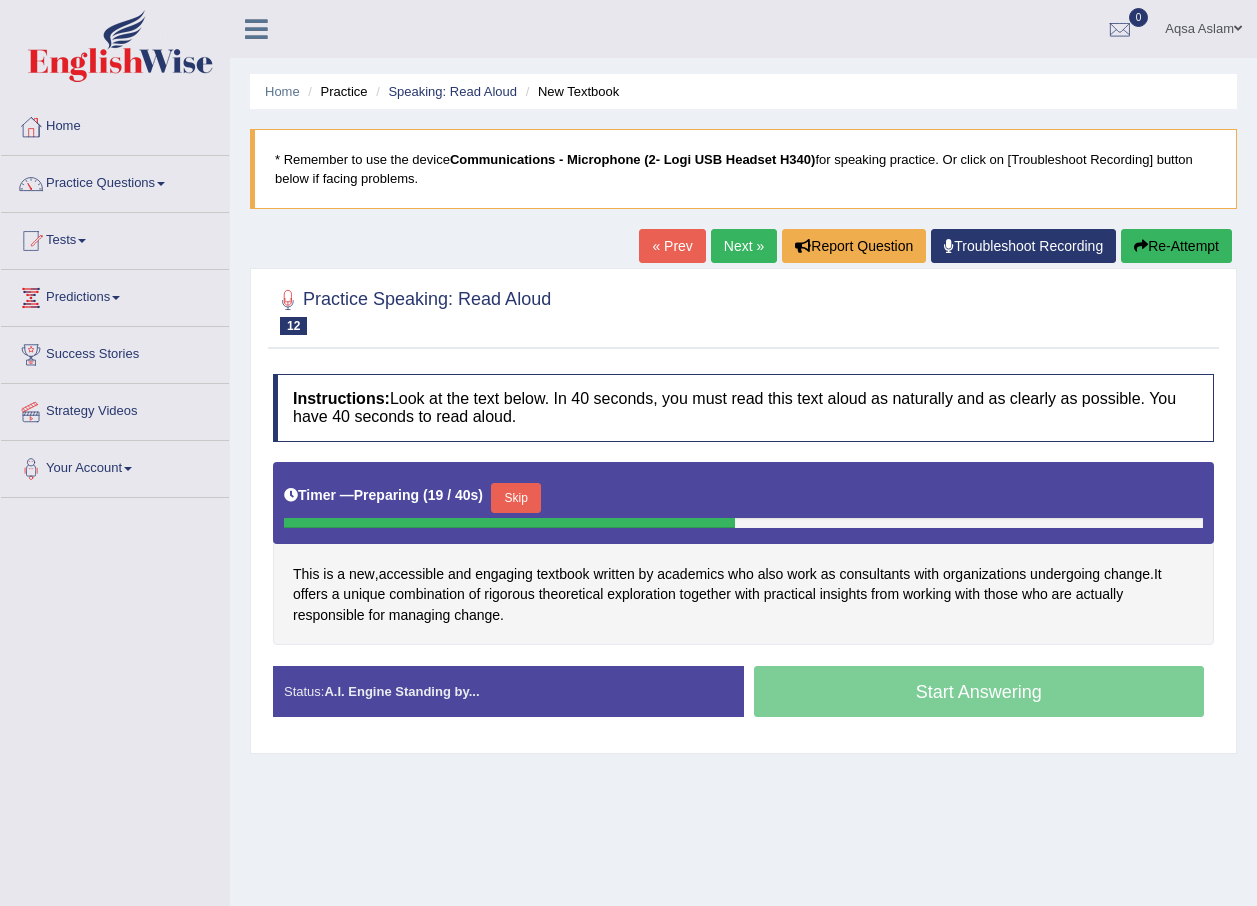 click on "Skip" at bounding box center (516, 498) 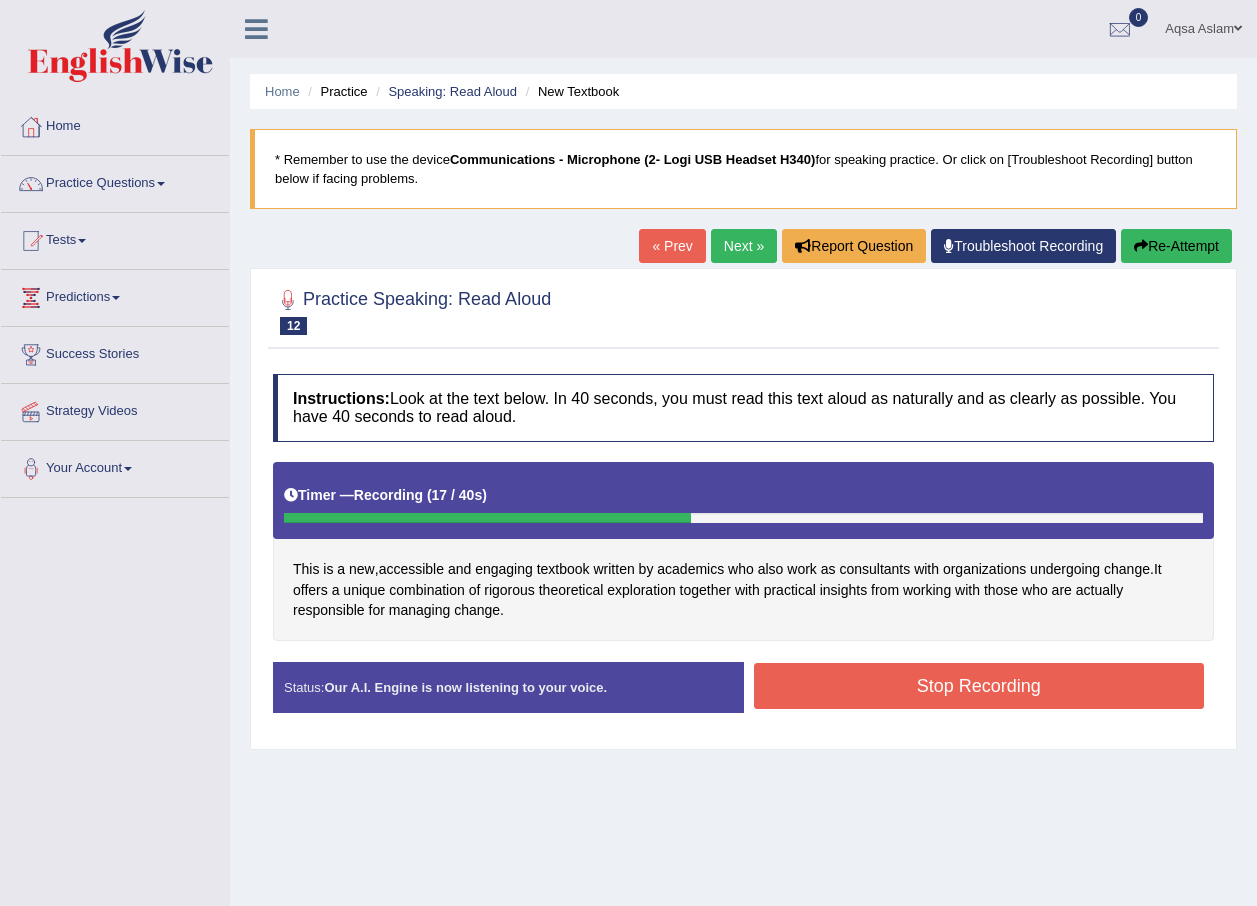 click on "Stop Recording" at bounding box center (979, 686) 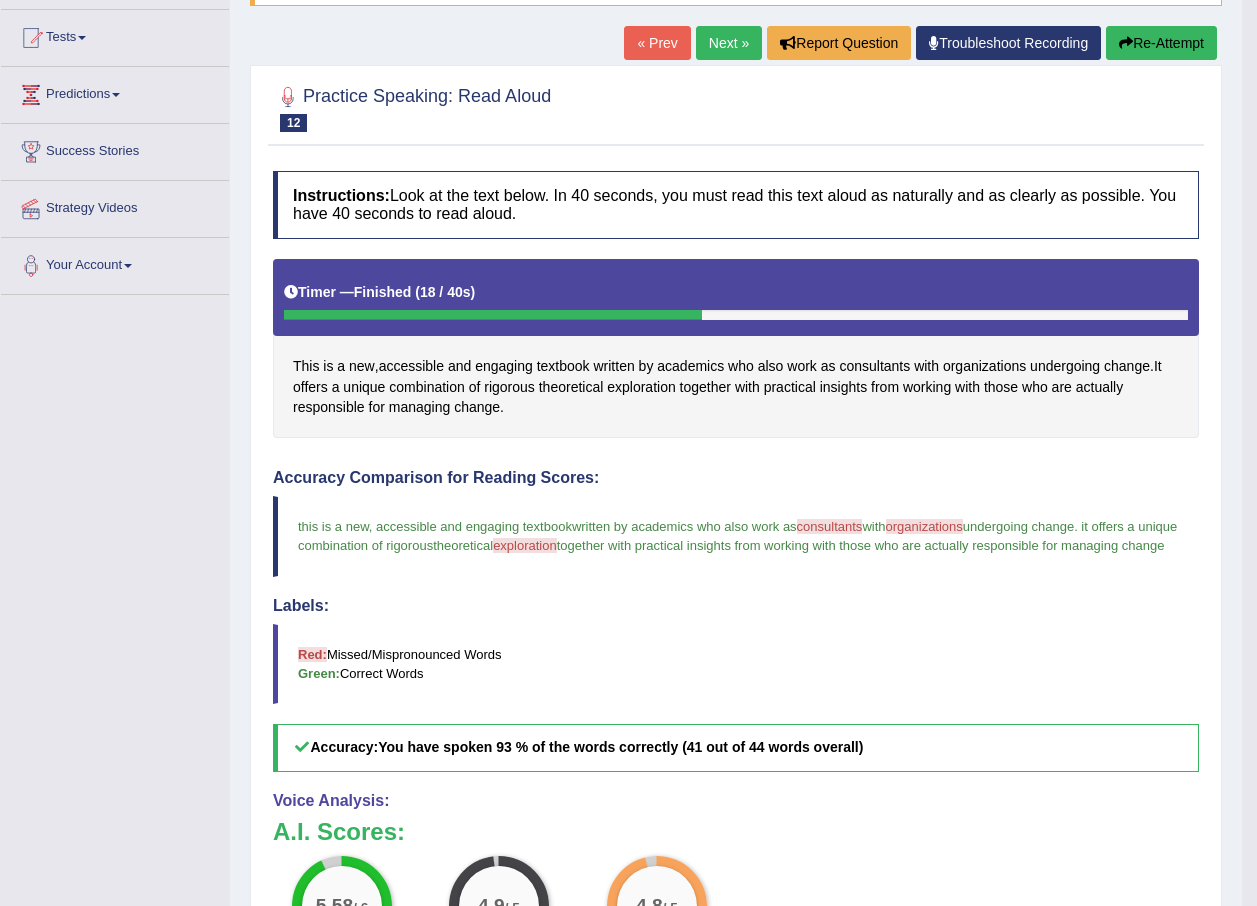 scroll, scrollTop: 200, scrollLeft: 0, axis: vertical 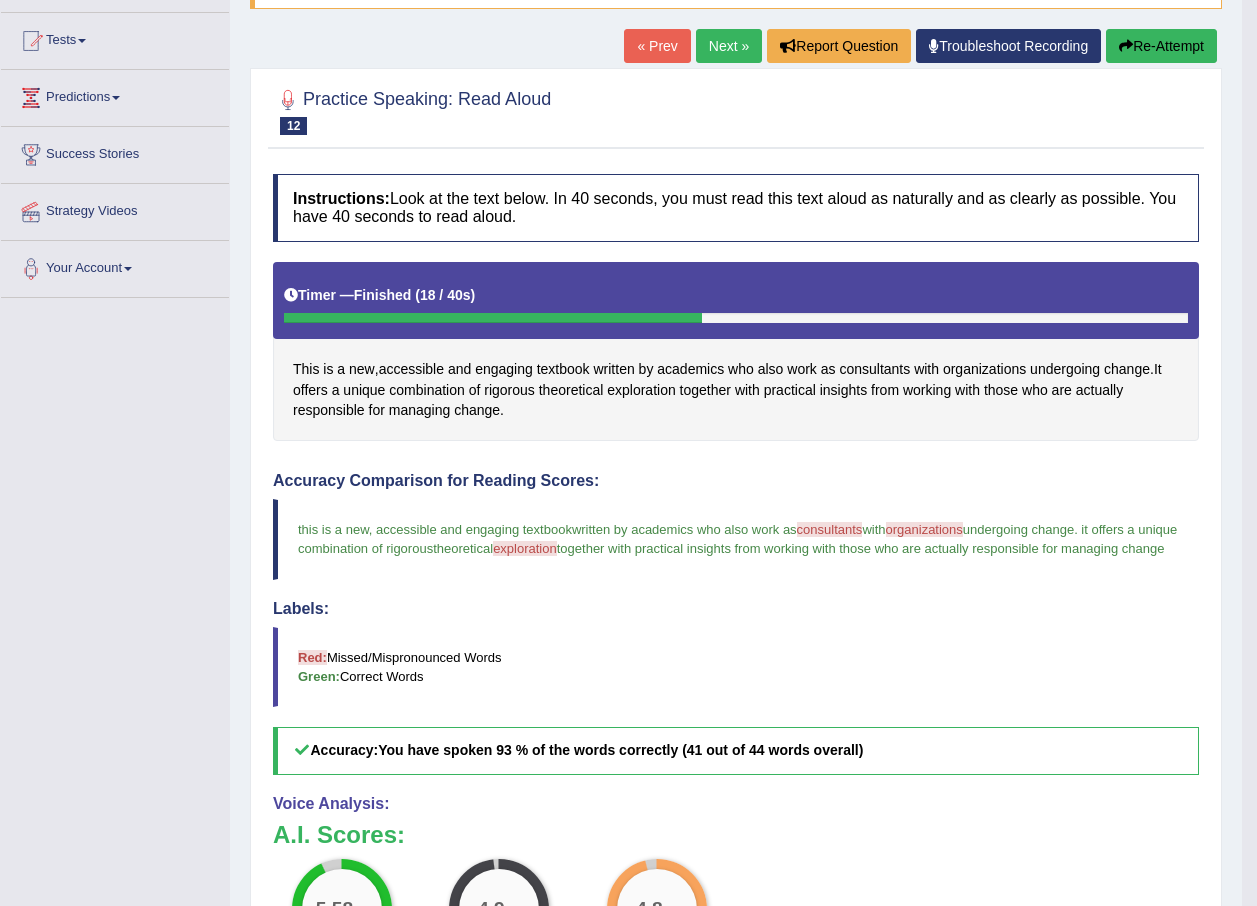 click on "Next »" at bounding box center [729, 46] 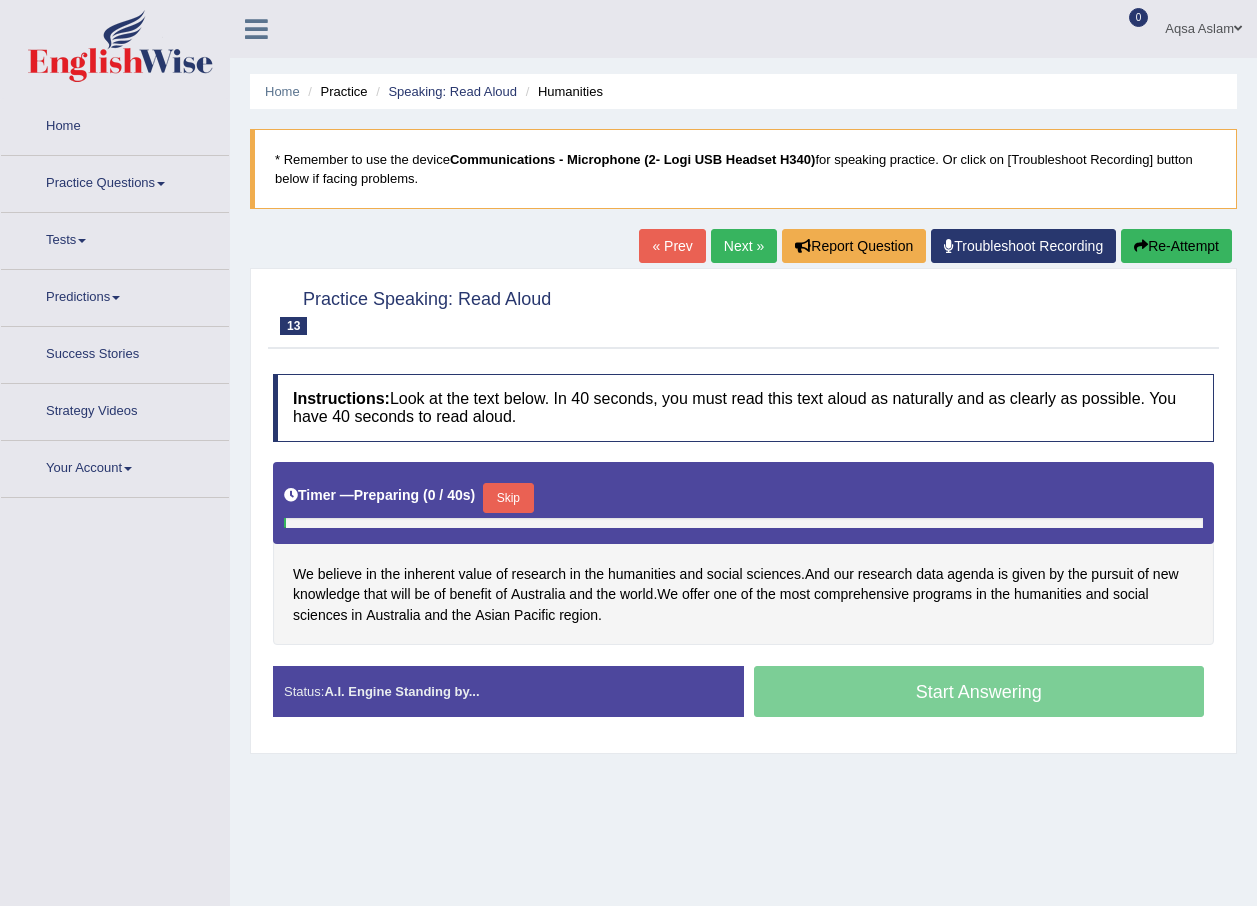 scroll, scrollTop: 0, scrollLeft: 0, axis: both 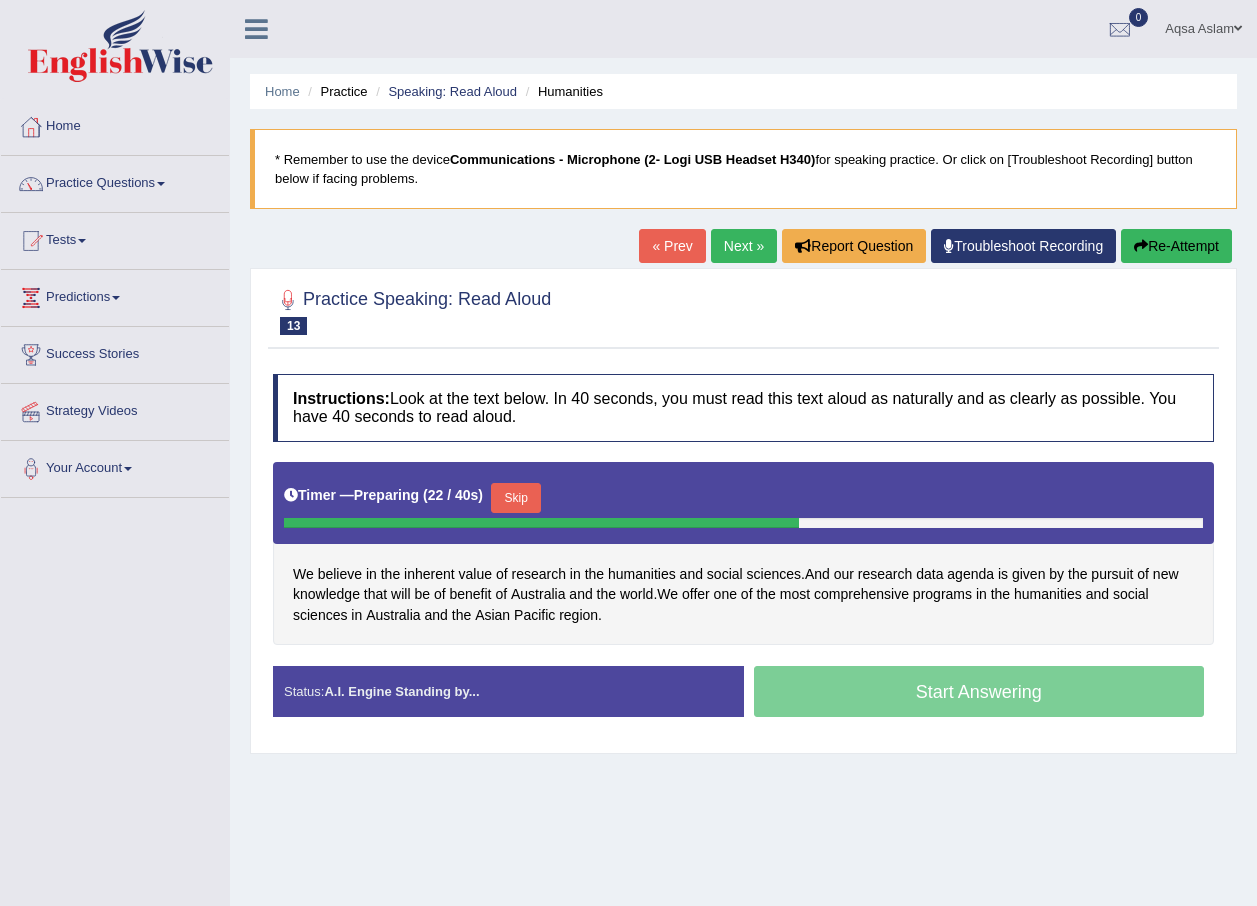 click on "Skip" at bounding box center [516, 498] 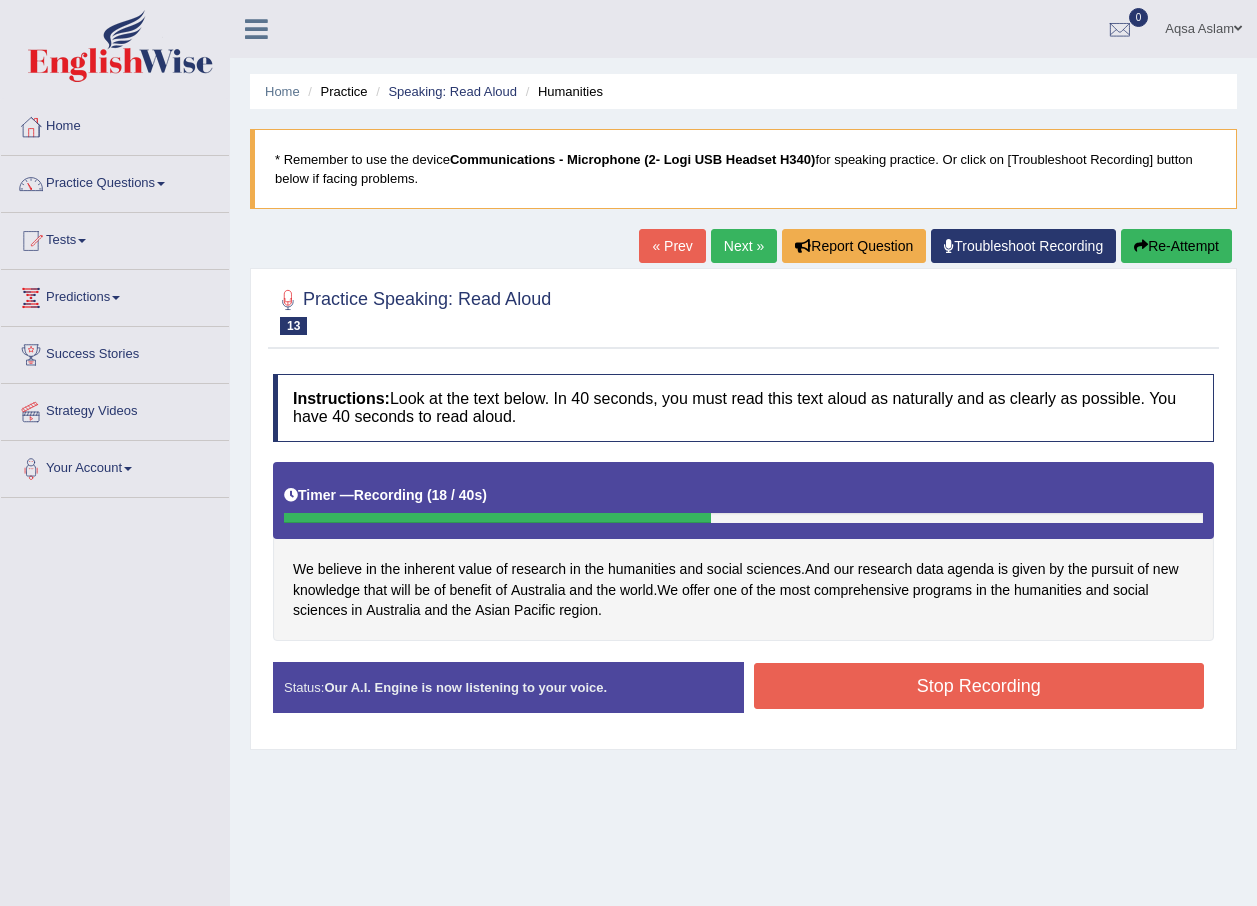 click on "Stop Recording" at bounding box center [979, 686] 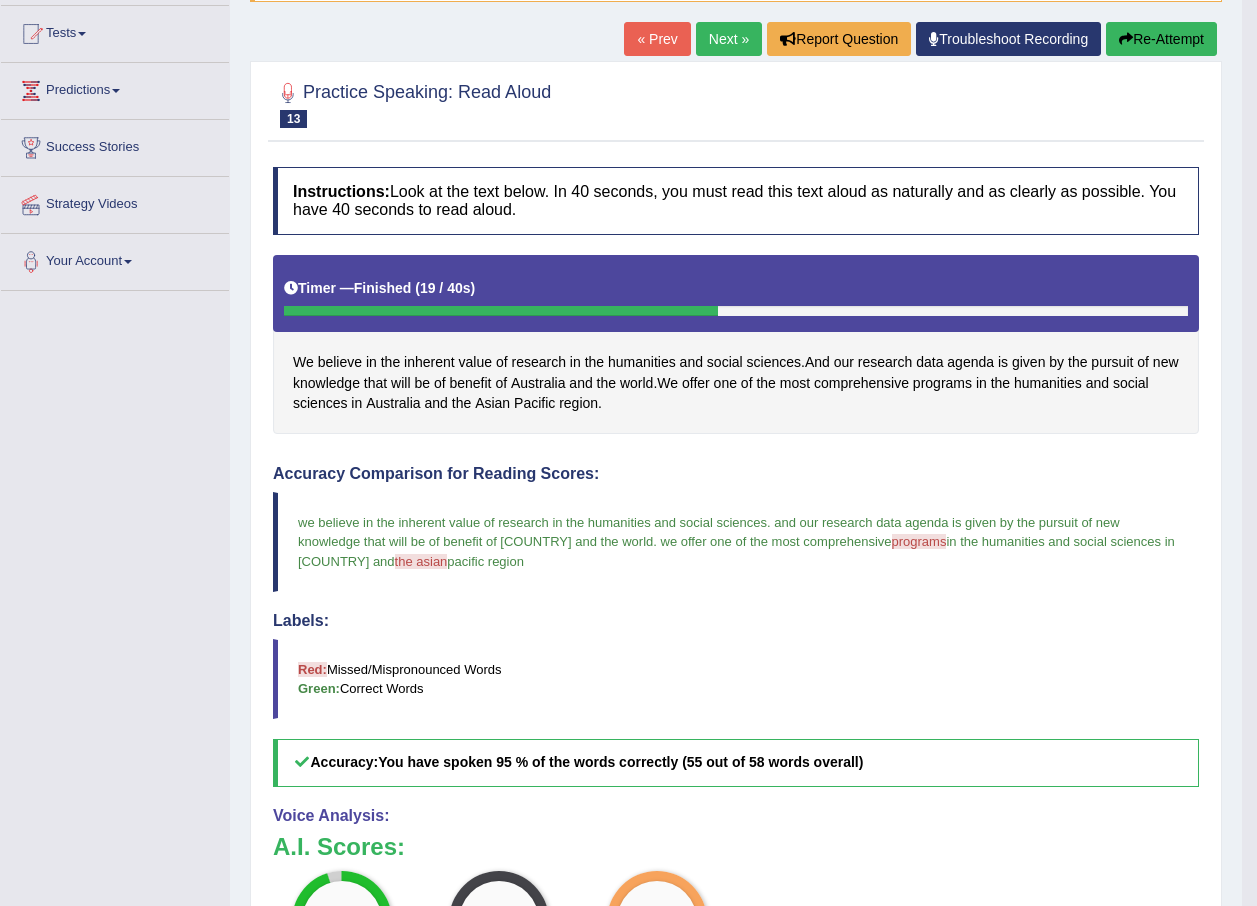 scroll, scrollTop: 200, scrollLeft: 0, axis: vertical 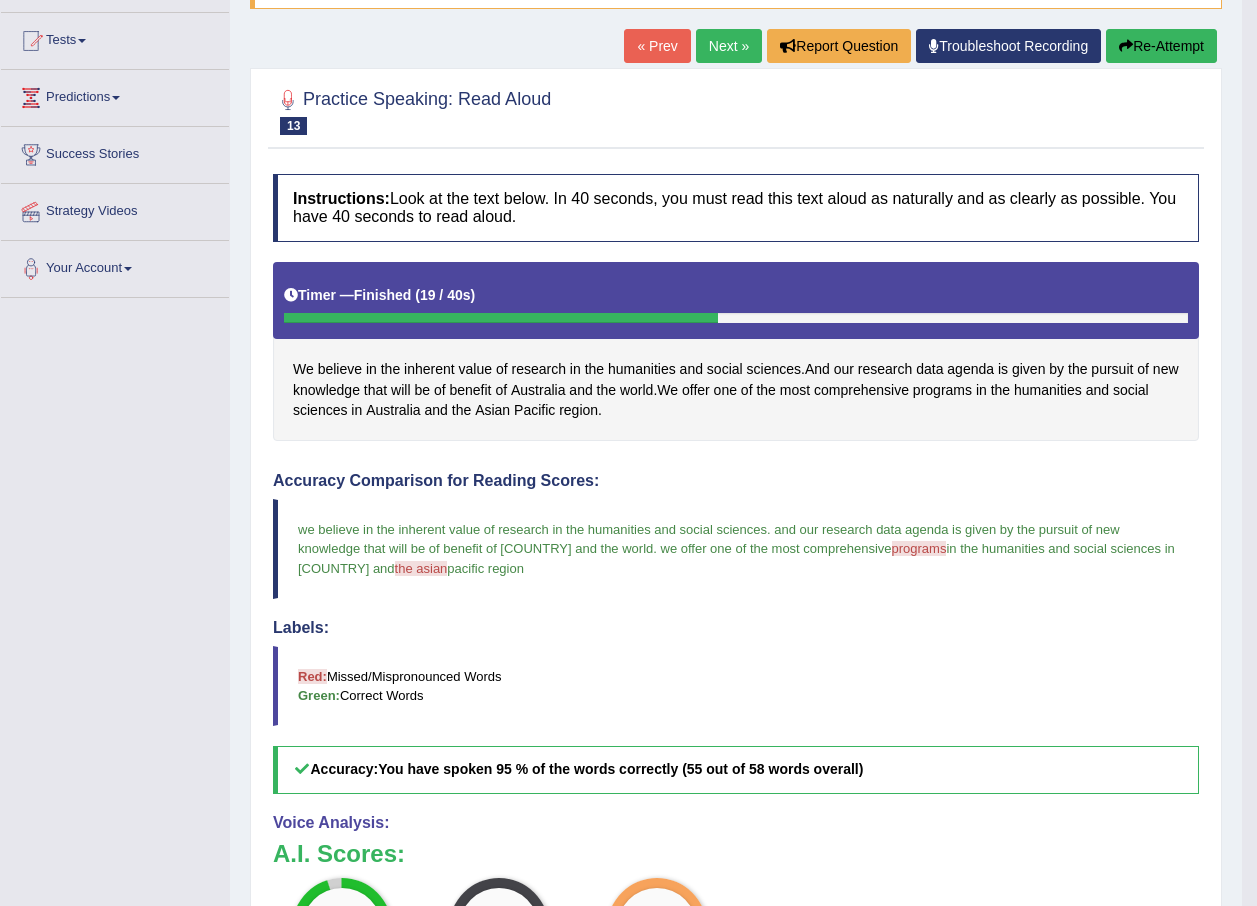 click on "Next »" at bounding box center (729, 46) 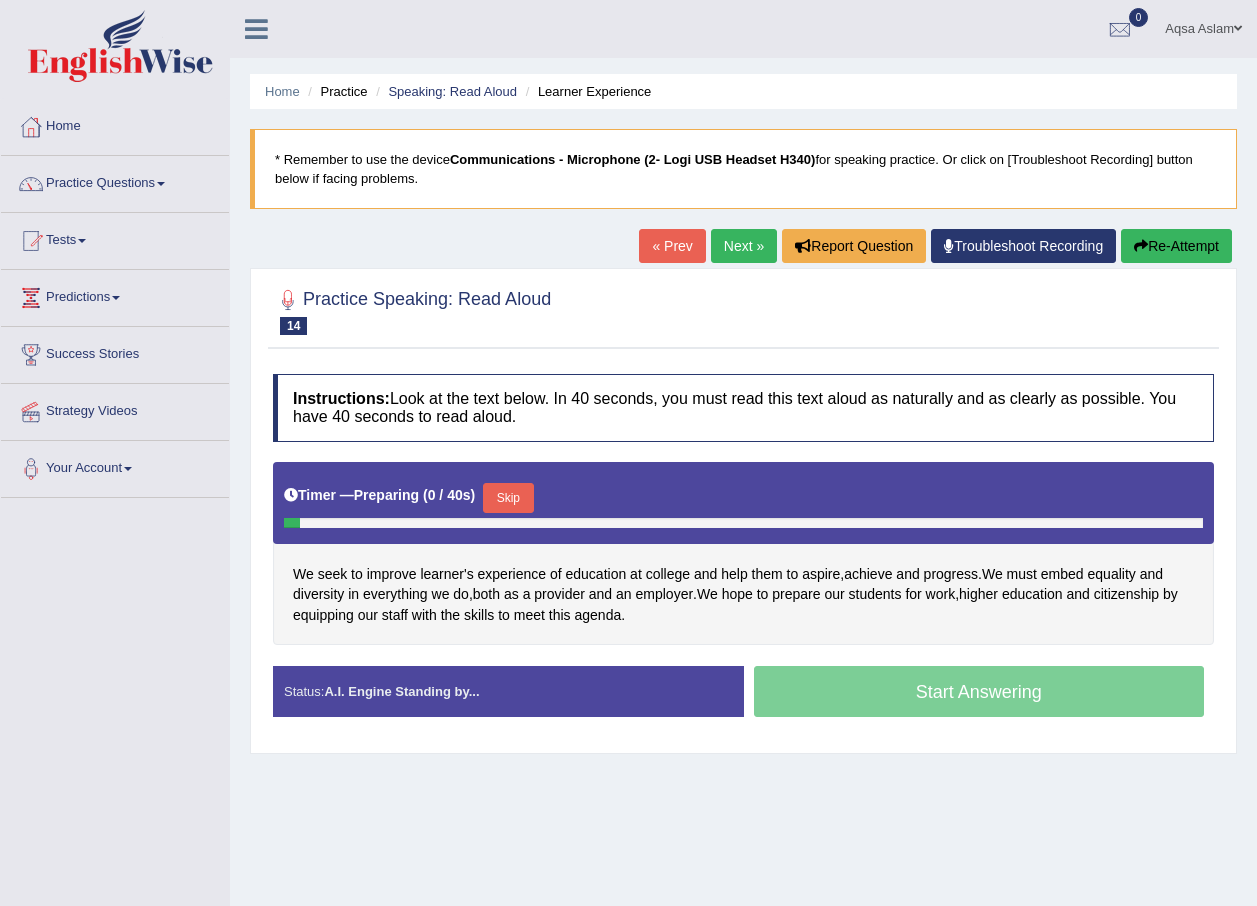 scroll, scrollTop: 0, scrollLeft: 0, axis: both 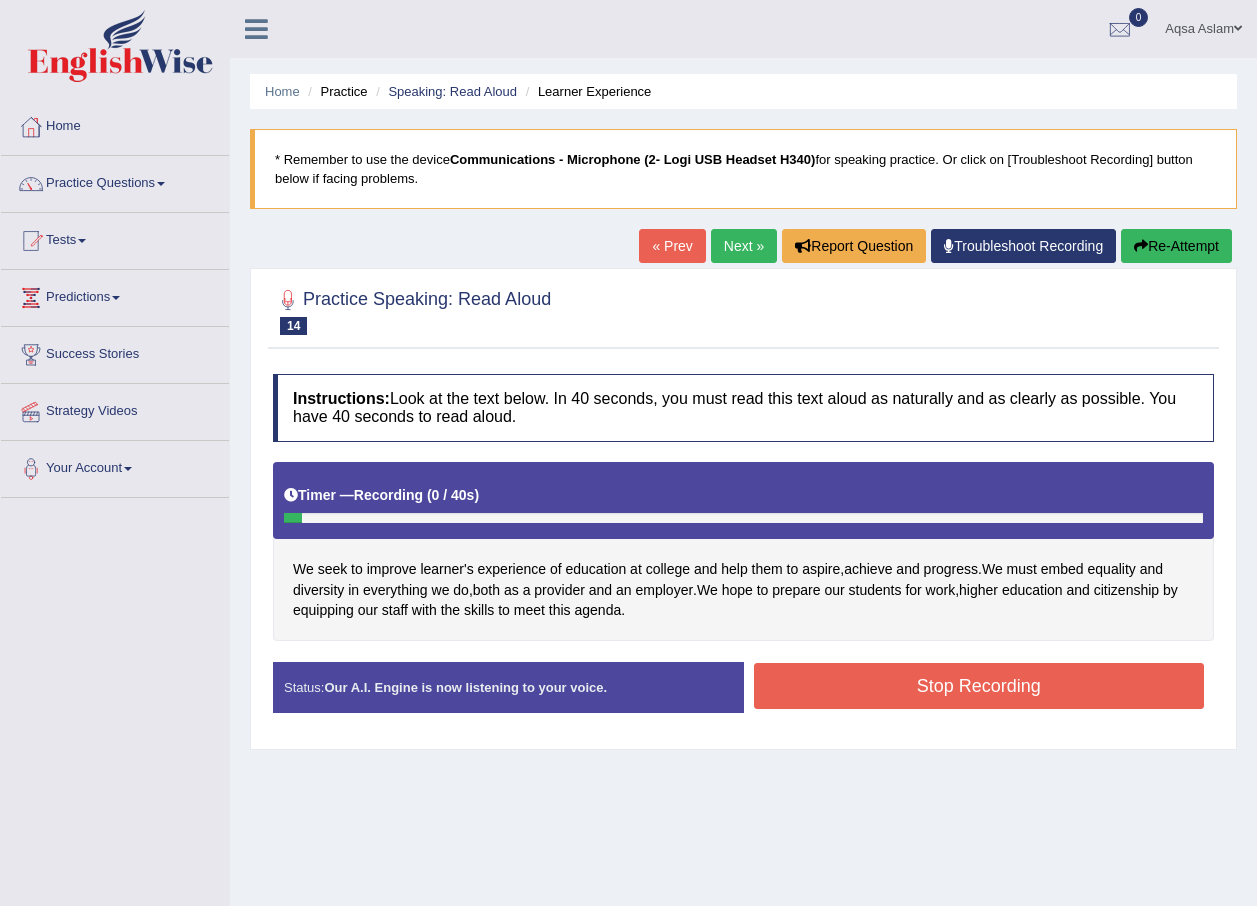 click on "Re-Attempt" at bounding box center (1176, 246) 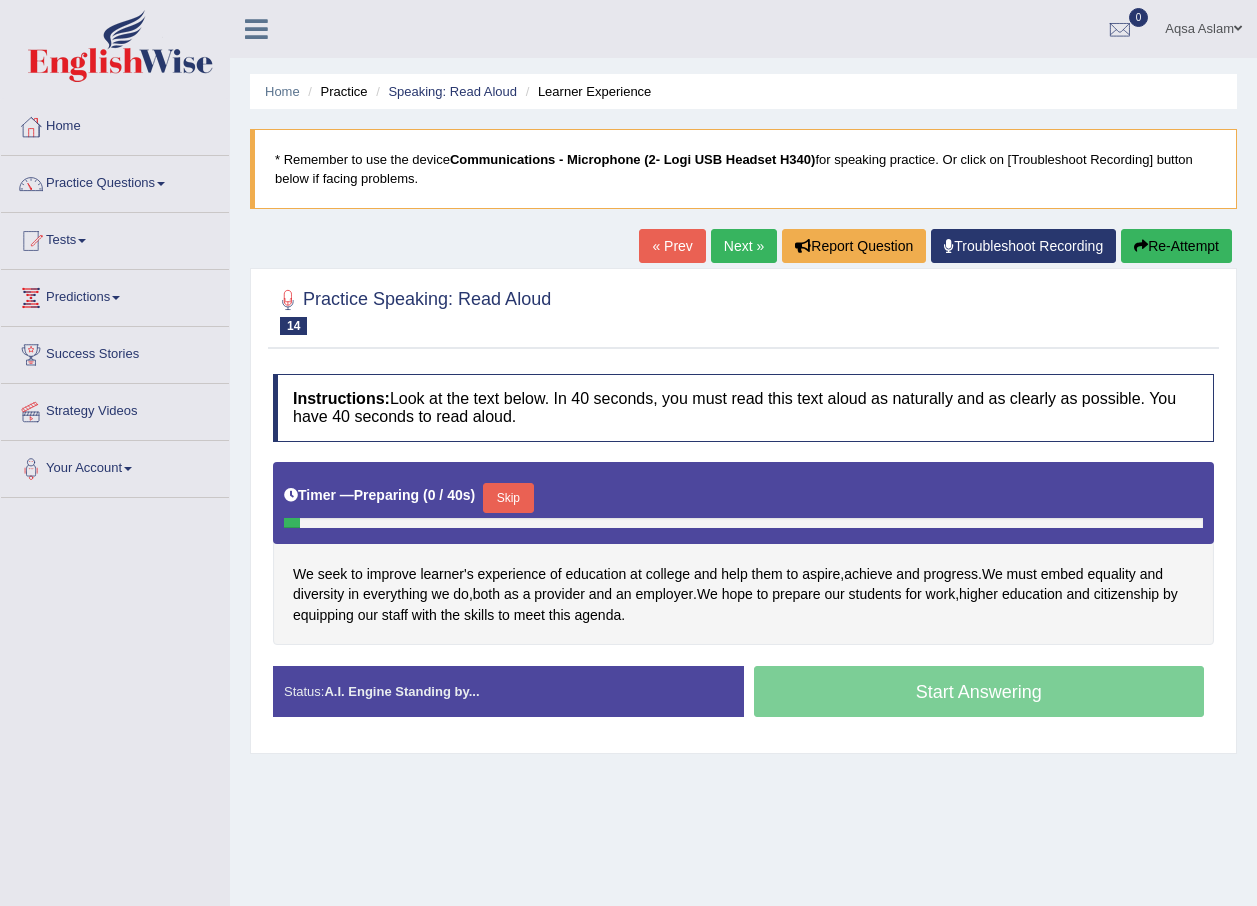scroll, scrollTop: 0, scrollLeft: 0, axis: both 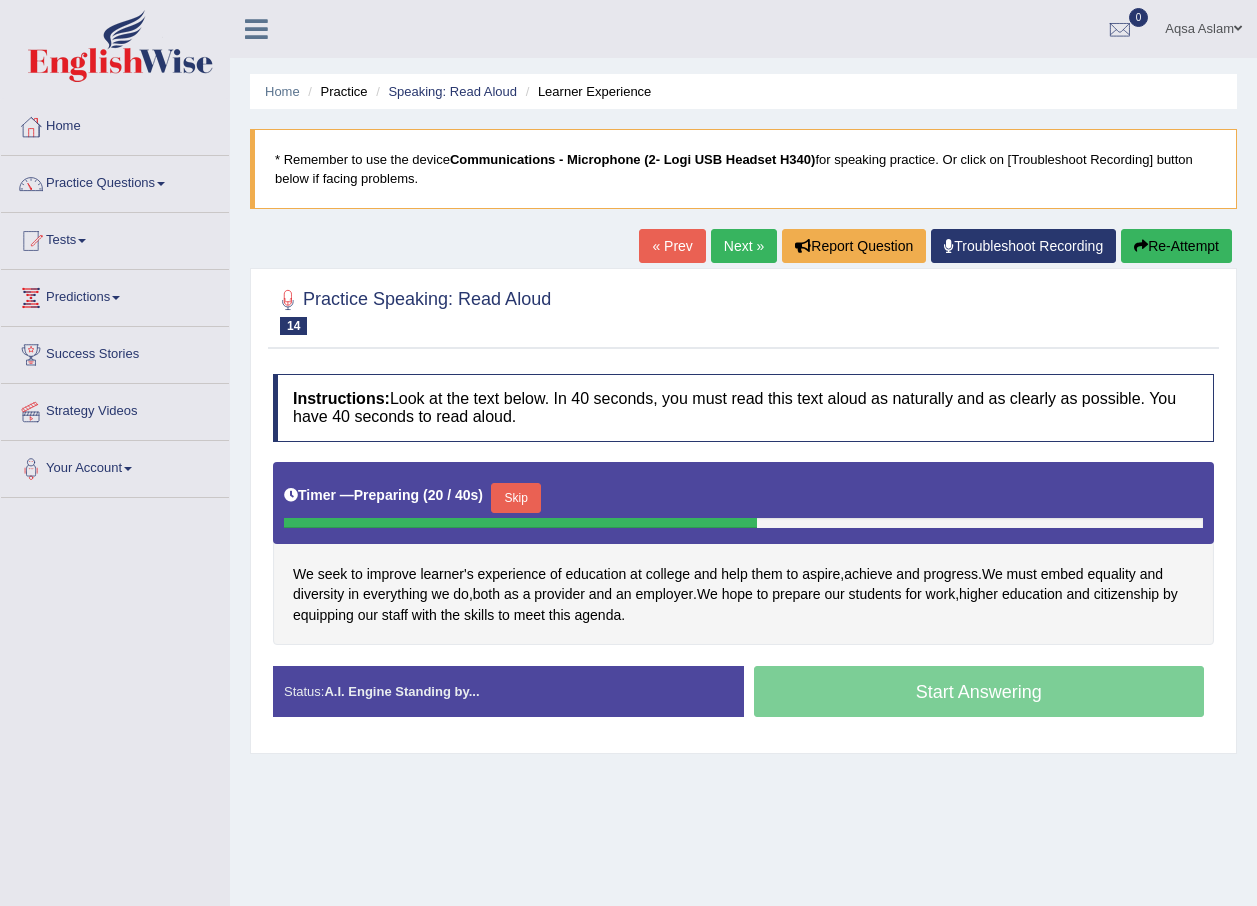 click on "Skip" at bounding box center (516, 498) 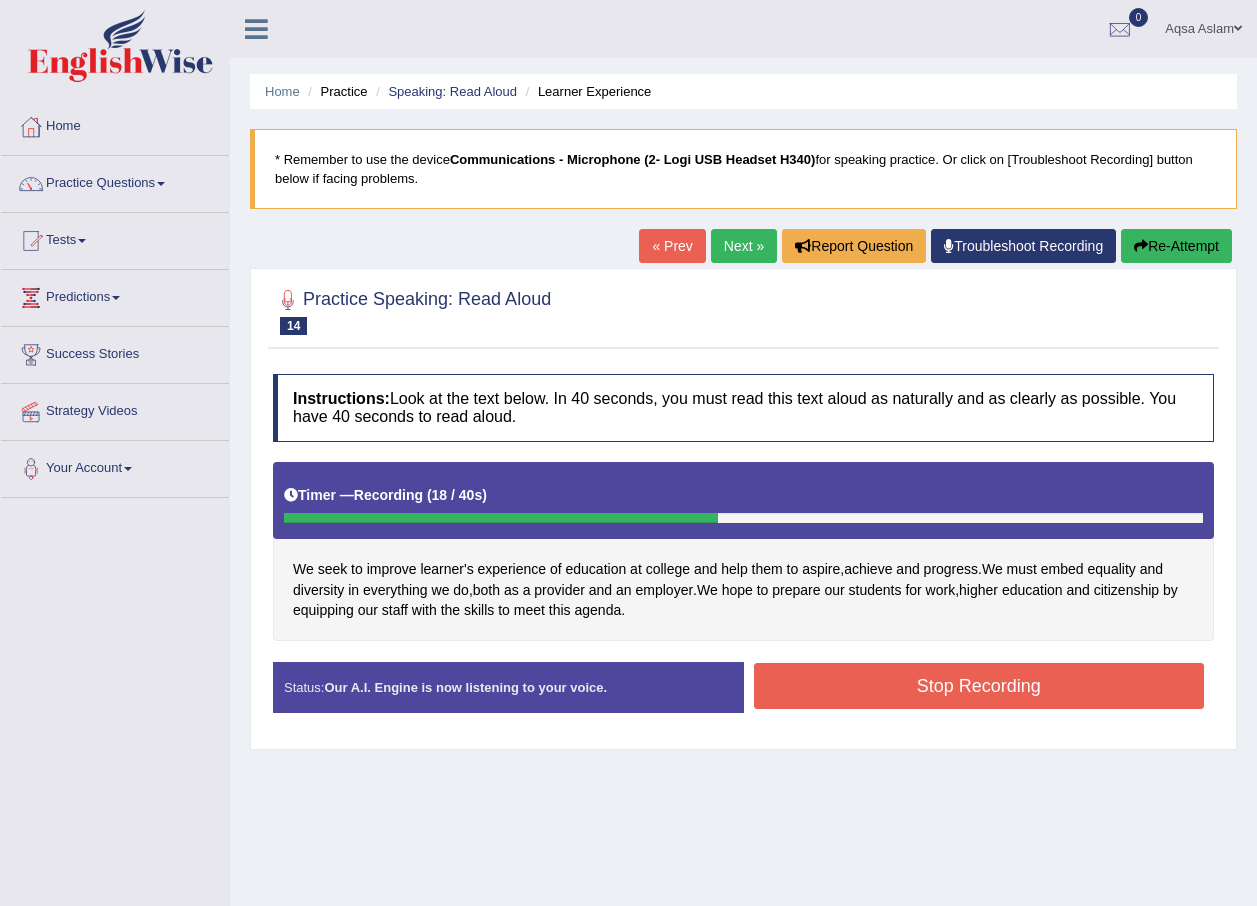 click on "Stop Recording" at bounding box center (979, 686) 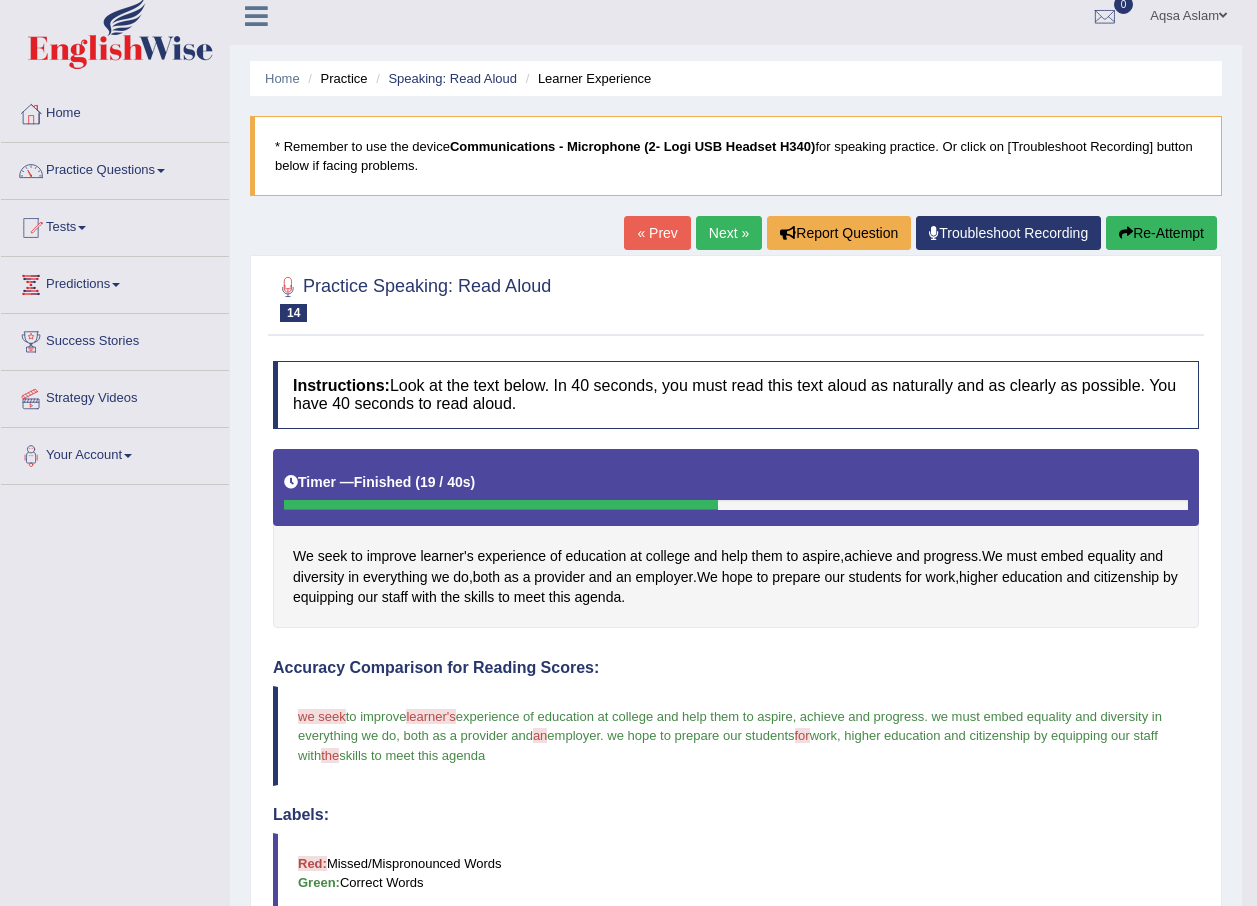 scroll, scrollTop: 0, scrollLeft: 0, axis: both 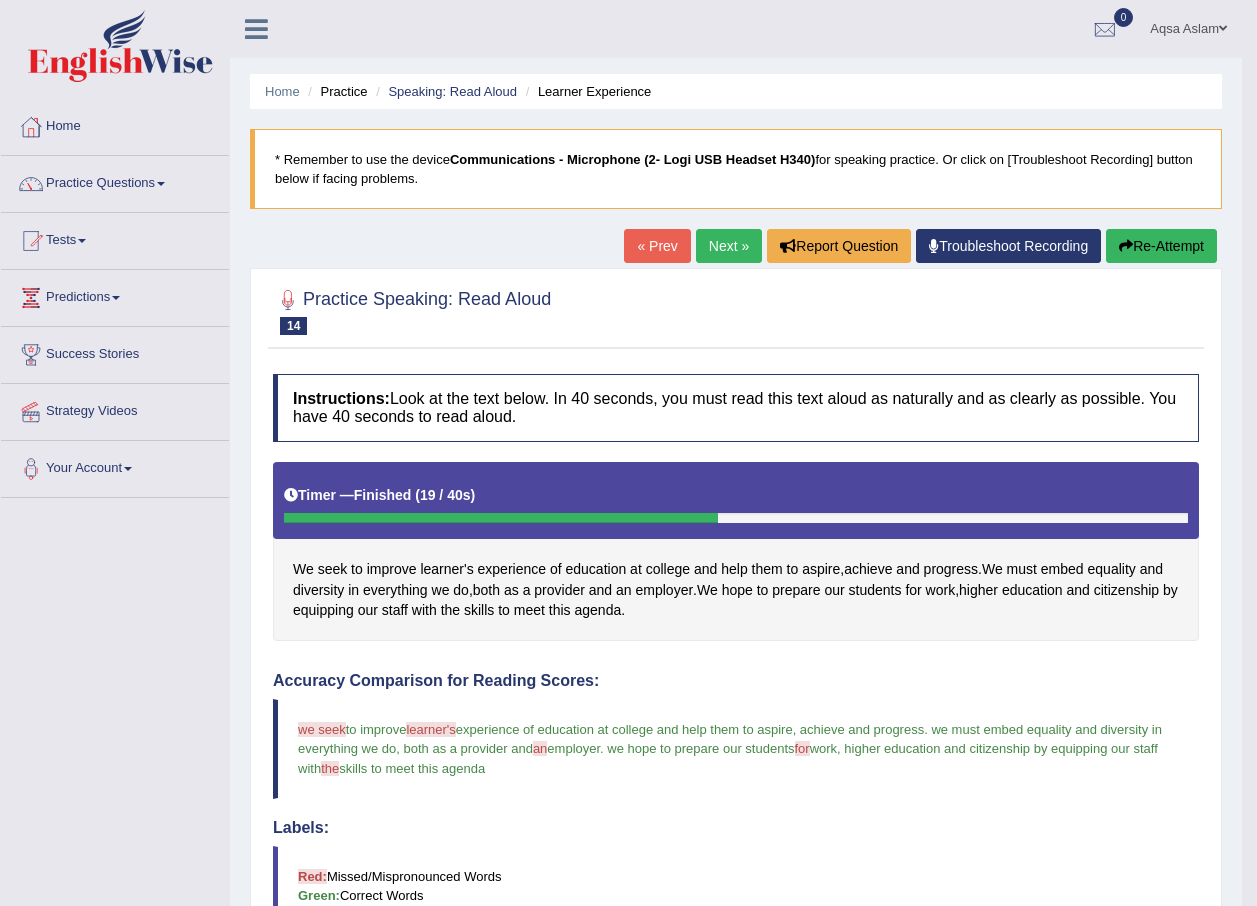 click on "Next »" at bounding box center (729, 246) 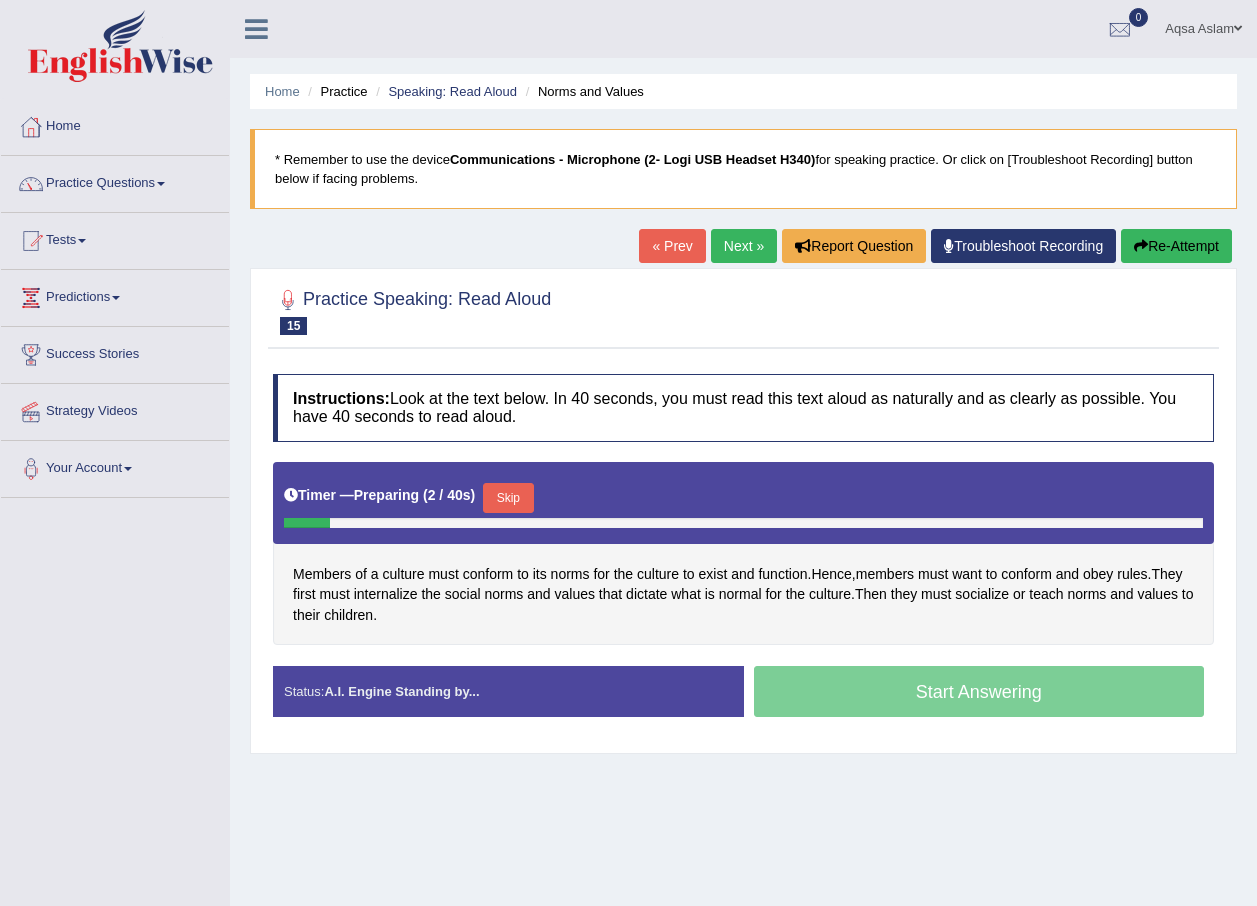scroll, scrollTop: 0, scrollLeft: 0, axis: both 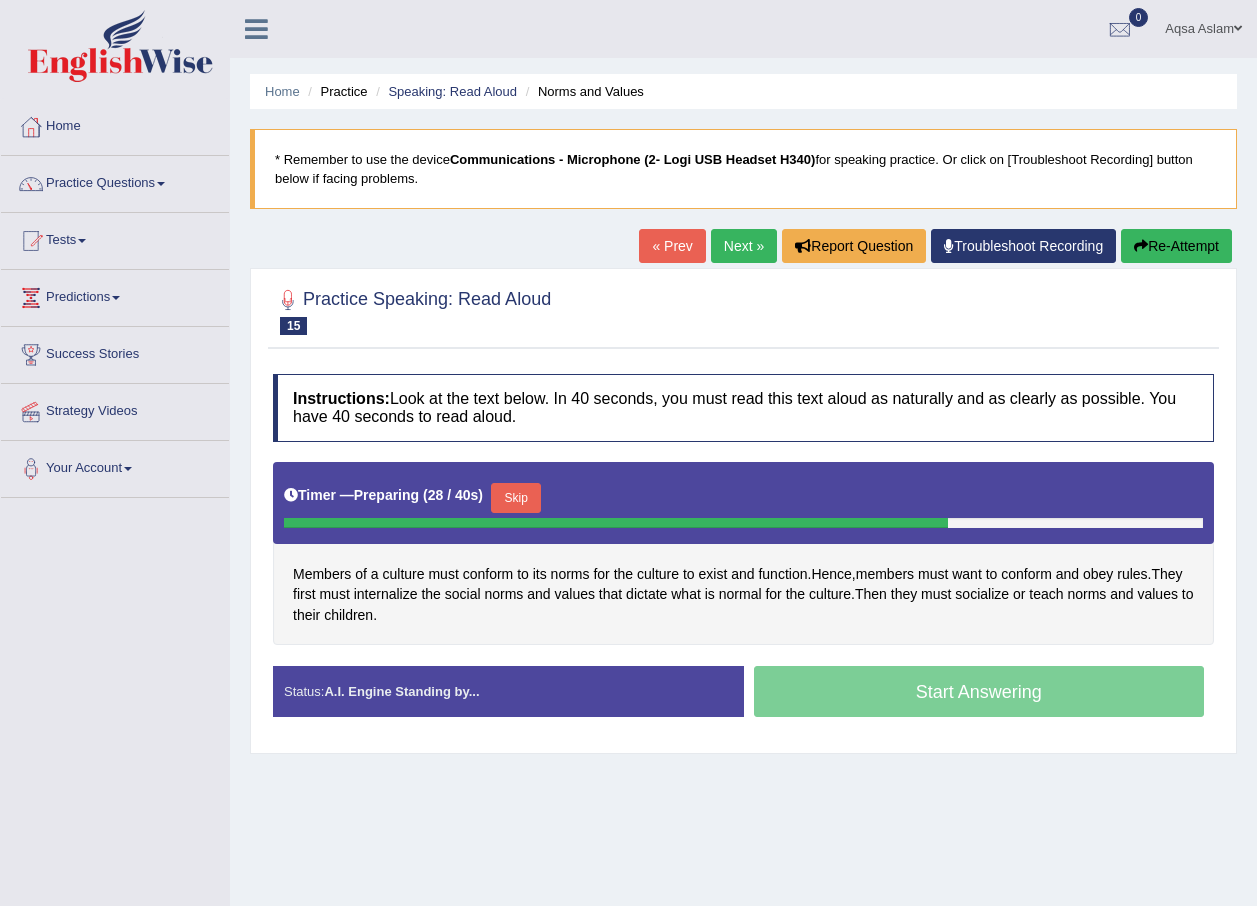 click on "Skip" at bounding box center (516, 498) 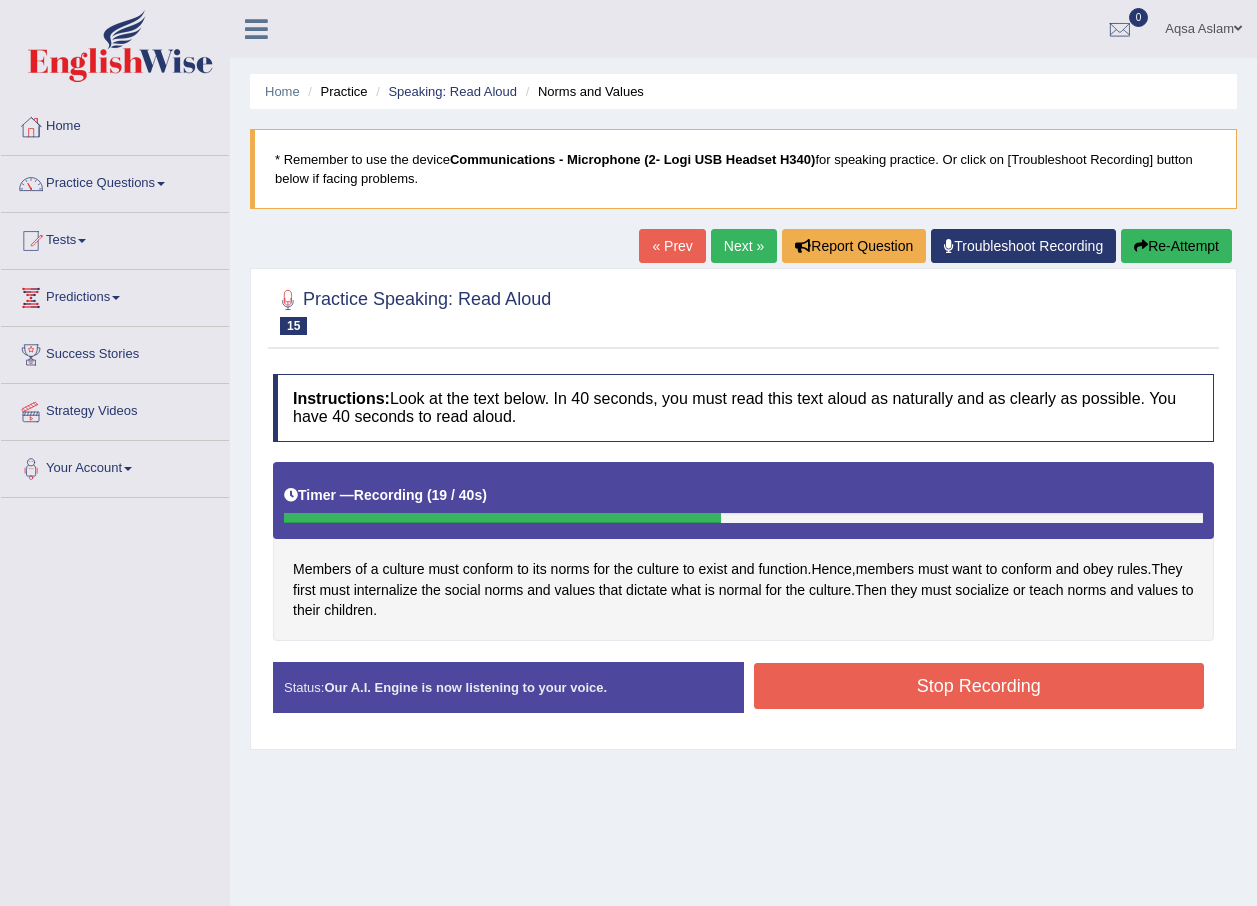 click on "Stop Recording" at bounding box center (979, 686) 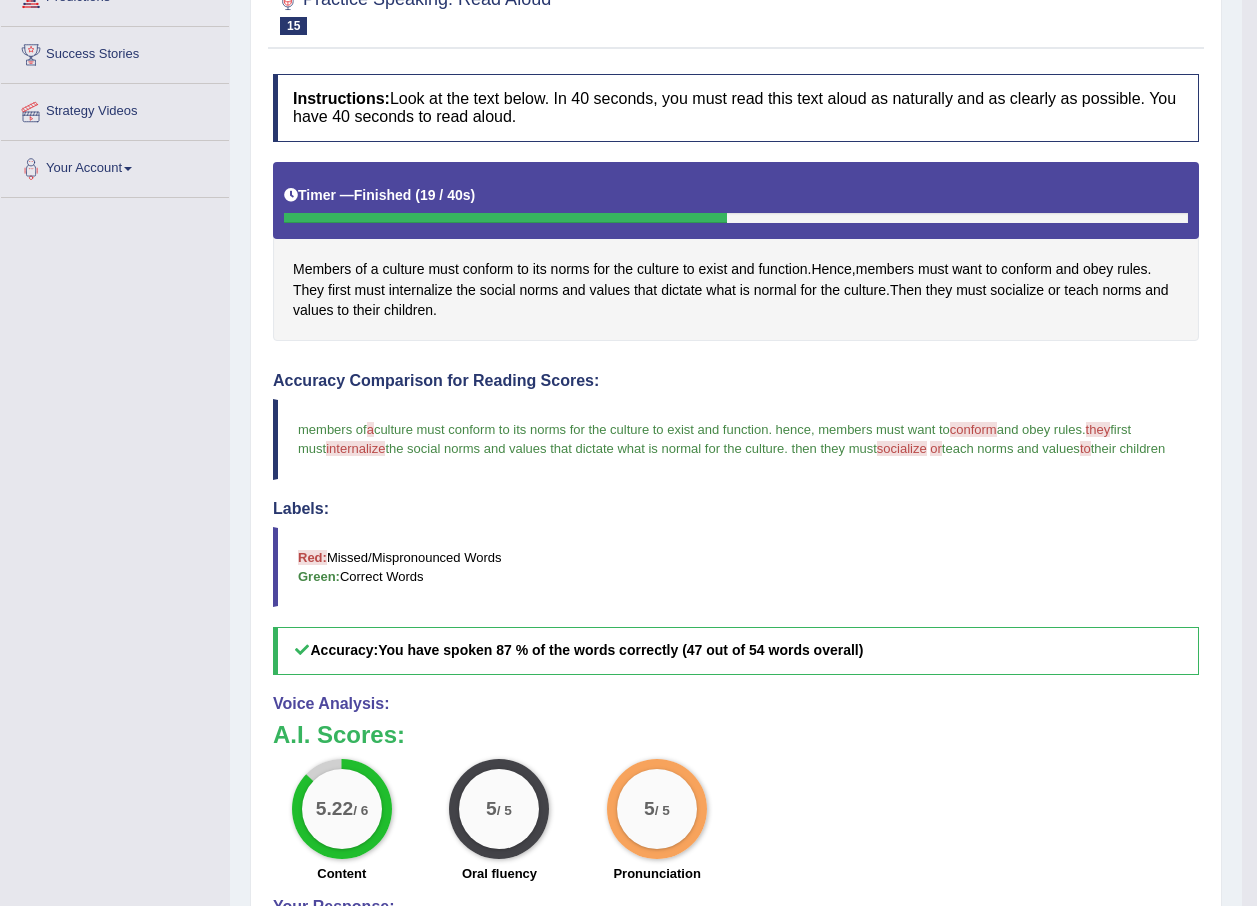 scroll, scrollTop: 0, scrollLeft: 0, axis: both 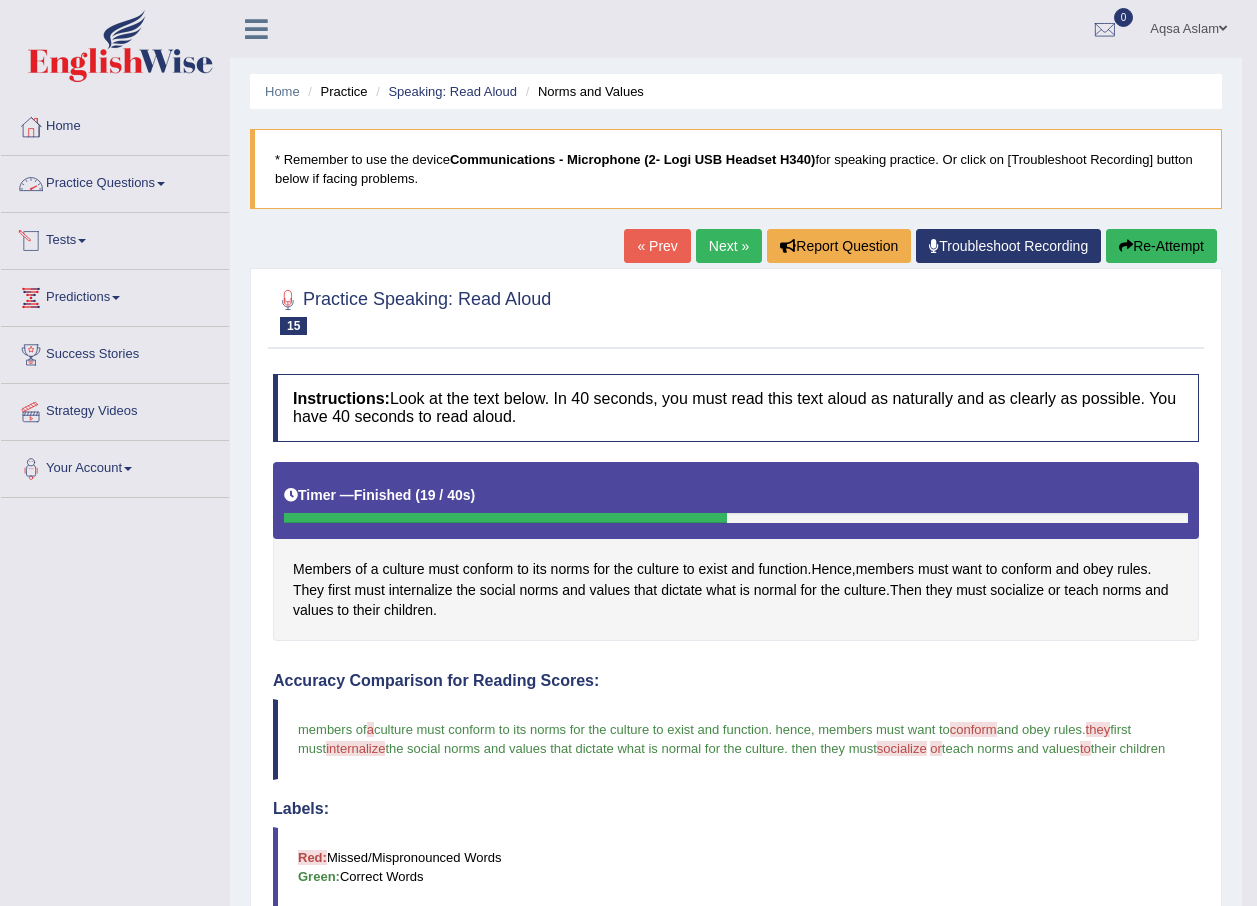 click on "Practice Questions" at bounding box center (115, 181) 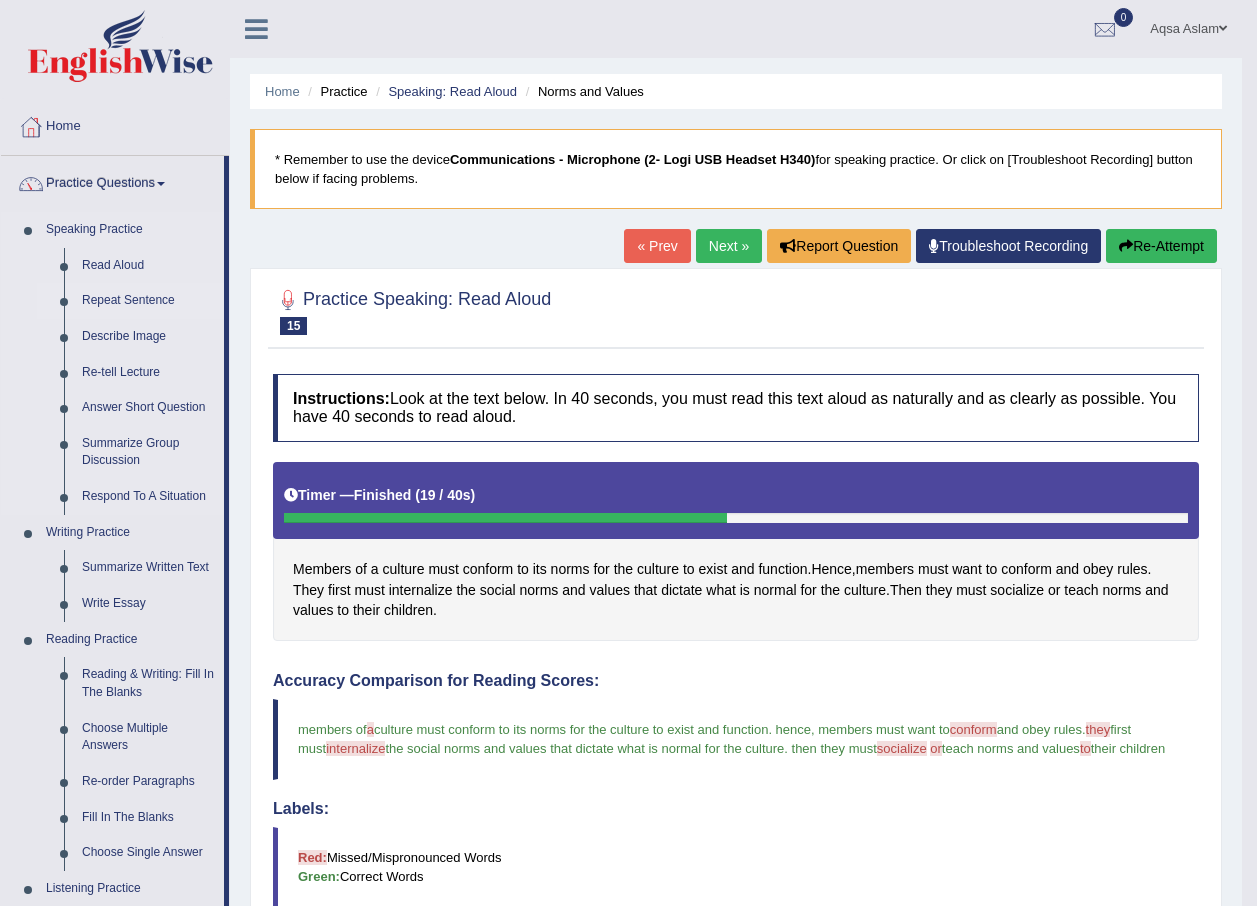 click on "Repeat Sentence" at bounding box center (148, 301) 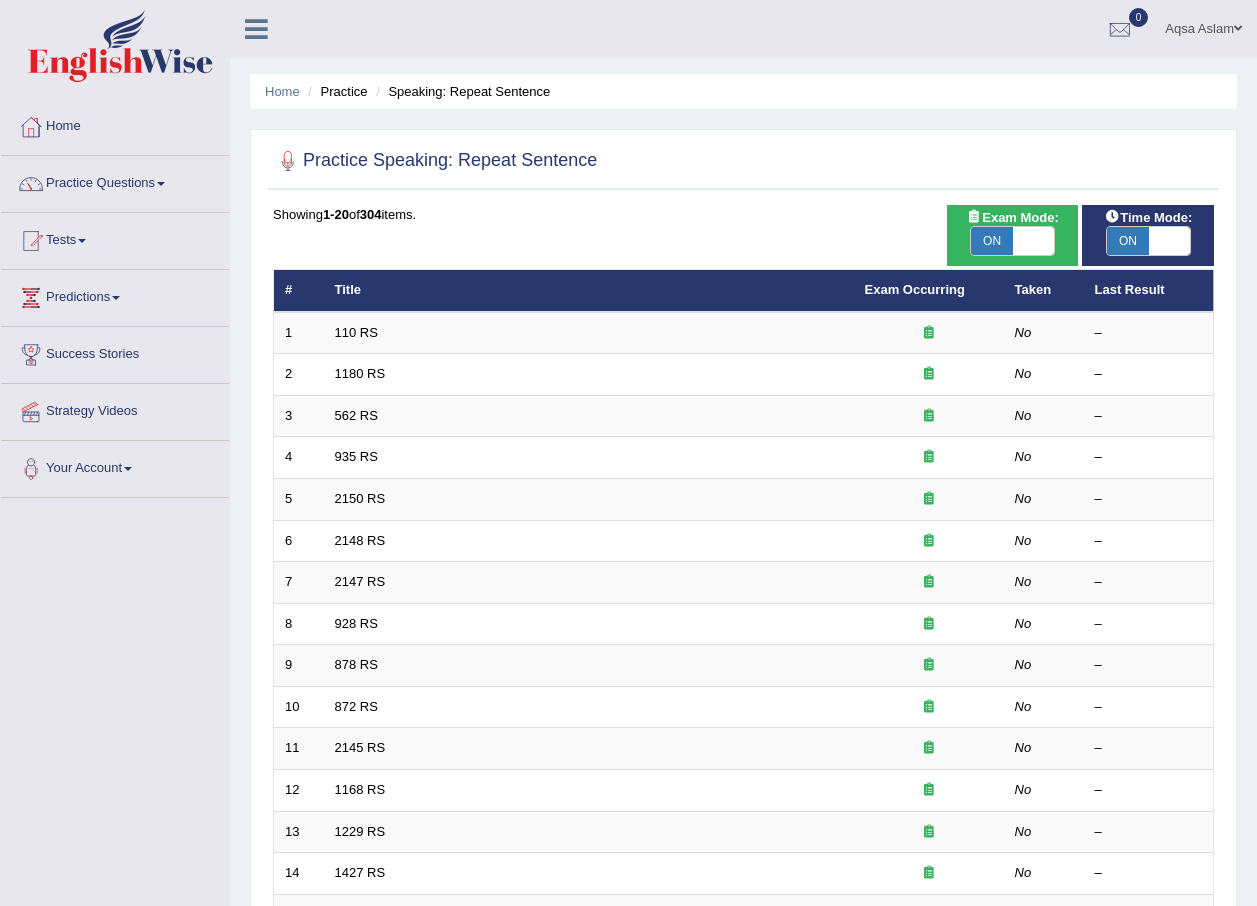 scroll, scrollTop: 0, scrollLeft: 0, axis: both 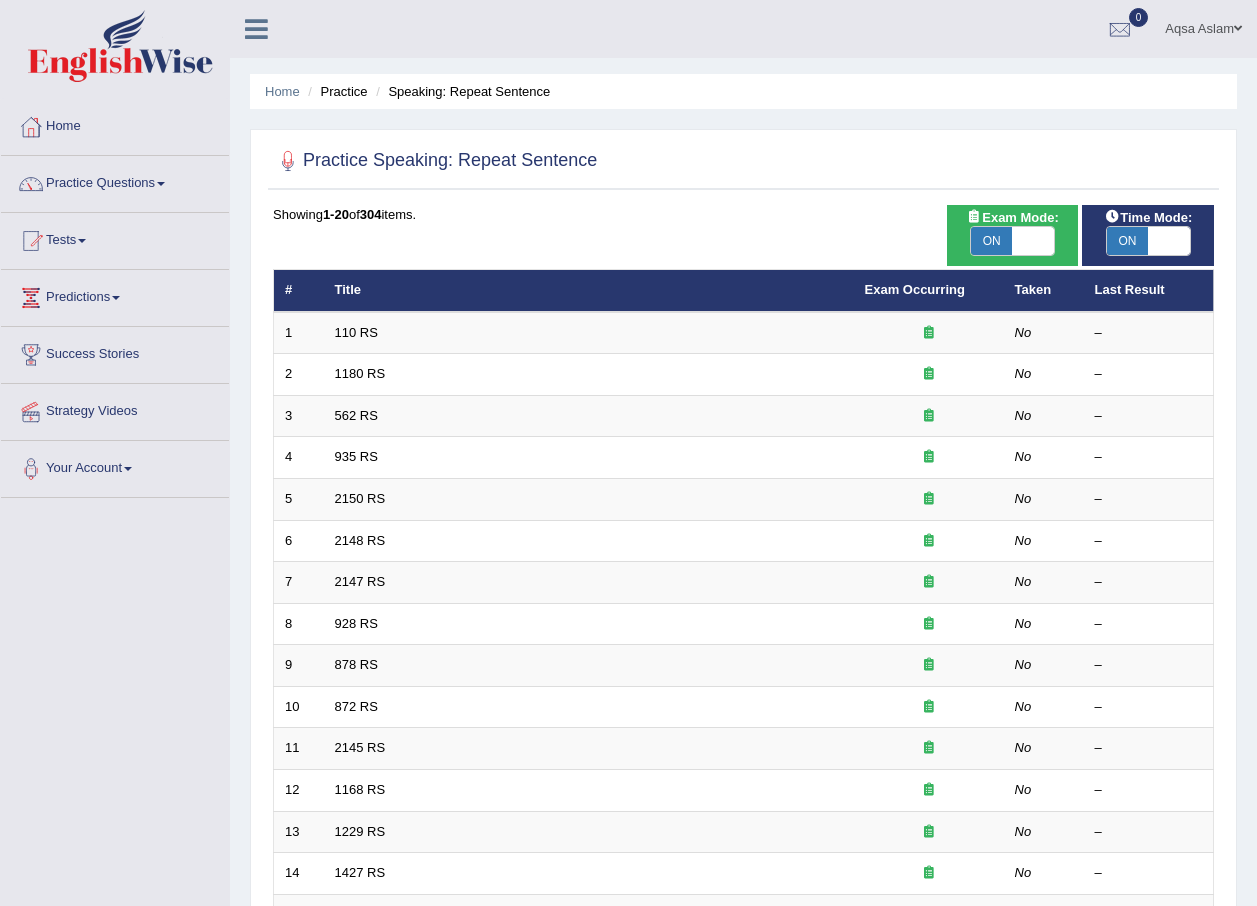 click at bounding box center [1033, 241] 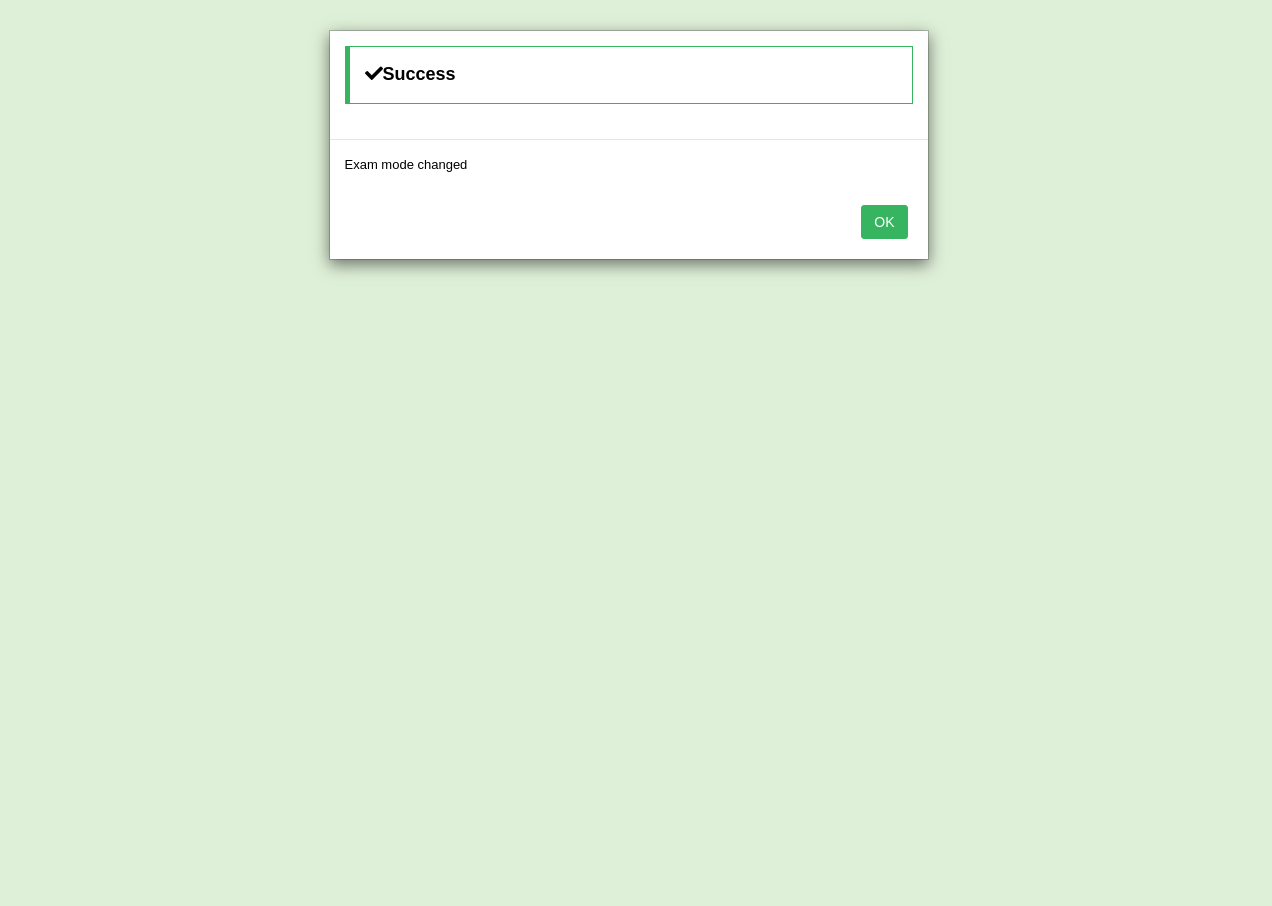 click on "OK" at bounding box center (884, 222) 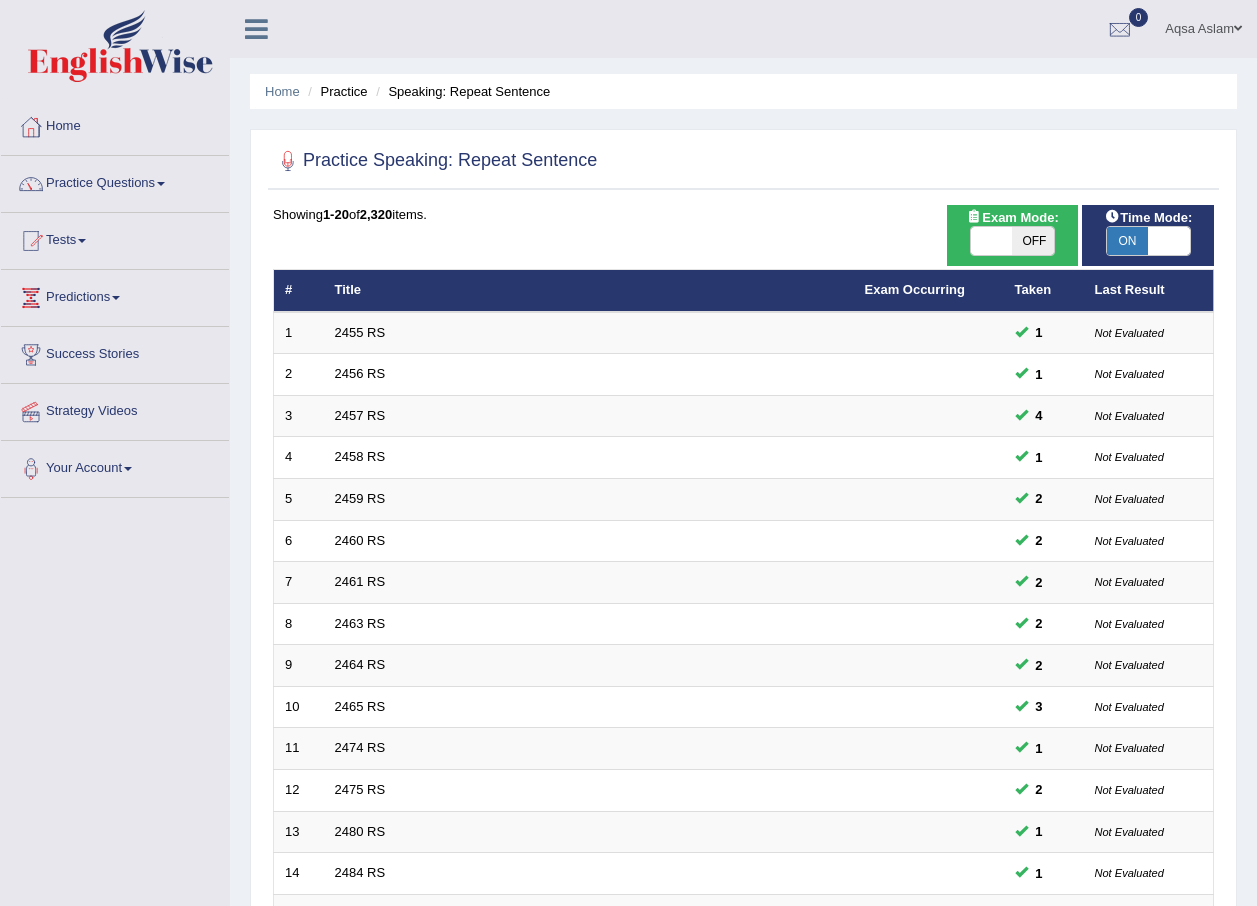 scroll, scrollTop: 0, scrollLeft: 0, axis: both 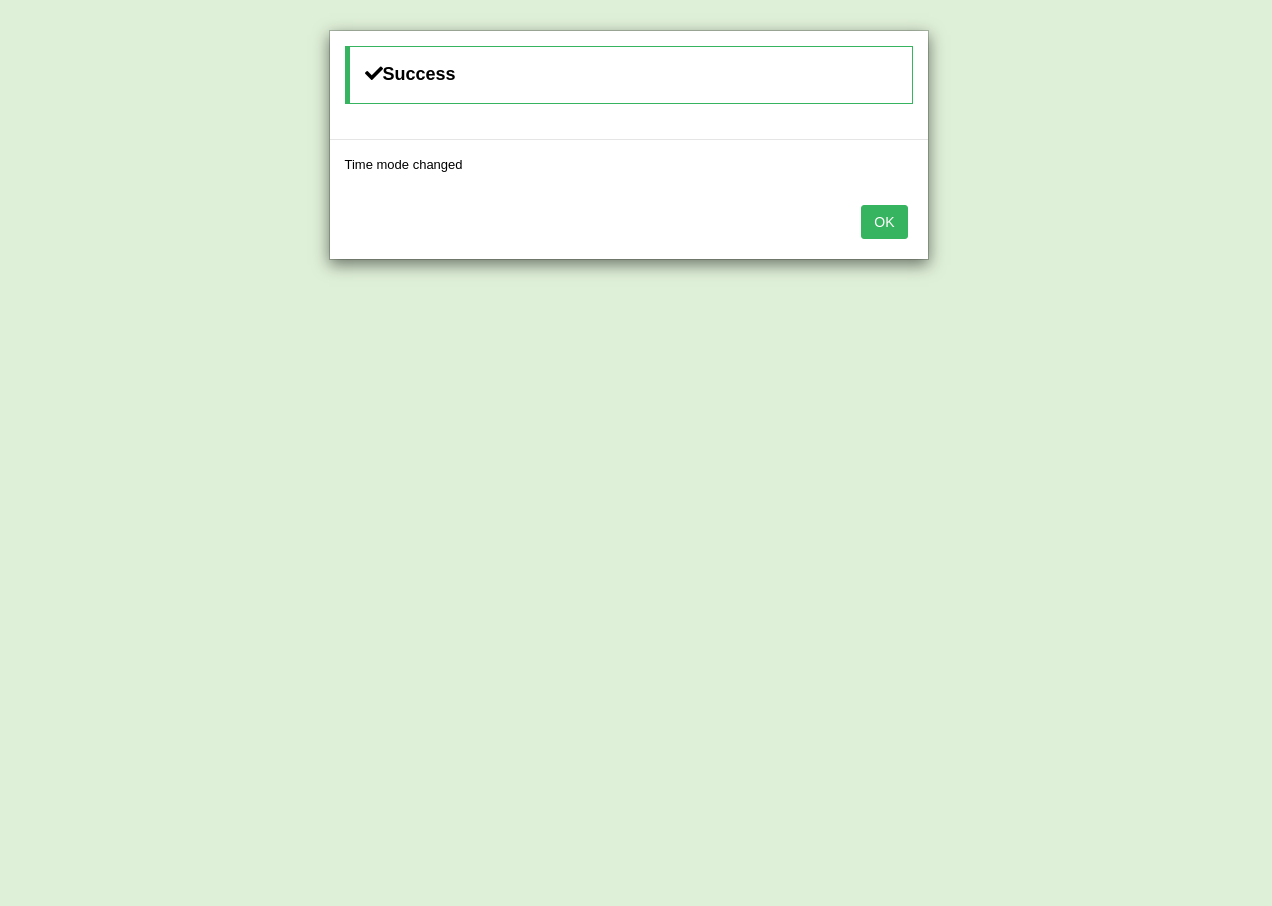 click on "OK" at bounding box center (629, 224) 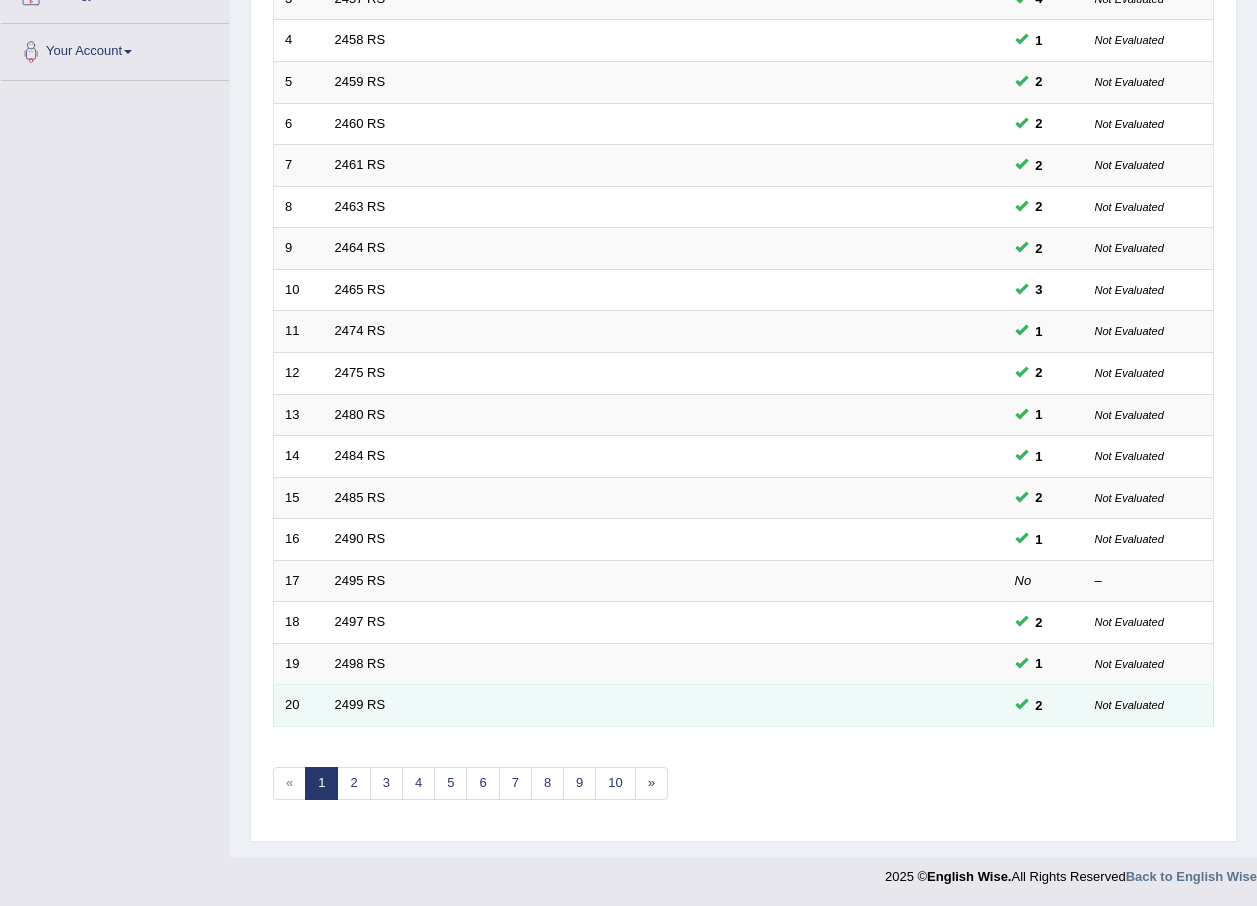 scroll, scrollTop: 418, scrollLeft: 0, axis: vertical 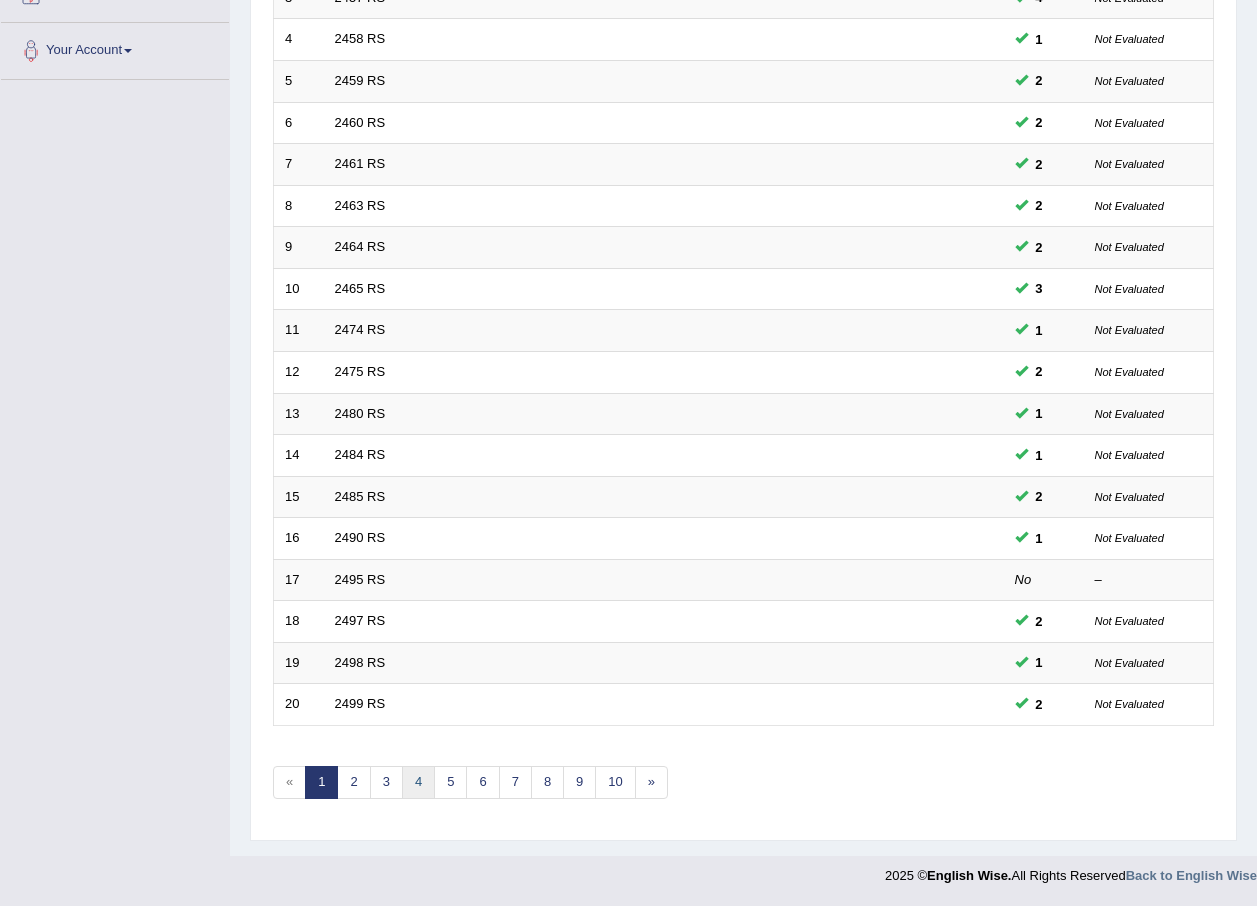 click on "4" at bounding box center [418, 782] 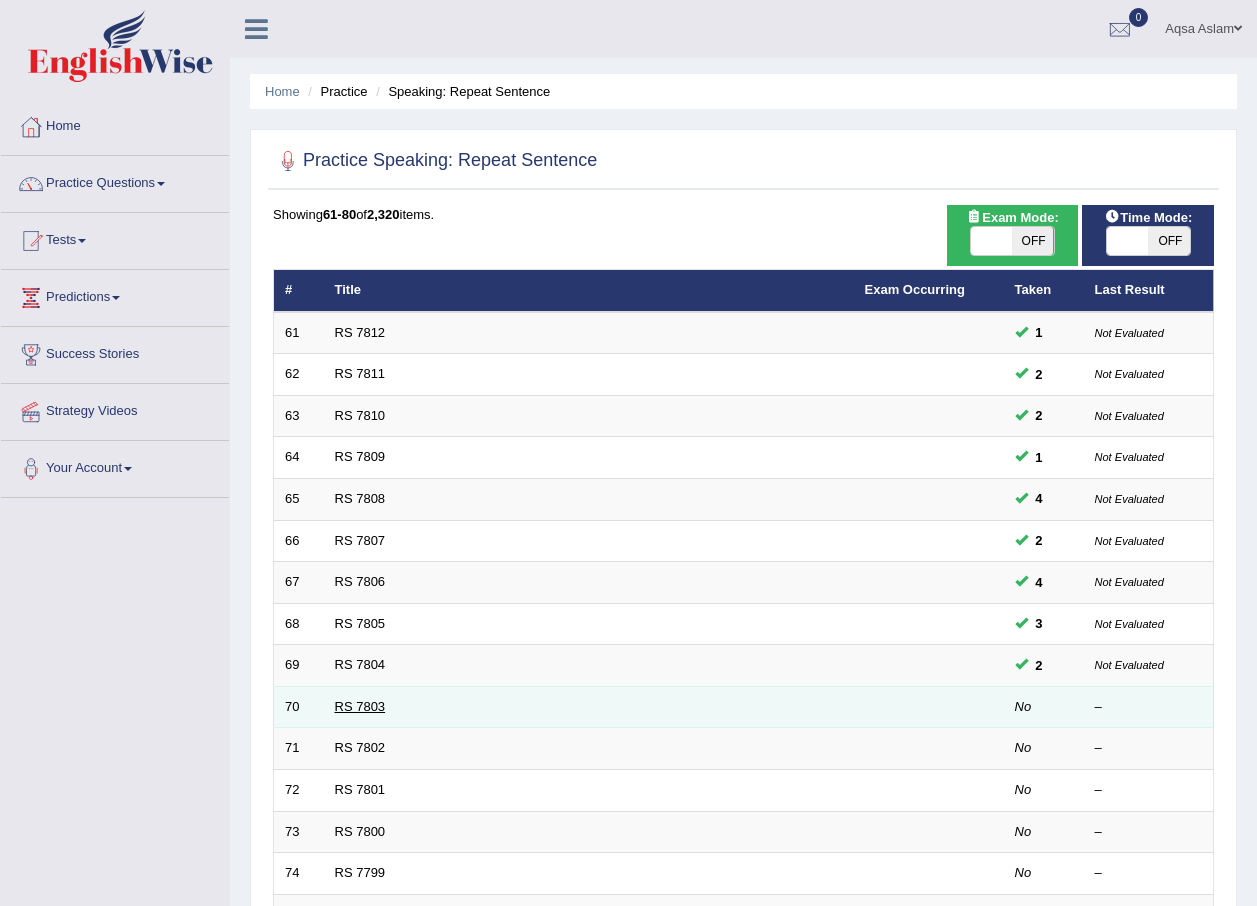scroll, scrollTop: 0, scrollLeft: 0, axis: both 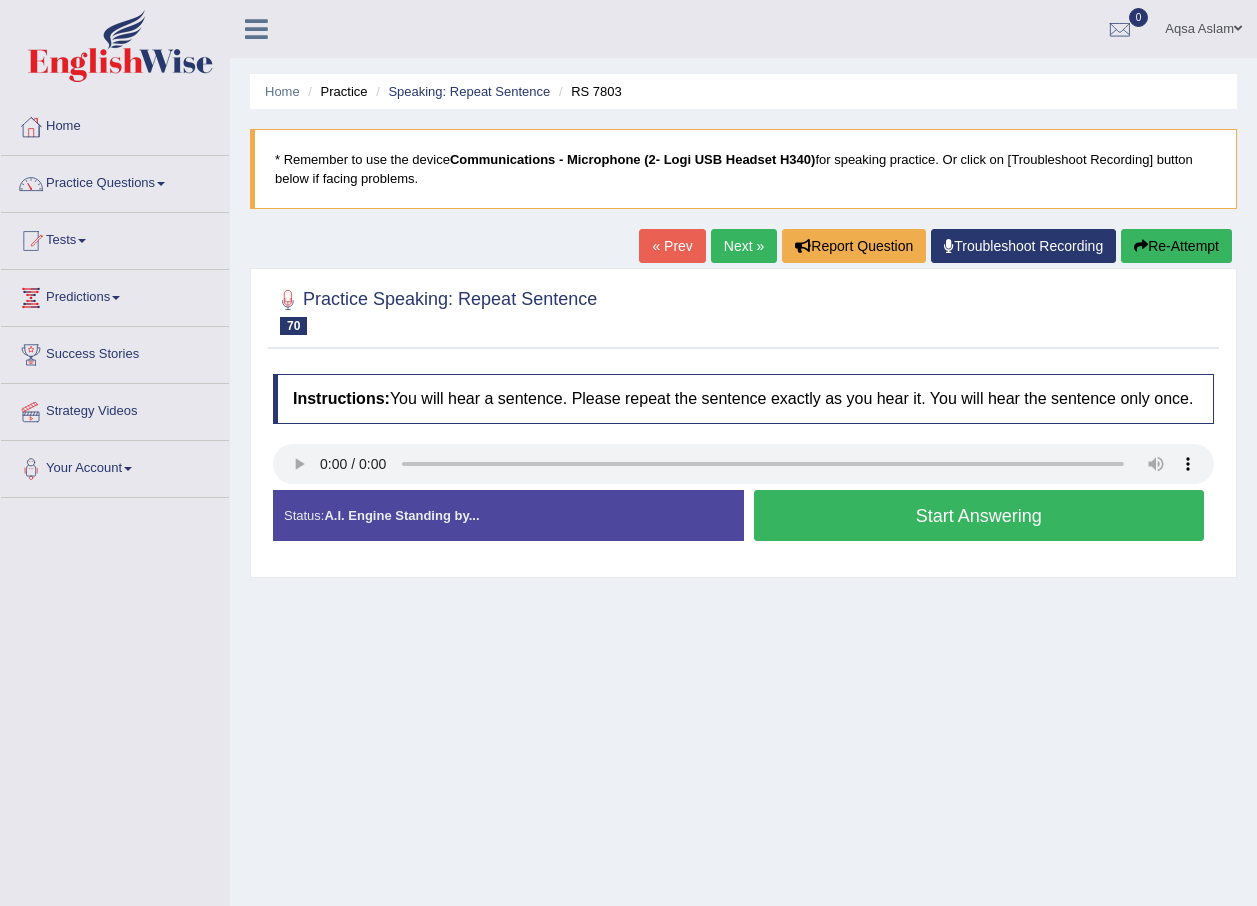 click on "Start Answering" at bounding box center [979, 515] 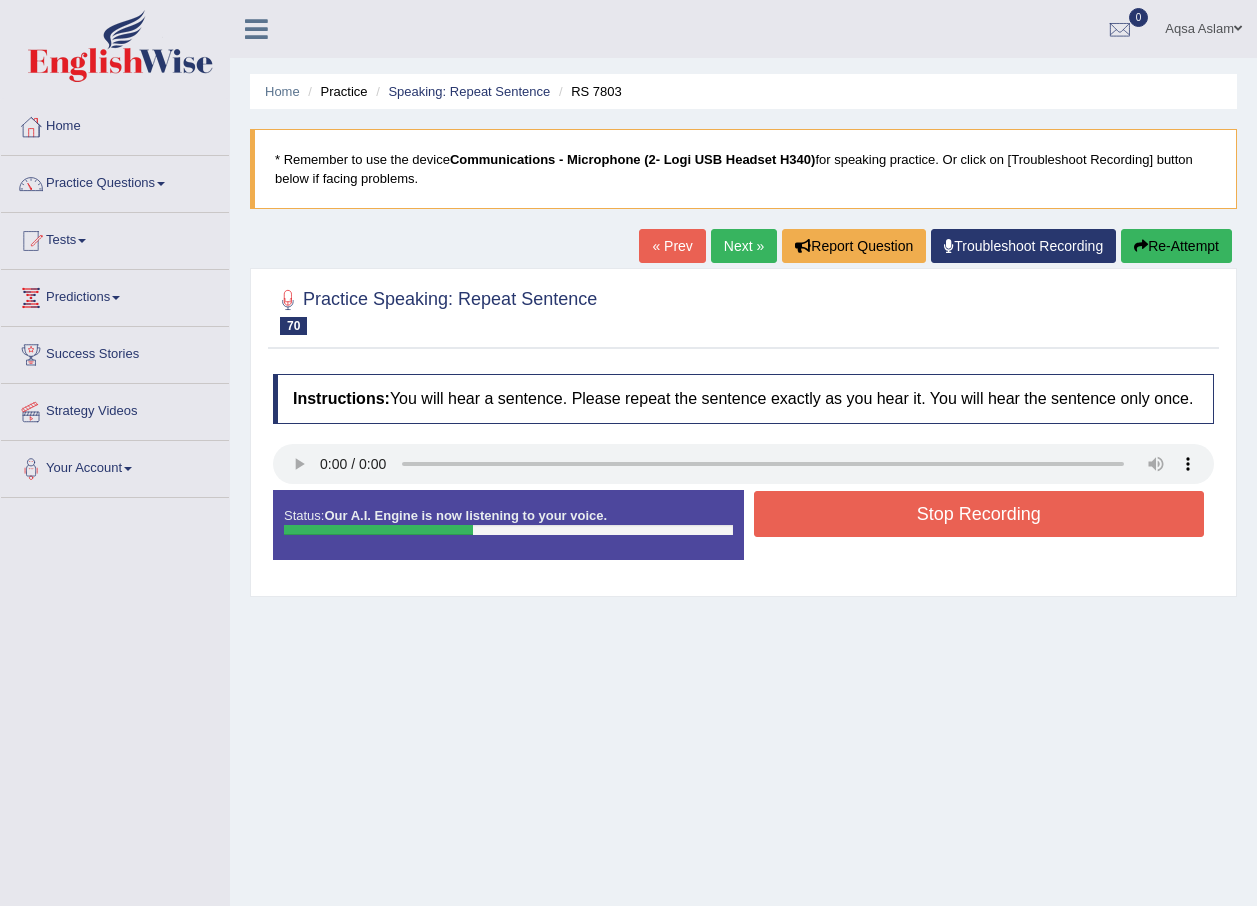 click on "Stop Recording" at bounding box center (979, 514) 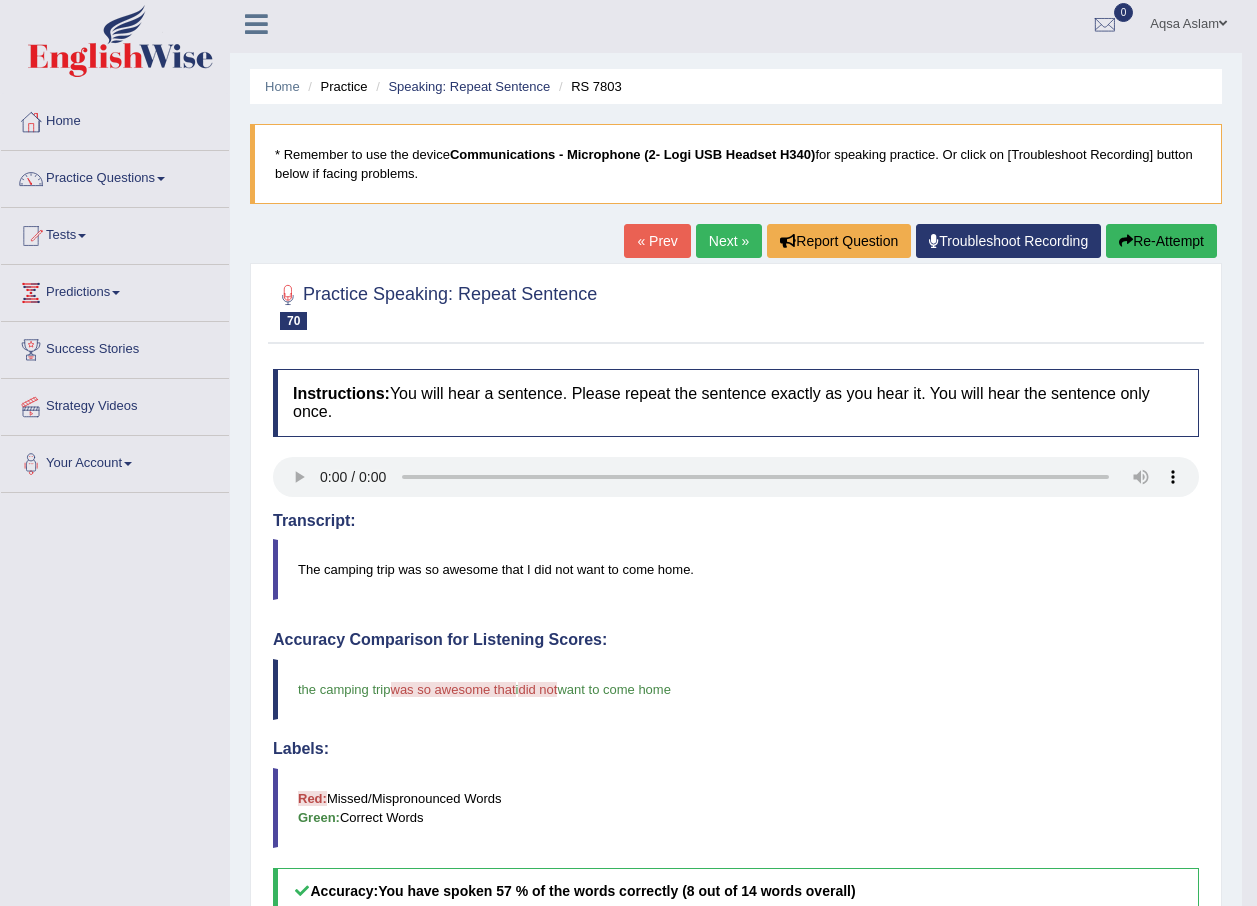 scroll, scrollTop: 0, scrollLeft: 0, axis: both 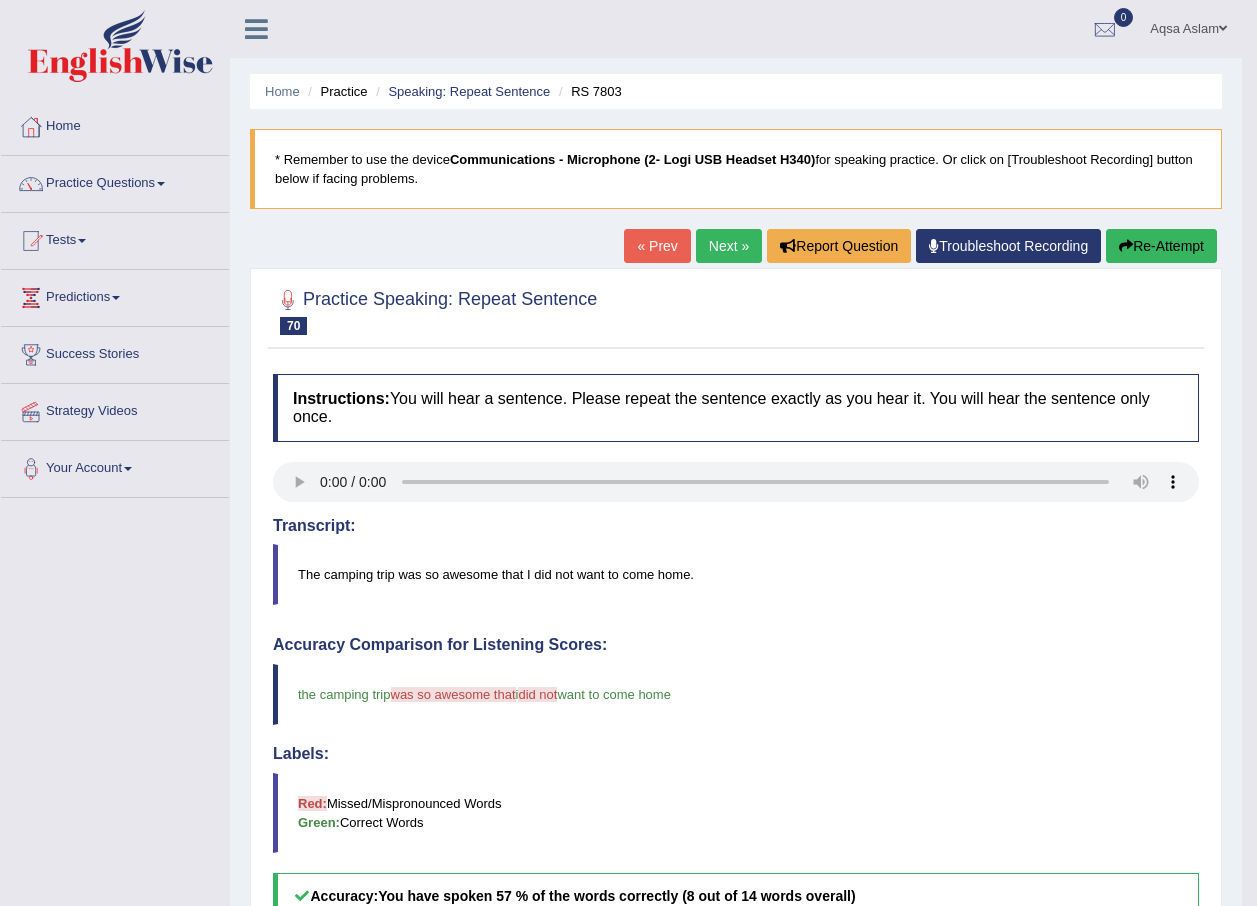 click on "Next »" at bounding box center [729, 246] 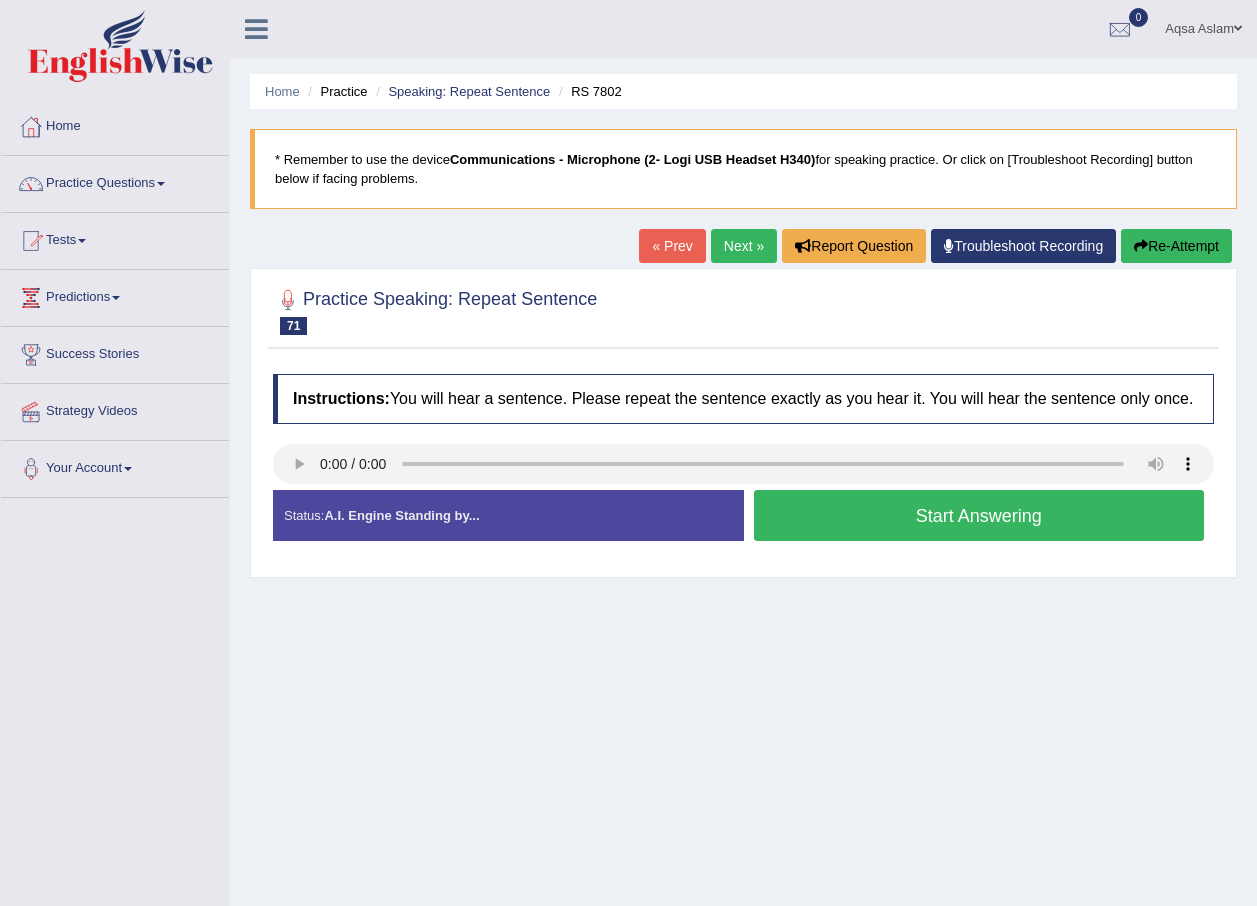 scroll, scrollTop: 0, scrollLeft: 0, axis: both 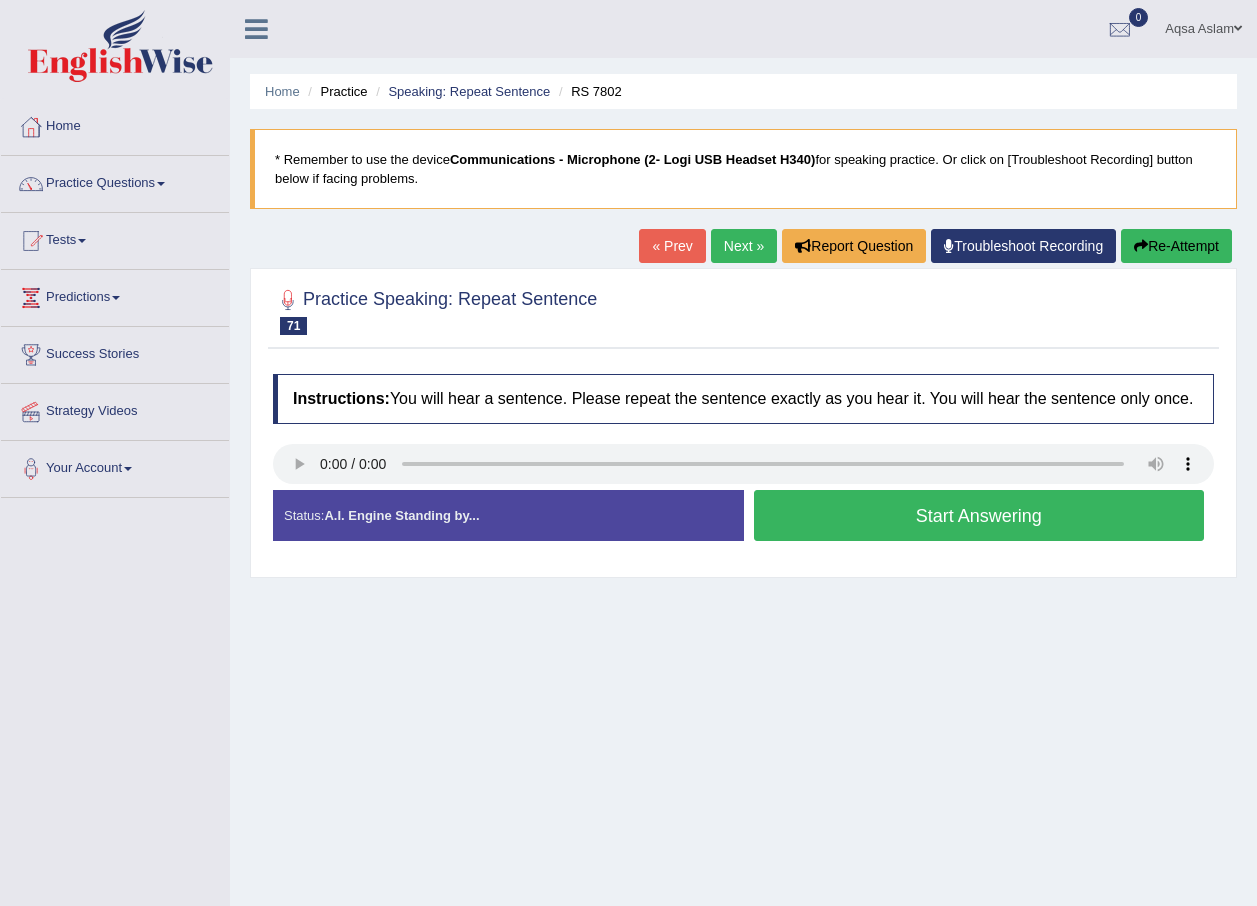 click on "Start Answering" at bounding box center (979, 515) 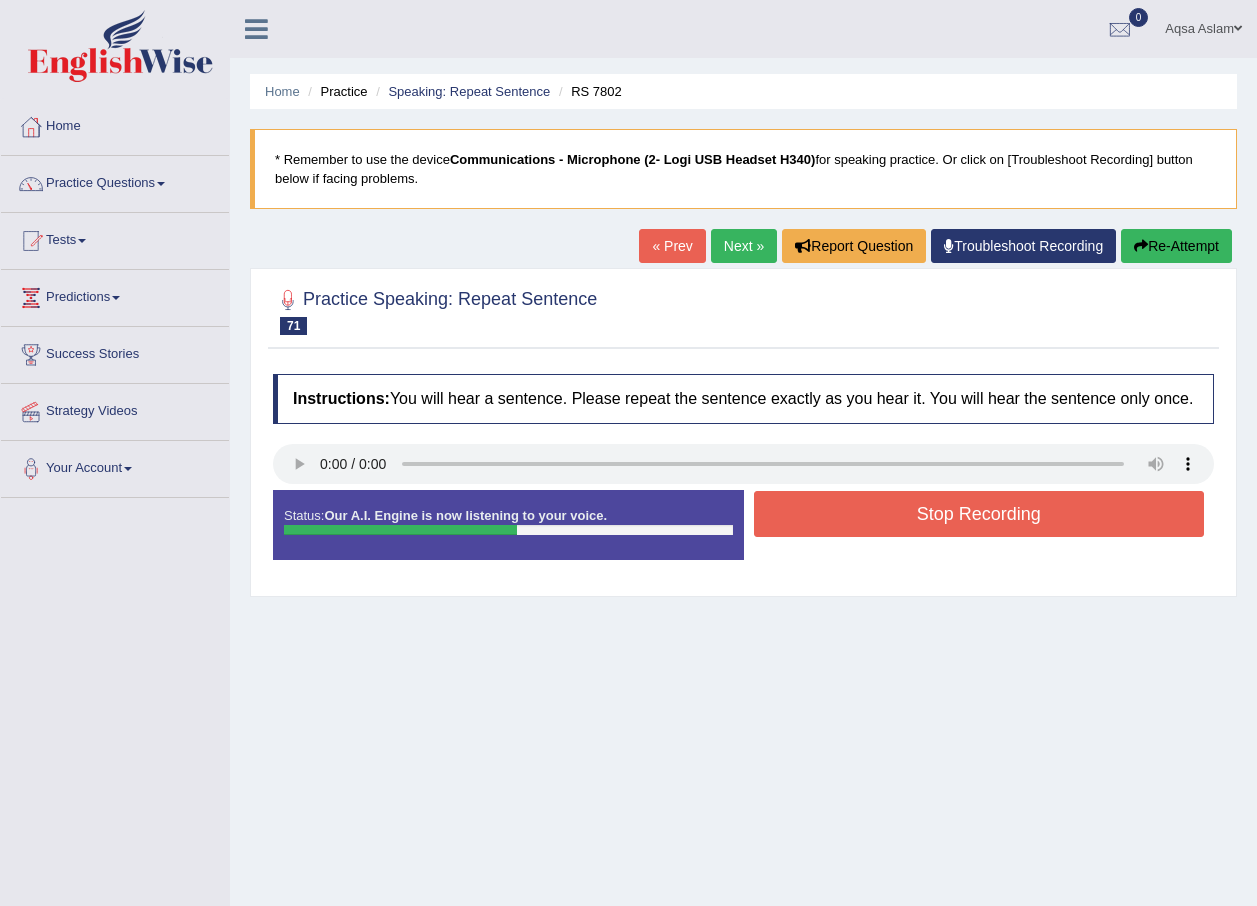 click on "Stop Recording" at bounding box center (979, 514) 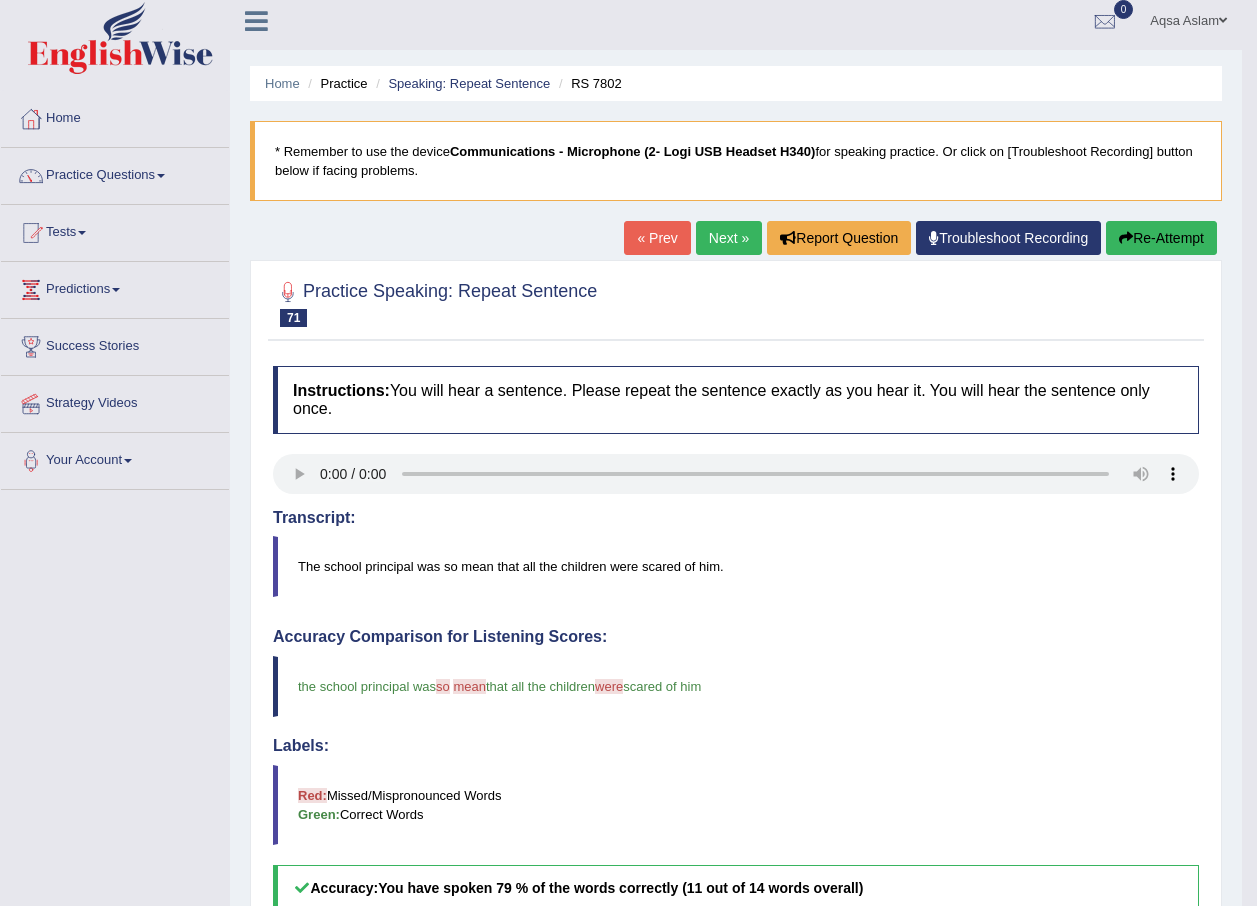 scroll, scrollTop: 0, scrollLeft: 0, axis: both 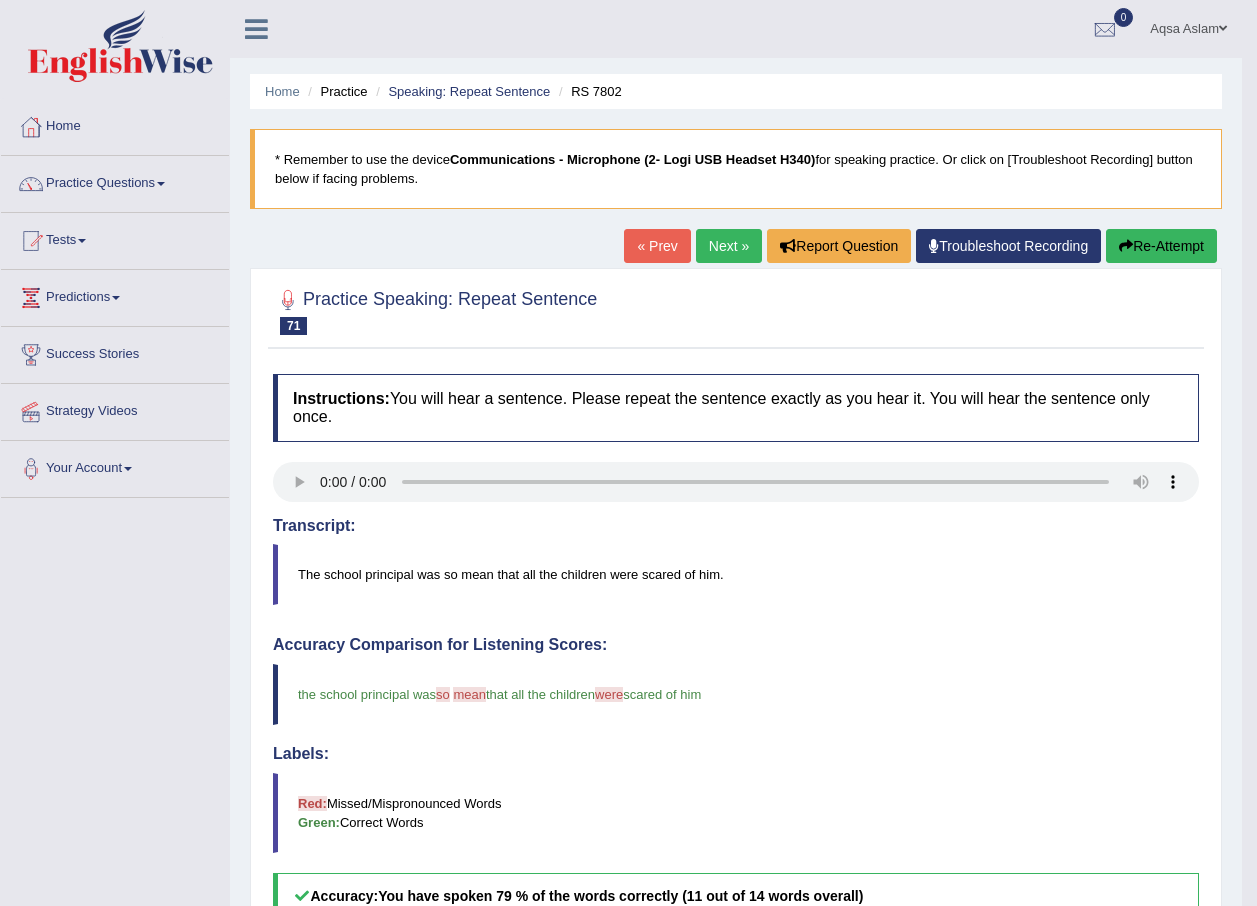 click on "Next »" at bounding box center [729, 246] 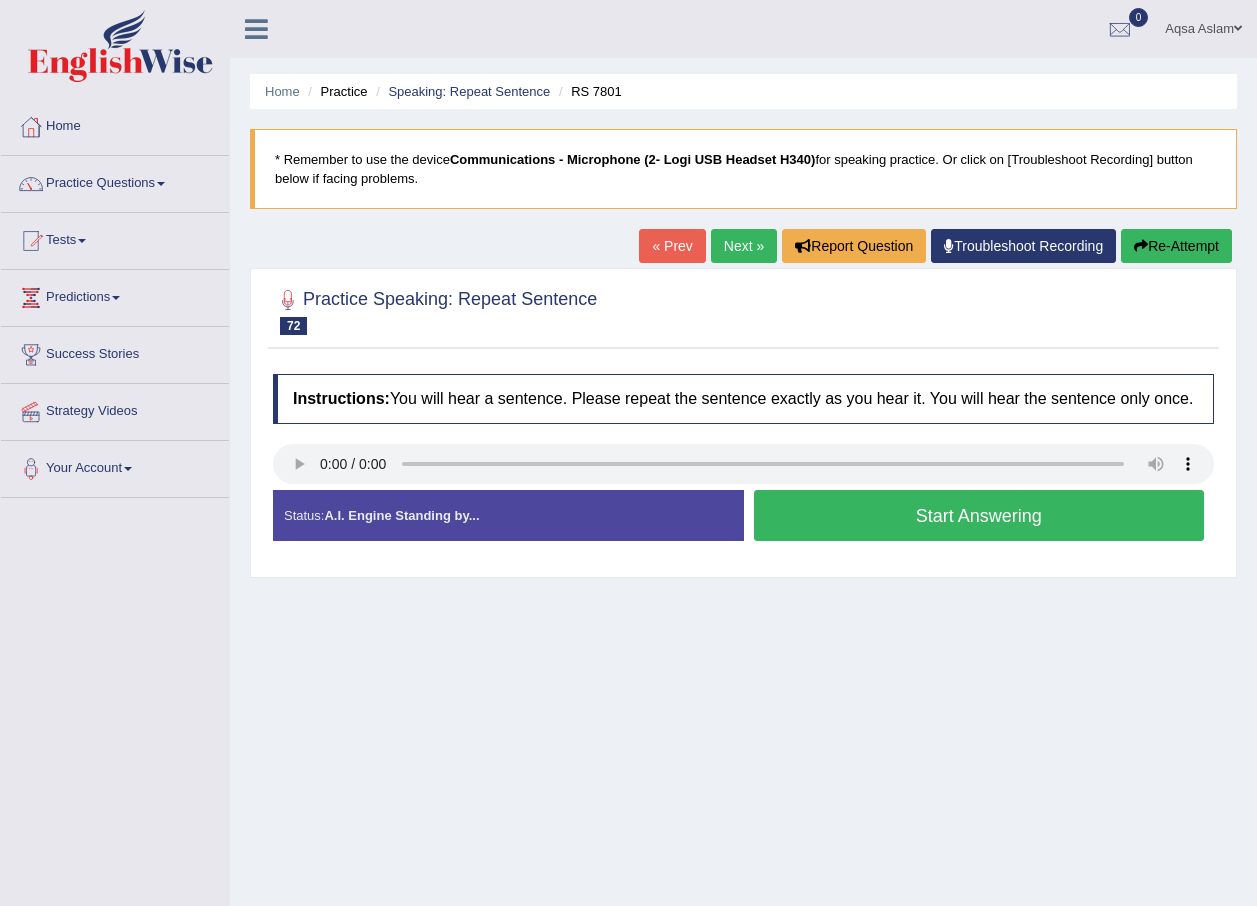 scroll, scrollTop: 0, scrollLeft: 0, axis: both 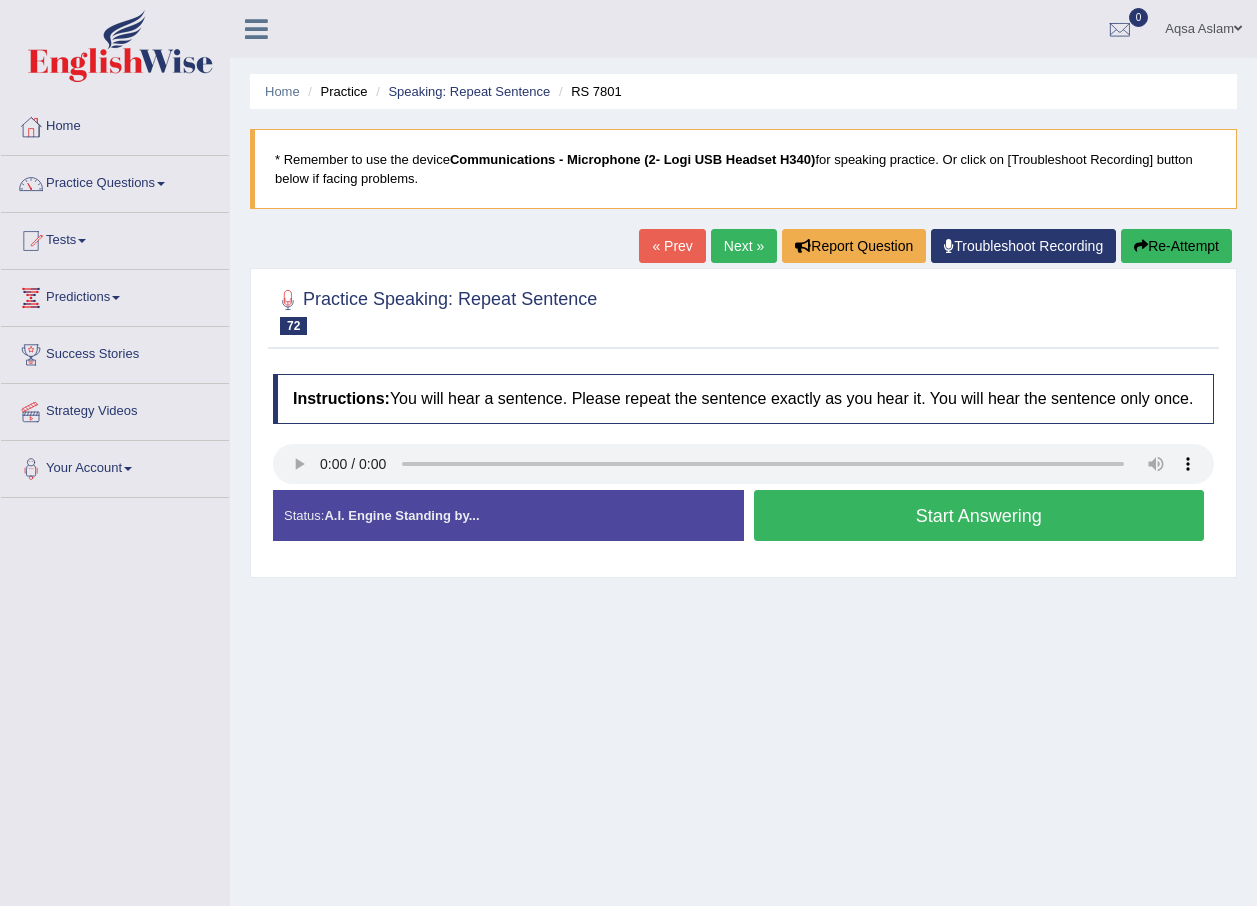 click on "Next »" at bounding box center [744, 246] 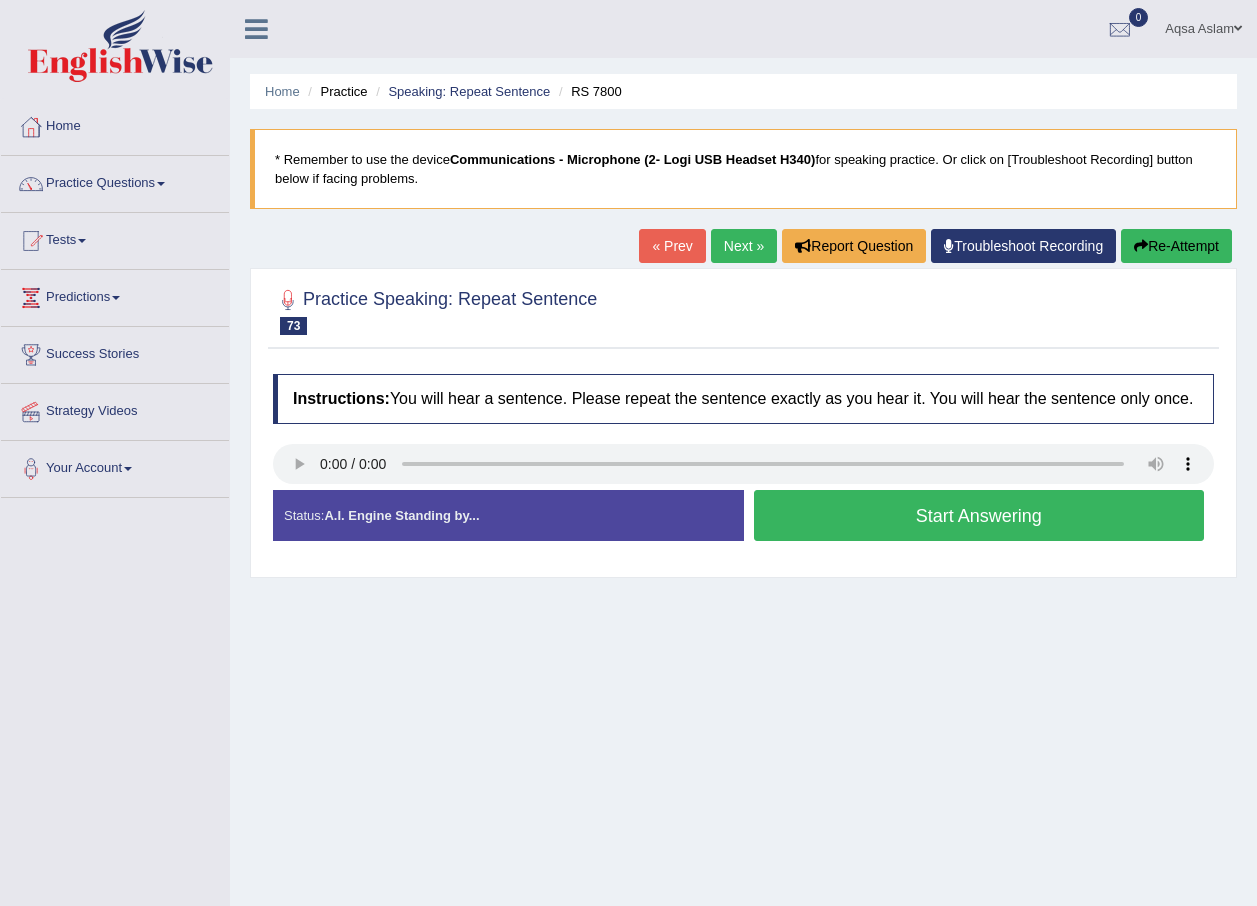 scroll, scrollTop: 0, scrollLeft: 0, axis: both 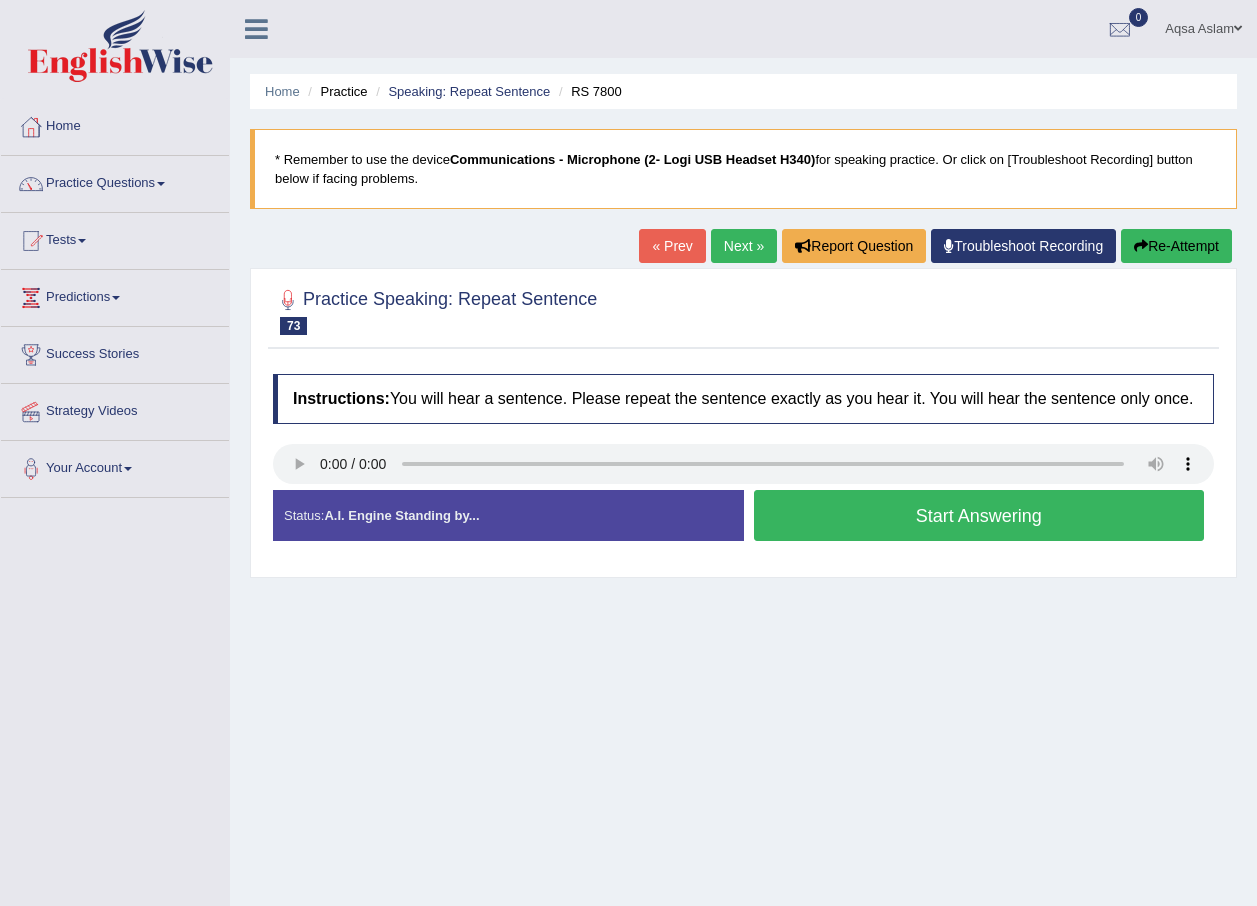click on "Start Answering" at bounding box center (979, 515) 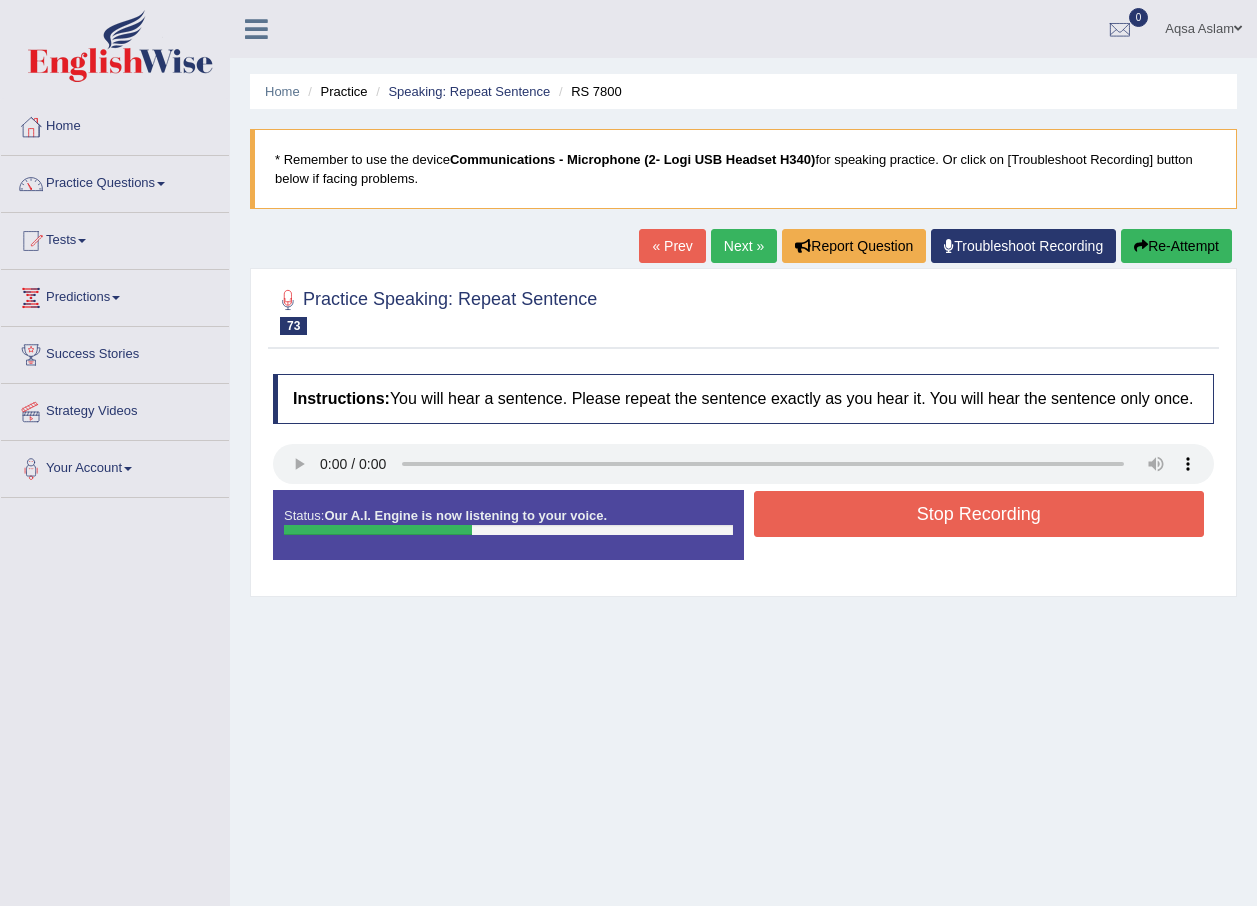 click on "Stop Recording" at bounding box center [979, 514] 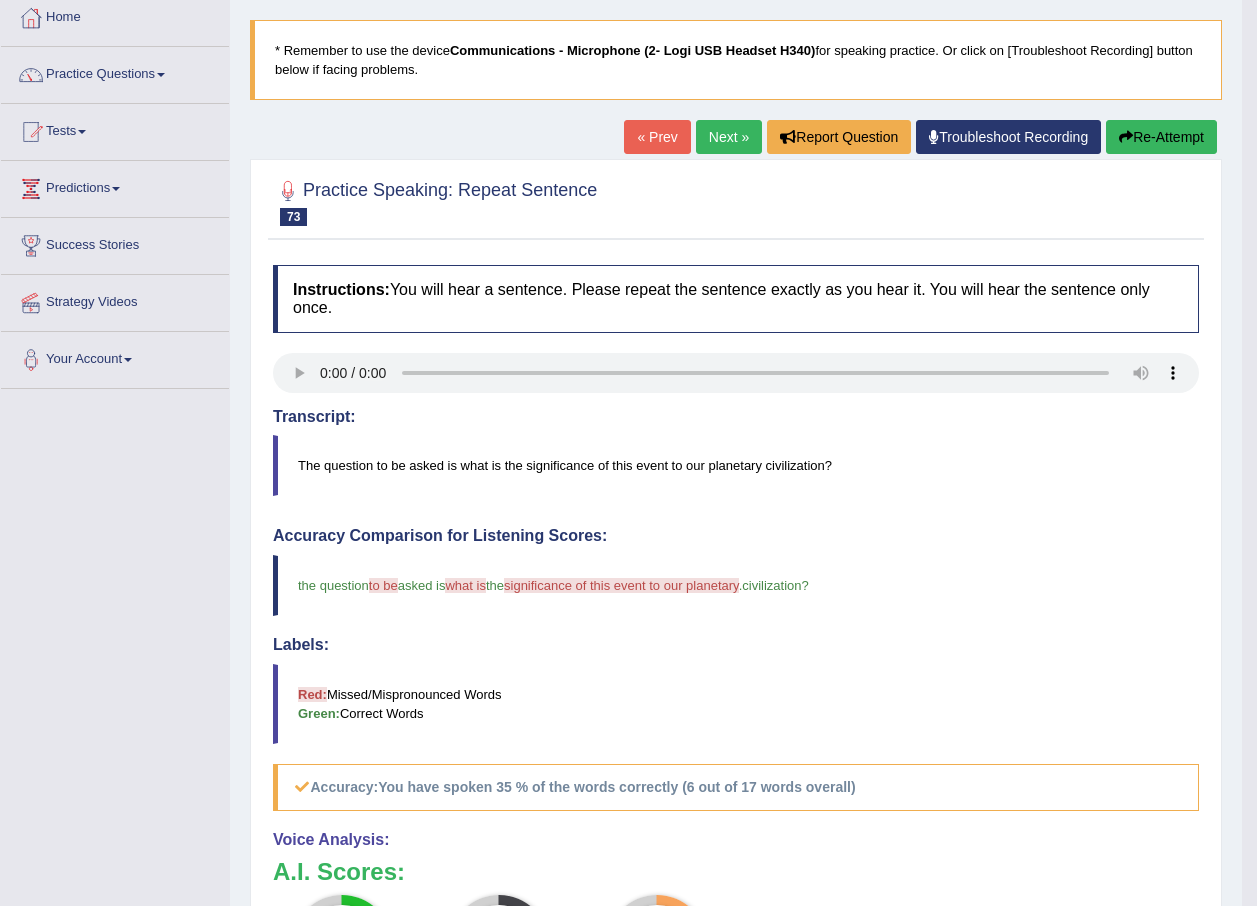 scroll, scrollTop: 100, scrollLeft: 0, axis: vertical 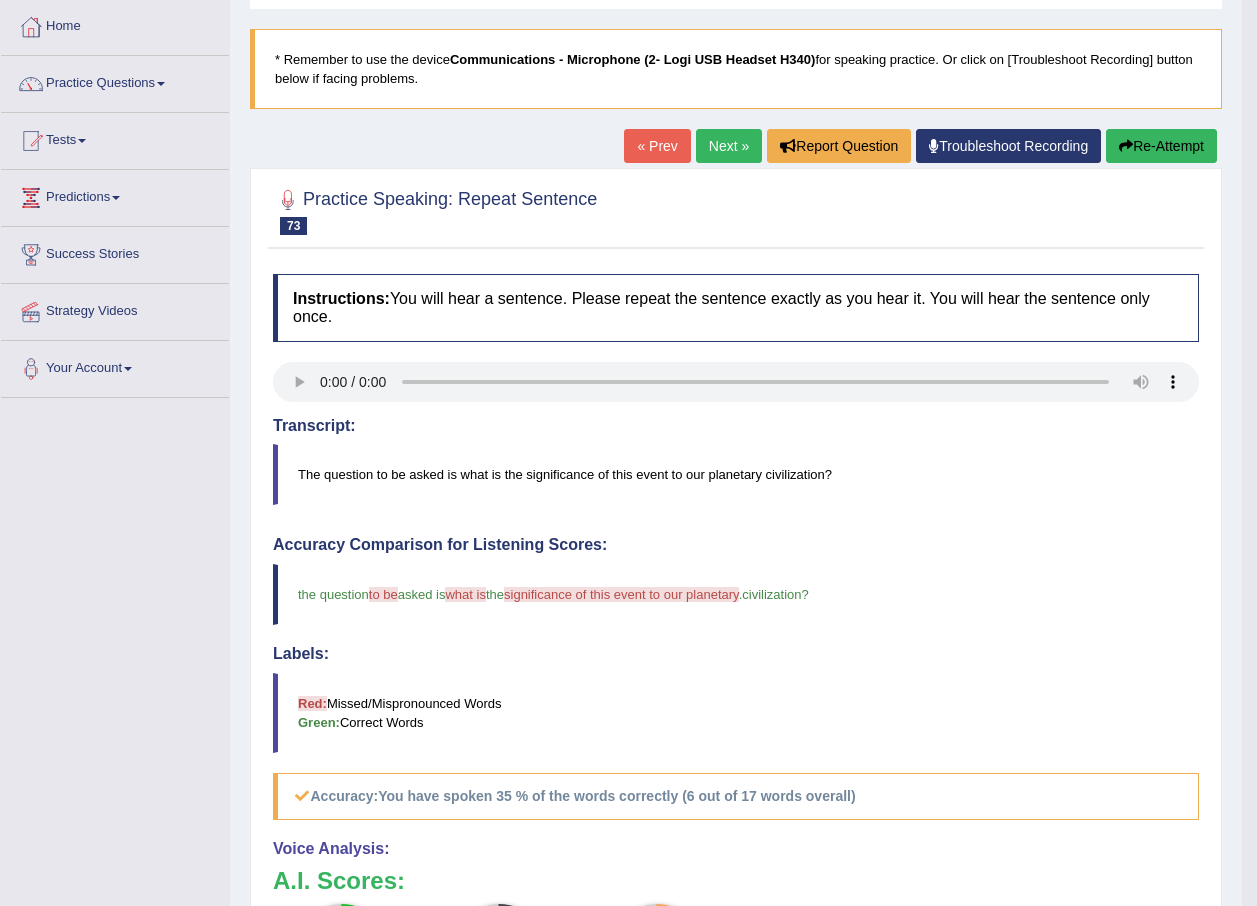click on "Next »" at bounding box center [729, 146] 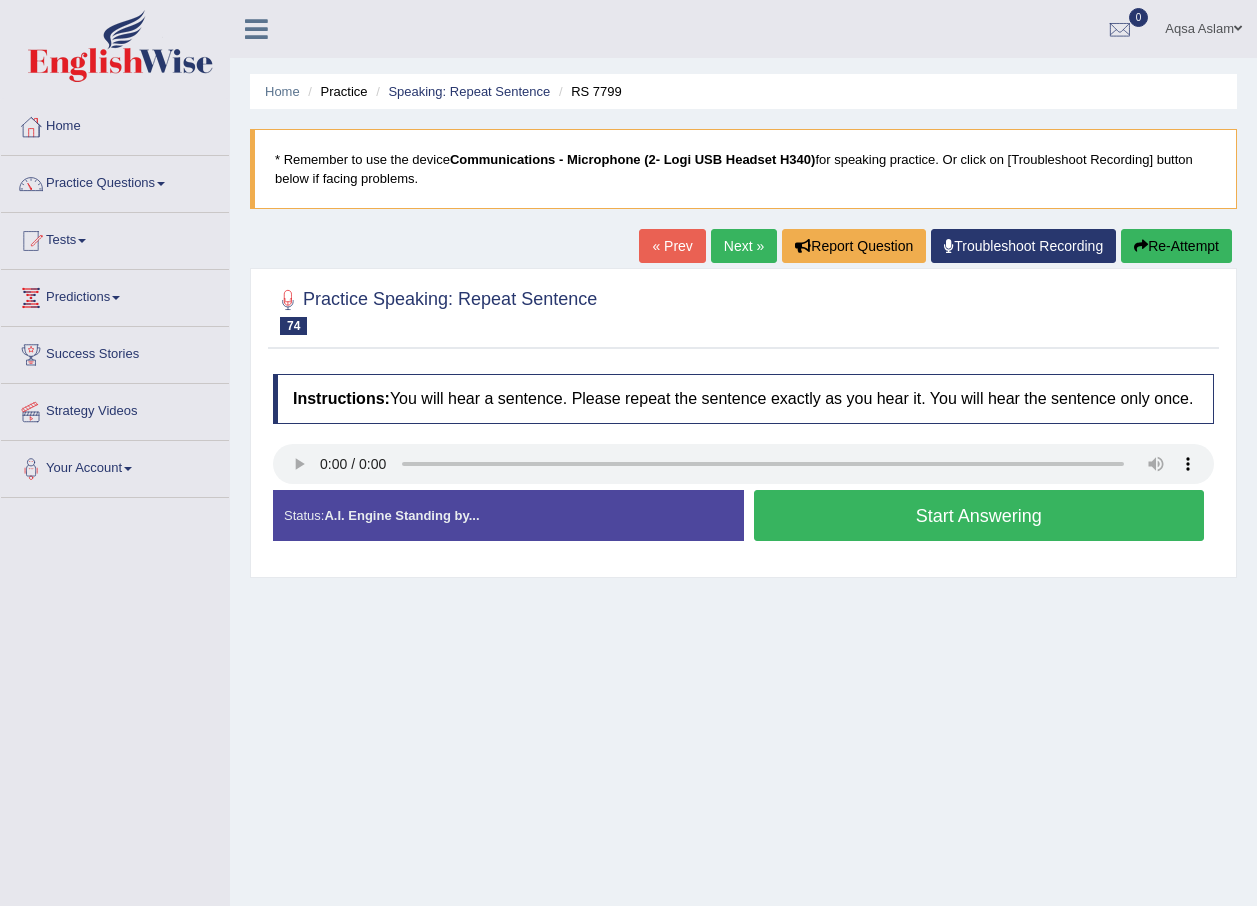 scroll, scrollTop: 0, scrollLeft: 0, axis: both 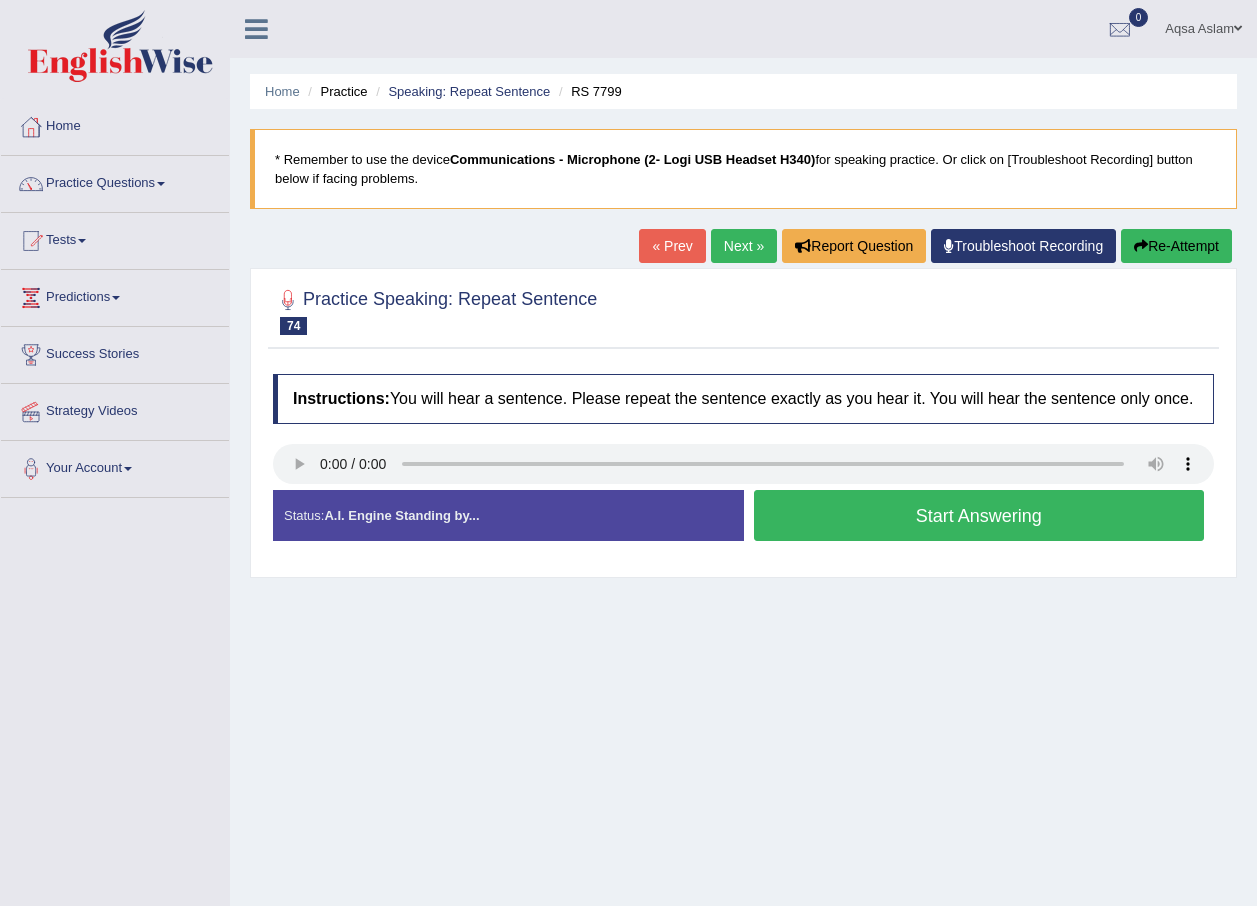 click on "Next »" at bounding box center (744, 246) 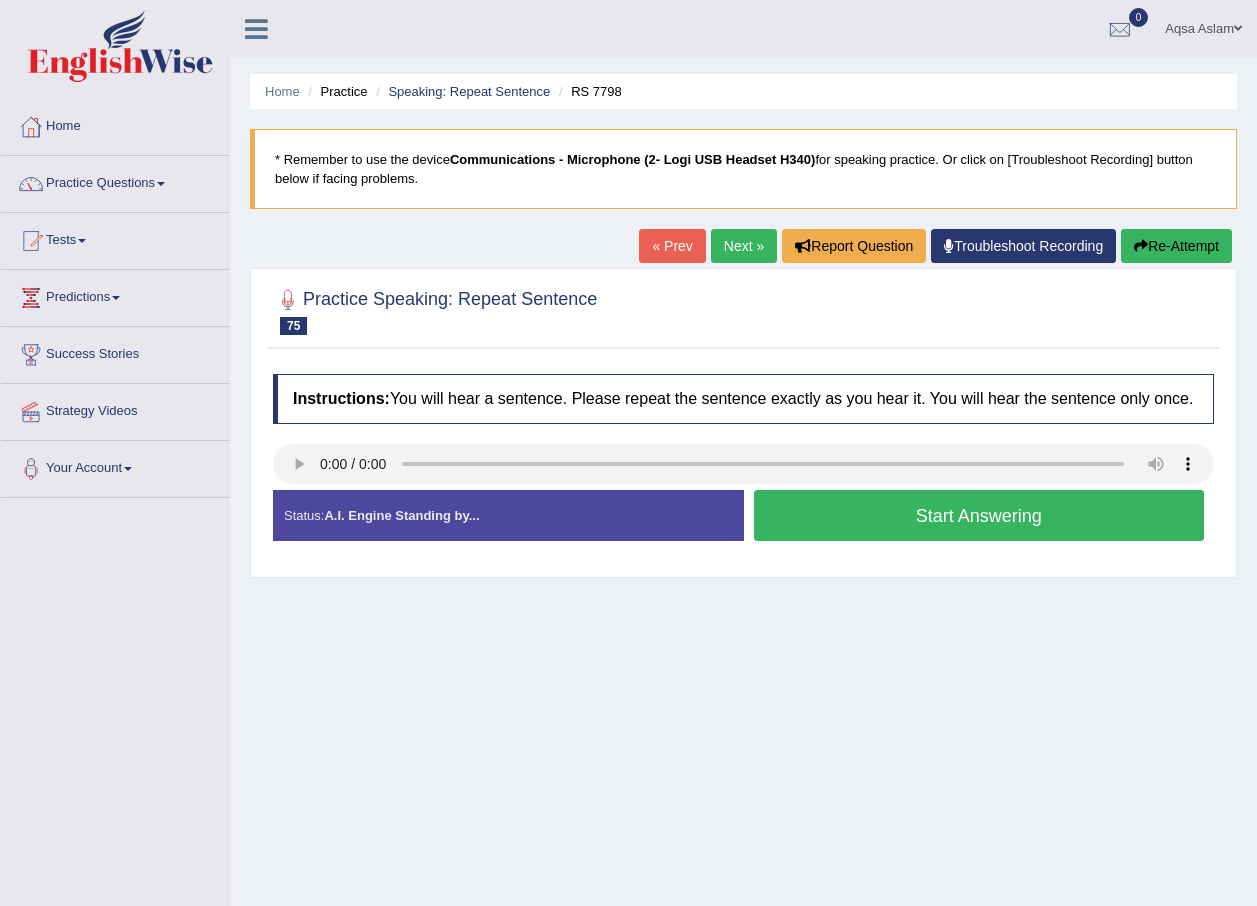 scroll, scrollTop: 0, scrollLeft: 0, axis: both 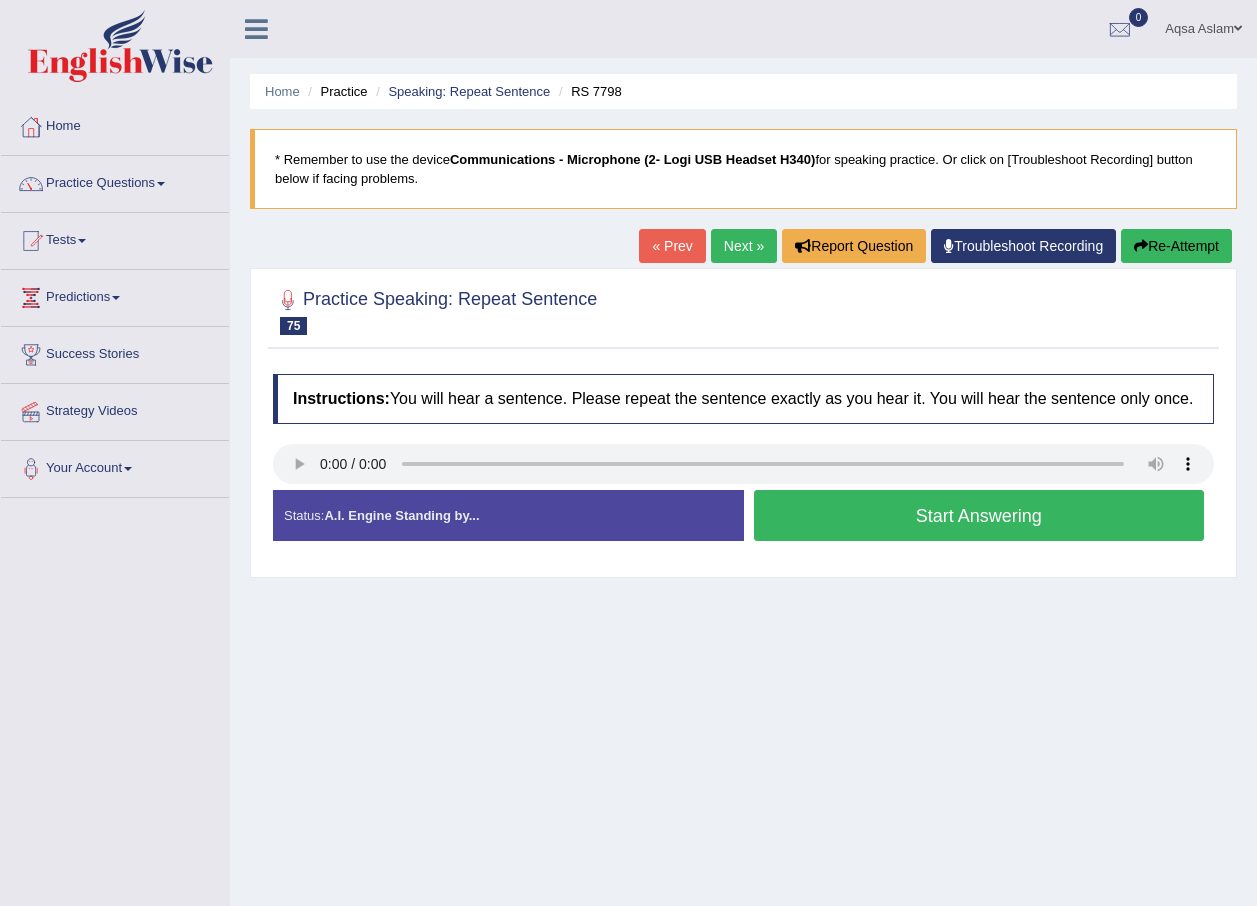 click on "Start Answering" at bounding box center [979, 515] 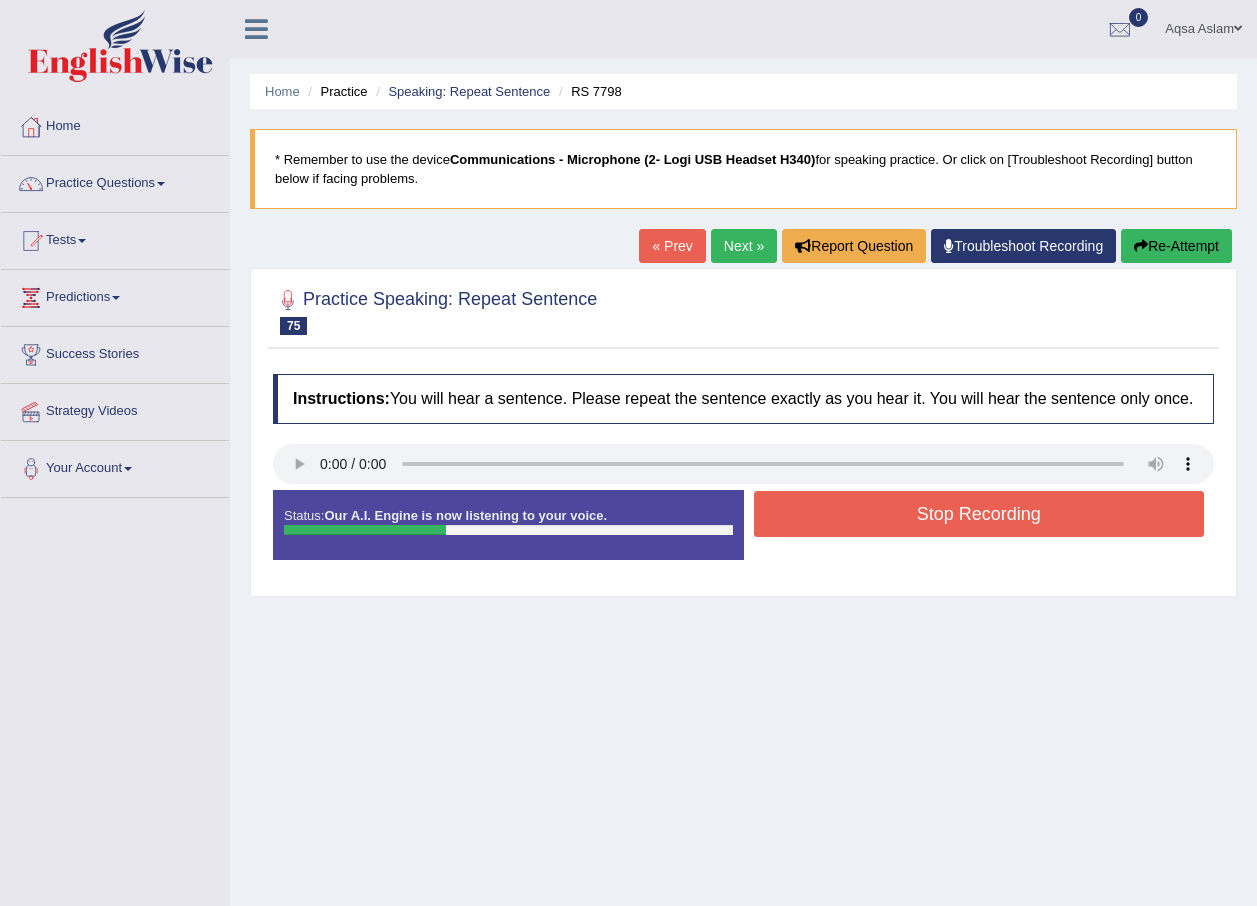 click on "Stop Recording" at bounding box center (979, 514) 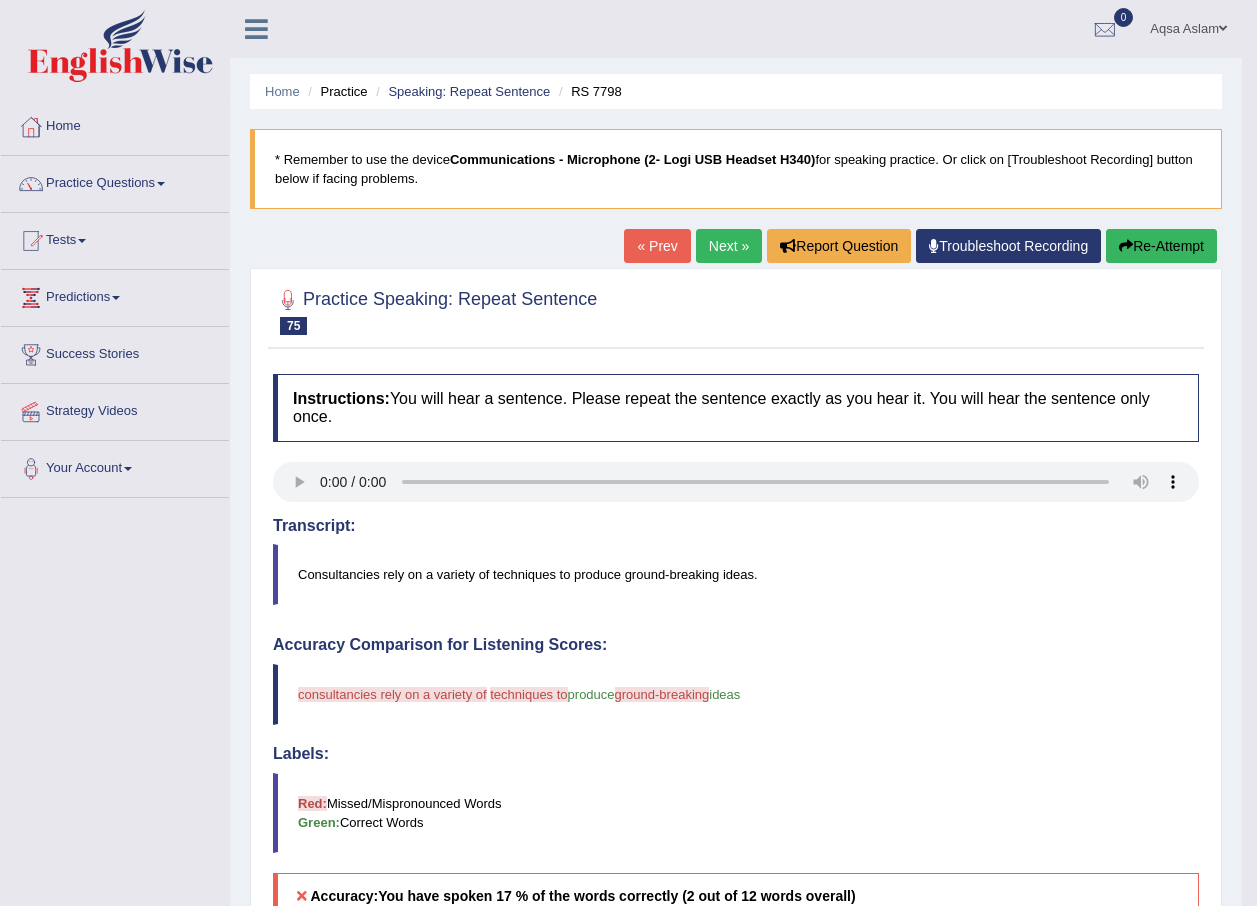 click on "Next »" at bounding box center [729, 246] 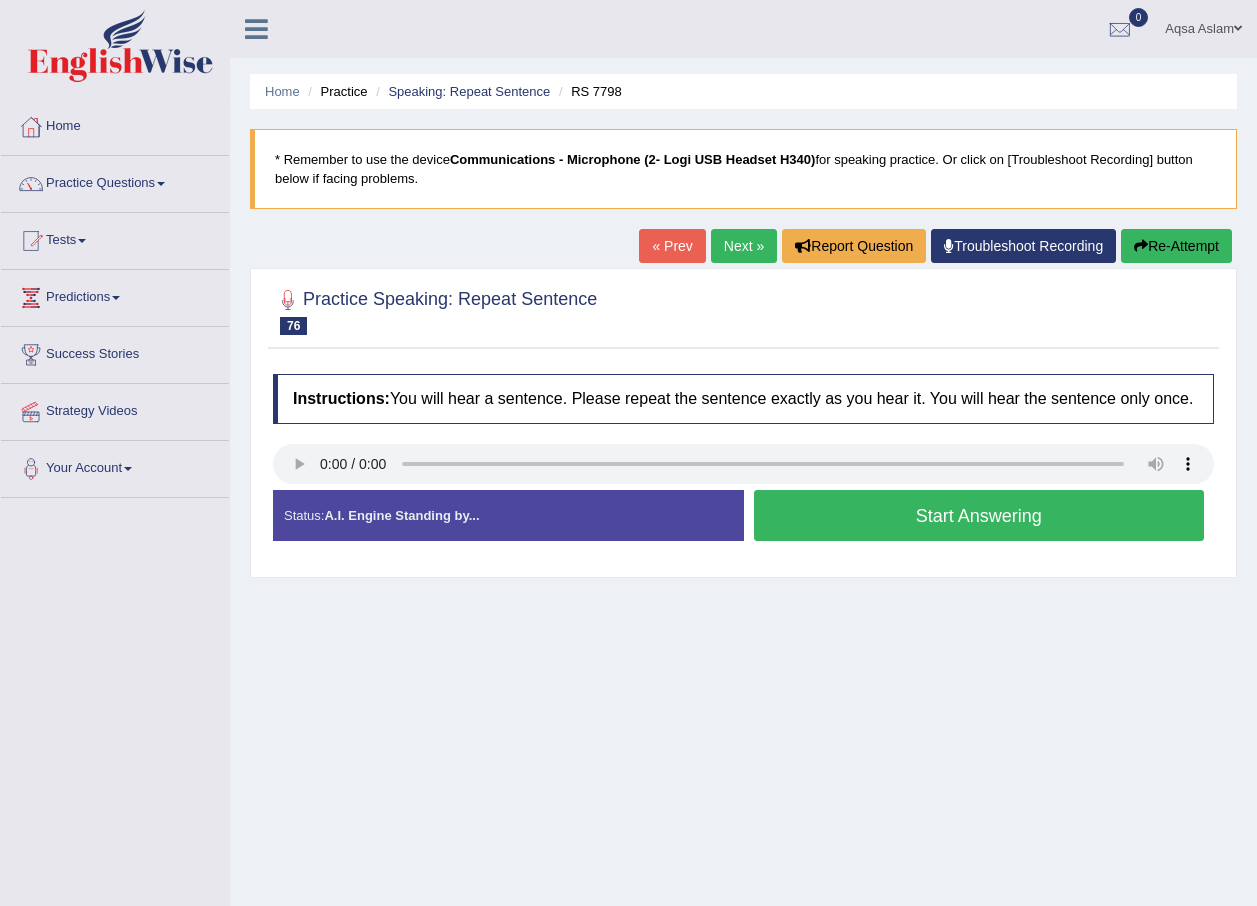 scroll, scrollTop: 0, scrollLeft: 0, axis: both 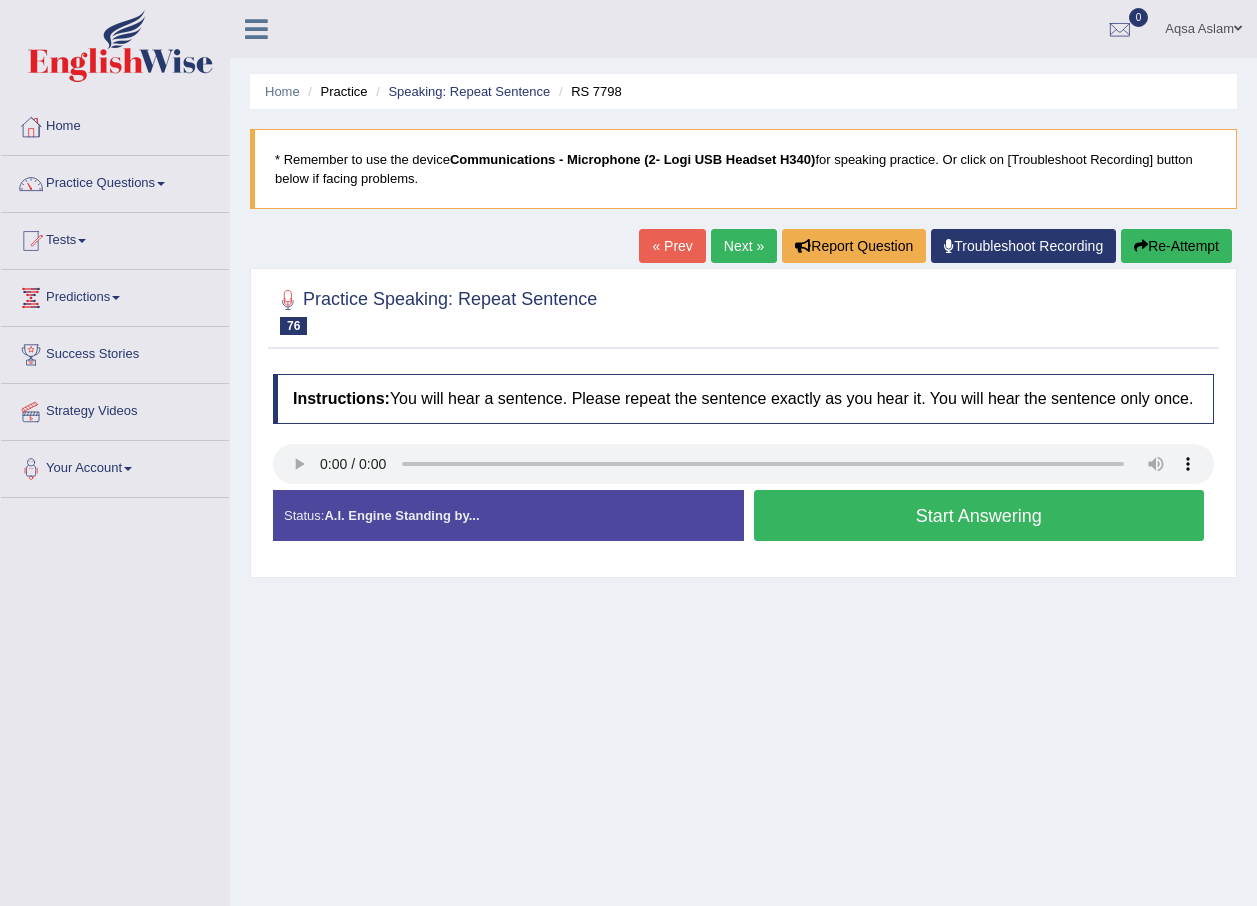 click on "Next »" at bounding box center [744, 246] 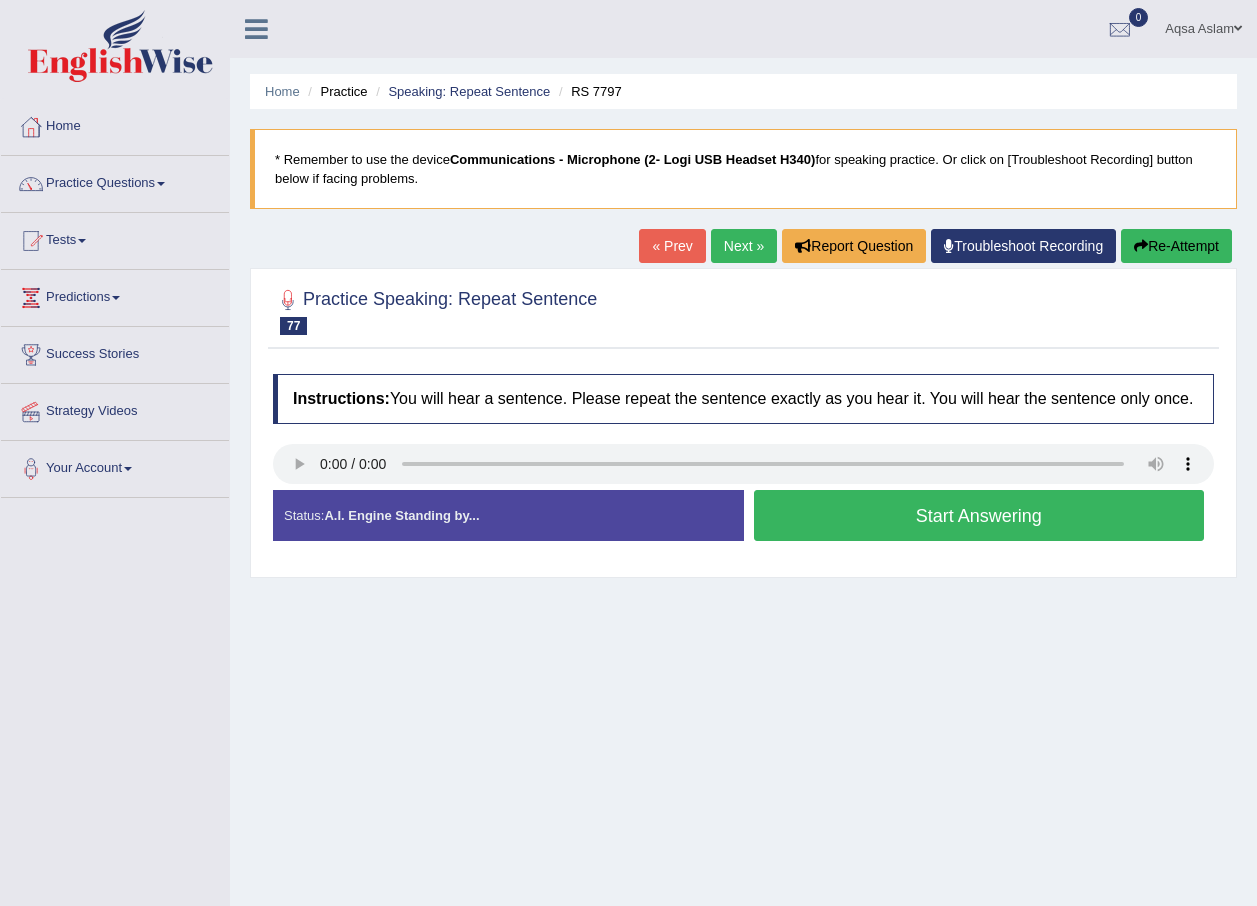 scroll, scrollTop: 0, scrollLeft: 0, axis: both 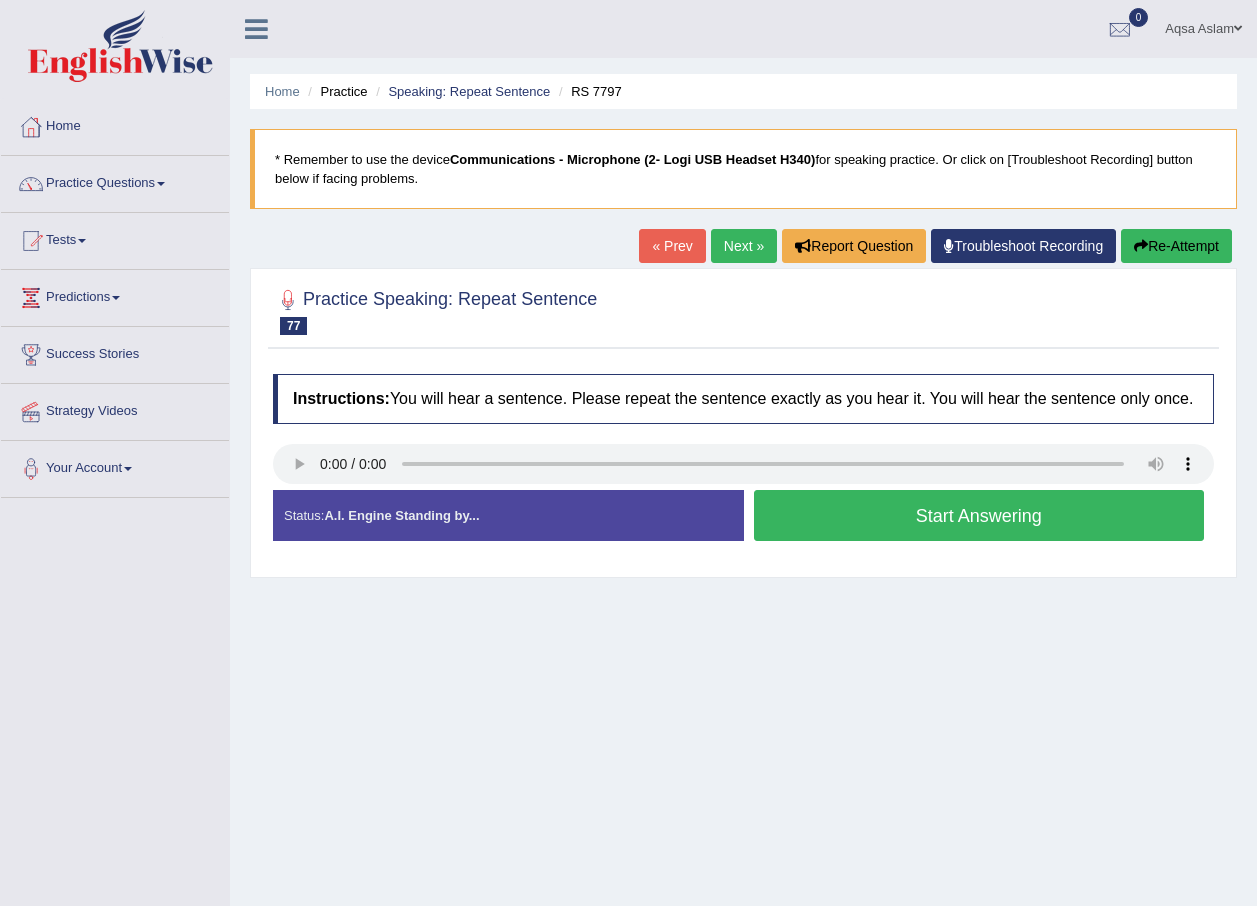 click on "Next »" at bounding box center [744, 246] 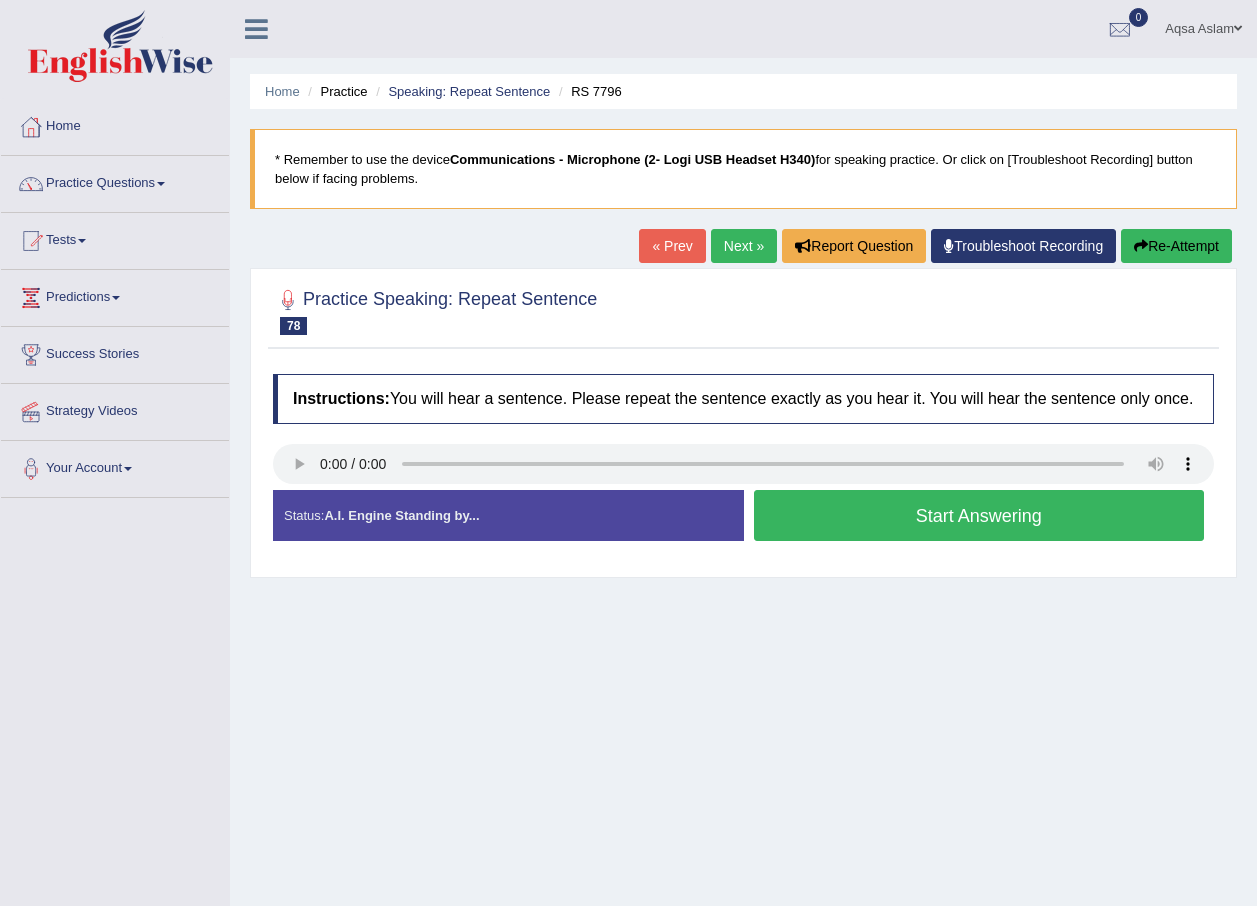 scroll, scrollTop: 0, scrollLeft: 0, axis: both 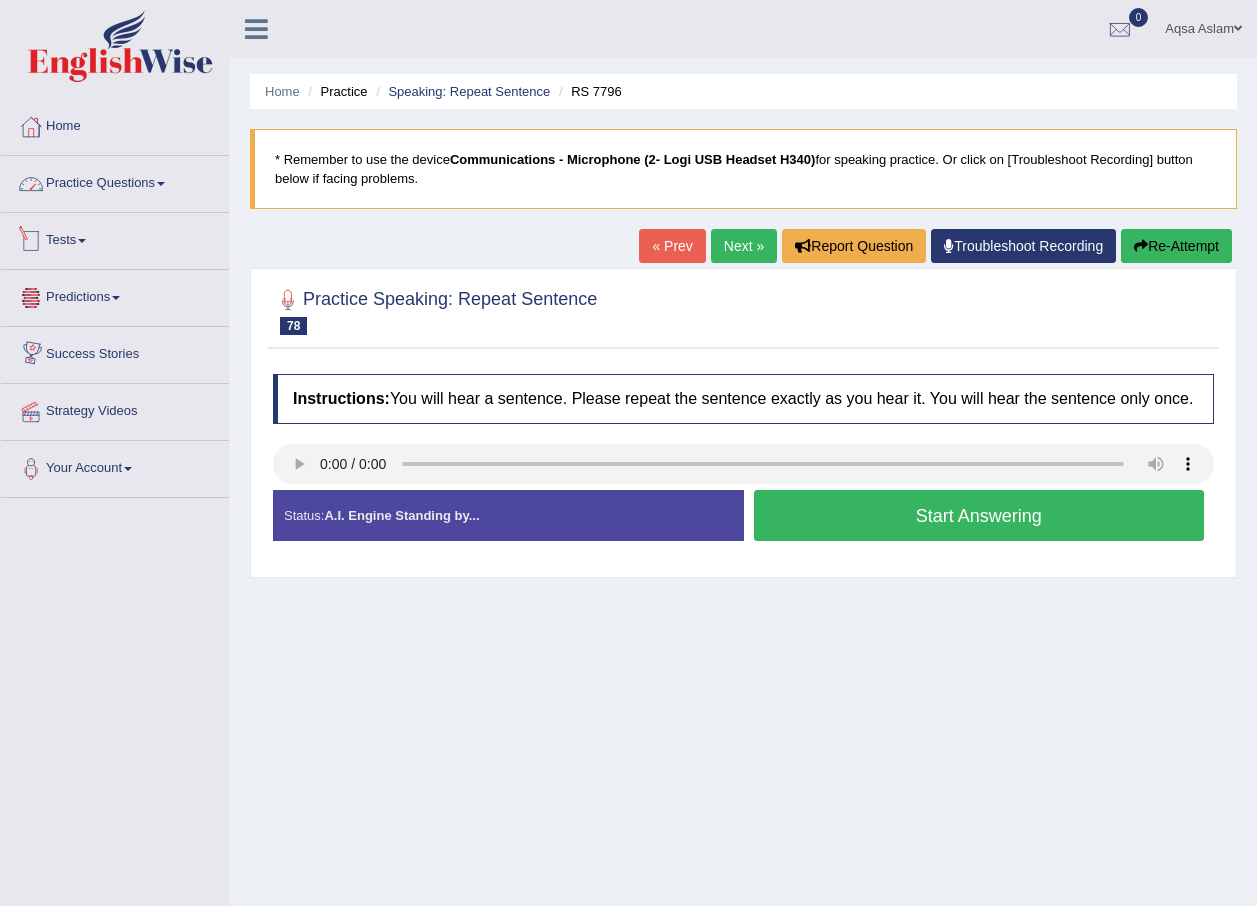click on "Practice Questions" at bounding box center (115, 181) 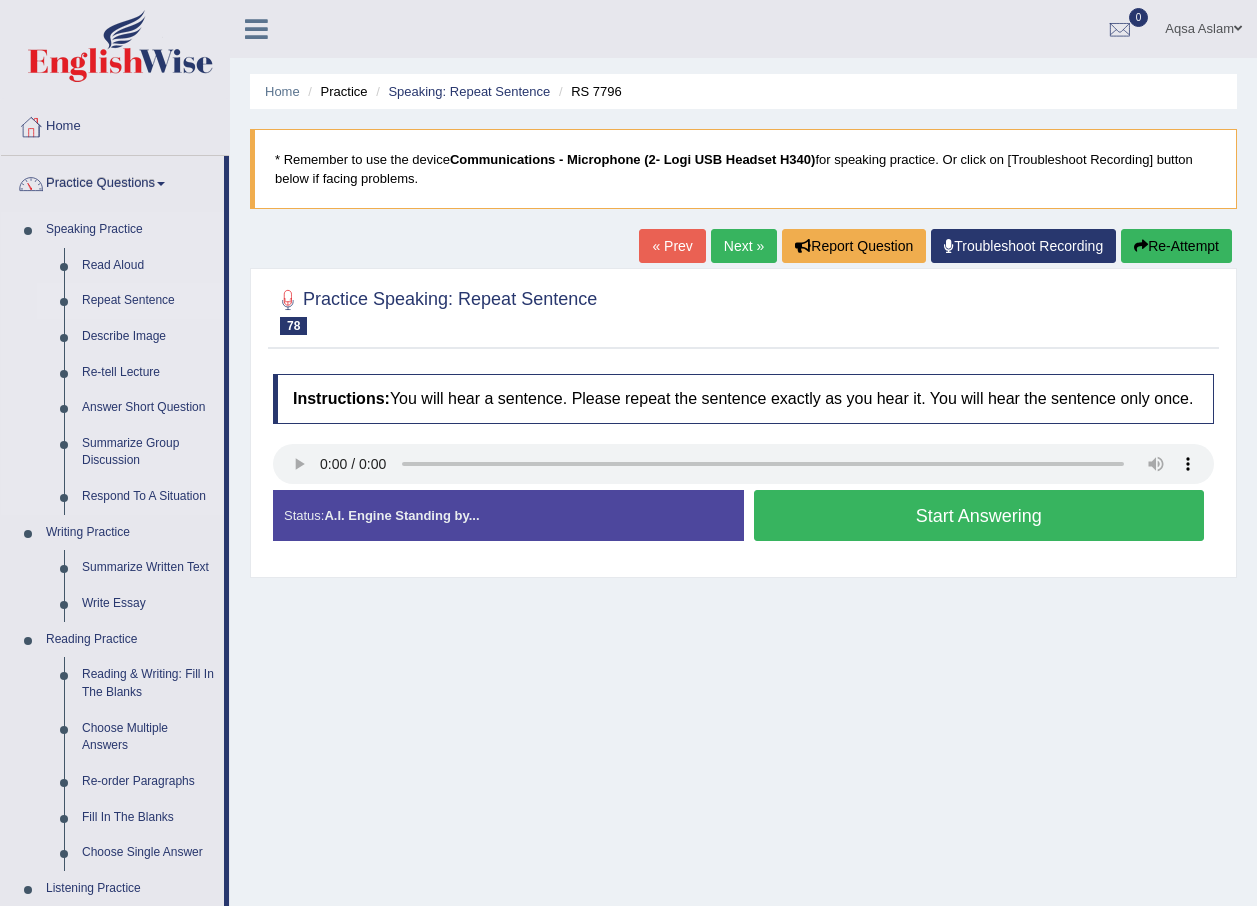 click on "Repeat Sentence" at bounding box center [148, 301] 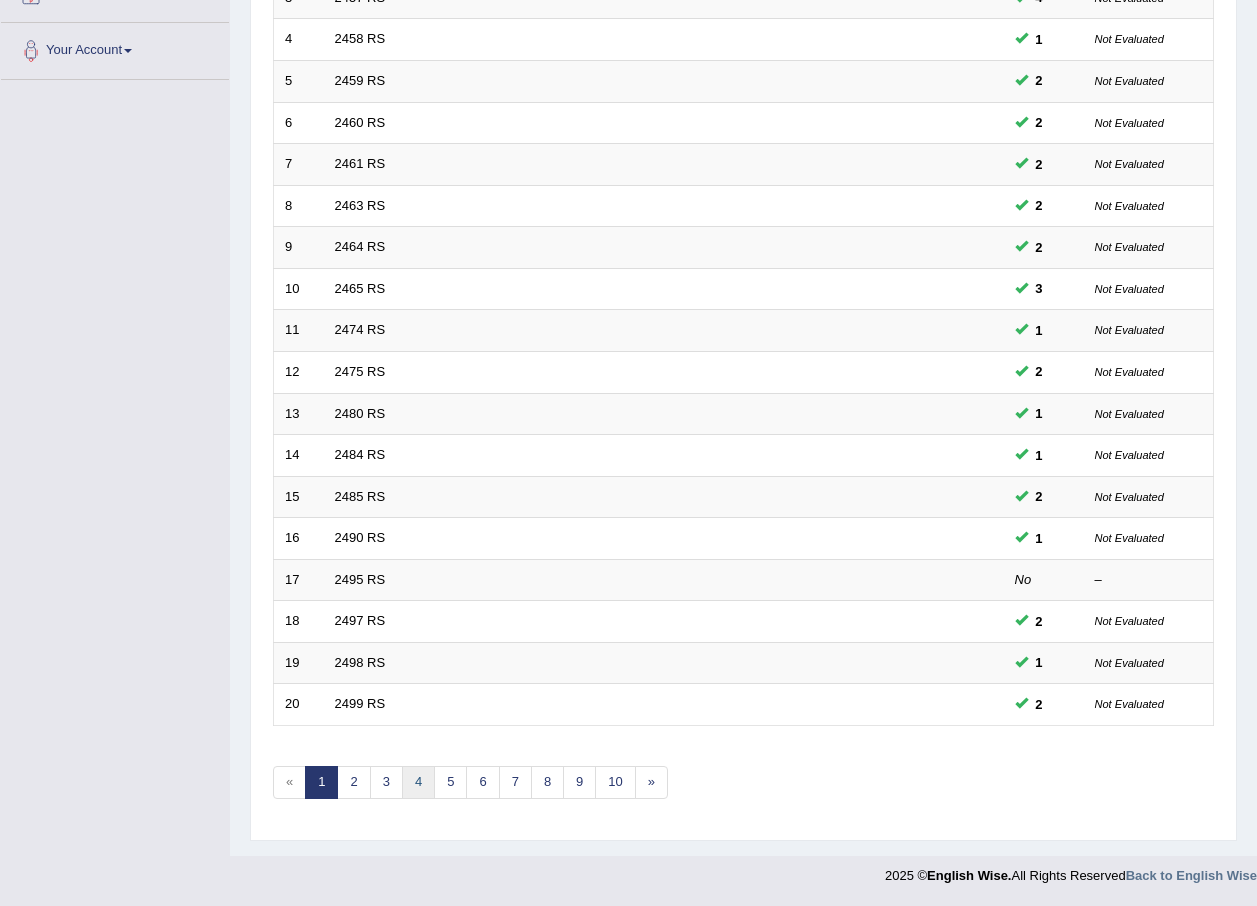 scroll, scrollTop: 418, scrollLeft: 0, axis: vertical 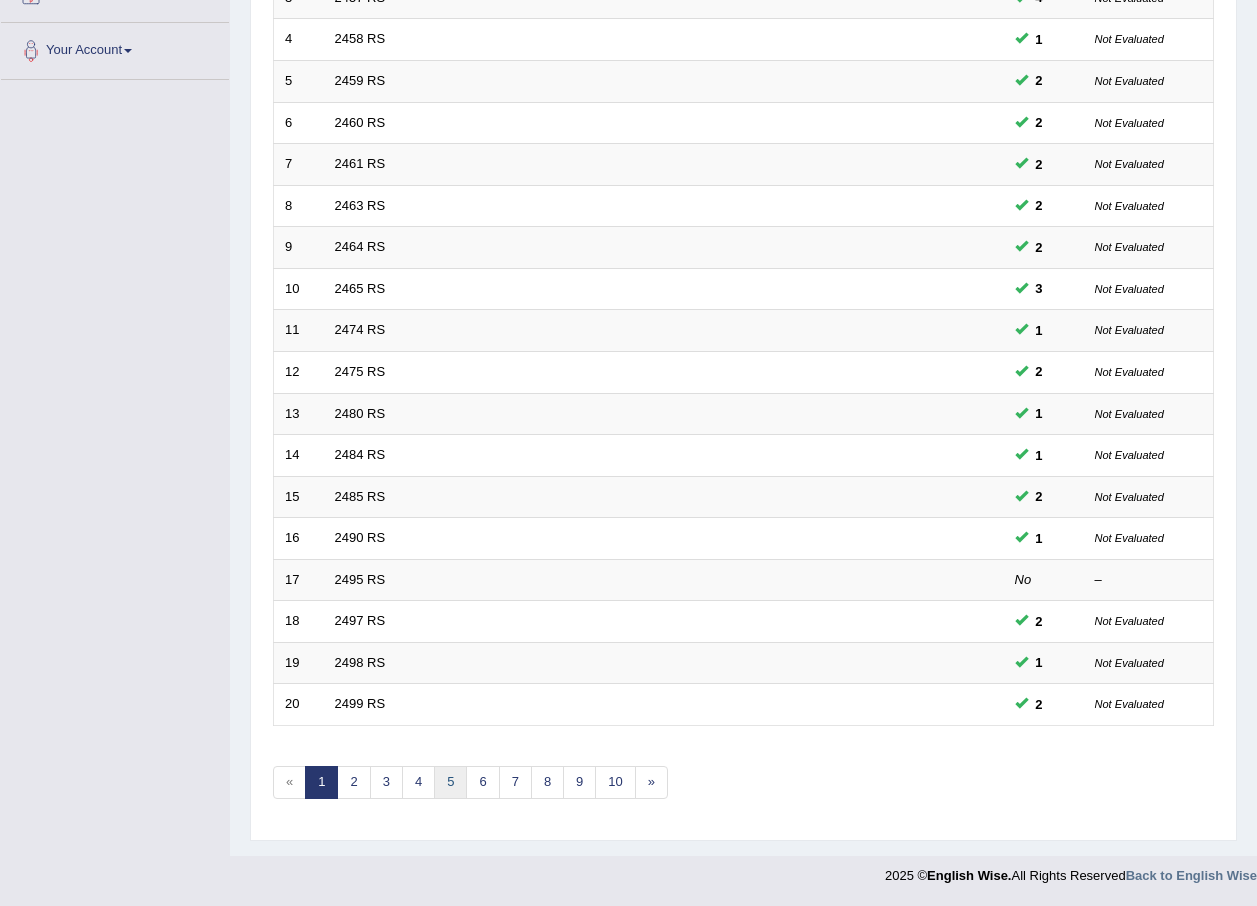 click on "5" at bounding box center (450, 782) 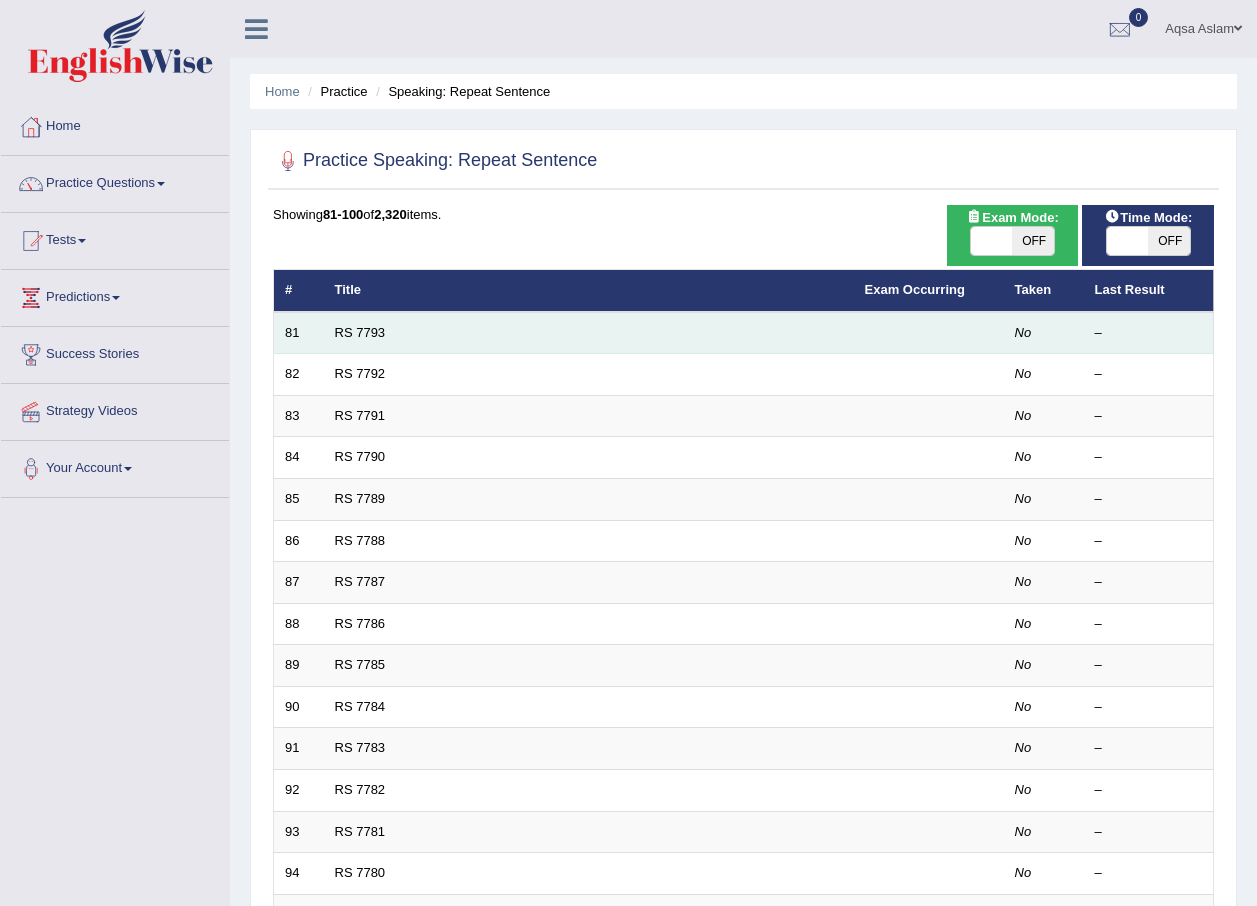 scroll, scrollTop: 0, scrollLeft: 0, axis: both 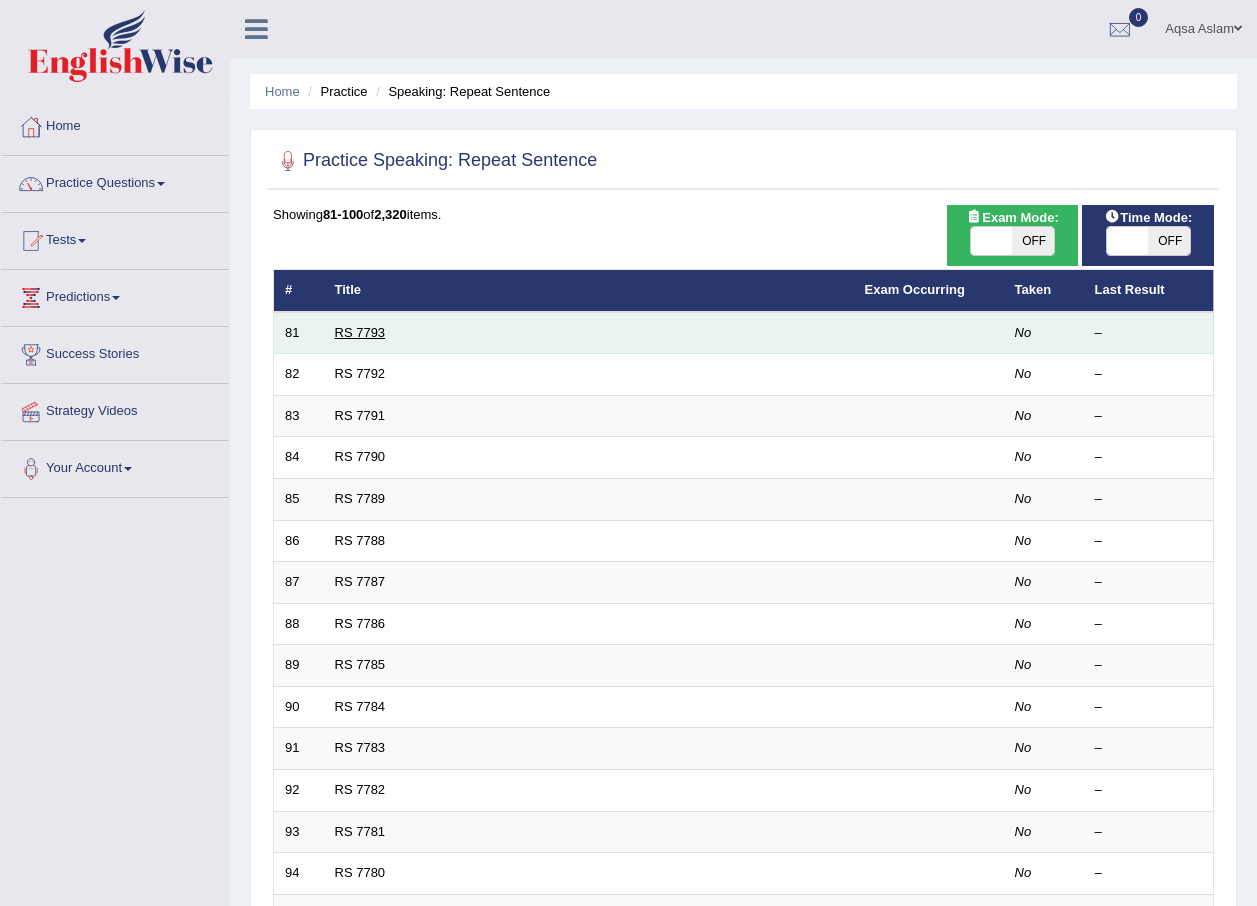 click on "RS 7793" at bounding box center (360, 332) 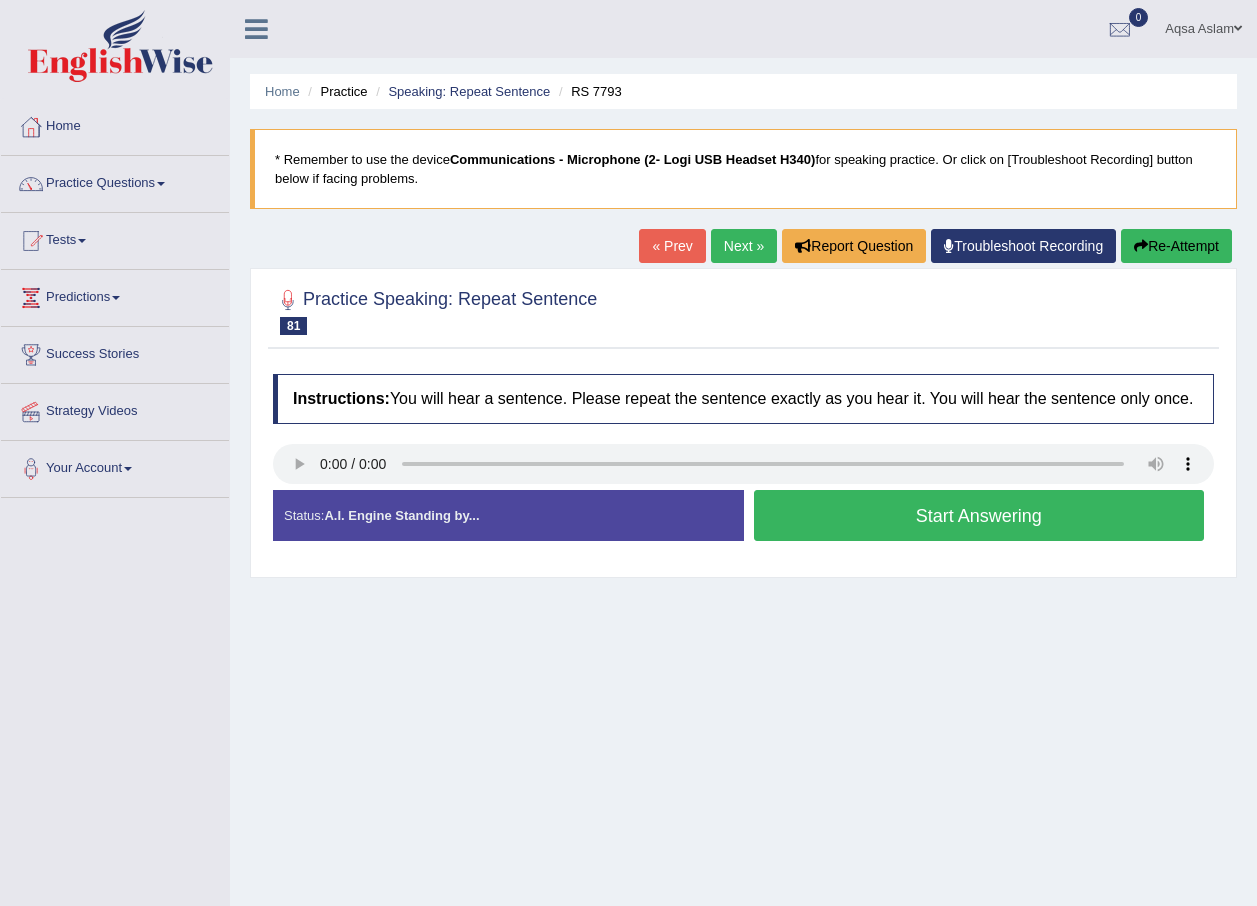 scroll, scrollTop: 0, scrollLeft: 0, axis: both 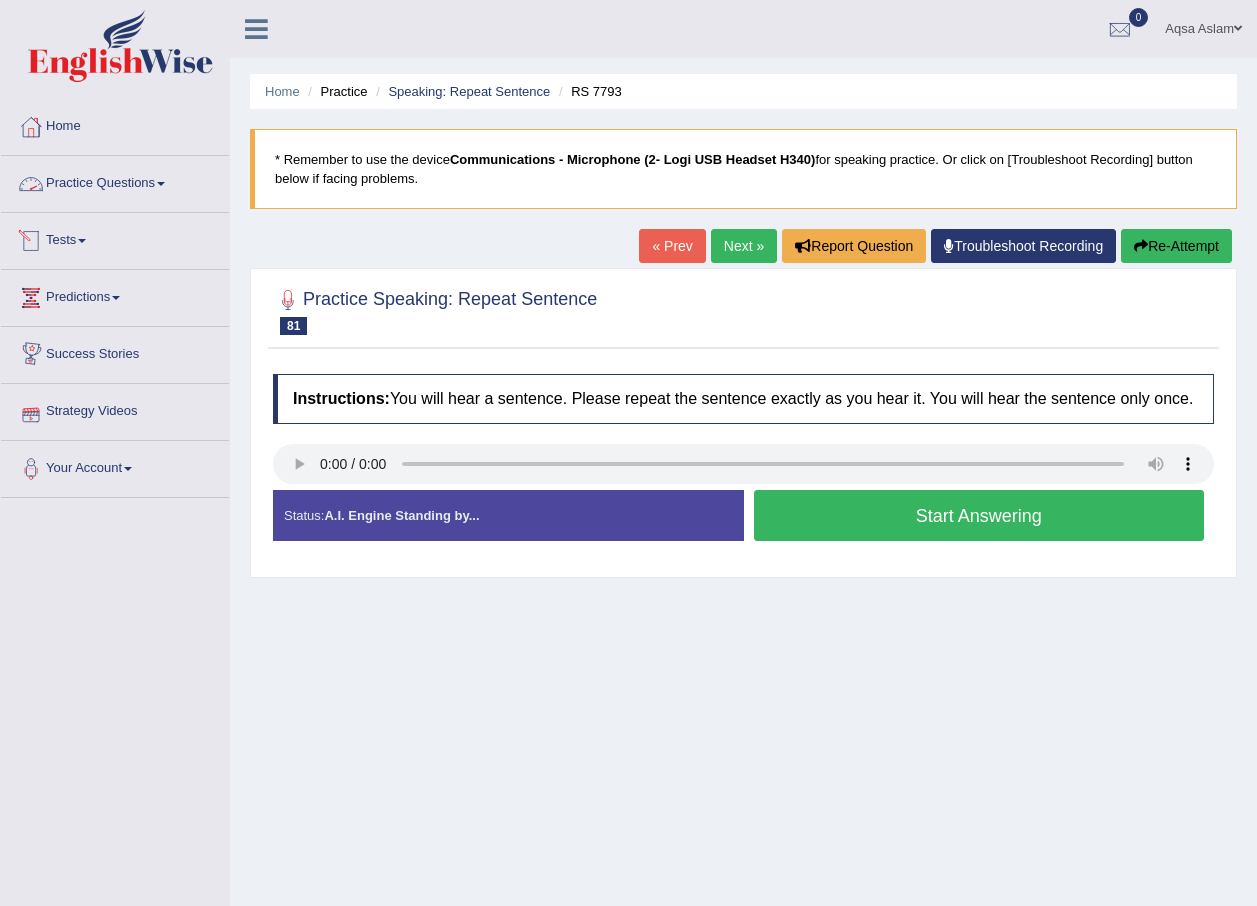 click on "Practice Questions" at bounding box center [115, 181] 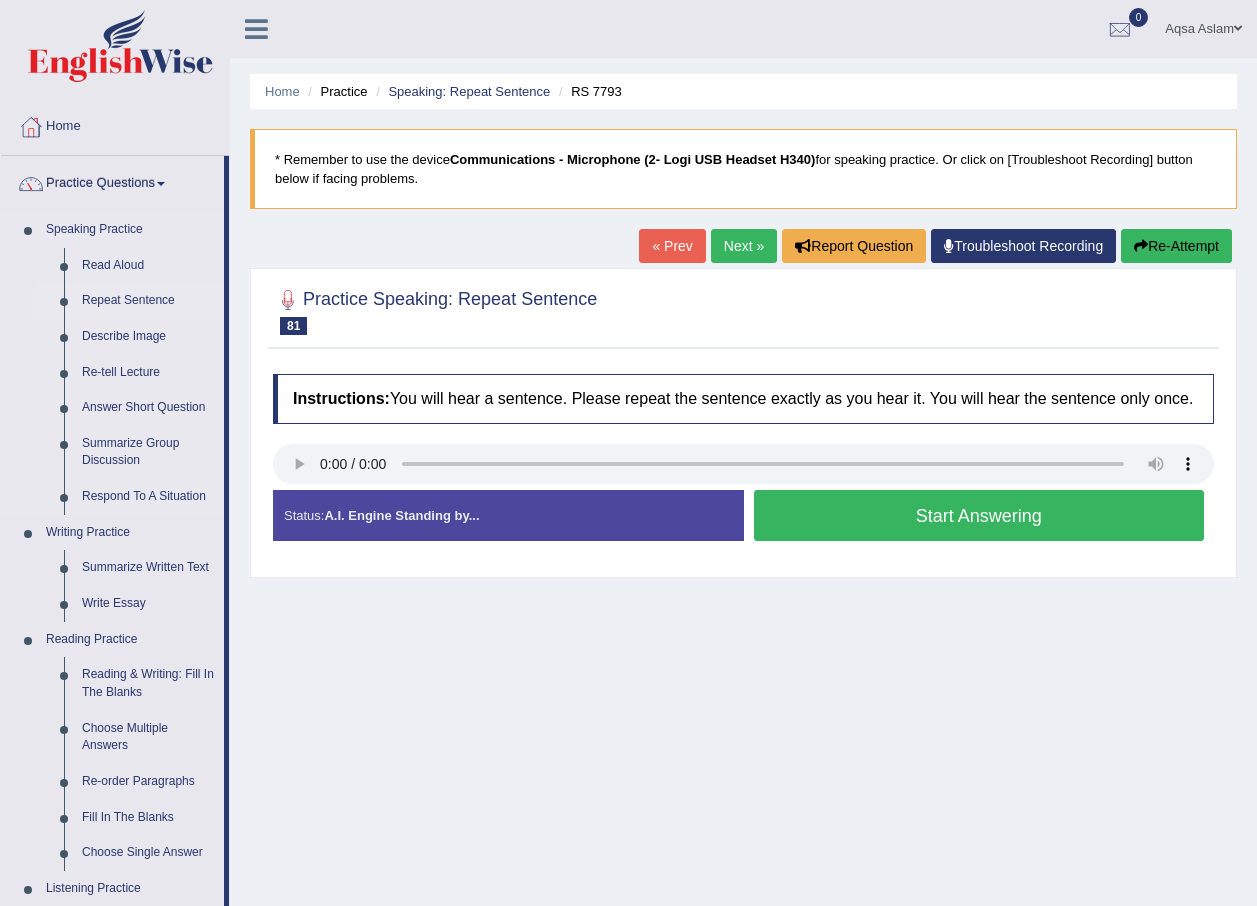 click on "Repeat Sentence" at bounding box center (148, 301) 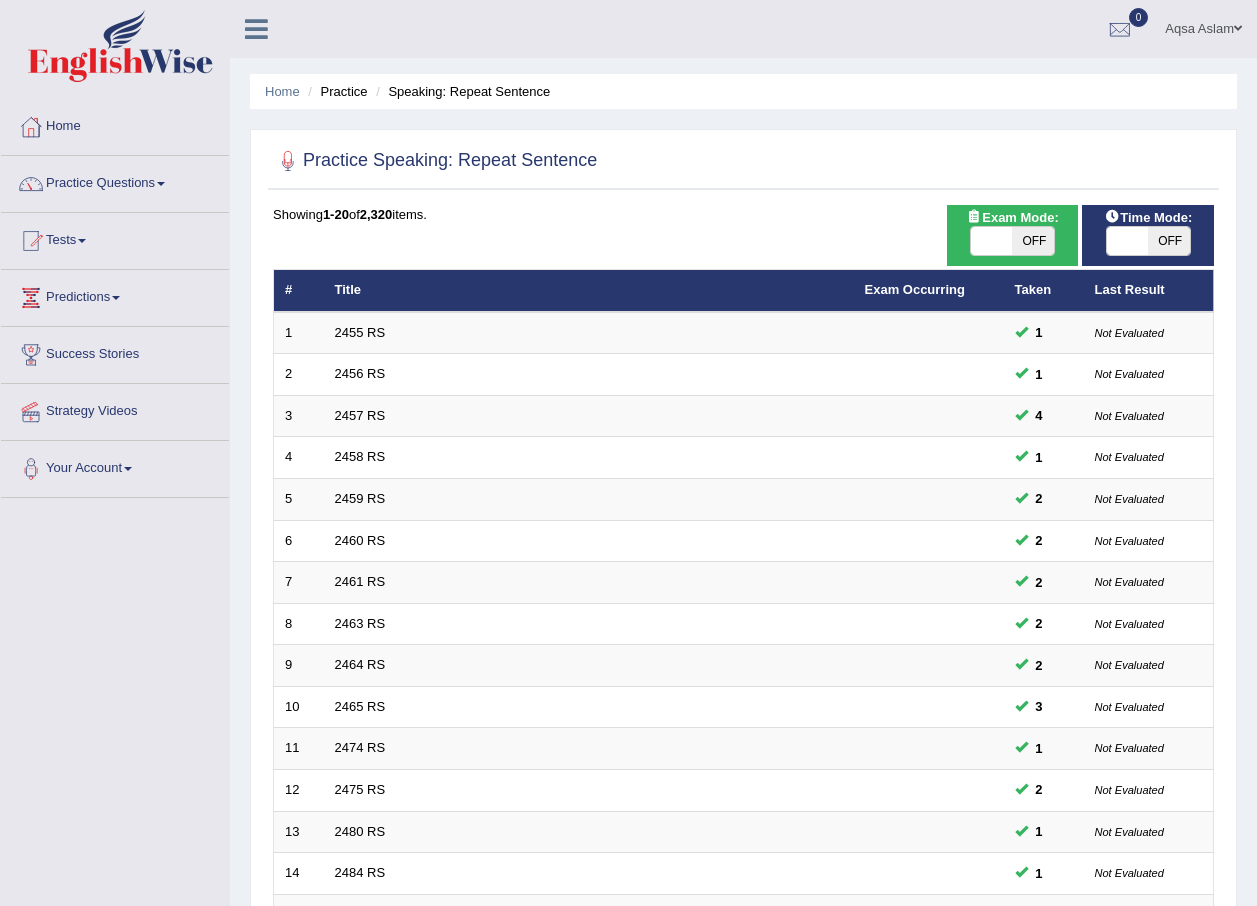 scroll, scrollTop: 418, scrollLeft: 0, axis: vertical 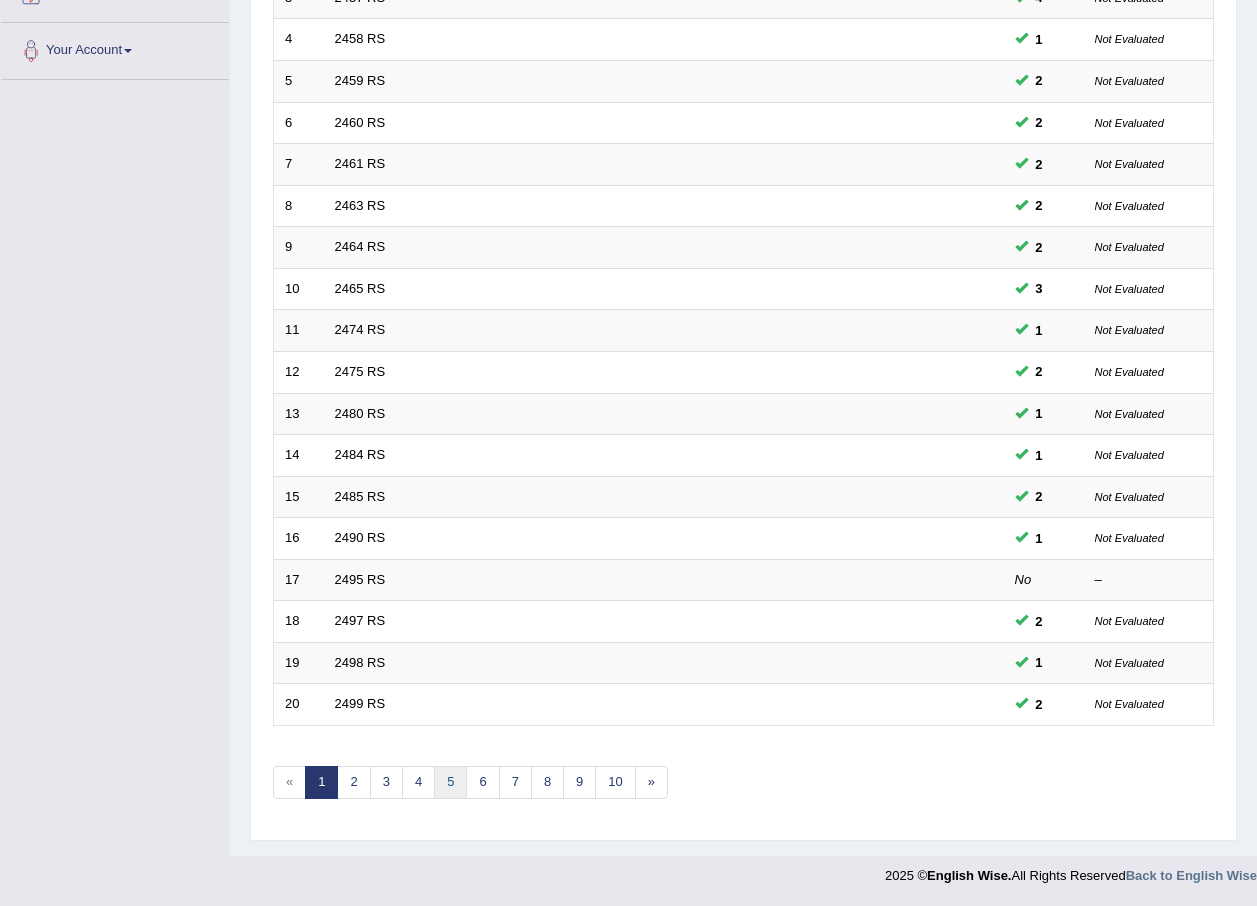 click on "5" at bounding box center (450, 782) 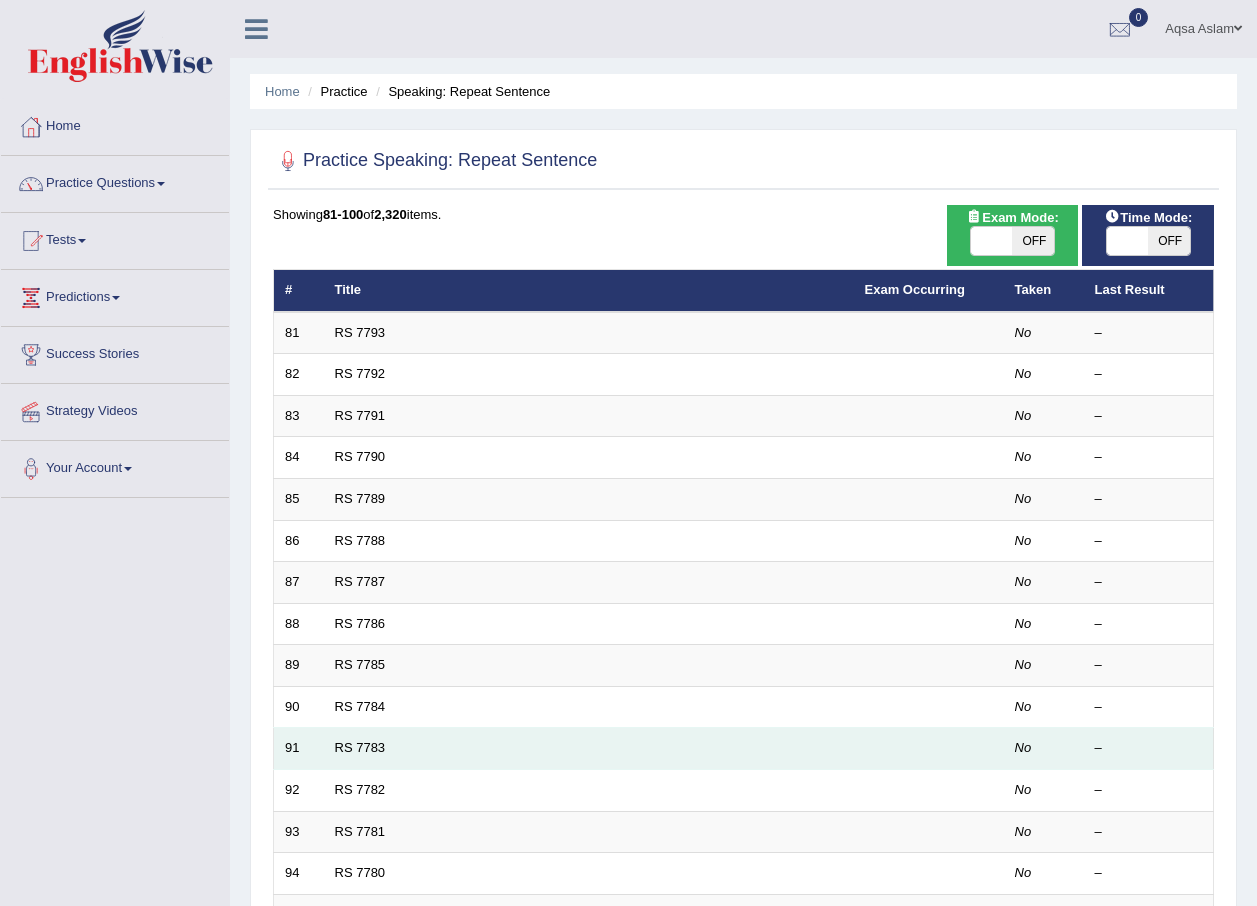 scroll, scrollTop: 0, scrollLeft: 0, axis: both 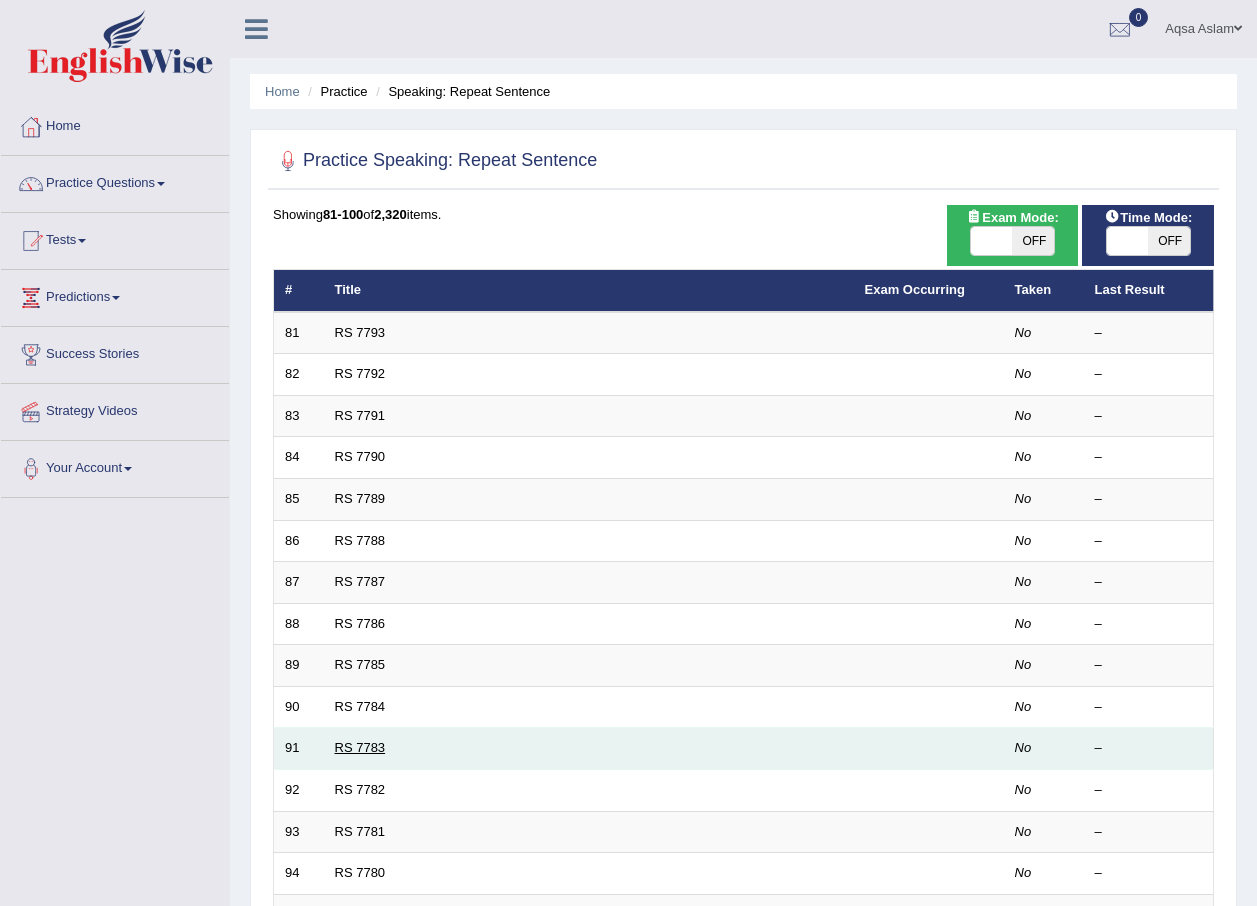 click on "RS 7783" at bounding box center [360, 747] 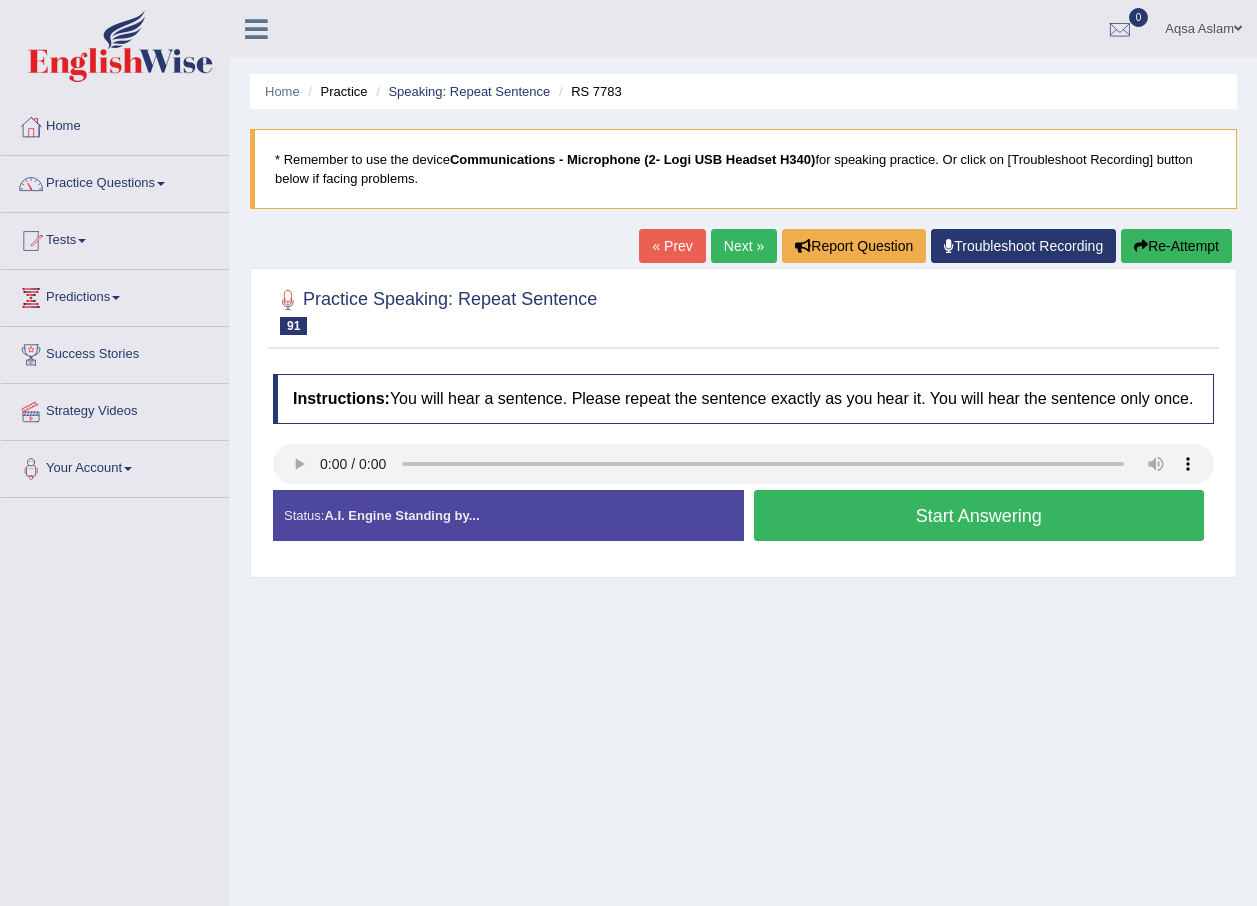 scroll, scrollTop: 0, scrollLeft: 0, axis: both 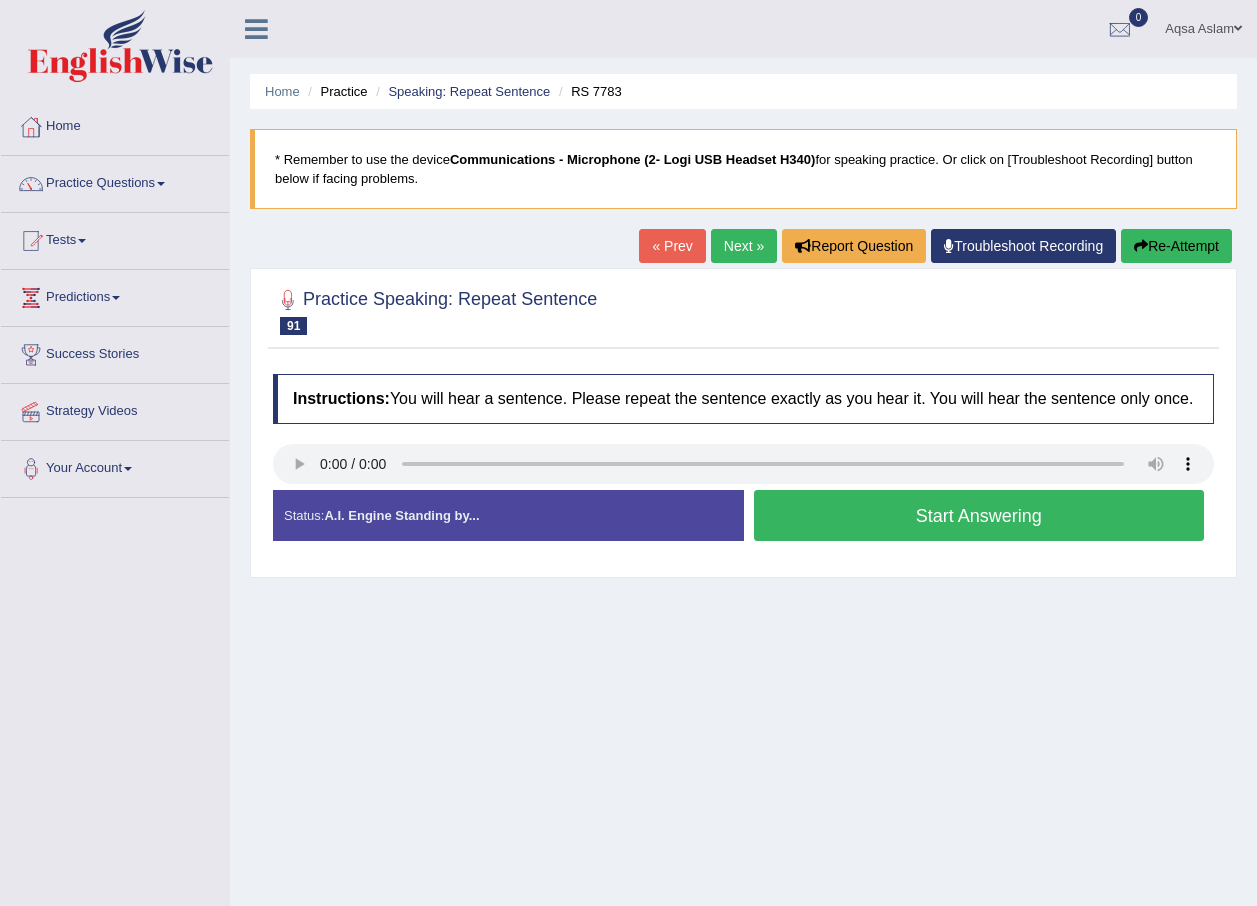 click on "Start Answering" at bounding box center (979, 515) 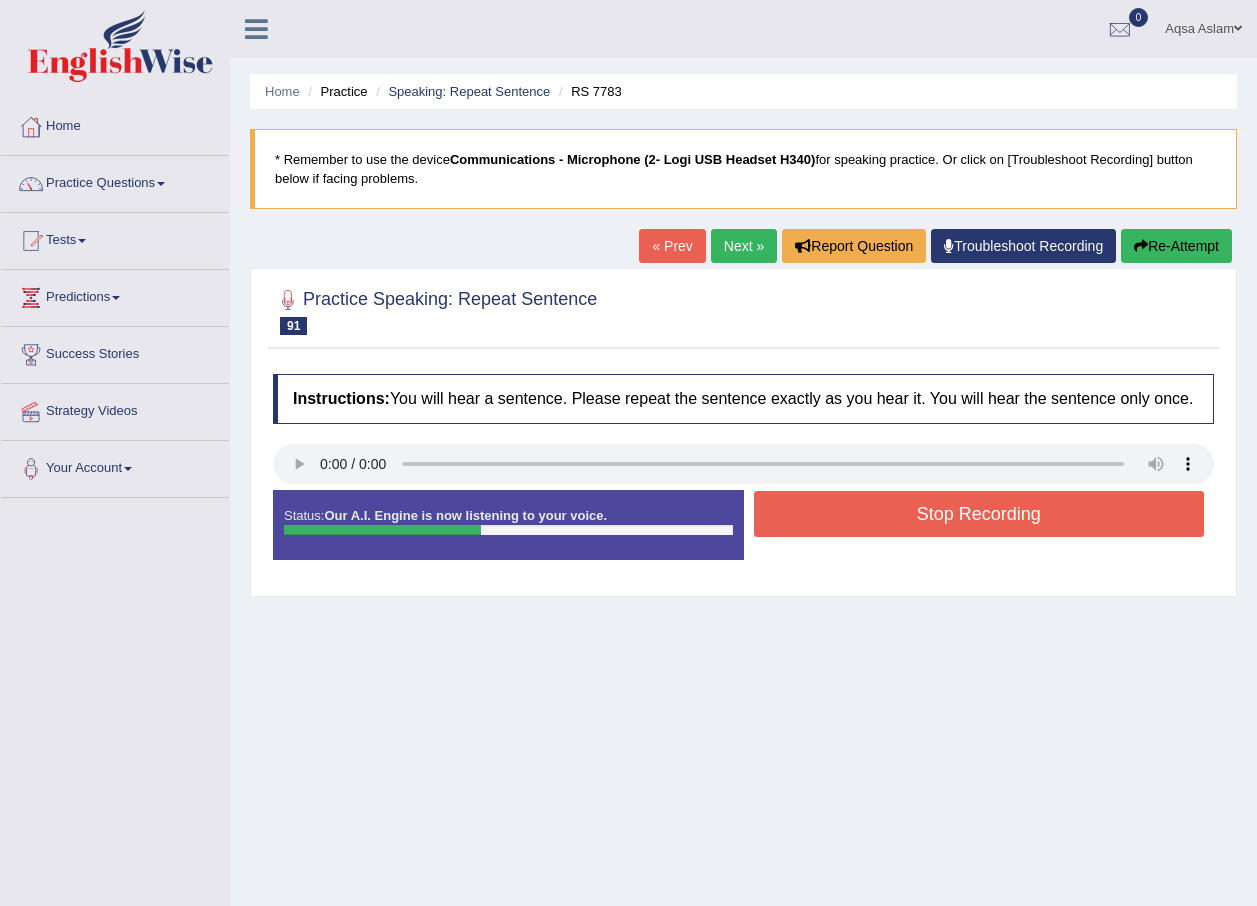 click on "Stop Recording" at bounding box center [979, 514] 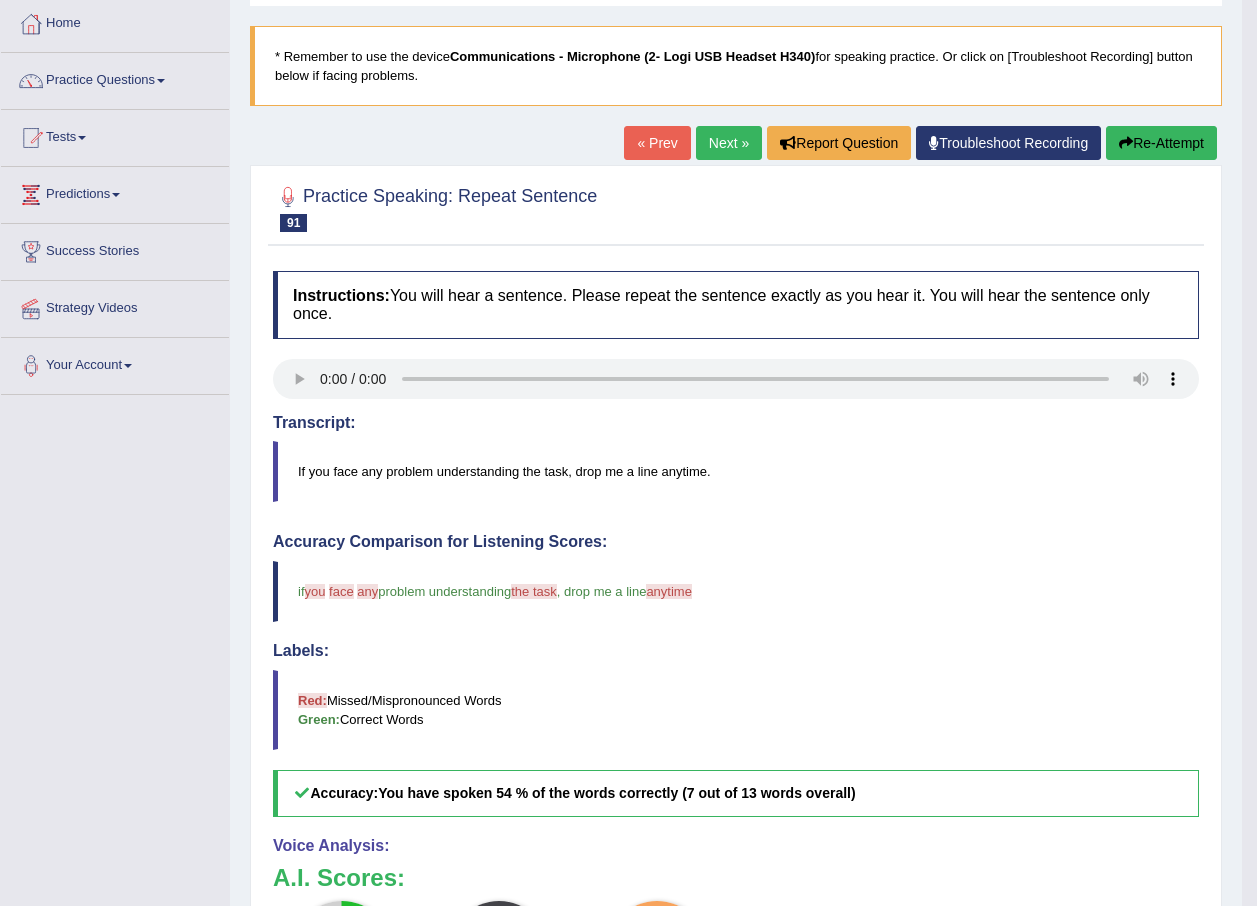 scroll, scrollTop: 100, scrollLeft: 0, axis: vertical 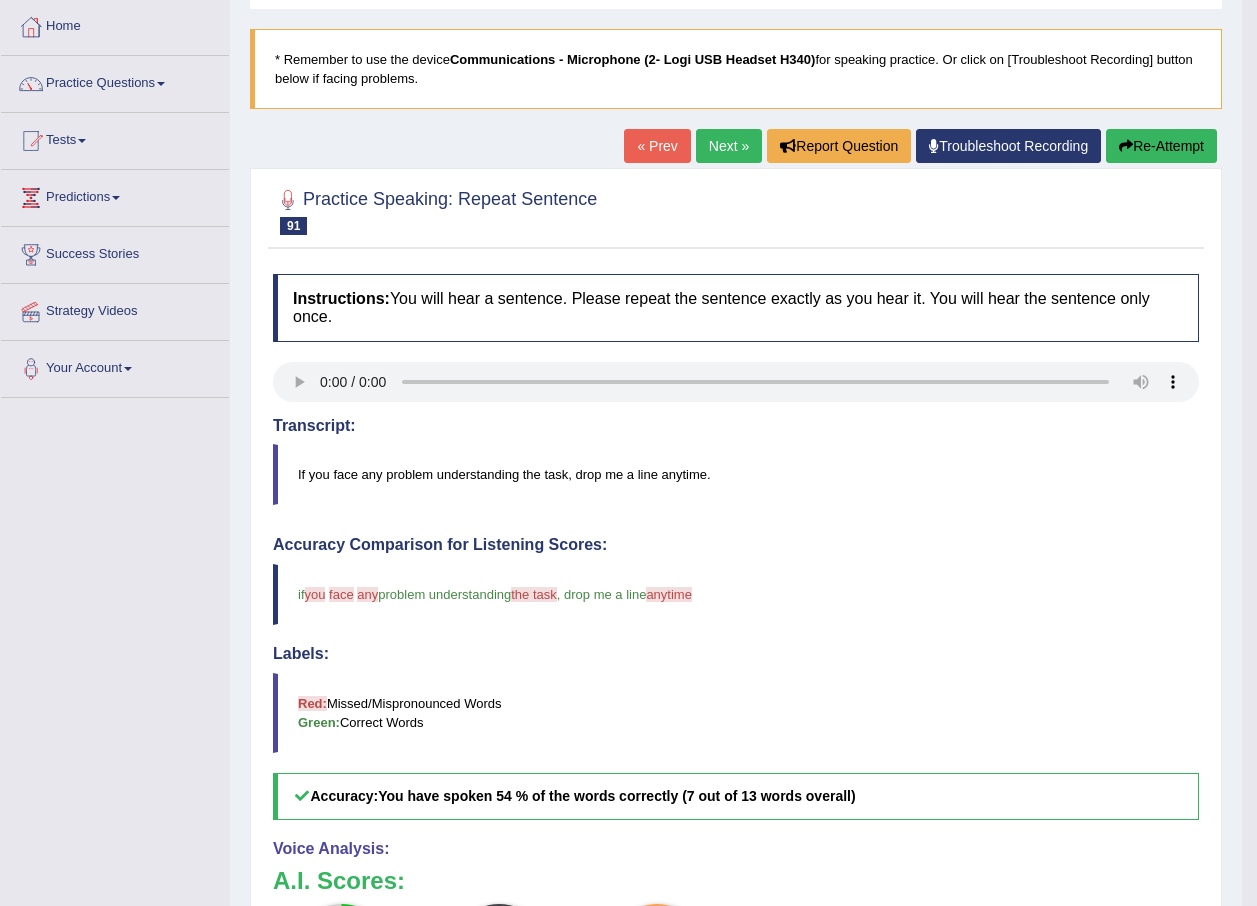 click on "Next »" at bounding box center (729, 146) 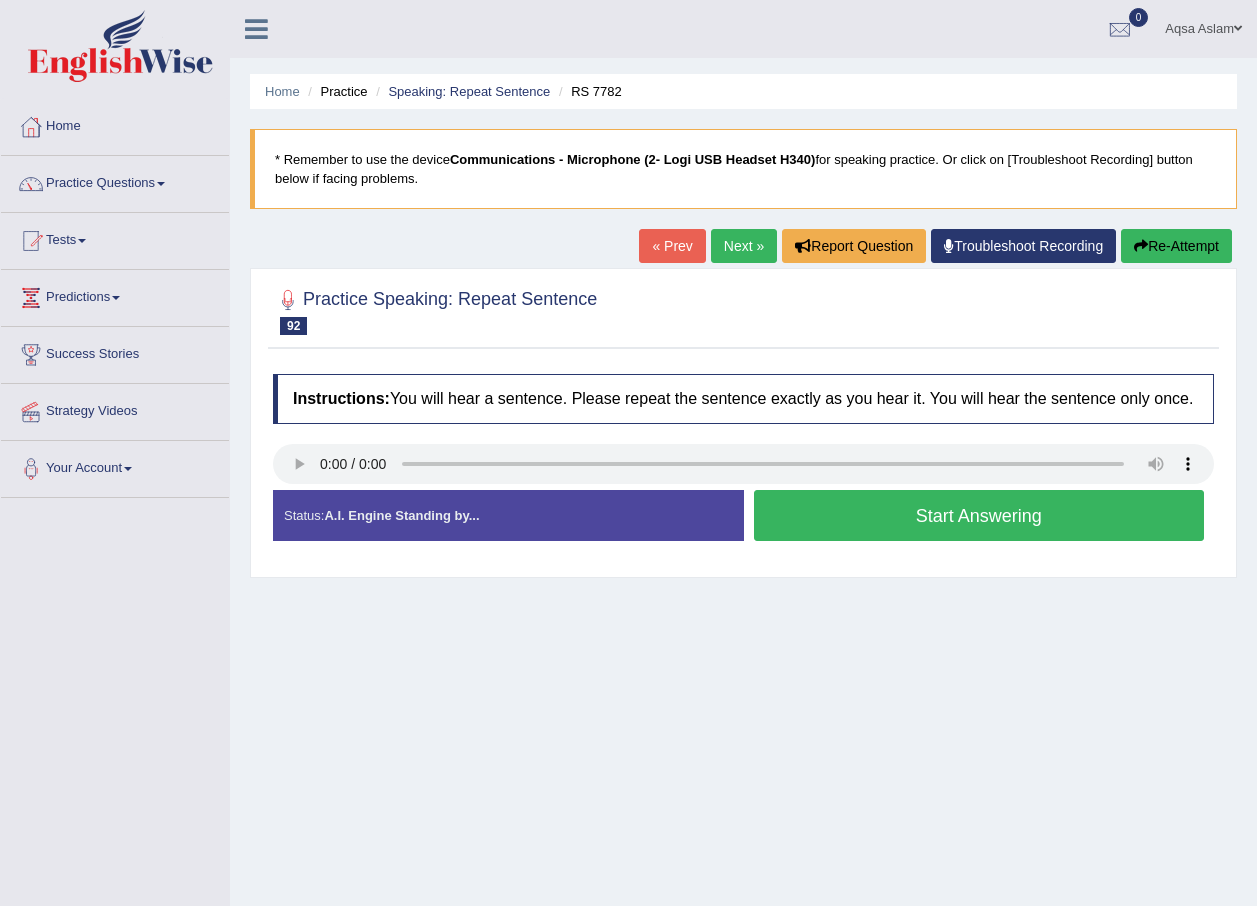 scroll, scrollTop: 0, scrollLeft: 0, axis: both 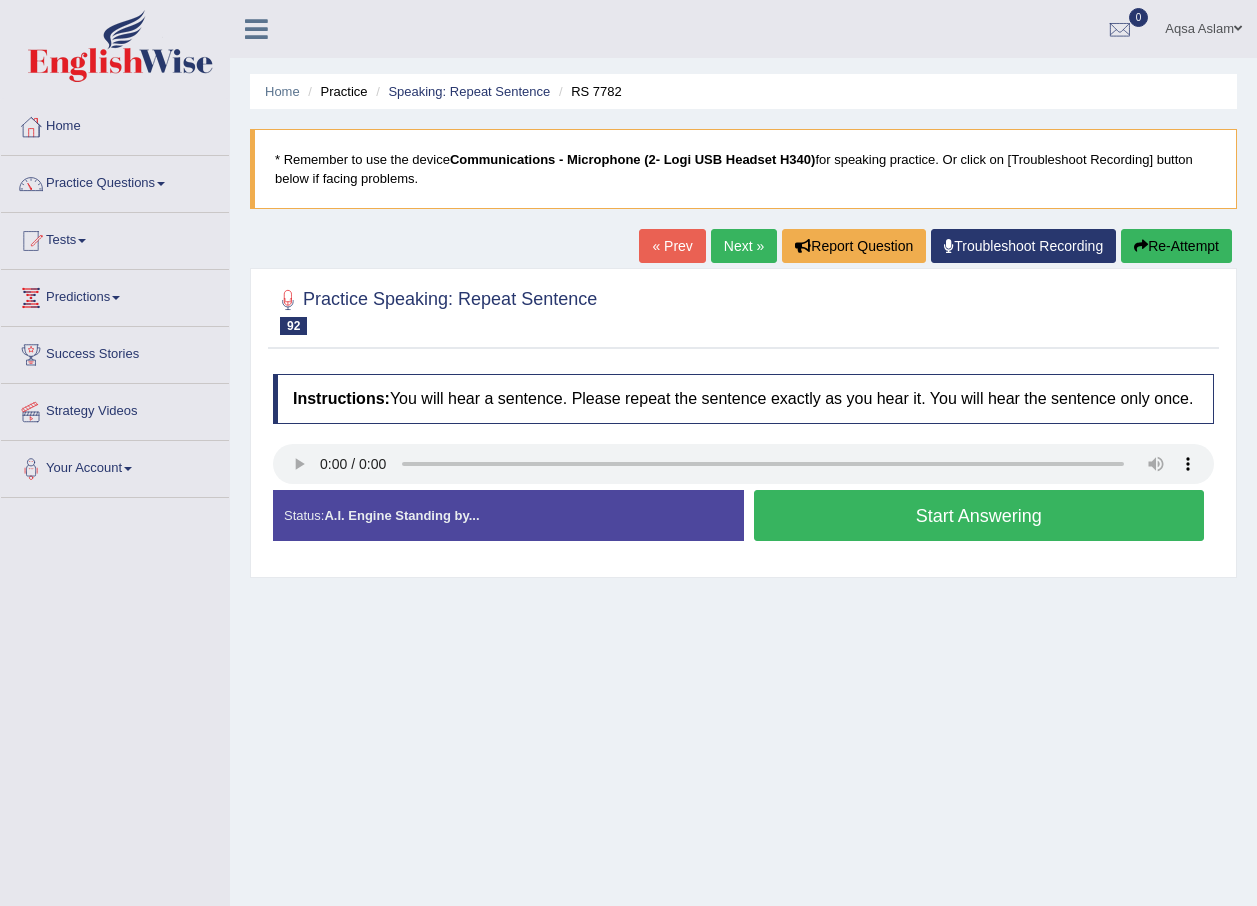 click on "Next »" at bounding box center [744, 246] 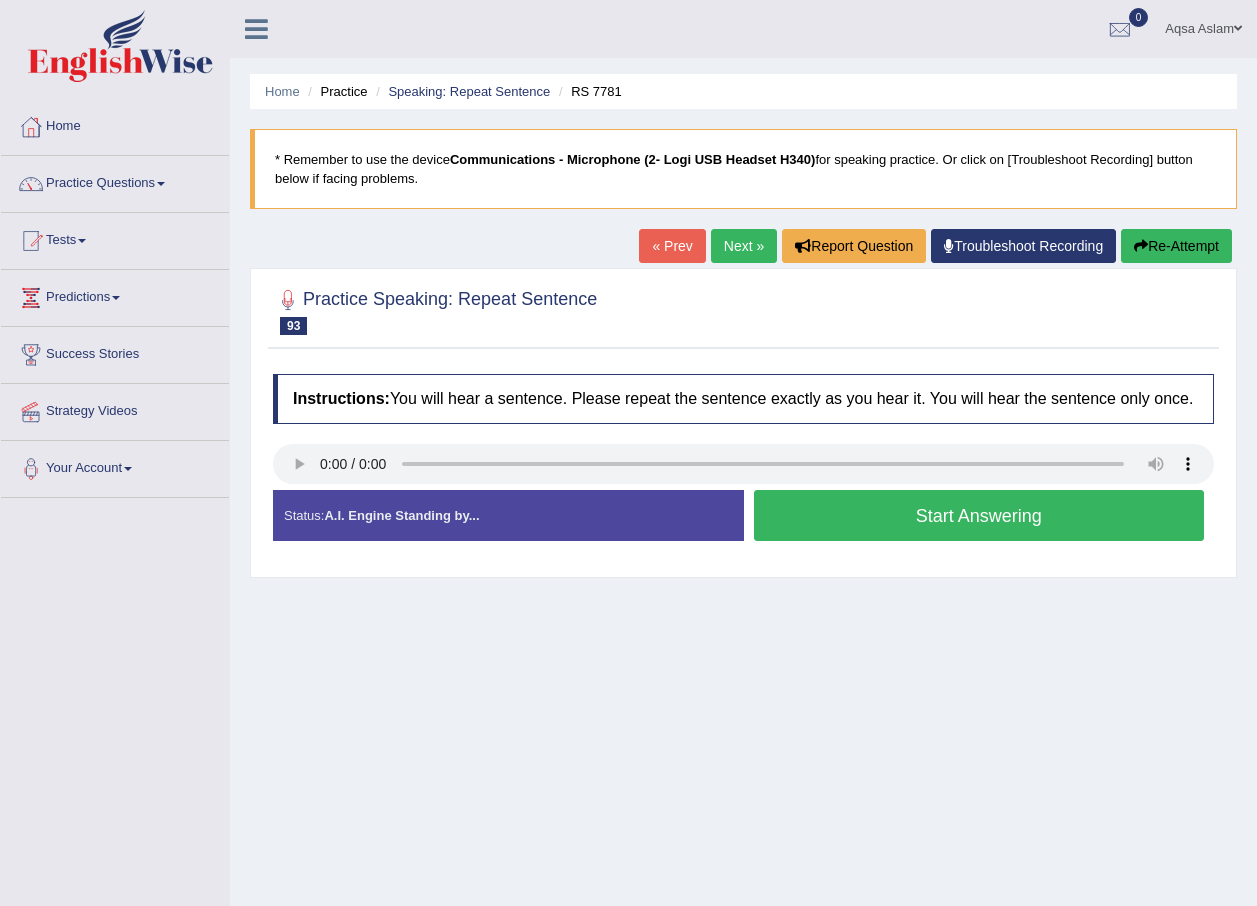 scroll, scrollTop: 0, scrollLeft: 0, axis: both 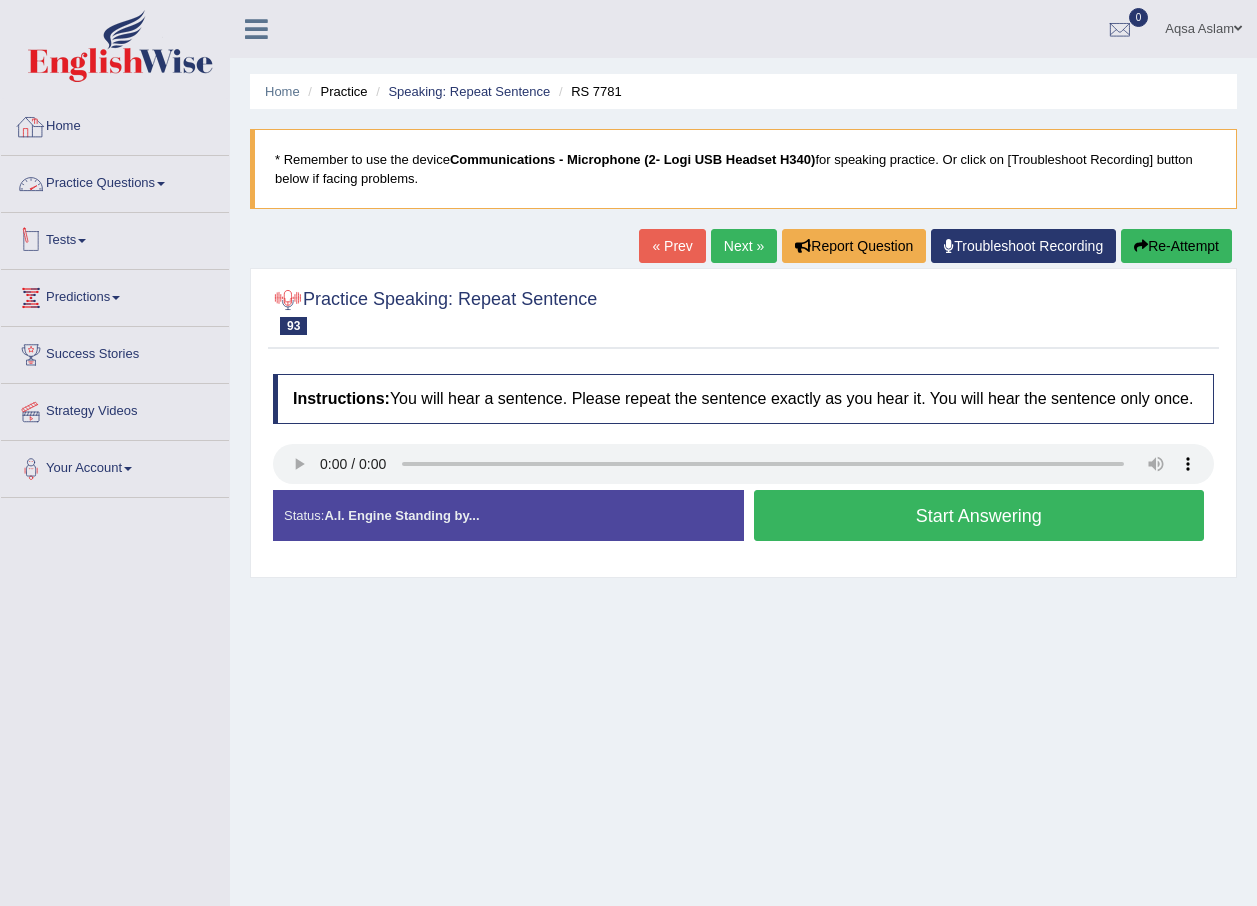 click on "Practice Questions" at bounding box center (115, 181) 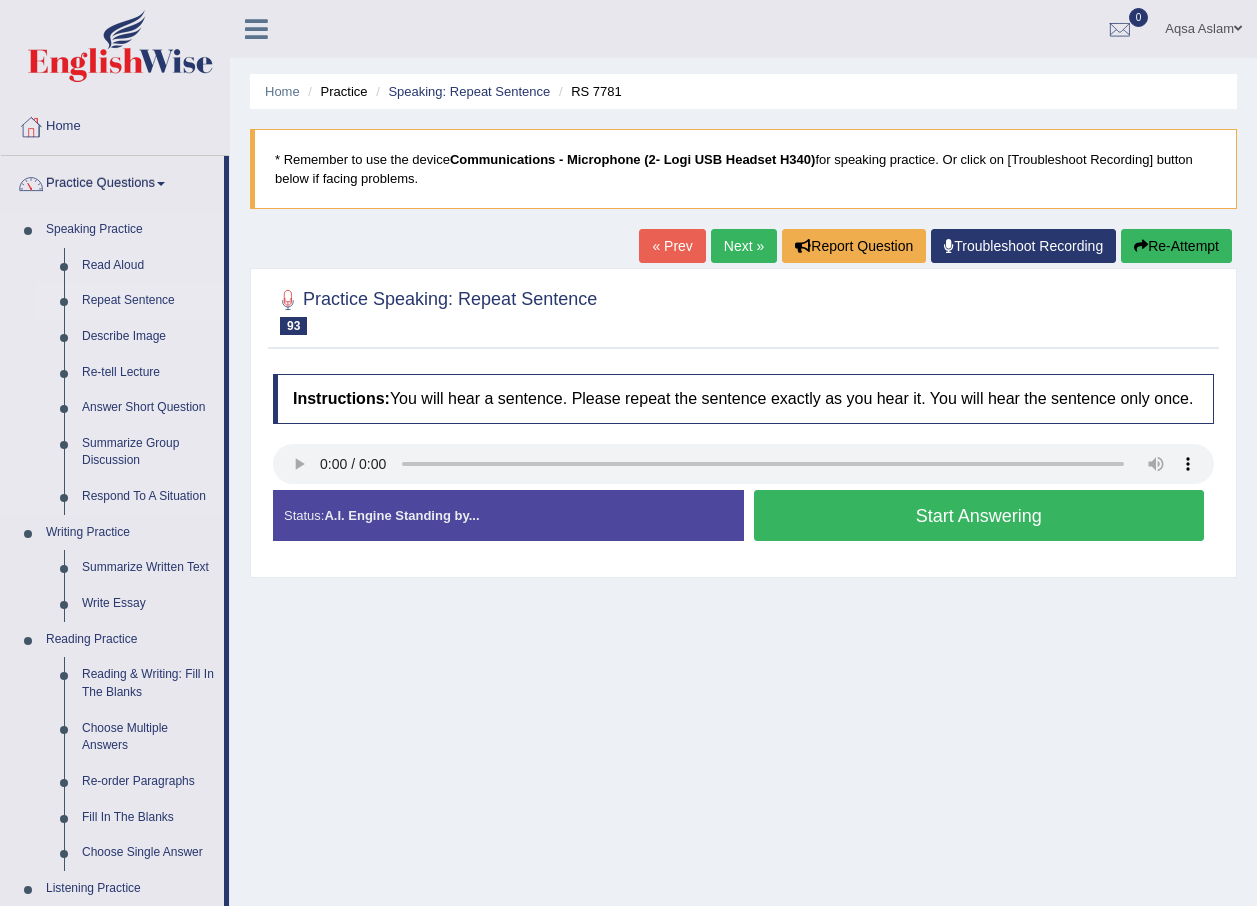 click on "Repeat Sentence" at bounding box center [148, 301] 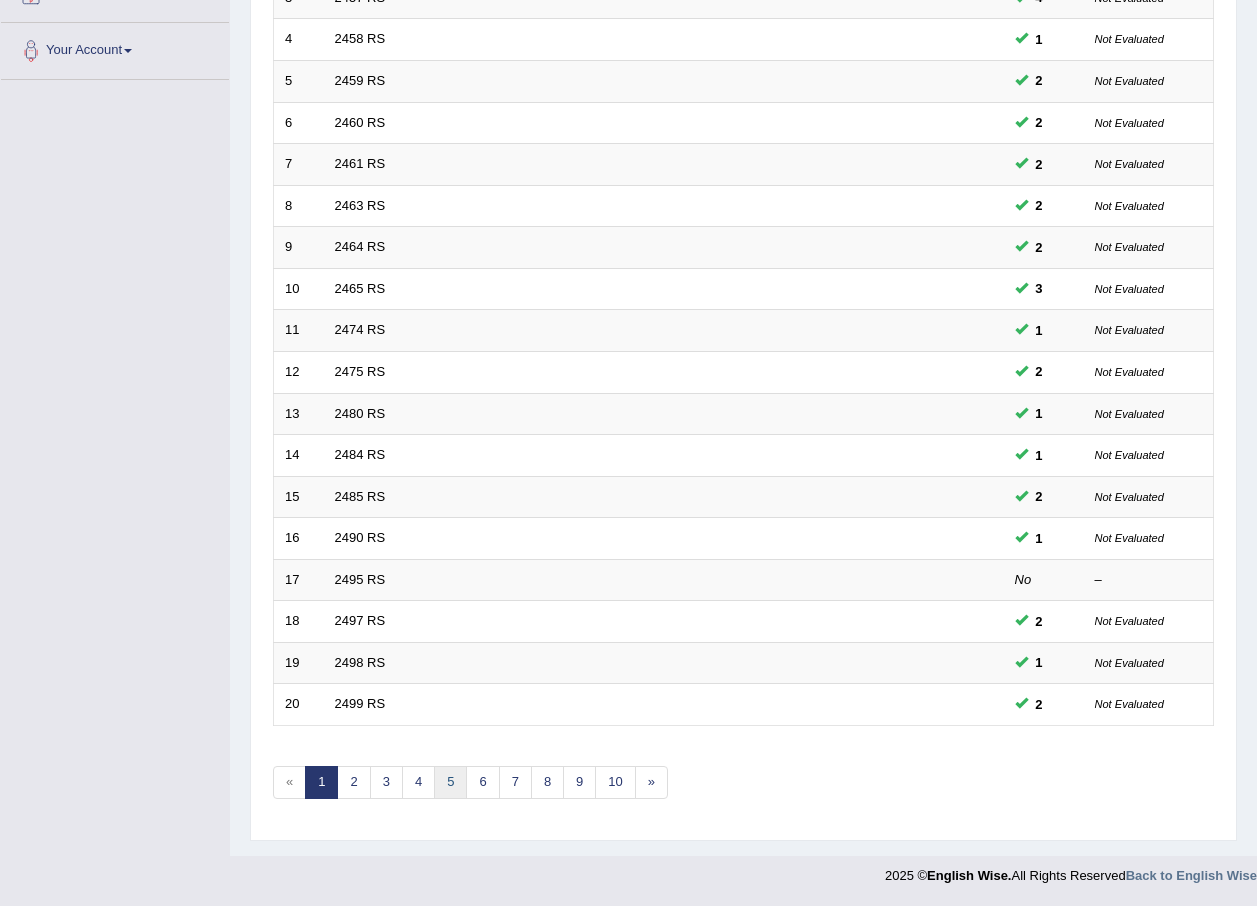 scroll, scrollTop: 418, scrollLeft: 0, axis: vertical 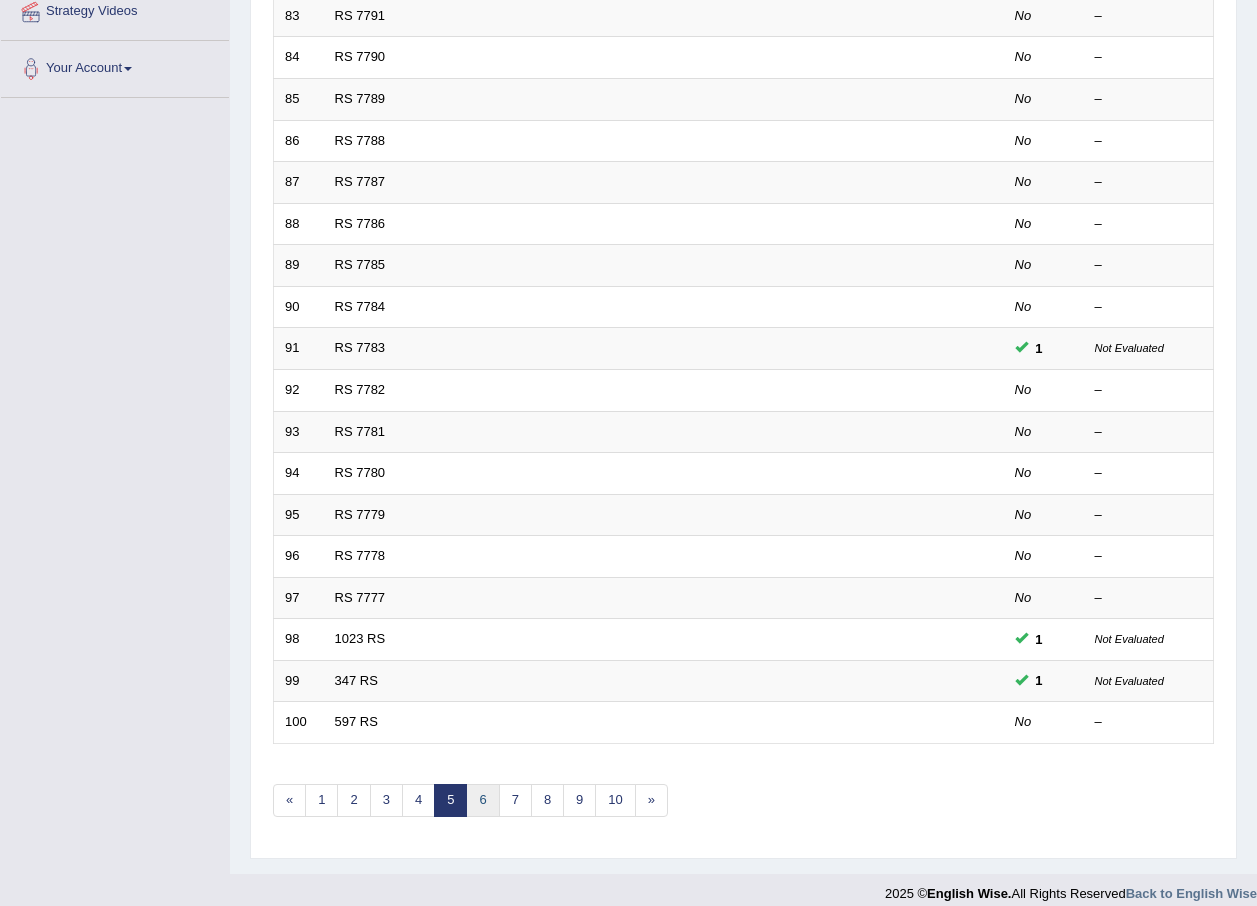 click on "6" at bounding box center (482, 800) 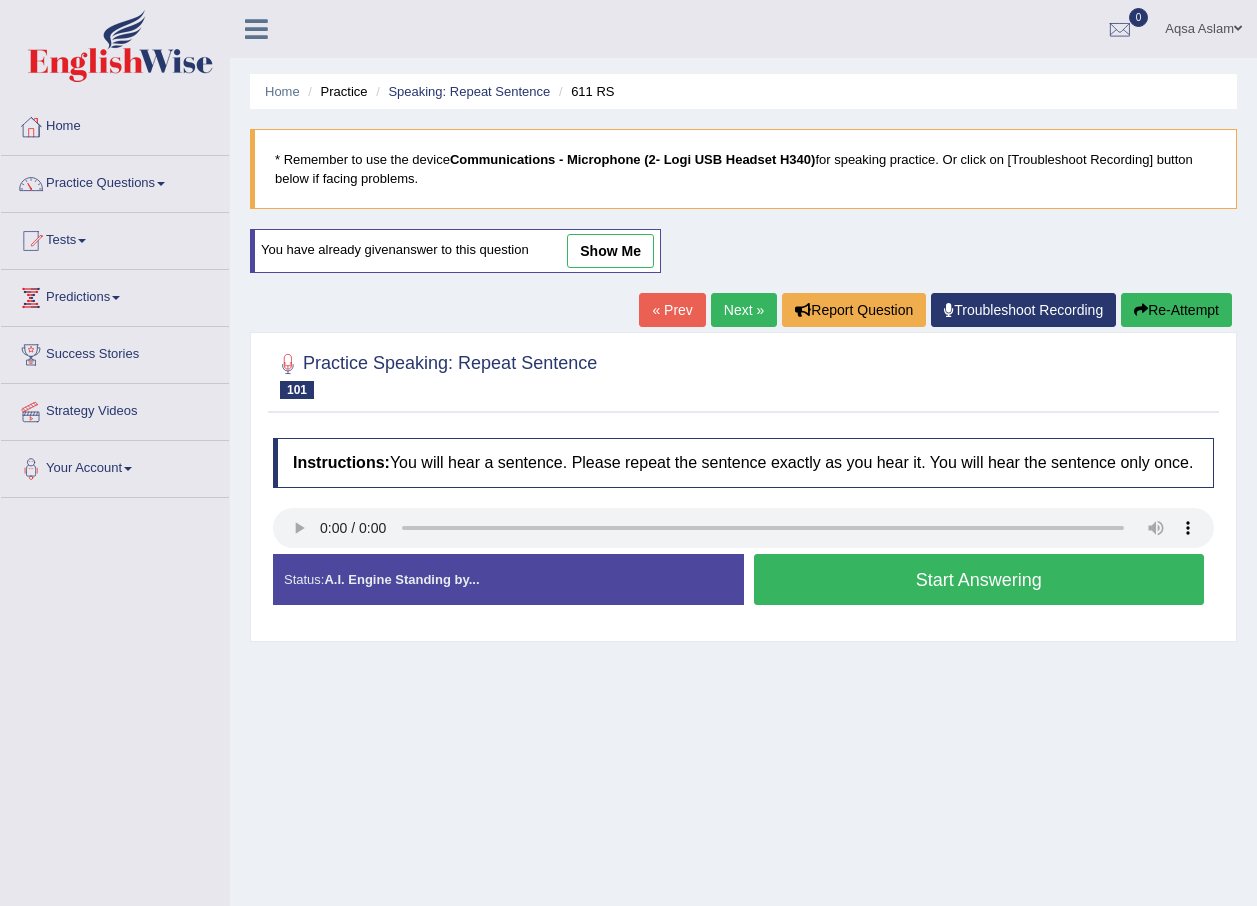 click at bounding box center (161, 184) 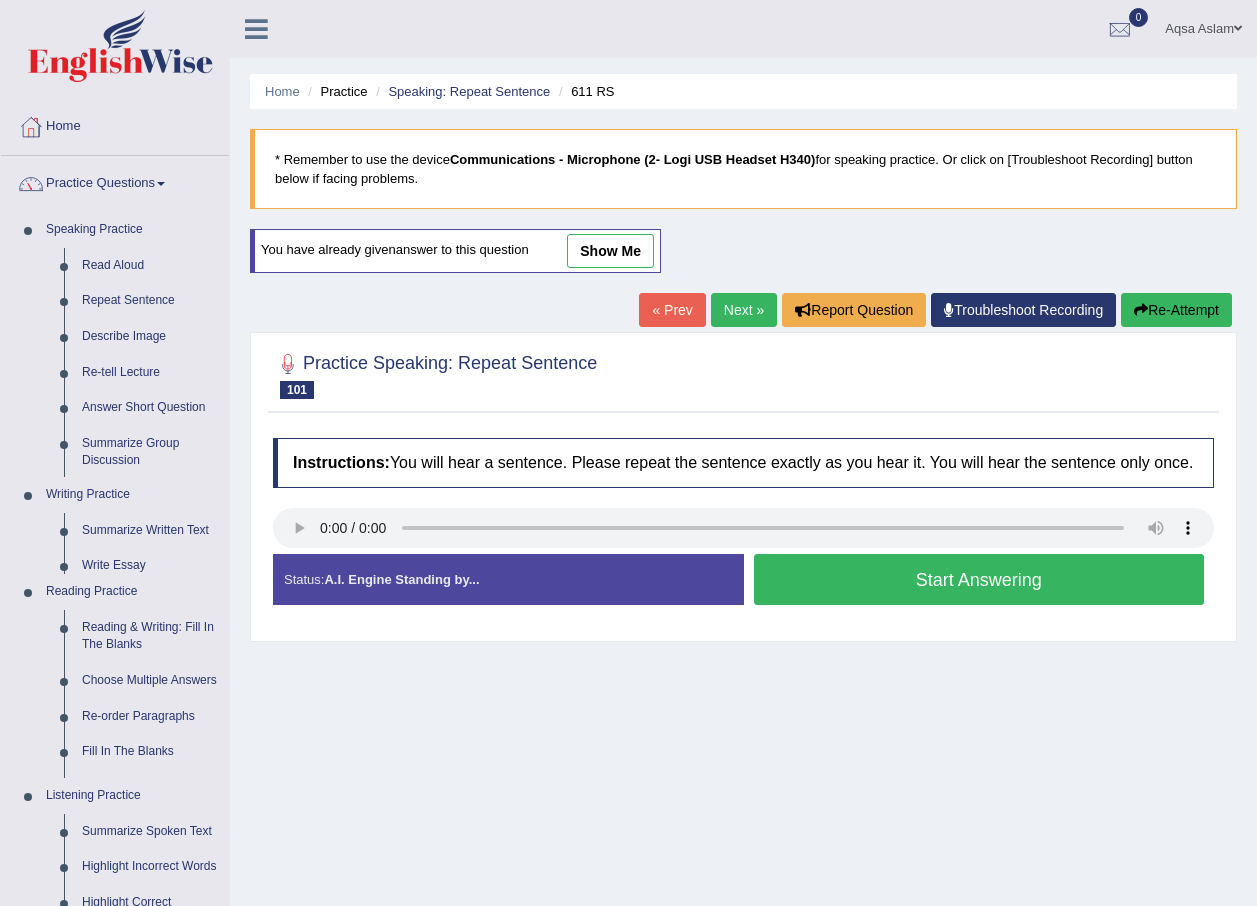 scroll, scrollTop: 0, scrollLeft: 0, axis: both 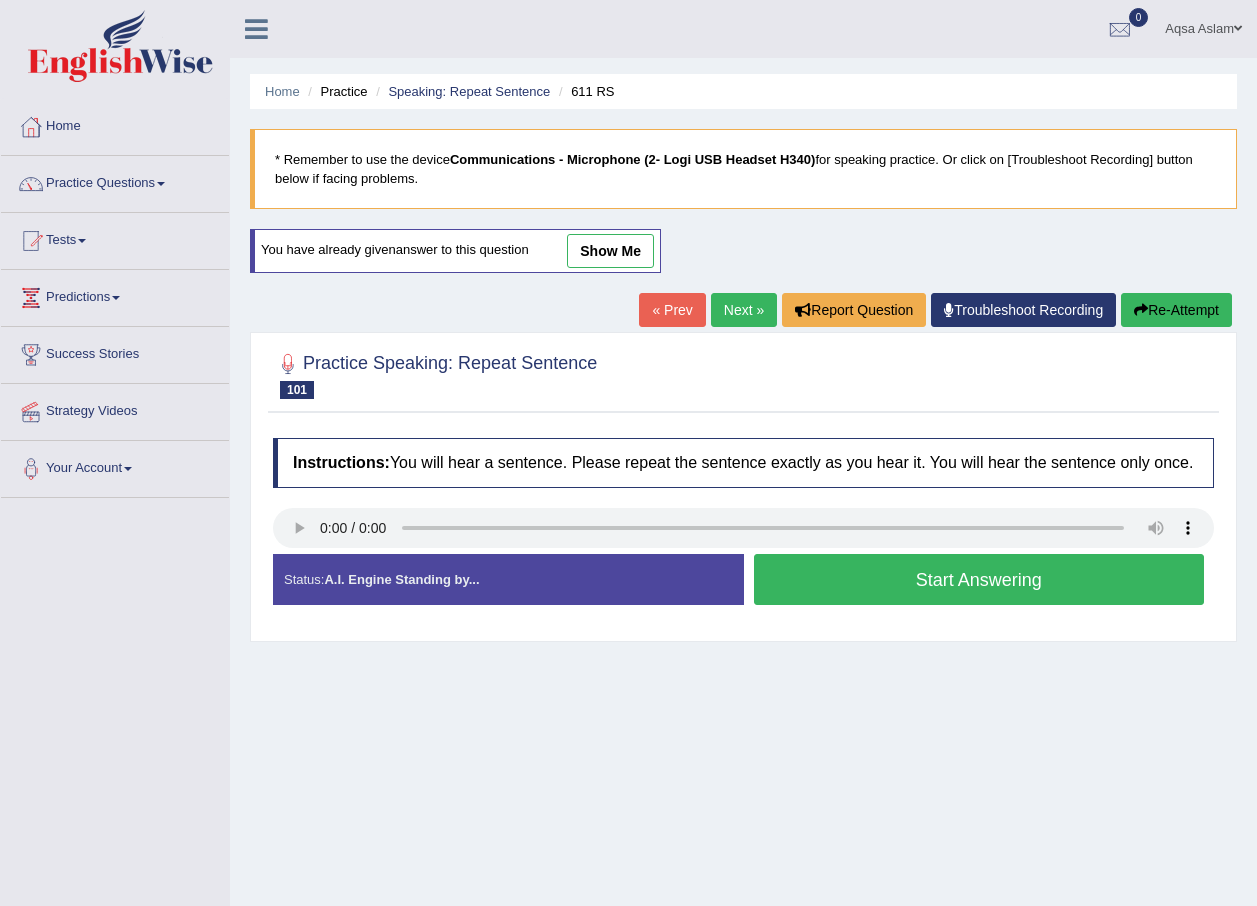 click on "Practice Questions" at bounding box center (115, 181) 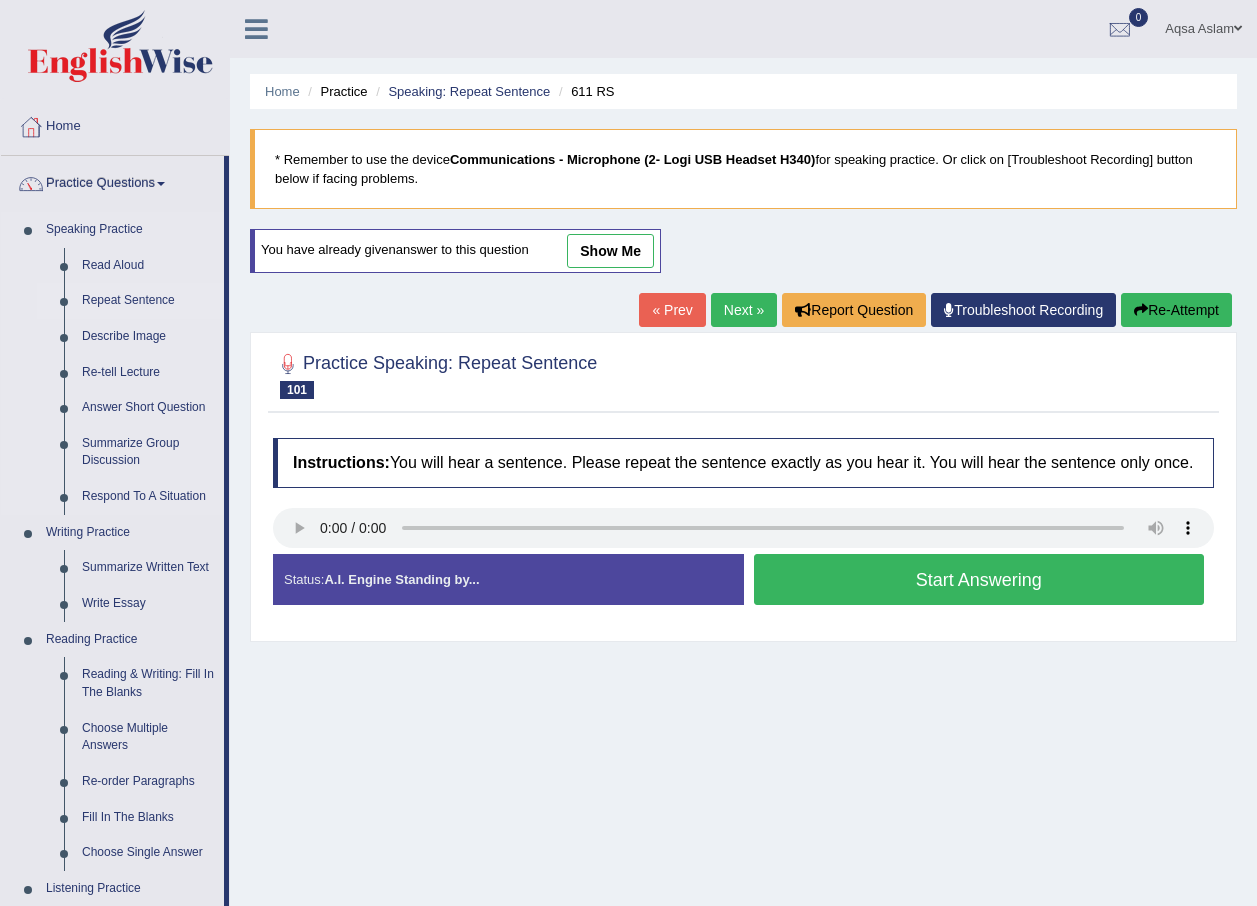 click on "Repeat Sentence" at bounding box center (148, 301) 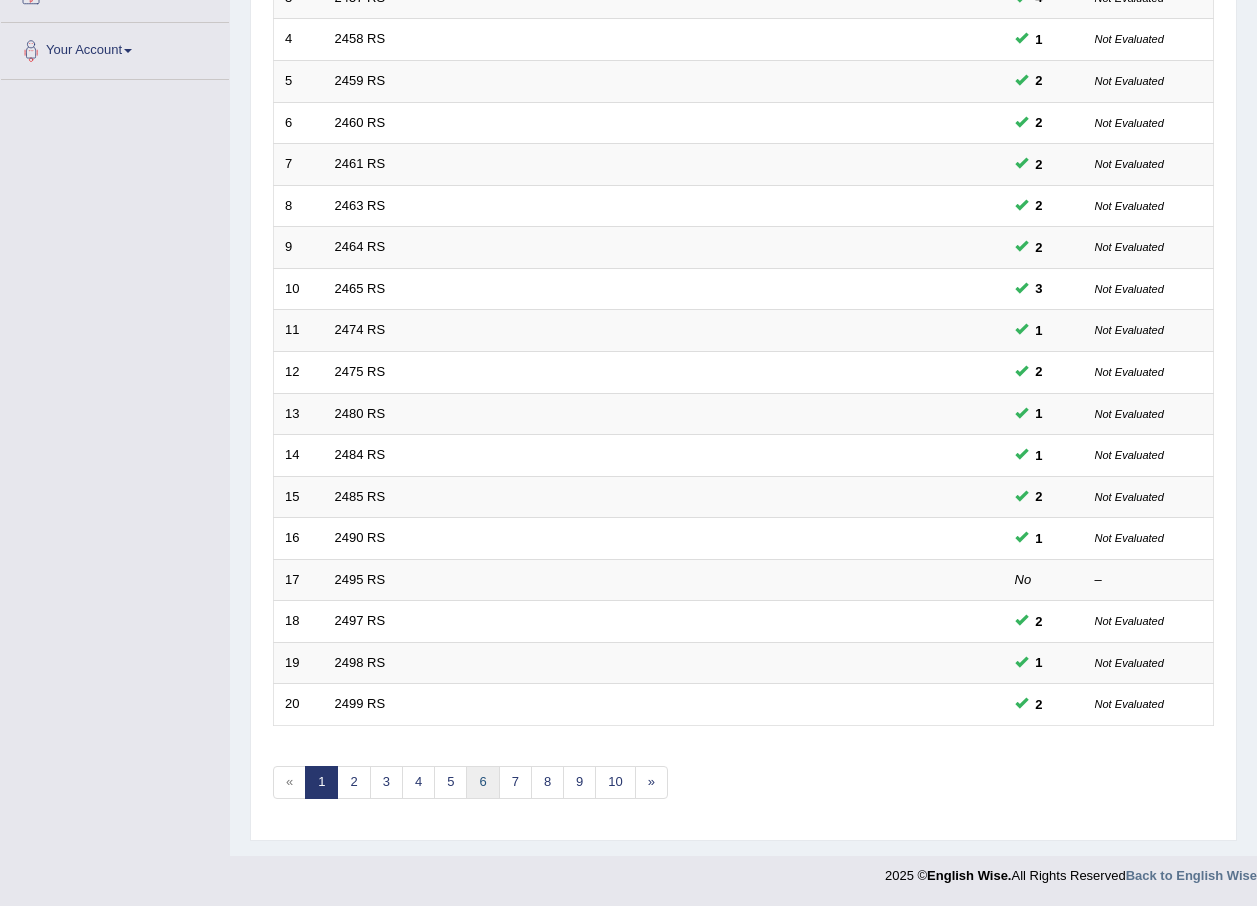 scroll, scrollTop: 0, scrollLeft: 0, axis: both 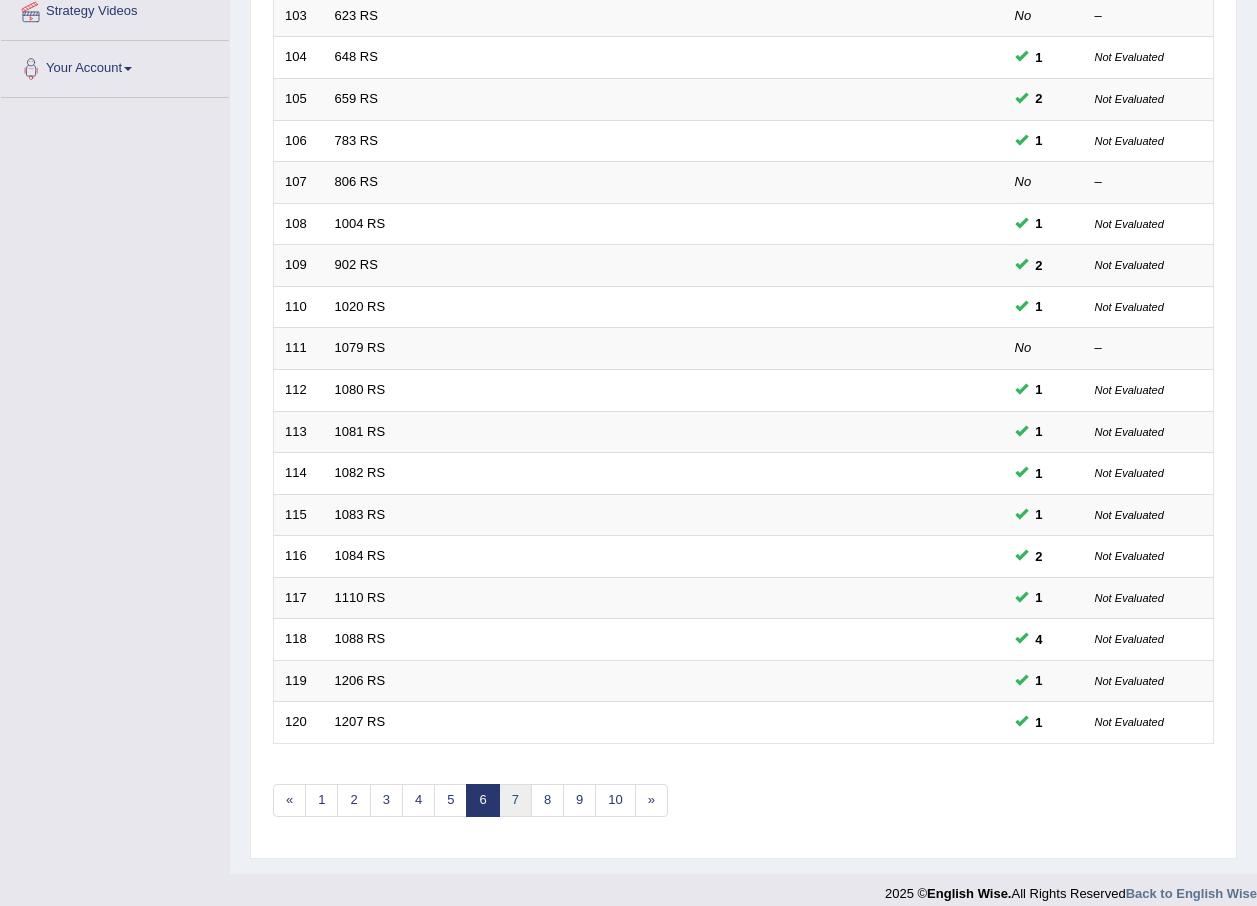 click on "7" at bounding box center (515, 800) 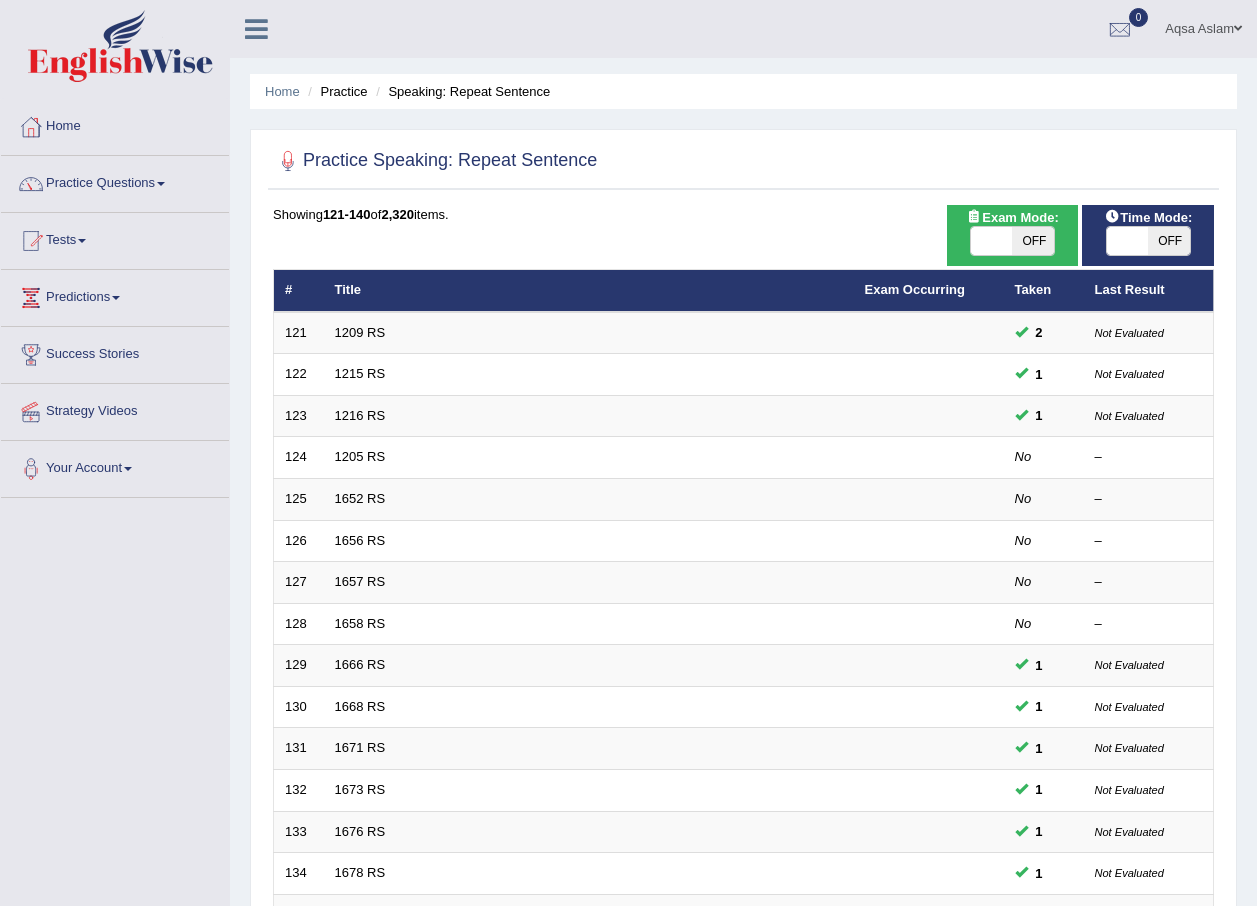 scroll, scrollTop: 0, scrollLeft: 0, axis: both 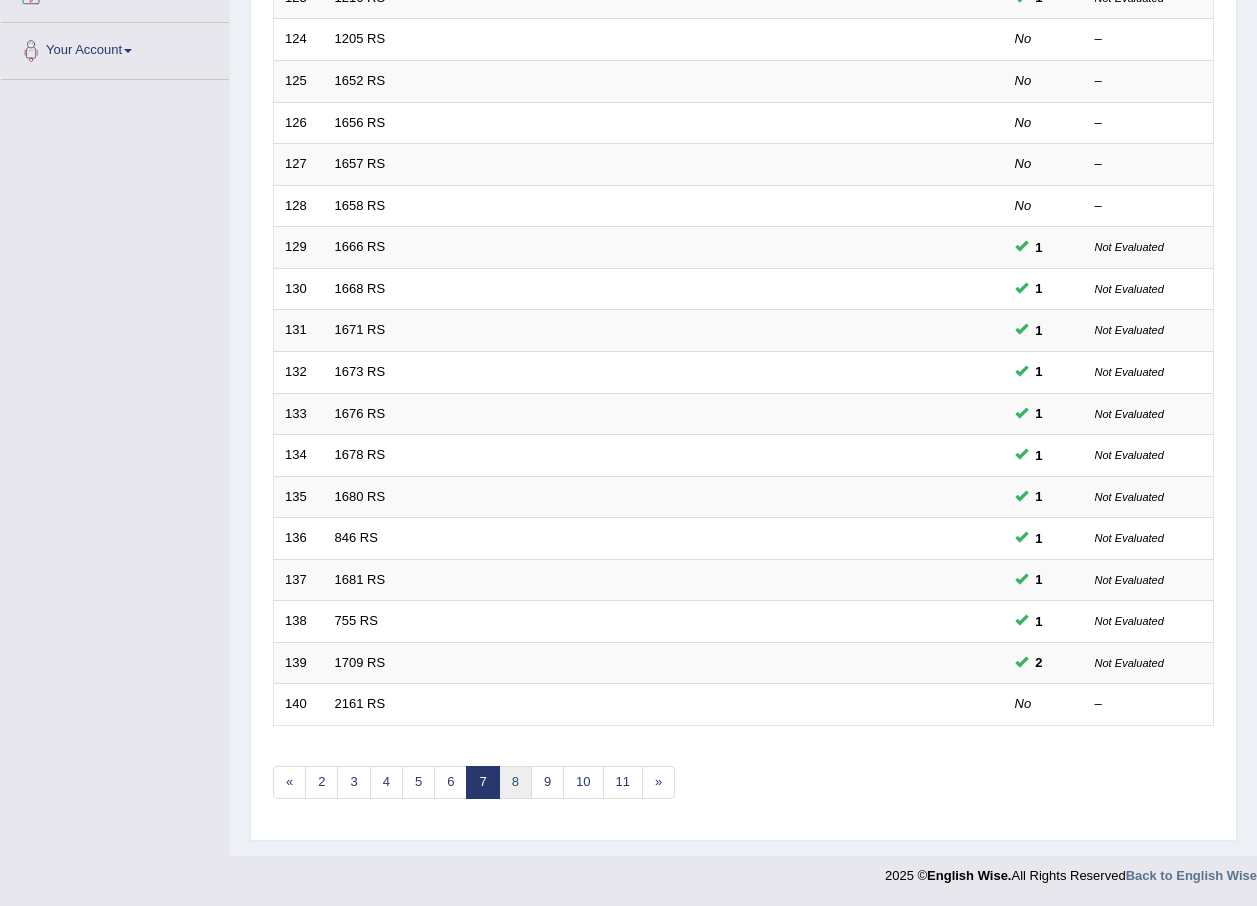 click on "8" at bounding box center [515, 782] 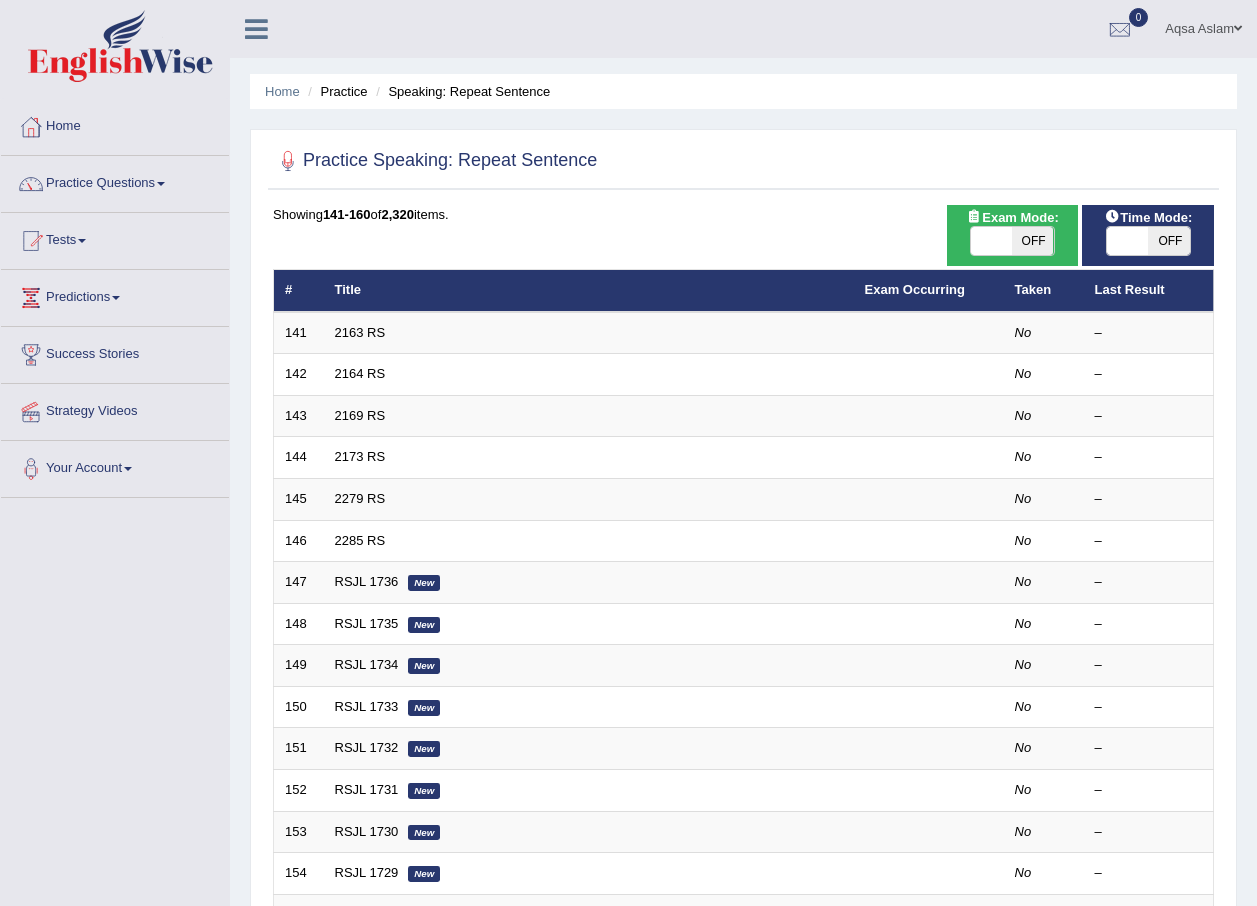 scroll, scrollTop: 0, scrollLeft: 0, axis: both 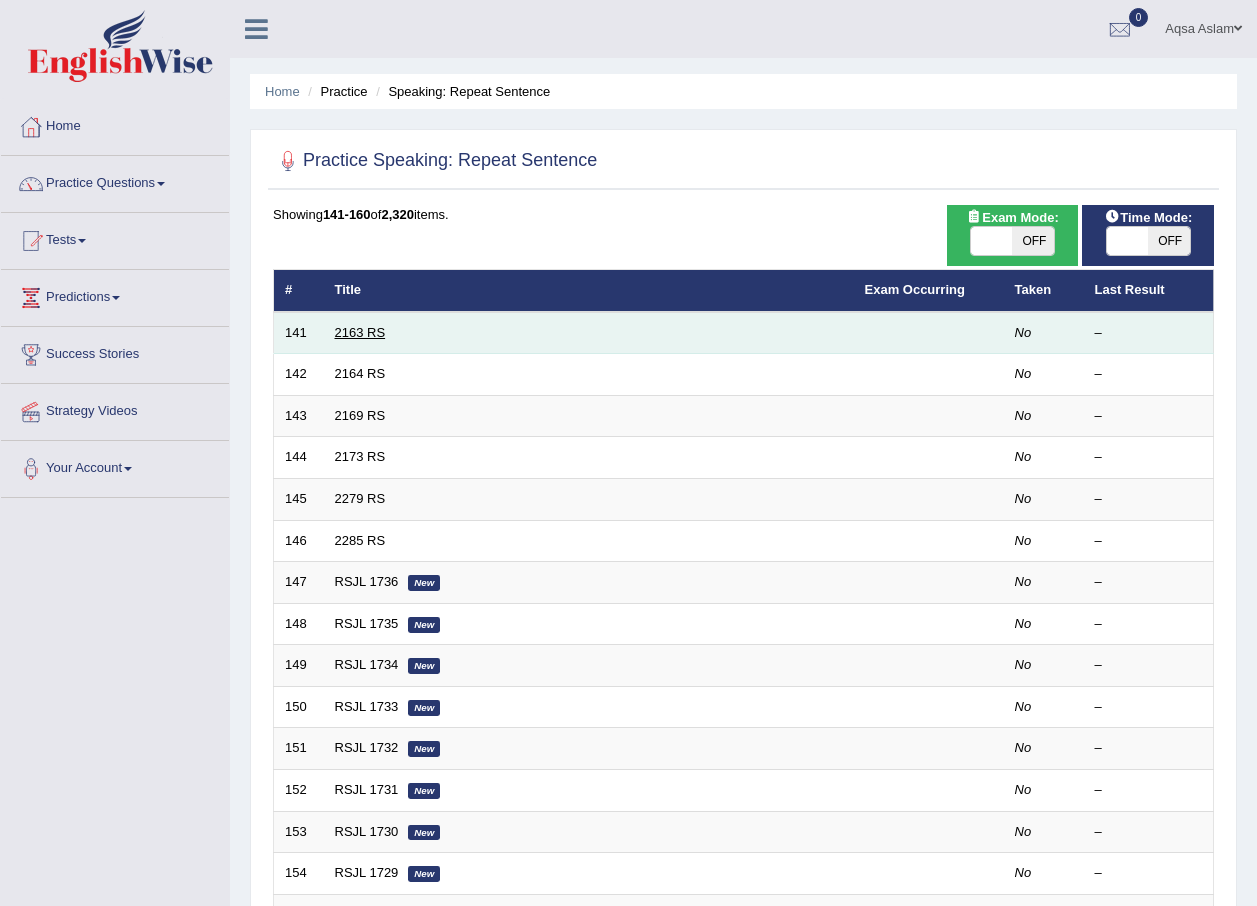 click on "2163 RS" at bounding box center [360, 332] 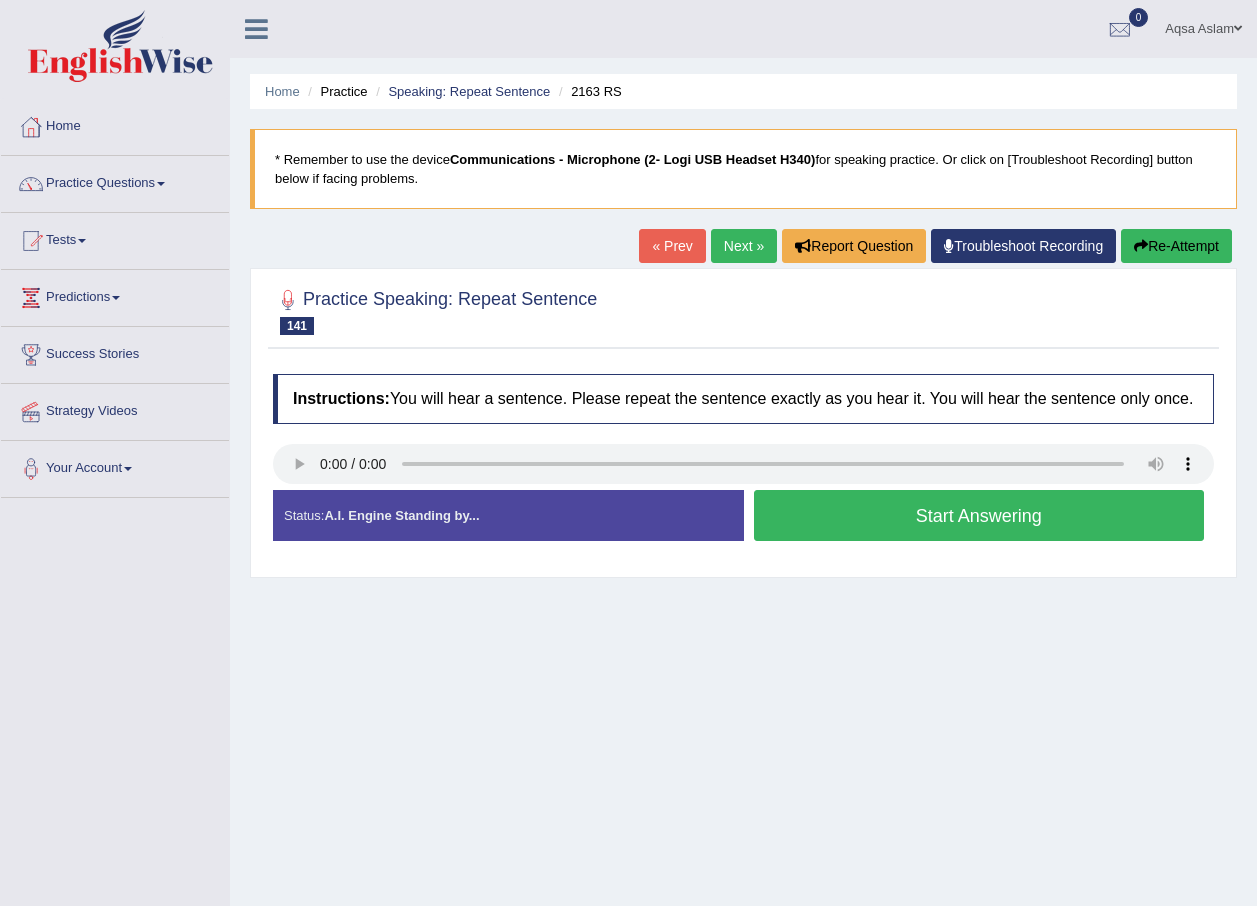 scroll, scrollTop: 0, scrollLeft: 0, axis: both 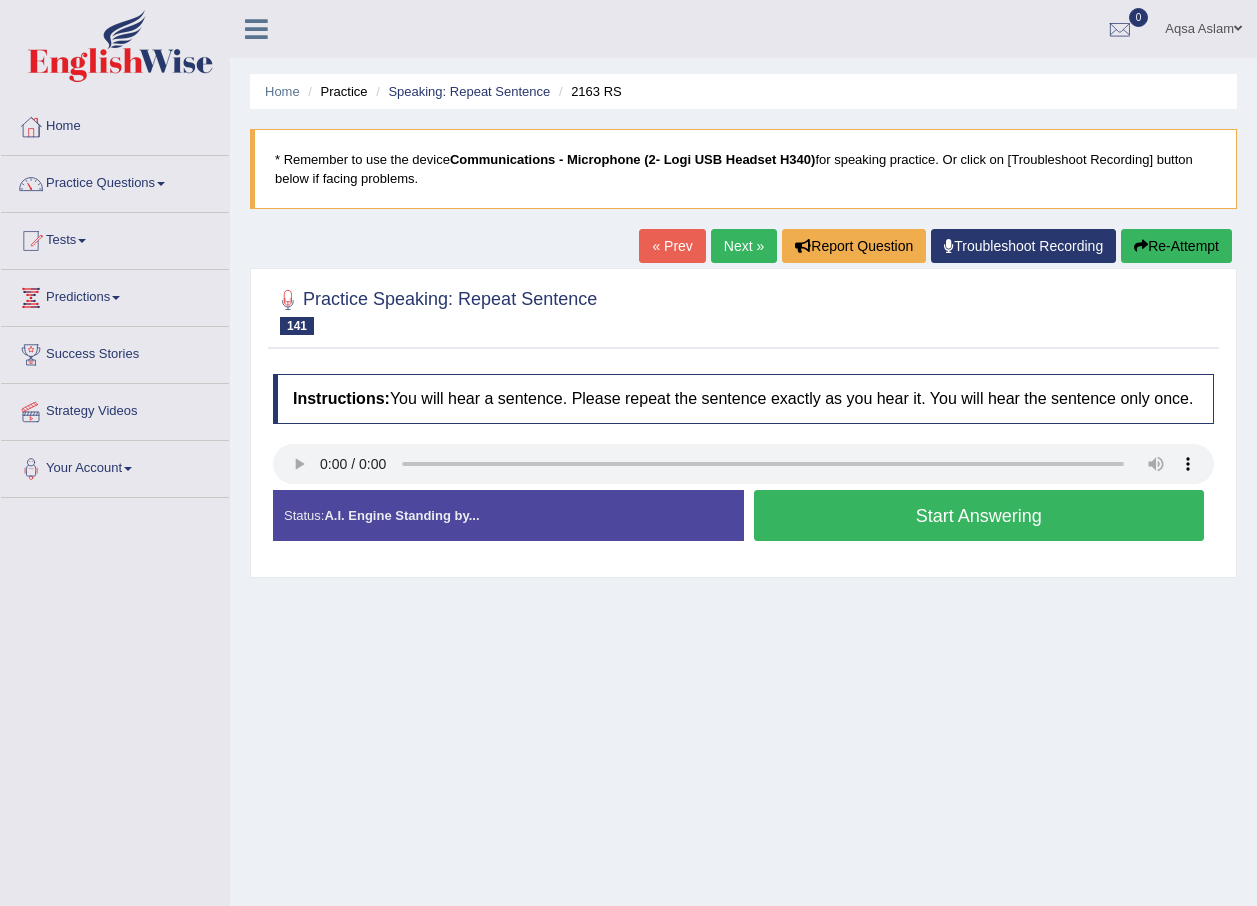click on "Start Answering" at bounding box center (979, 515) 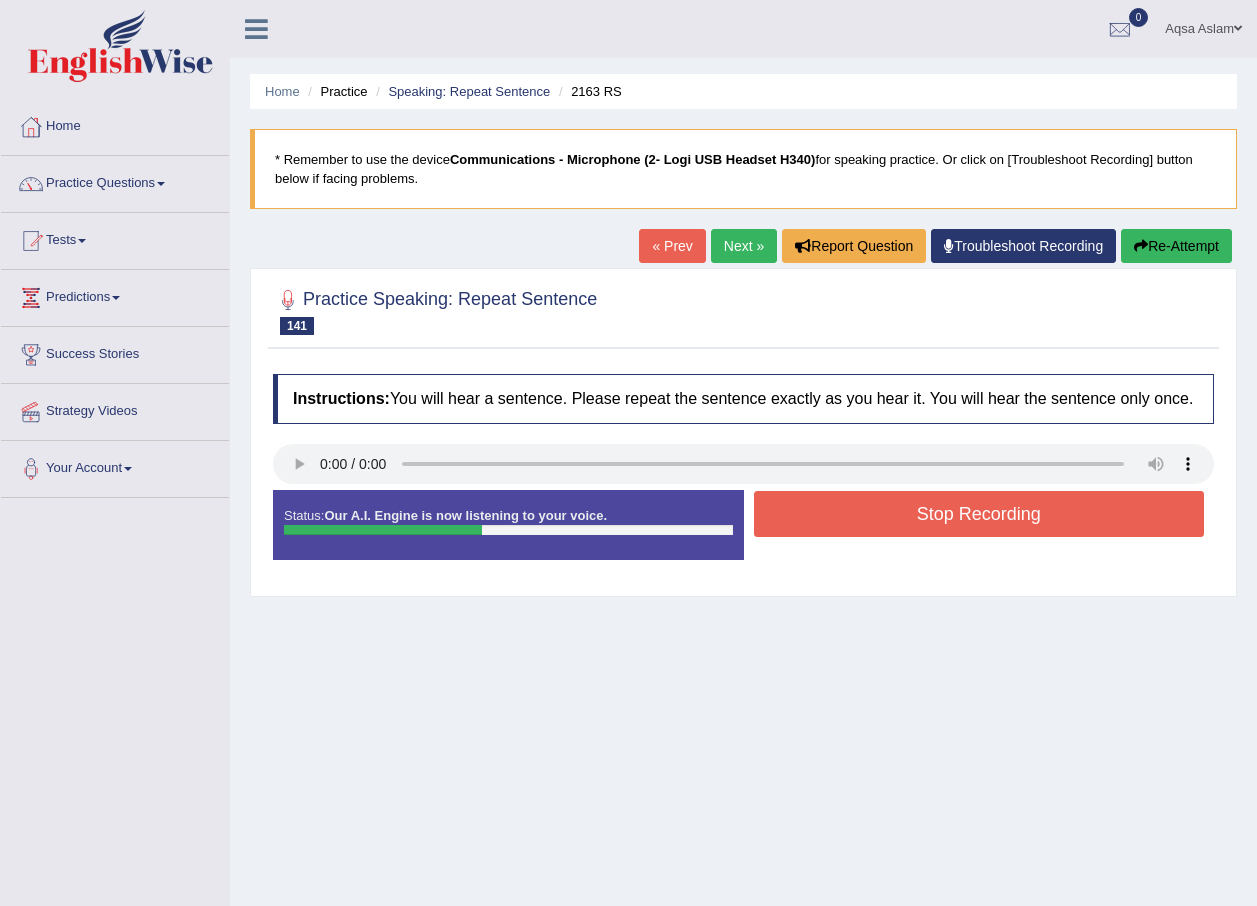 click on "Stop Recording" at bounding box center (979, 514) 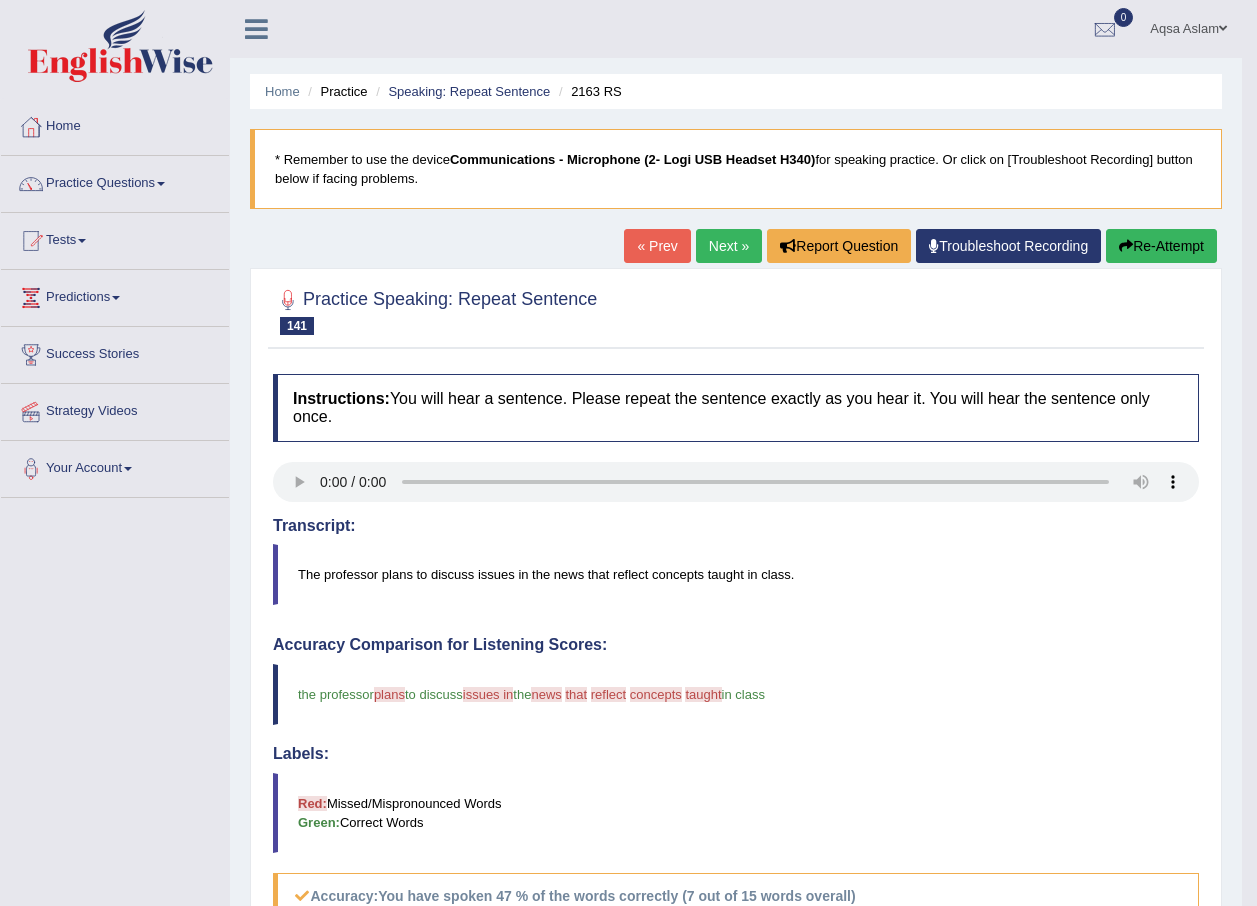 click on "Next »" at bounding box center (729, 246) 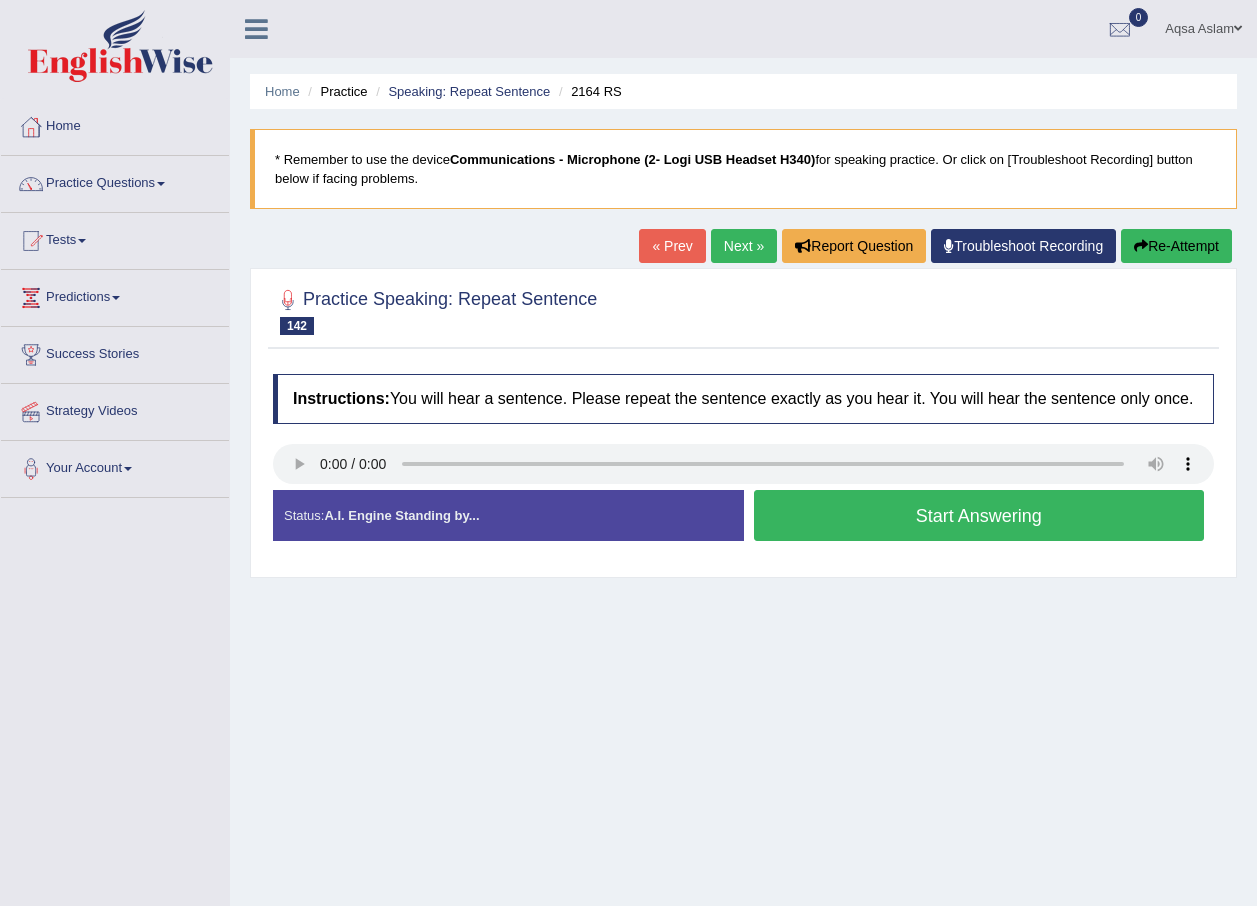 scroll, scrollTop: 0, scrollLeft: 0, axis: both 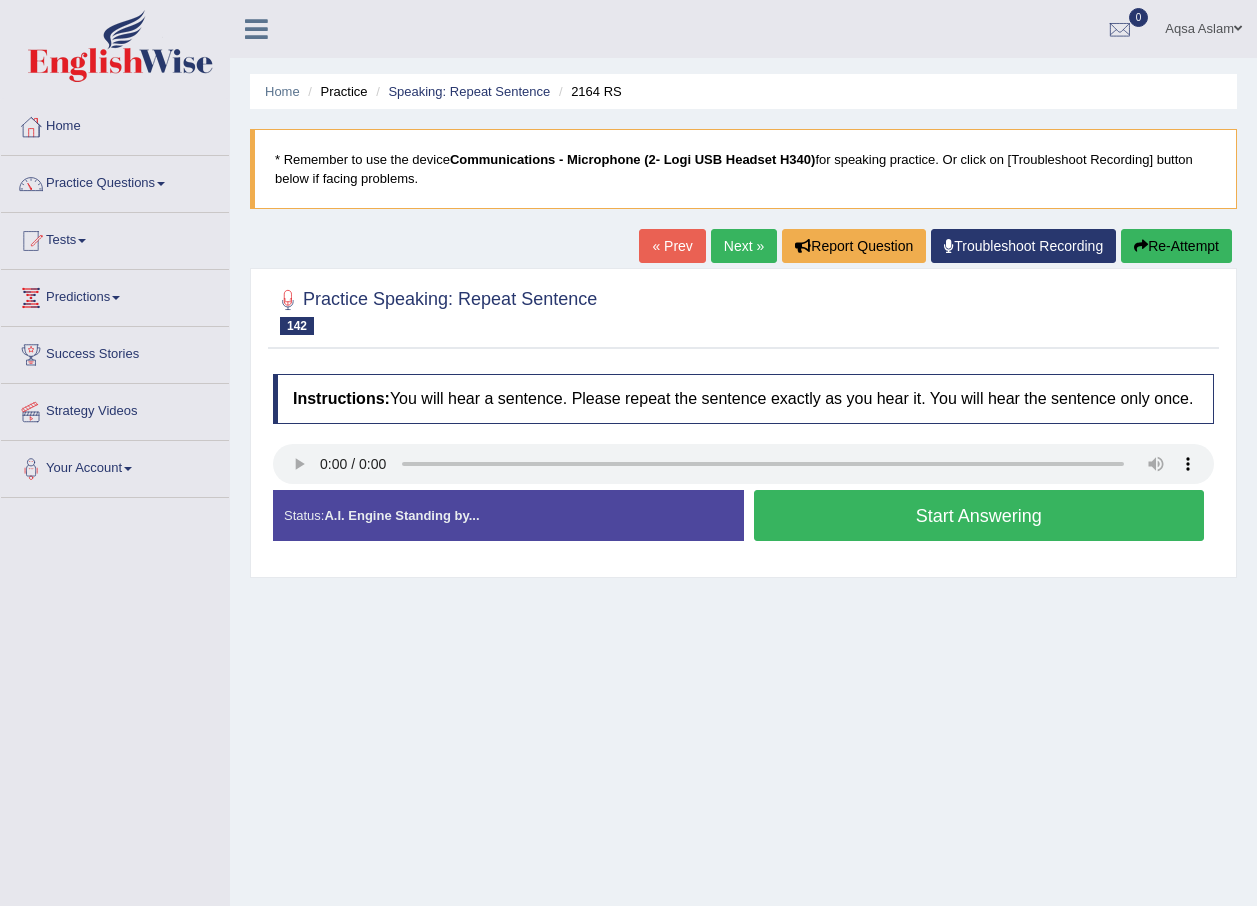 click on "Start Answering" at bounding box center (979, 515) 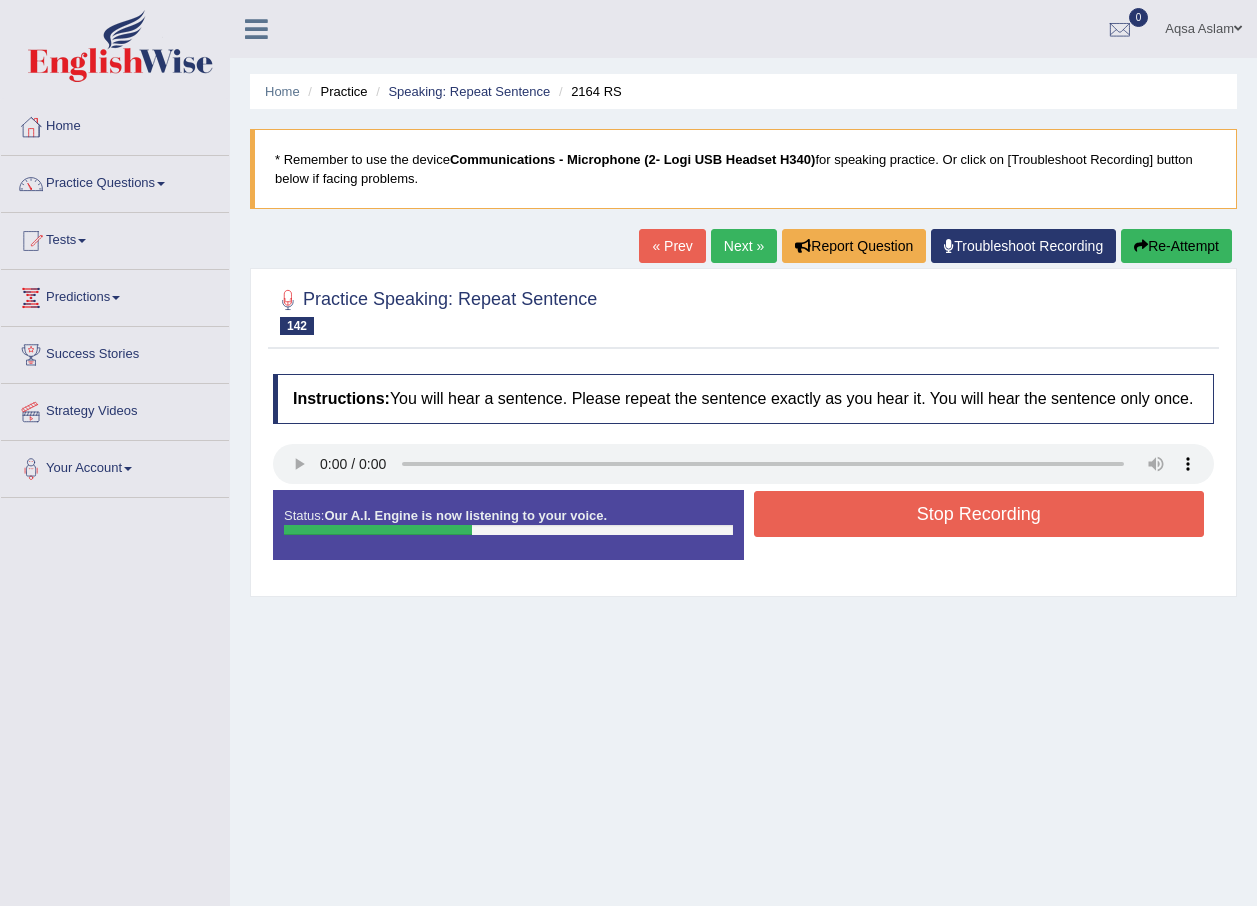 click on "Stop Recording" at bounding box center (979, 514) 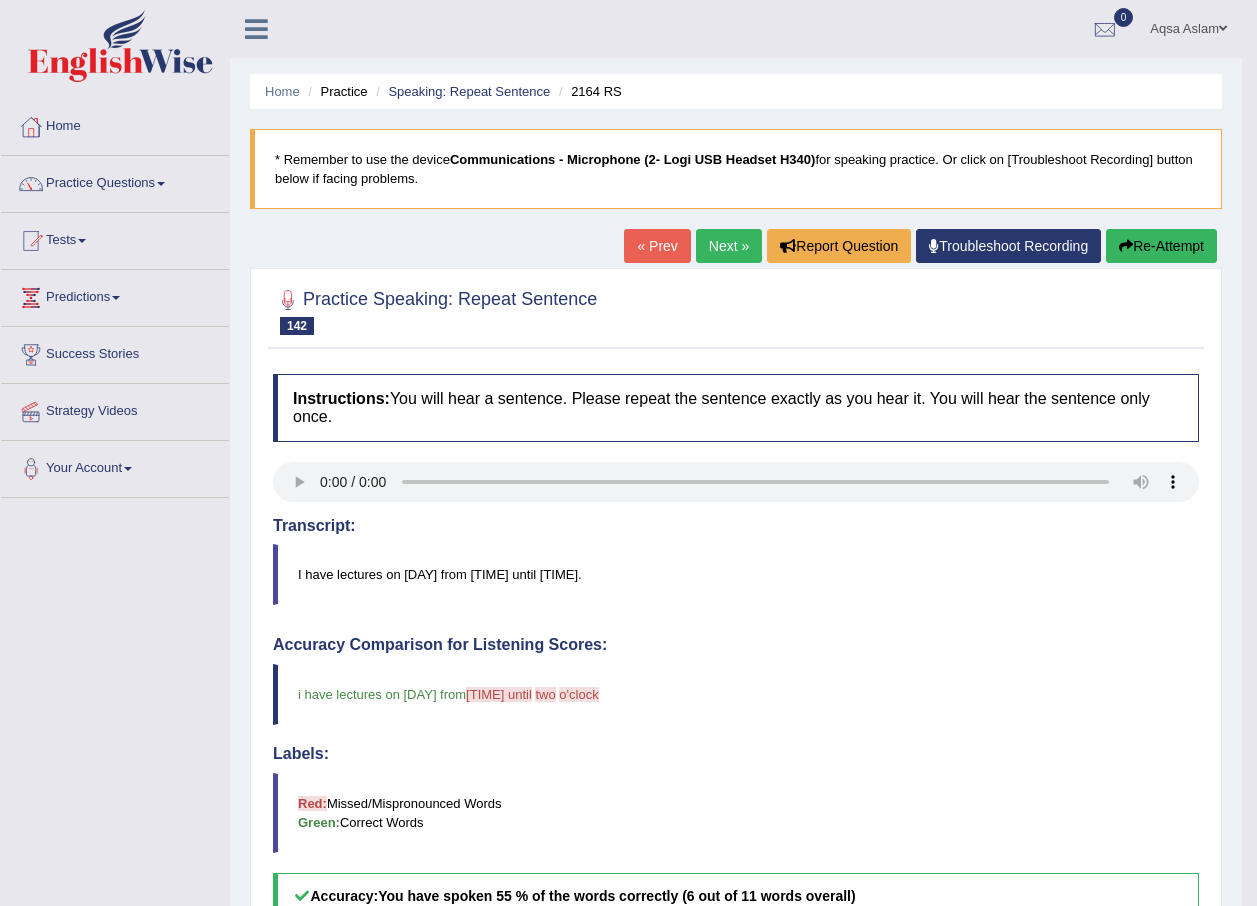 click on "Next »" at bounding box center [729, 246] 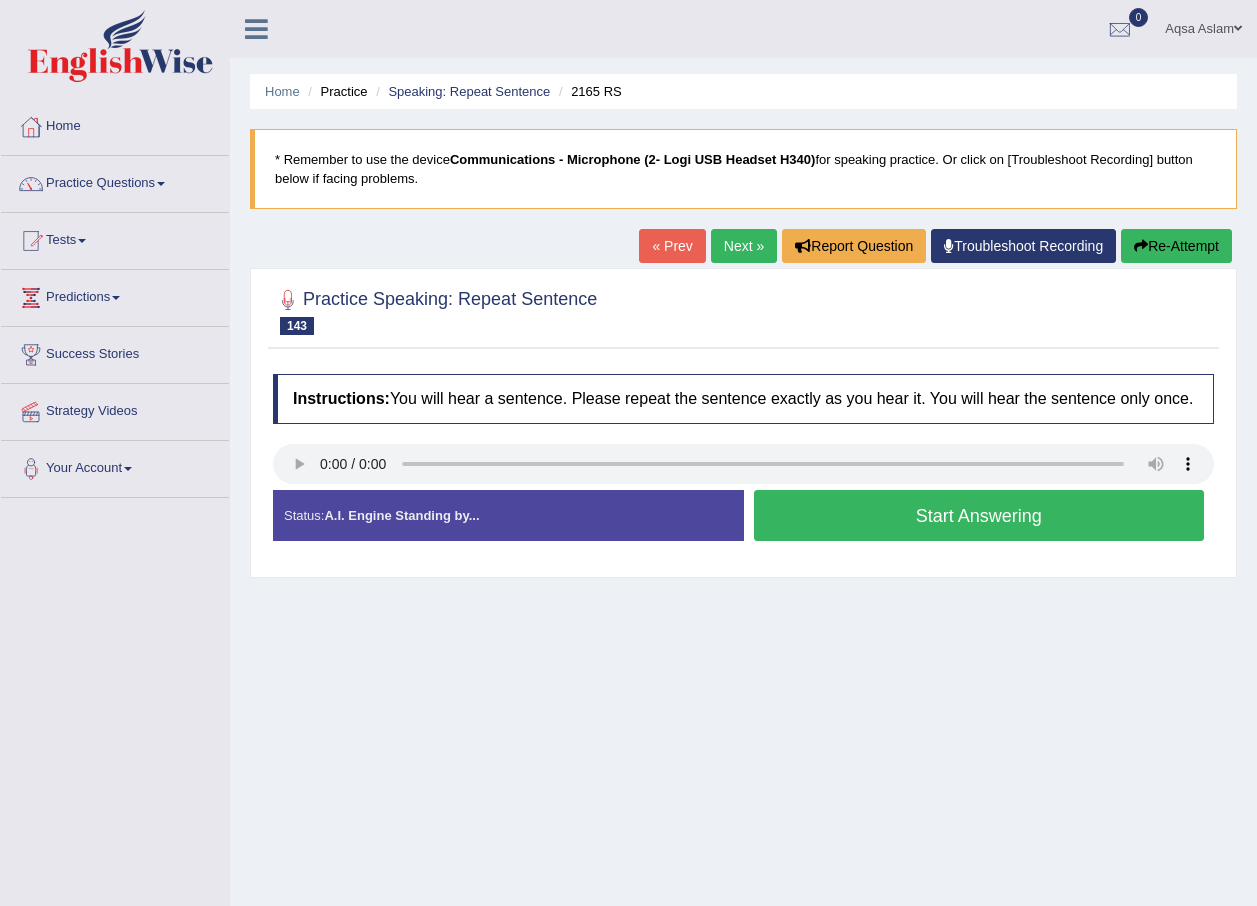 scroll, scrollTop: 0, scrollLeft: 0, axis: both 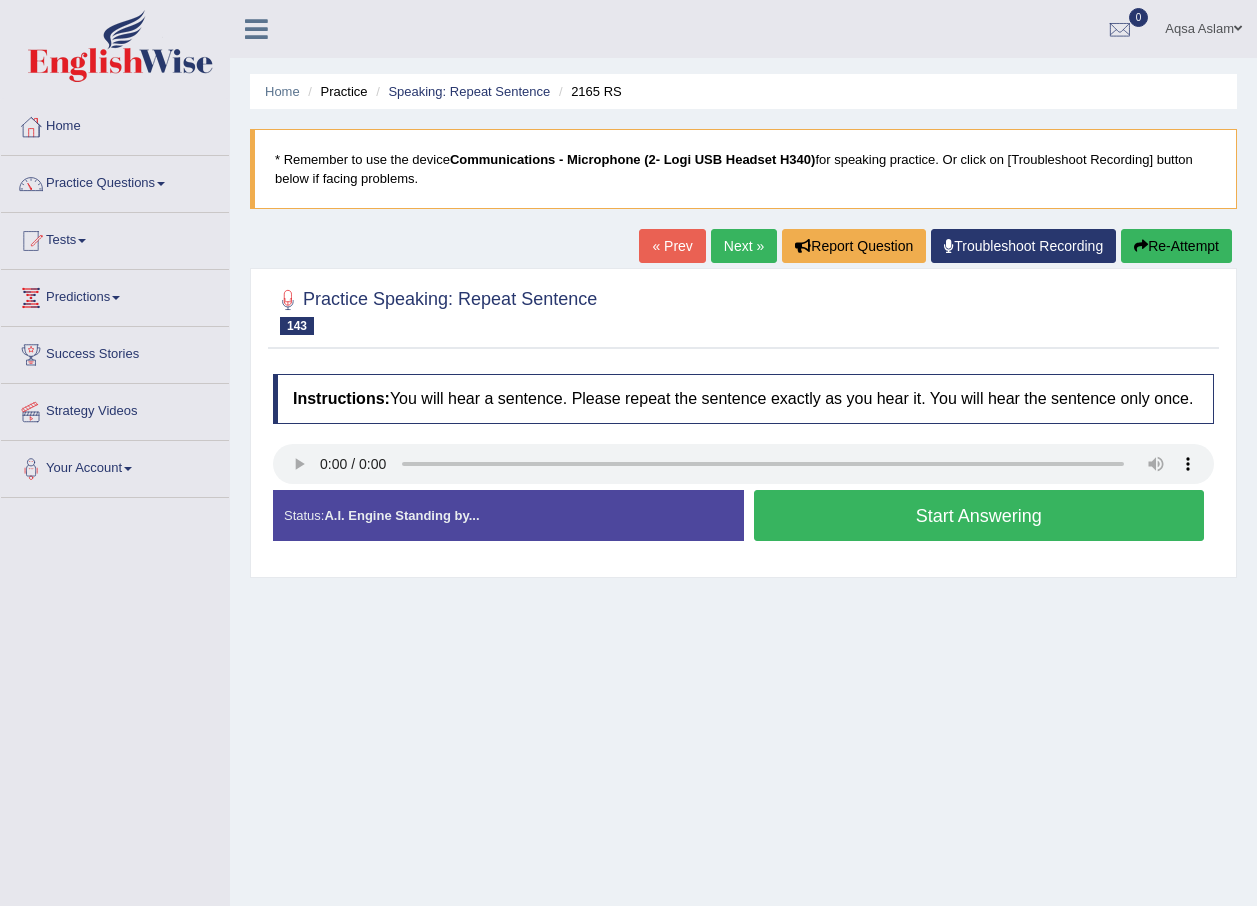 click on "Start Answering" at bounding box center [979, 515] 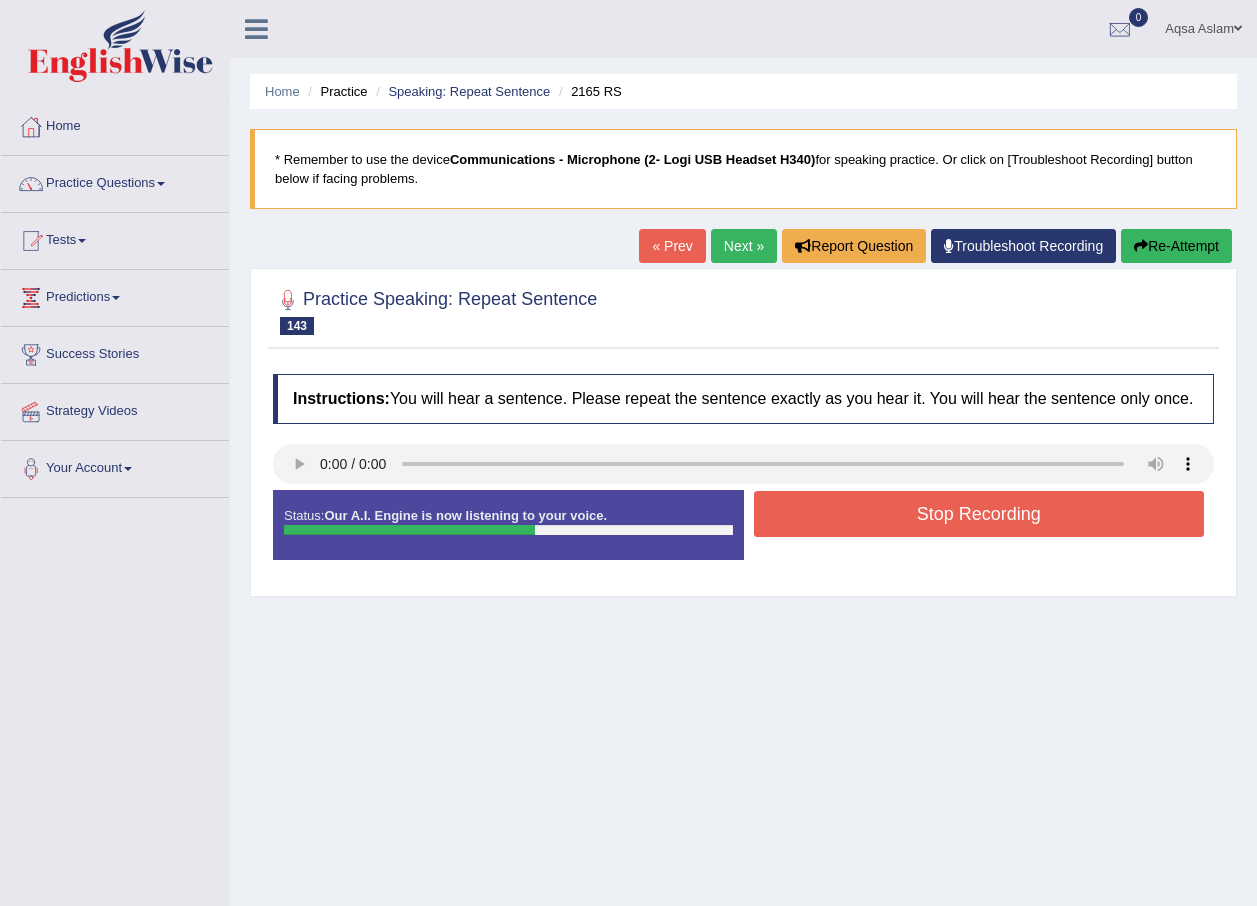 click on "Stop Recording" at bounding box center (979, 514) 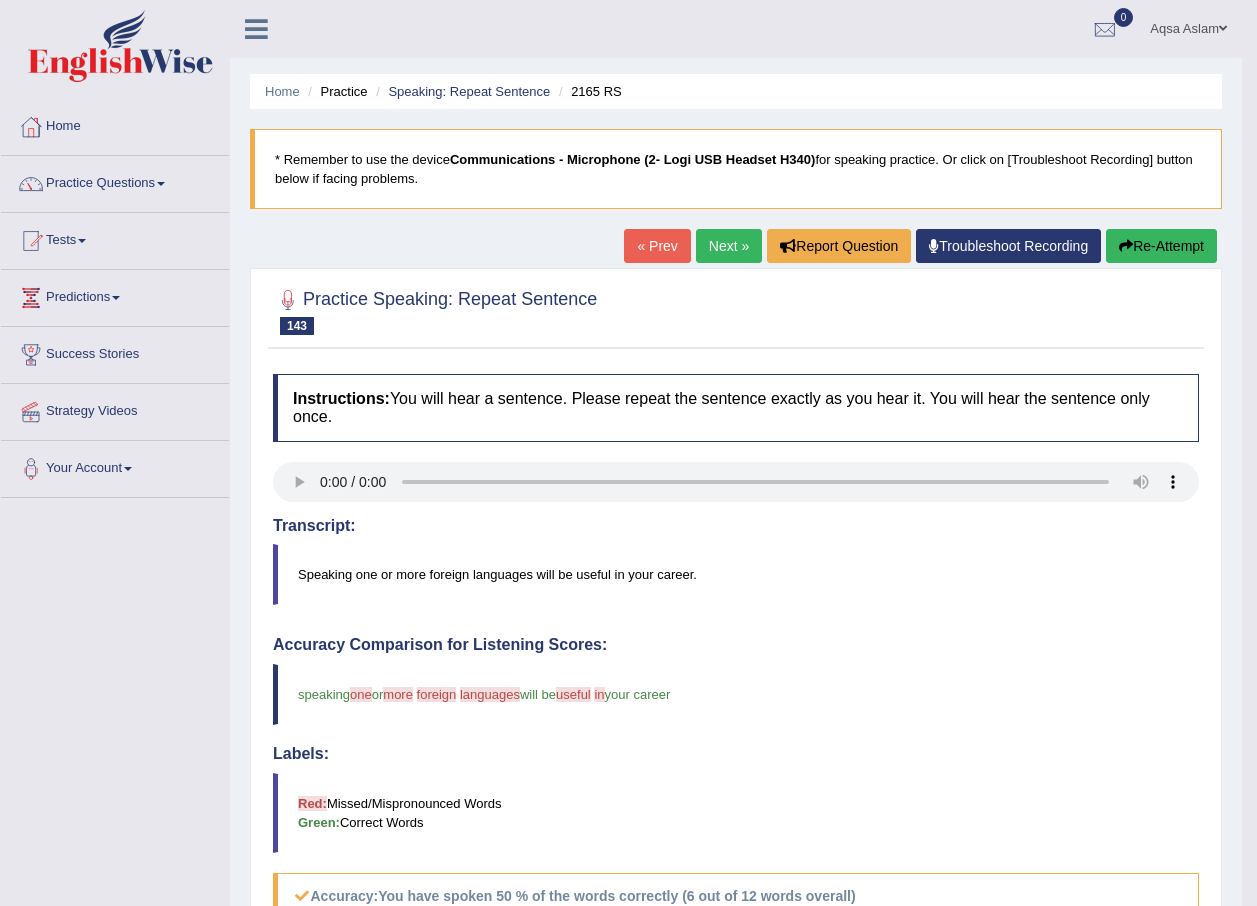 click on "Next »" at bounding box center [729, 246] 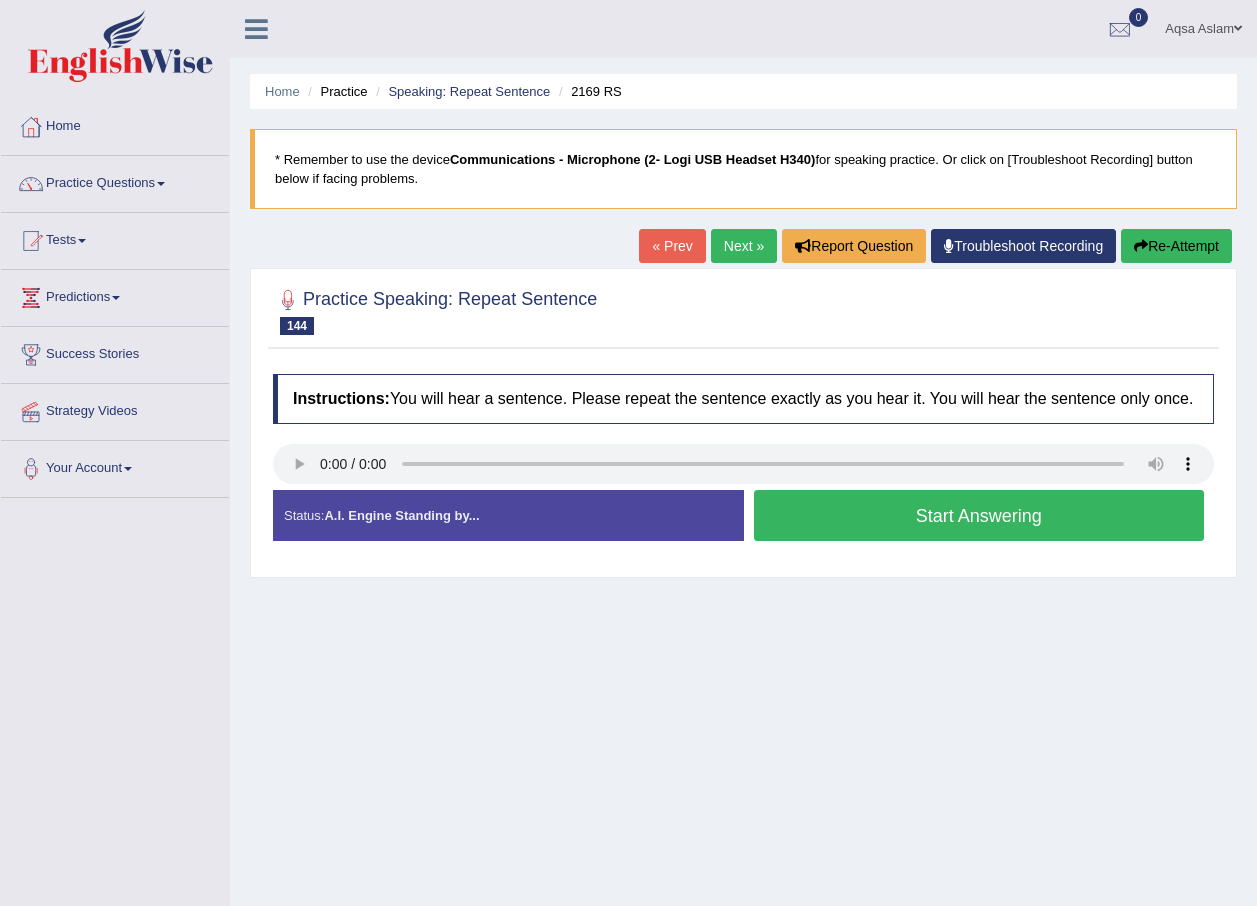 scroll, scrollTop: 0, scrollLeft: 0, axis: both 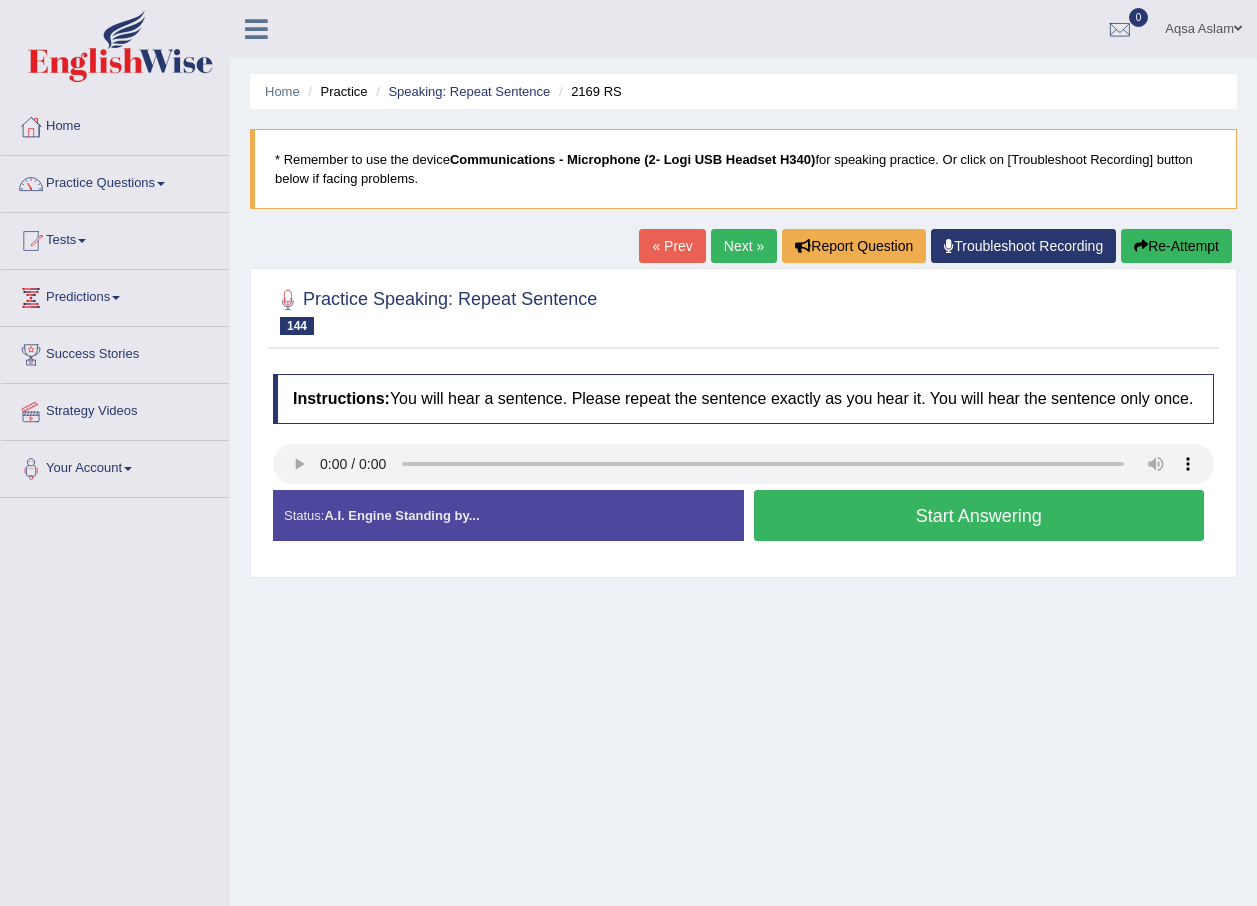 click on "Start Answering" at bounding box center [979, 515] 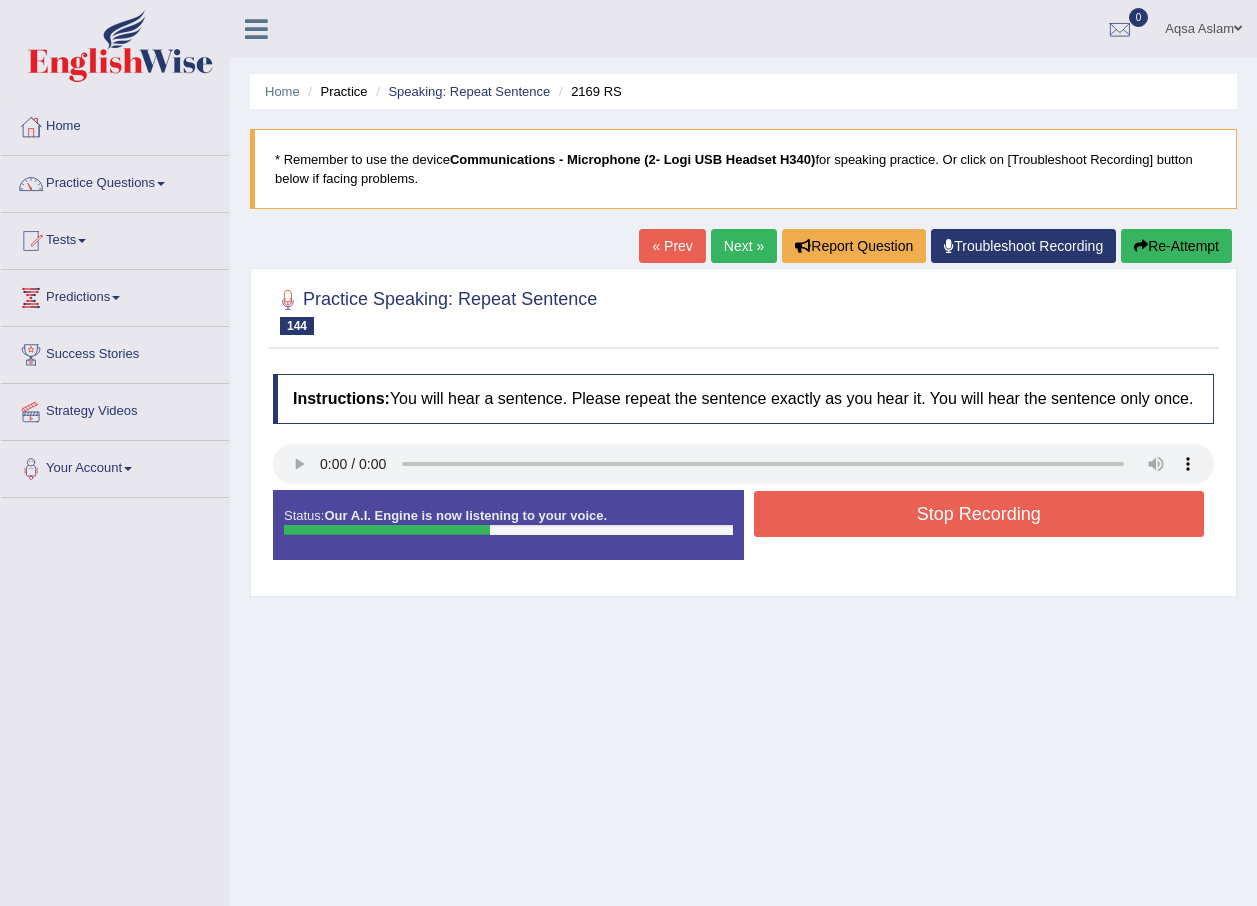 click on "Next »" at bounding box center (744, 246) 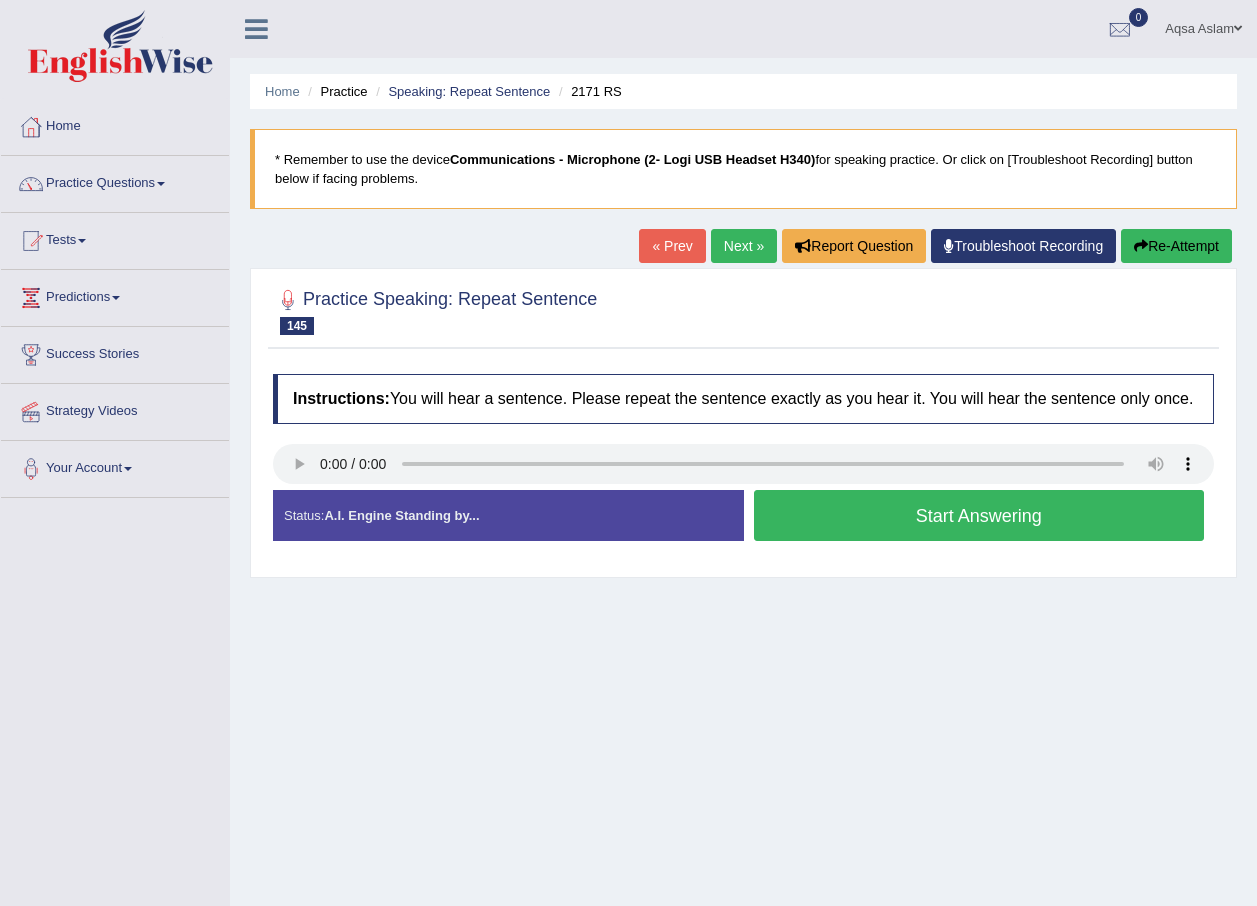 scroll, scrollTop: 0, scrollLeft: 0, axis: both 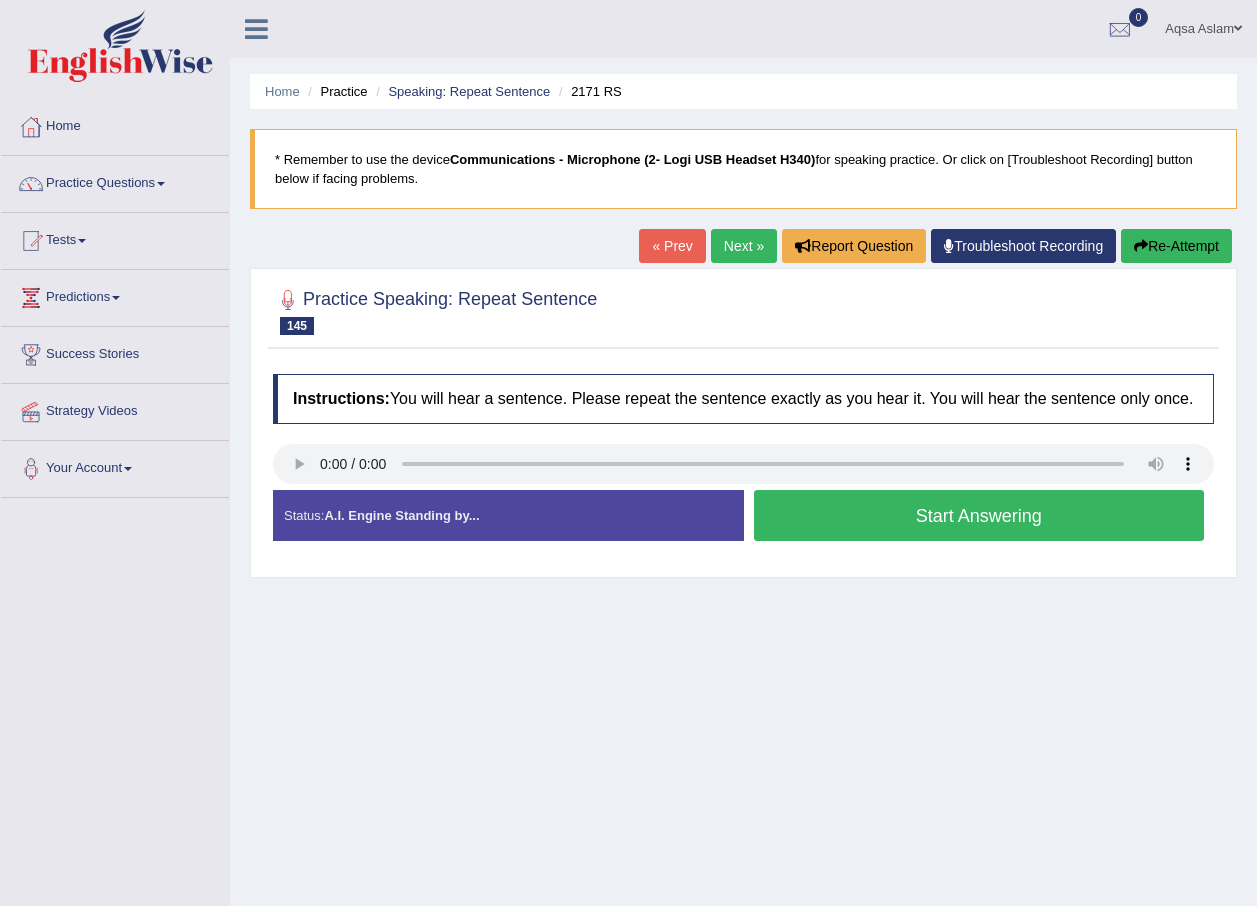 click on "Start Answering" at bounding box center (979, 515) 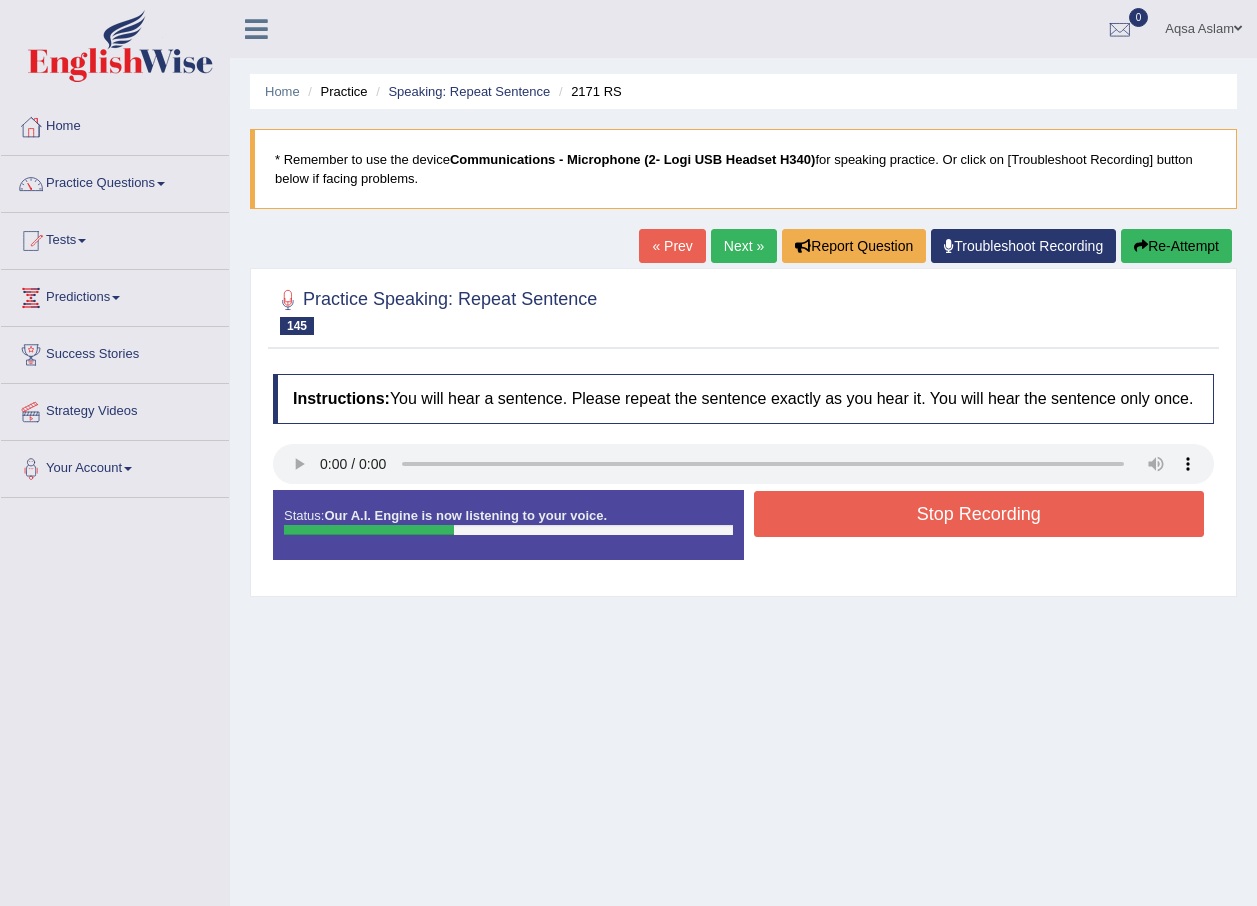 click on "Stop Recording" at bounding box center [979, 514] 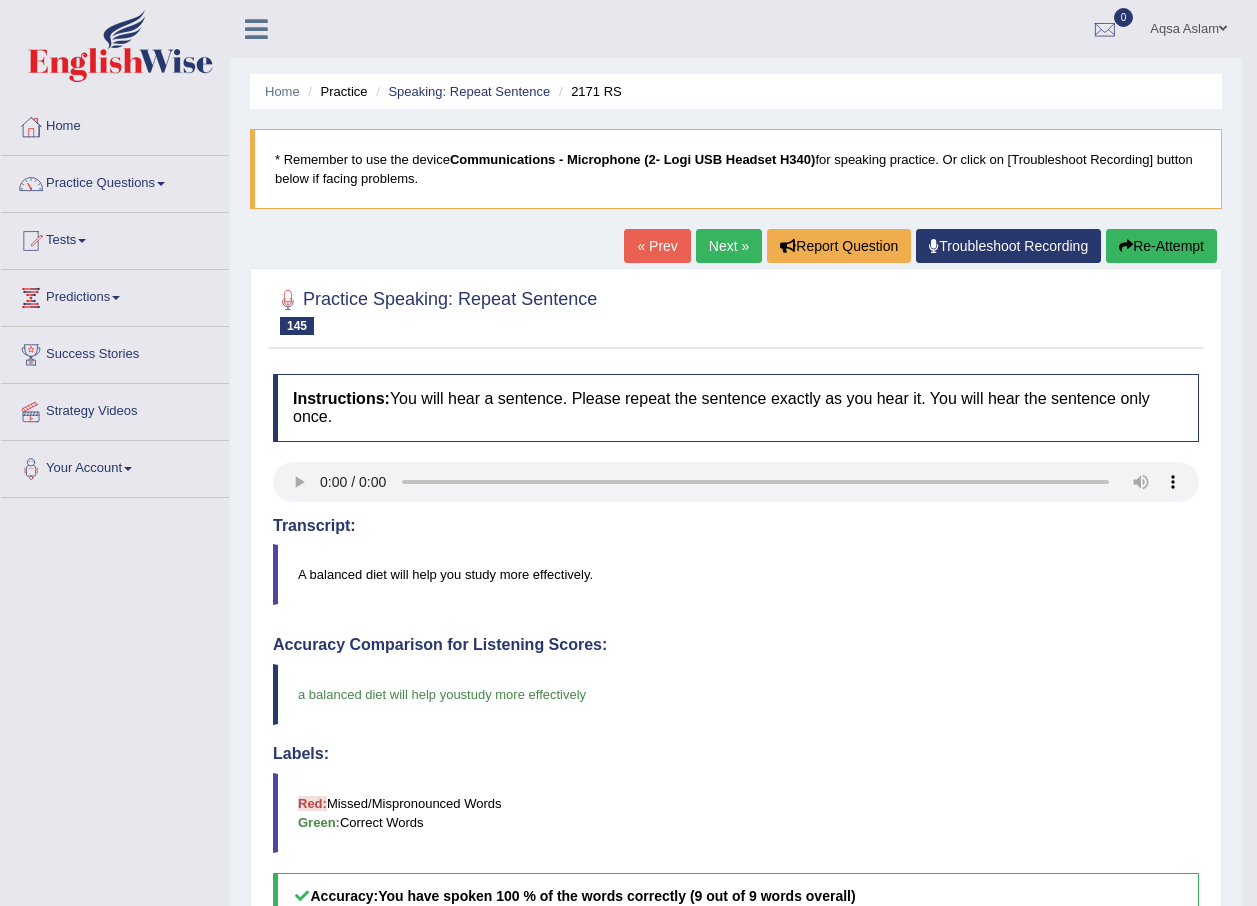 click on "Home
Practice
Speaking: Repeat Sentence
2171 RS
* Remember to use the device  Communications - Microphone (2- Logi USB Headset H340)  for speaking practice. Or click on [Troubleshoot Recording] button below if facing problems.
« Prev Next »  Report Question  Troubleshoot Recording  Re-Attempt
Practice Speaking: Repeat Sentence
145
2171 RS
Instructions:  You will hear a sentence. Please repeat the sentence exactly as you hear it. You will hear the sentence only once.
Transcript: A balanced diet will help you study more effectively. Created with Highcharts 7.1.2 Too low Too high Time Pitch meter: 0 2.5 5 7.5 10 Created with Highcharts 7.1.2 Great Too slow Too fast Time Speech pace meter: 0 10 20 30 40 Accuracy Comparison for Listening Scores: a balanced diet will help you  to  study more effectively Labels: Red:" at bounding box center [736, 669] 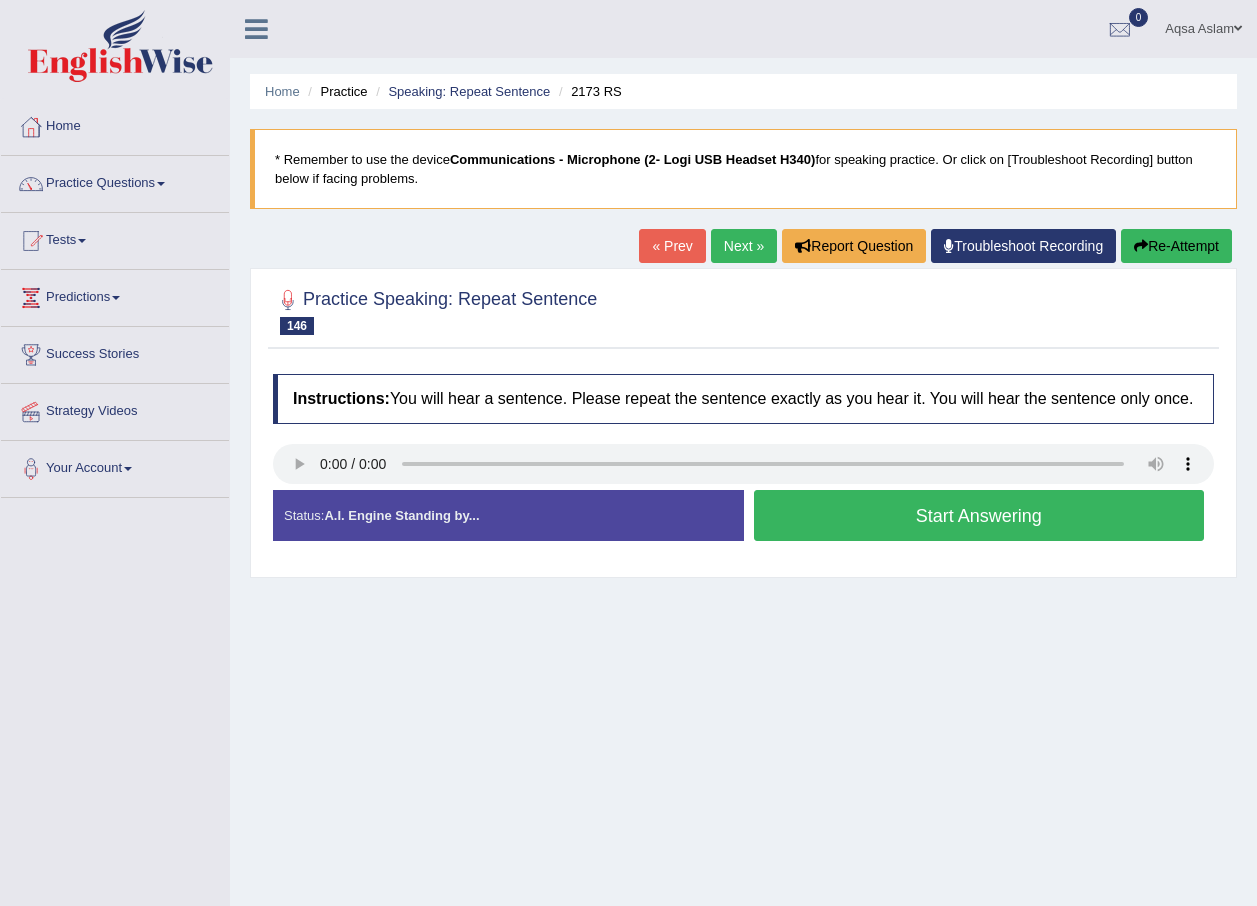 scroll, scrollTop: 0, scrollLeft: 0, axis: both 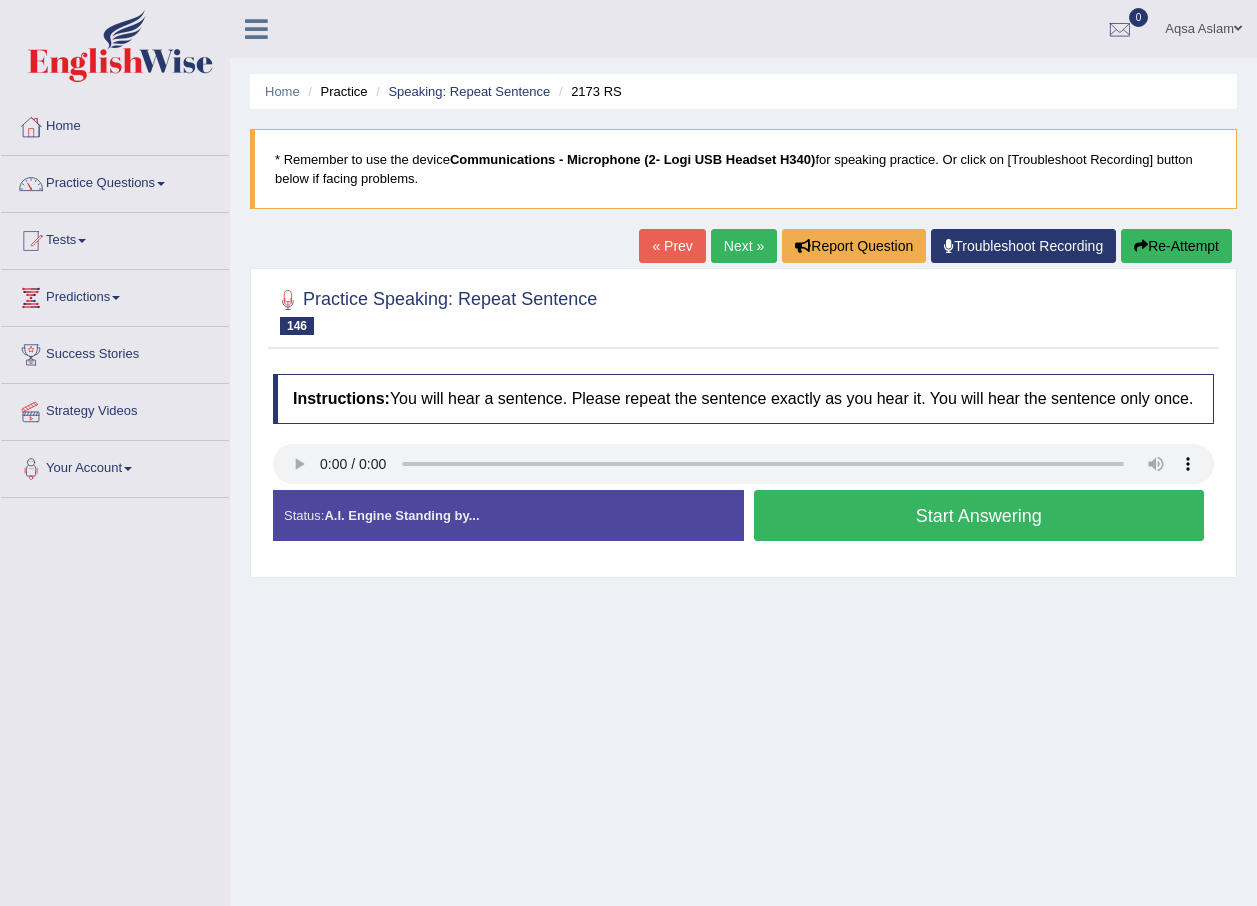 click on "Start Answering" at bounding box center (979, 515) 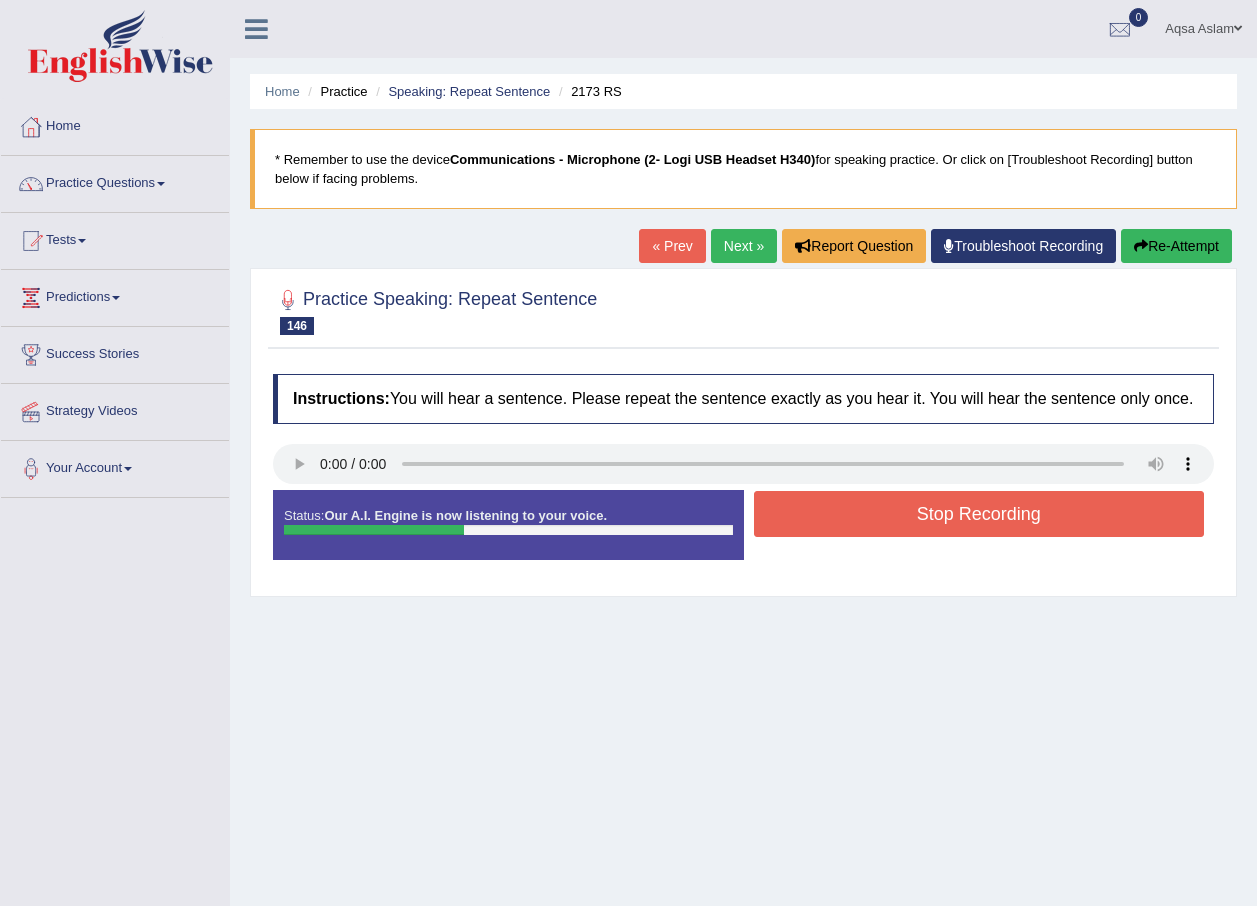 click on "Stop Recording" at bounding box center (979, 514) 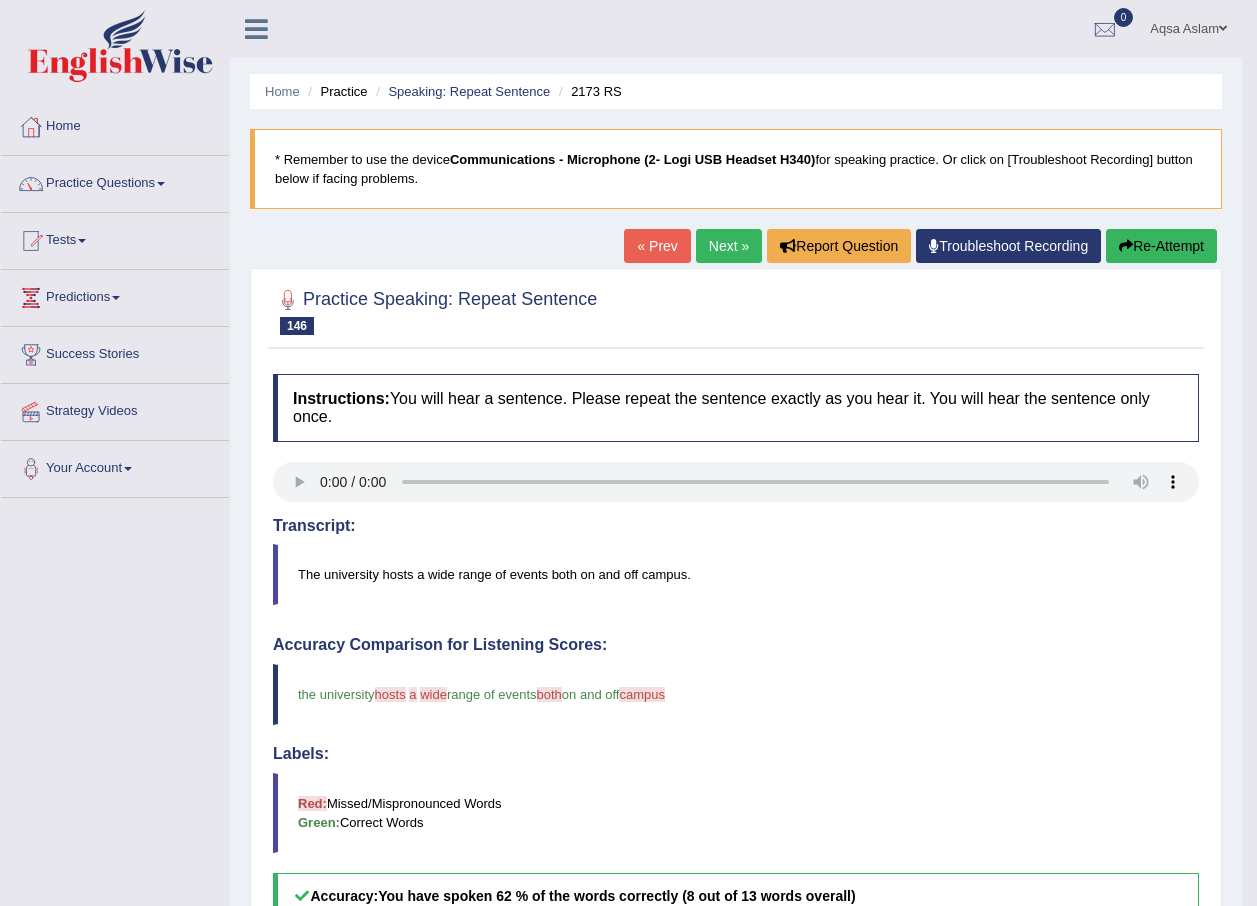 click on "Next »" at bounding box center [729, 246] 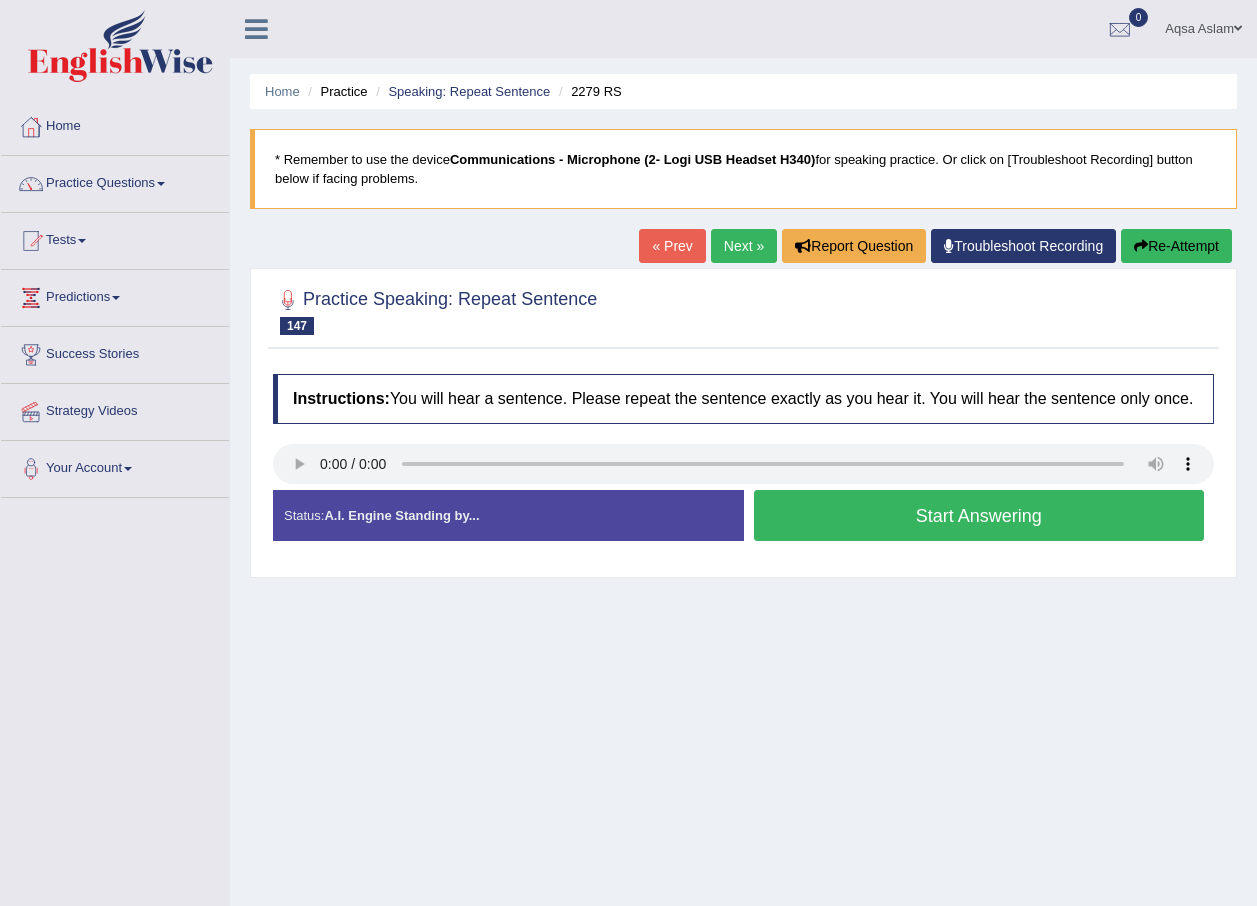 scroll, scrollTop: 0, scrollLeft: 0, axis: both 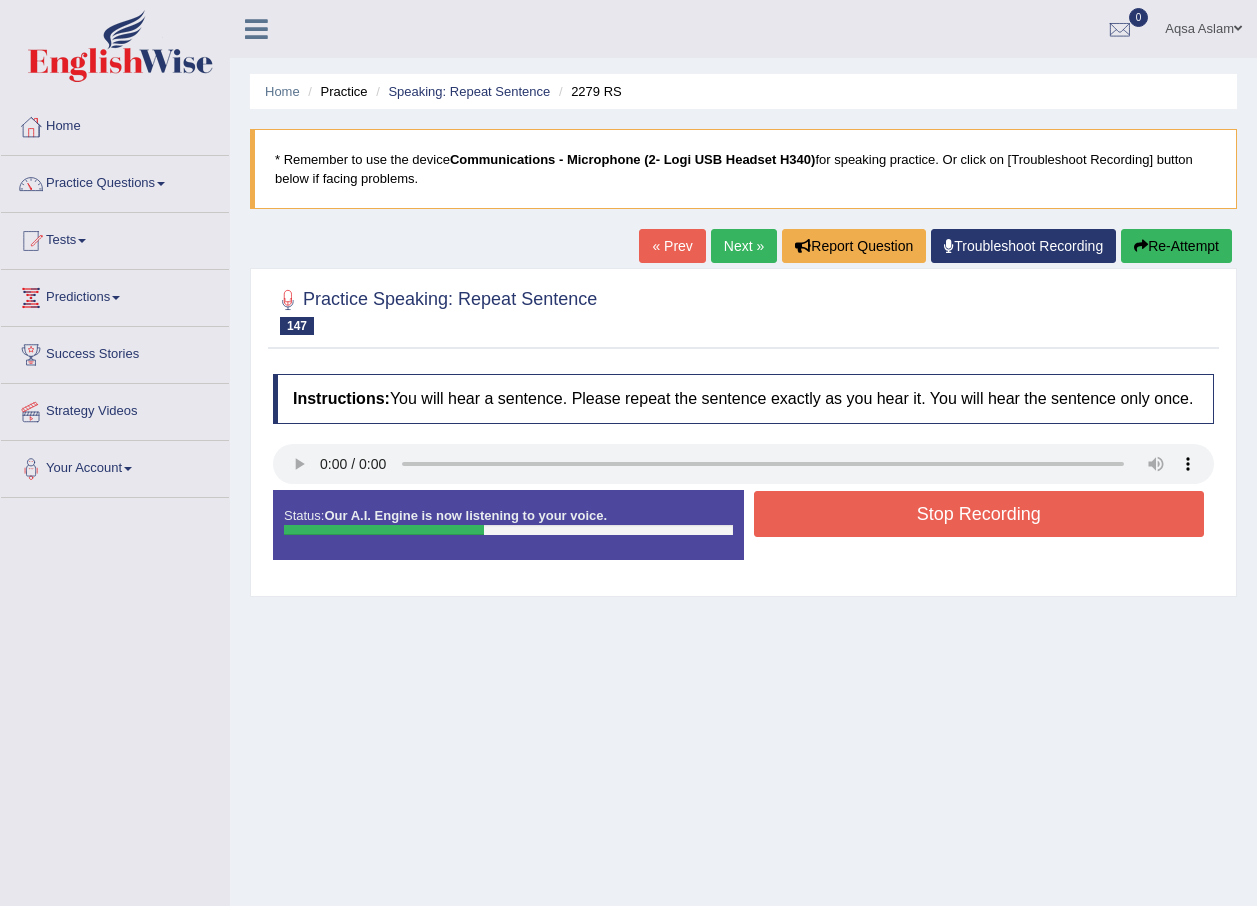 click on "Stop Recording" at bounding box center [979, 514] 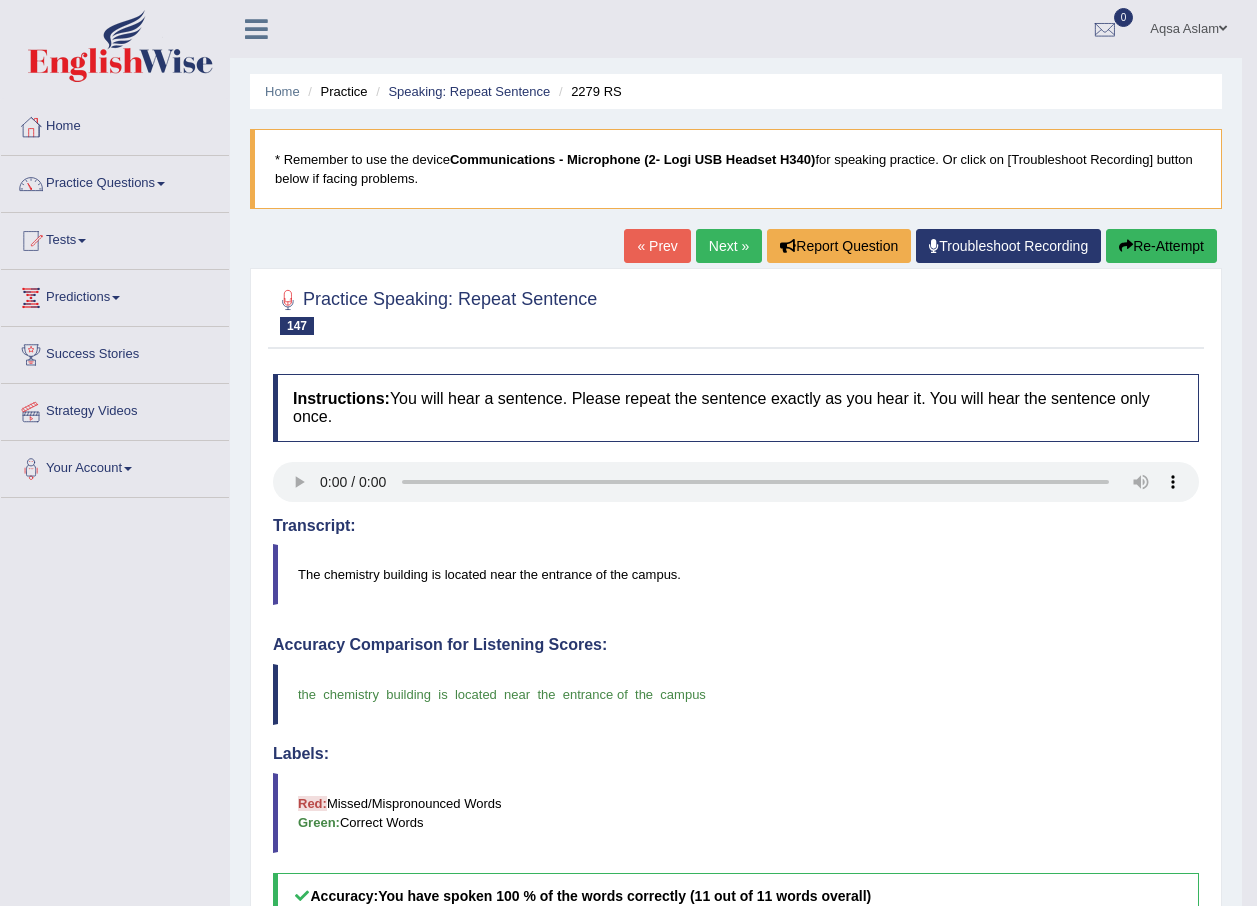 click on "Next »" at bounding box center (729, 246) 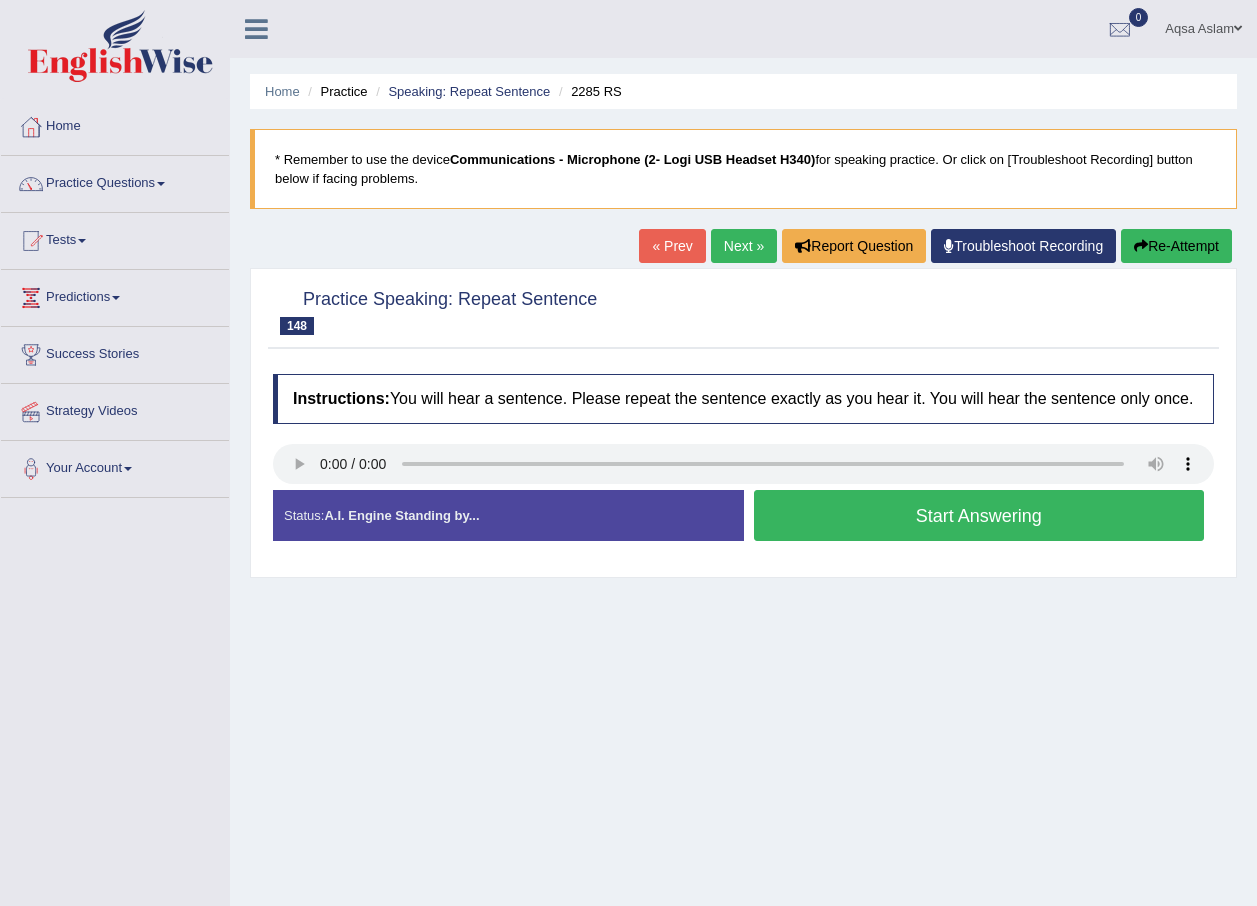 scroll, scrollTop: 0, scrollLeft: 0, axis: both 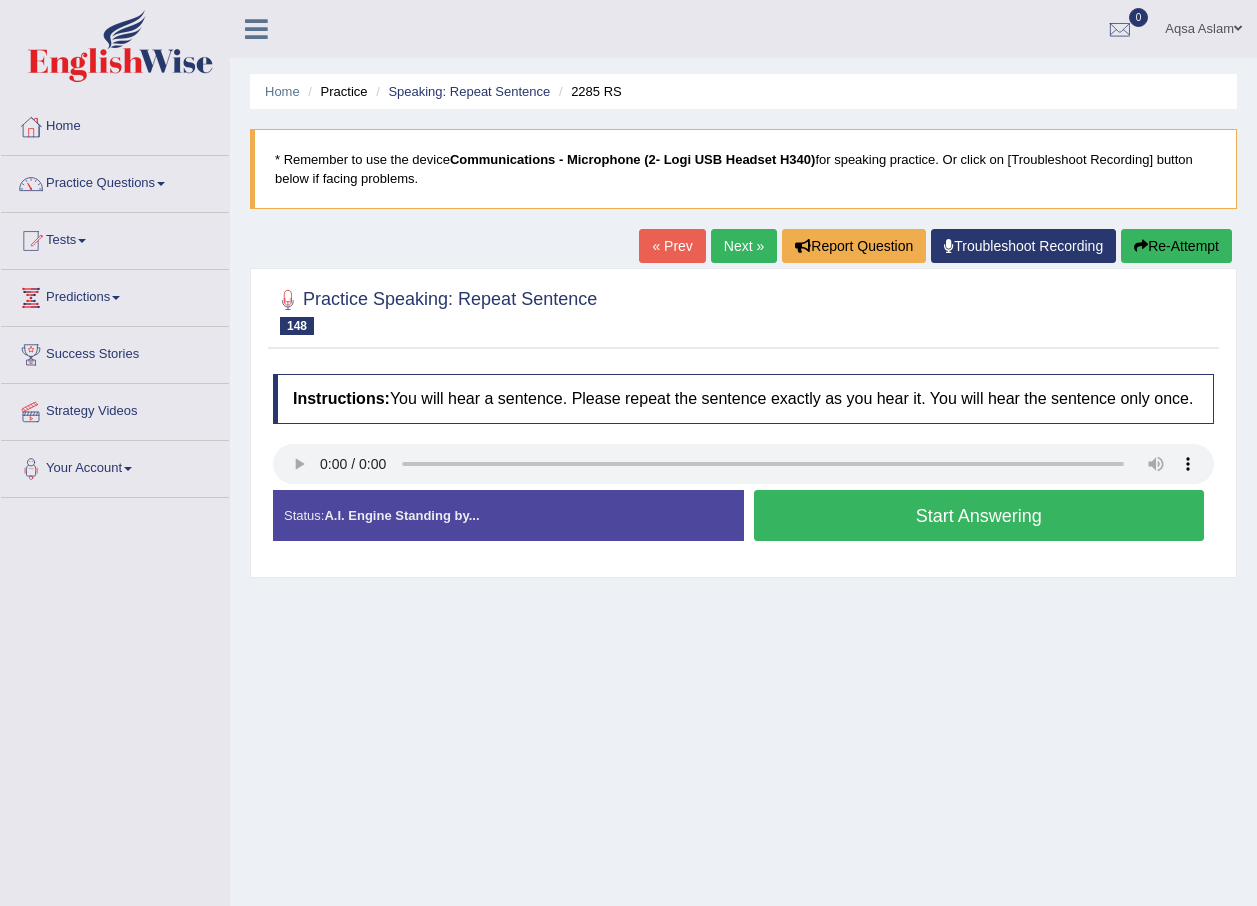 click on "Start Answering" at bounding box center [979, 515] 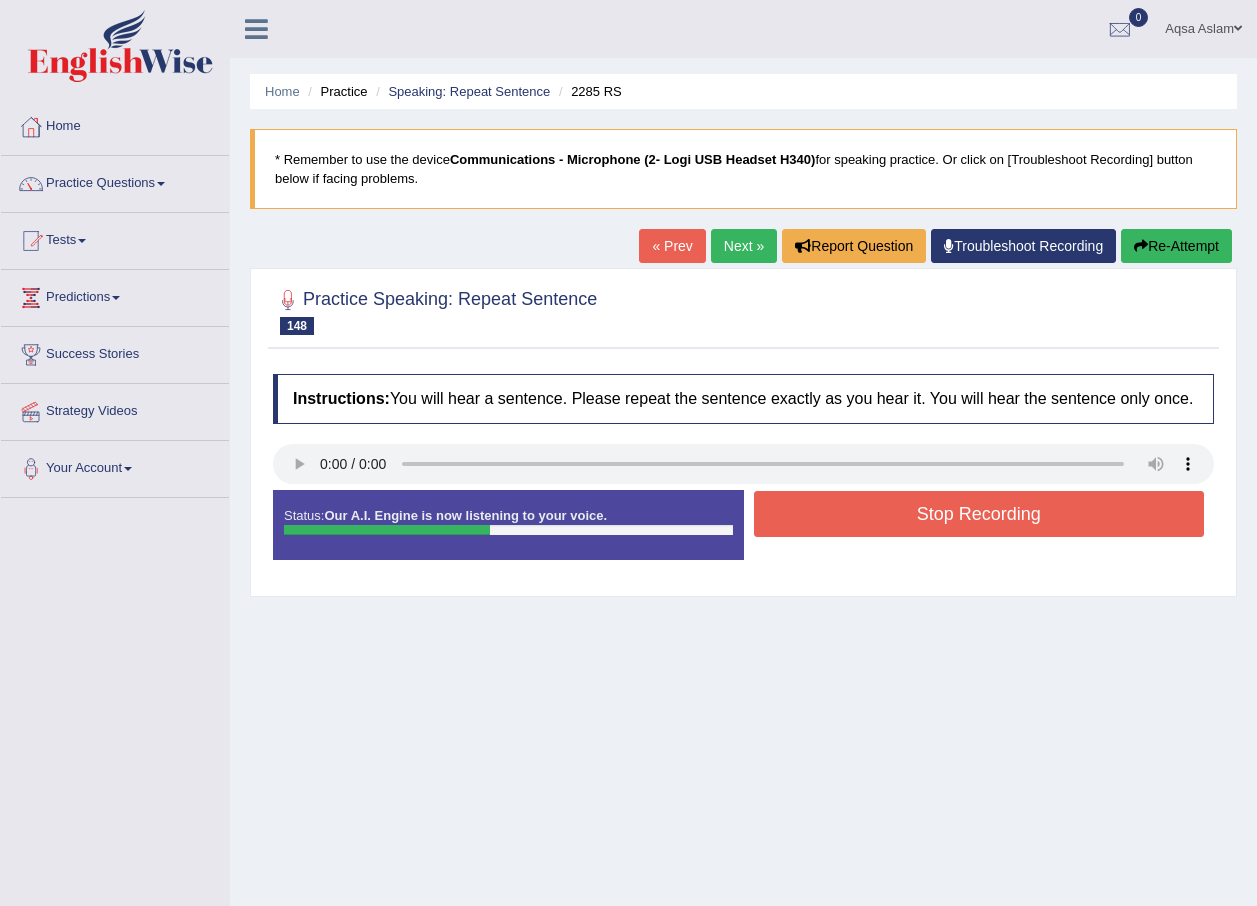 click on "Stop Recording" at bounding box center (979, 514) 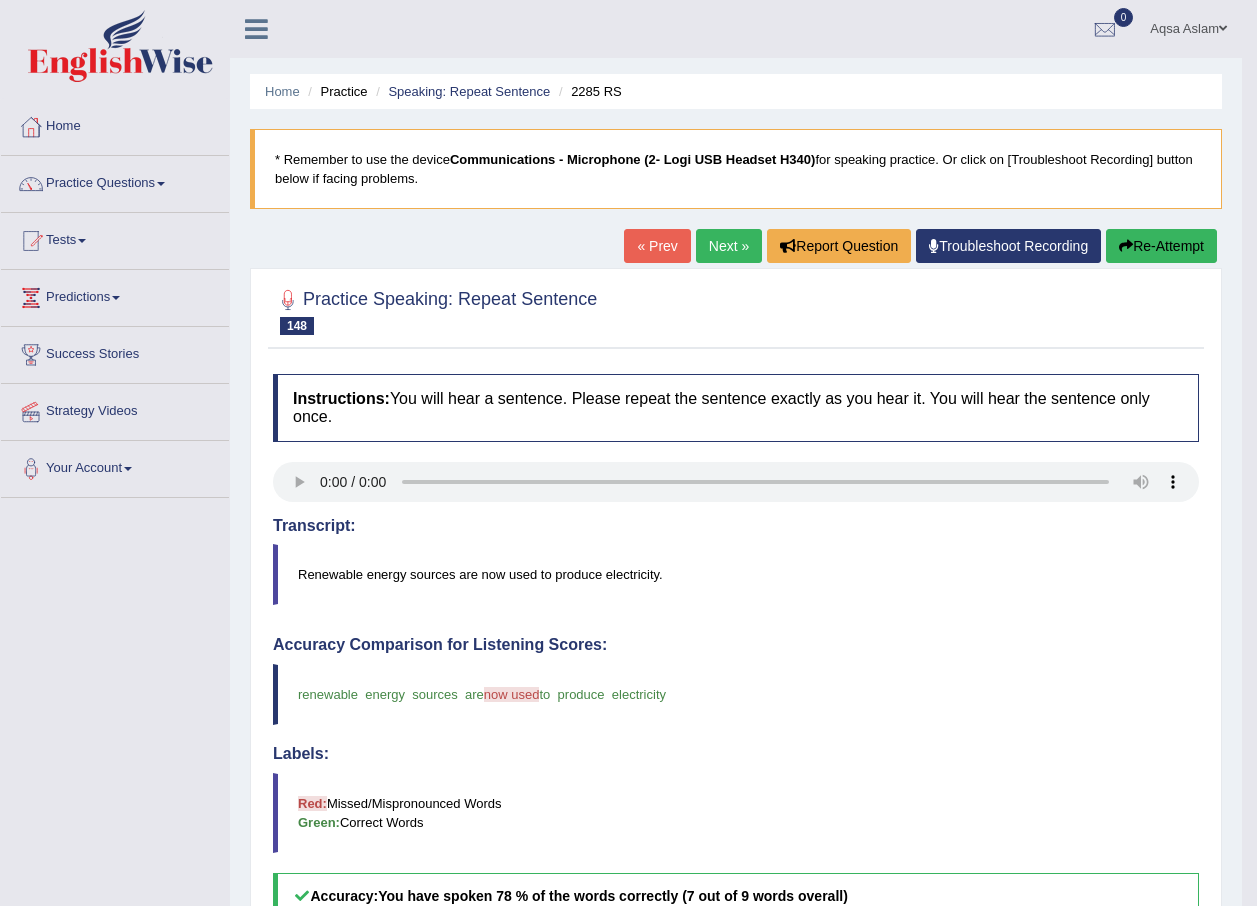 click on "Next »" at bounding box center [729, 246] 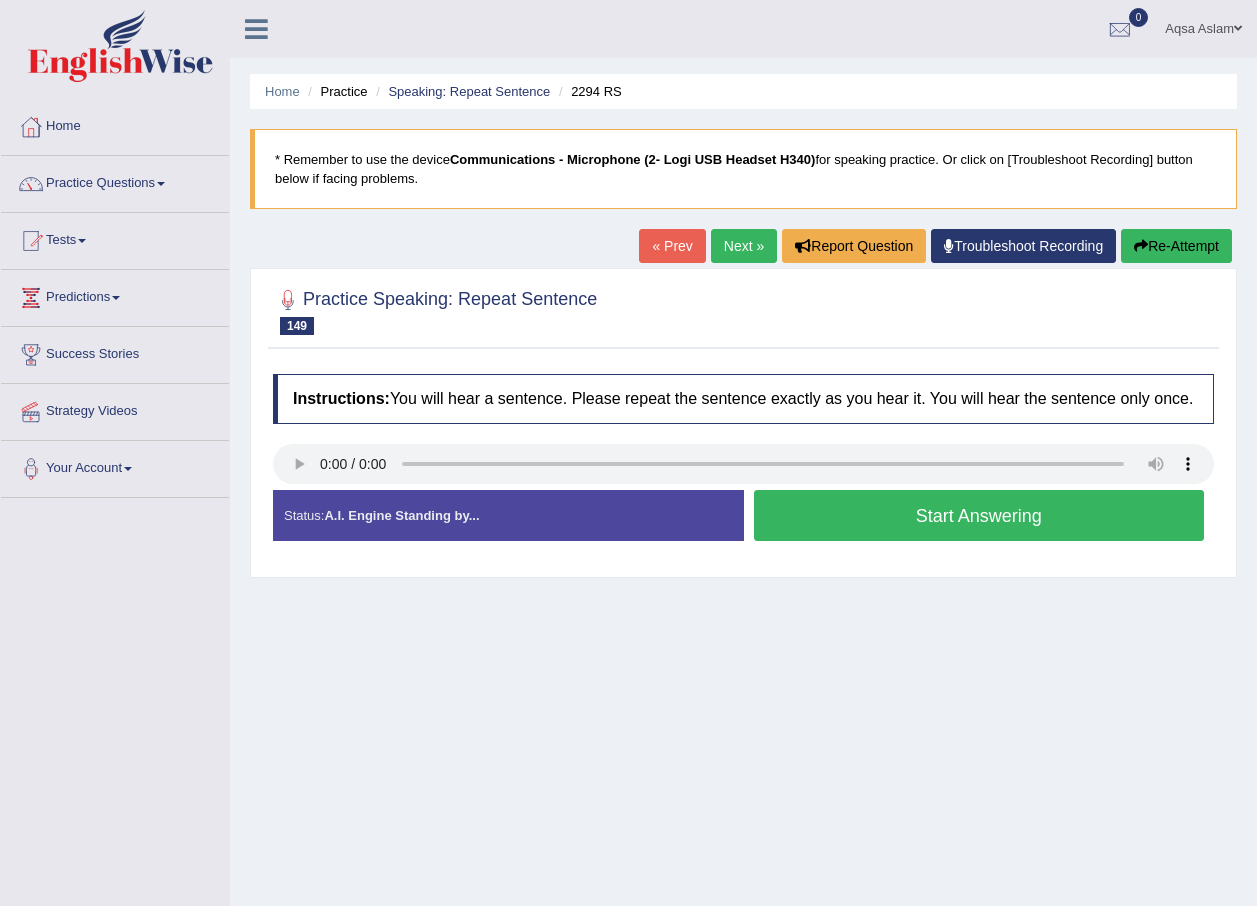 scroll, scrollTop: 0, scrollLeft: 0, axis: both 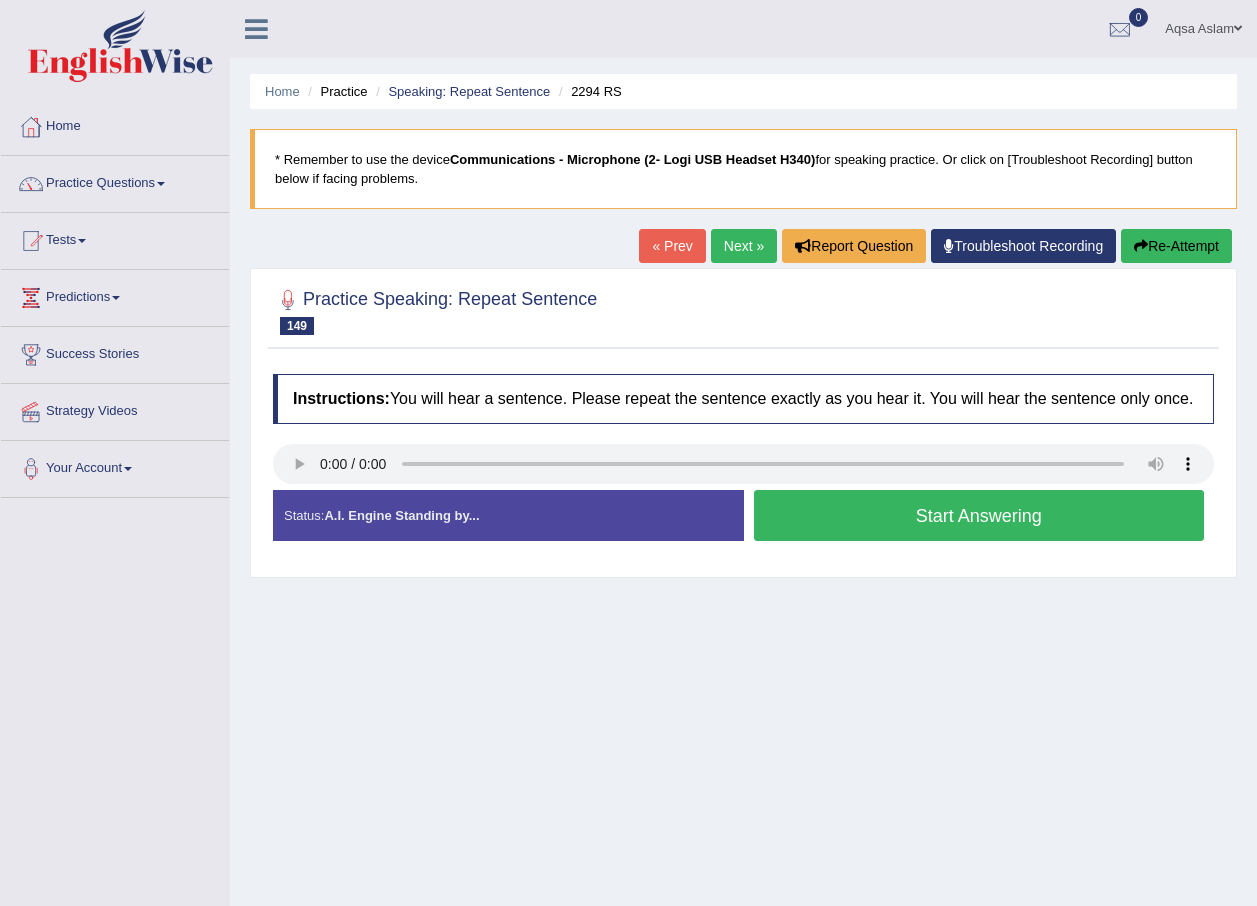 click on "Start Answering" at bounding box center (979, 515) 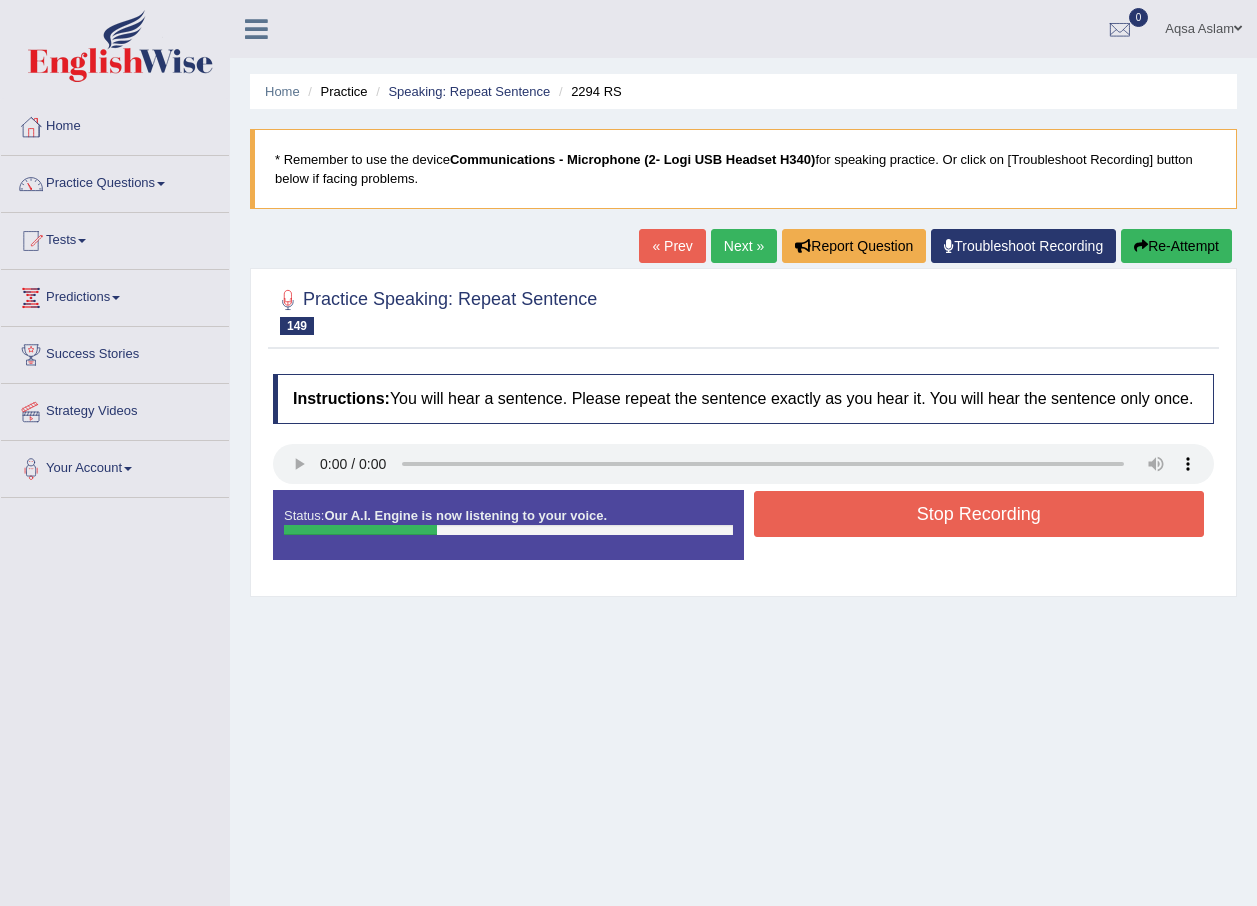 click on "Stop Recording" at bounding box center [979, 514] 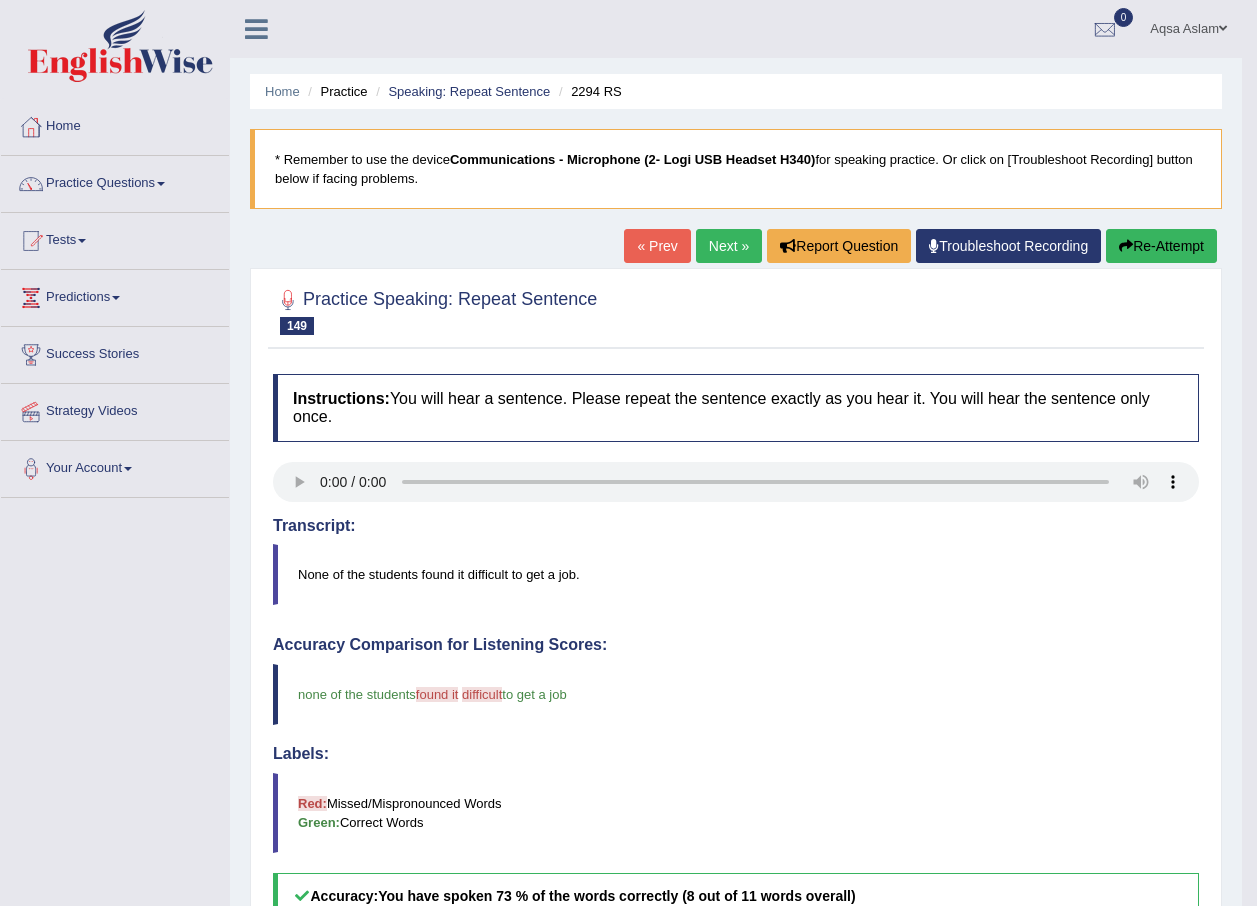 click on "Next »" at bounding box center (729, 246) 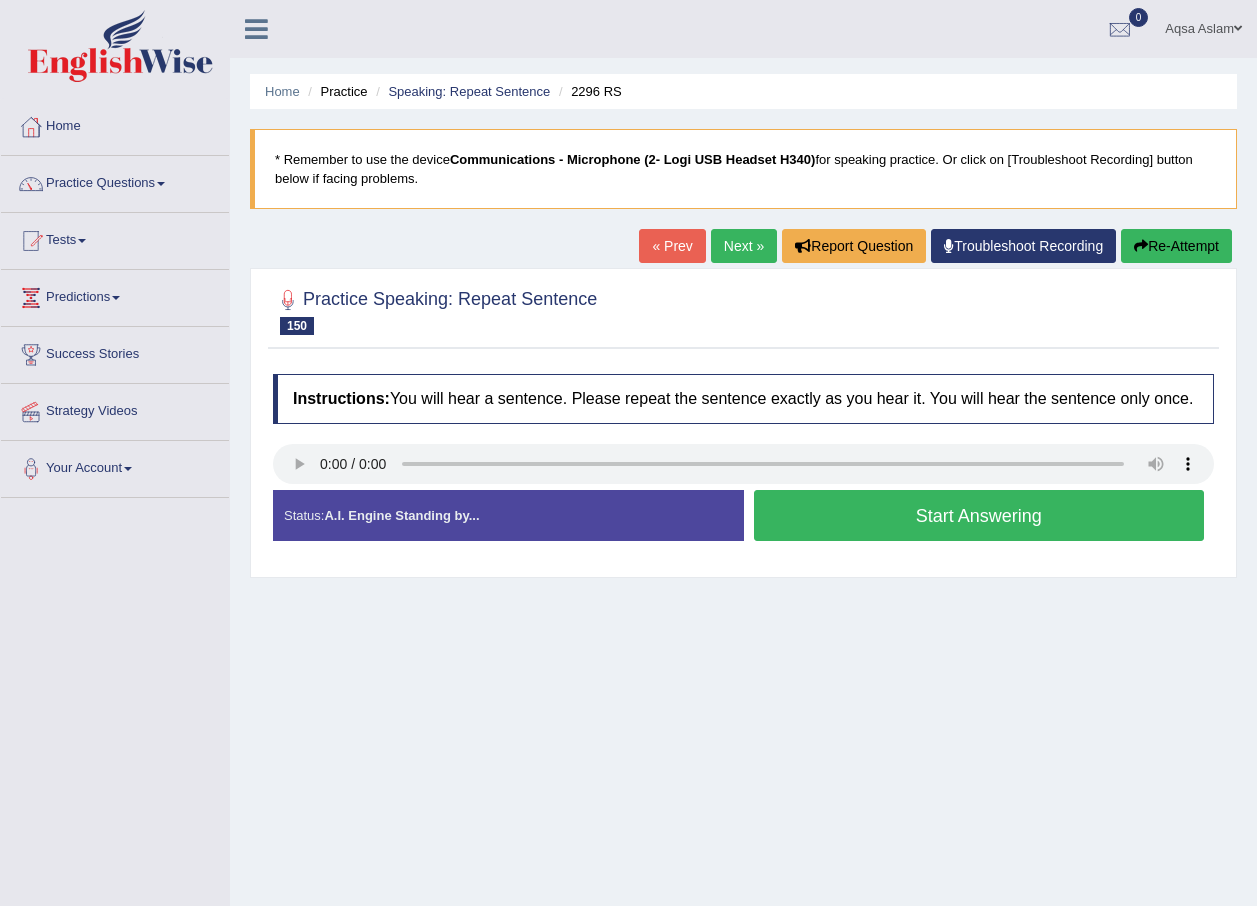scroll, scrollTop: 0, scrollLeft: 0, axis: both 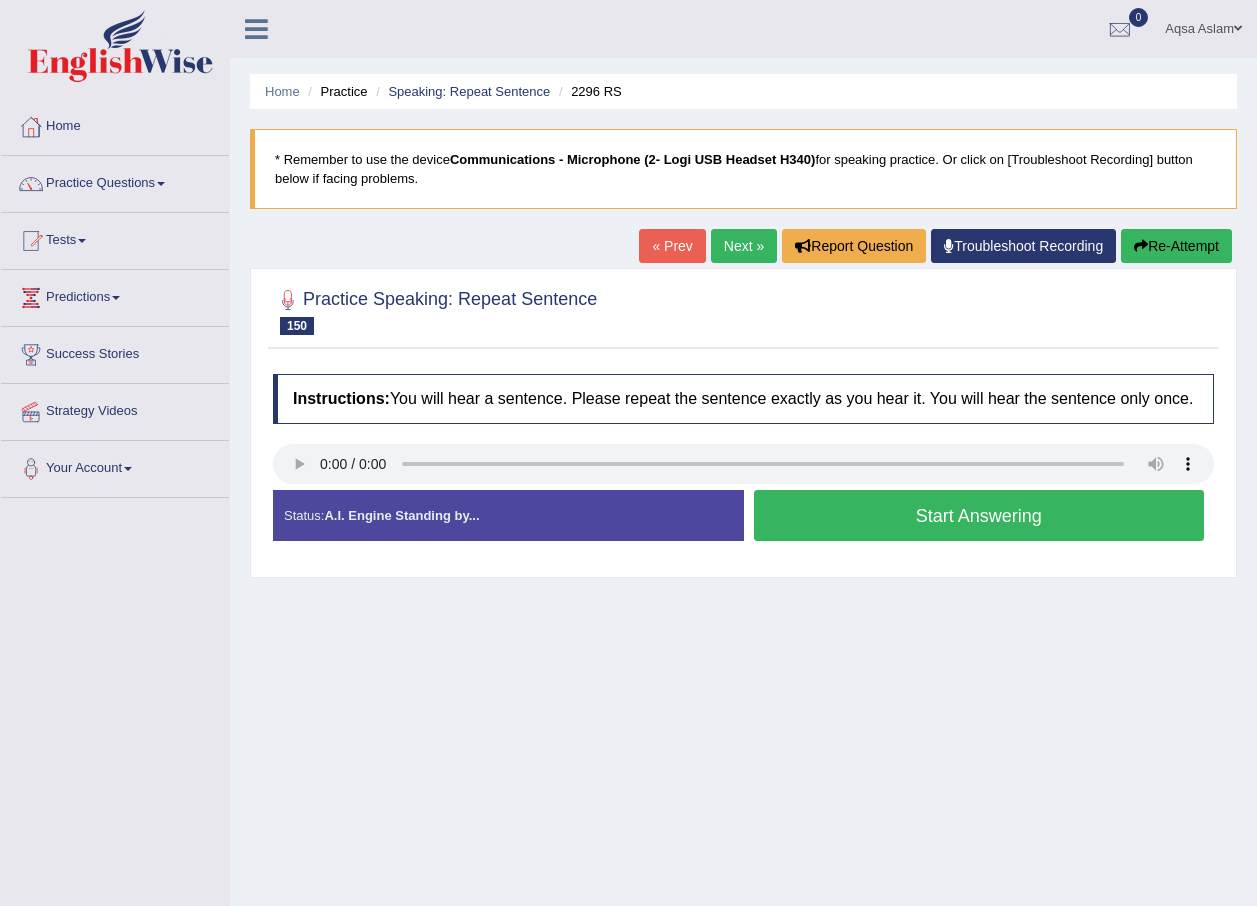 click on "Start Answering" at bounding box center (979, 515) 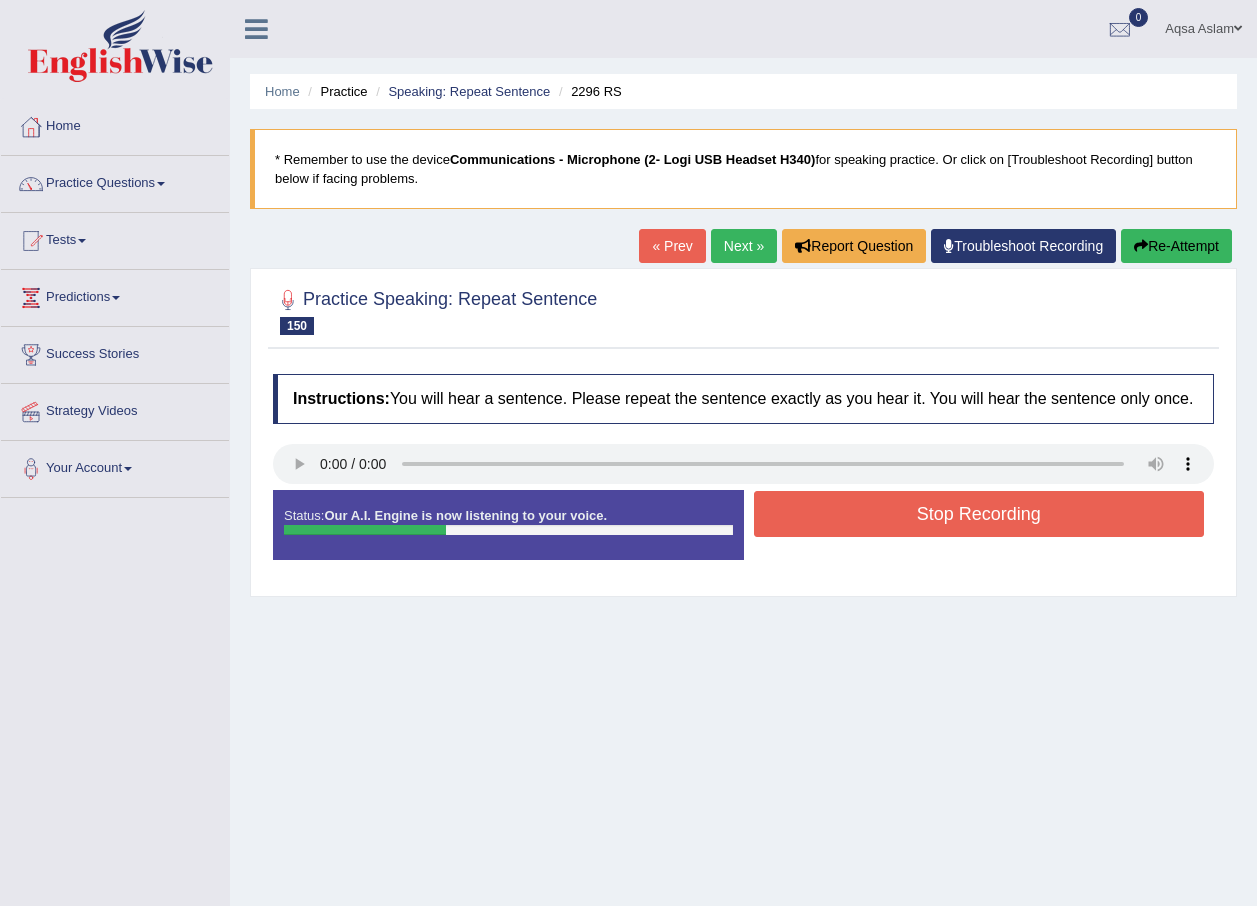click on "Stop Recording" at bounding box center [979, 514] 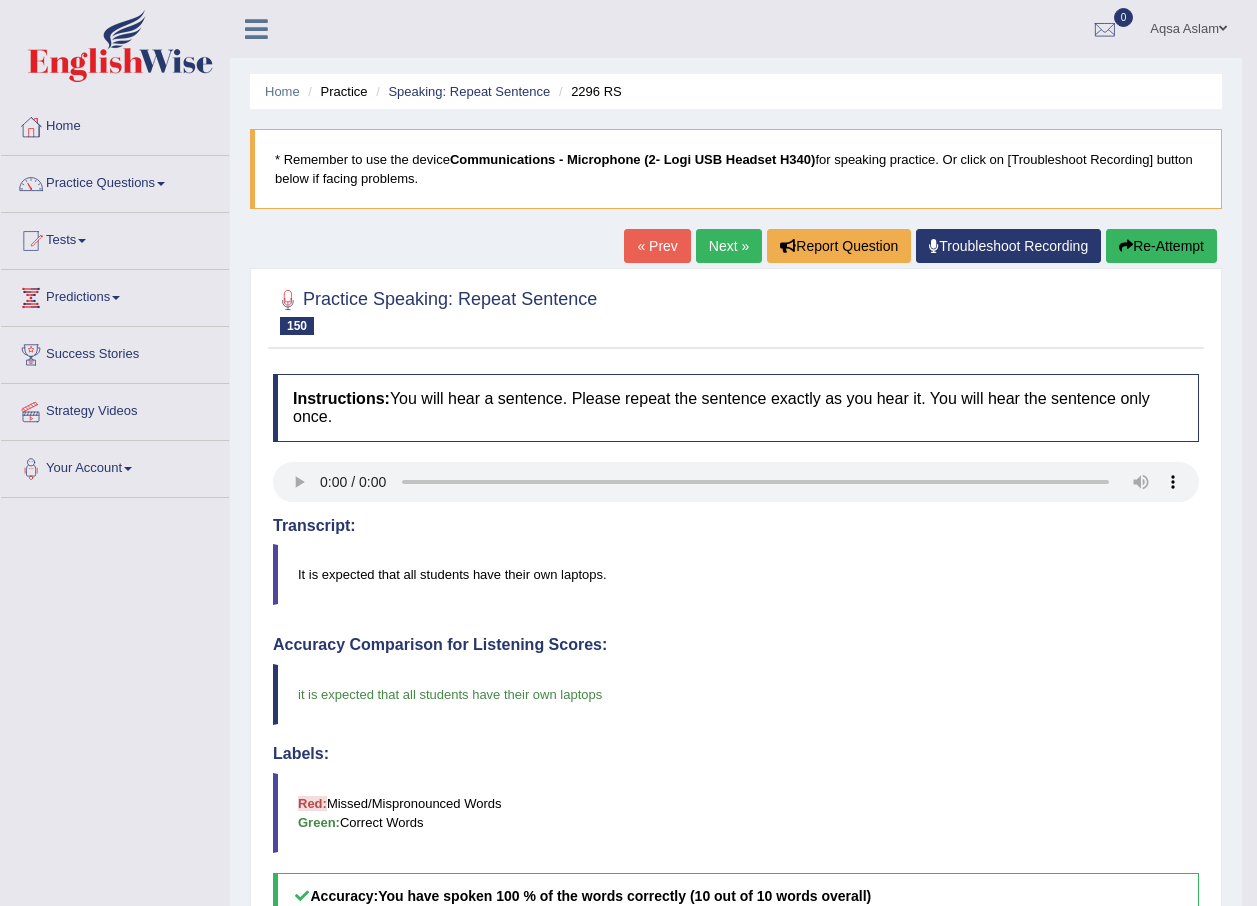 click on "Next »" at bounding box center [729, 246] 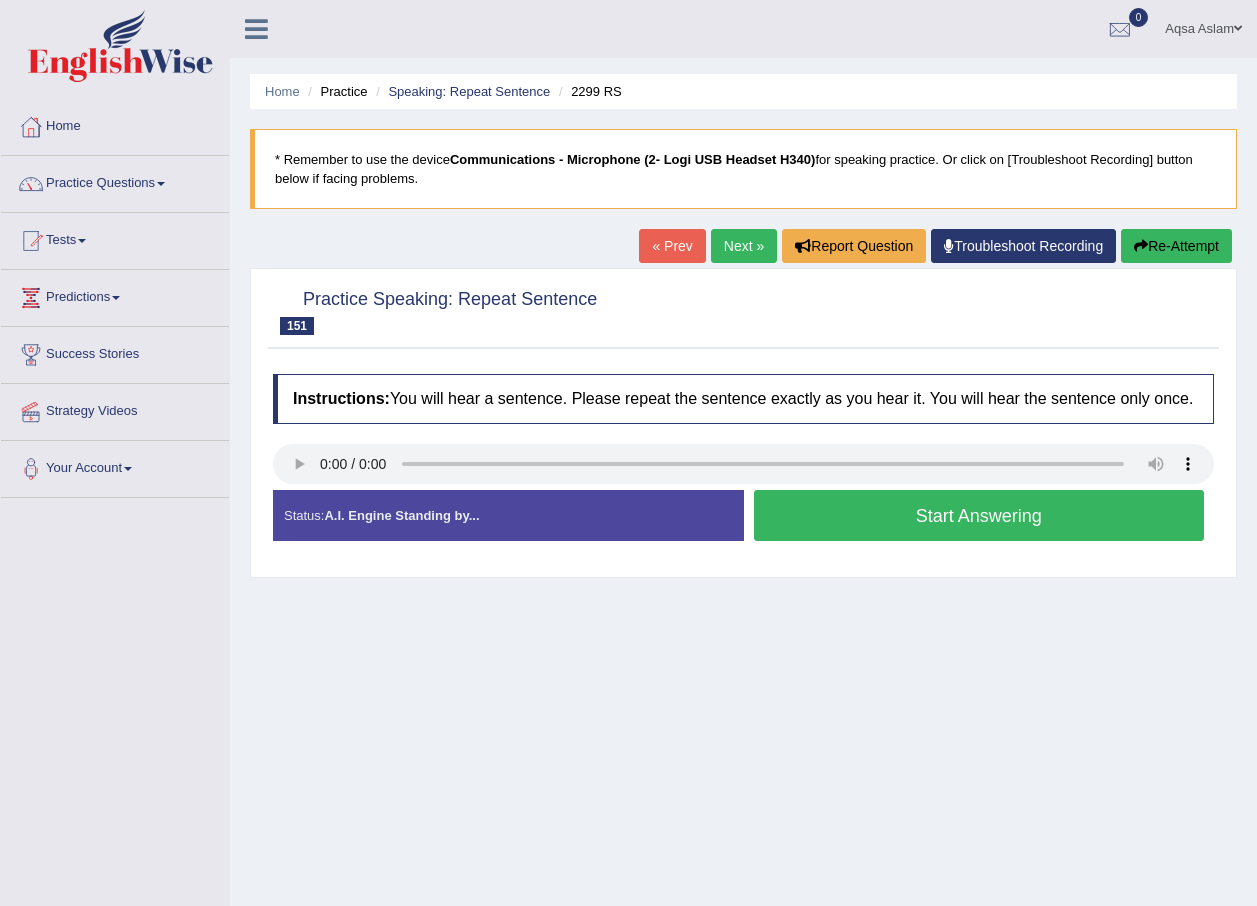 scroll, scrollTop: 0, scrollLeft: 0, axis: both 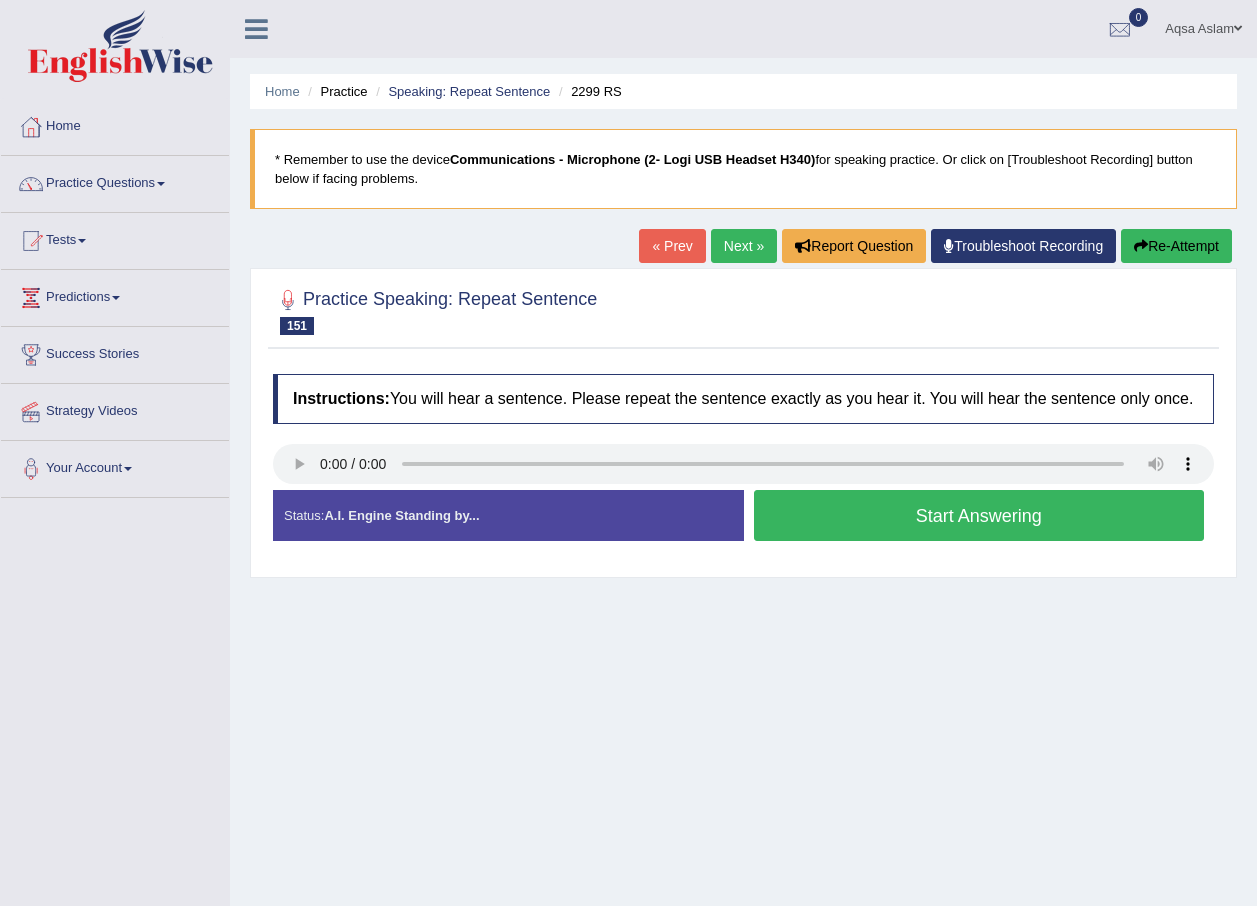click on "Start Answering" at bounding box center (979, 515) 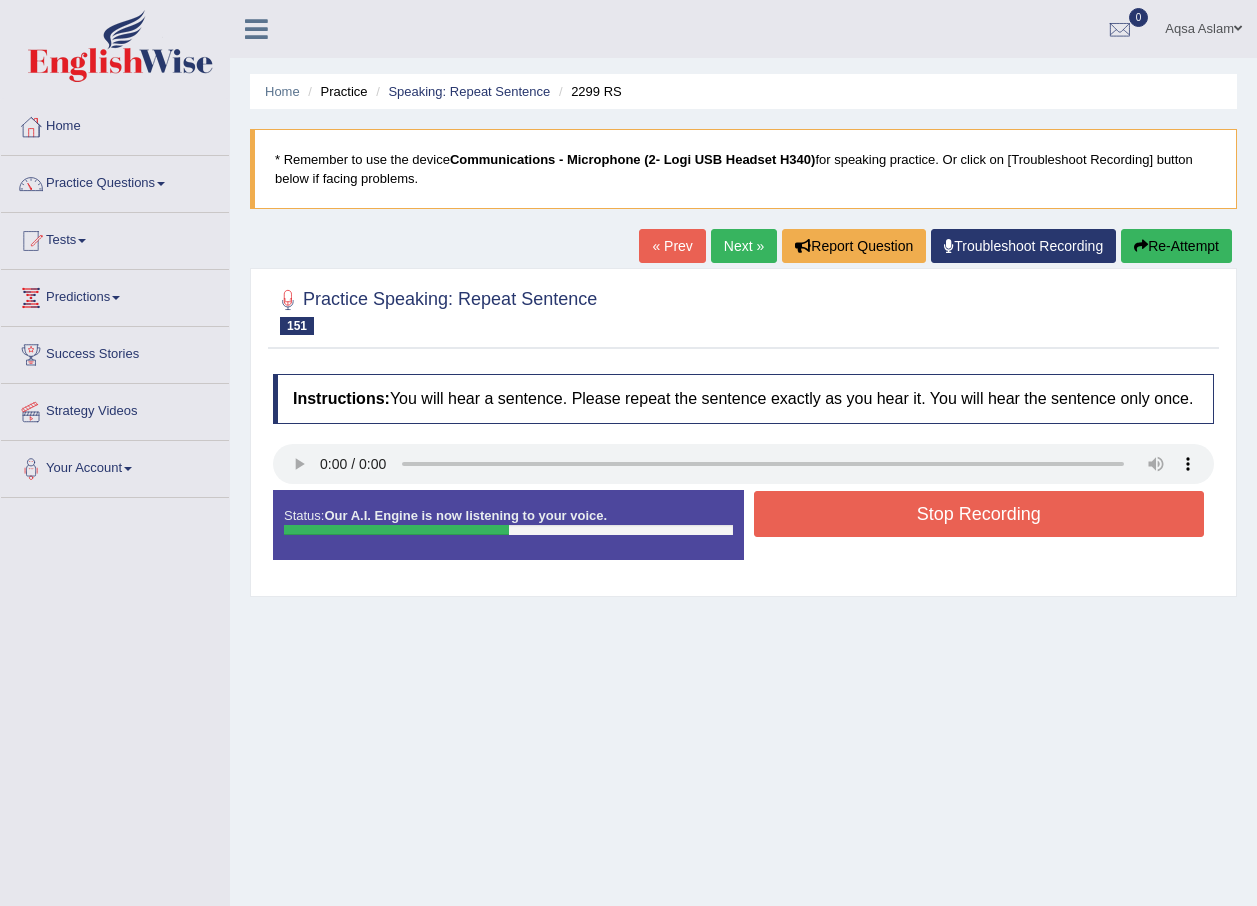 click on "Stop Recording" at bounding box center (979, 514) 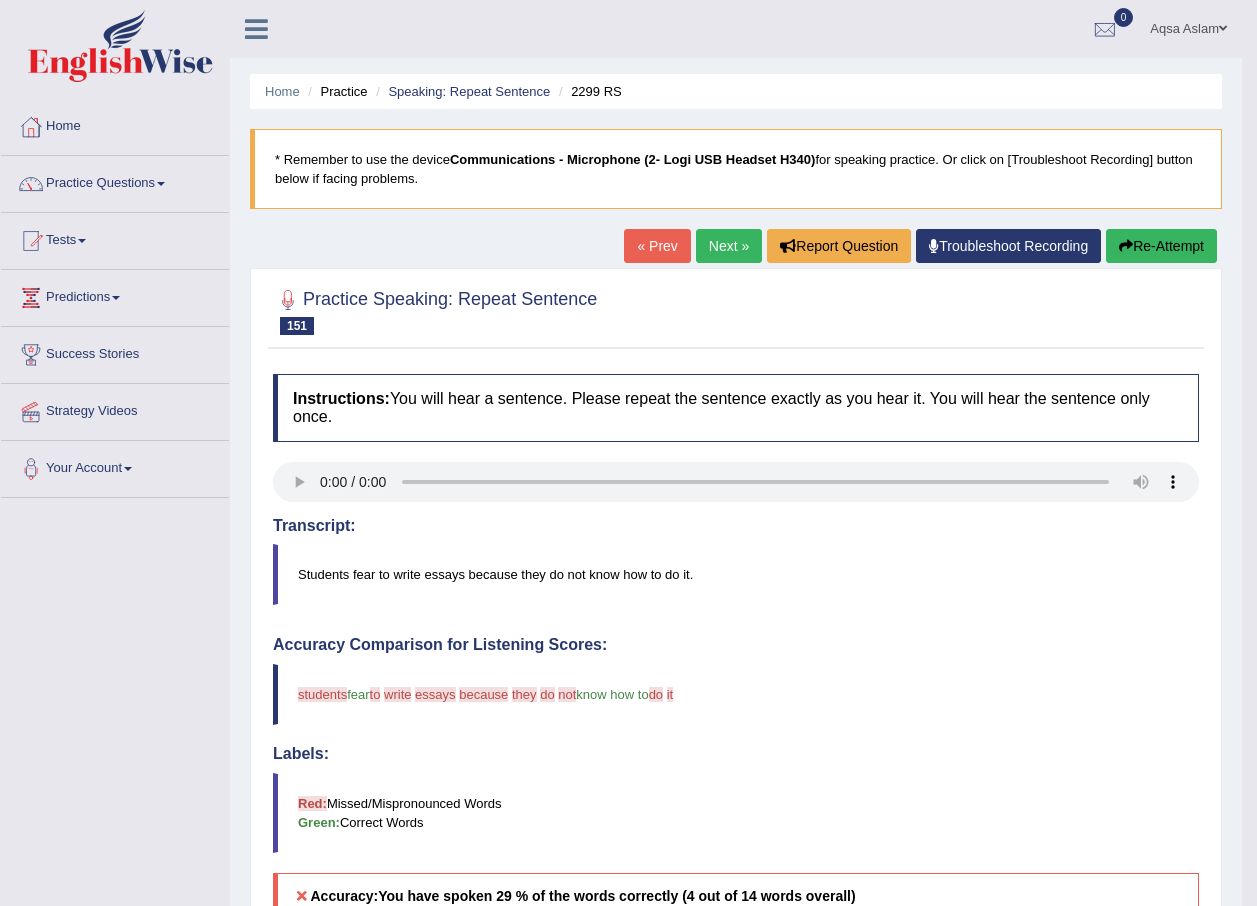 click on "Re-Attempt" at bounding box center (1161, 246) 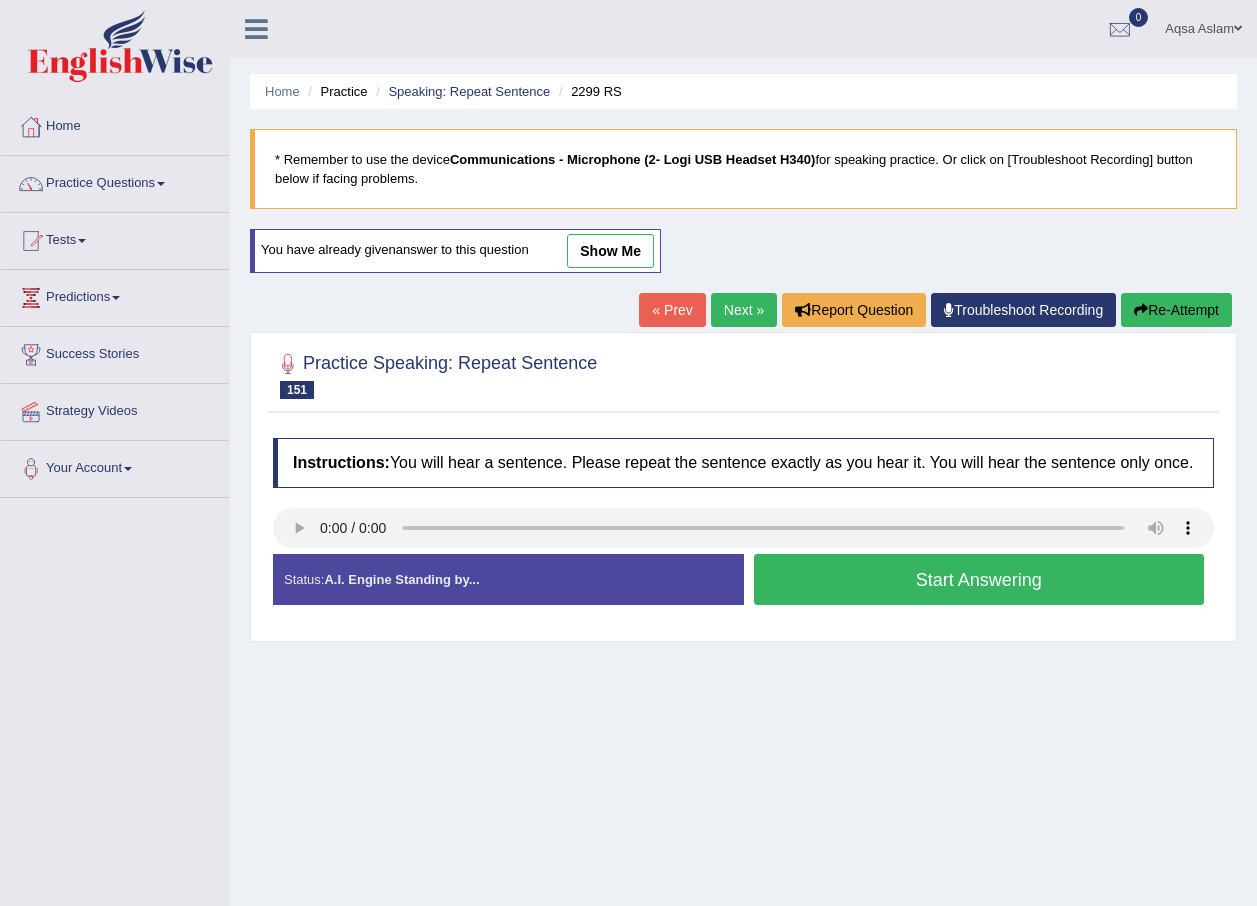 scroll, scrollTop: 0, scrollLeft: 0, axis: both 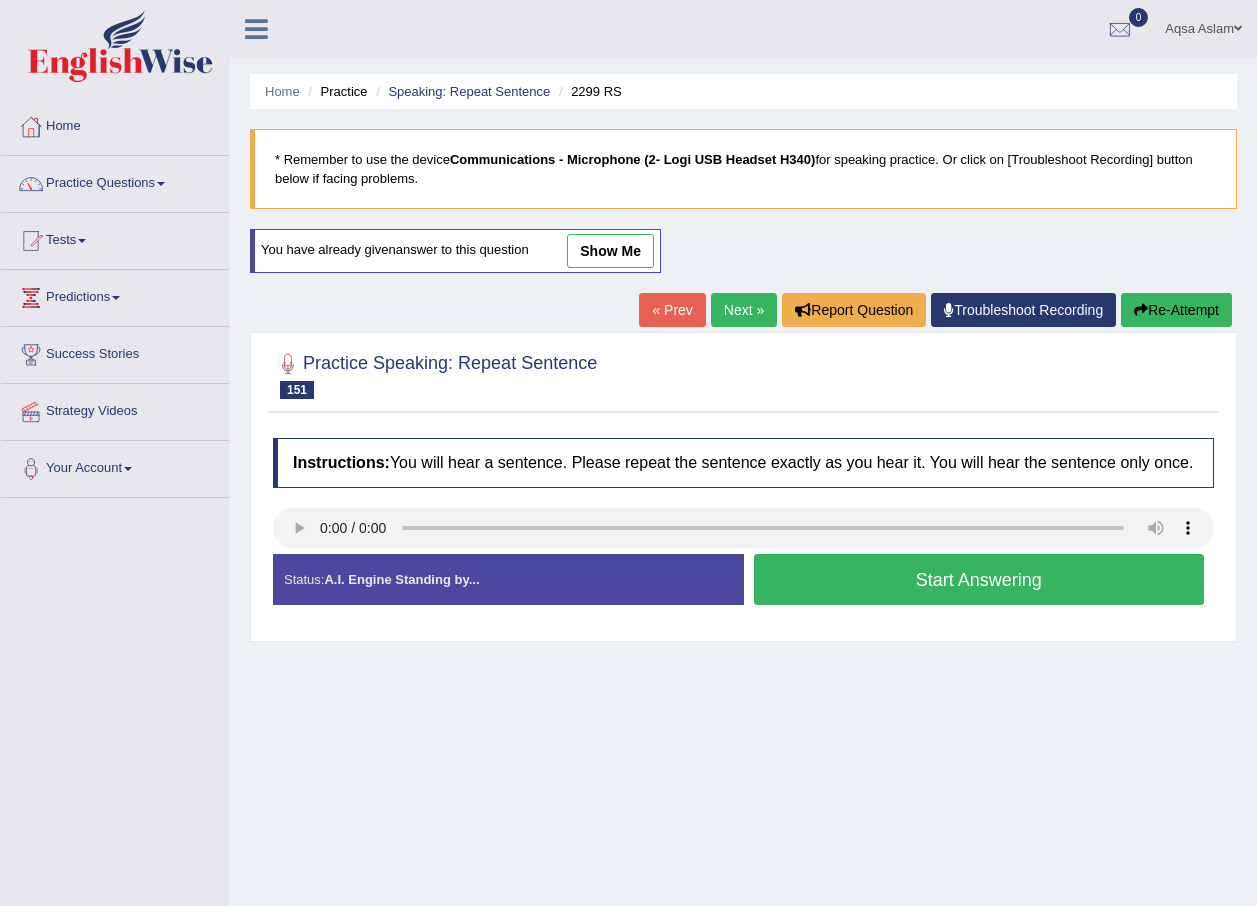 click on "Start Answering" at bounding box center (979, 579) 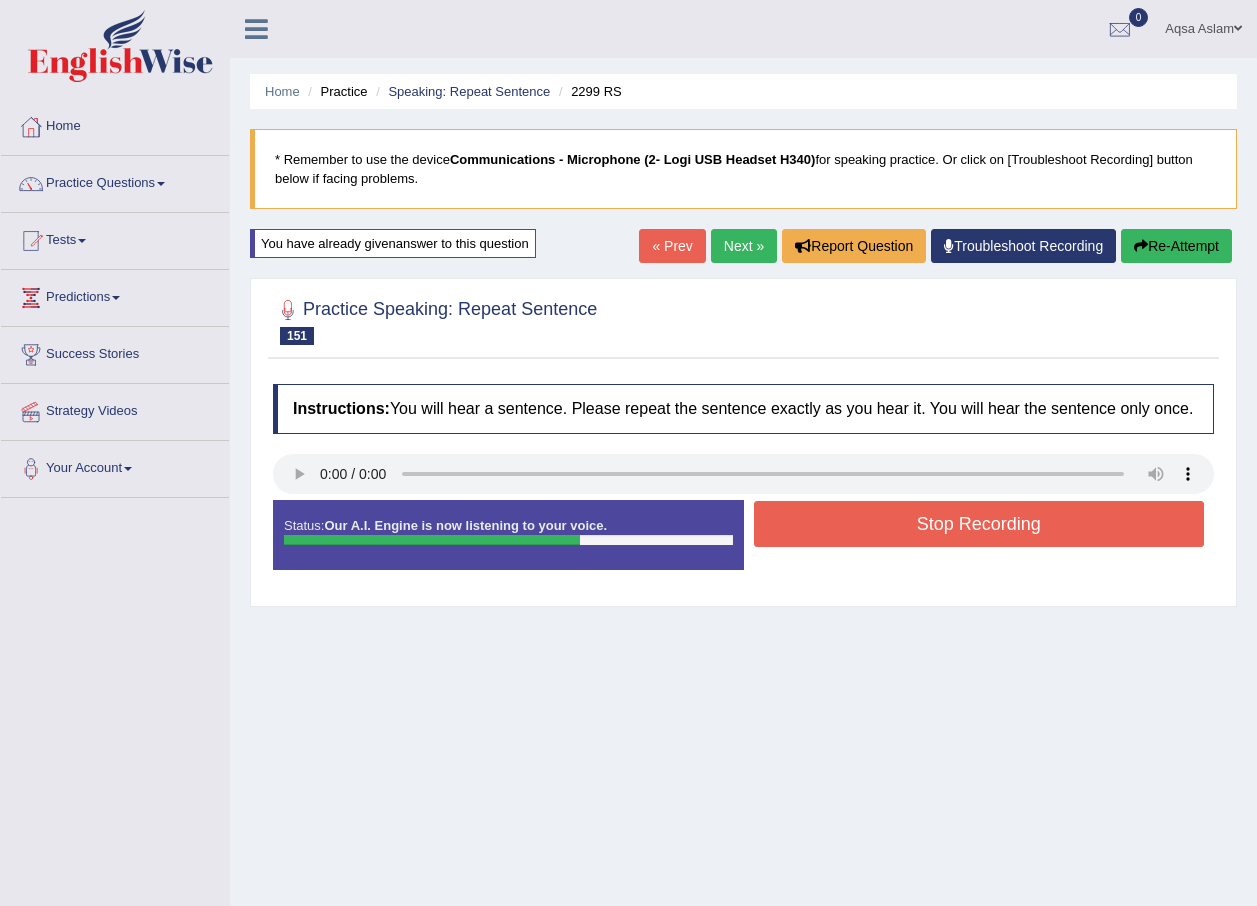 click on "Stop Recording" at bounding box center [979, 524] 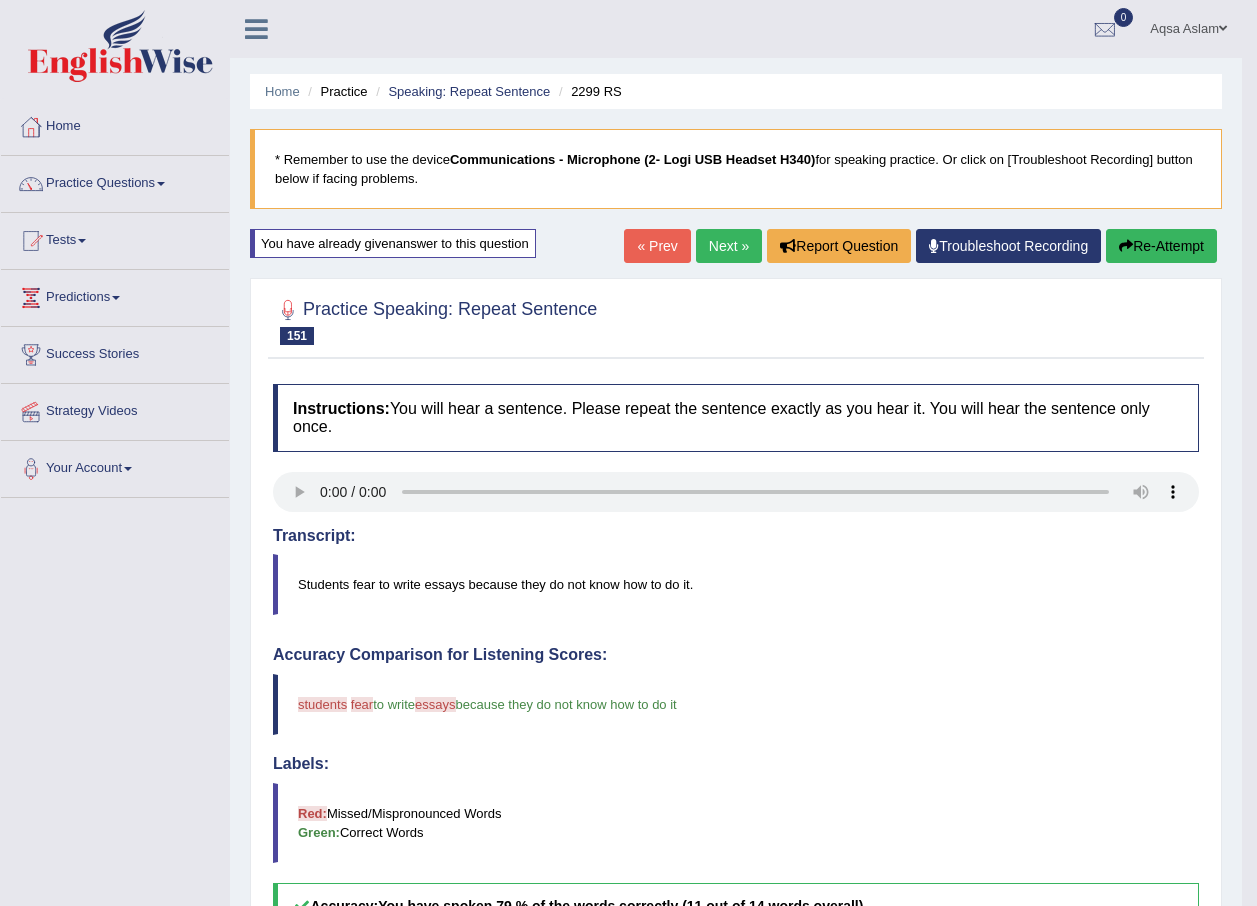 click on "Next »" at bounding box center (729, 246) 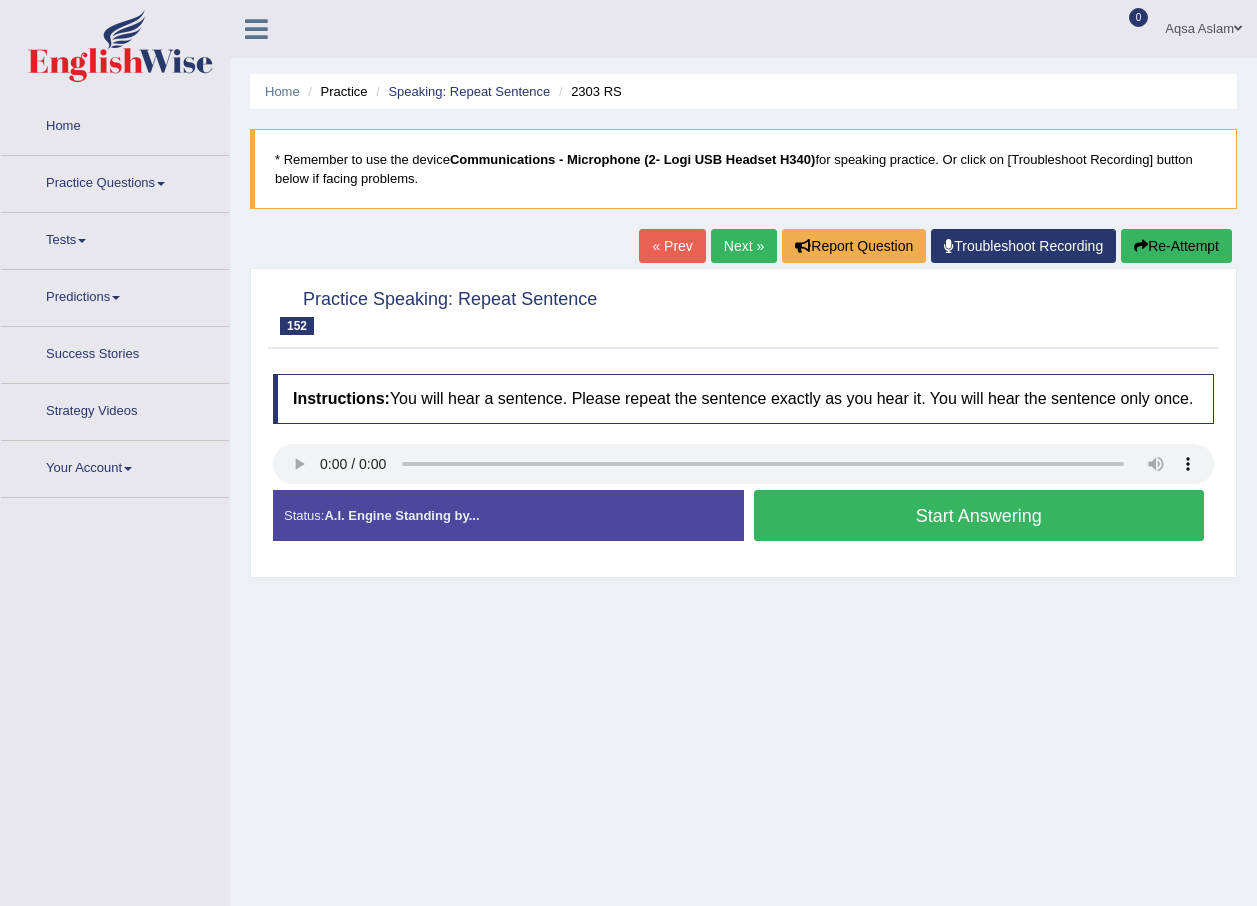 scroll, scrollTop: 0, scrollLeft: 0, axis: both 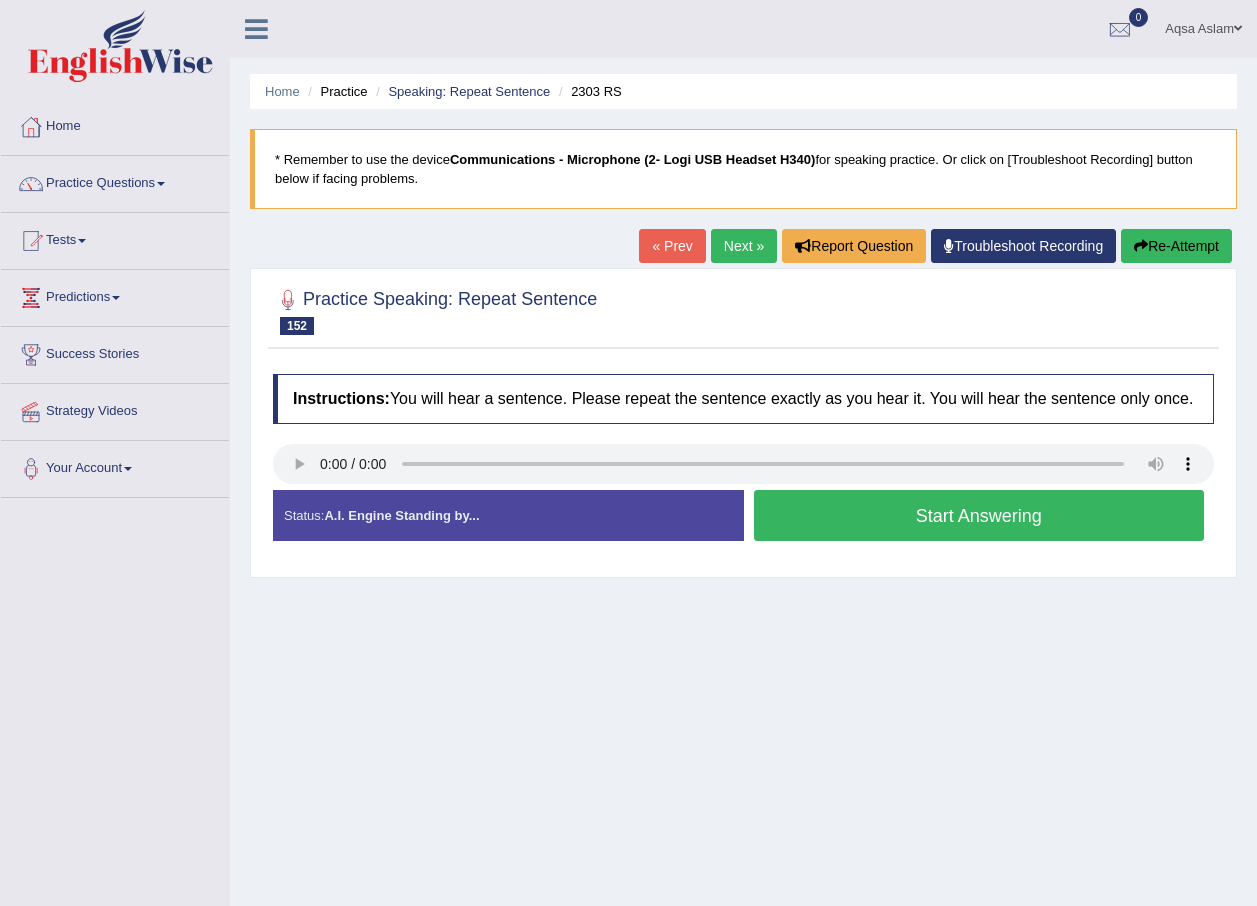 click on "Start Answering" at bounding box center [979, 515] 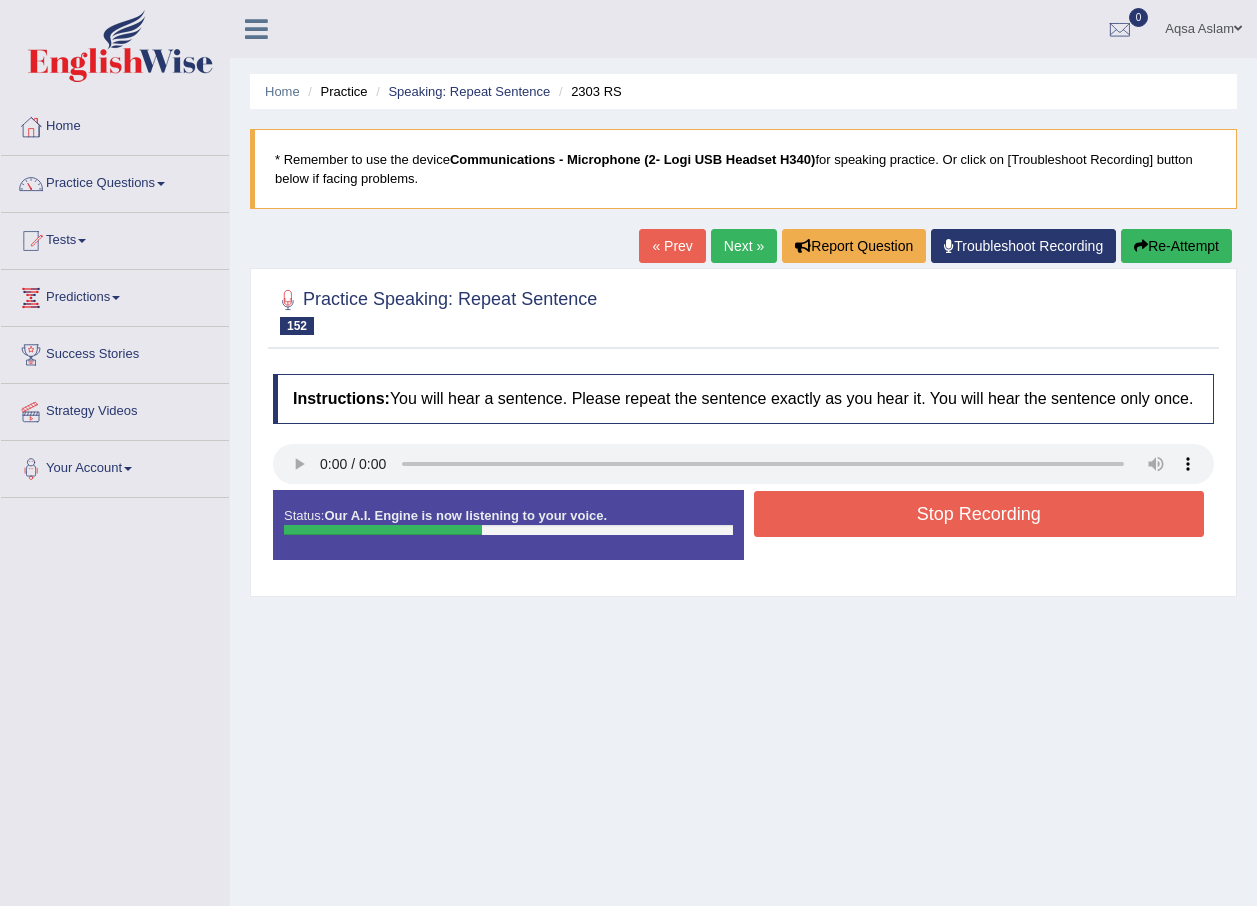 click on "Stop Recording" at bounding box center [979, 514] 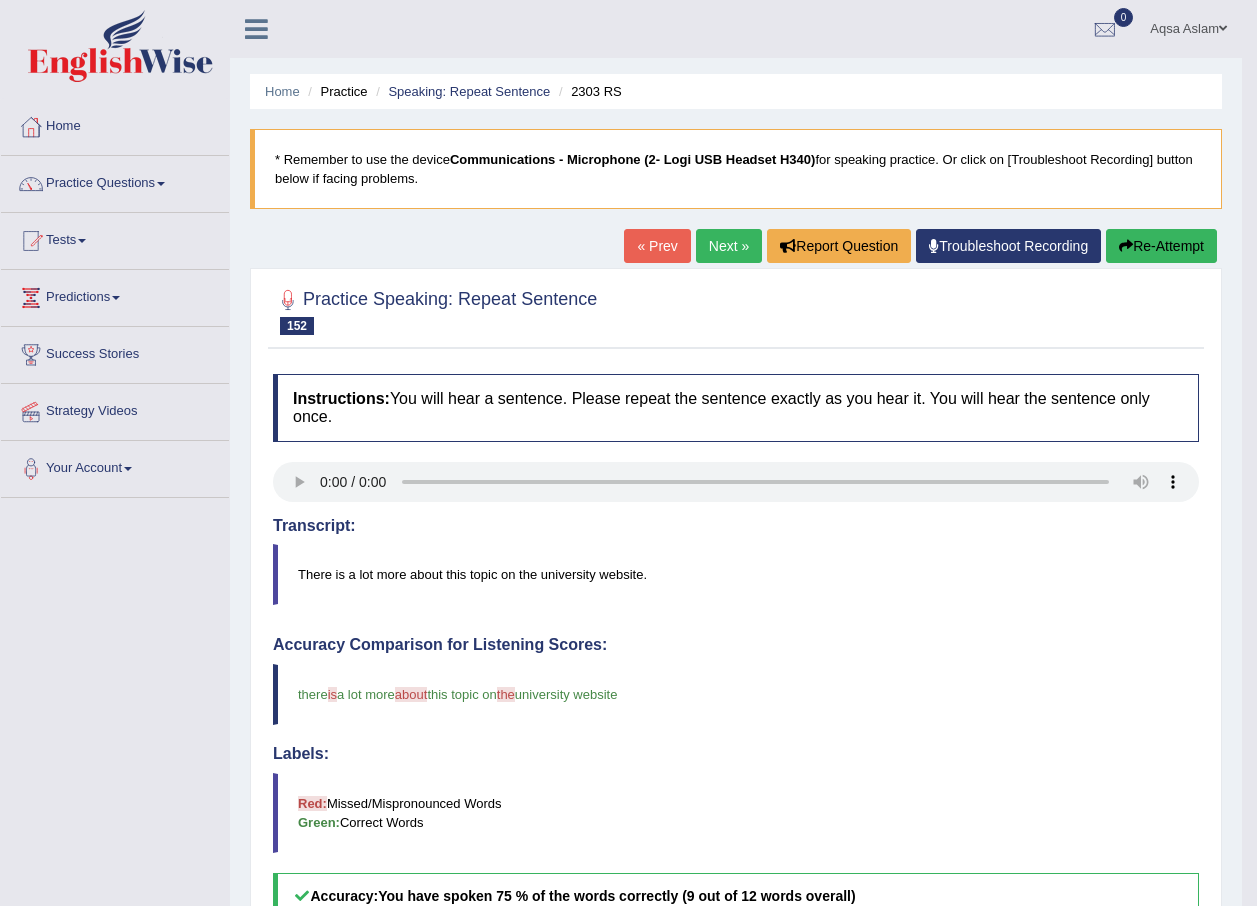 click on "Next »" at bounding box center (729, 246) 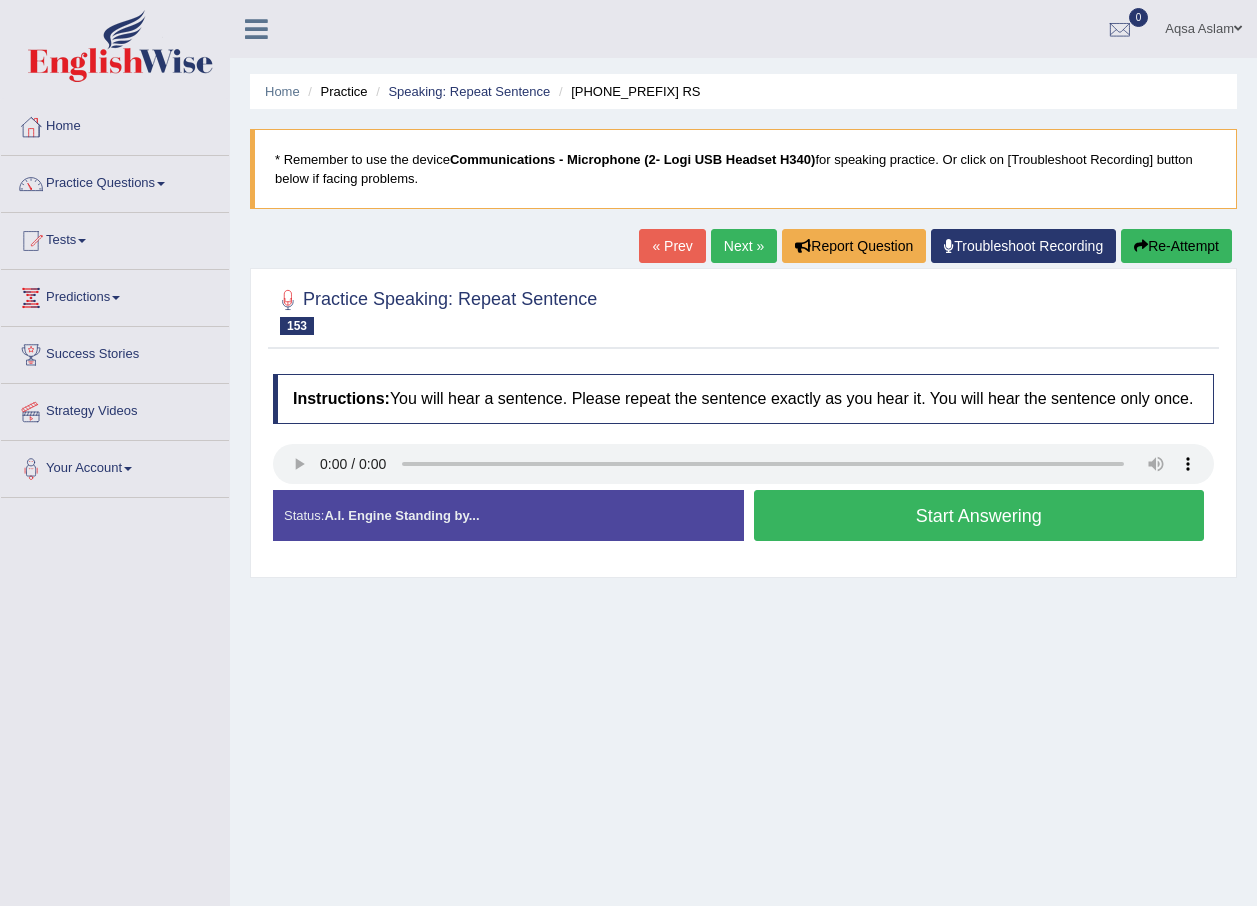 scroll, scrollTop: 0, scrollLeft: 0, axis: both 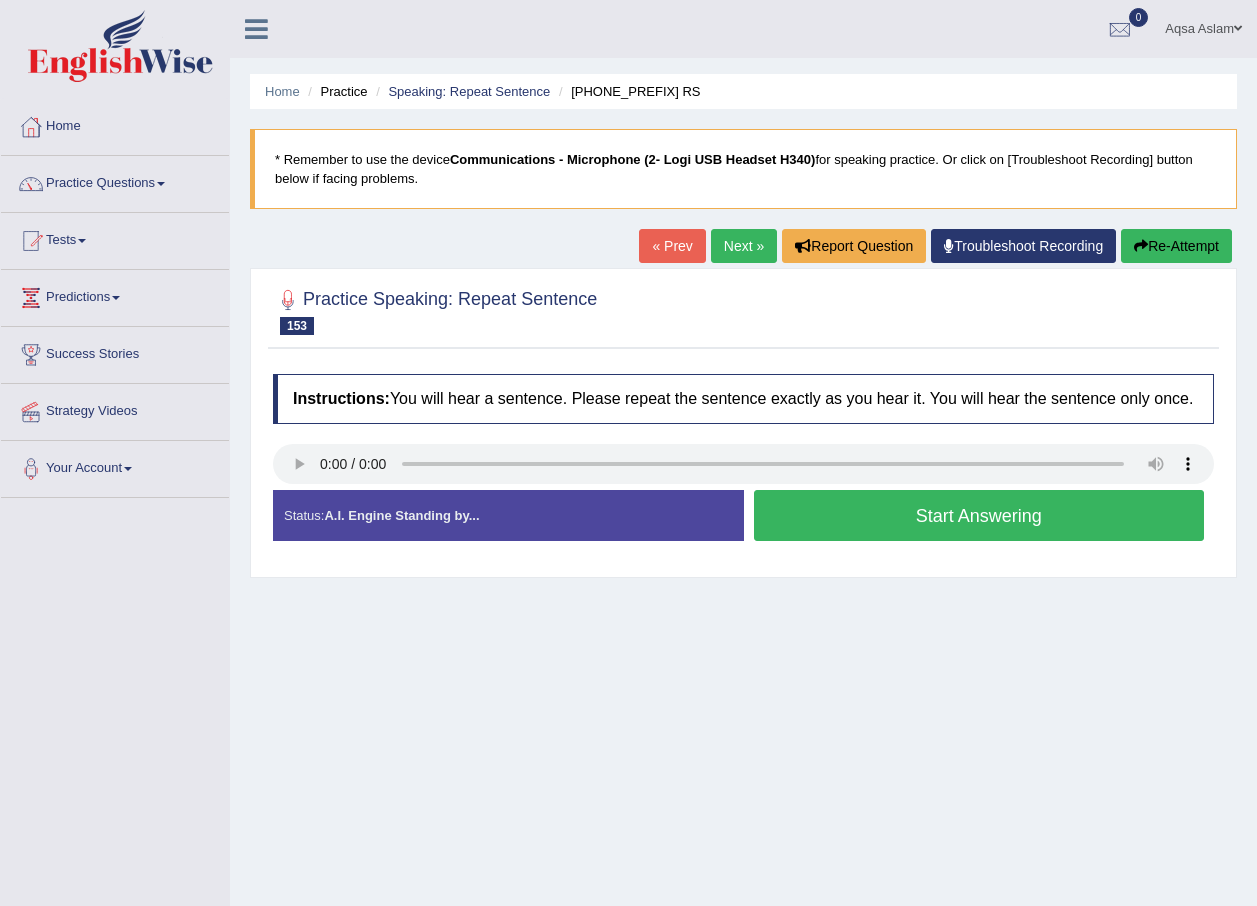 click on "Start Answering" at bounding box center [979, 515] 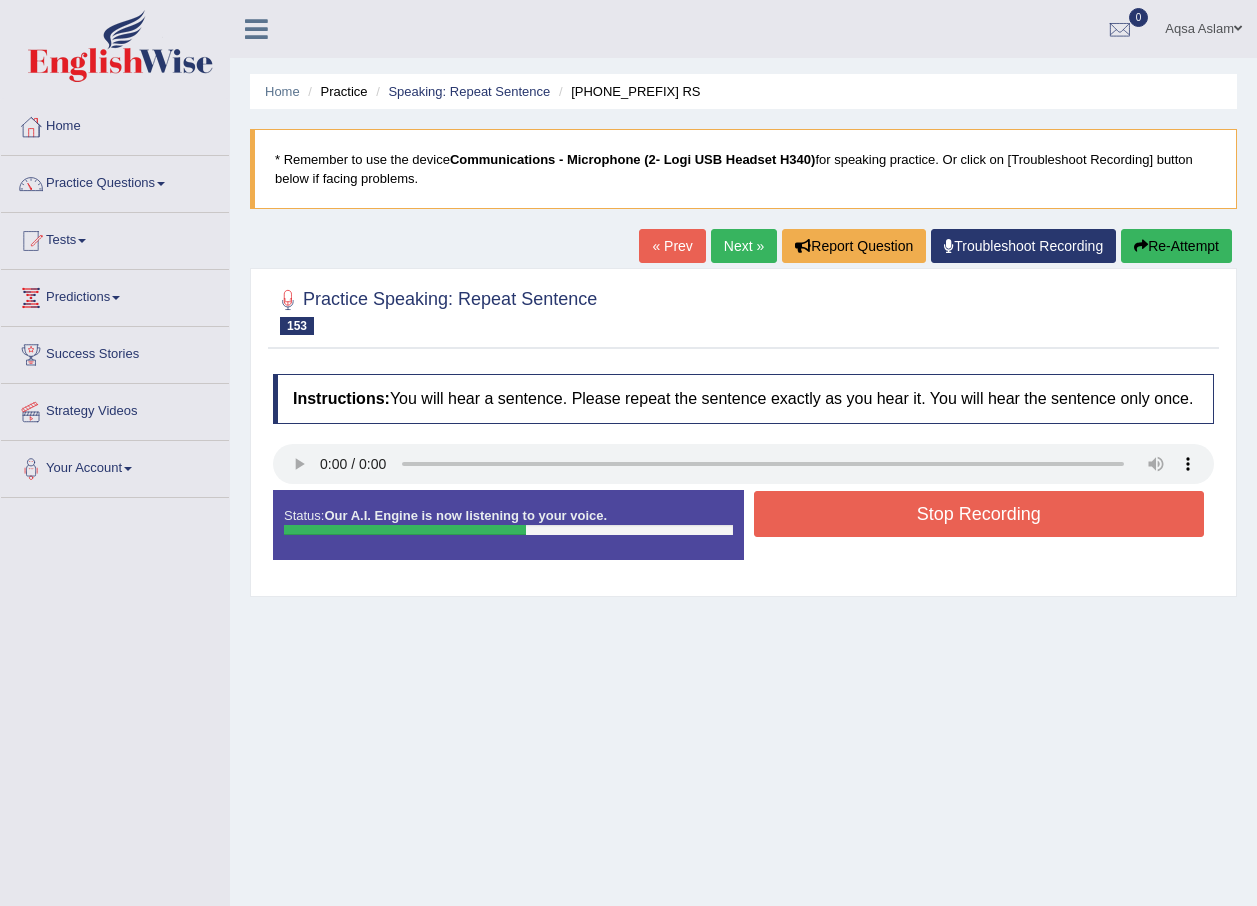 click on "Stop Recording" at bounding box center (979, 514) 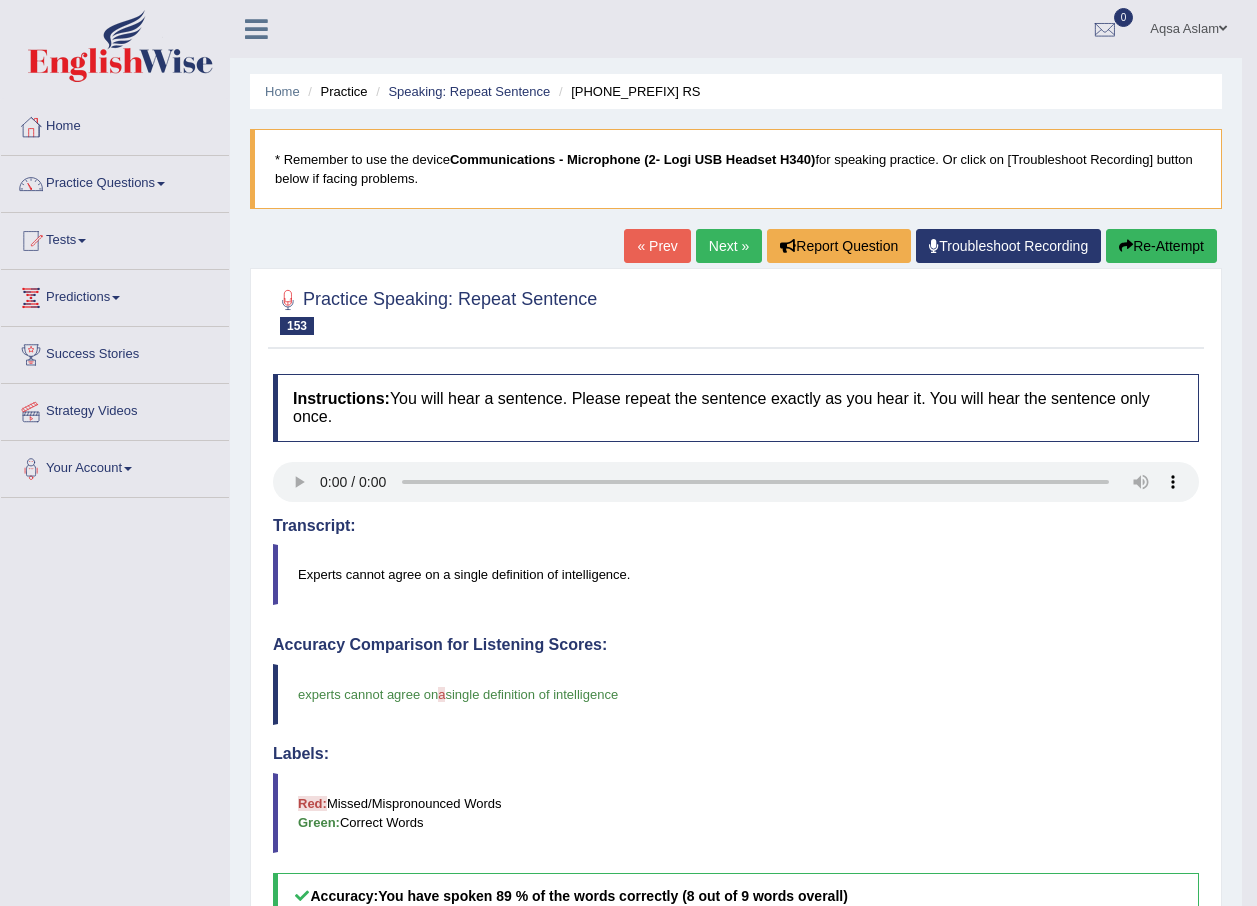 click on "Next »" at bounding box center (729, 246) 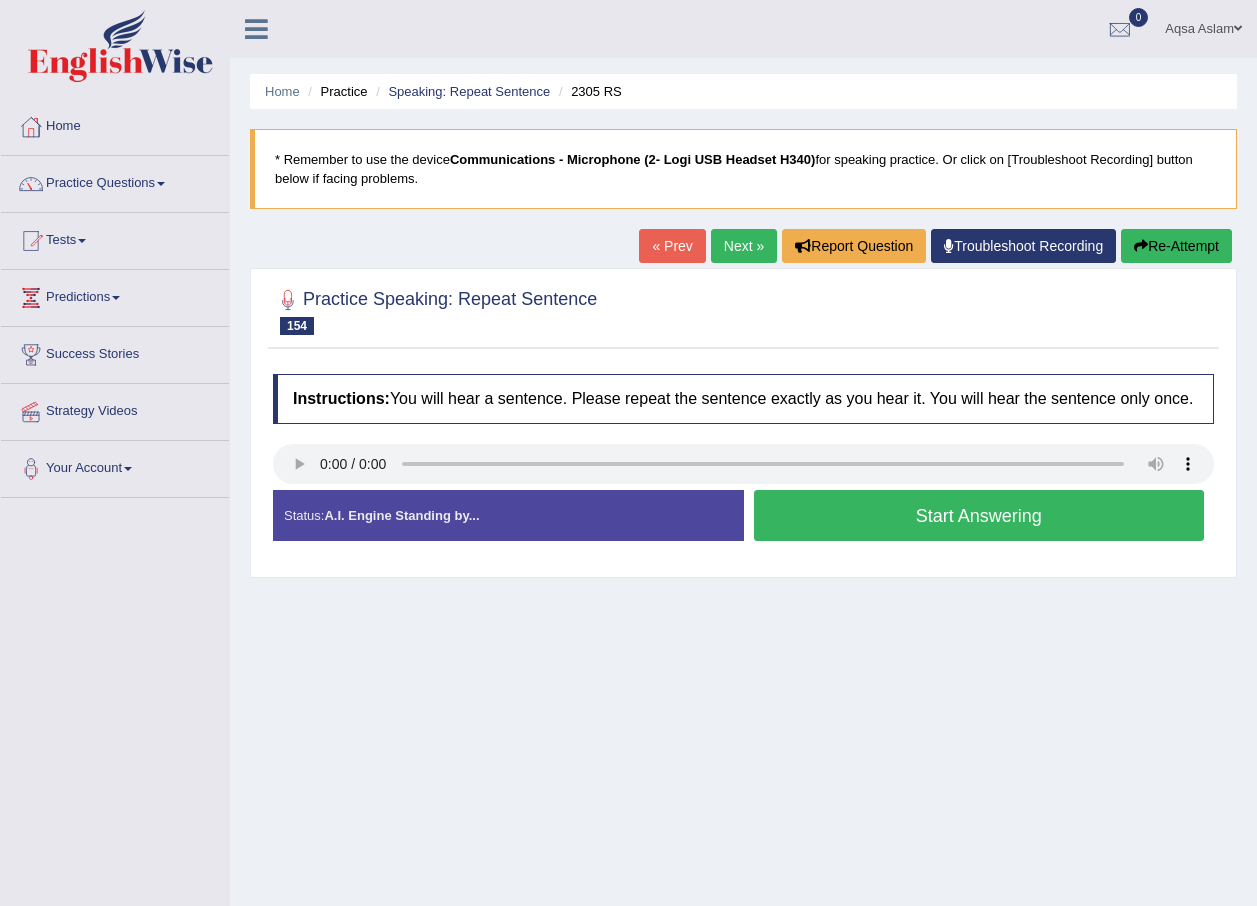 scroll, scrollTop: 0, scrollLeft: 0, axis: both 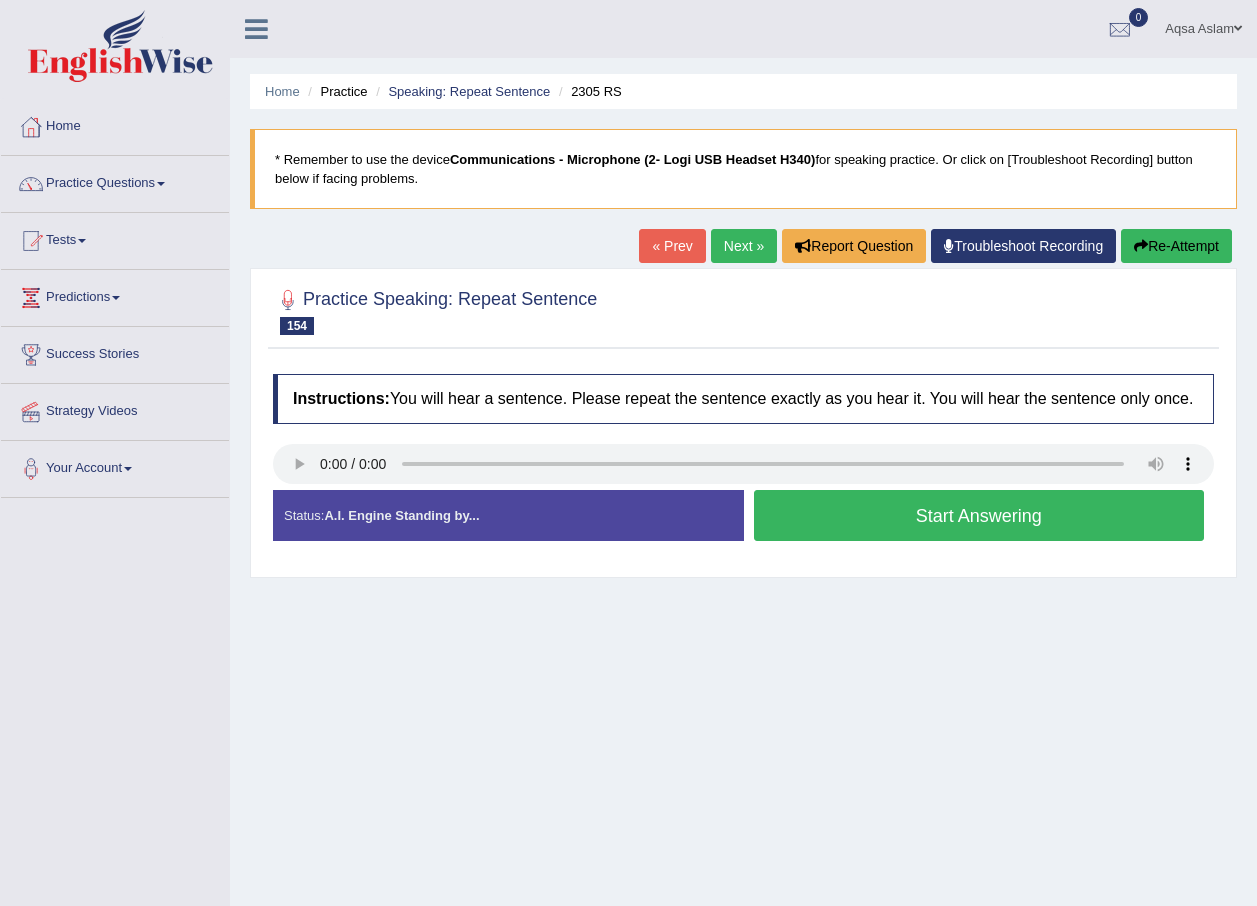 click on "Start Answering" at bounding box center [979, 515] 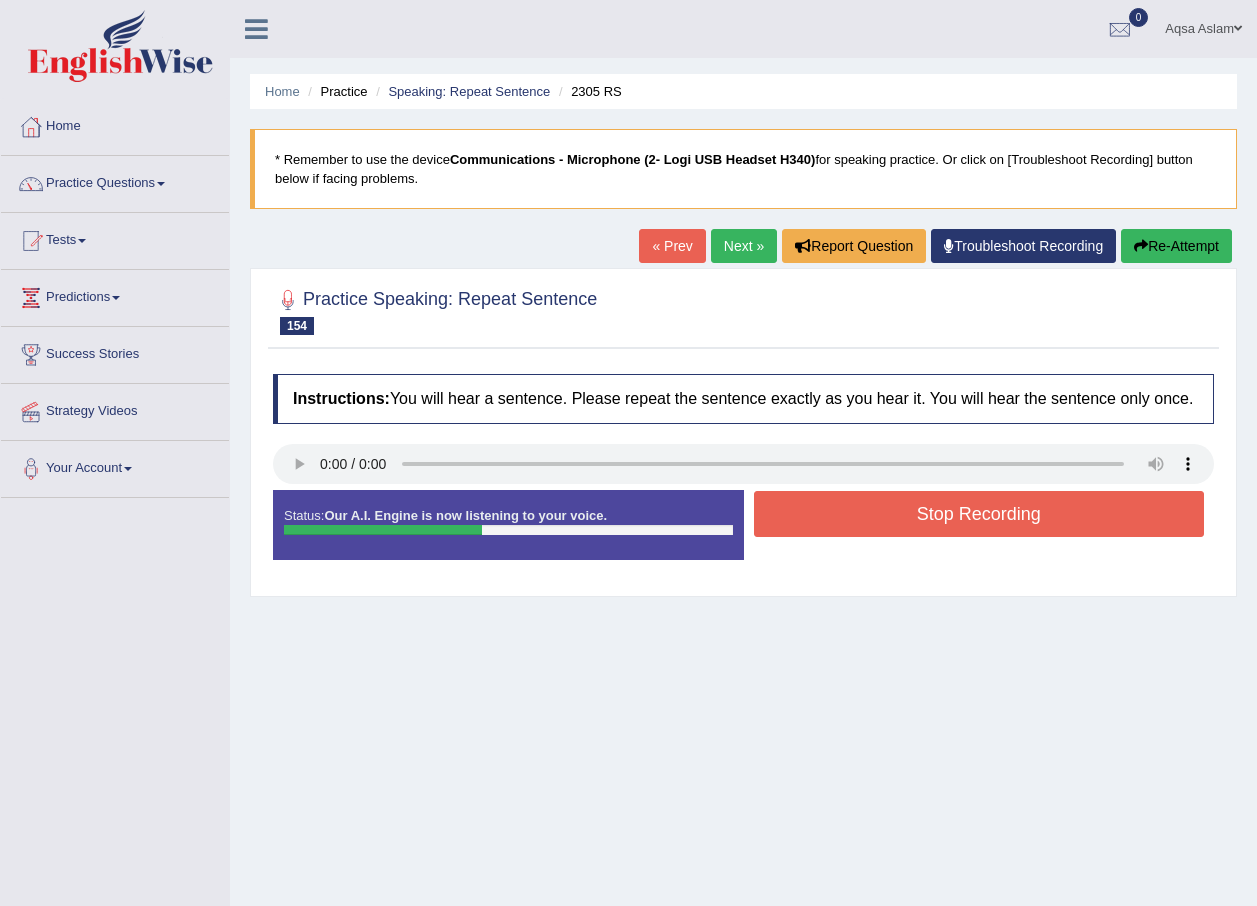 click on "Stop Recording" at bounding box center [979, 514] 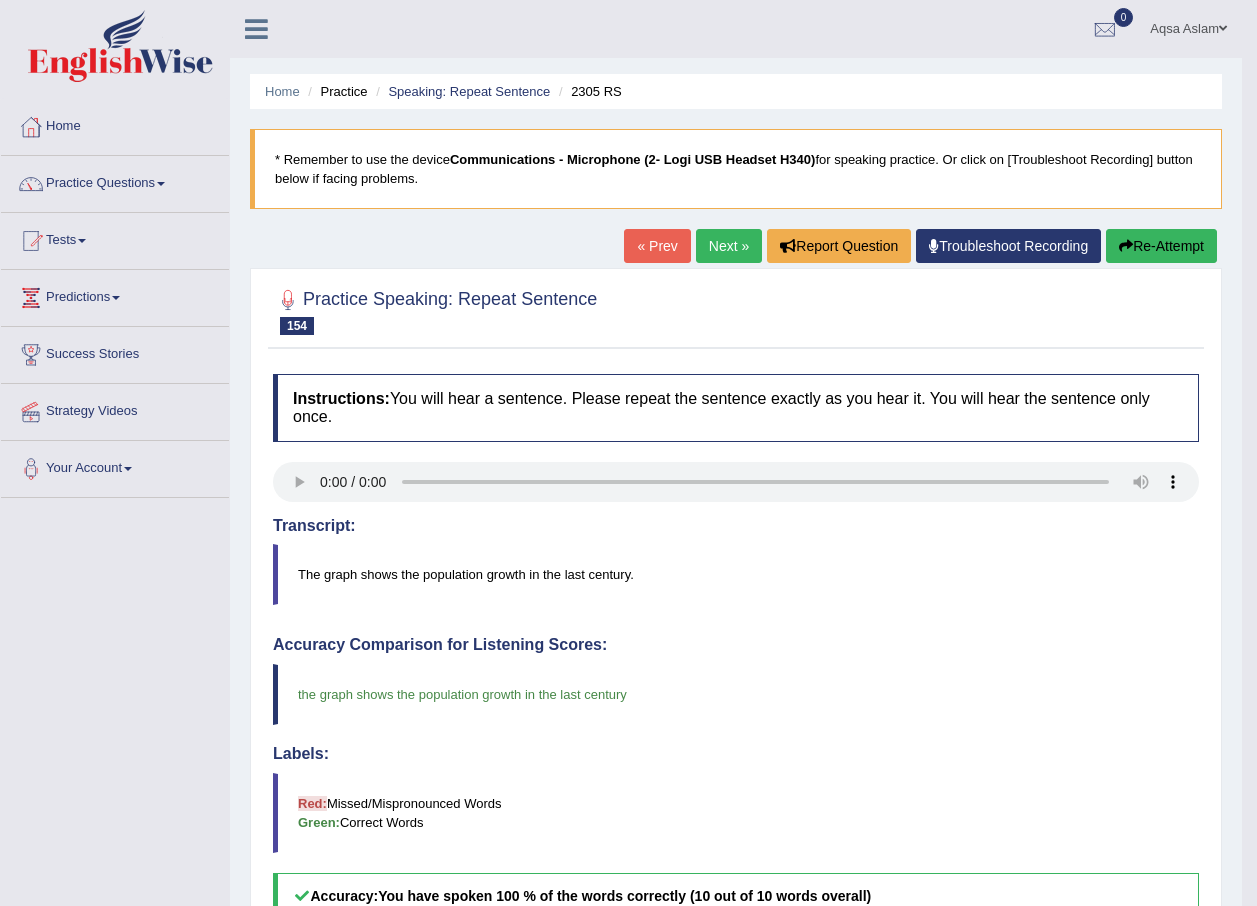 click on "Next »" at bounding box center (729, 246) 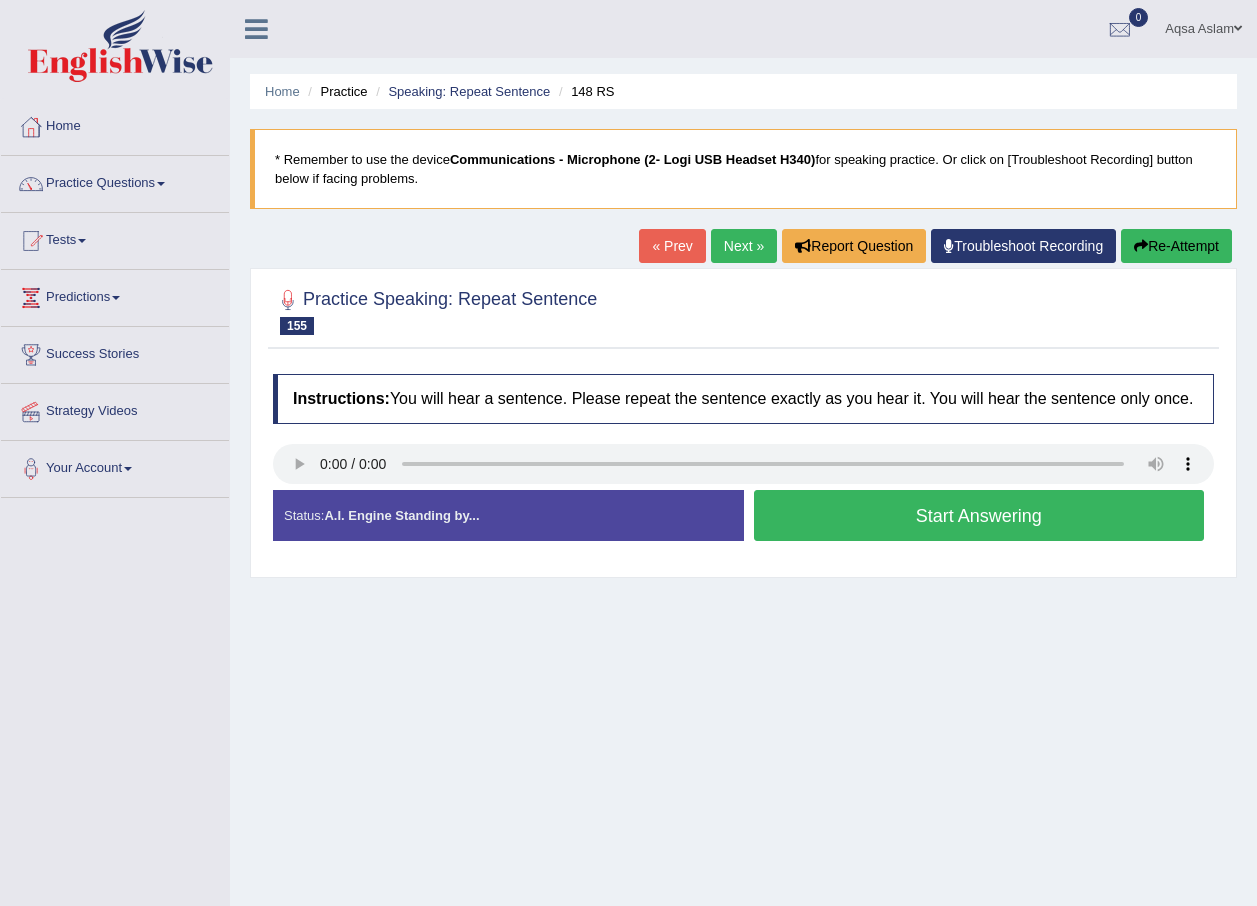 scroll, scrollTop: 0, scrollLeft: 0, axis: both 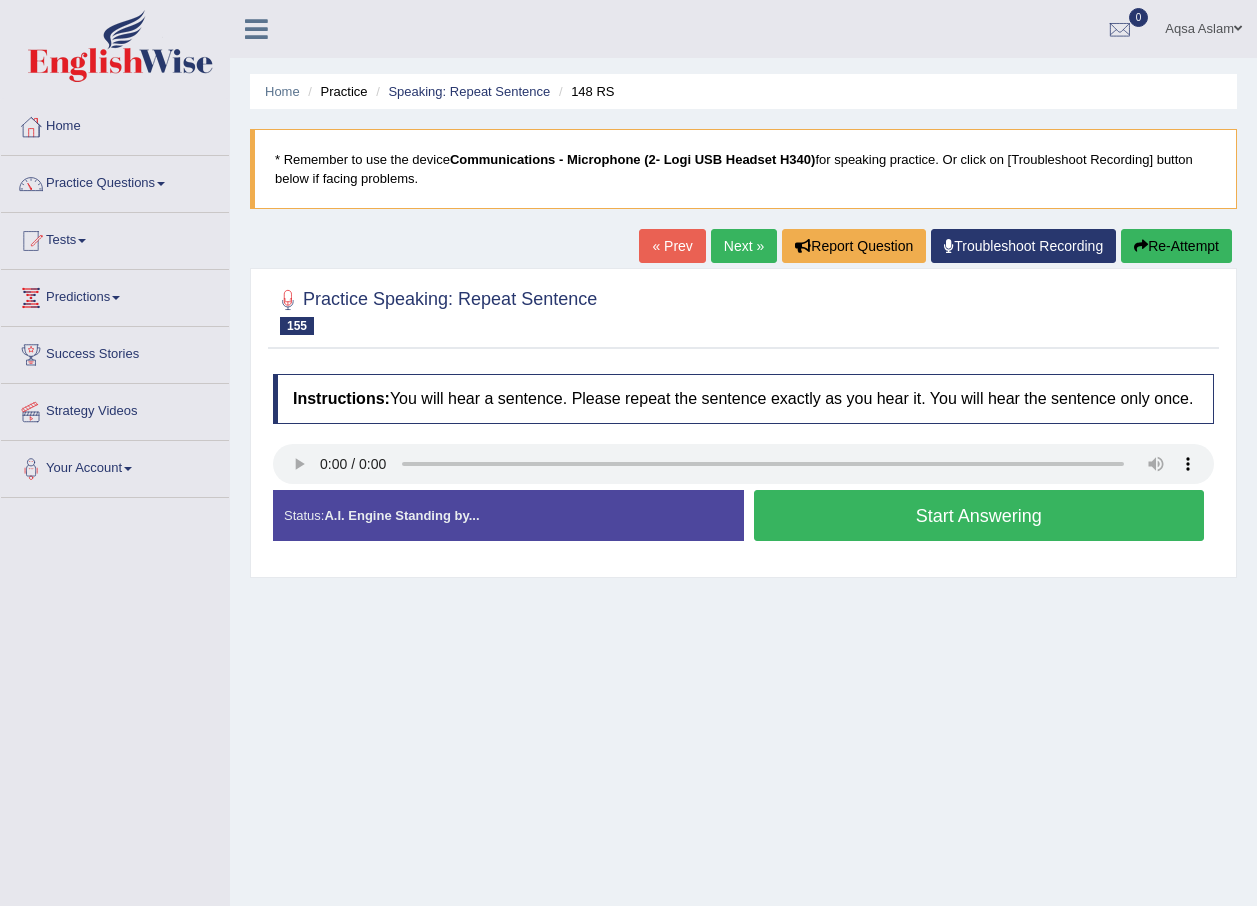 click on "Start Answering" at bounding box center [979, 515] 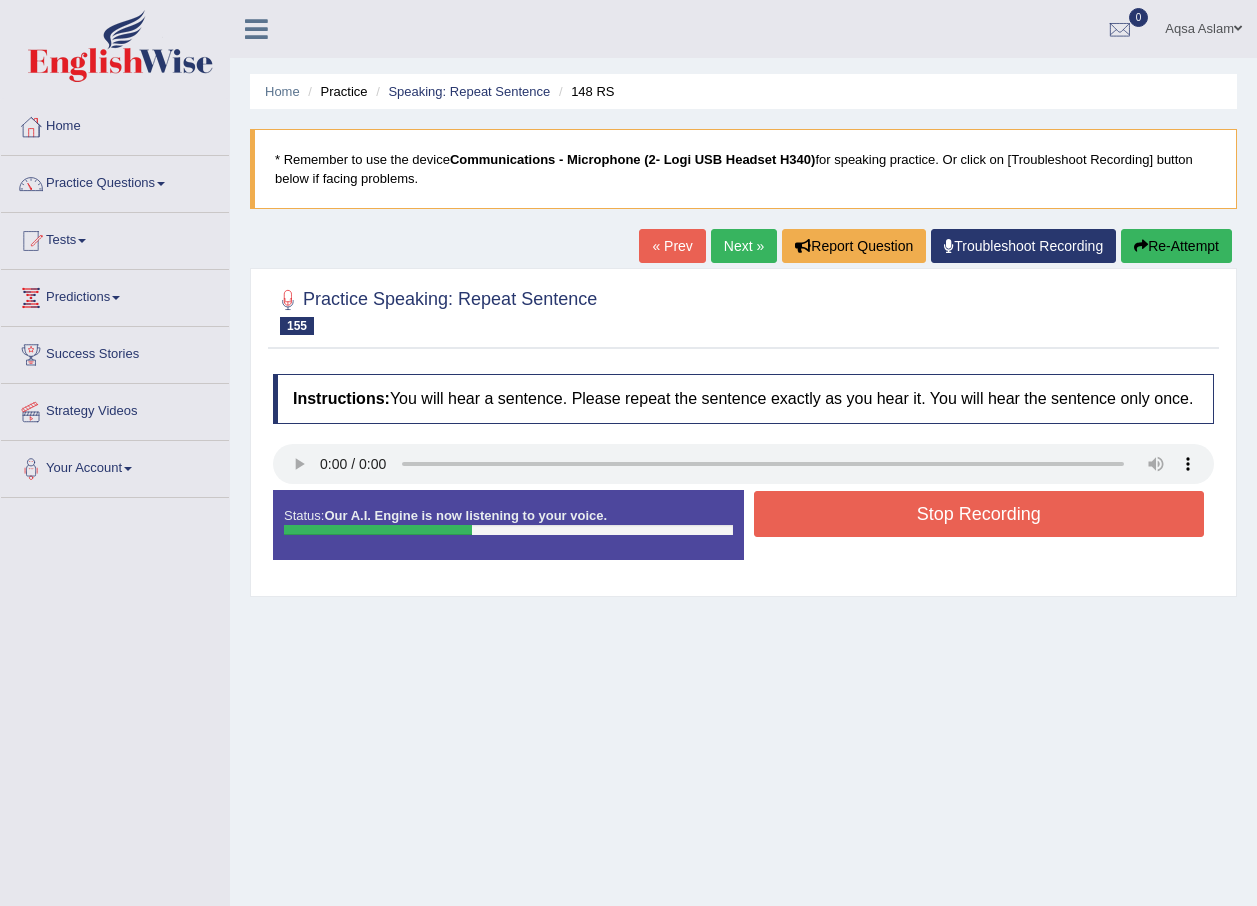 click on "Stop Recording" at bounding box center [979, 514] 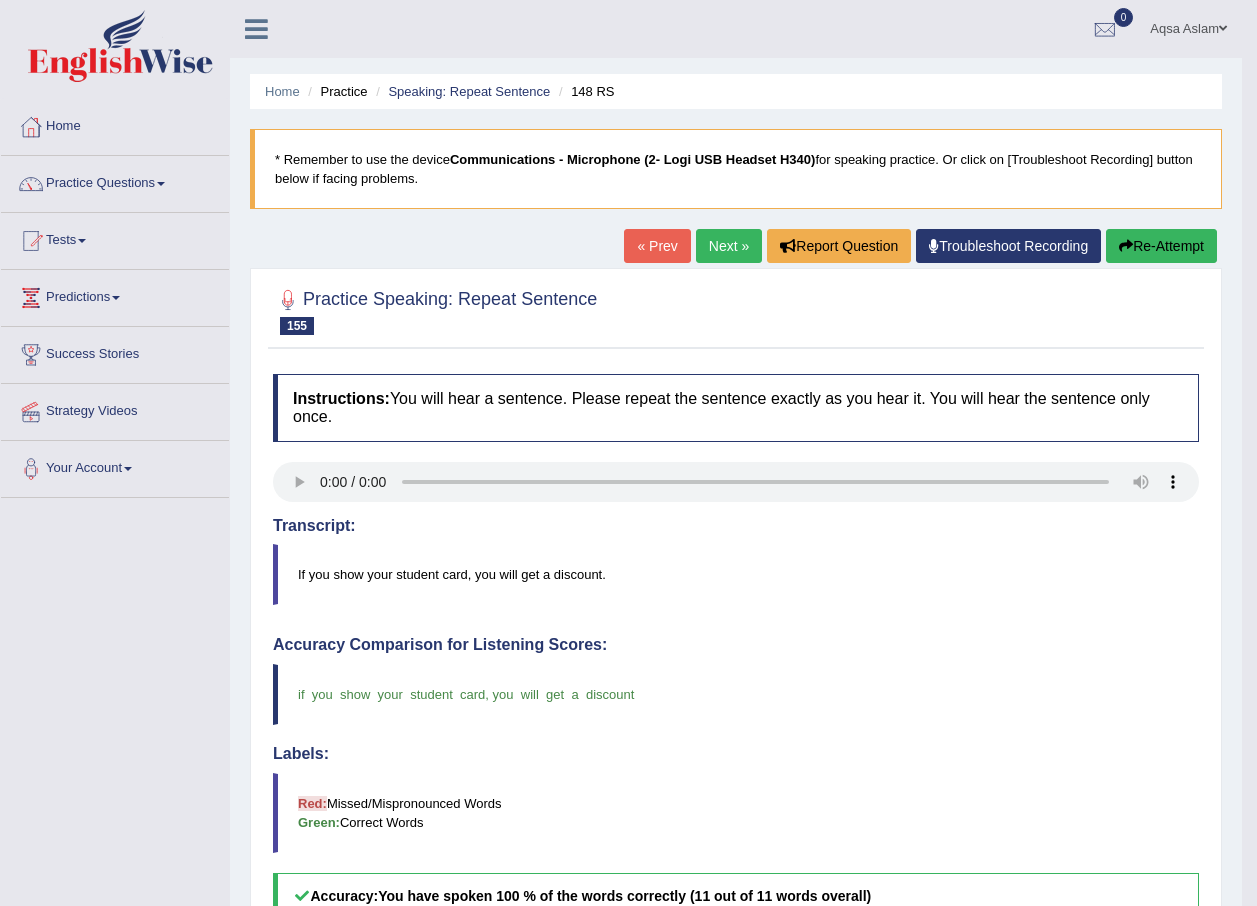 click on "Next »" at bounding box center (729, 246) 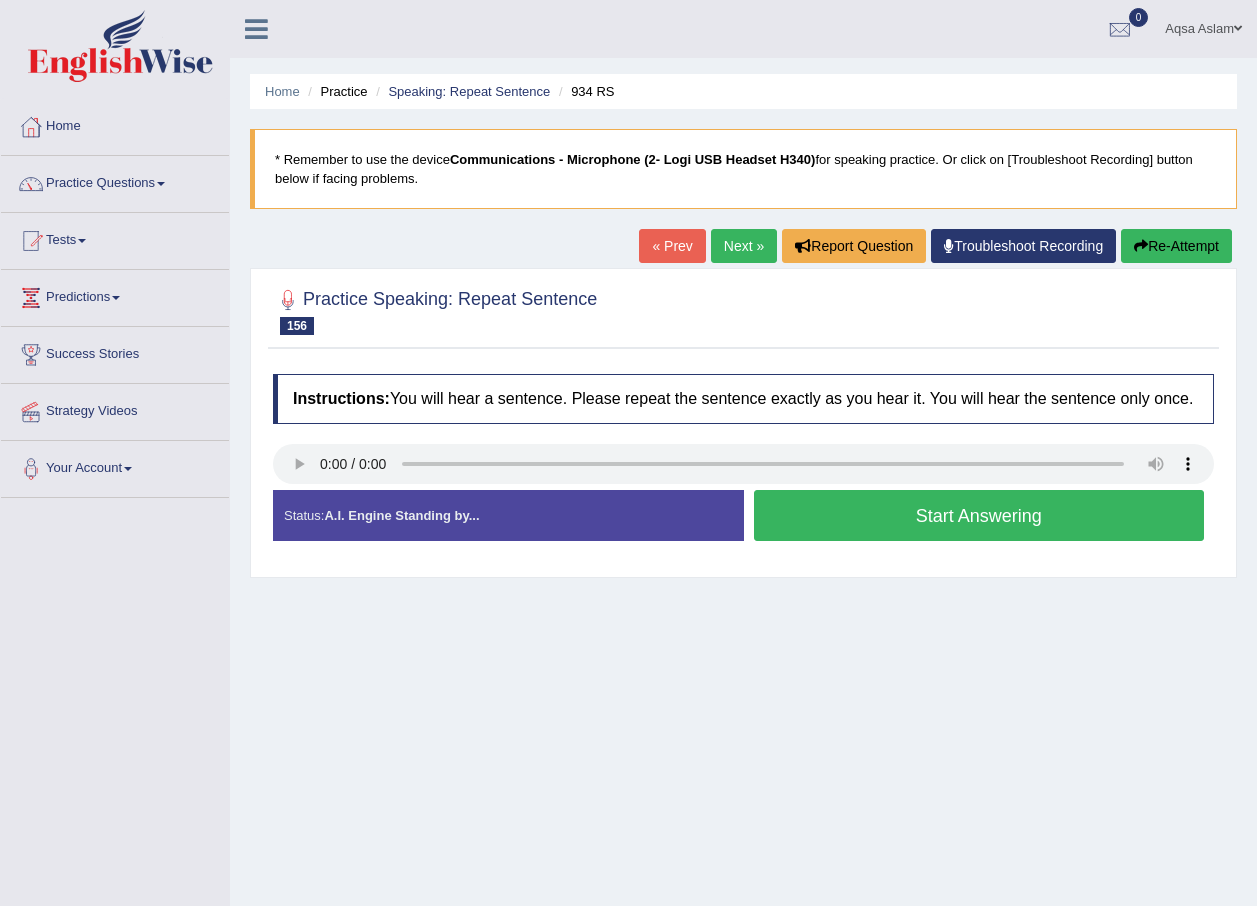 scroll, scrollTop: 0, scrollLeft: 0, axis: both 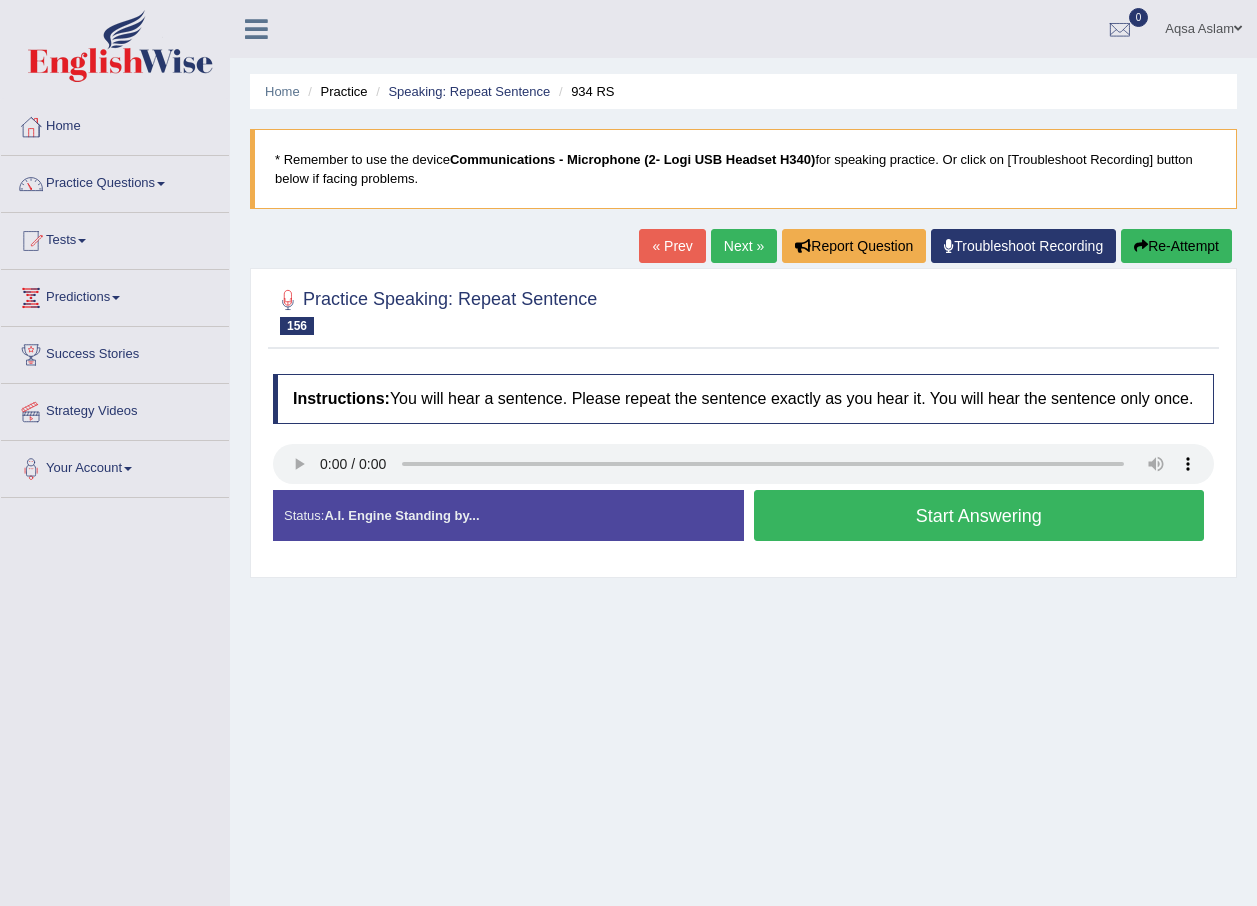 click on "Start Answering" at bounding box center [979, 515] 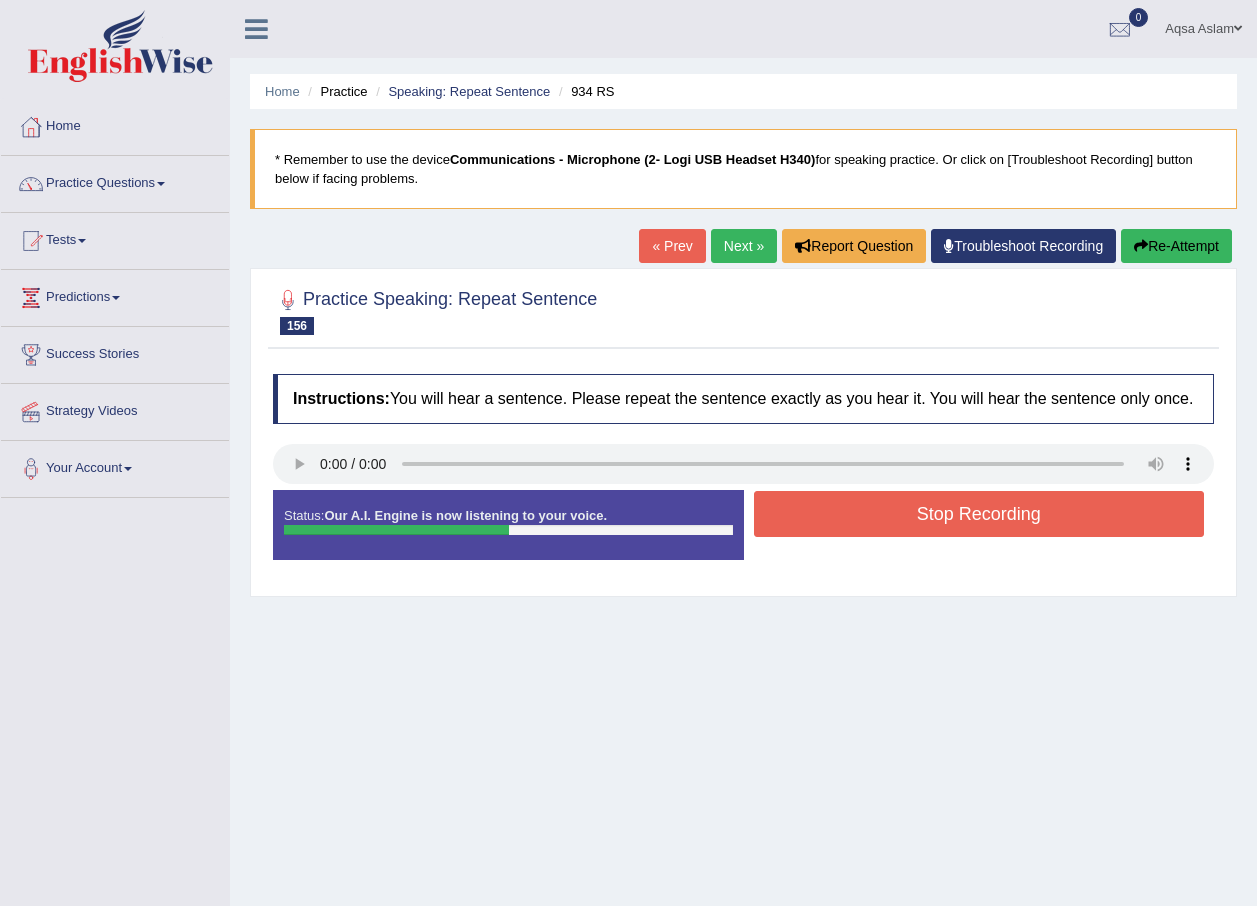 click on "Stop Recording" at bounding box center (979, 514) 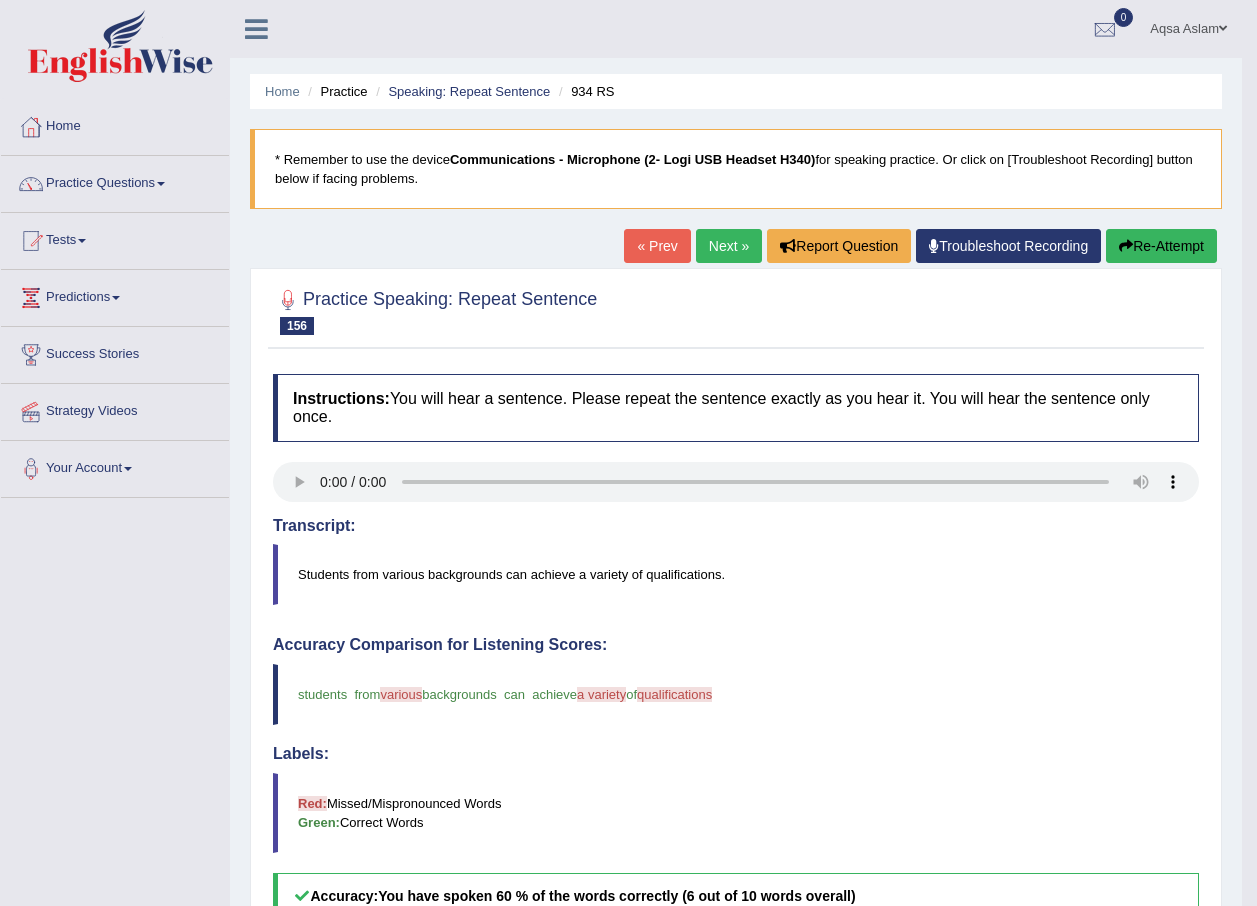 click on "Next »" at bounding box center [729, 246] 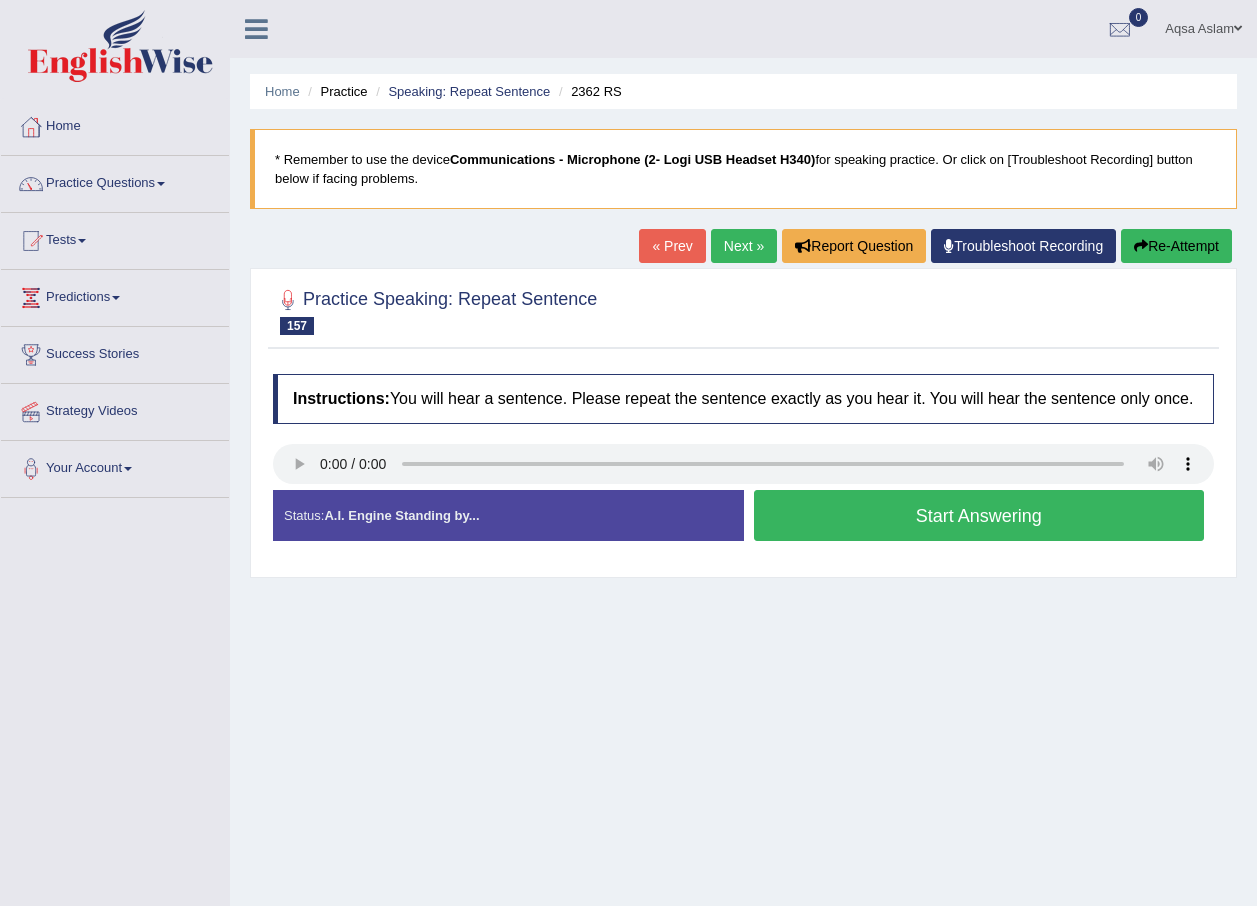 scroll, scrollTop: 0, scrollLeft: 0, axis: both 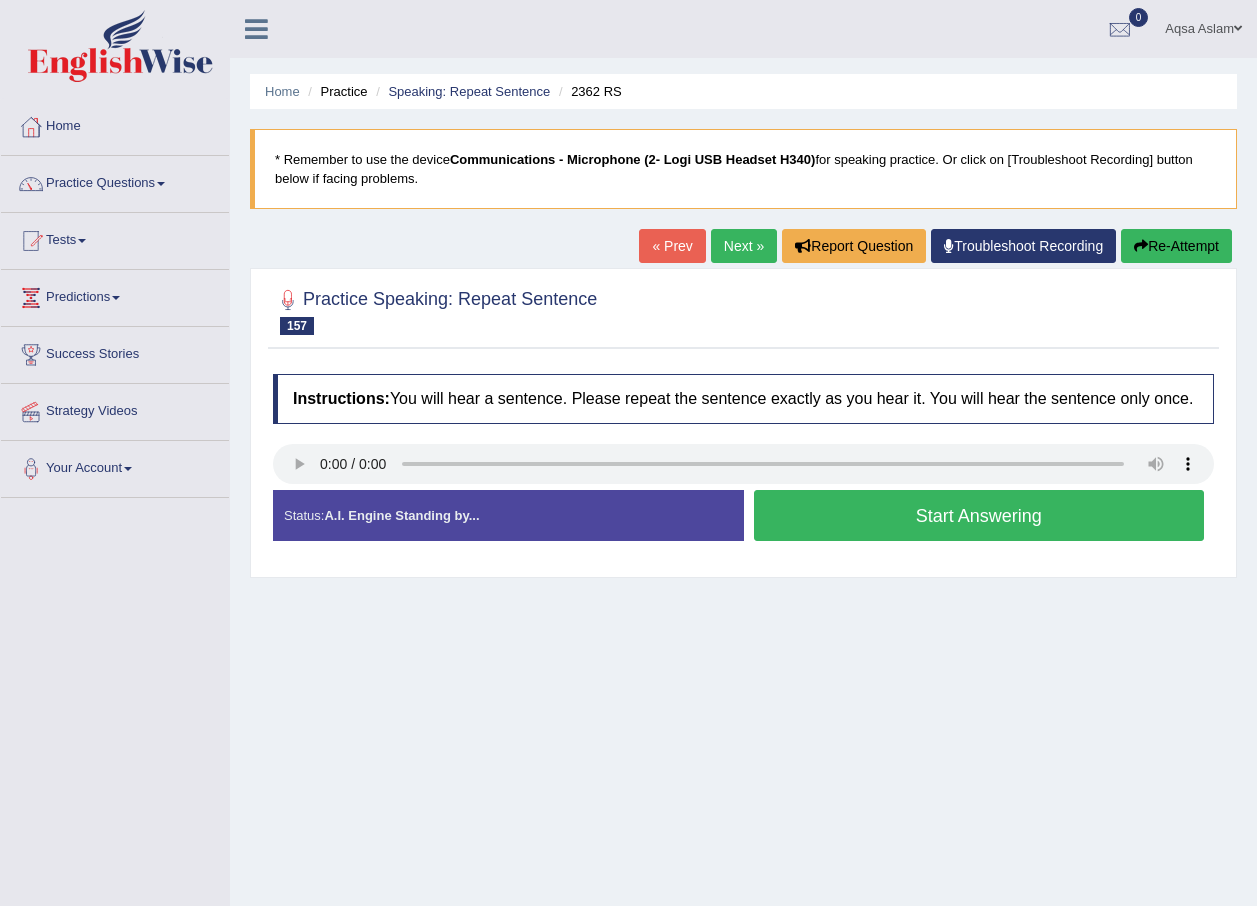 click on "Start Answering" at bounding box center (979, 515) 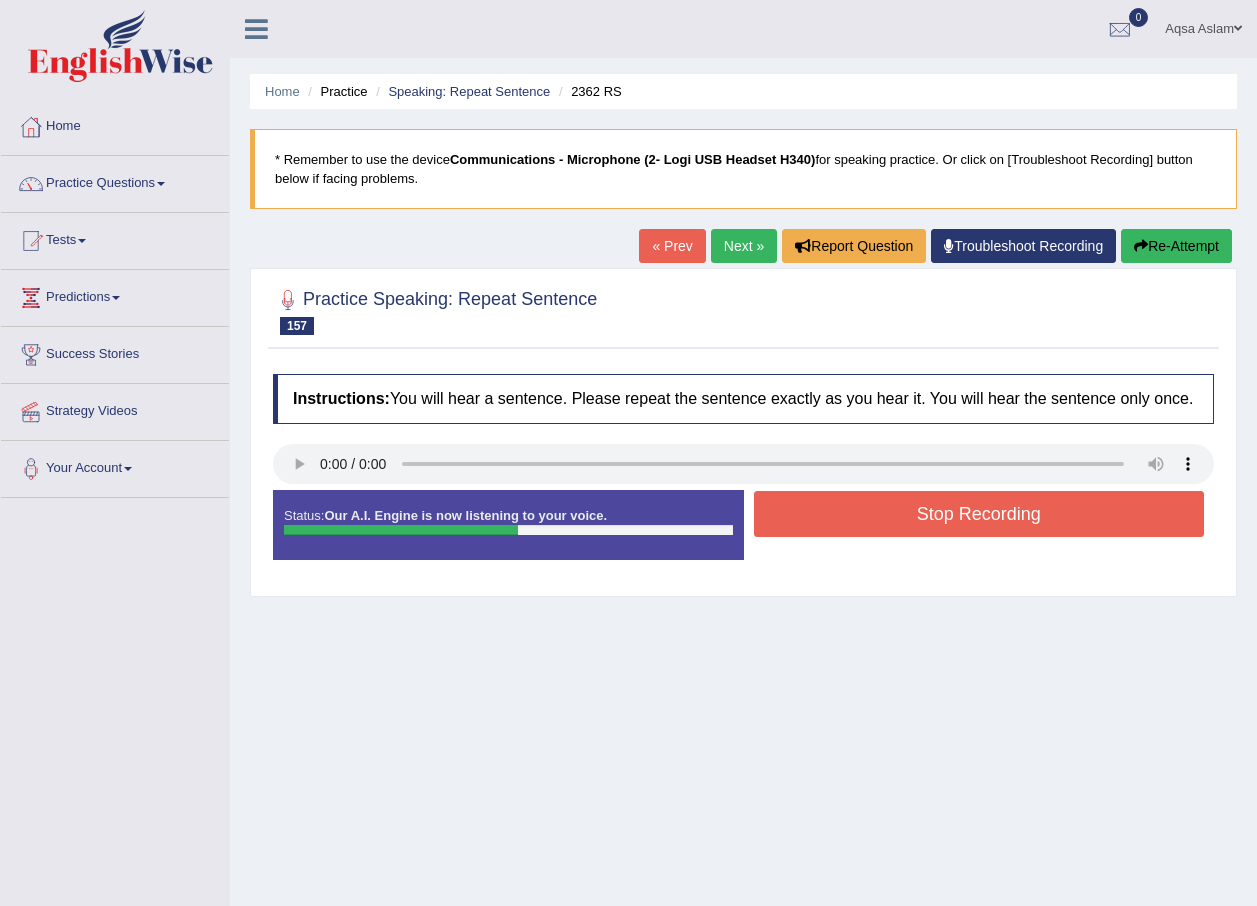click on "Stop Recording" at bounding box center [979, 514] 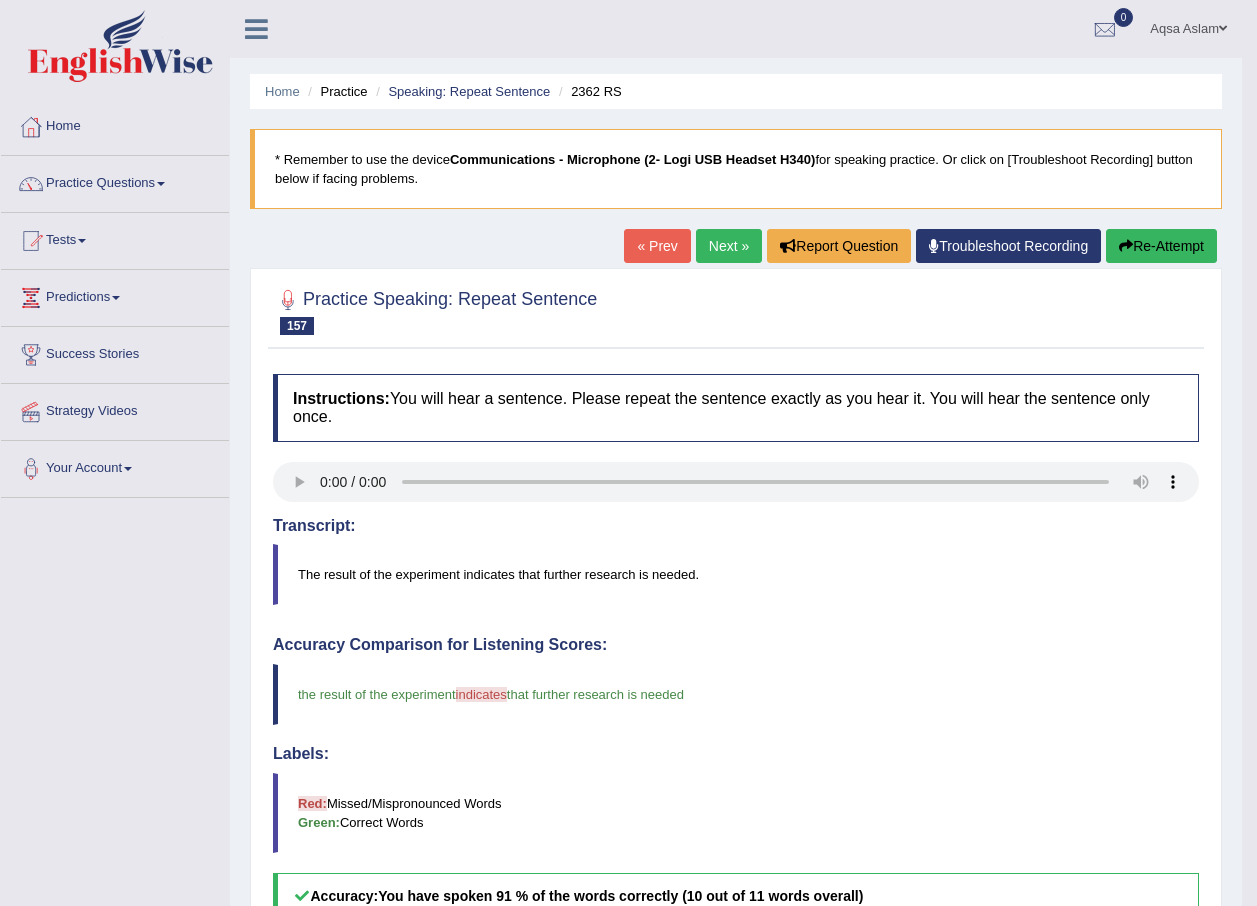 click on "Next »" at bounding box center (729, 246) 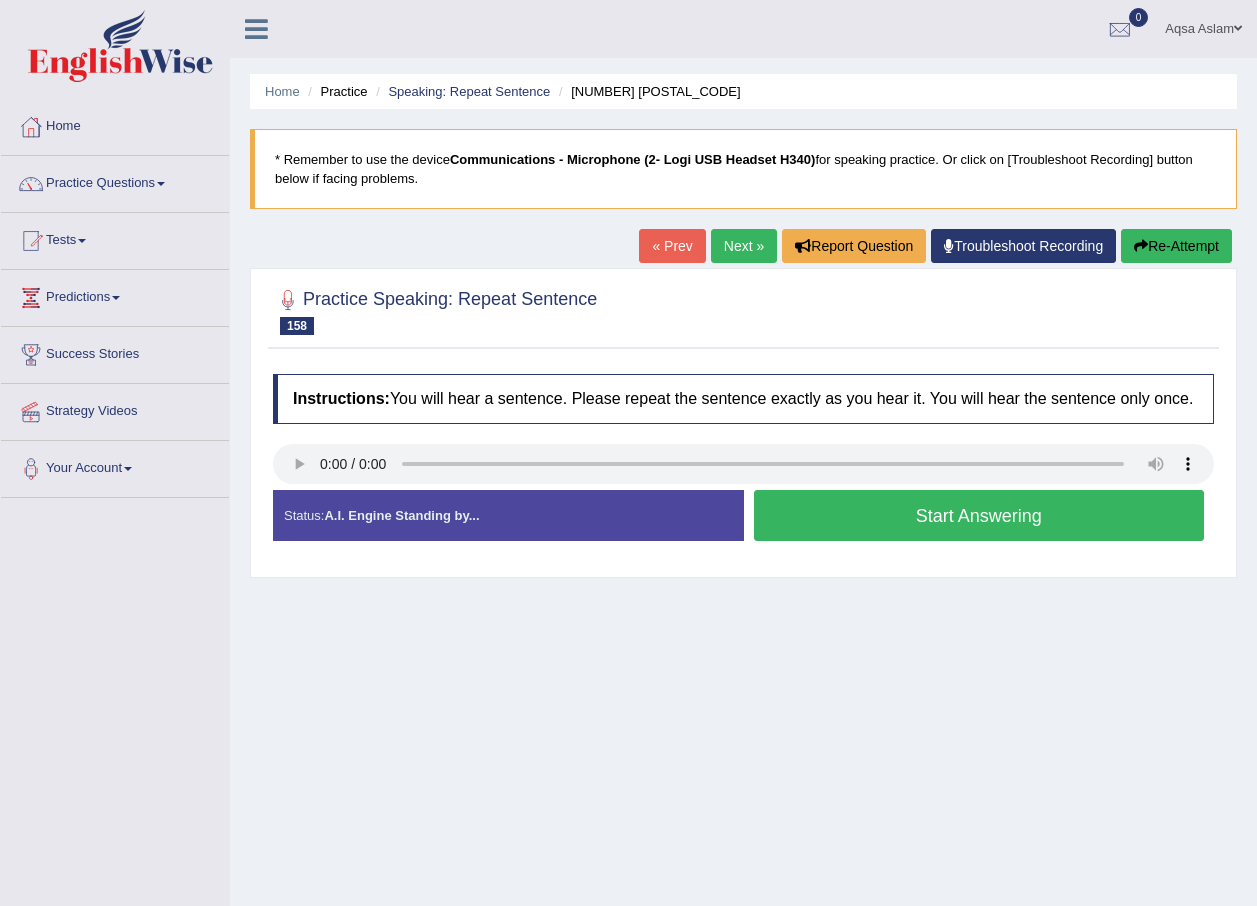 scroll, scrollTop: 0, scrollLeft: 0, axis: both 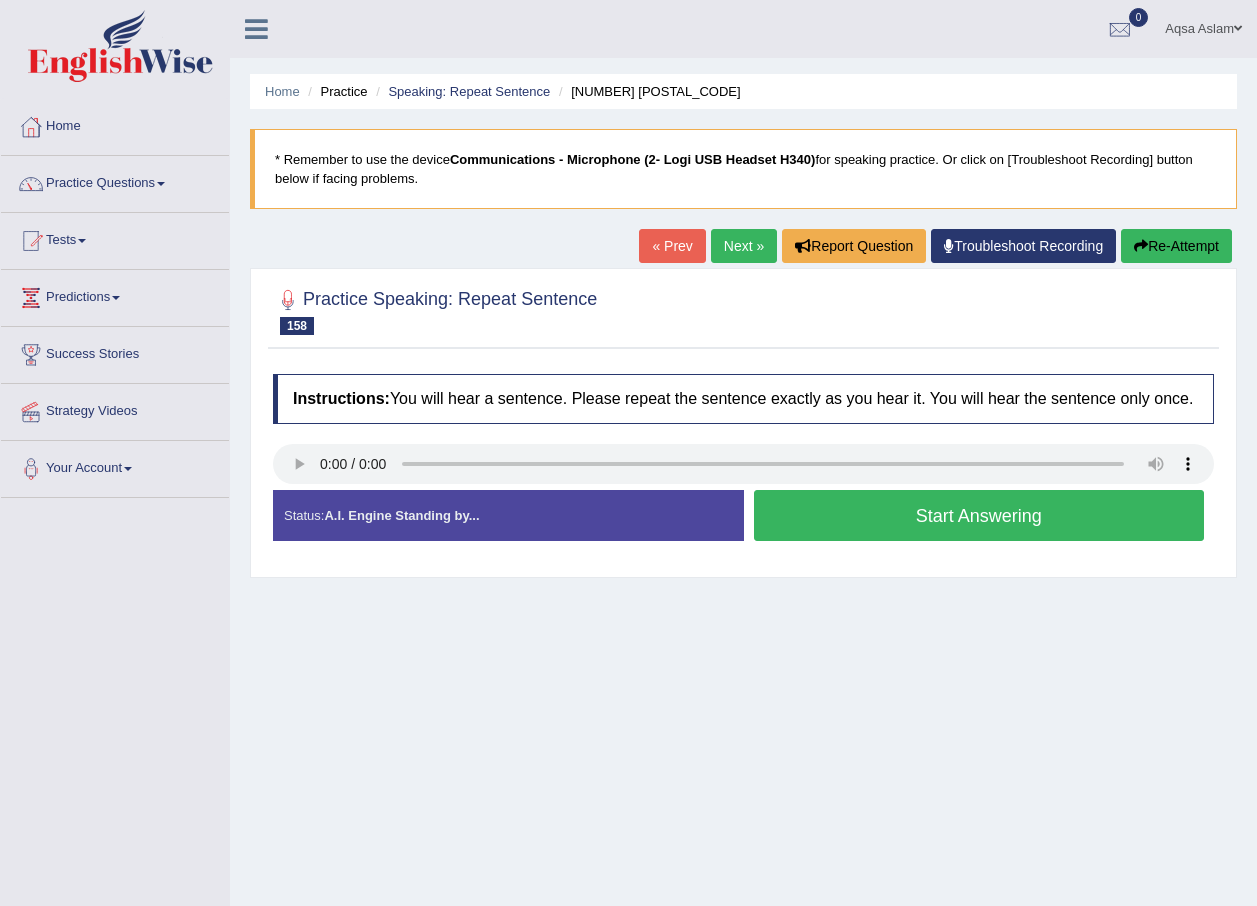 click on "Next »" at bounding box center (744, 246) 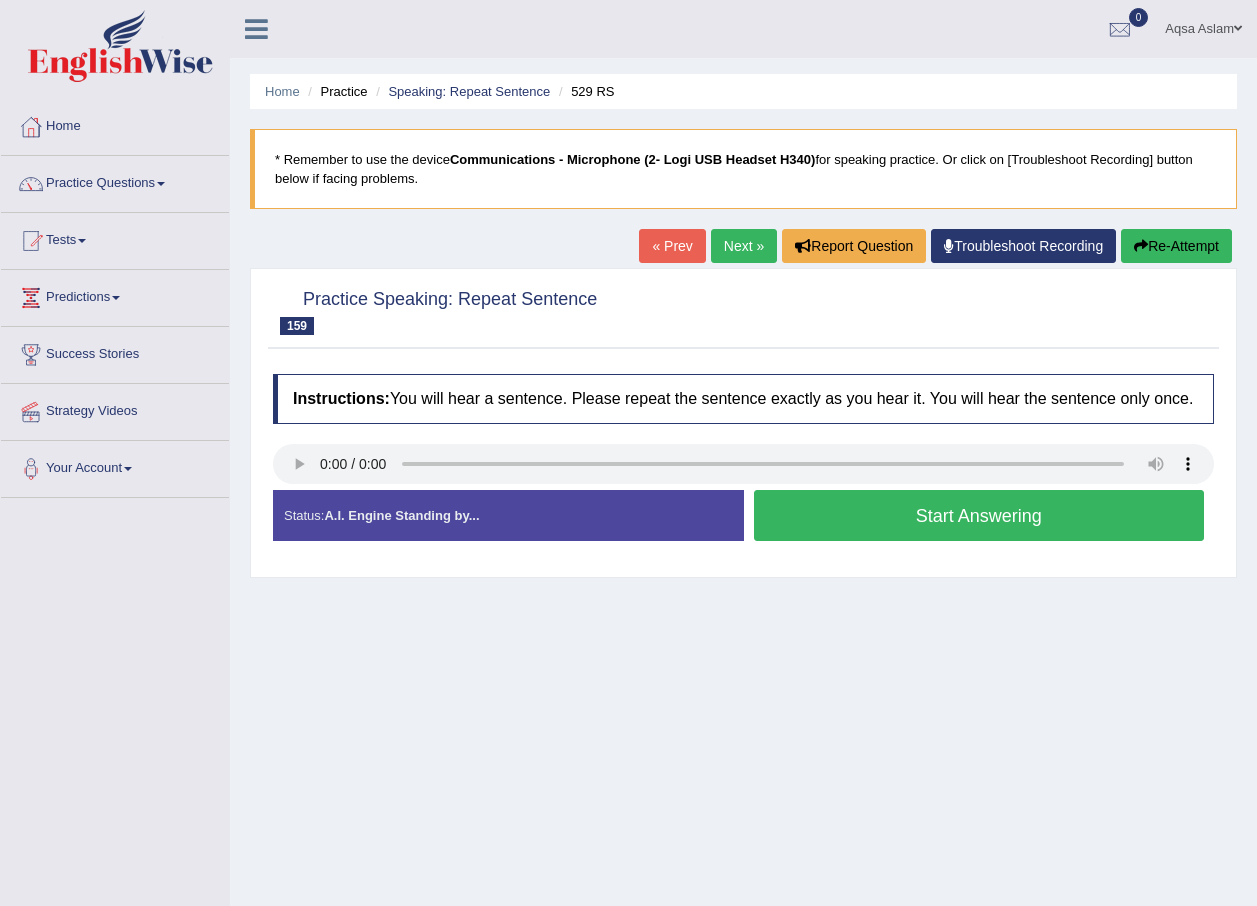 scroll, scrollTop: 0, scrollLeft: 0, axis: both 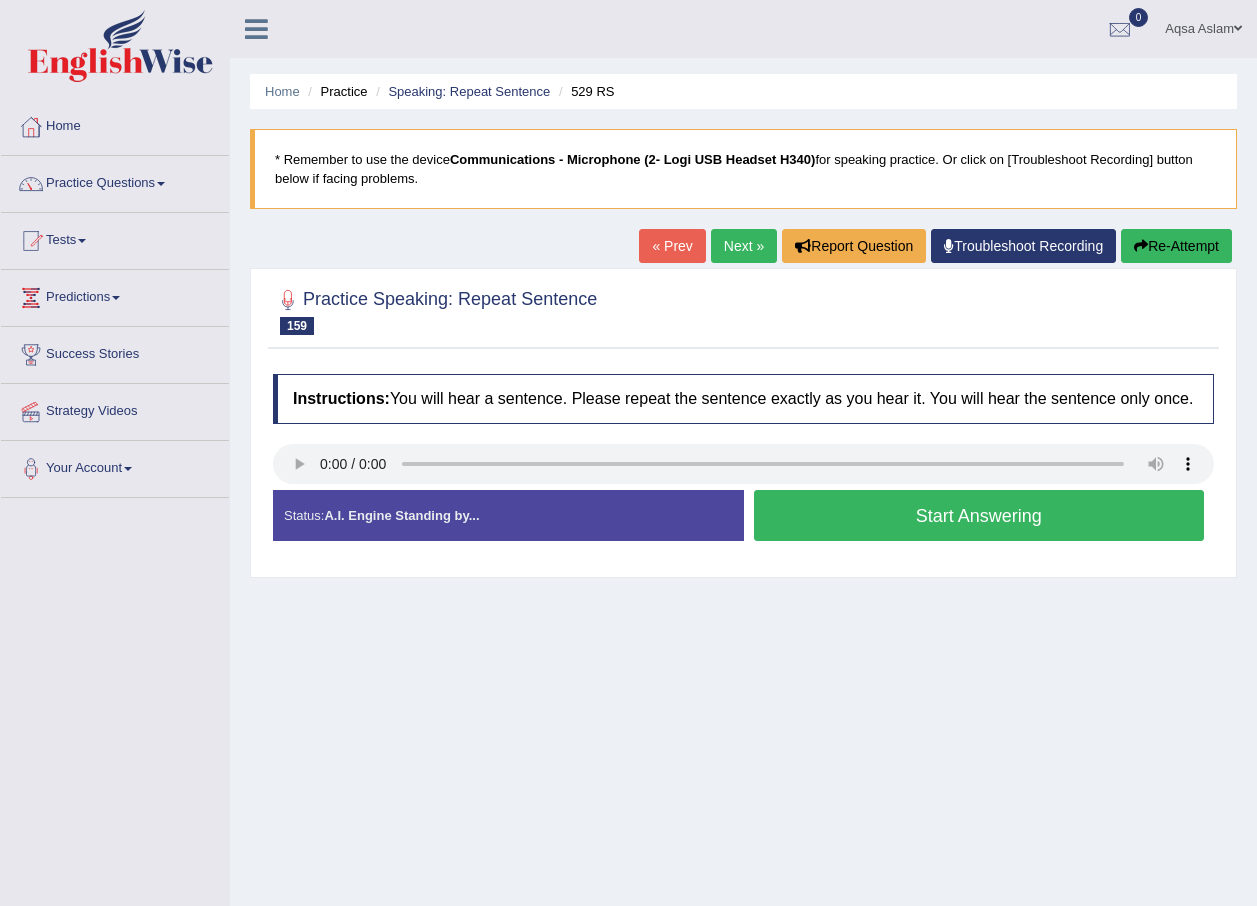 click on "Start Answering" at bounding box center [979, 515] 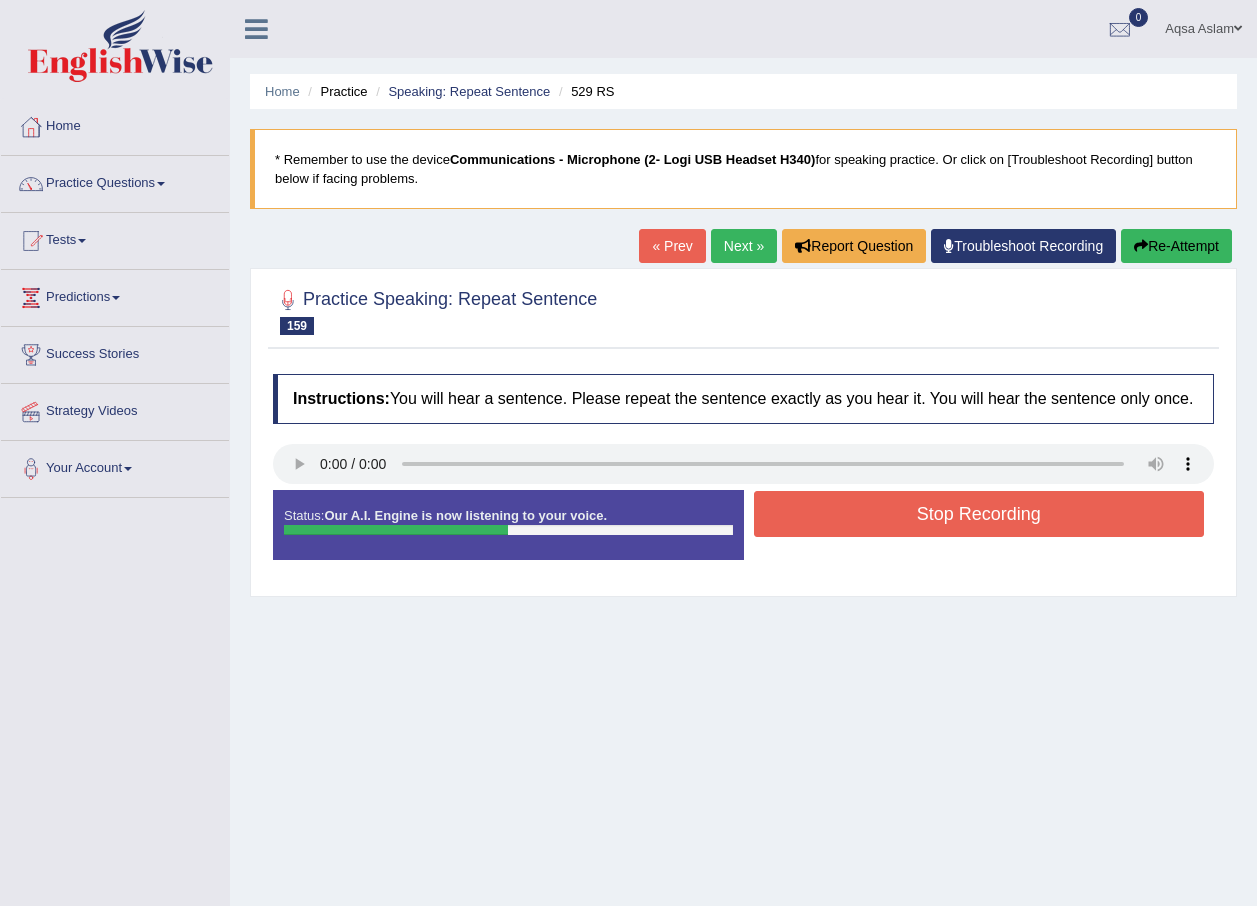 click on "Stop Recording" at bounding box center (979, 514) 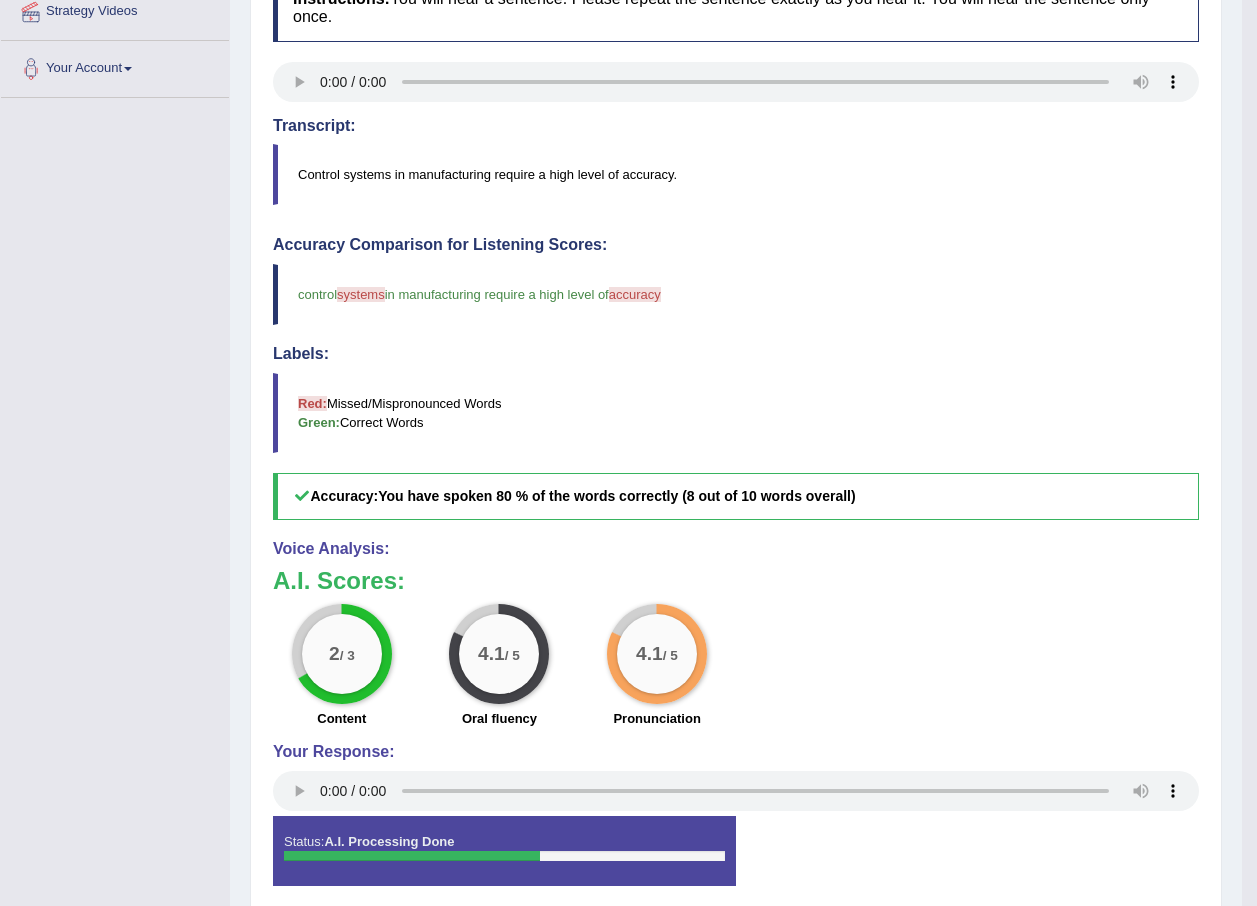 scroll, scrollTop: 100, scrollLeft: 0, axis: vertical 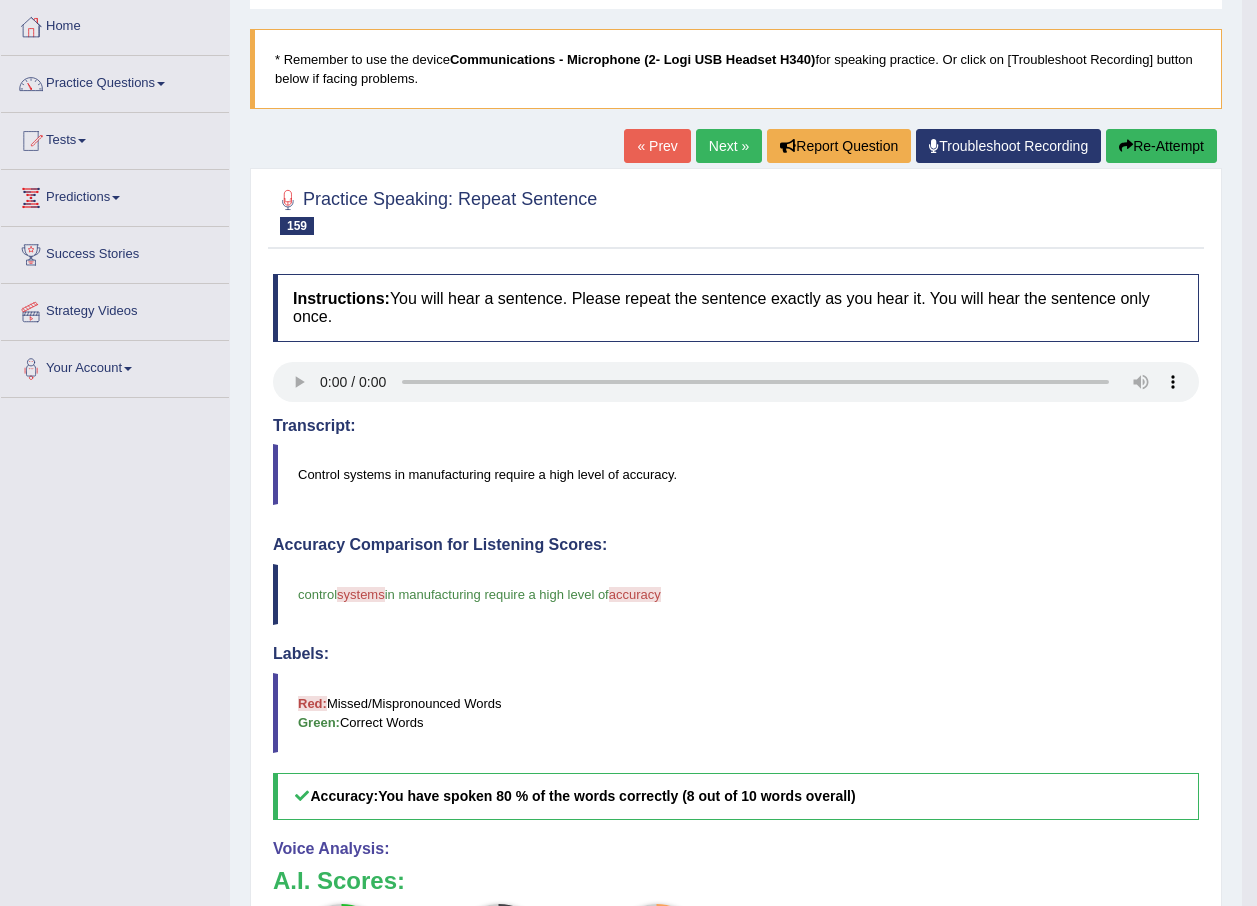 click on "Next »" at bounding box center [729, 146] 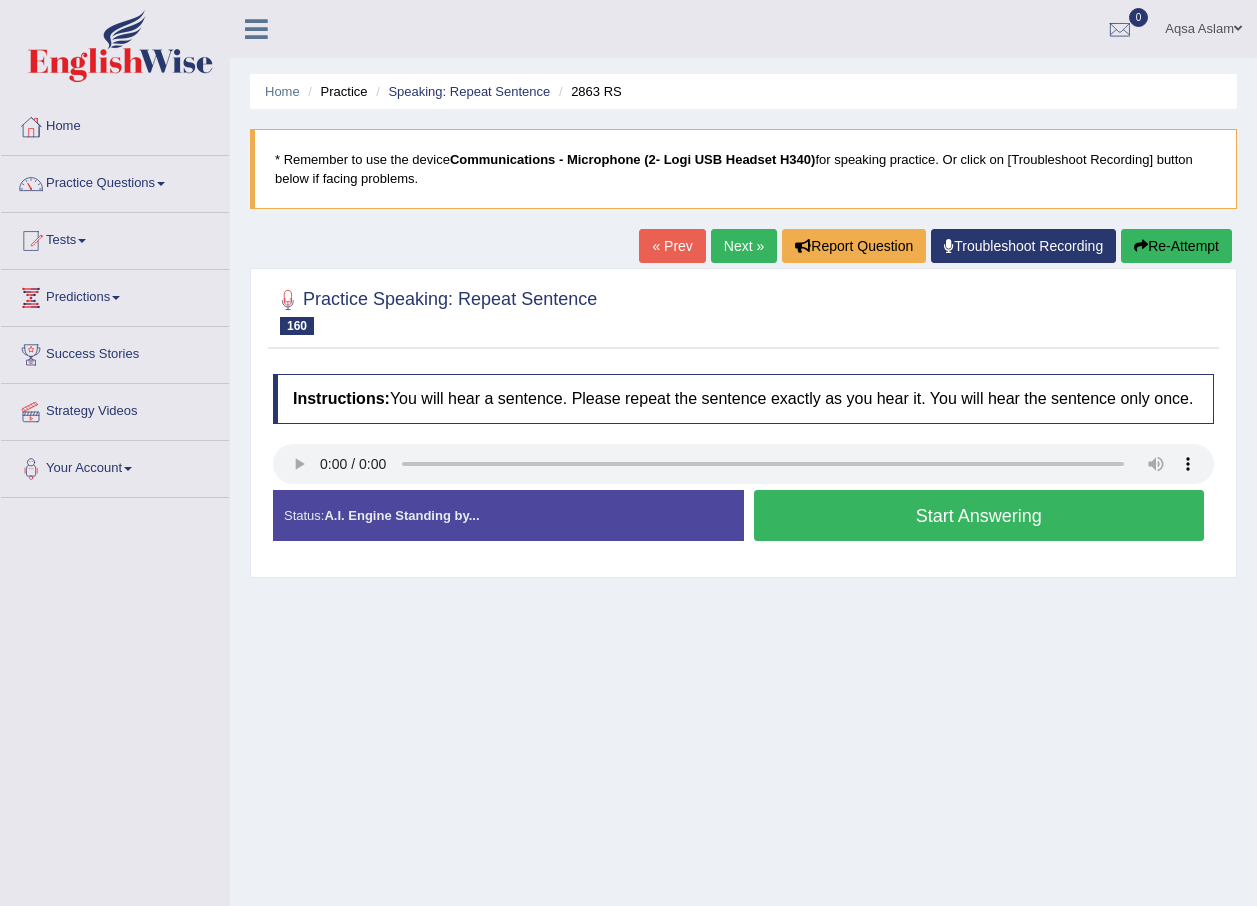 scroll, scrollTop: 0, scrollLeft: 0, axis: both 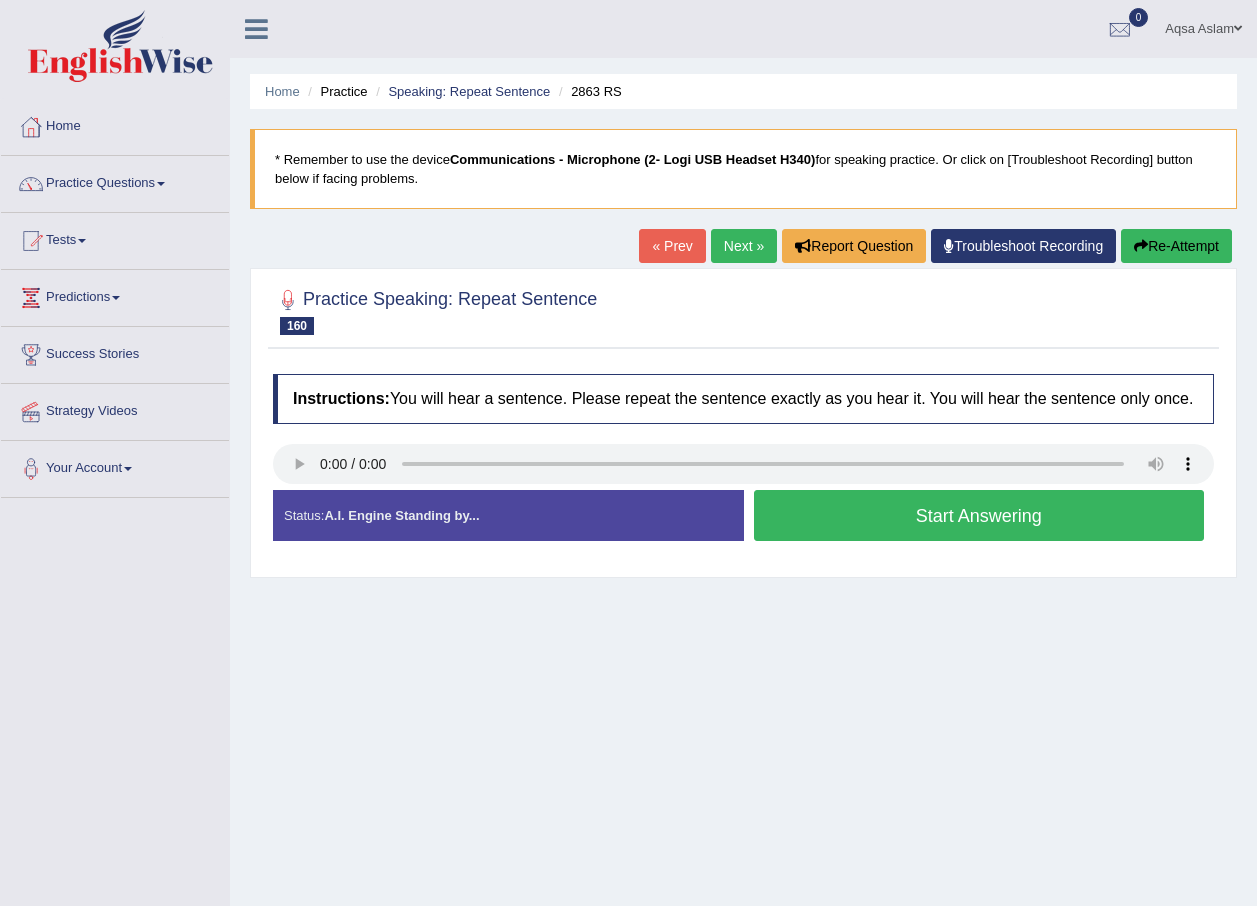 click on "Start Answering" at bounding box center (979, 515) 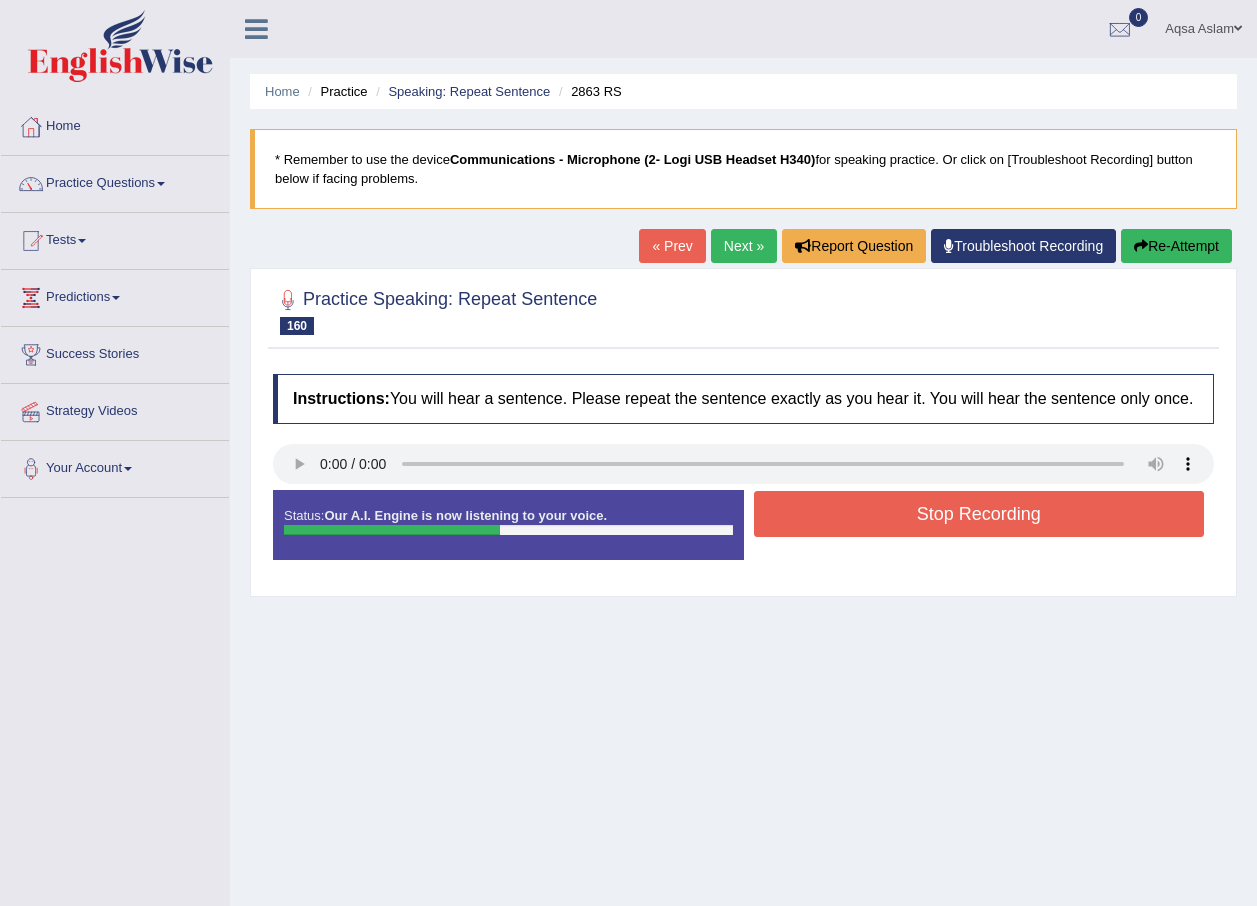 click on "Stop Recording" at bounding box center (979, 514) 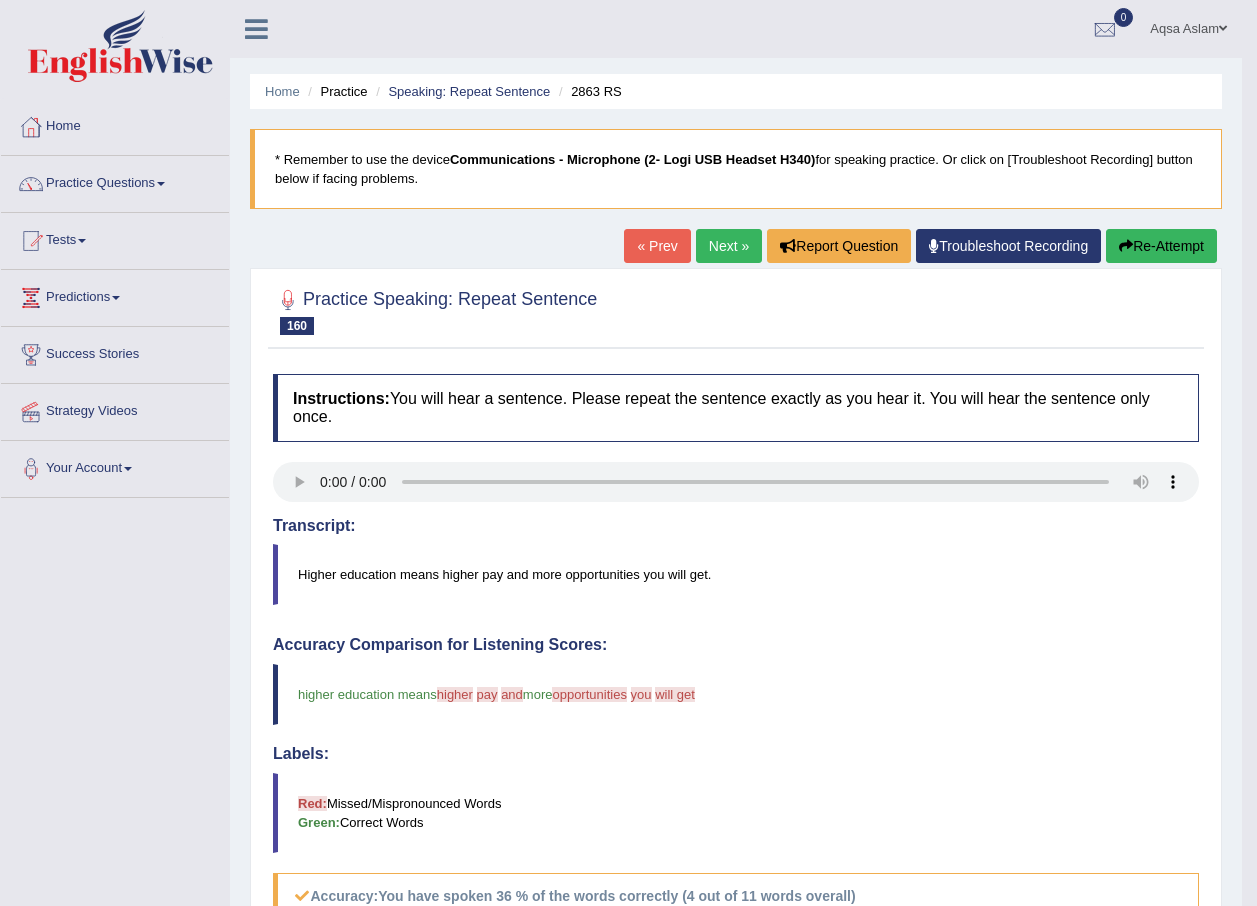 click on "Re-Attempt" at bounding box center [1161, 246] 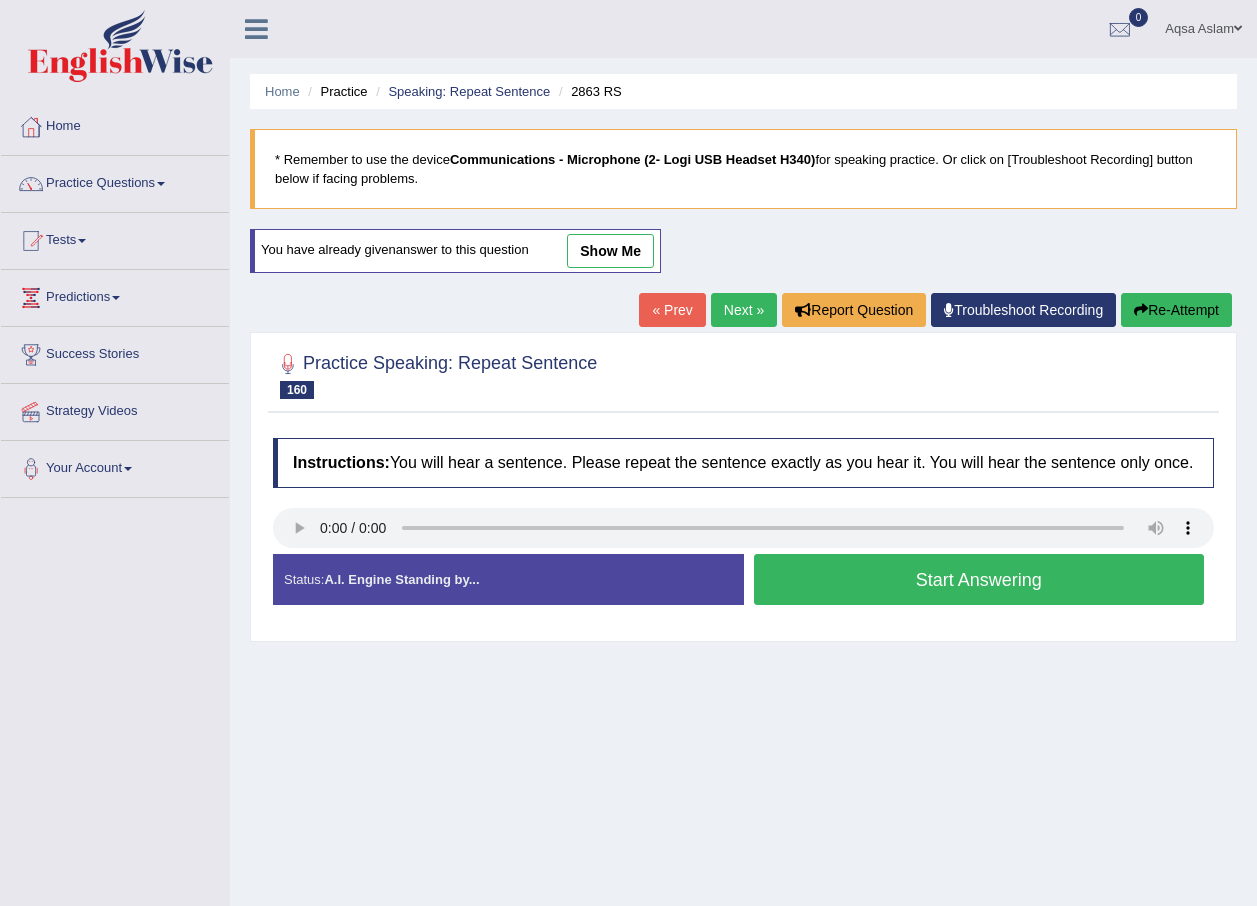 scroll, scrollTop: 0, scrollLeft: 0, axis: both 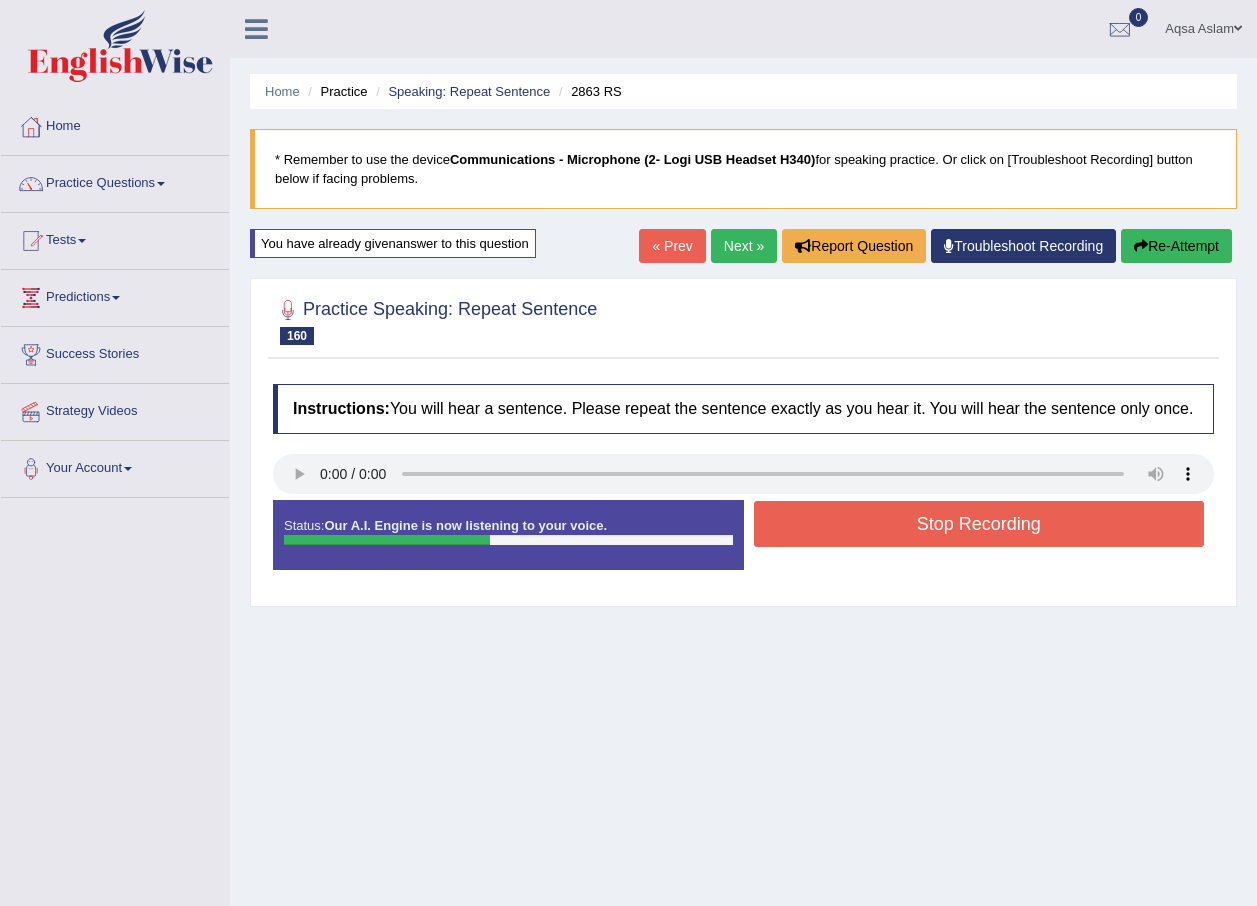 click on "Stop Recording" at bounding box center [979, 524] 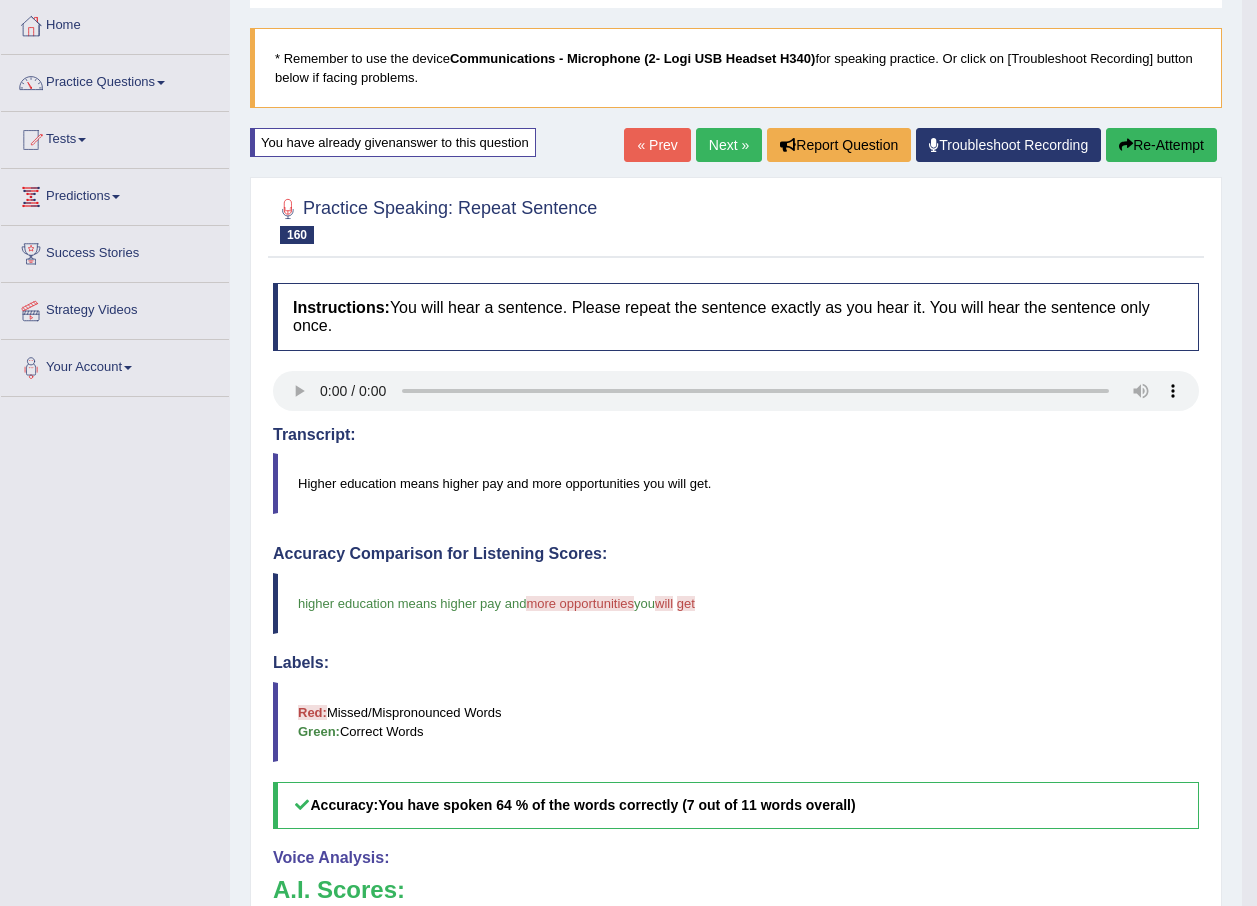 scroll, scrollTop: 100, scrollLeft: 0, axis: vertical 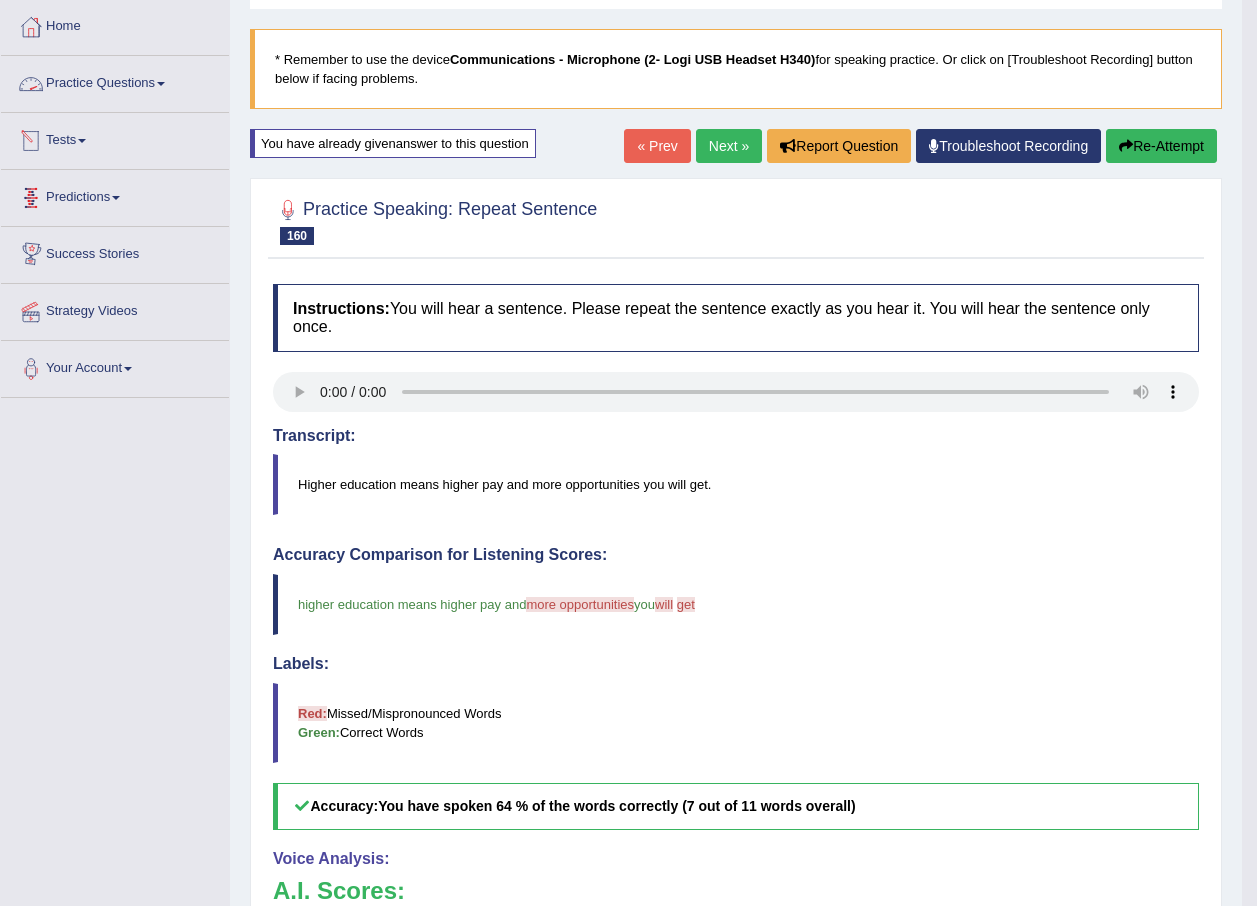 click on "Practice Questions" at bounding box center (115, 81) 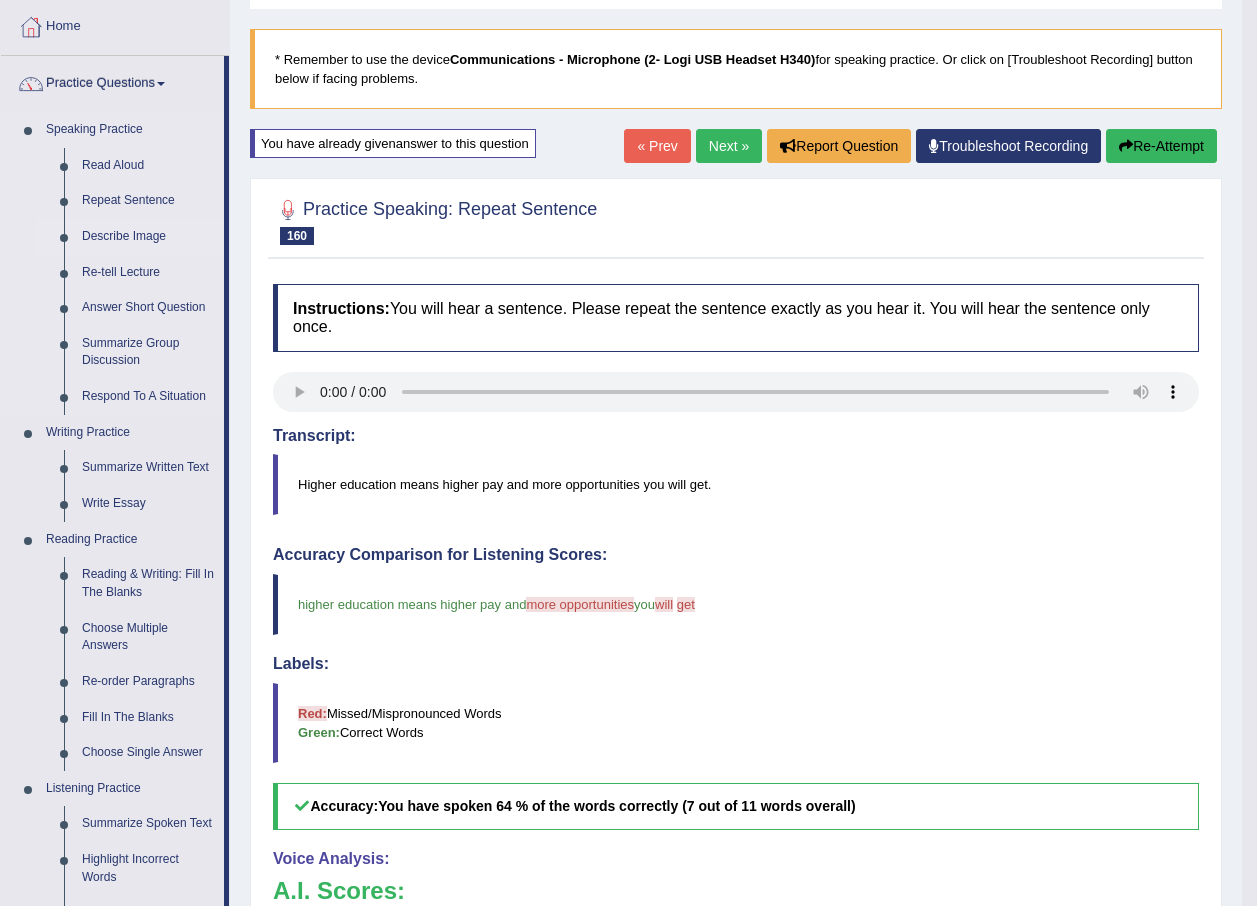 click on "Describe Image" at bounding box center [148, 237] 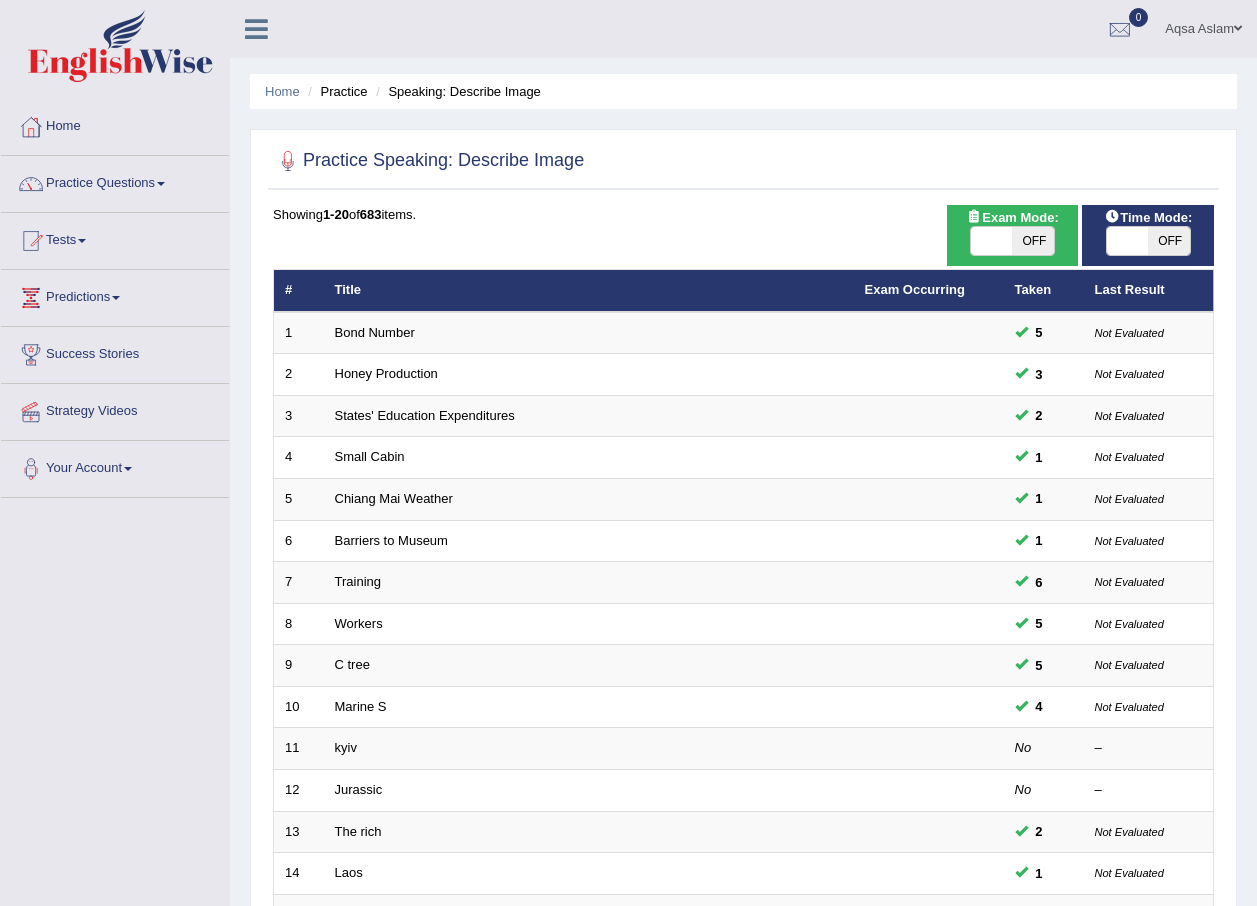 scroll, scrollTop: 0, scrollLeft: 0, axis: both 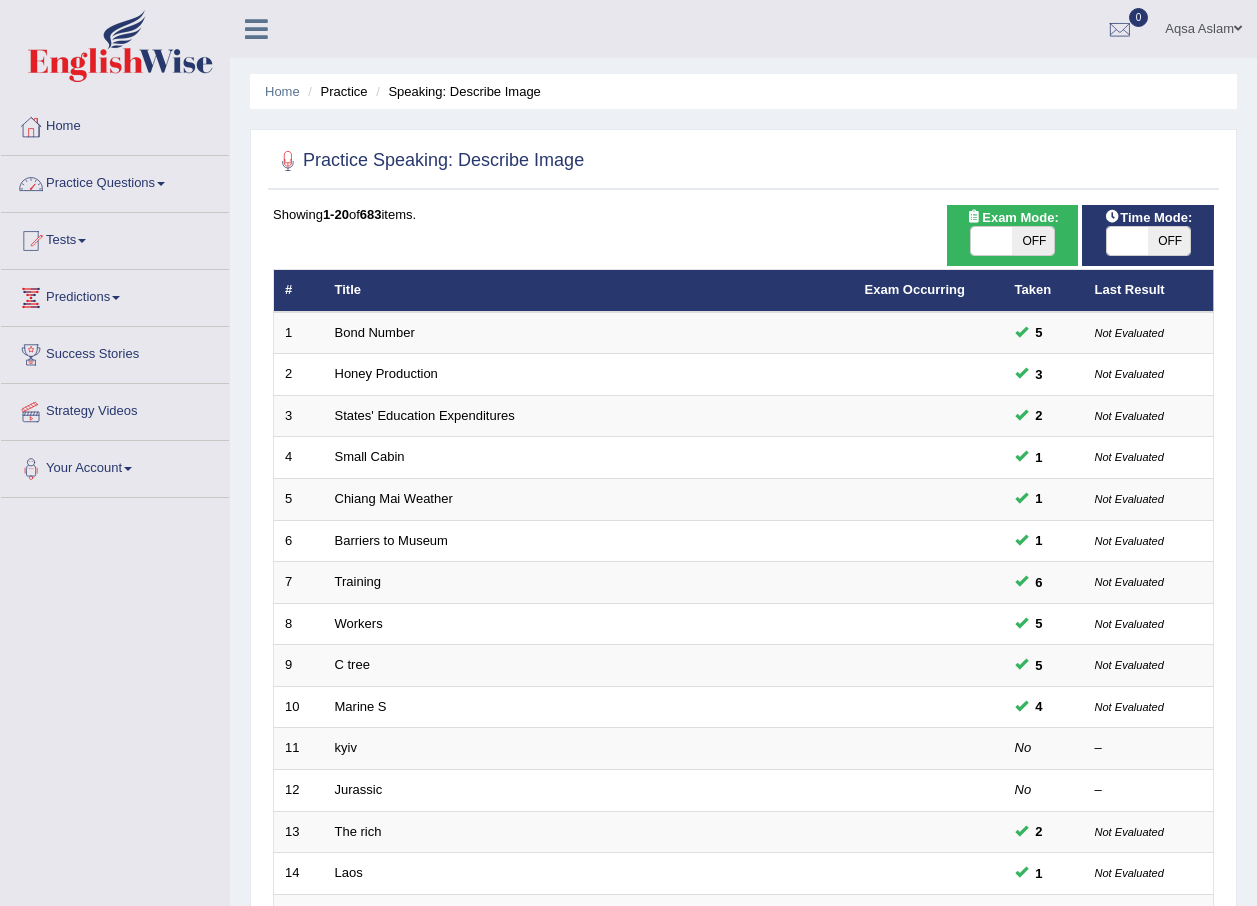 click at bounding box center (992, 241) 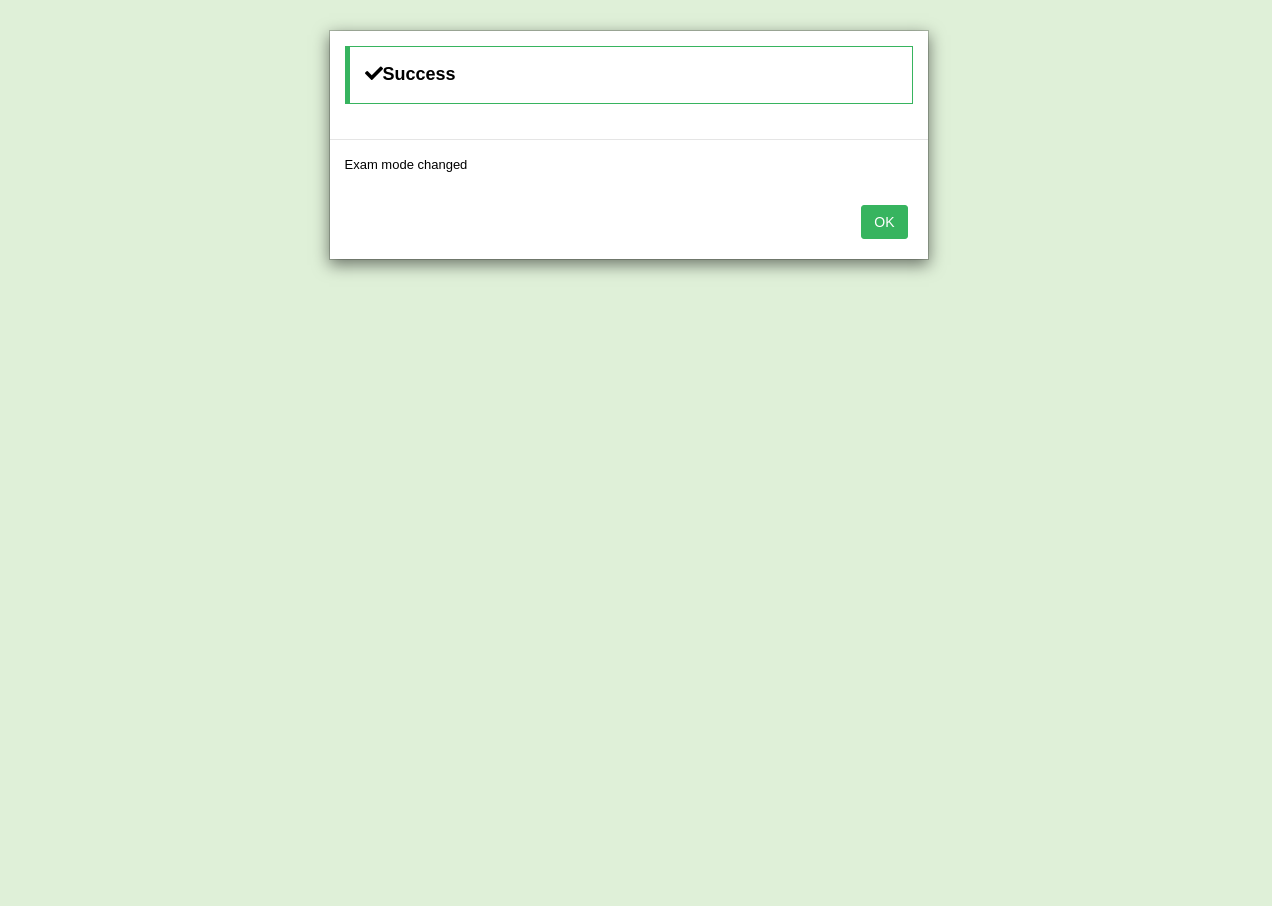 click on "OK" at bounding box center [884, 222] 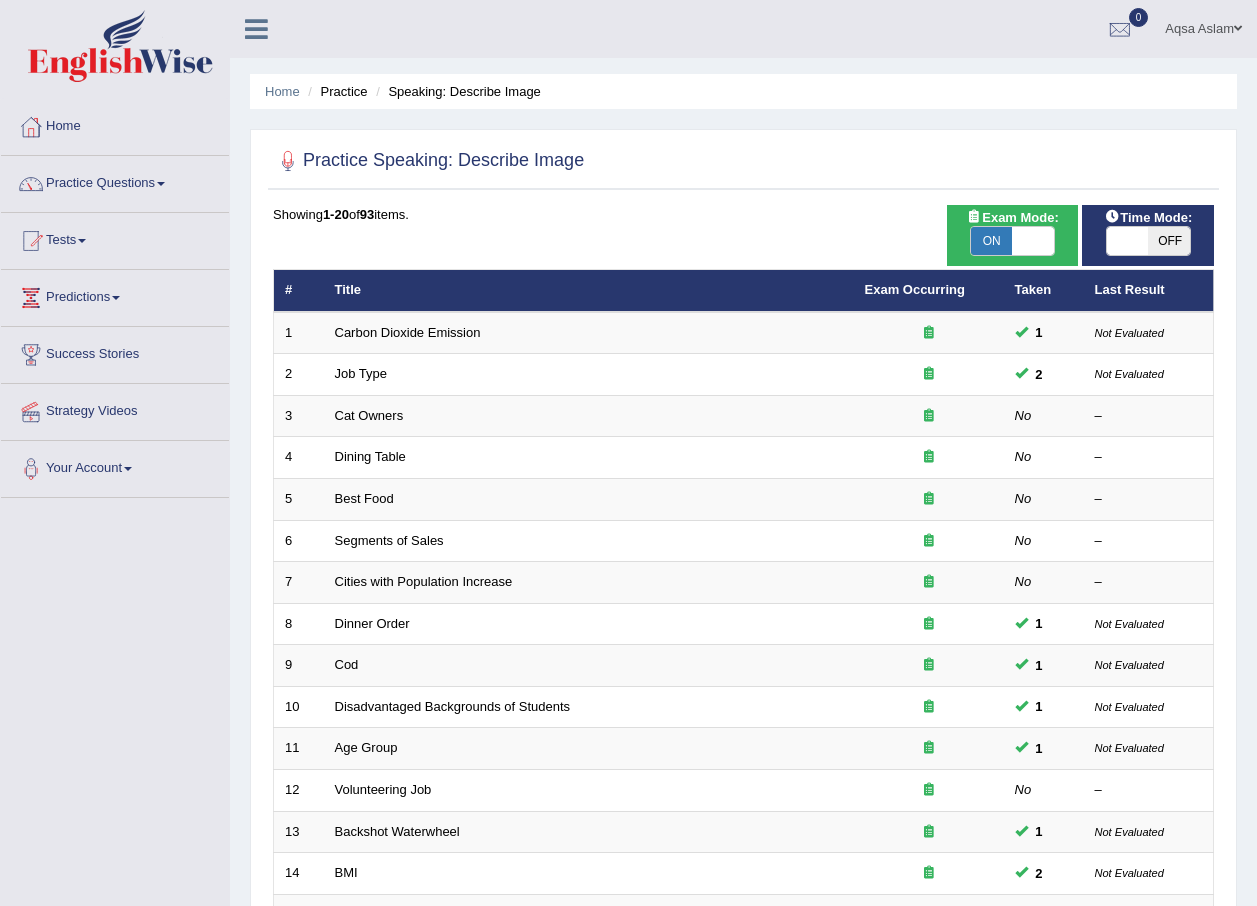 scroll, scrollTop: 0, scrollLeft: 0, axis: both 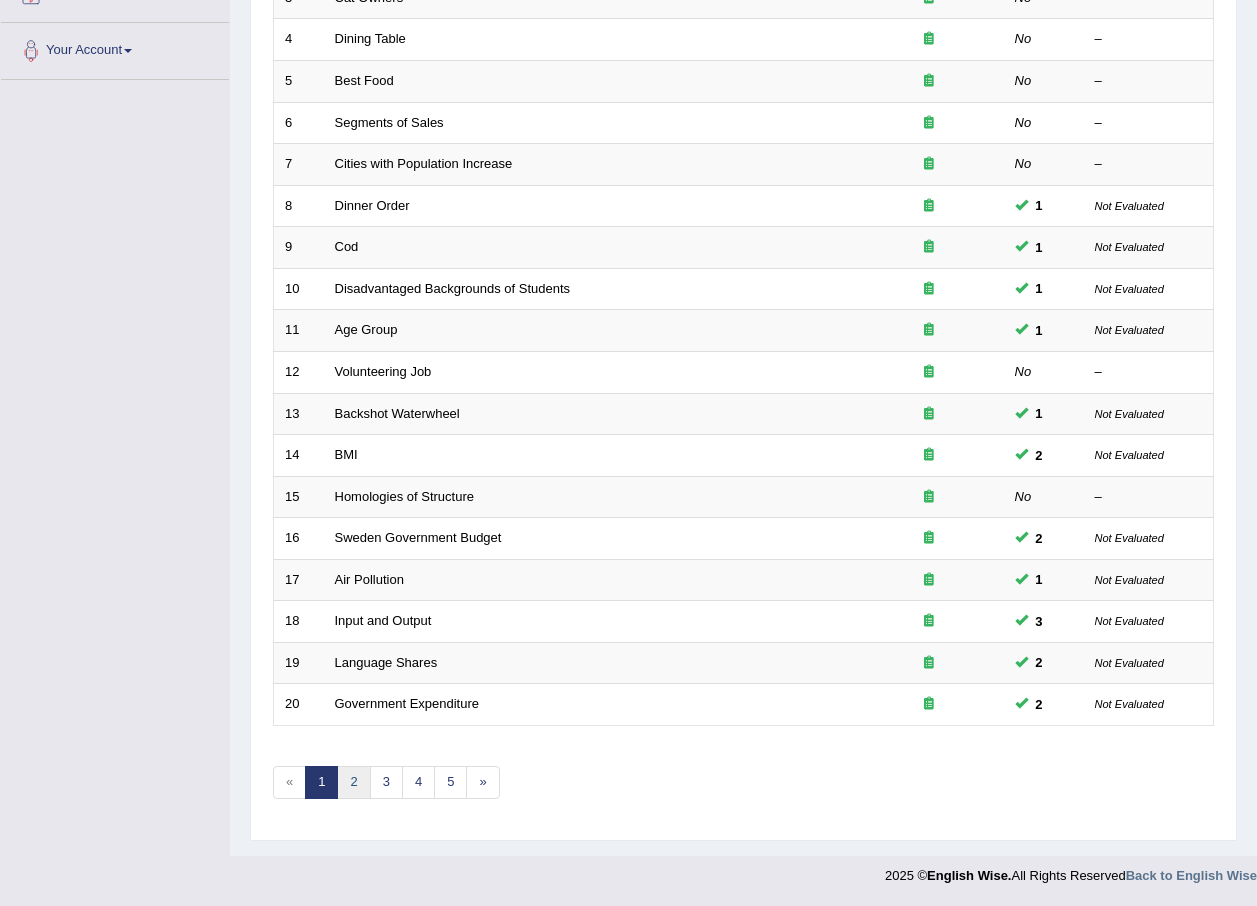 click on "2" at bounding box center (353, 782) 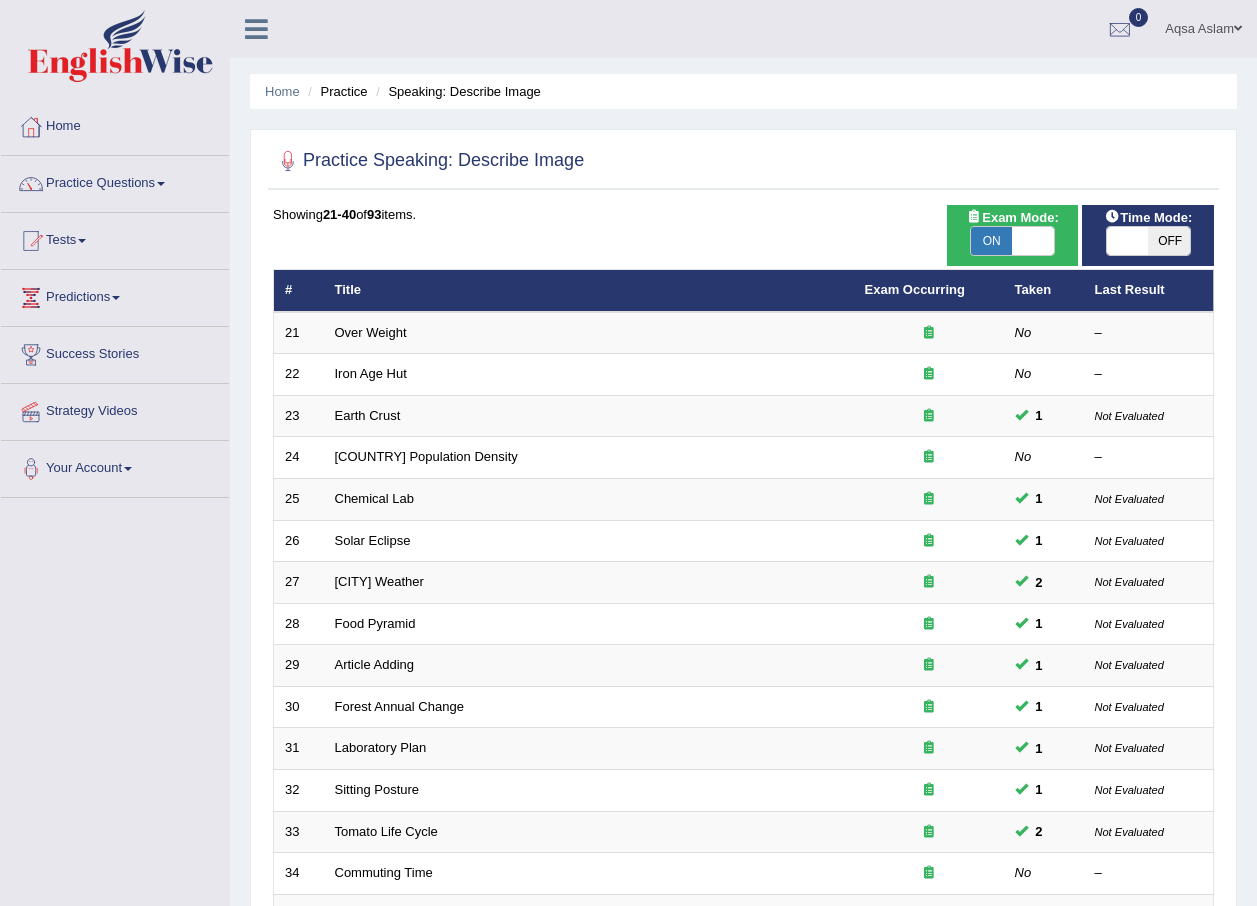 scroll, scrollTop: 0, scrollLeft: 0, axis: both 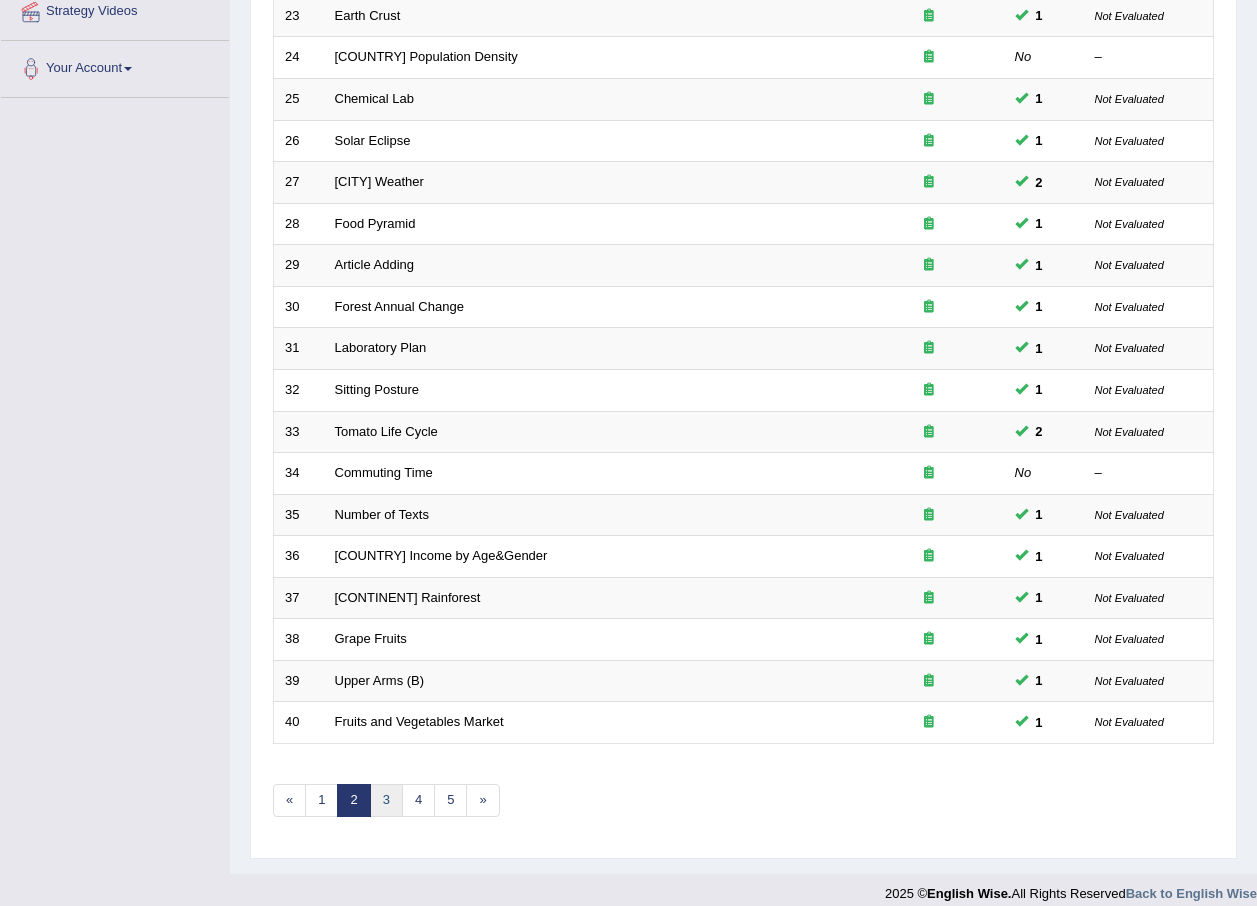 click on "3" at bounding box center (386, 800) 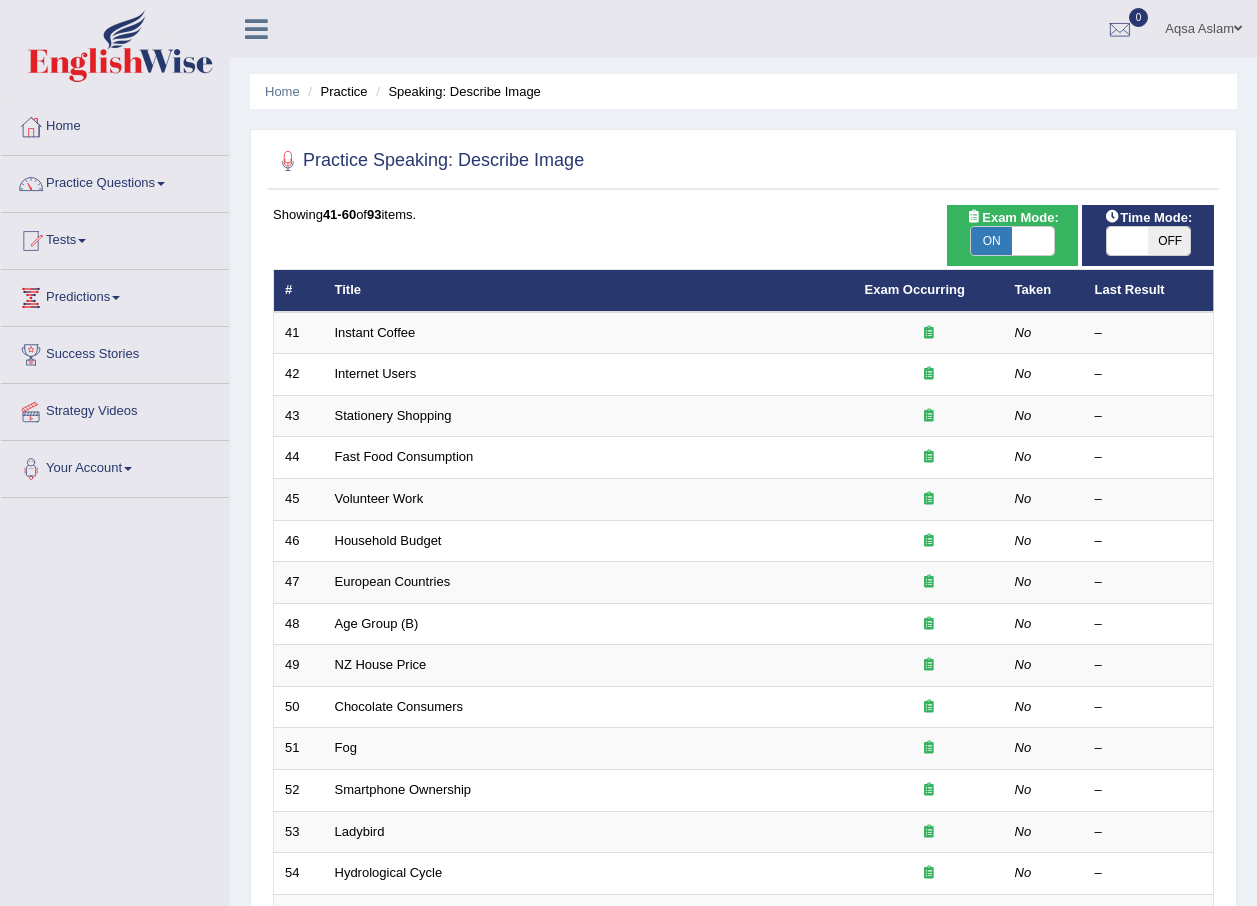 scroll, scrollTop: 0, scrollLeft: 0, axis: both 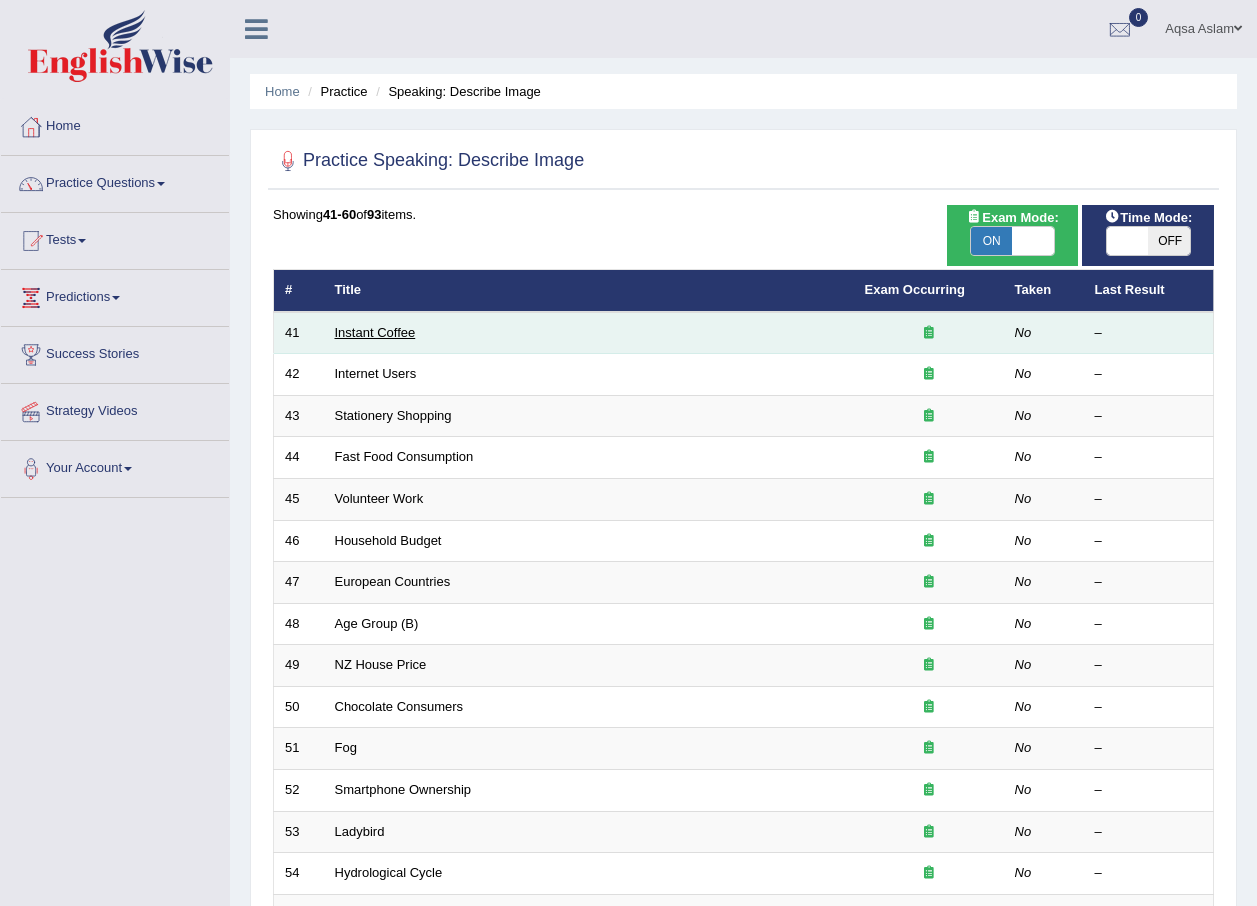 click on "Instant Coffee" at bounding box center [375, 332] 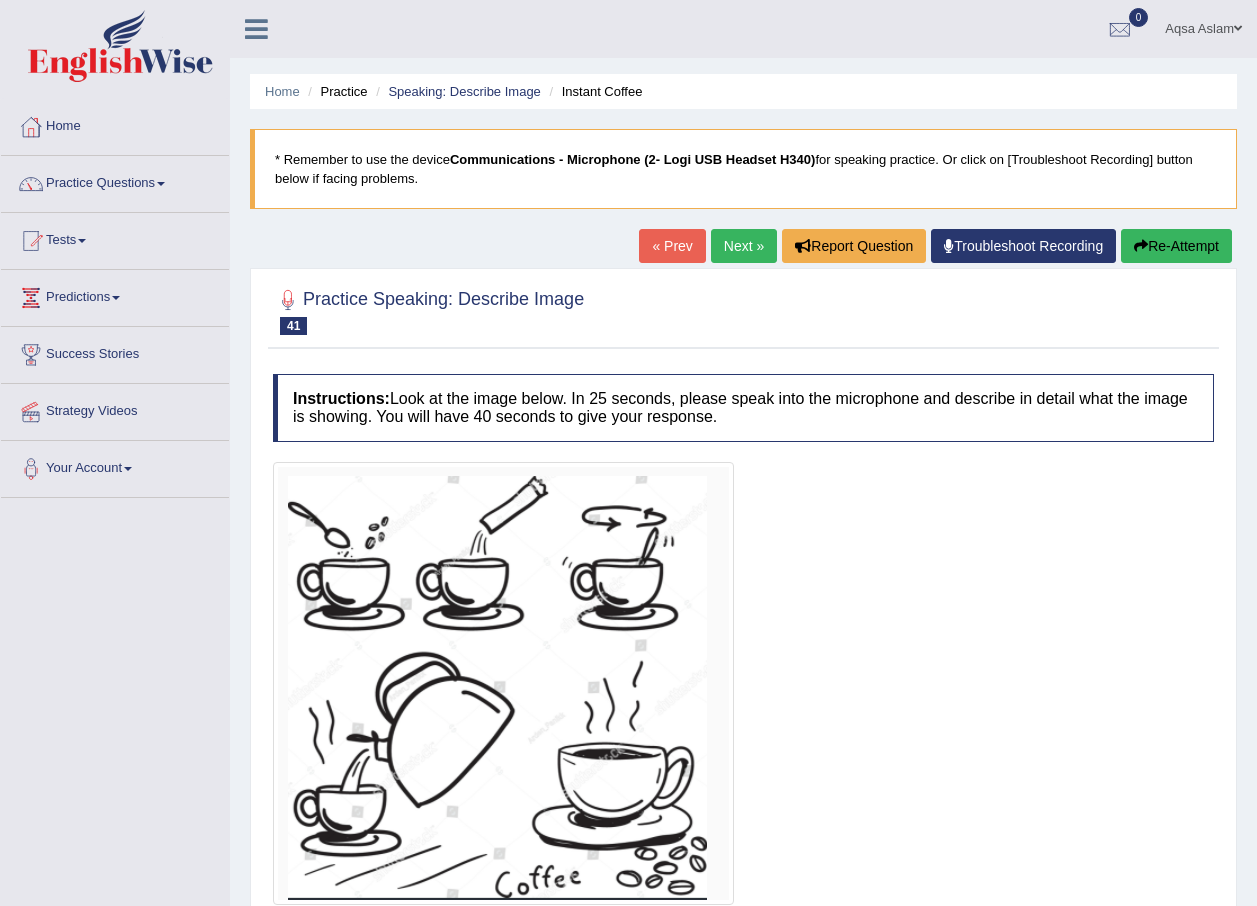 scroll, scrollTop: 0, scrollLeft: 0, axis: both 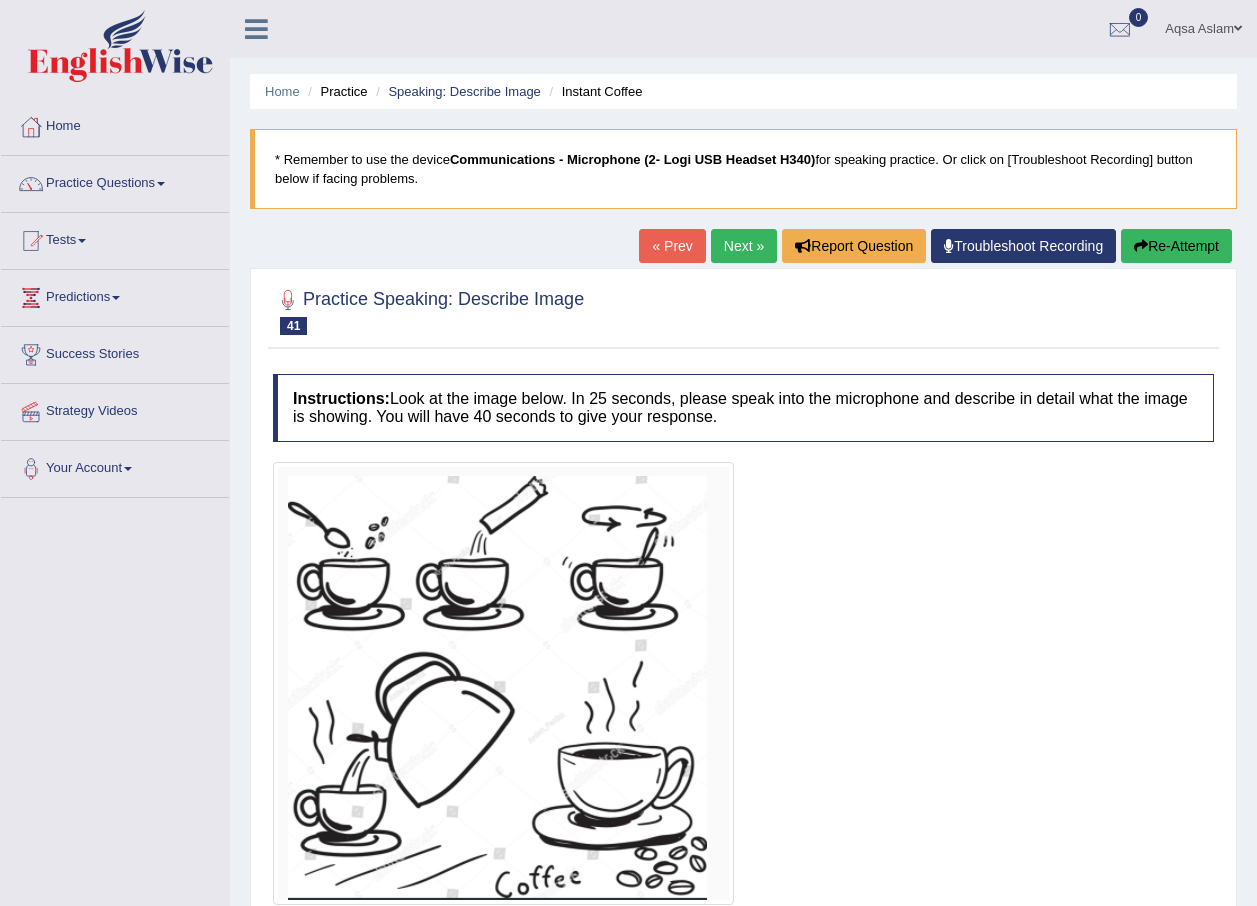 click on "Next »" at bounding box center (744, 246) 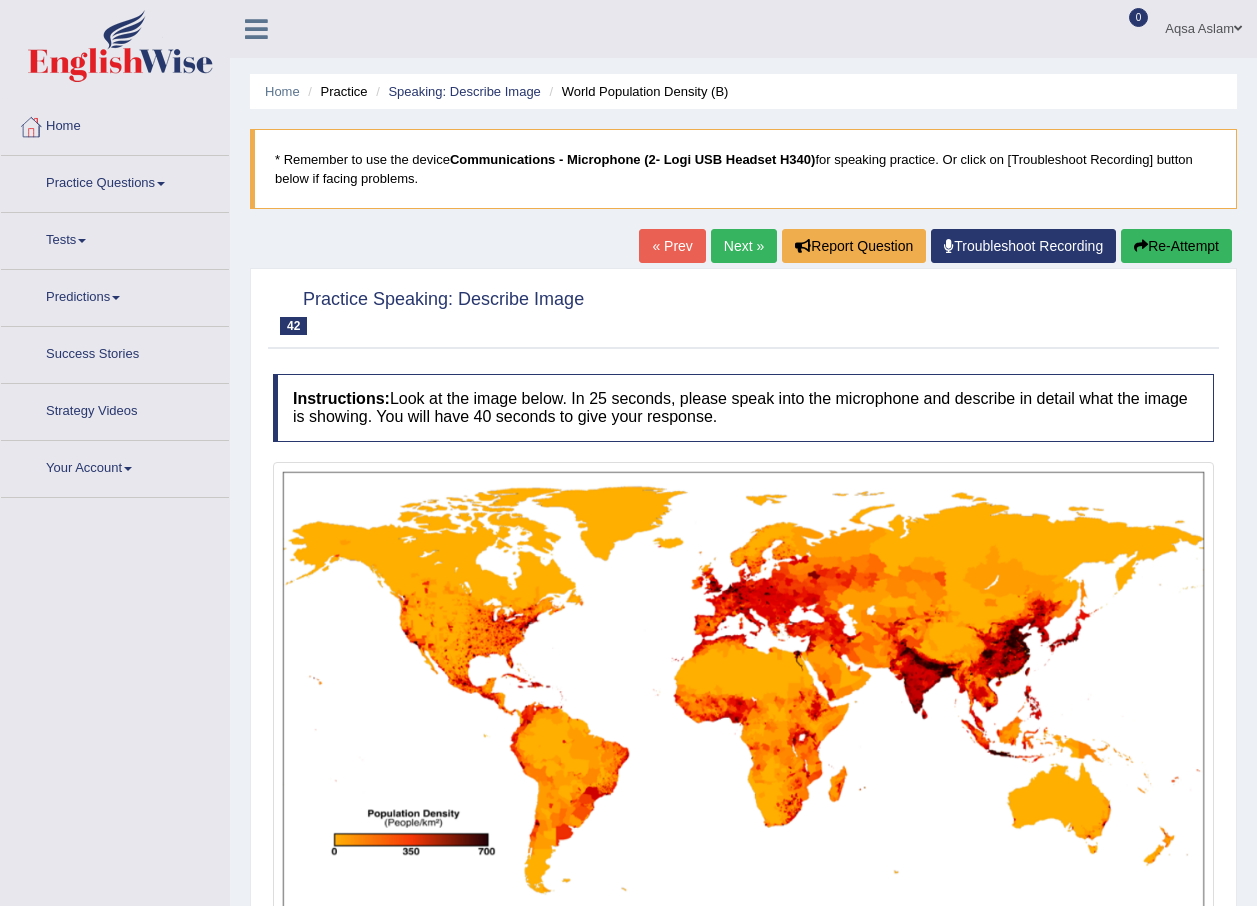 scroll, scrollTop: 0, scrollLeft: 0, axis: both 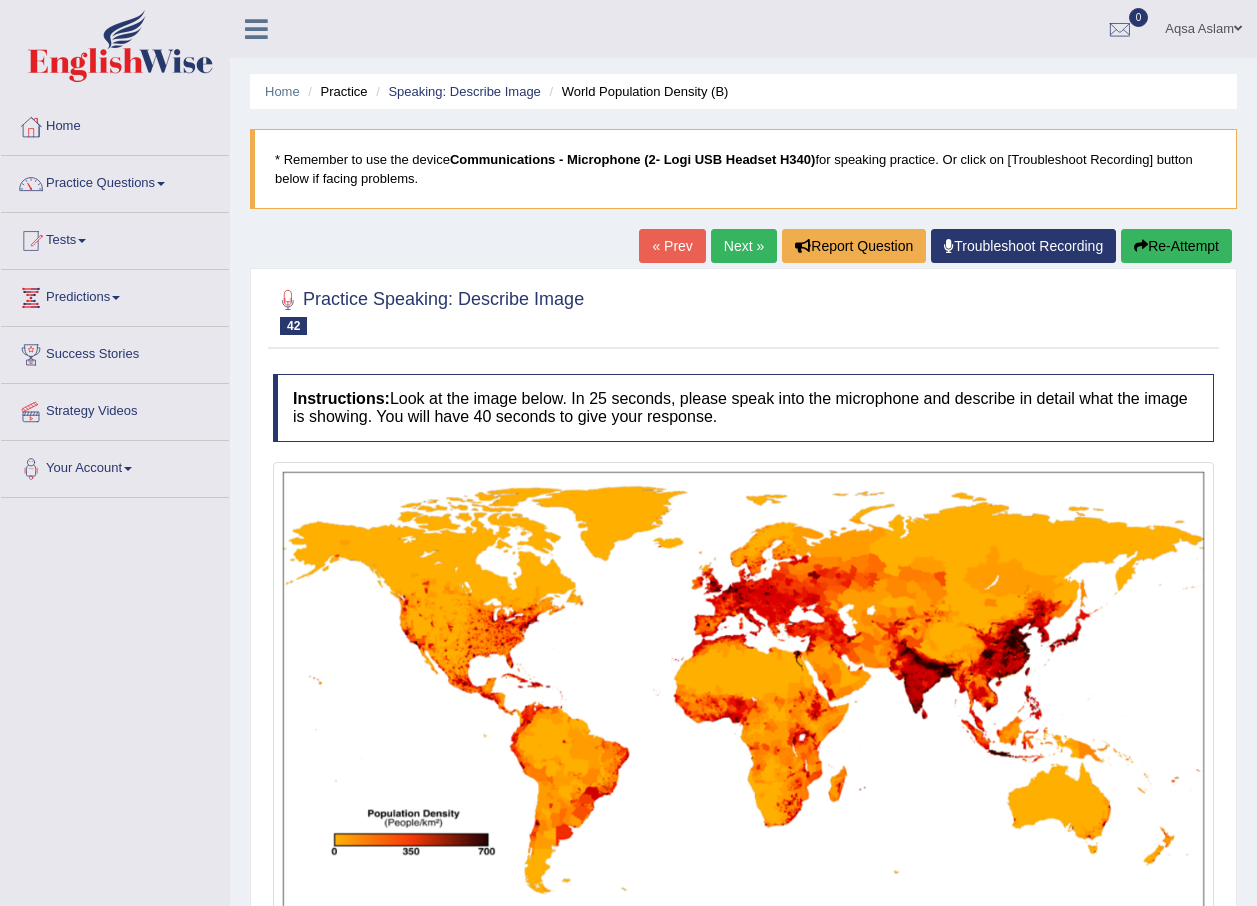 click on "Next »" at bounding box center (744, 246) 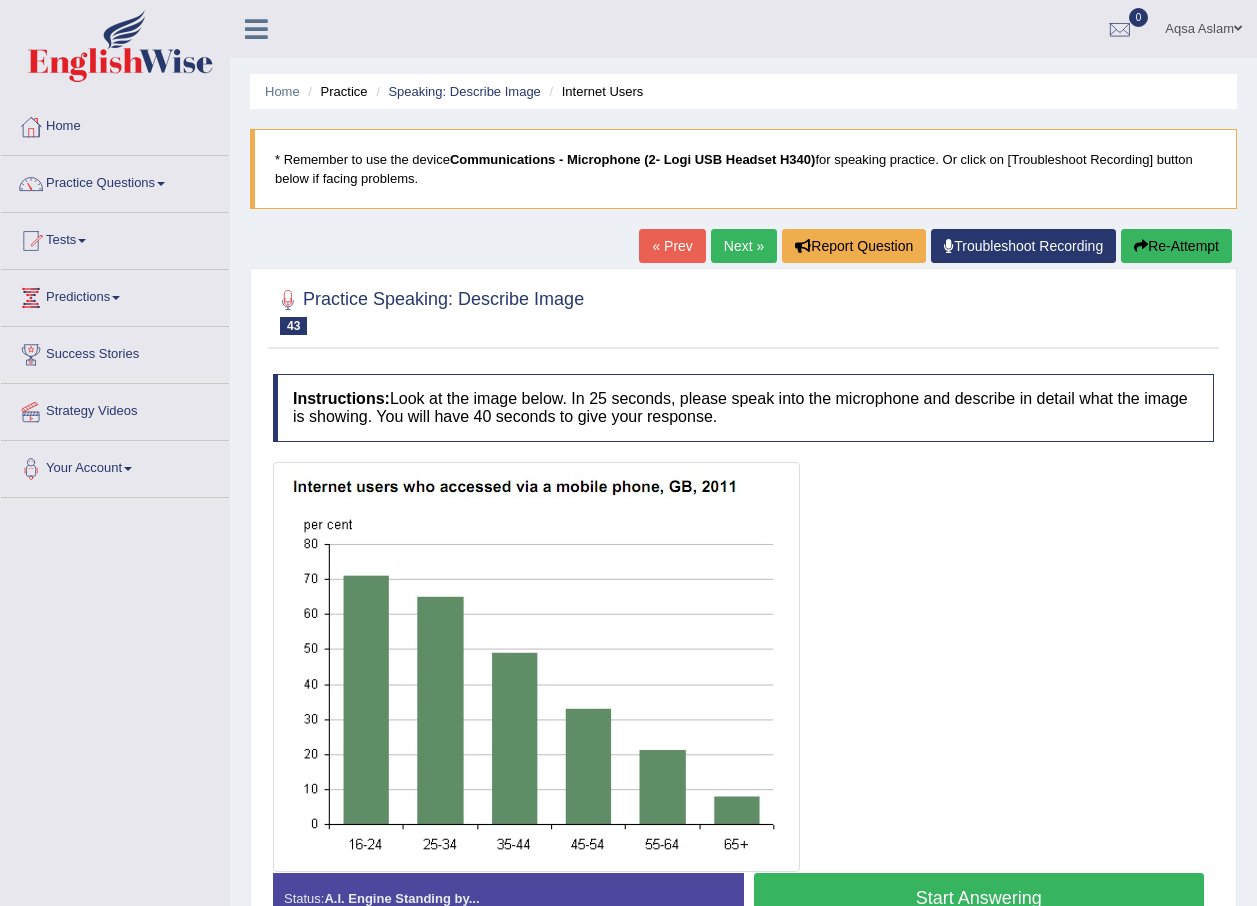 scroll, scrollTop: 0, scrollLeft: 0, axis: both 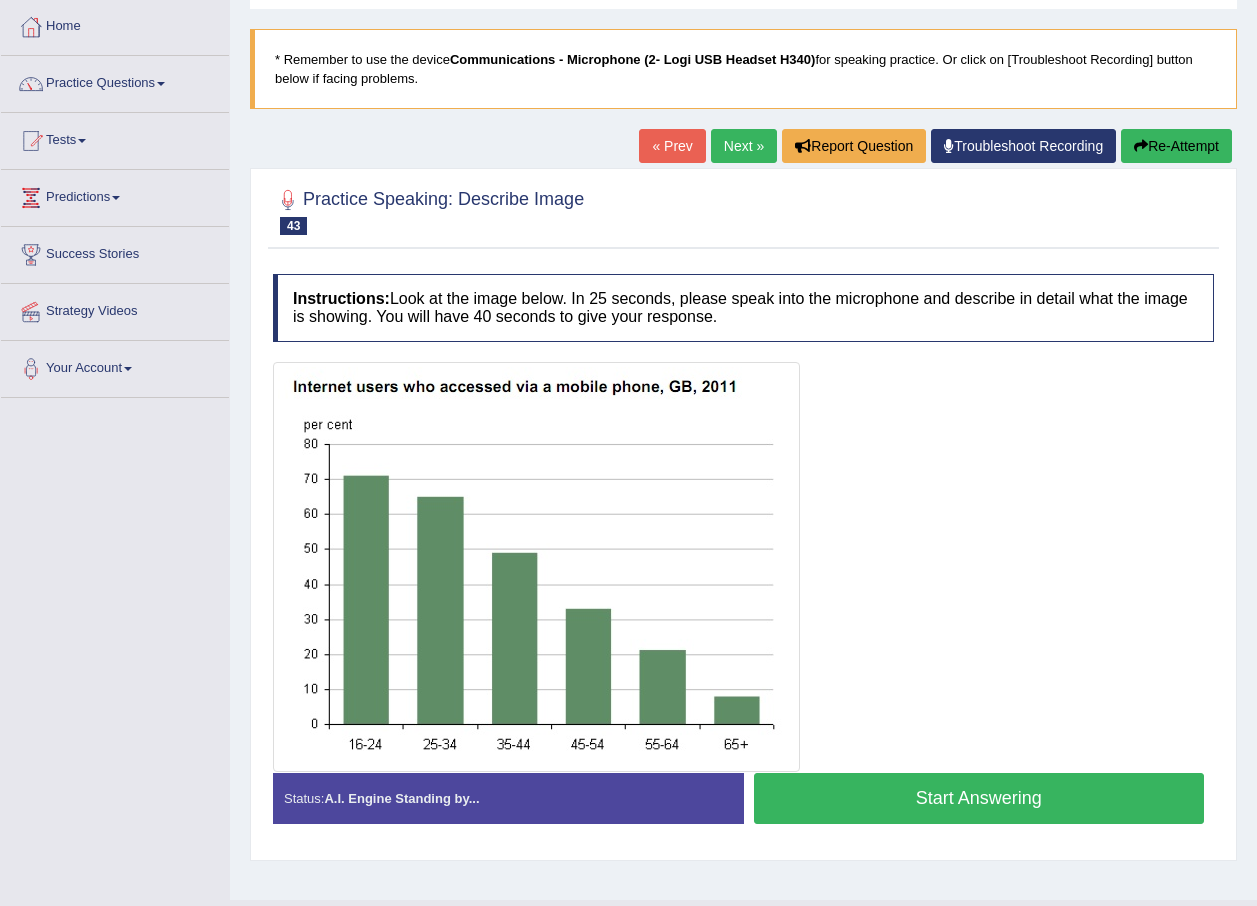 click on "Start Answering" at bounding box center [979, 798] 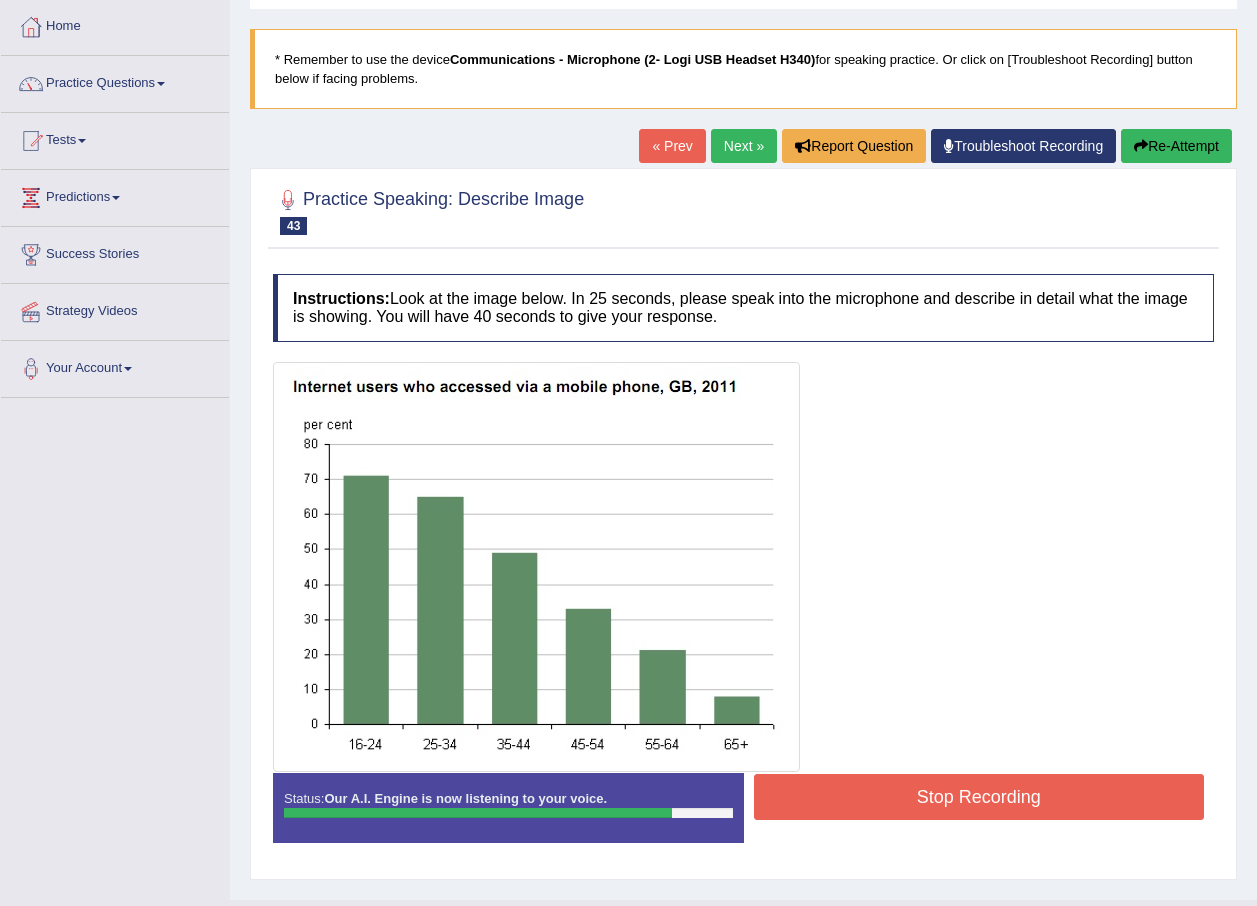 click on "Stop Recording" at bounding box center (979, 797) 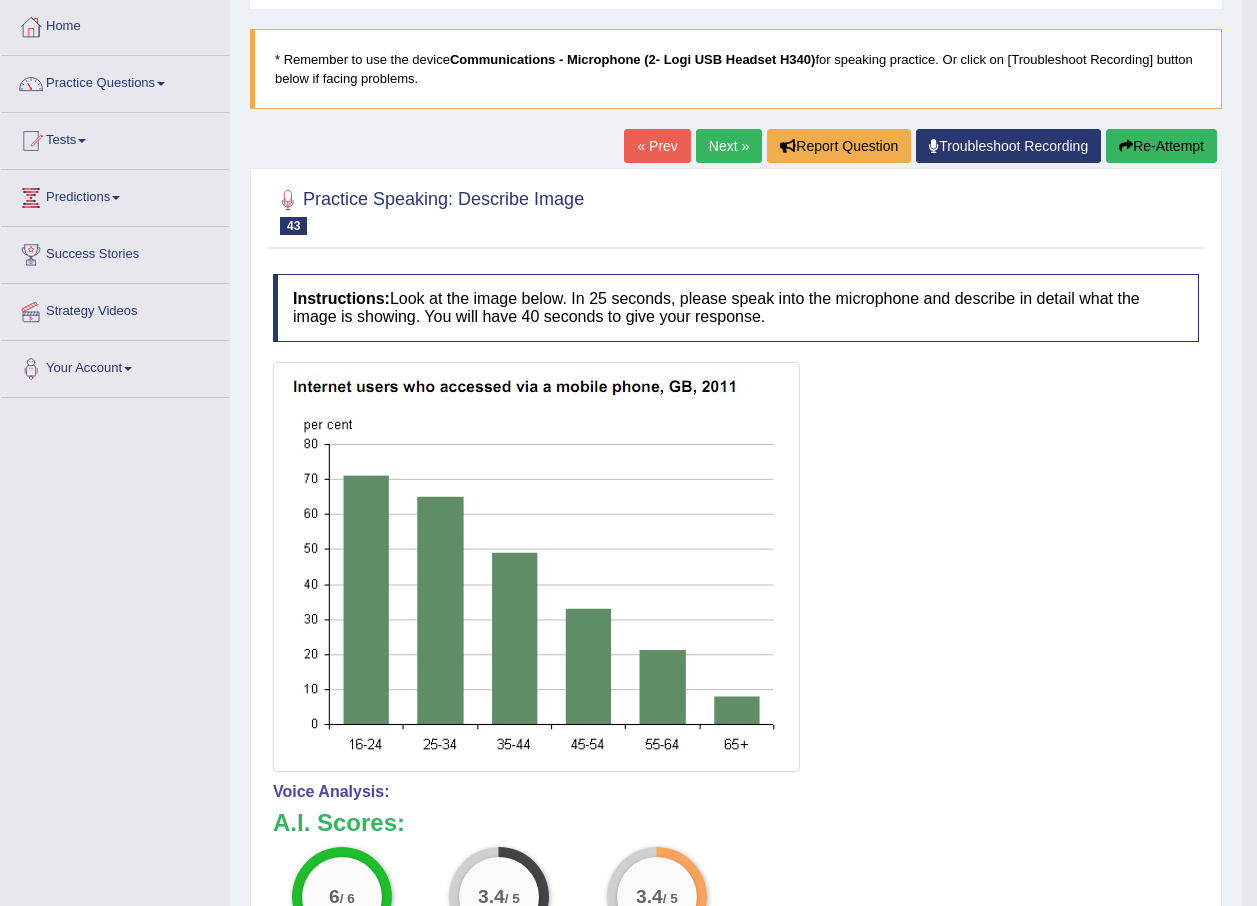 click on "Next »" at bounding box center (729, 146) 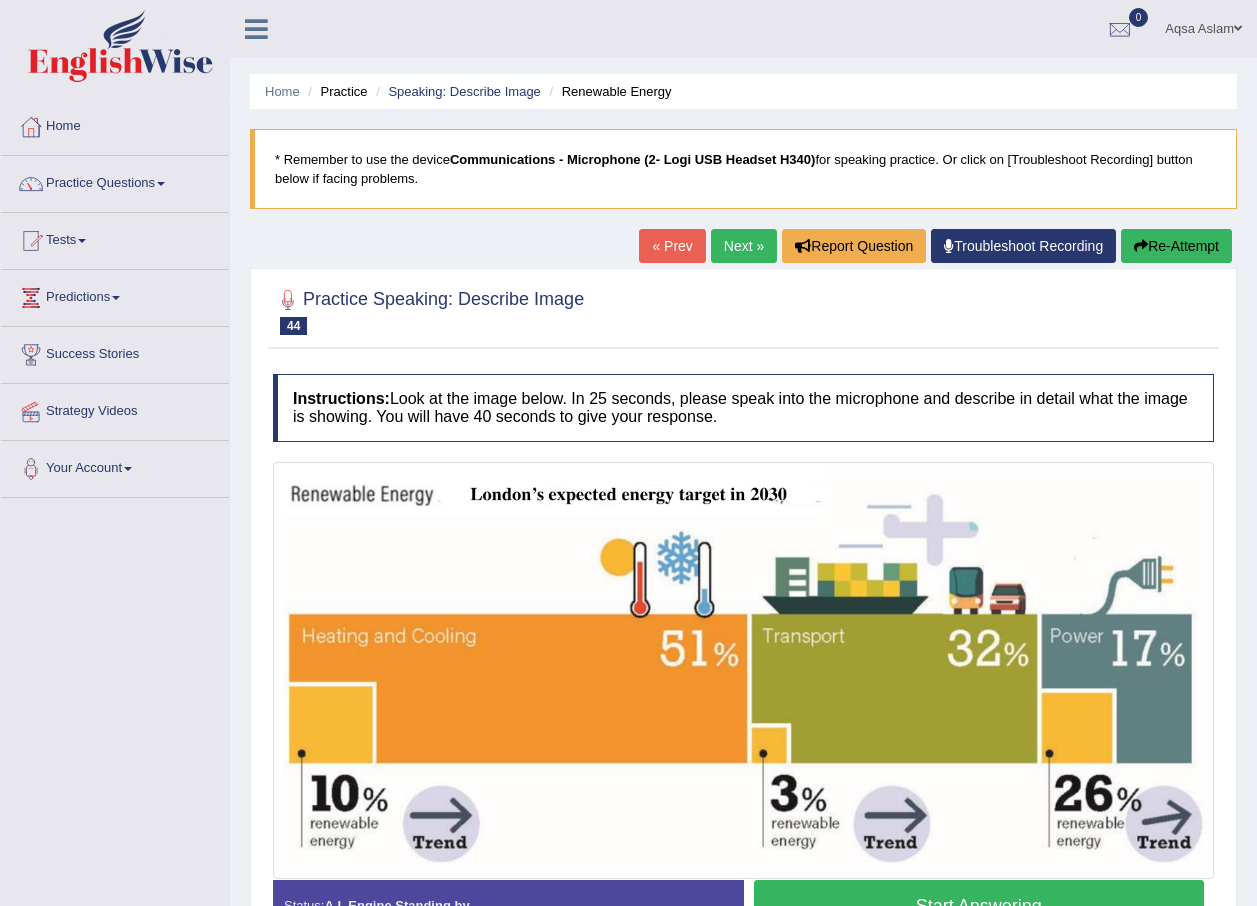 scroll, scrollTop: 0, scrollLeft: 0, axis: both 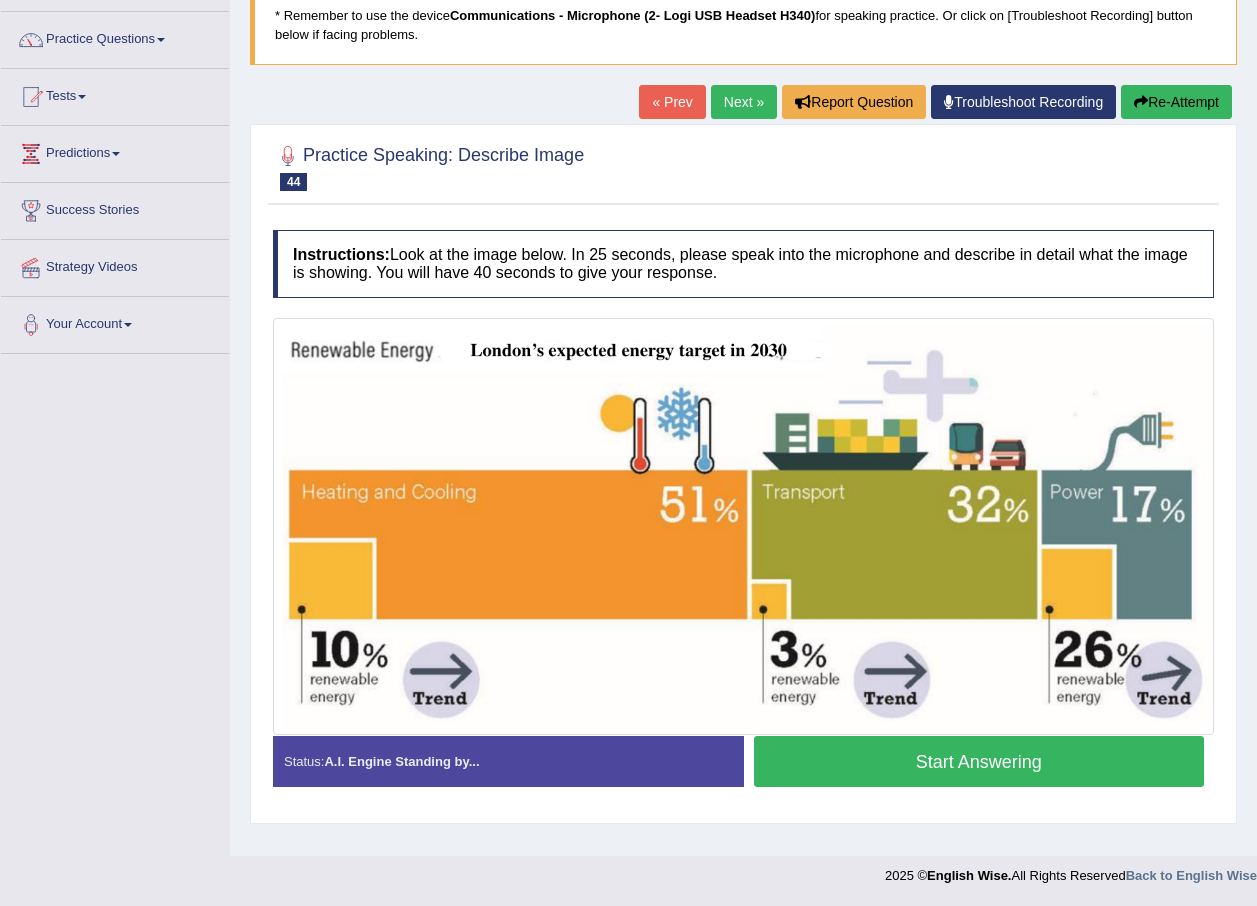 click on "Start Answering" at bounding box center [979, 761] 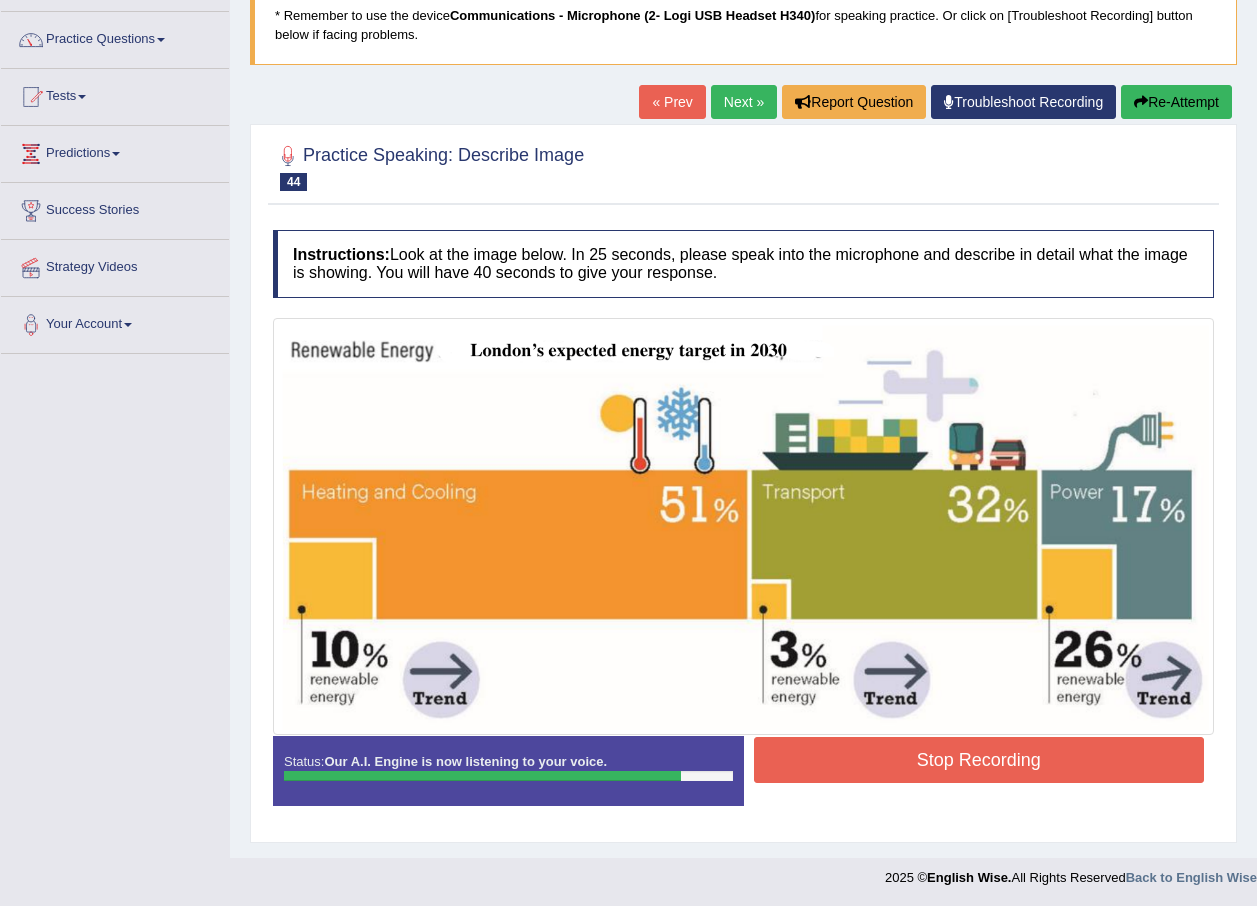 click on "Stop Recording" at bounding box center (979, 760) 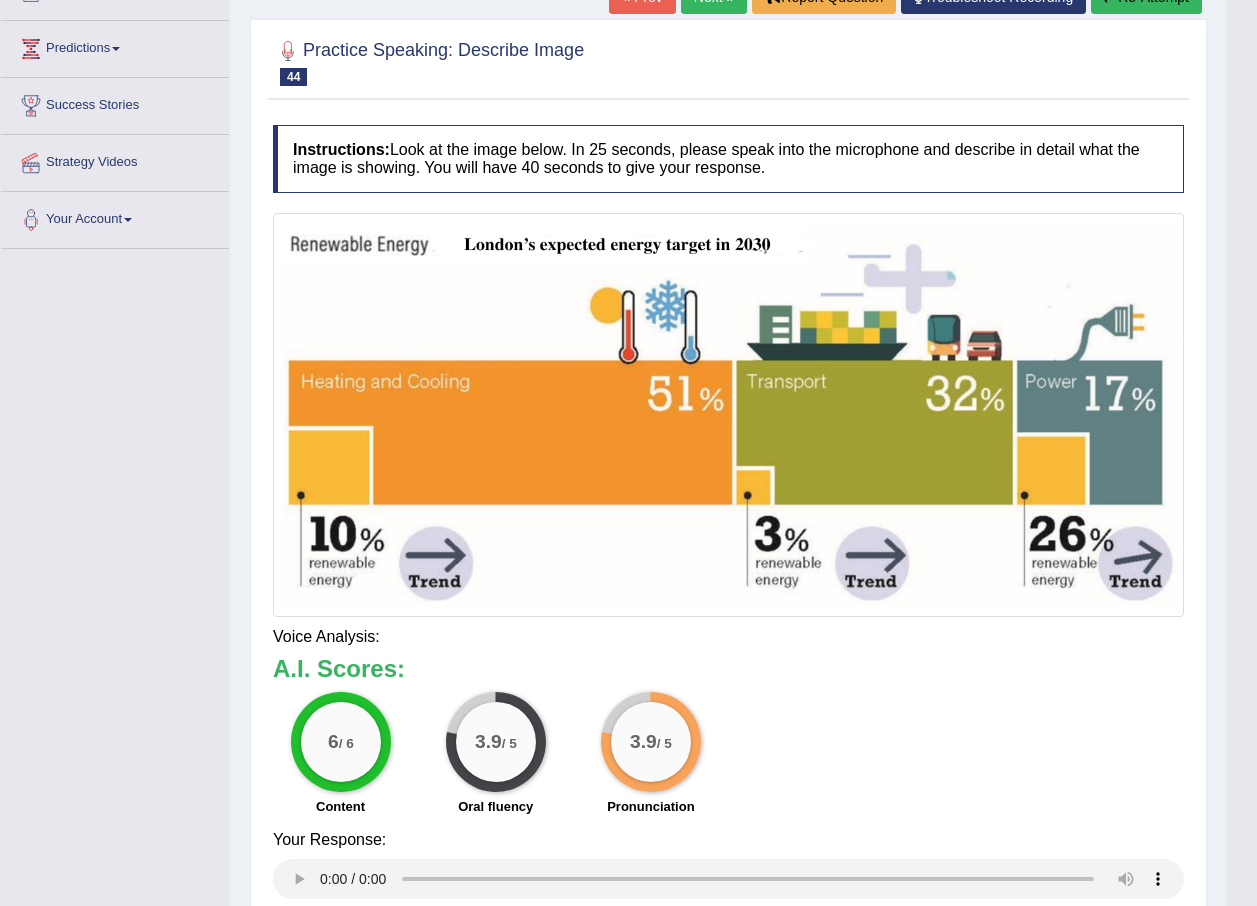scroll, scrollTop: 259, scrollLeft: 0, axis: vertical 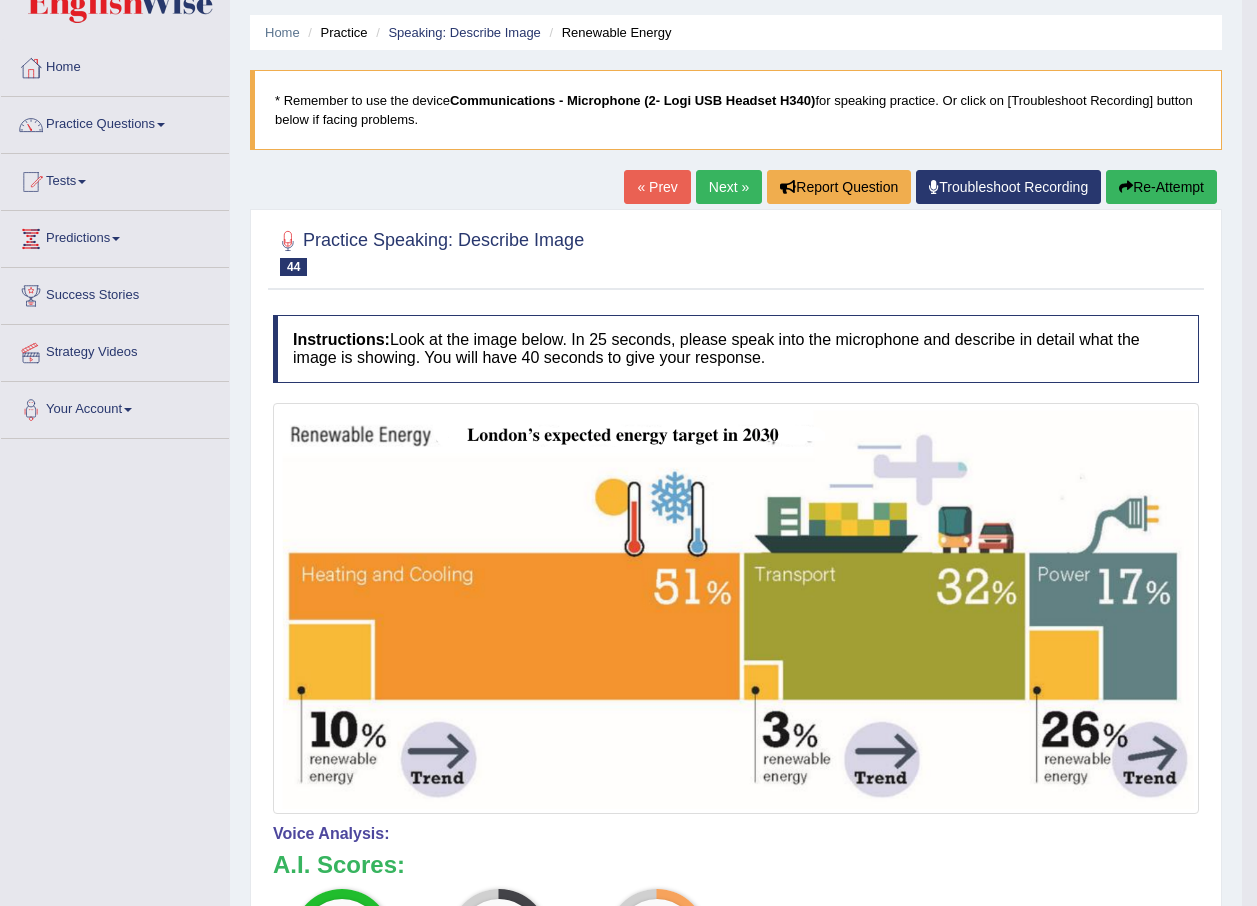 click on "Re-Attempt" at bounding box center (1161, 187) 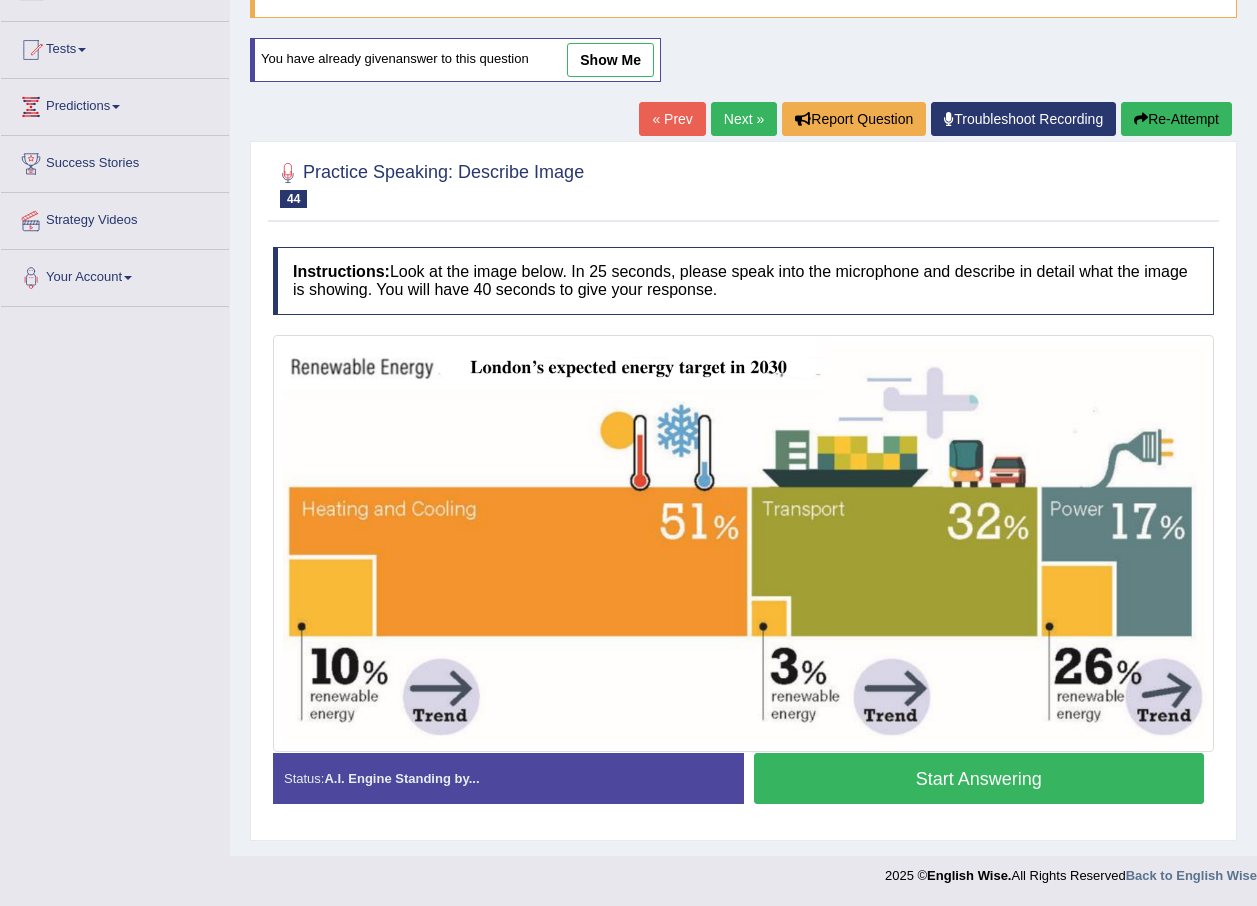 scroll, scrollTop: 0, scrollLeft: 0, axis: both 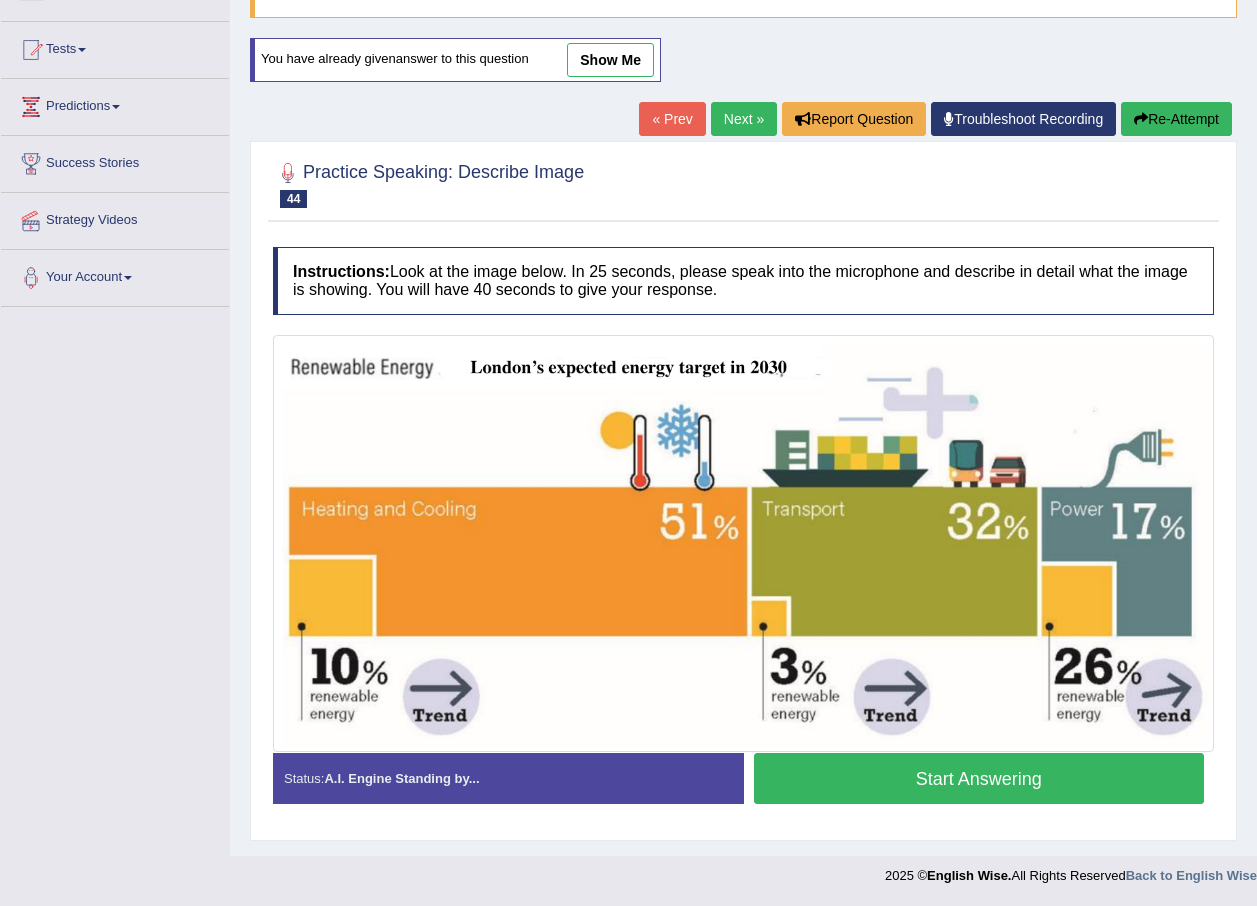 click on "Start Answering" at bounding box center (979, 778) 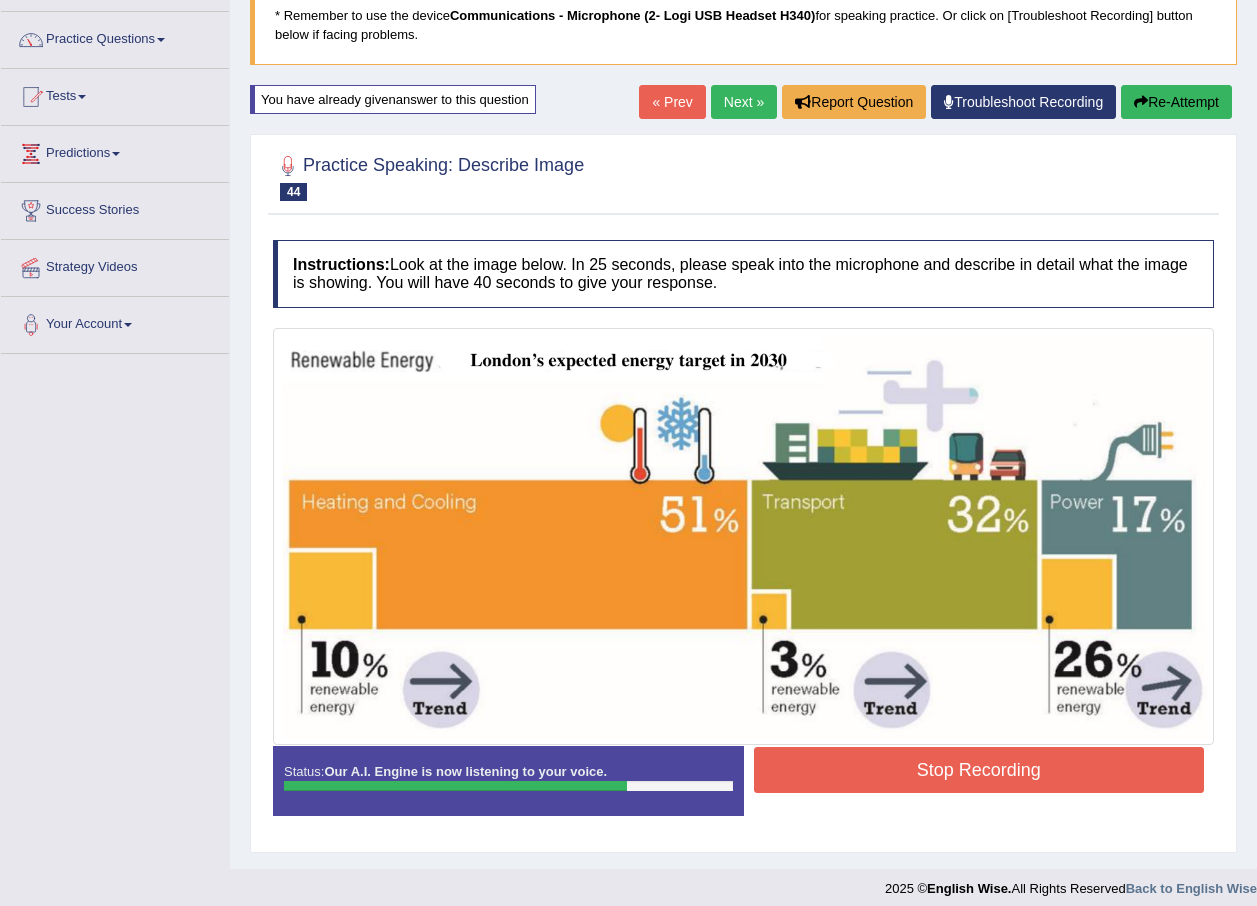 click on "Stop Recording" at bounding box center [979, 770] 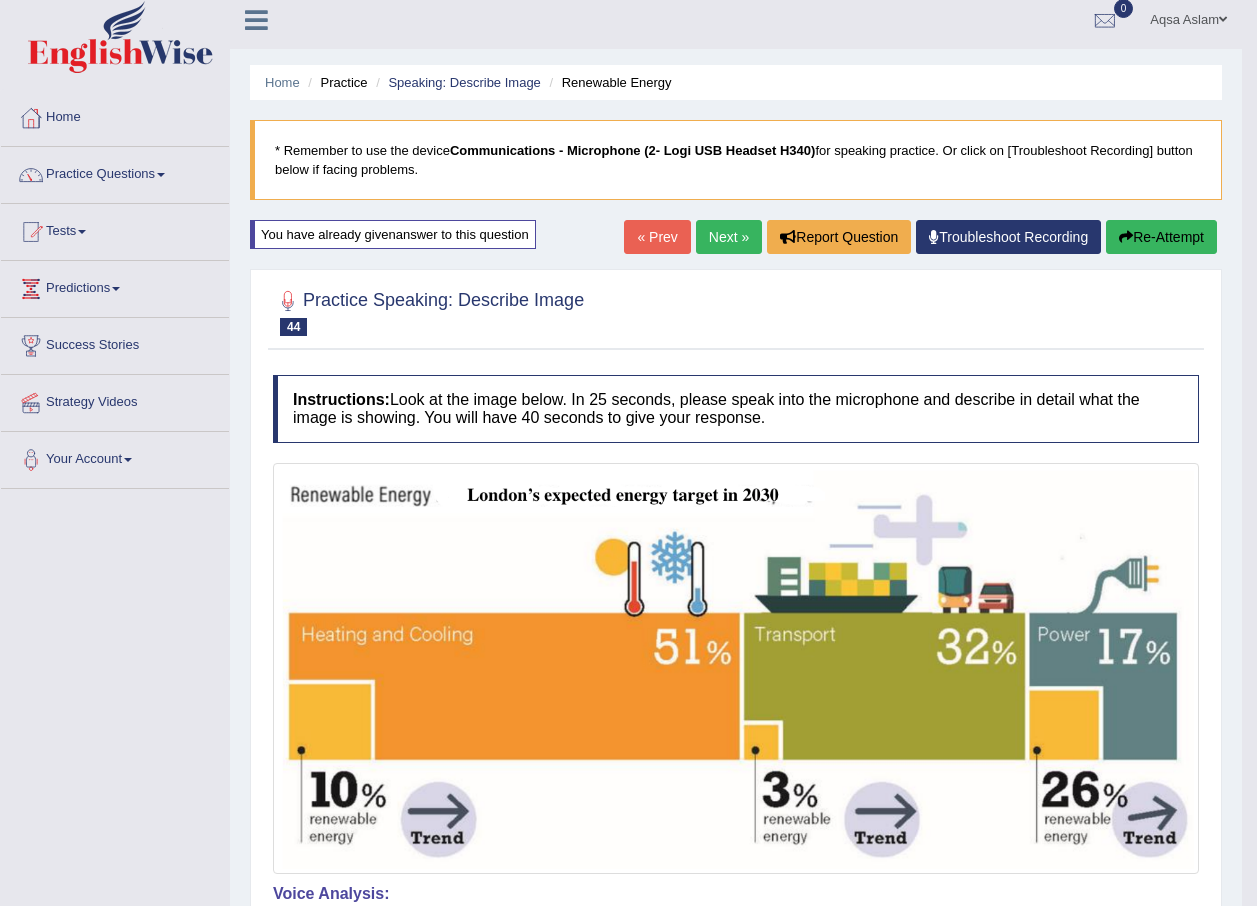 scroll, scrollTop: 0, scrollLeft: 0, axis: both 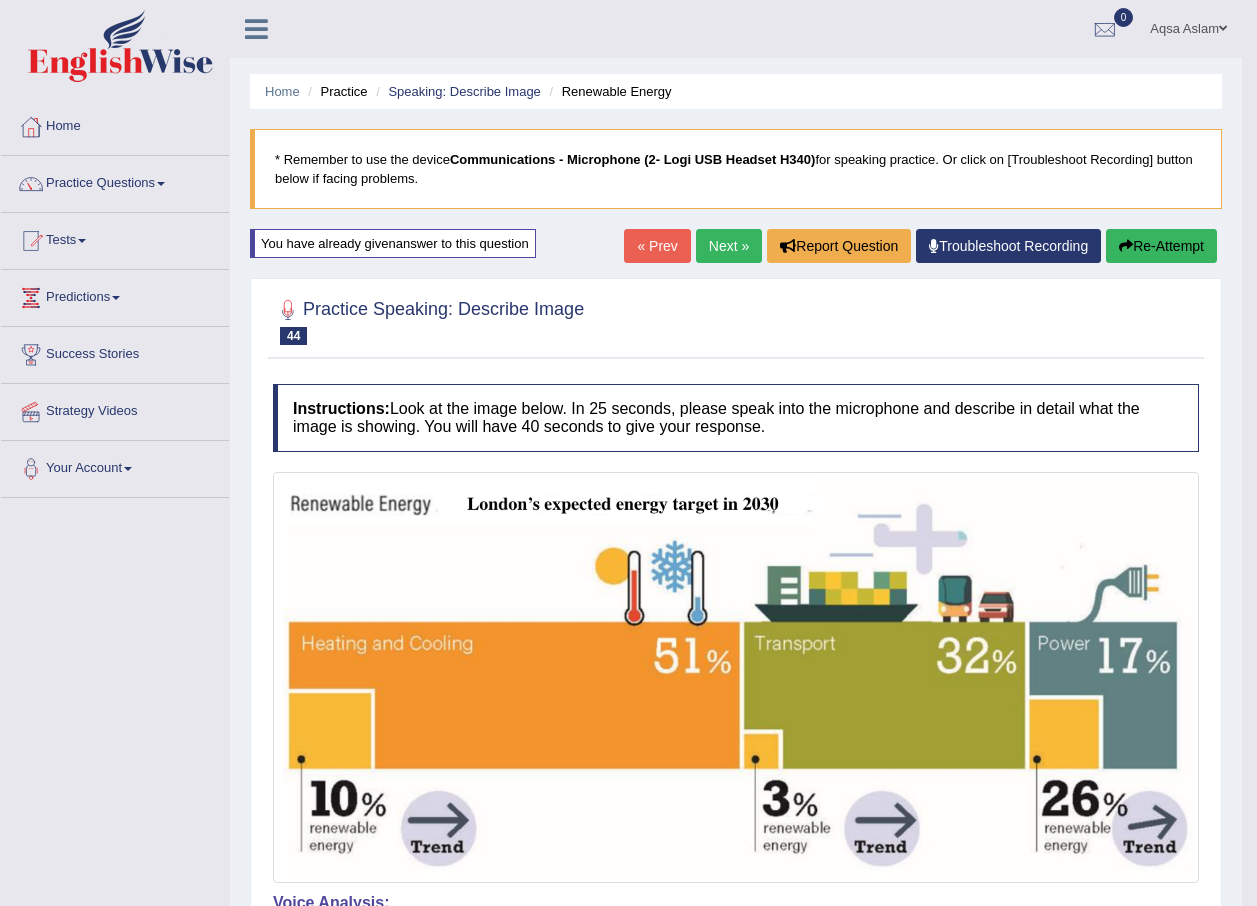 click on "Next »" at bounding box center [729, 246] 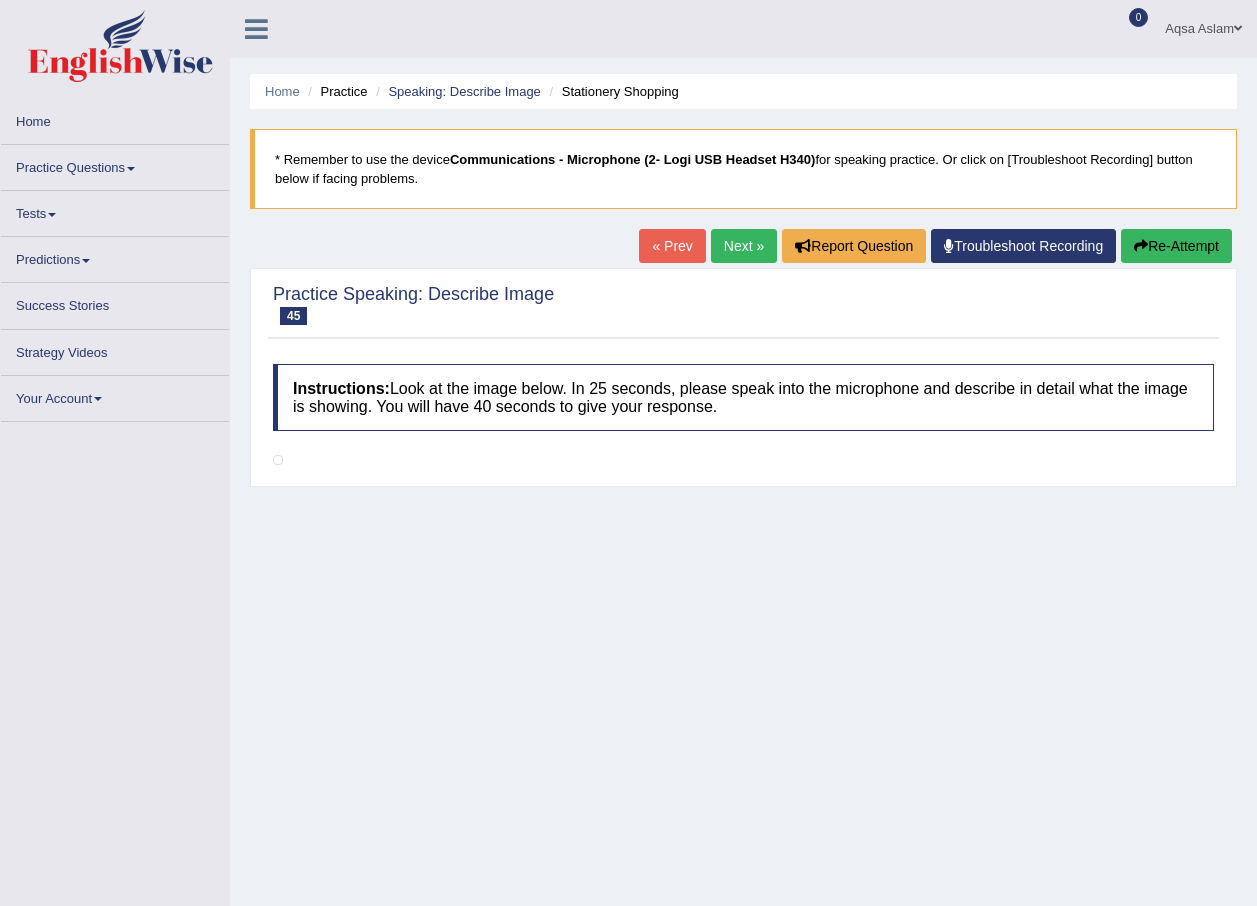 scroll, scrollTop: 0, scrollLeft: 0, axis: both 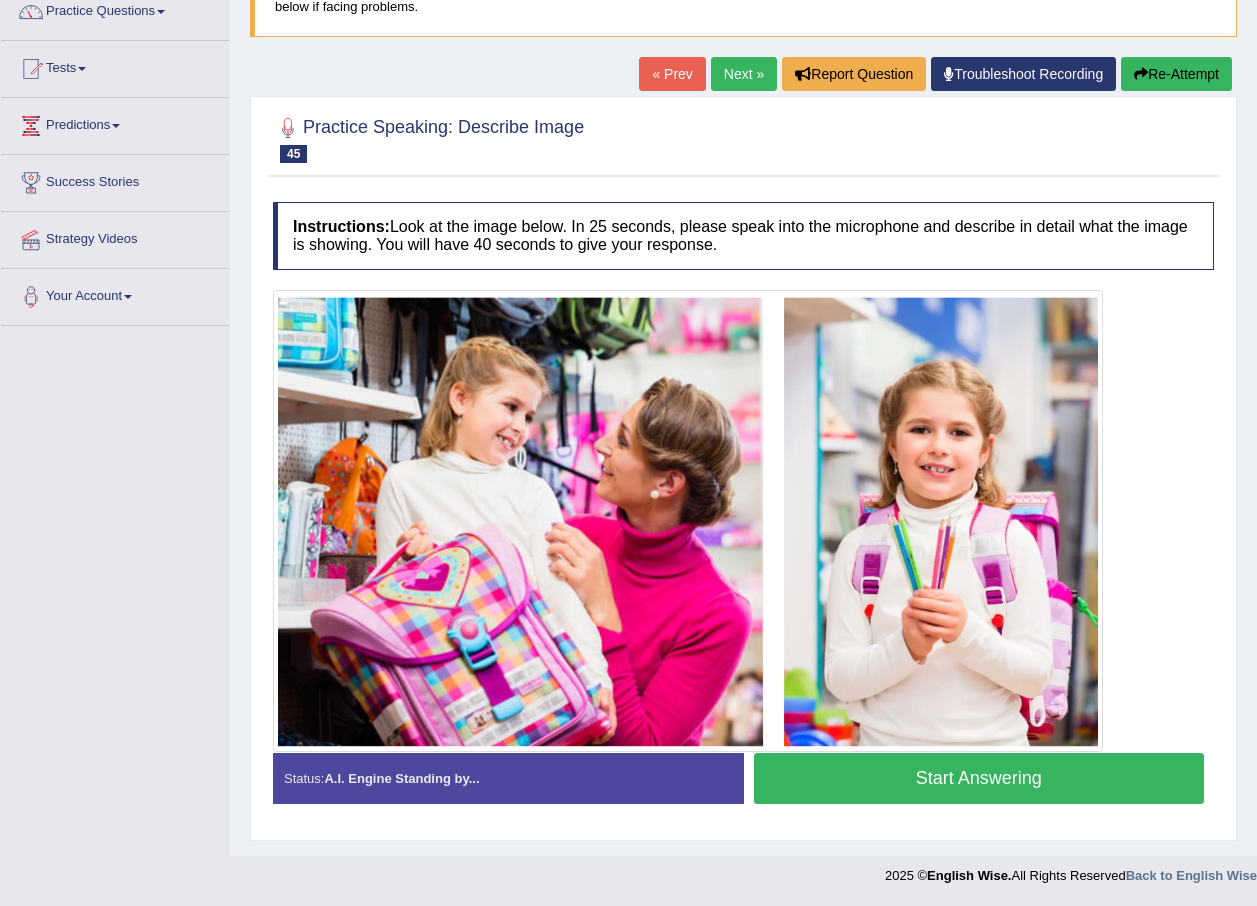 click on "Start Answering" at bounding box center [979, 778] 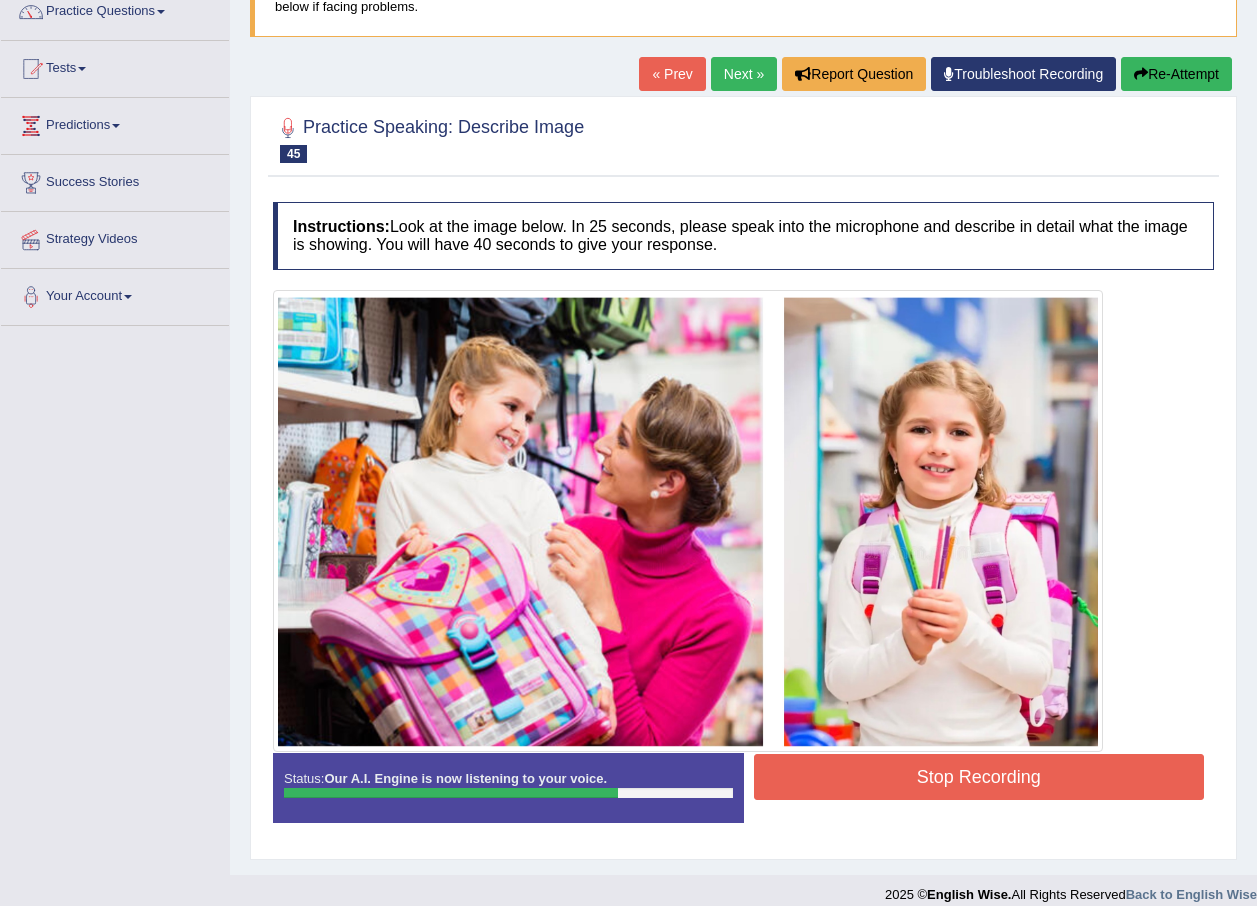 click on "Stop Recording" at bounding box center (979, 777) 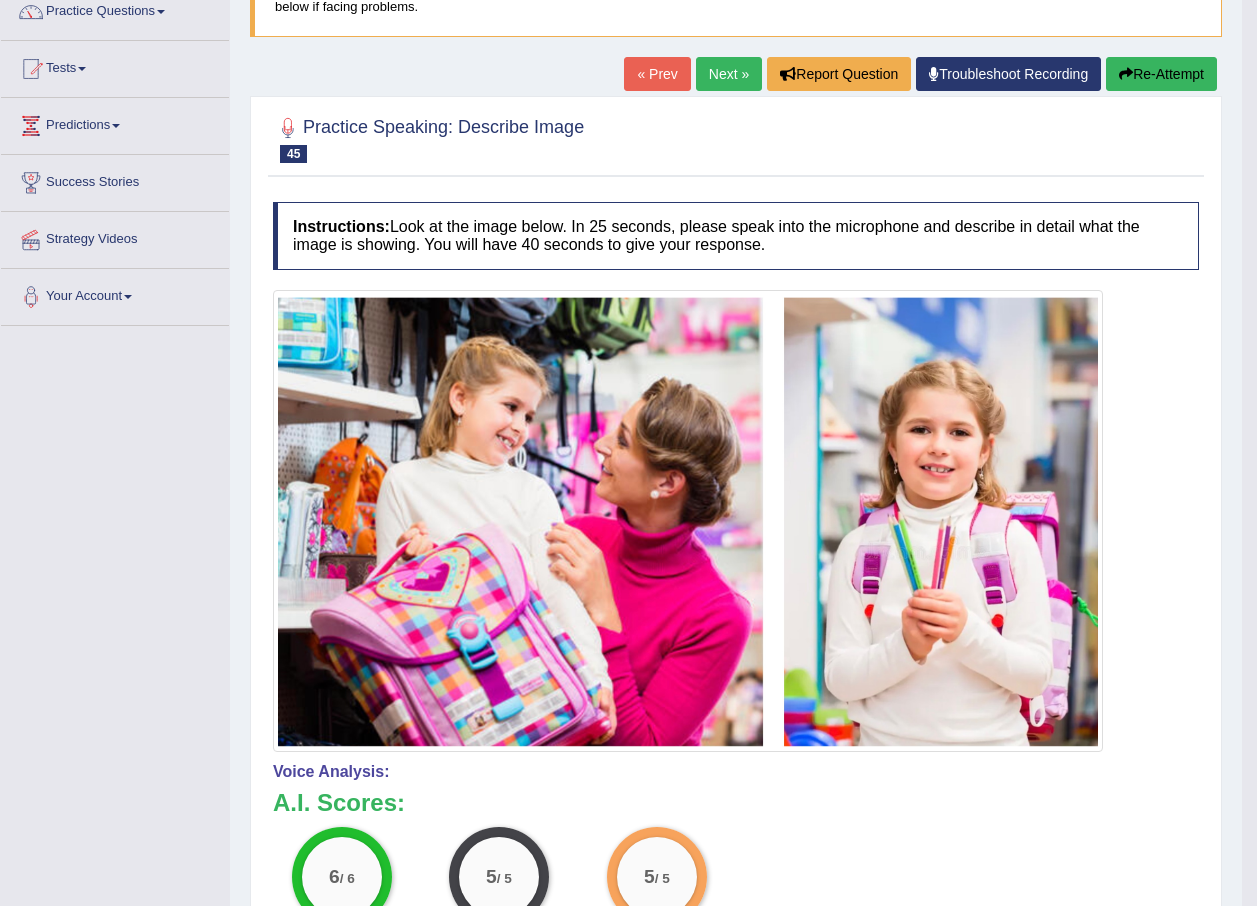 click on "Next »" at bounding box center (729, 74) 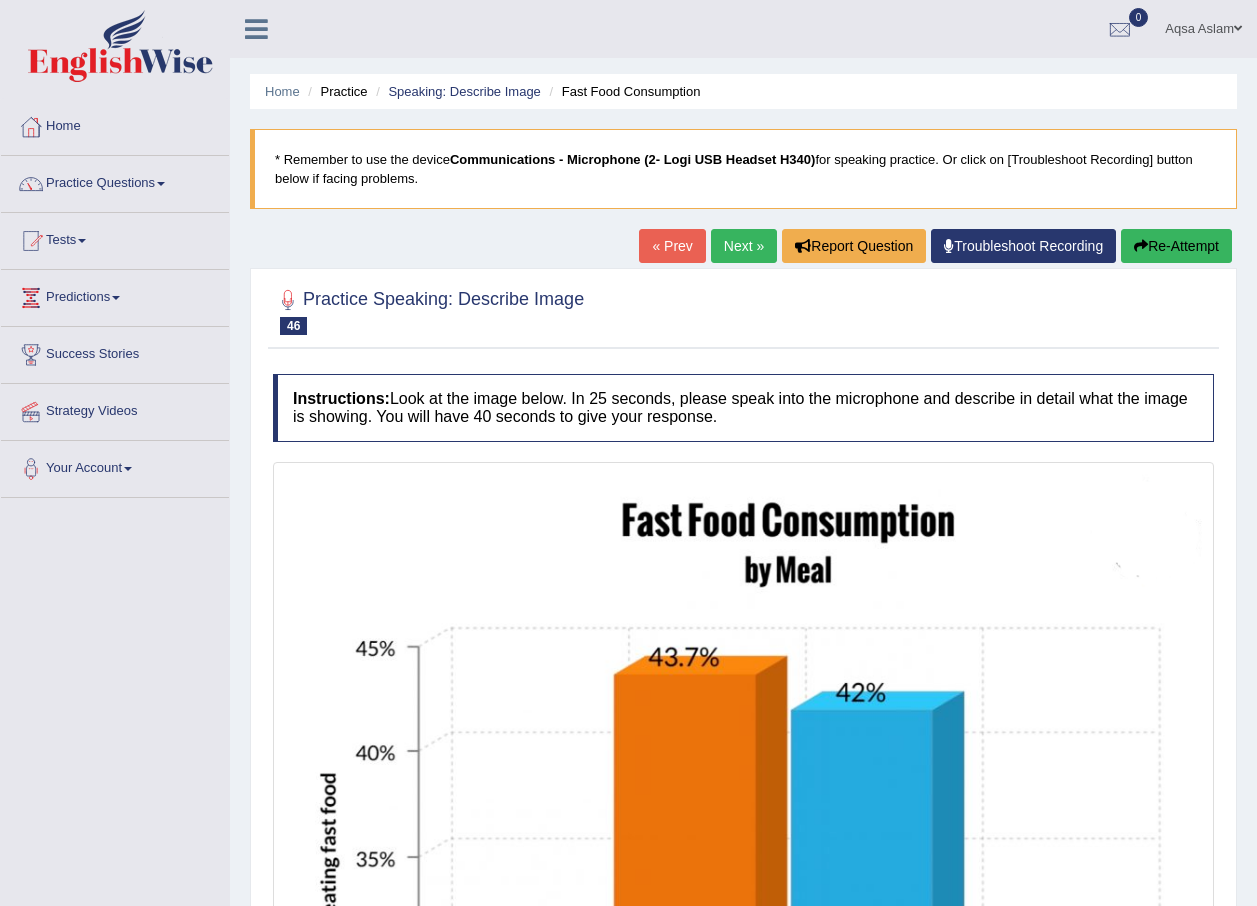 scroll, scrollTop: 0, scrollLeft: 0, axis: both 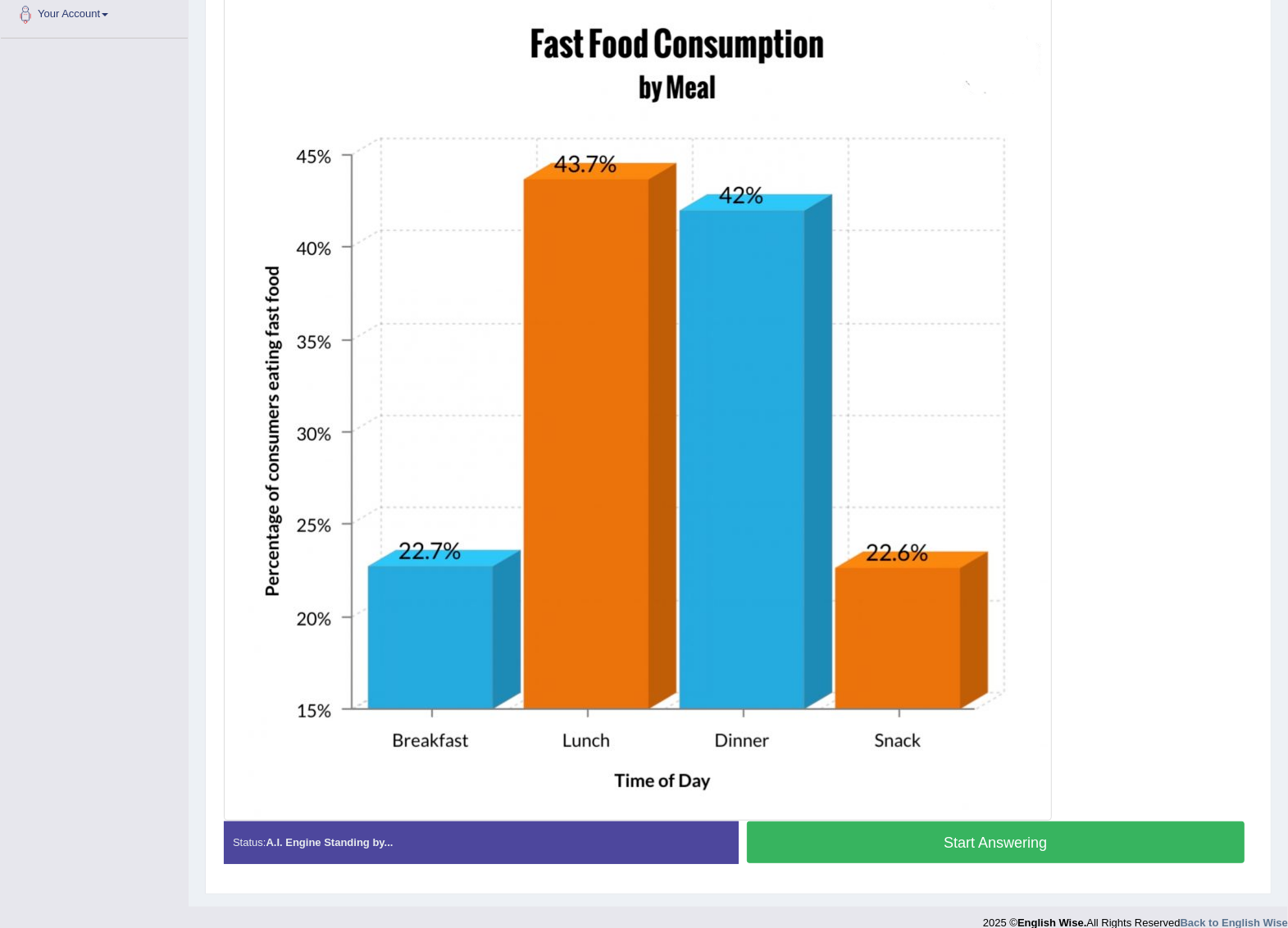 click on "Start Answering" at bounding box center (996, 842) 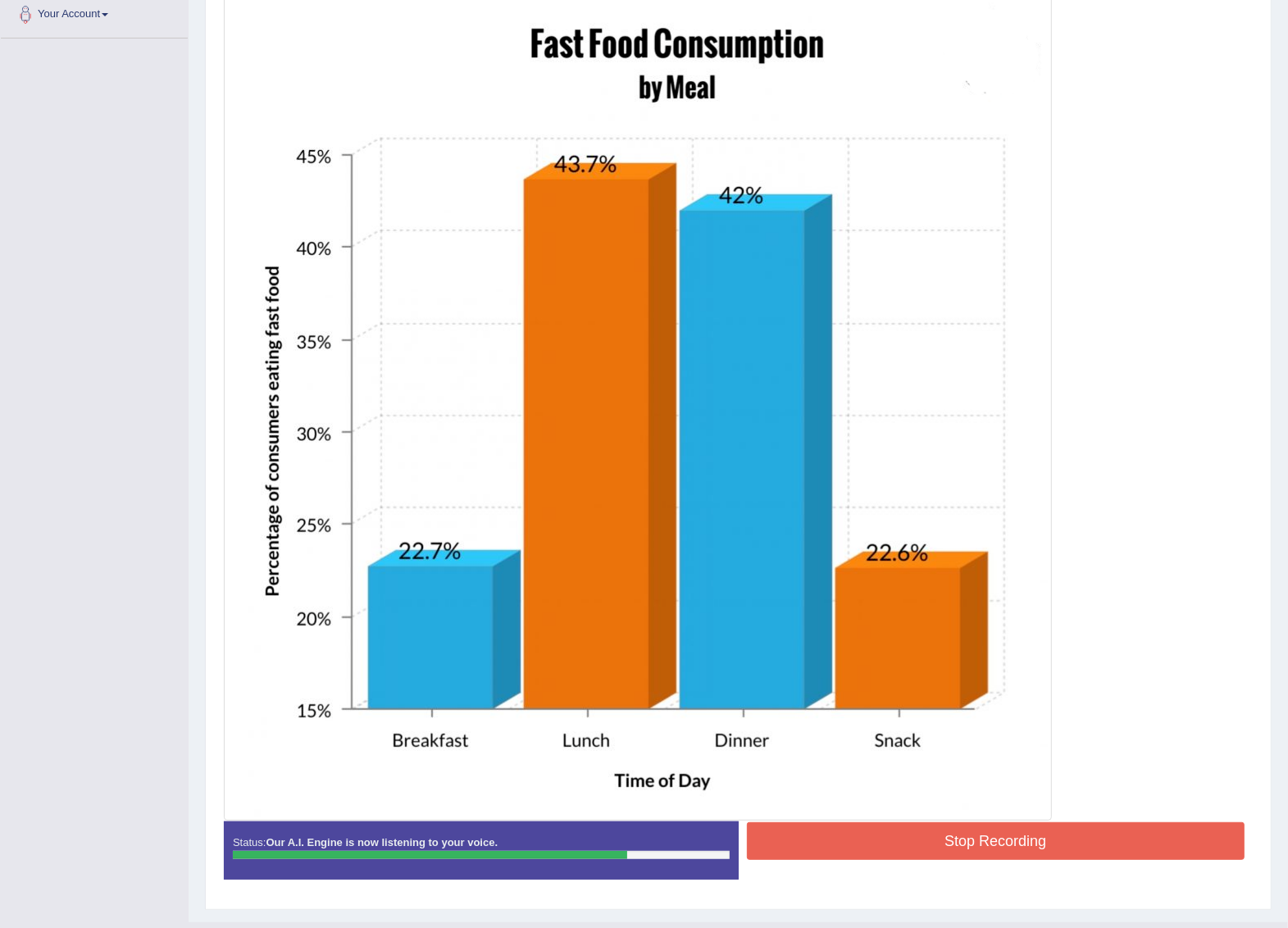 click on "Stop Recording" at bounding box center [996, 841] 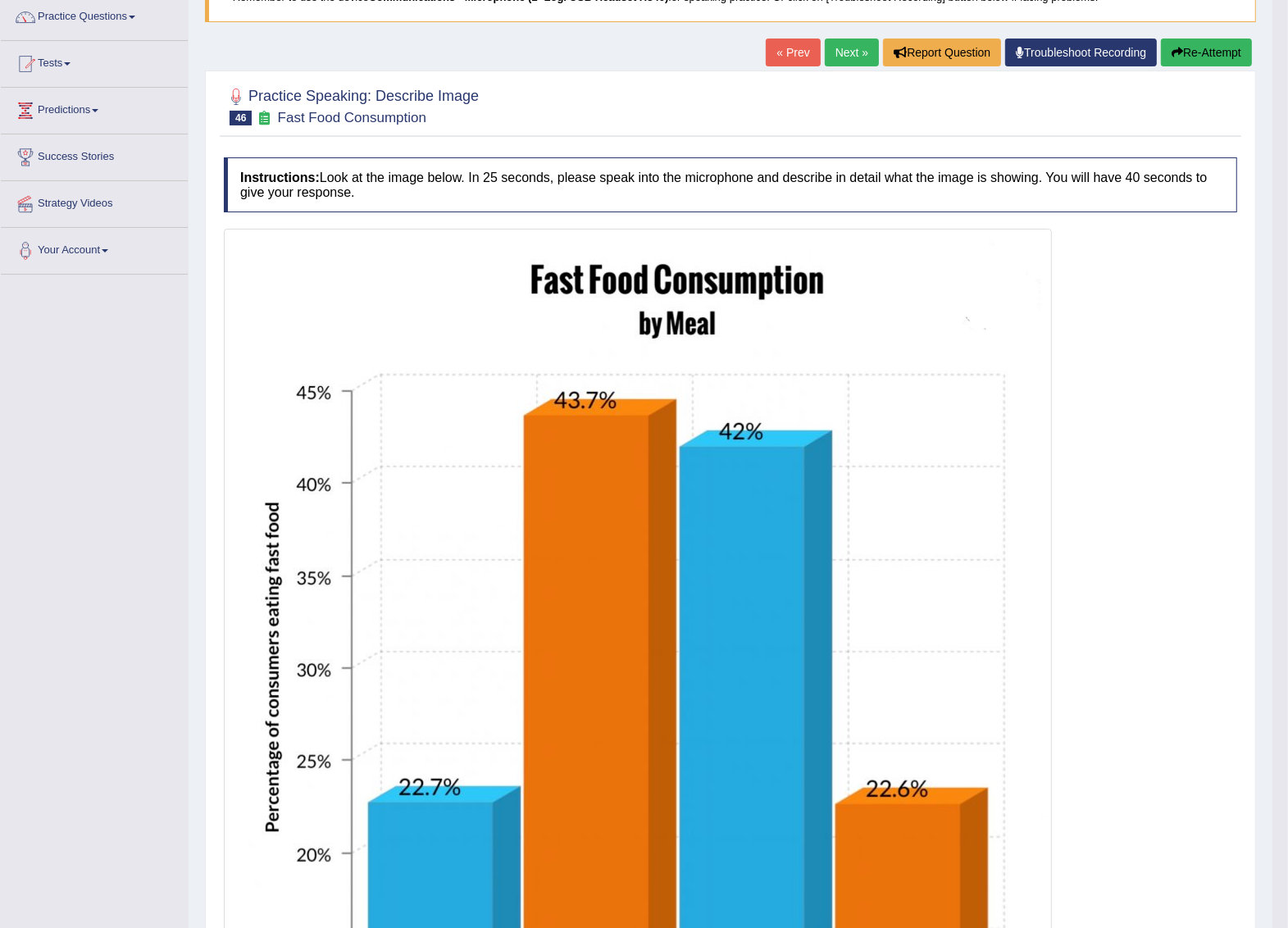 scroll, scrollTop: 62, scrollLeft: 0, axis: vertical 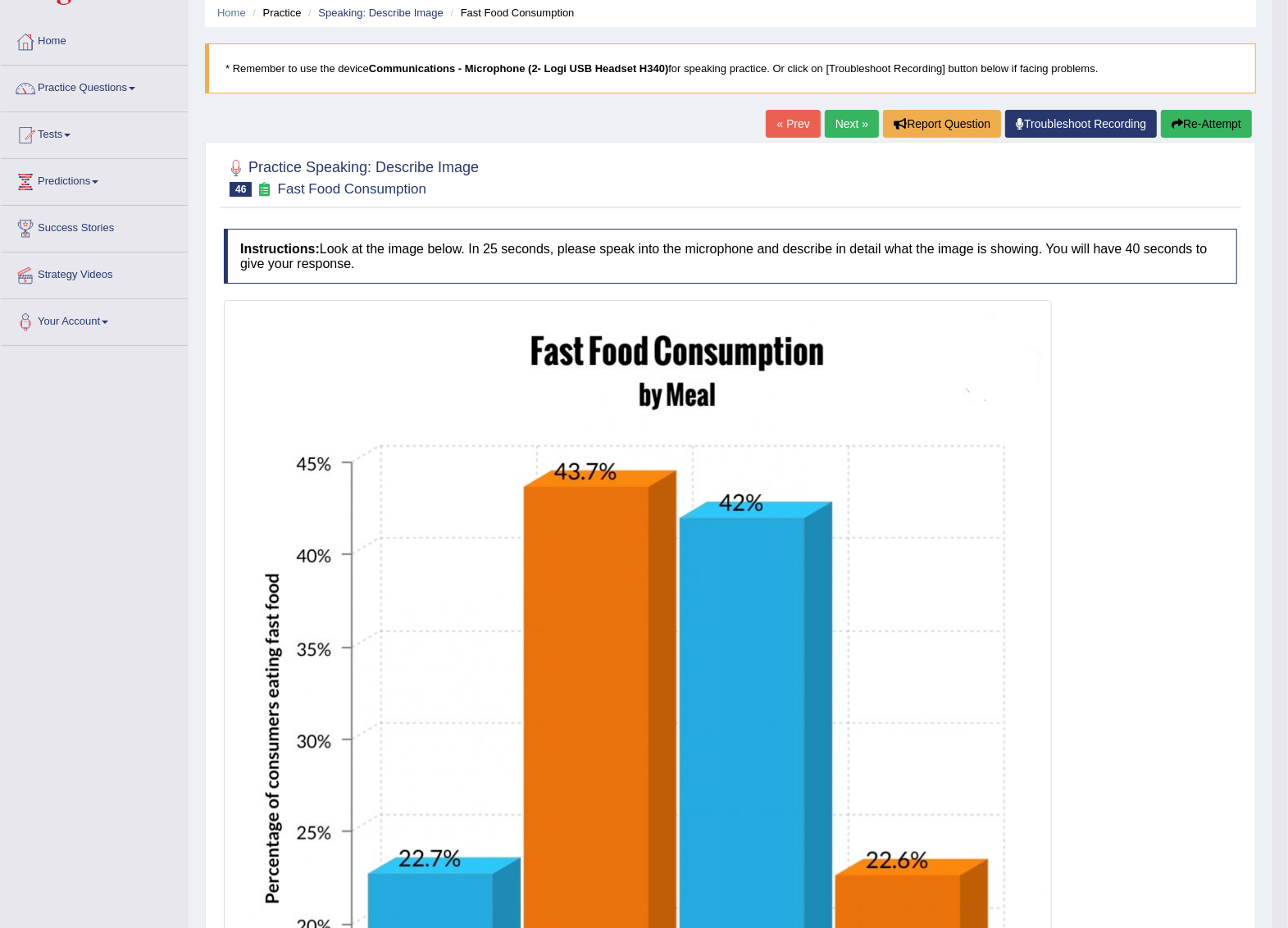 click on "Re-Attempt" at bounding box center [1206, 124] 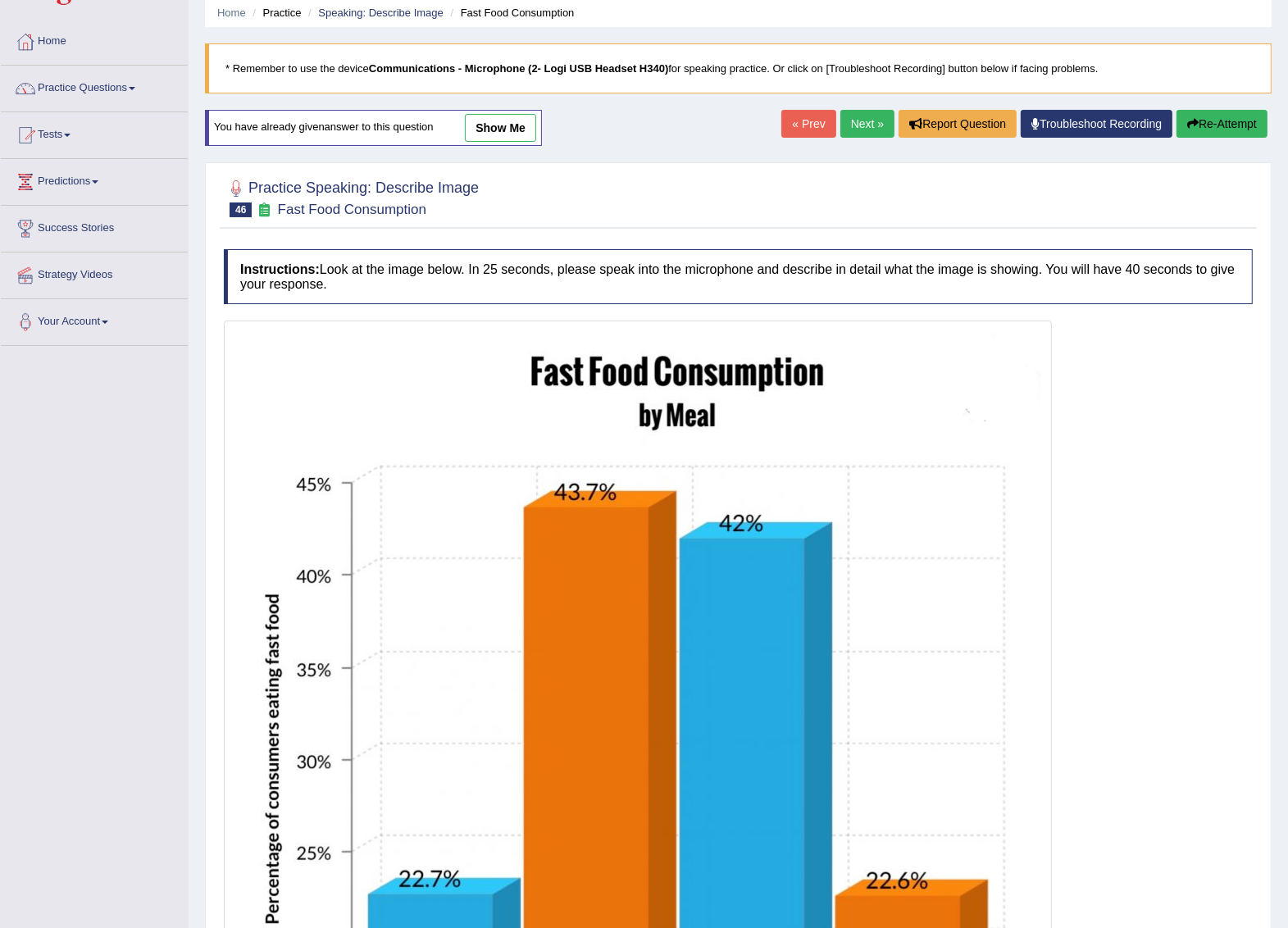 scroll, scrollTop: 0, scrollLeft: 0, axis: both 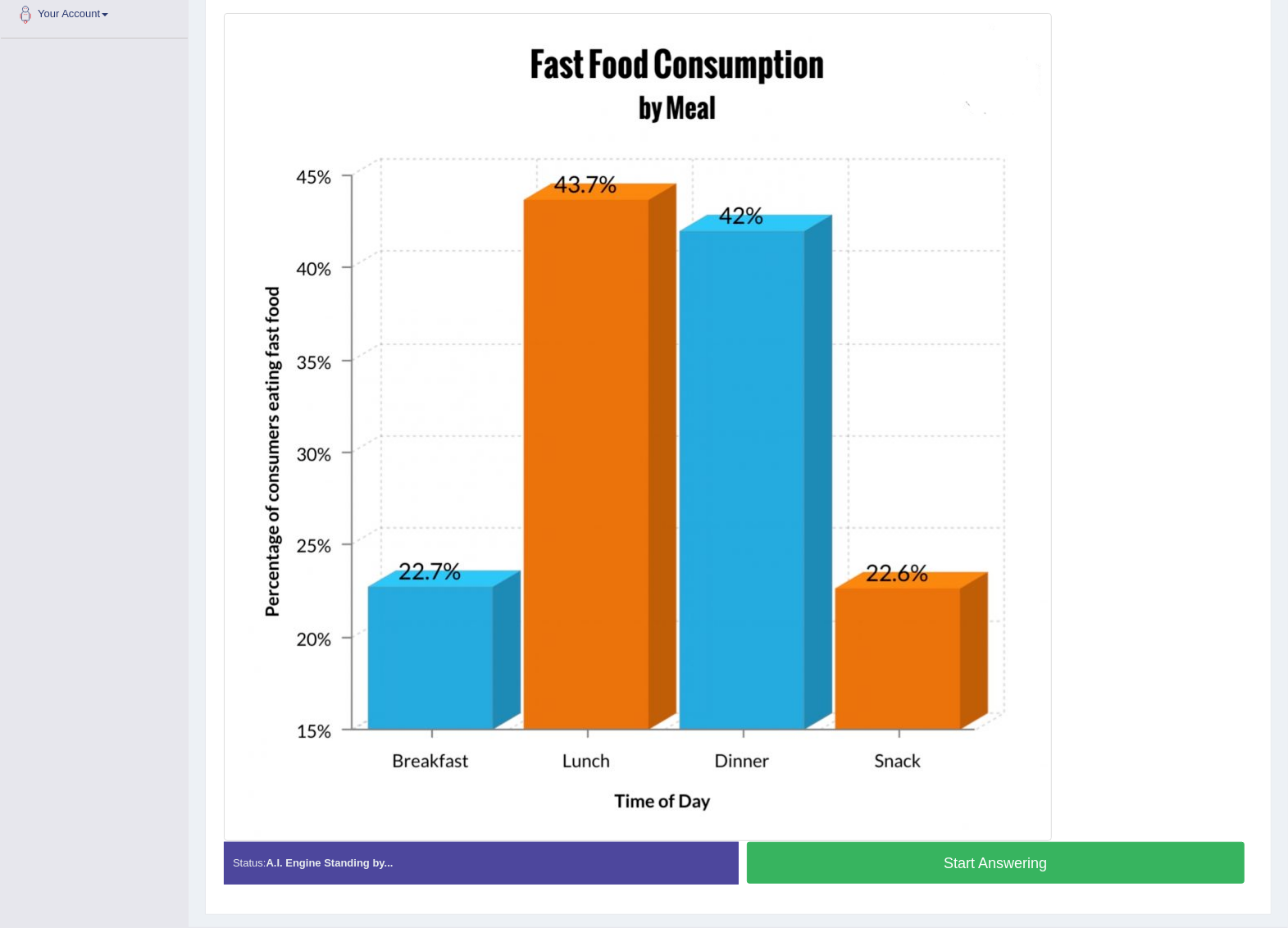 click on "Start Answering" at bounding box center [996, 862] 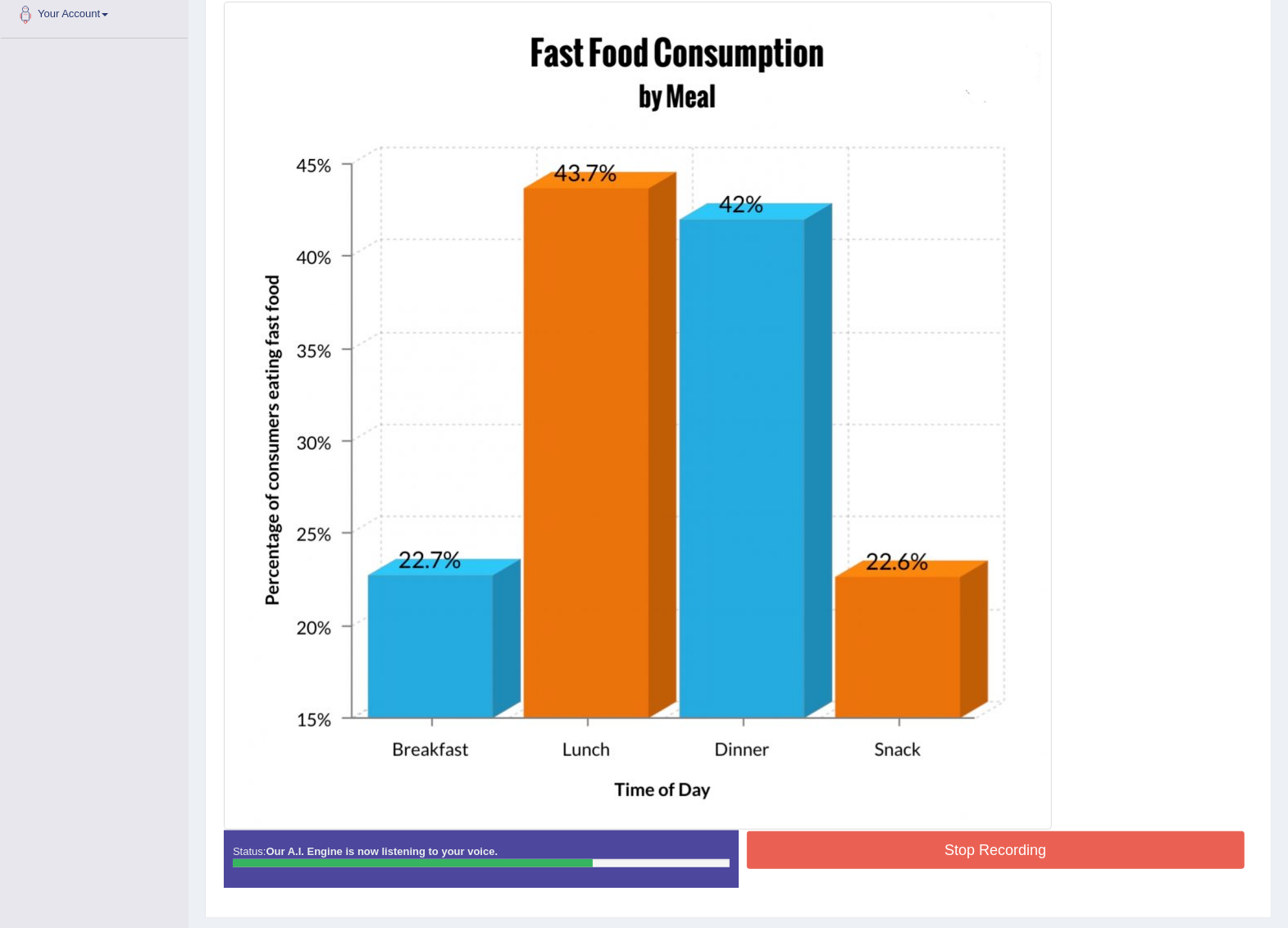 click on "Stop Recording" at bounding box center (996, 852) 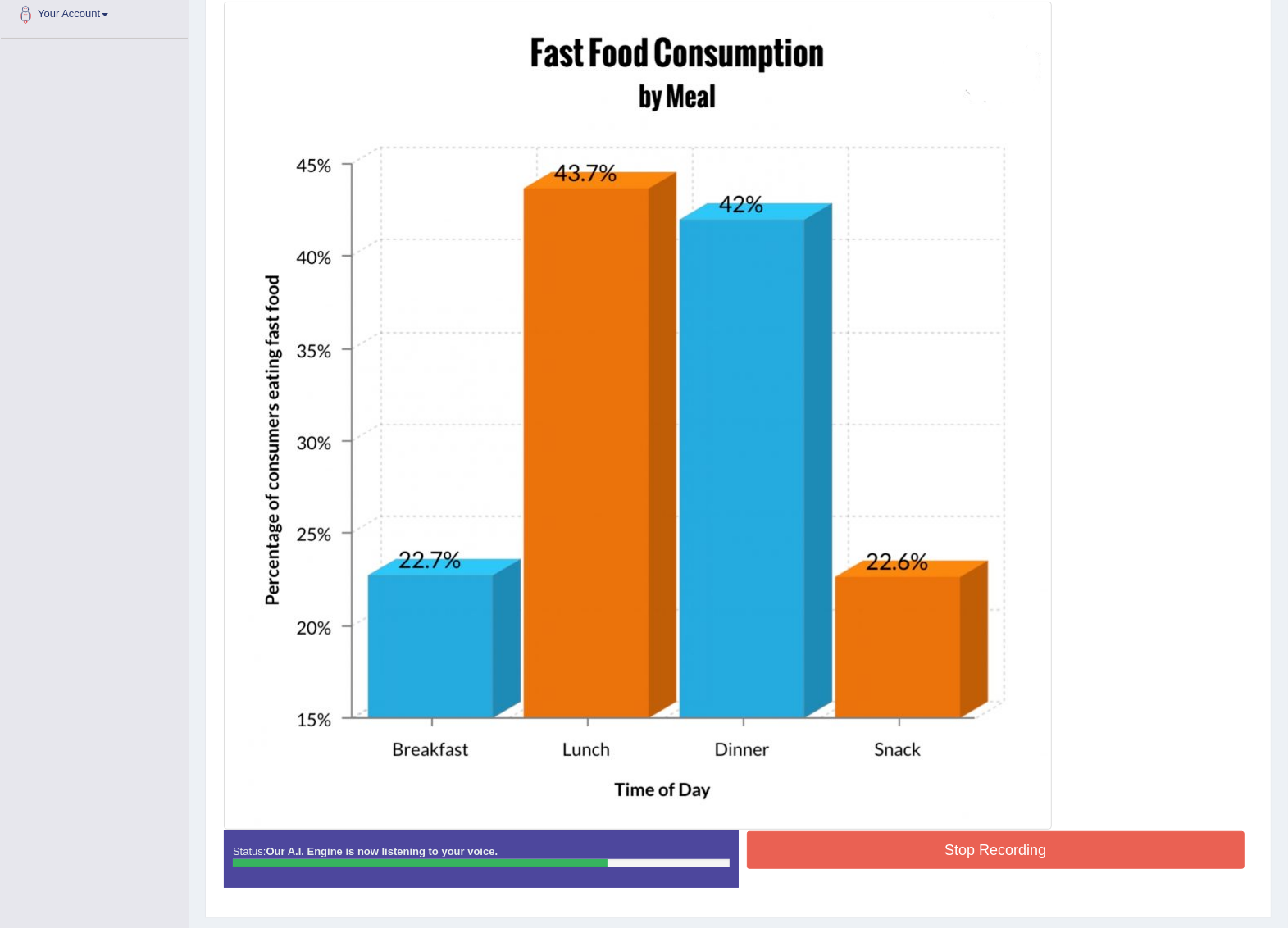 click on "Stop Recording" at bounding box center [996, 850] 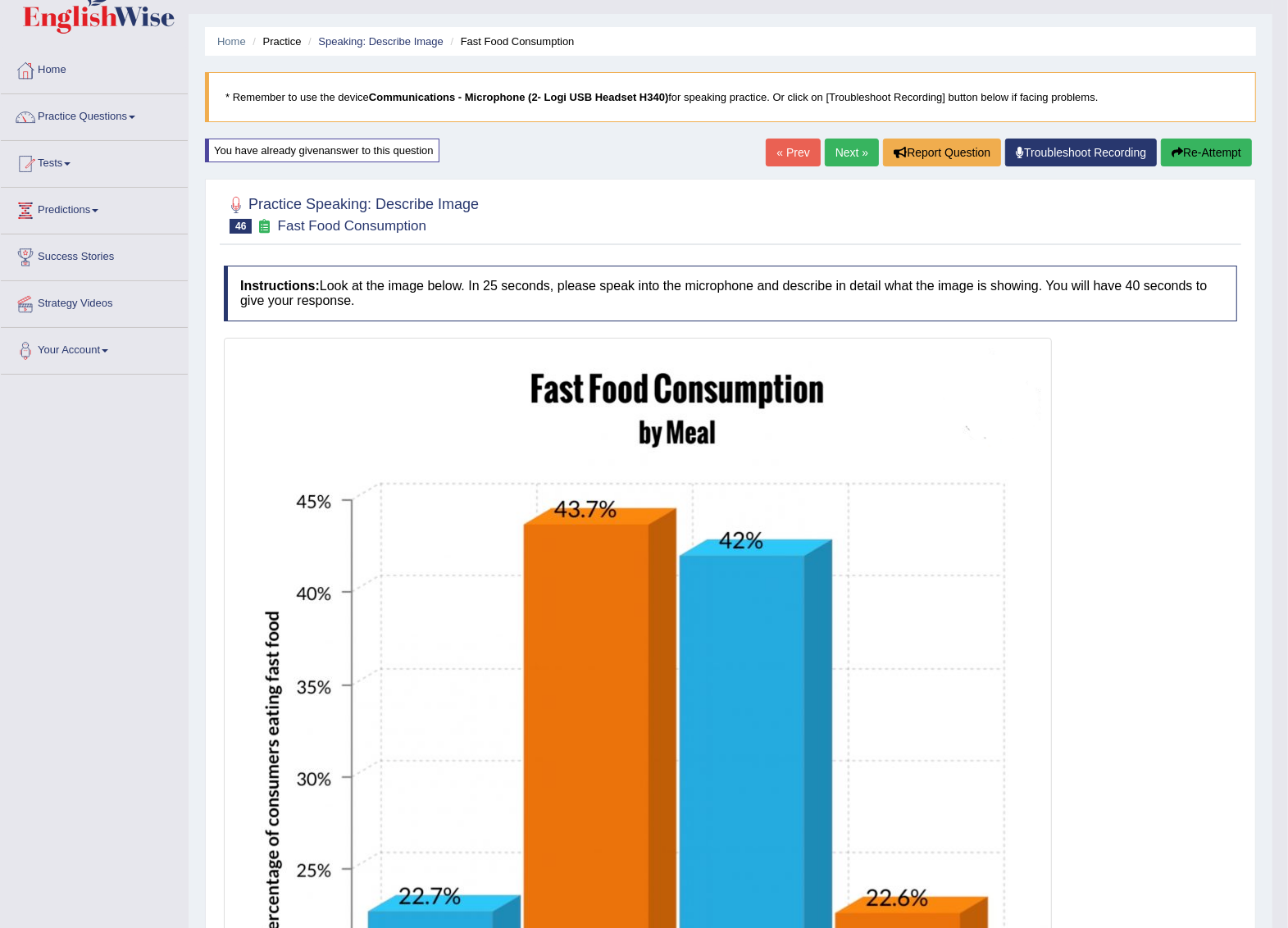 scroll, scrollTop: 0, scrollLeft: 0, axis: both 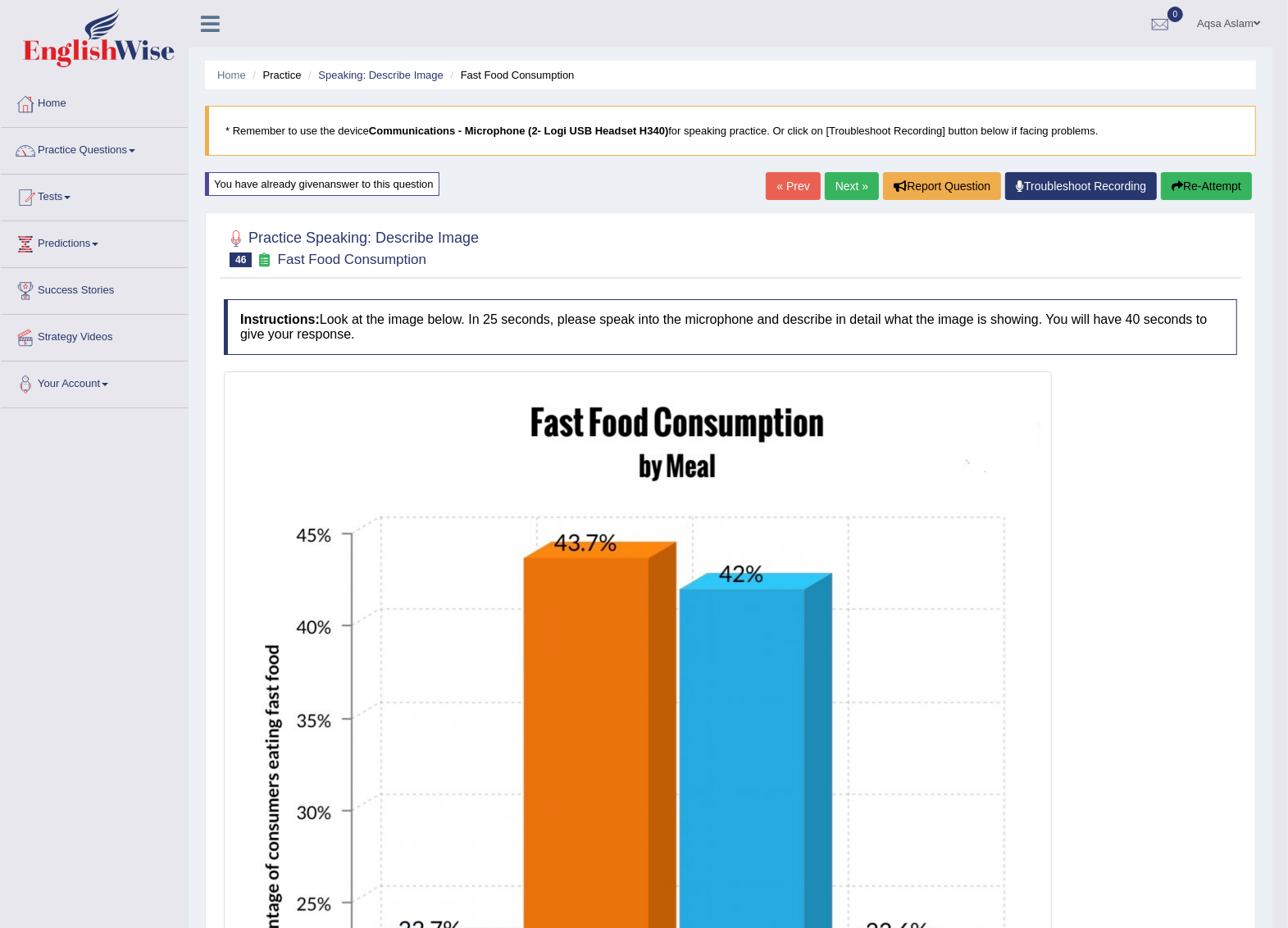 click on "Next »" at bounding box center (852, 186) 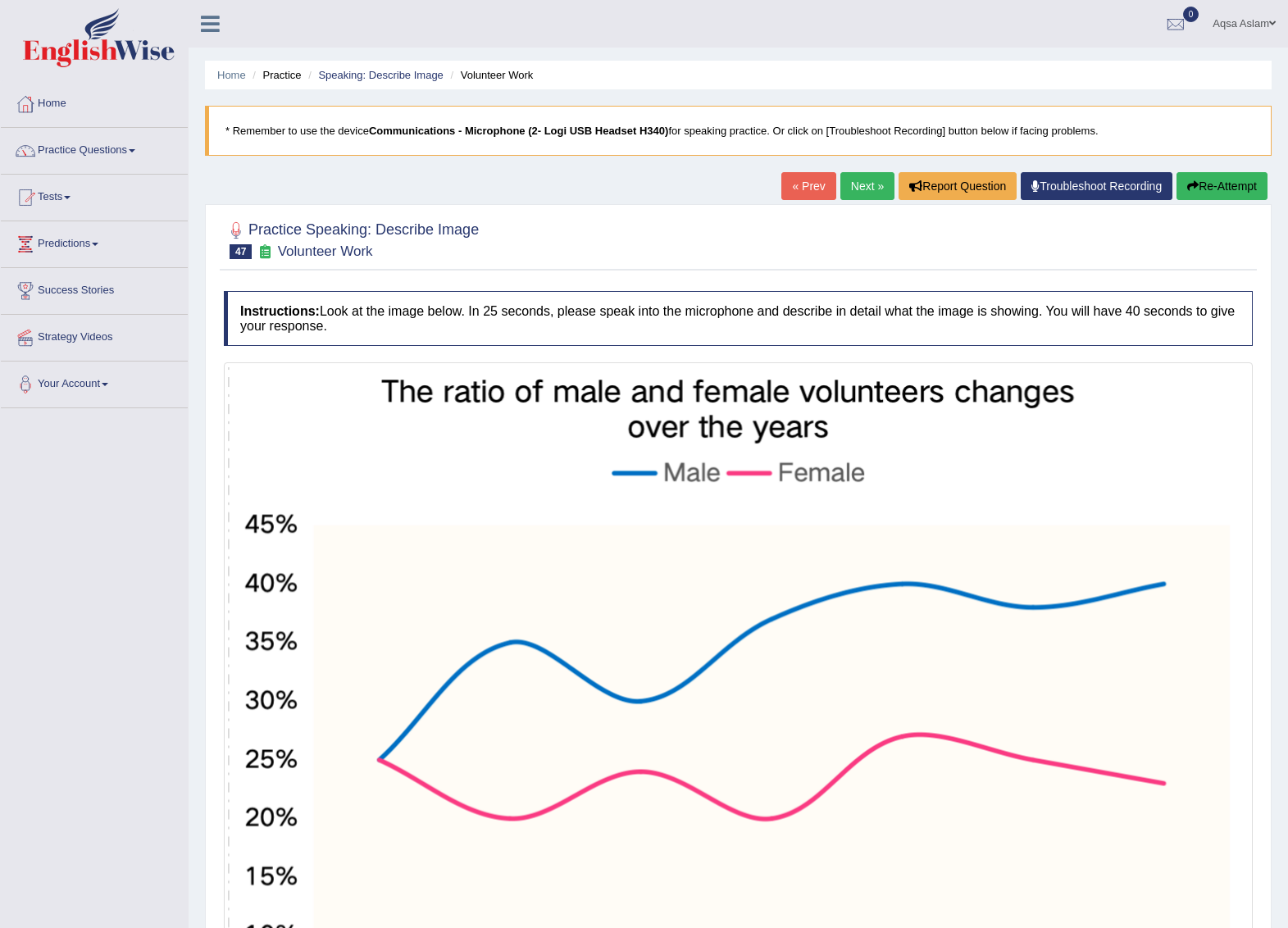 scroll, scrollTop: 0, scrollLeft: 0, axis: both 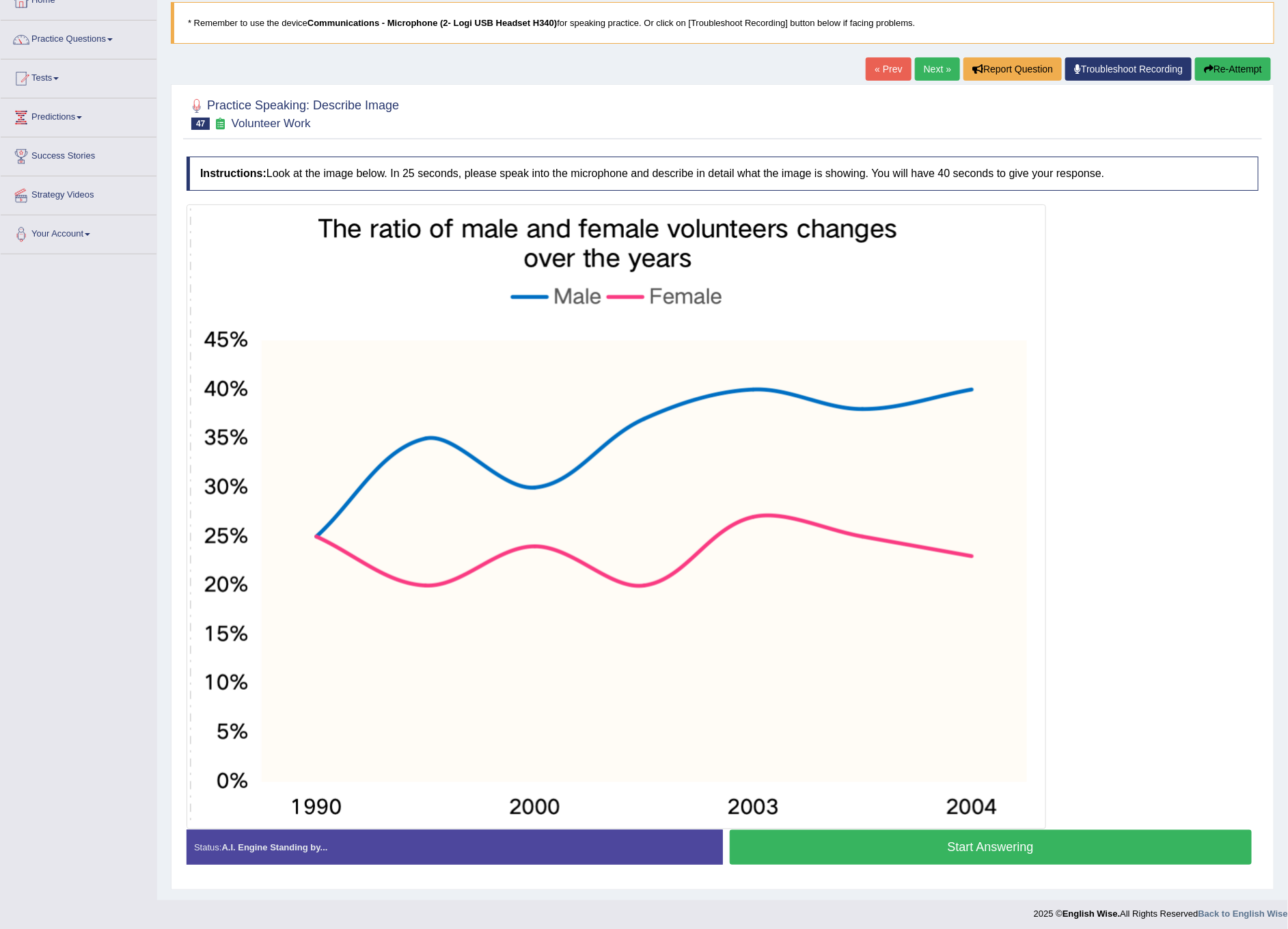 click on "Start Answering" at bounding box center [991, 847] 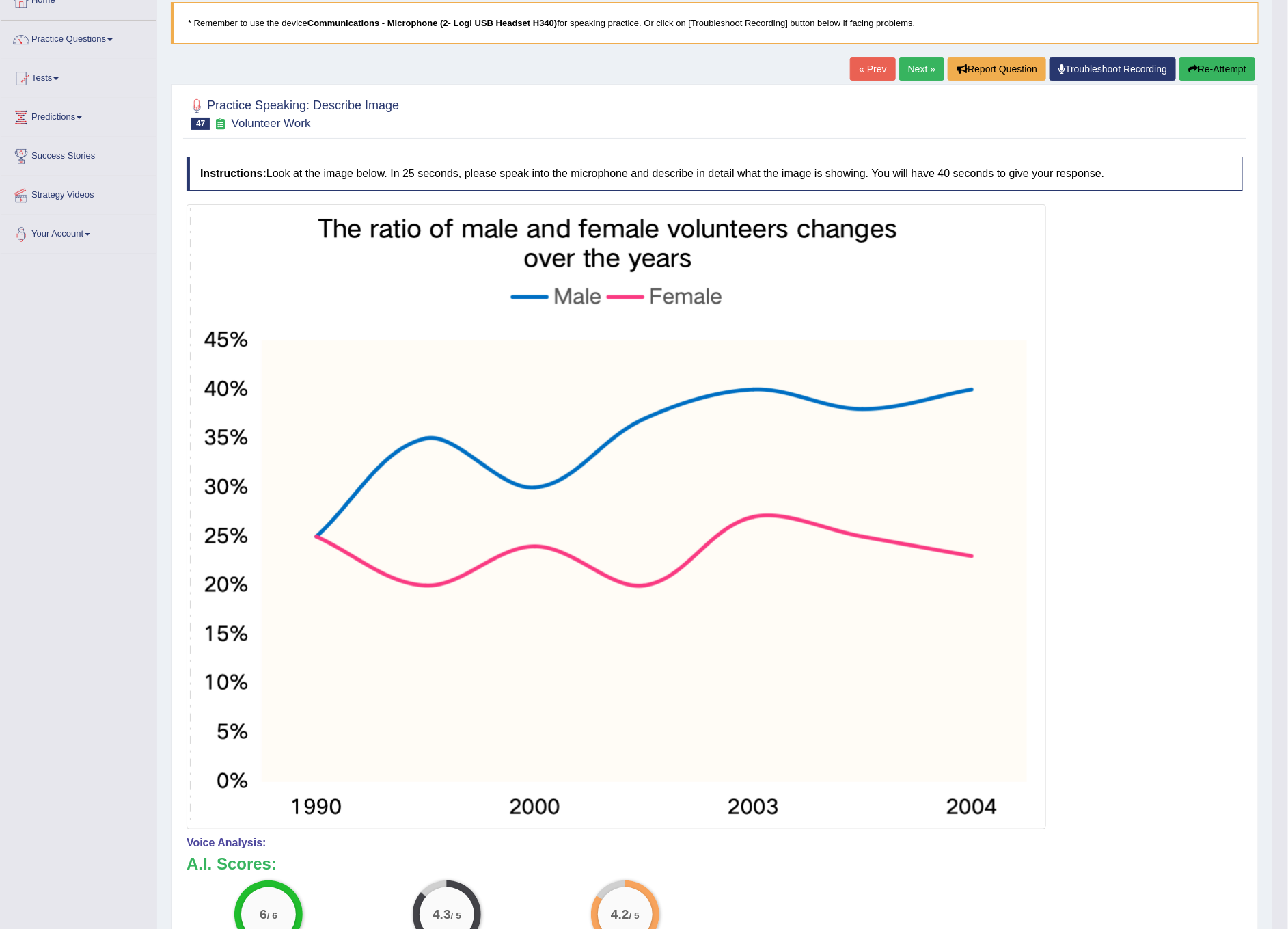click on "Re-Attempt" at bounding box center (1217, 69) 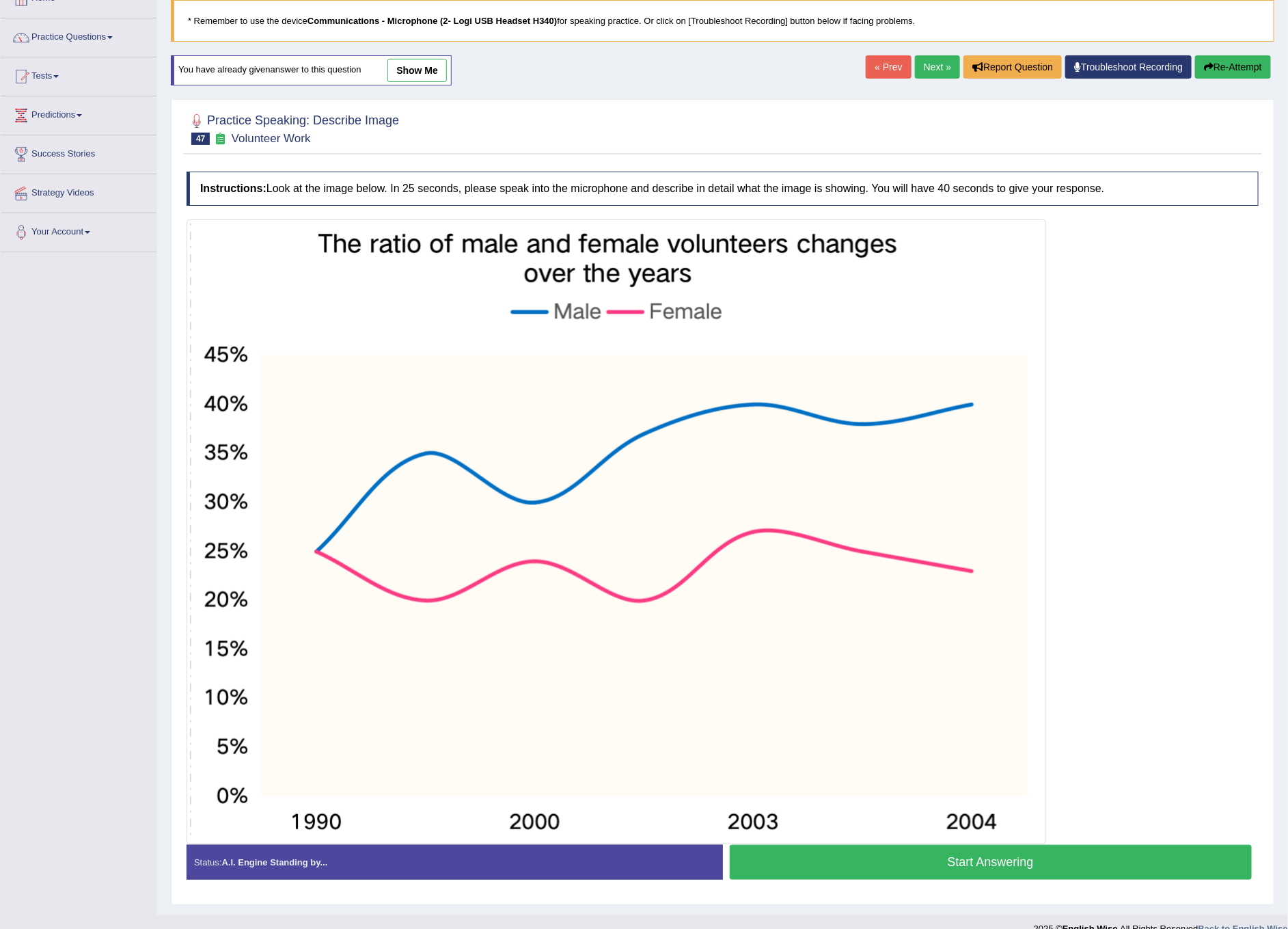 scroll, scrollTop: 111, scrollLeft: 0, axis: vertical 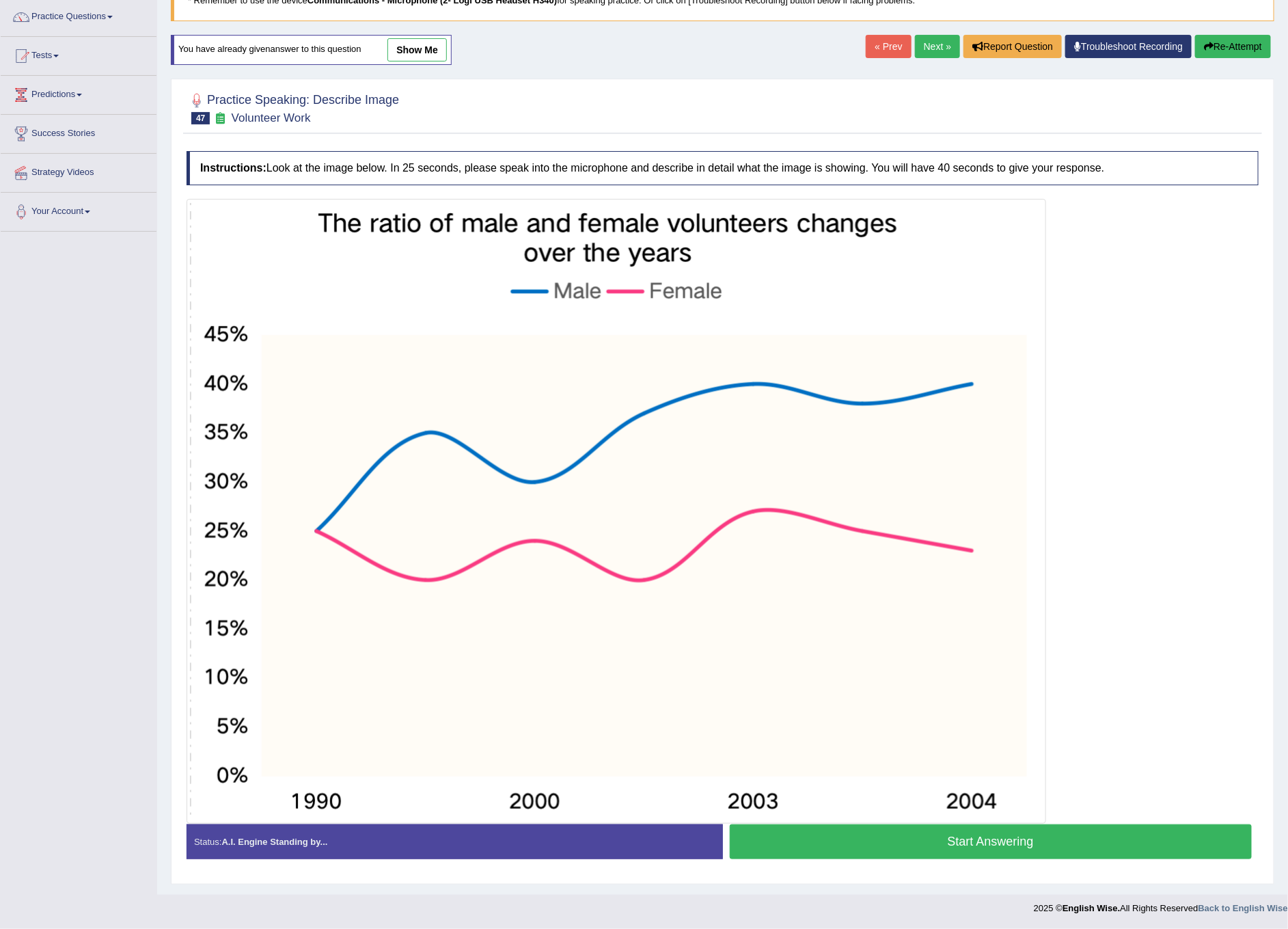 click on "Start Answering" at bounding box center (991, 842) 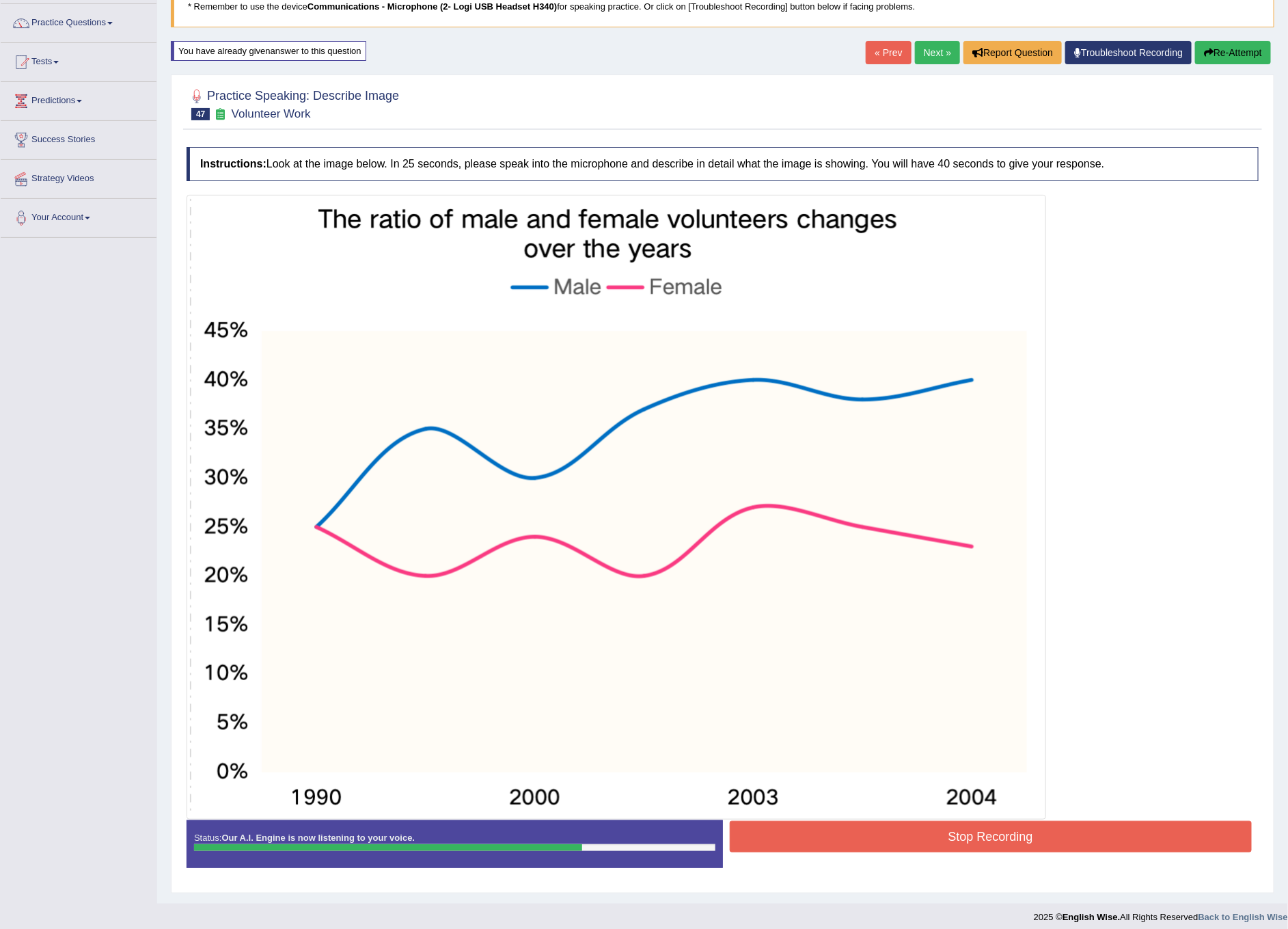 click on "Stop Recording" at bounding box center (991, 837) 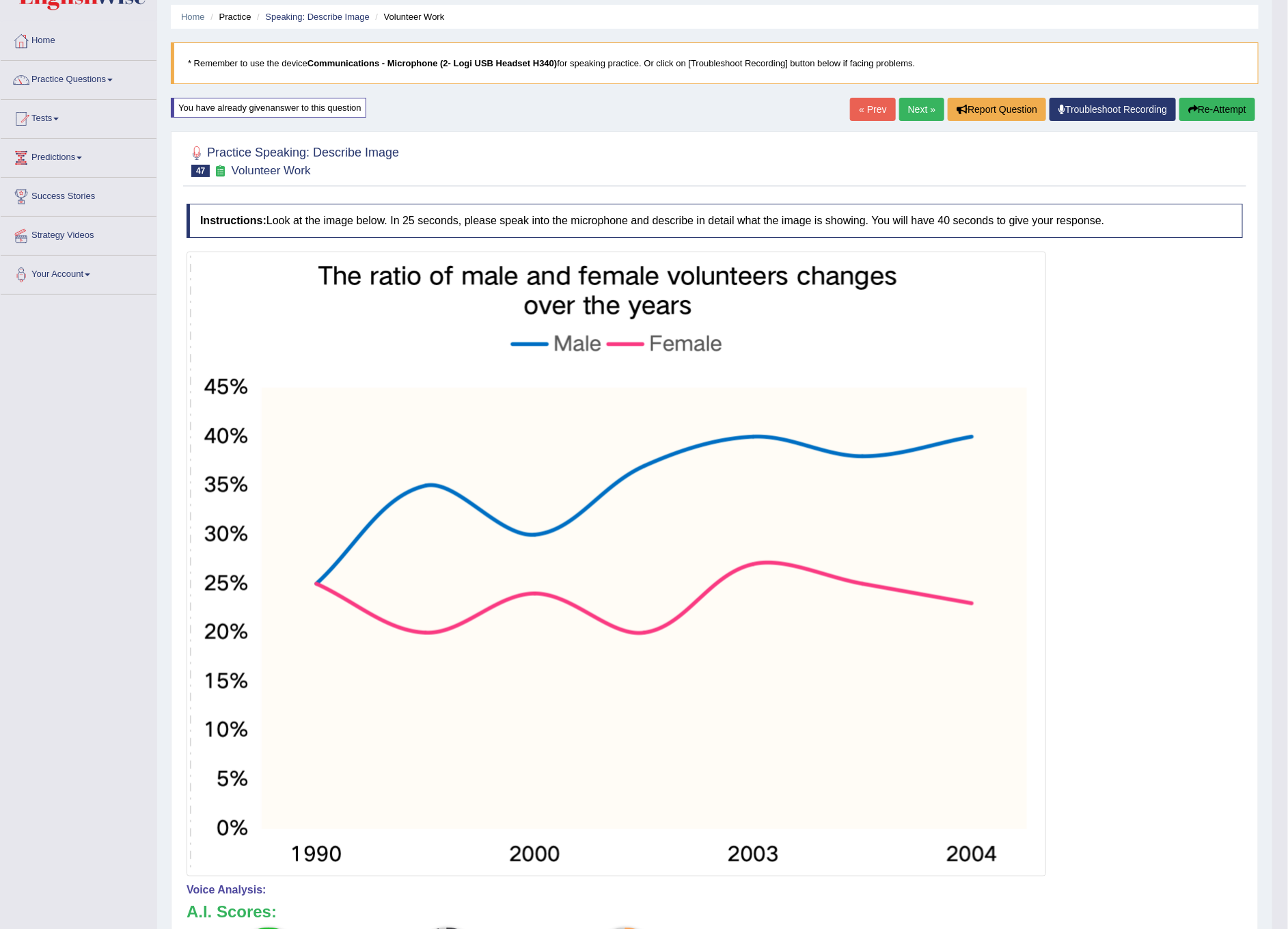 scroll, scrollTop: 0, scrollLeft: 0, axis: both 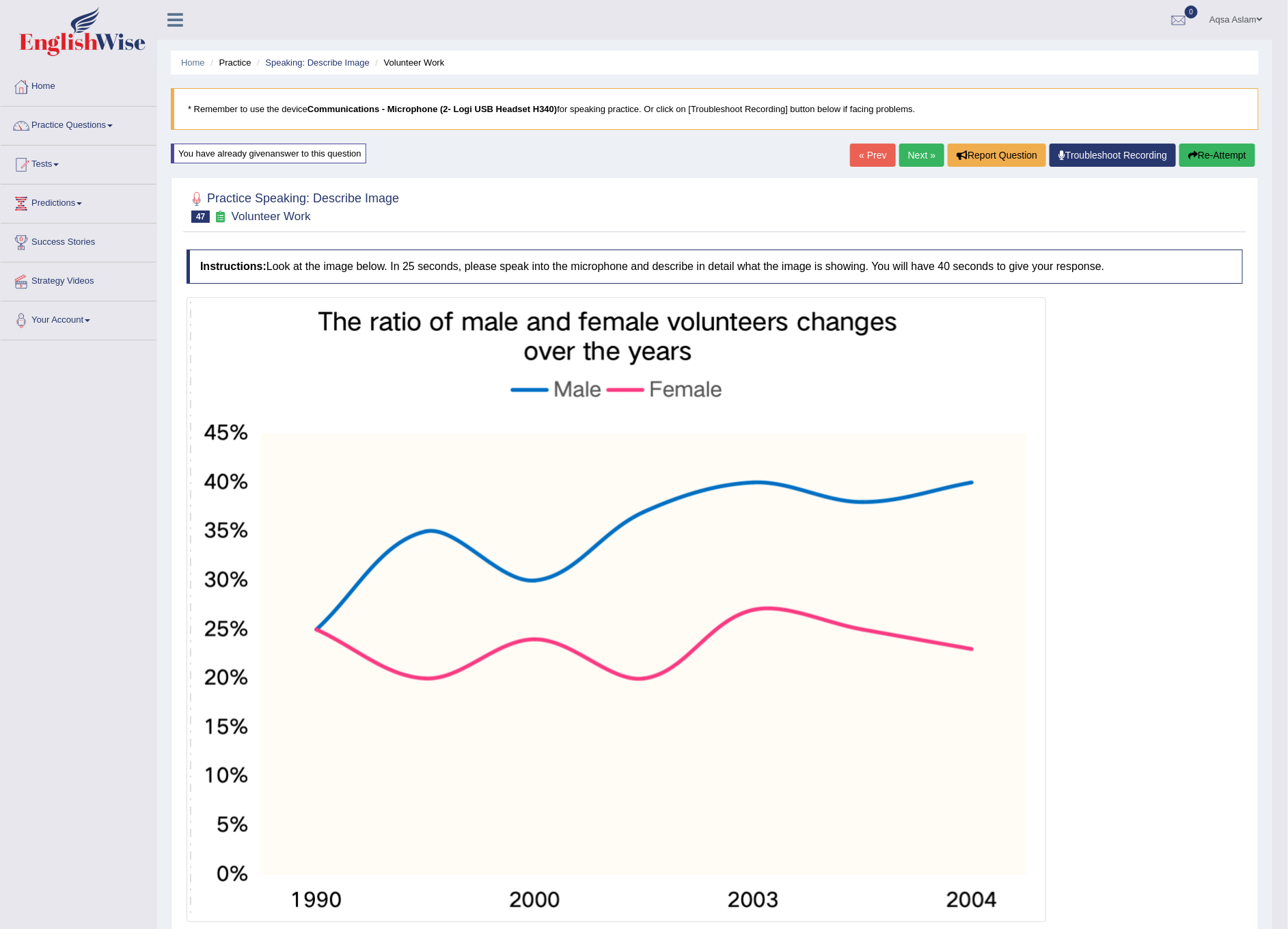 click on "Next »" at bounding box center (922, 155) 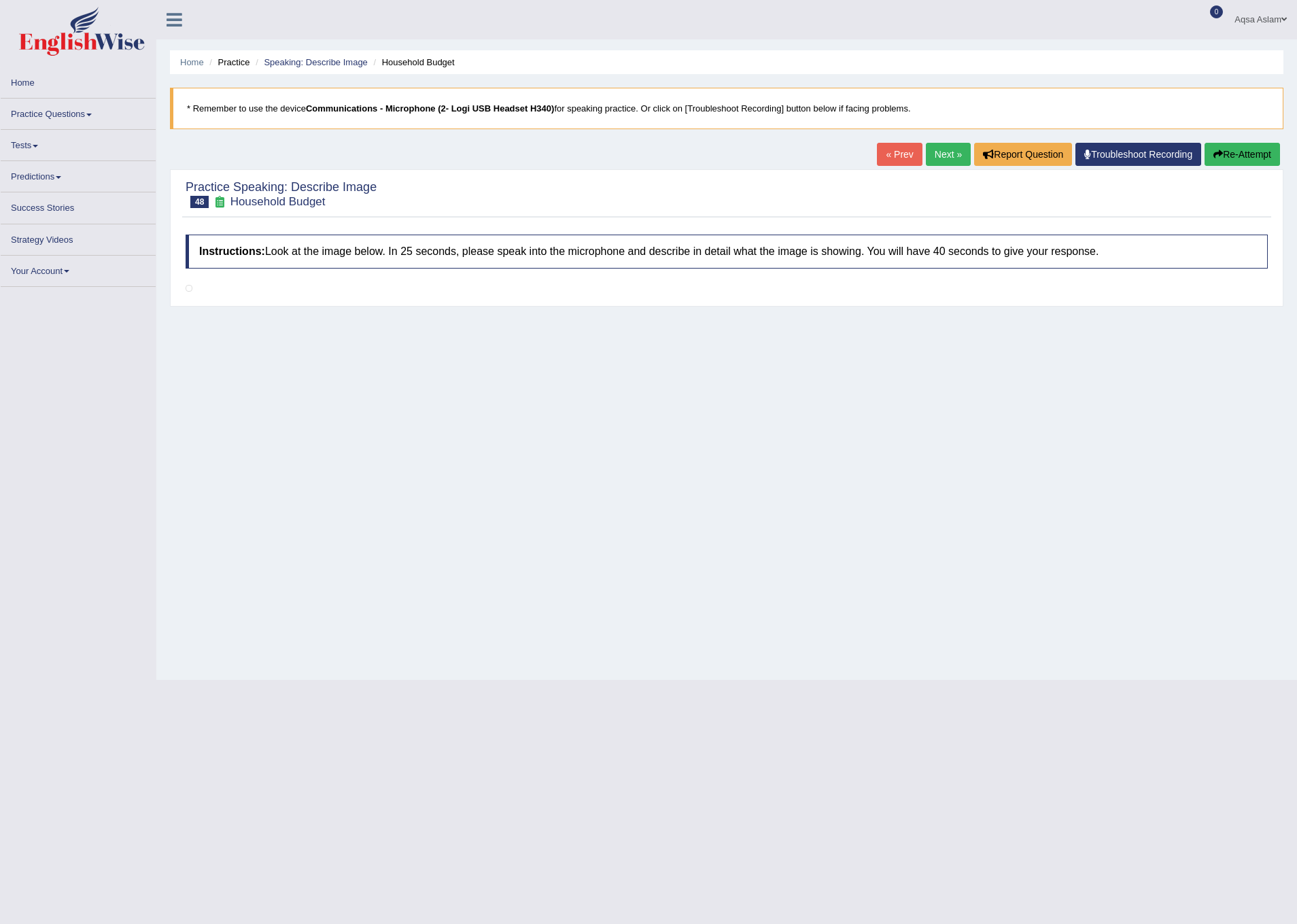 scroll, scrollTop: 0, scrollLeft: 0, axis: both 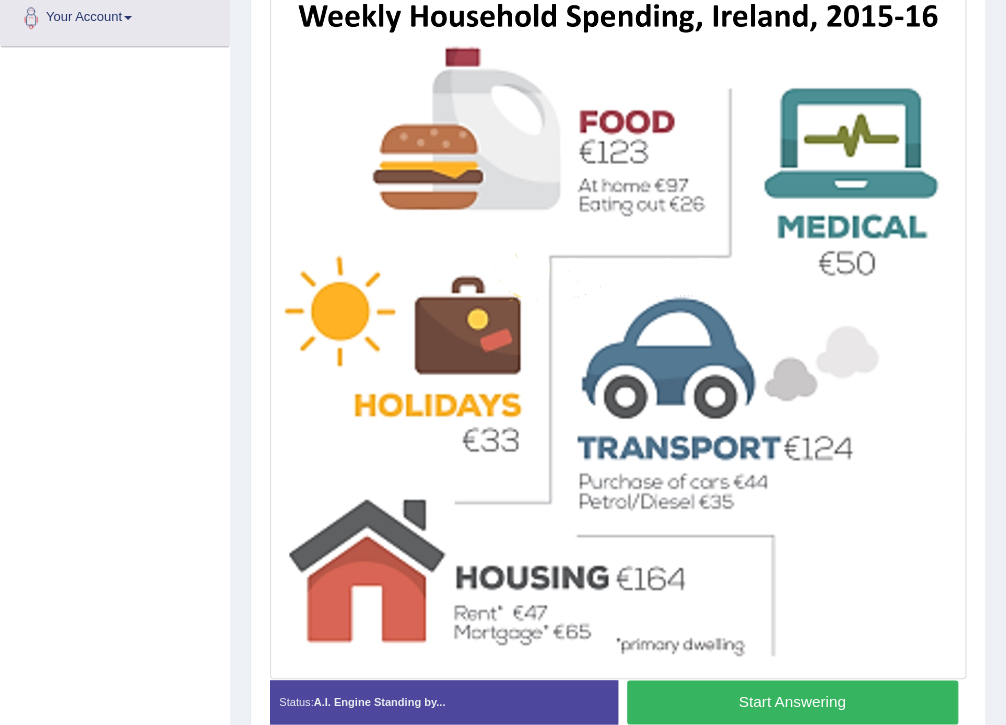 click on "Start Answering" at bounding box center (792, 701) 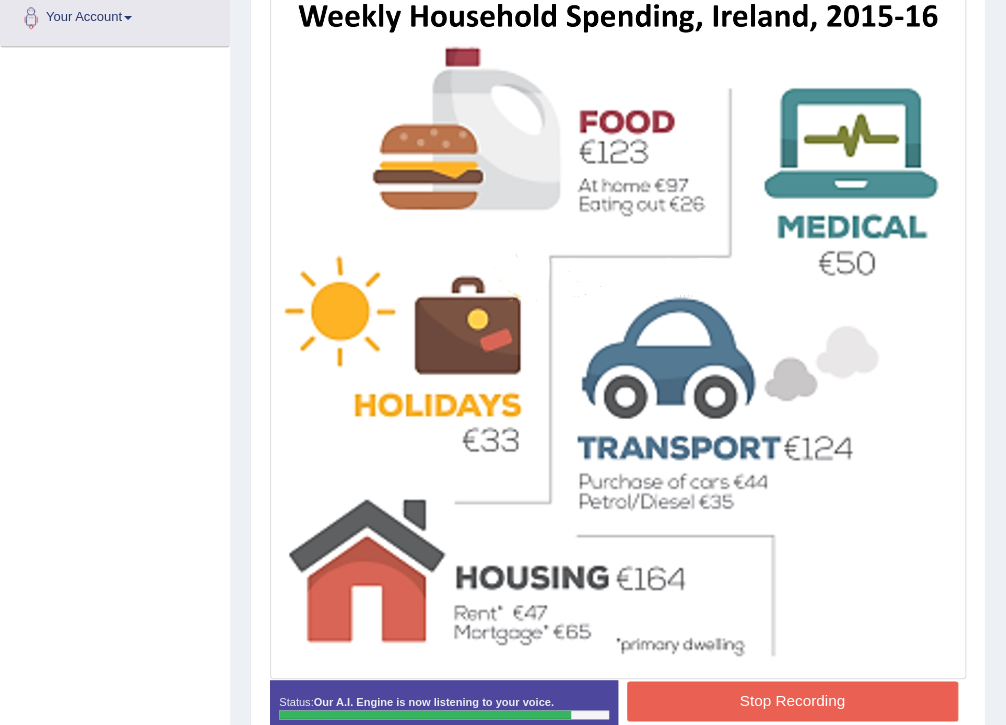 click on "Stop Recording" at bounding box center (792, 700) 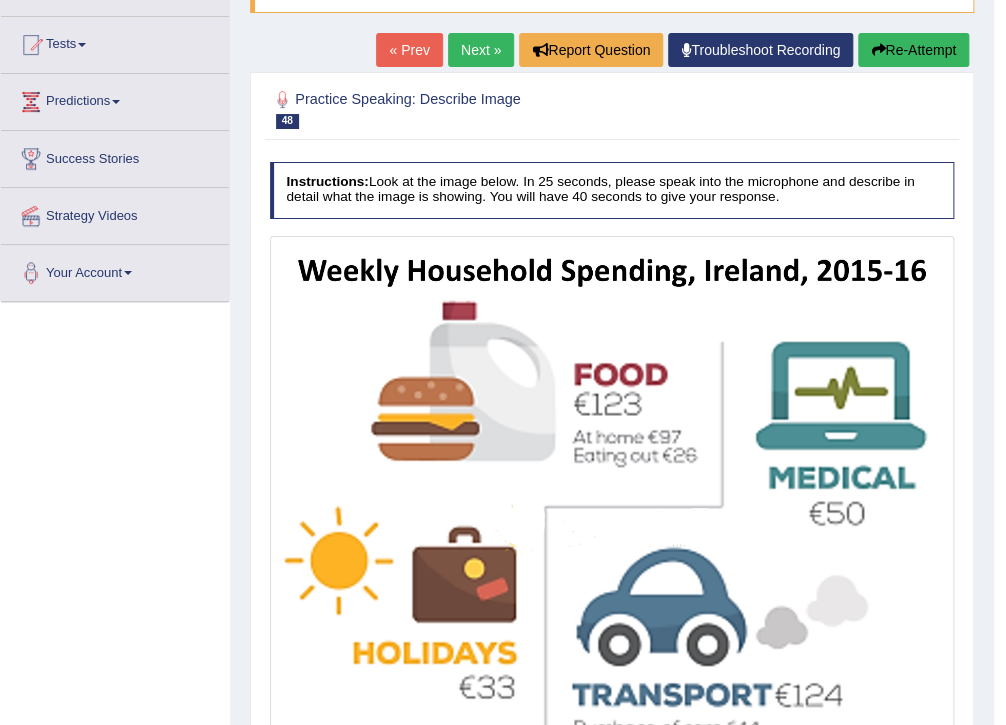 scroll, scrollTop: 169, scrollLeft: 0, axis: vertical 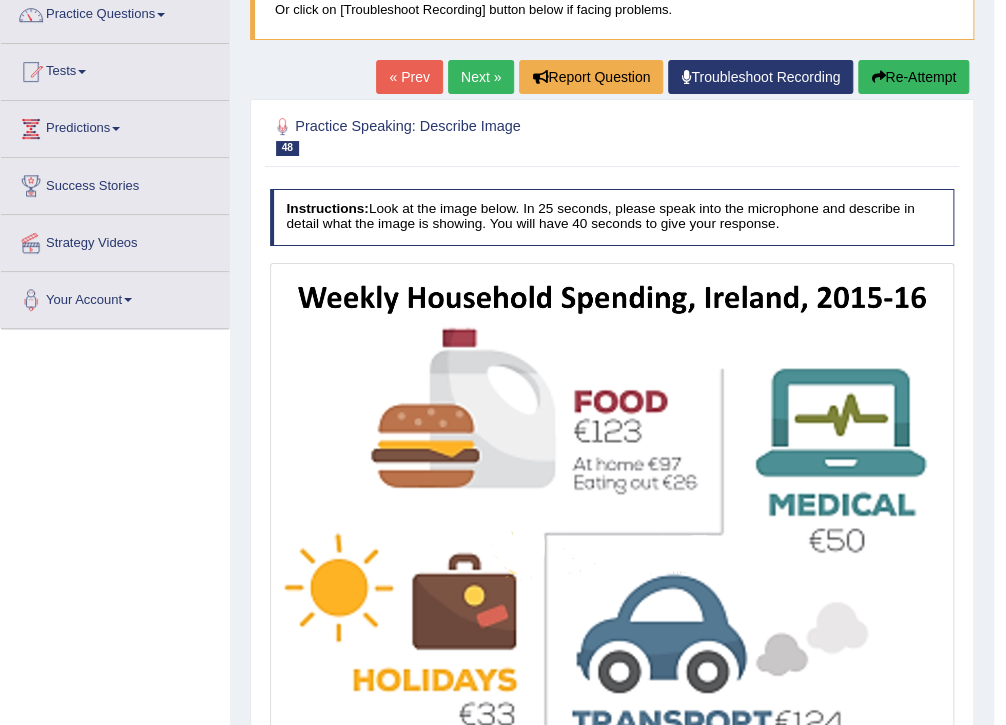 click on "Next »" at bounding box center [481, 77] 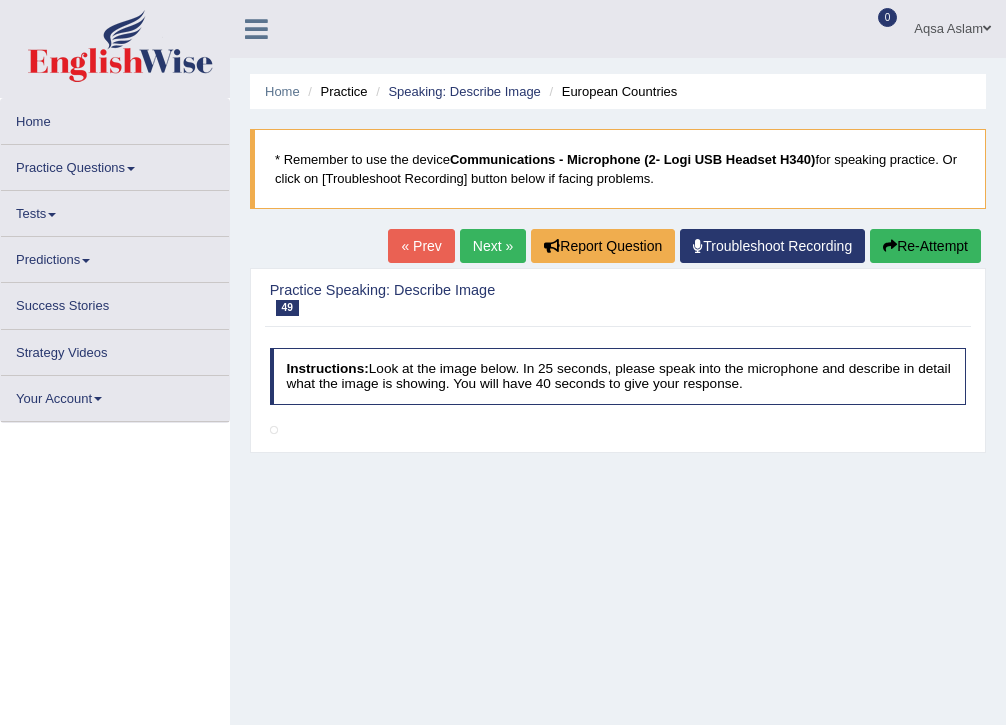scroll, scrollTop: 0, scrollLeft: 0, axis: both 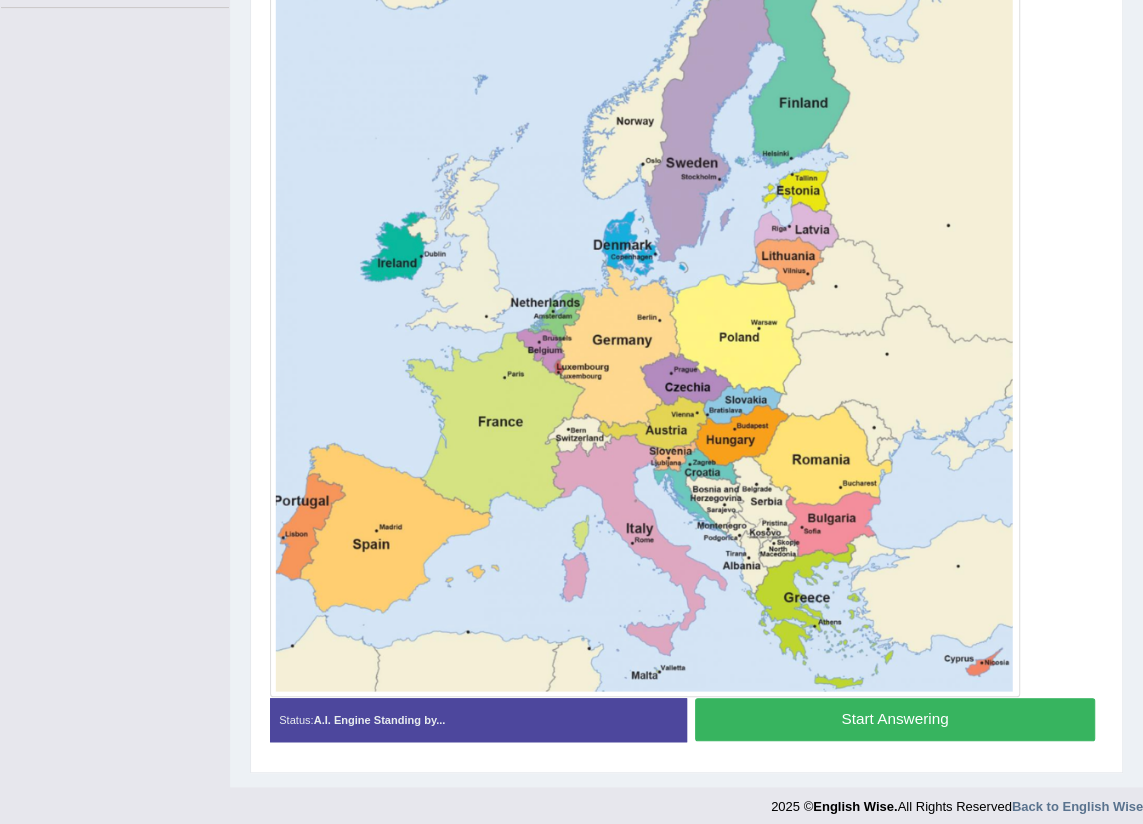 click on "Start Answering" at bounding box center (895, 719) 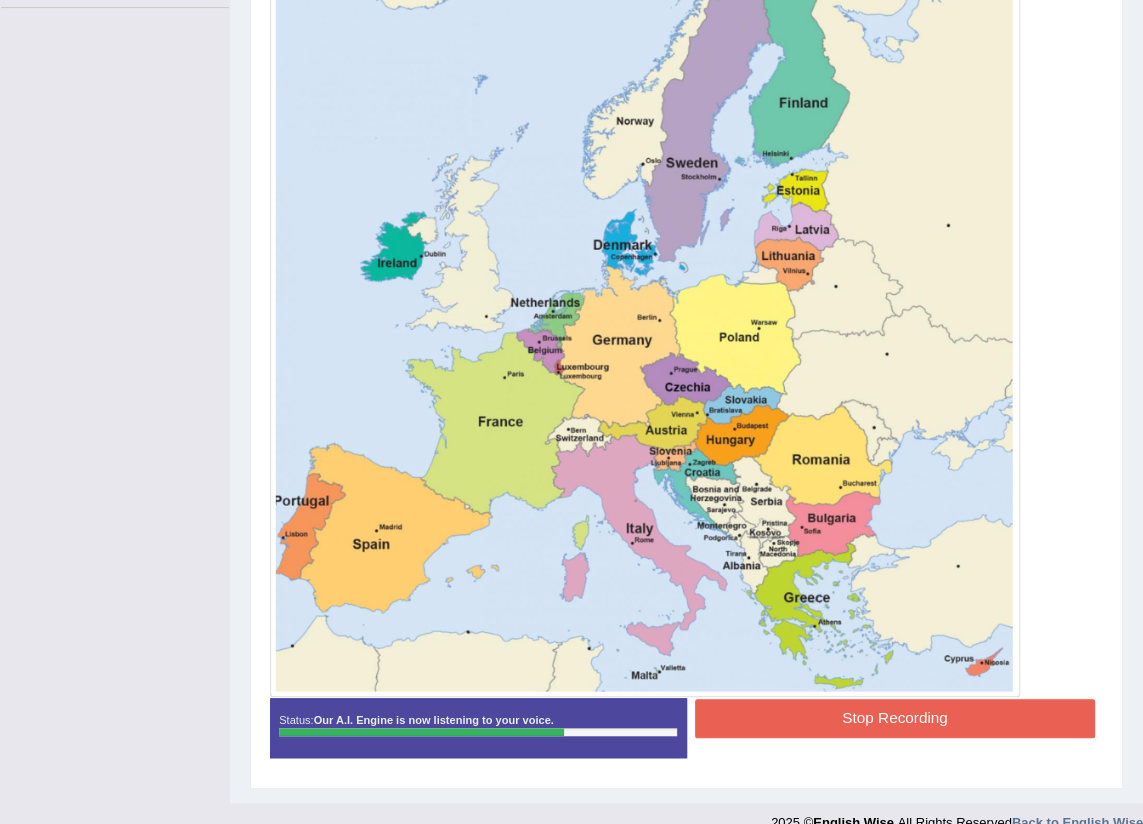 click on "Stop Recording" at bounding box center [895, 718] 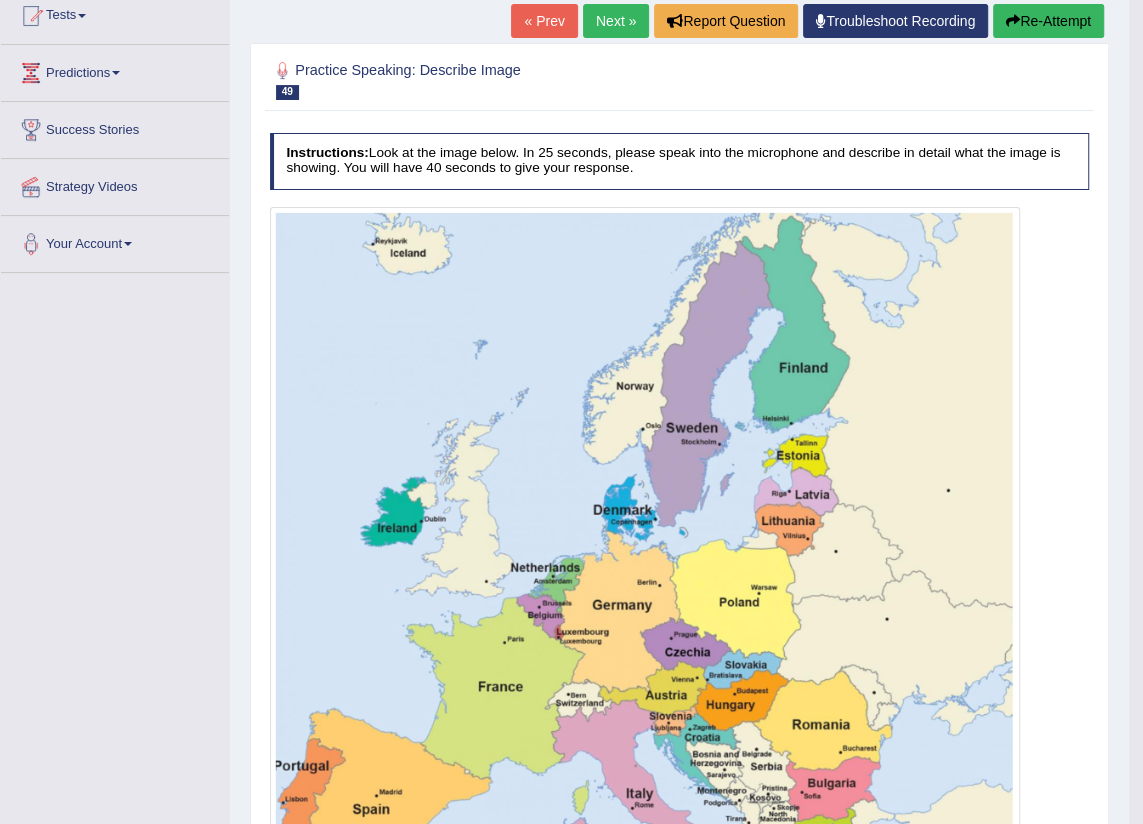 scroll, scrollTop: 127, scrollLeft: 0, axis: vertical 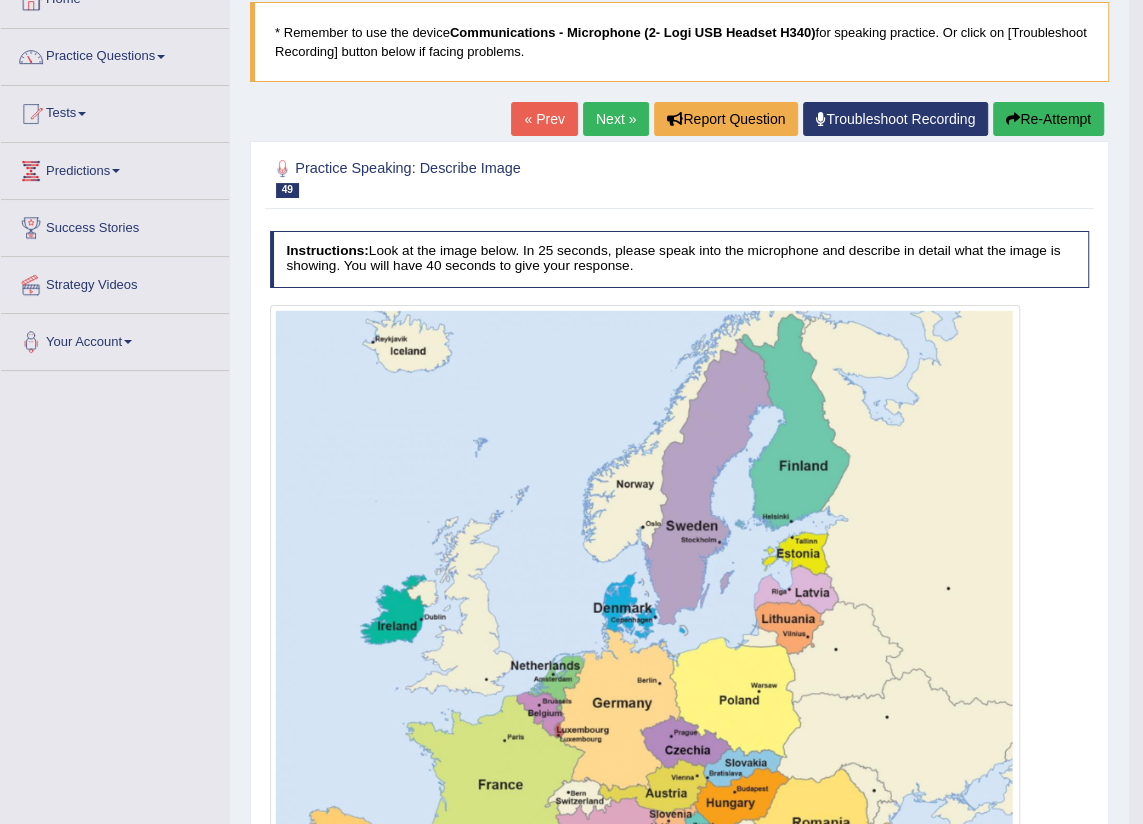 click on "Next »" at bounding box center (616, 119) 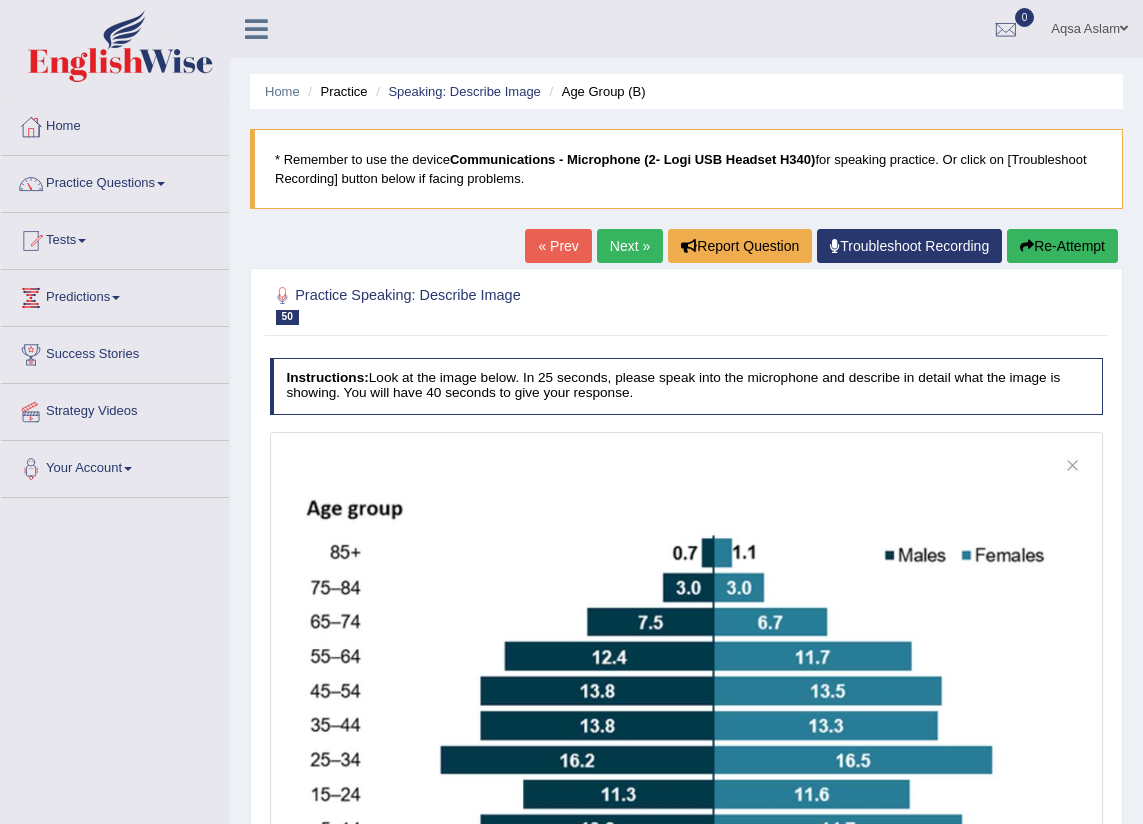 scroll, scrollTop: 282, scrollLeft: 0, axis: vertical 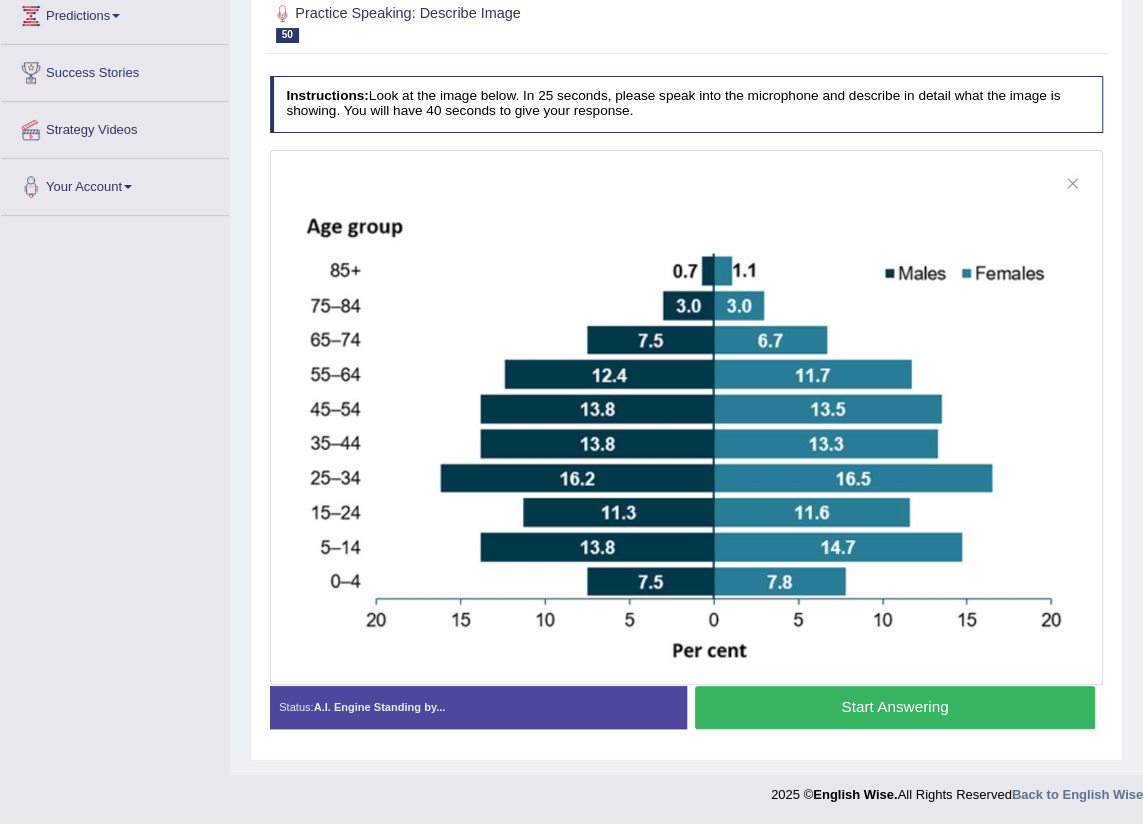 click on "Start Answering" at bounding box center [895, 707] 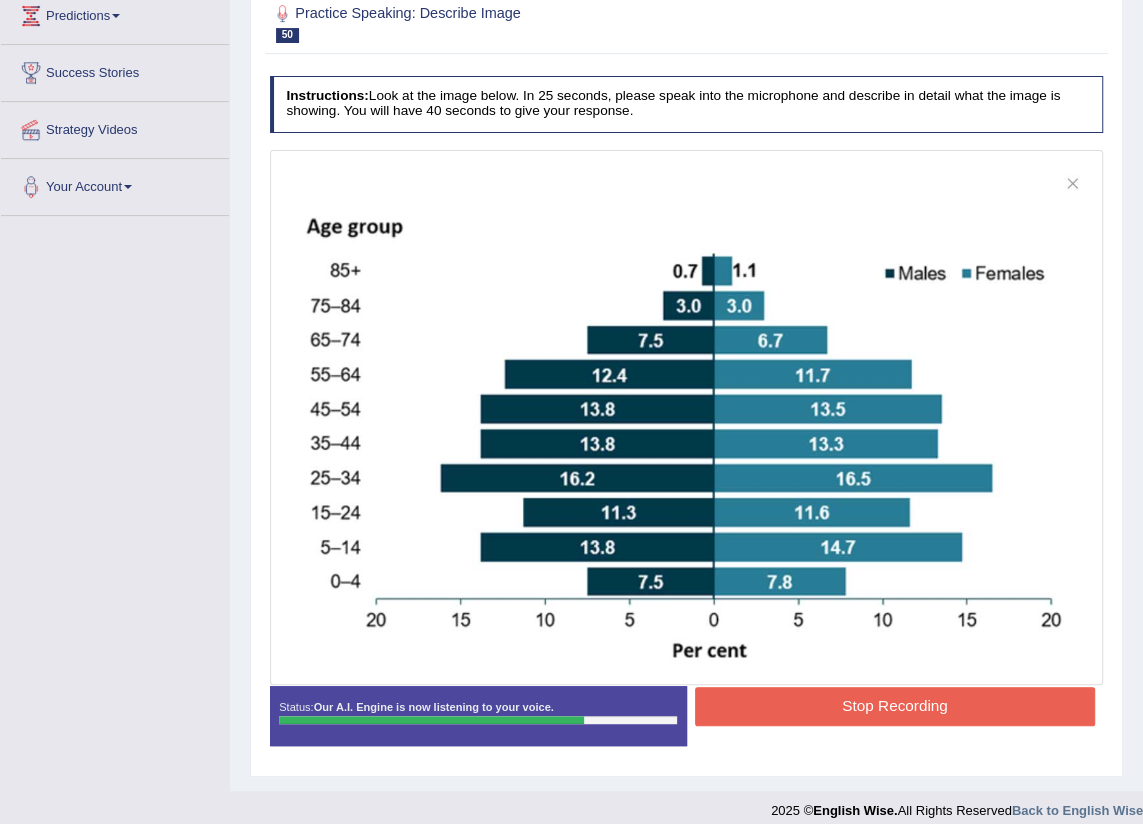 click on "Stop Recording" at bounding box center (895, 706) 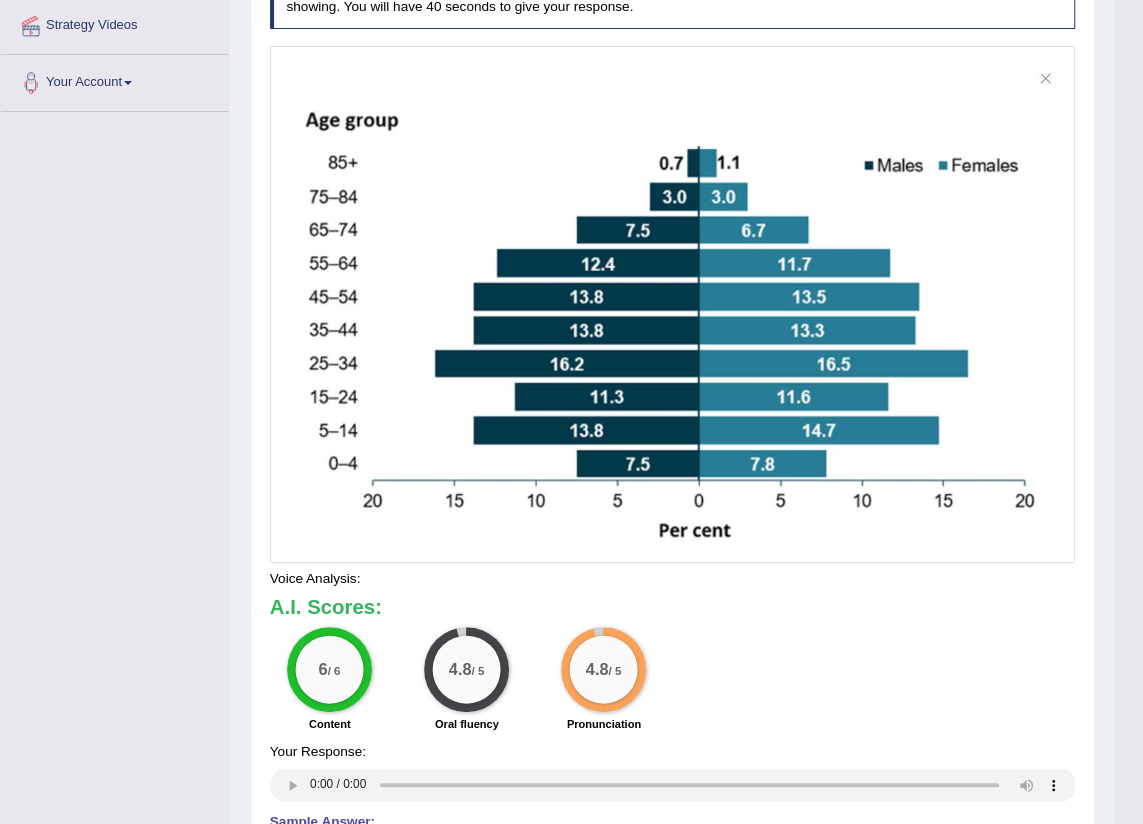 scroll, scrollTop: 390, scrollLeft: 0, axis: vertical 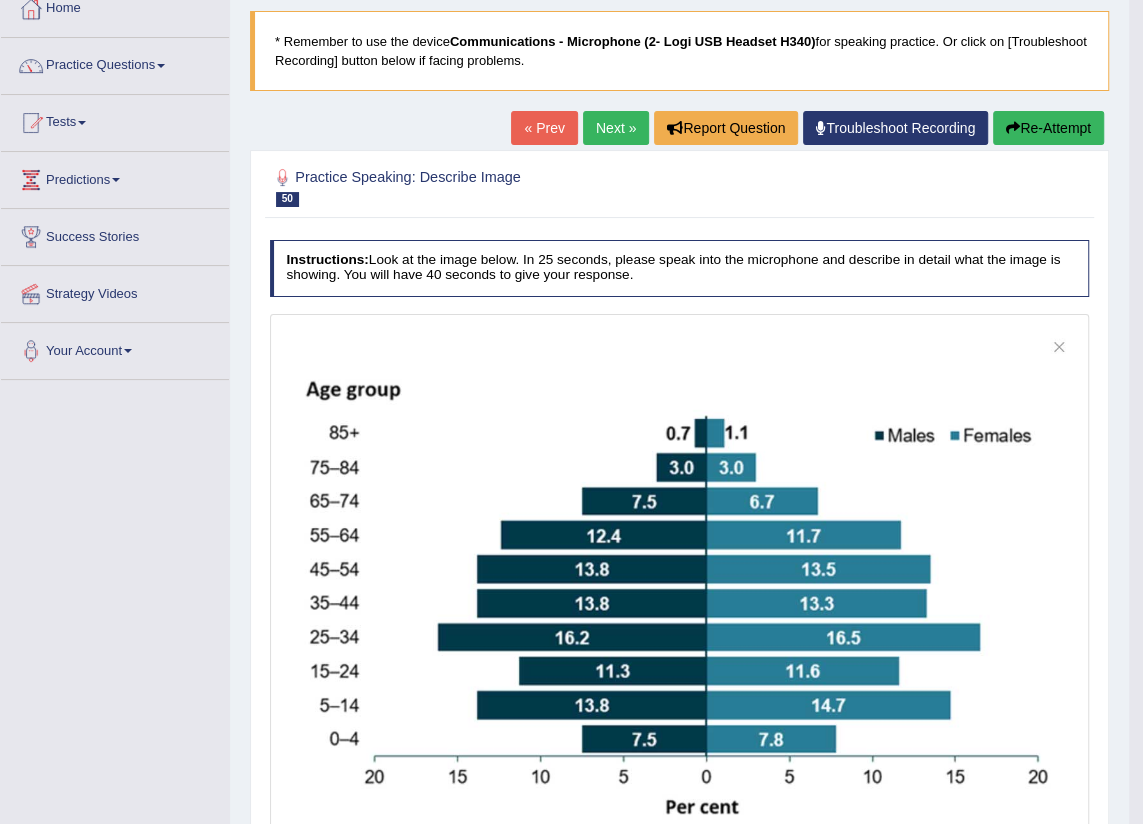 click on "Next »" at bounding box center [616, 128] 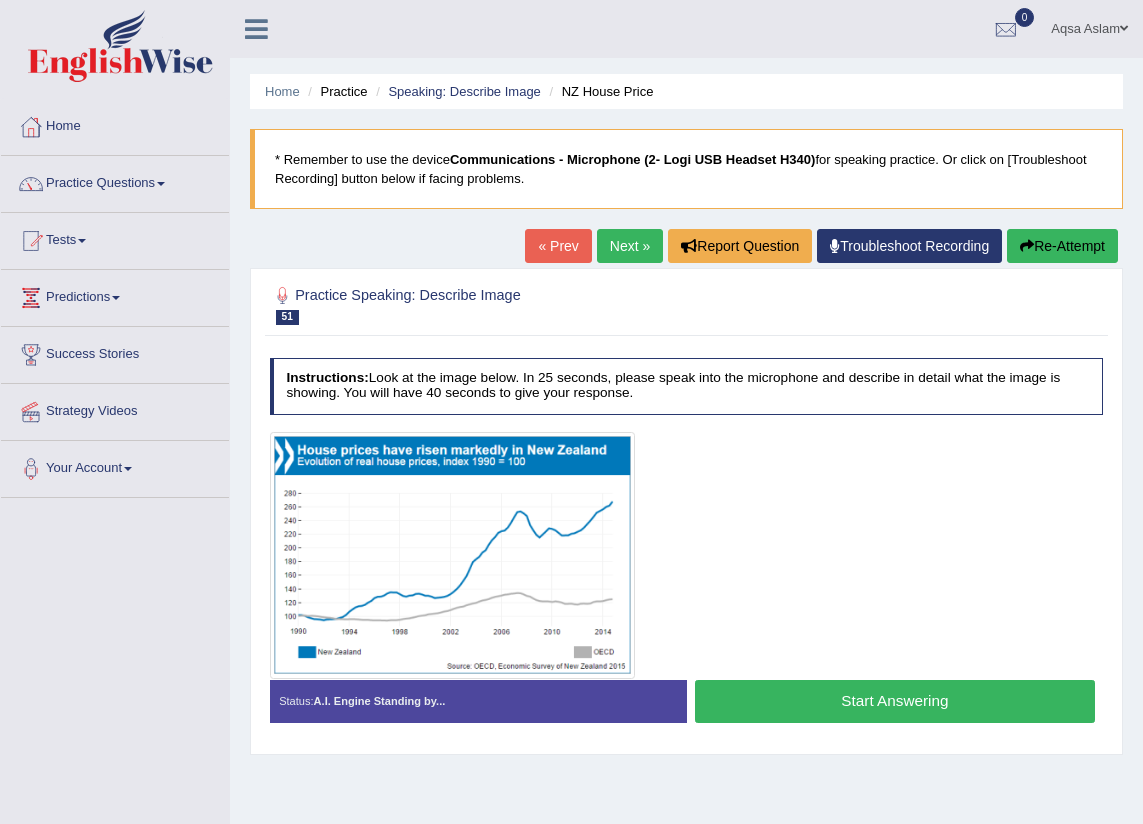 scroll, scrollTop: 0, scrollLeft: 0, axis: both 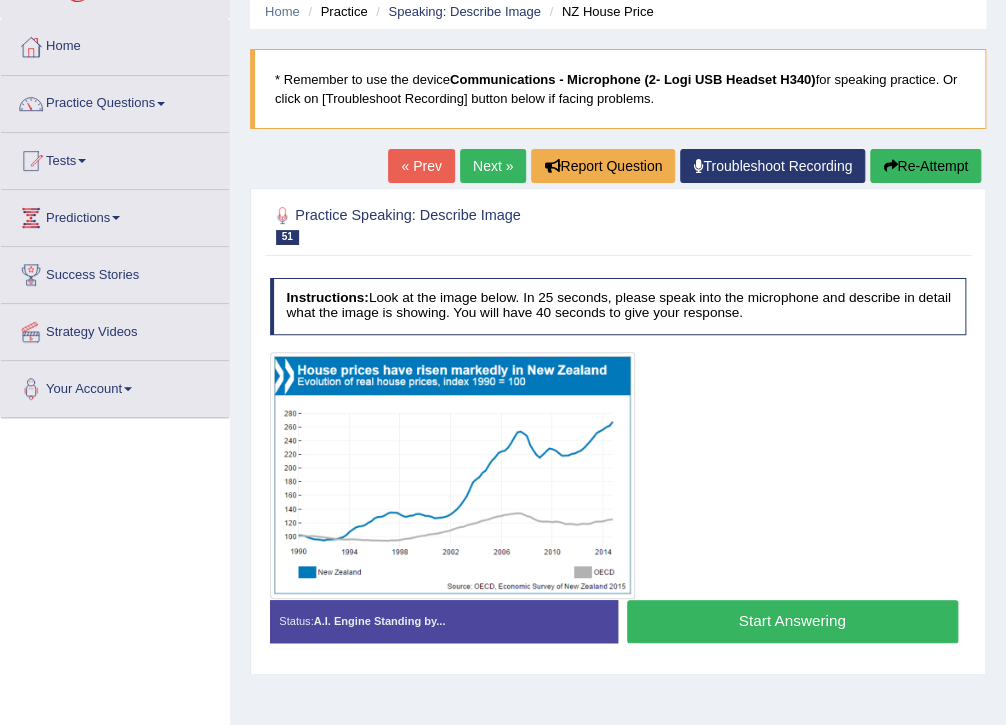 click on "Start Answering" at bounding box center [792, 621] 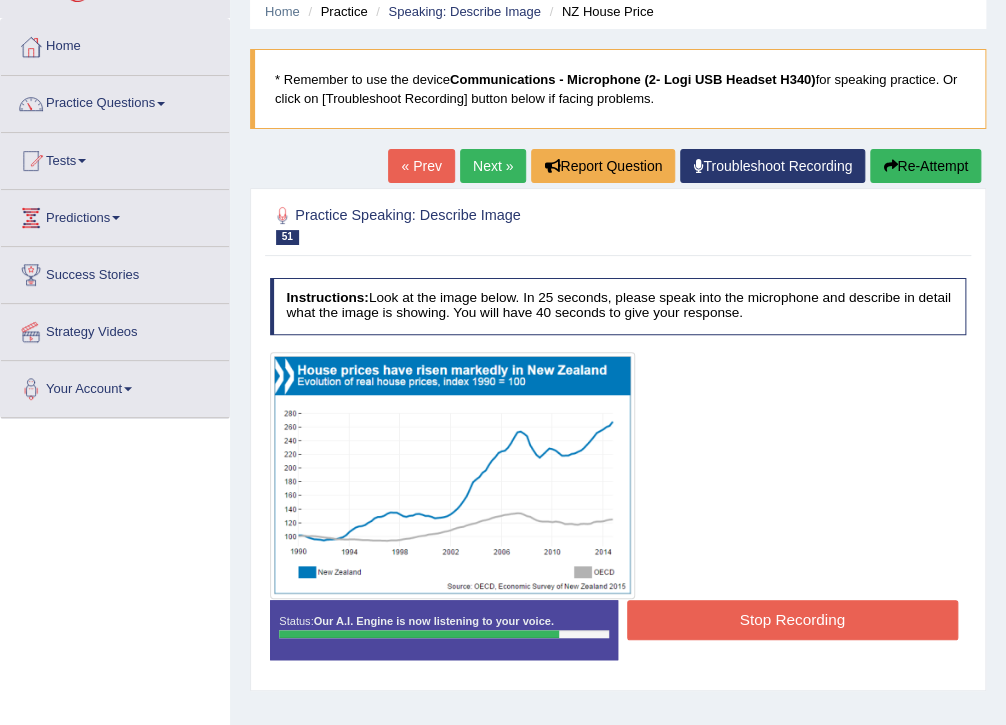 click on "Stop Recording" at bounding box center [792, 619] 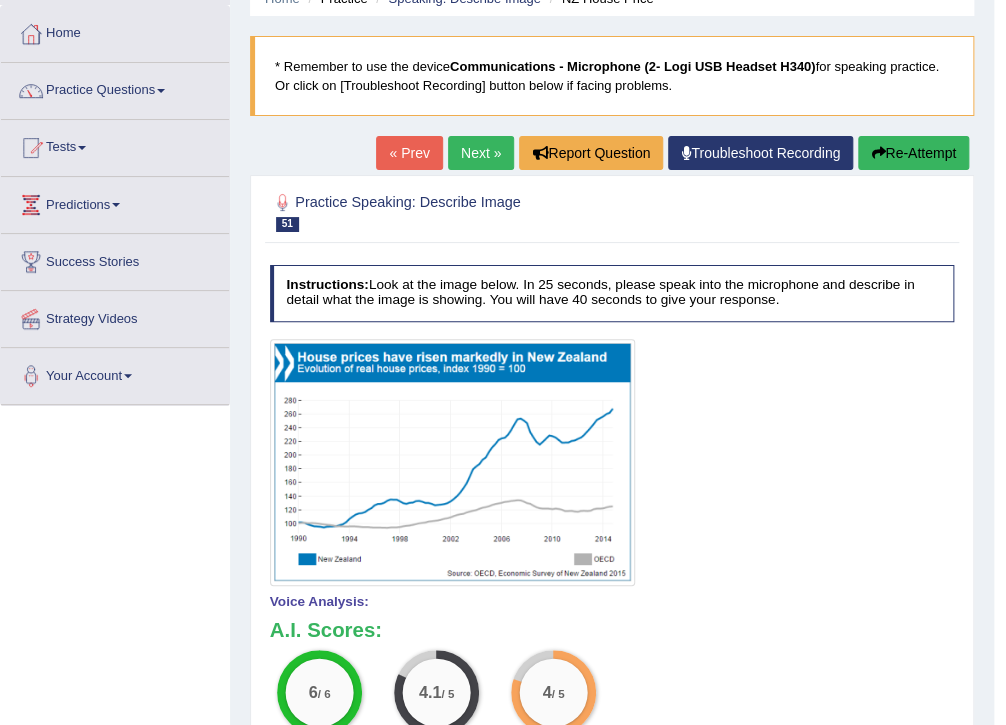 scroll, scrollTop: 0, scrollLeft: 0, axis: both 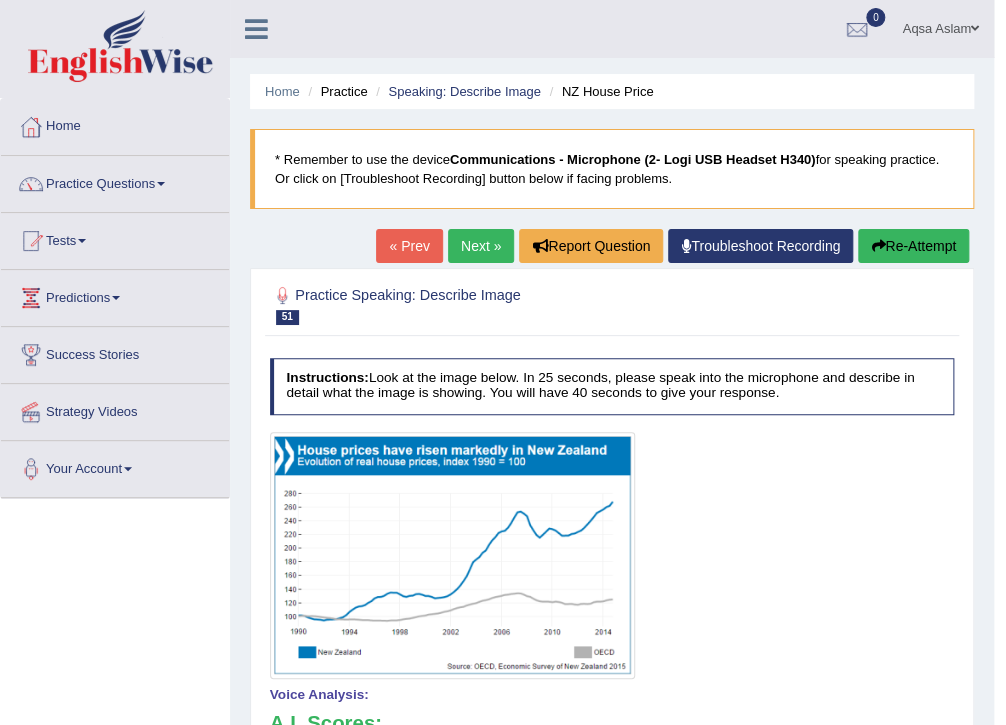 click on "Next »" at bounding box center (481, 246) 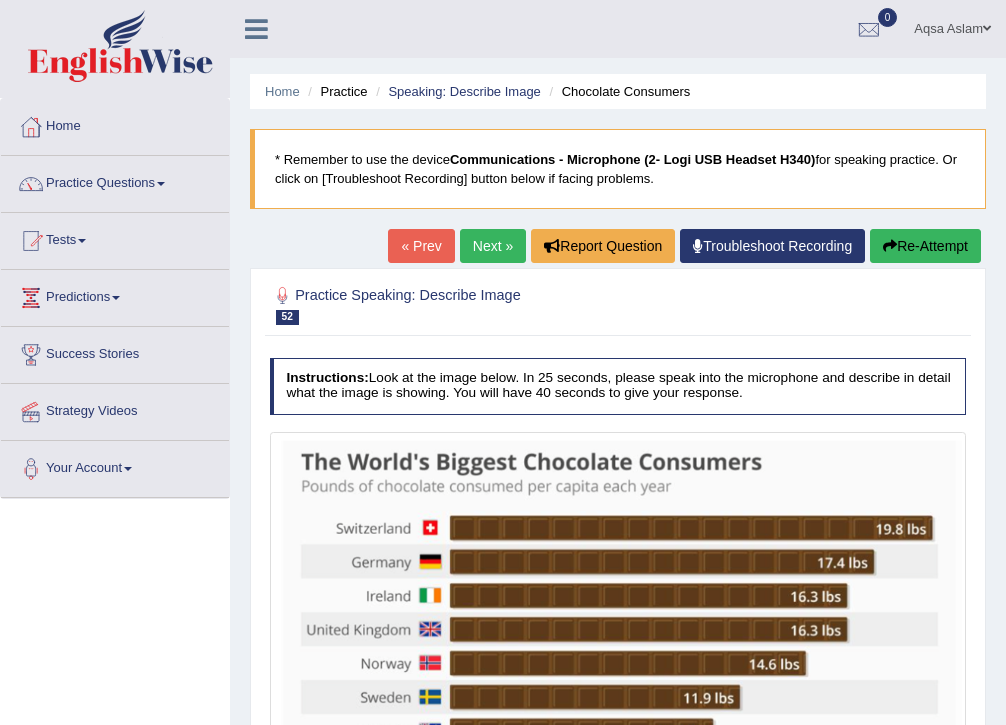 scroll, scrollTop: 113, scrollLeft: 0, axis: vertical 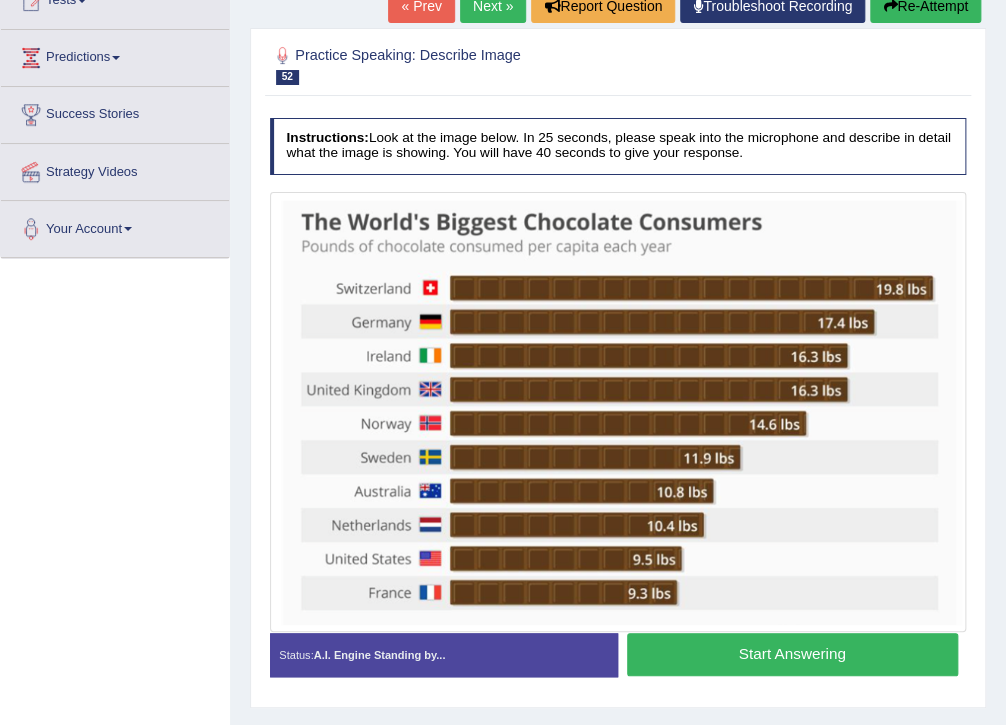 click on "Start Answering" at bounding box center (792, 654) 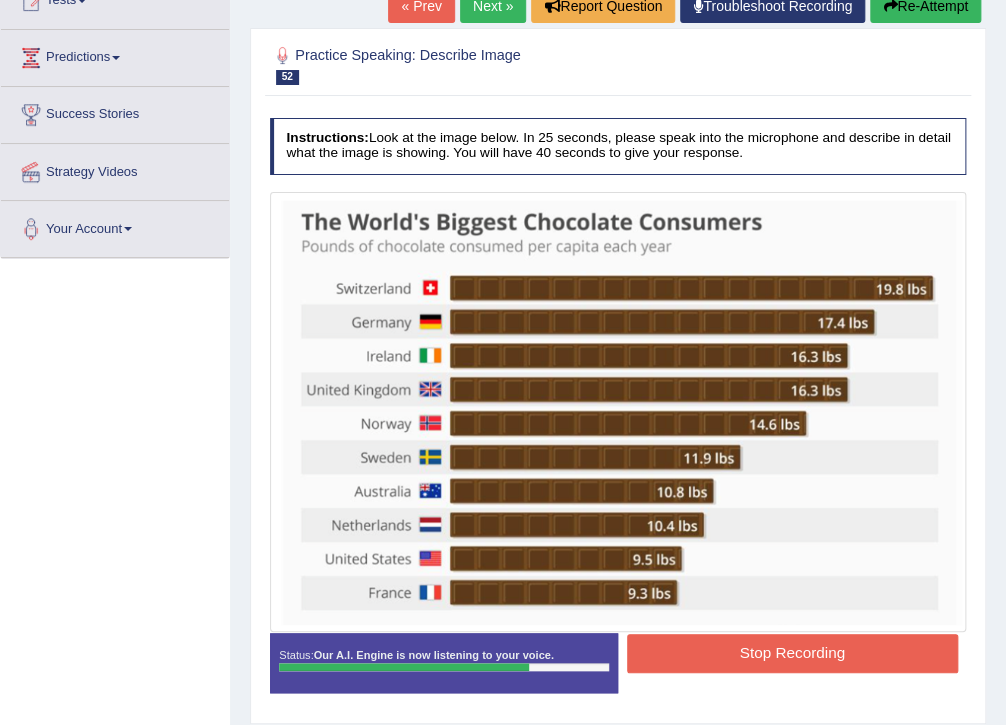 click on "Stop Recording" at bounding box center [792, 653] 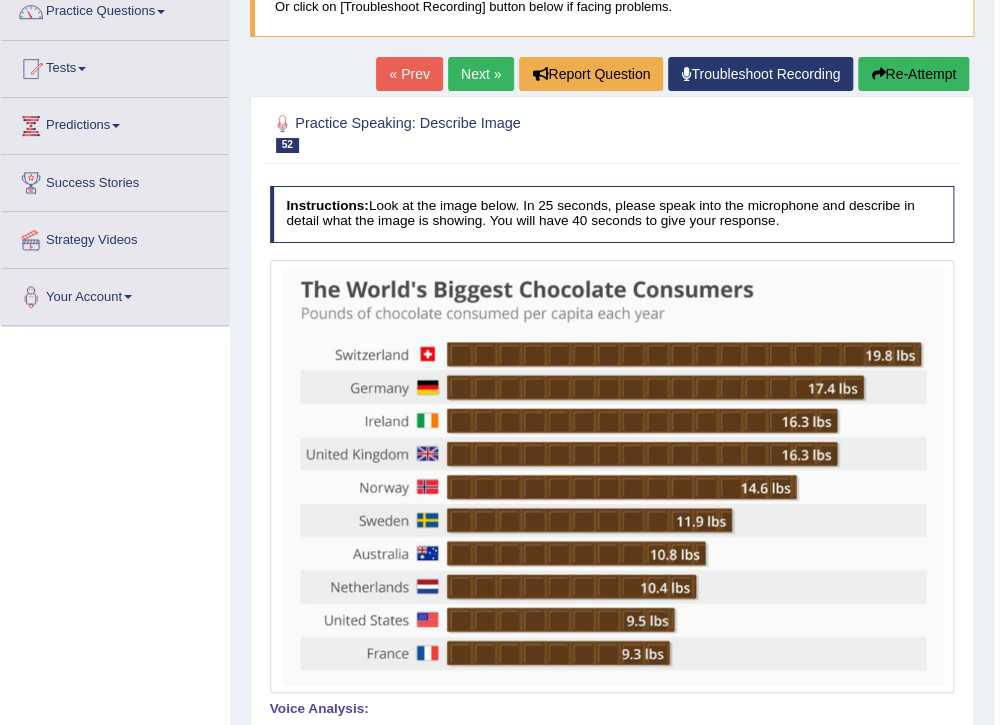 scroll, scrollTop: 160, scrollLeft: 0, axis: vertical 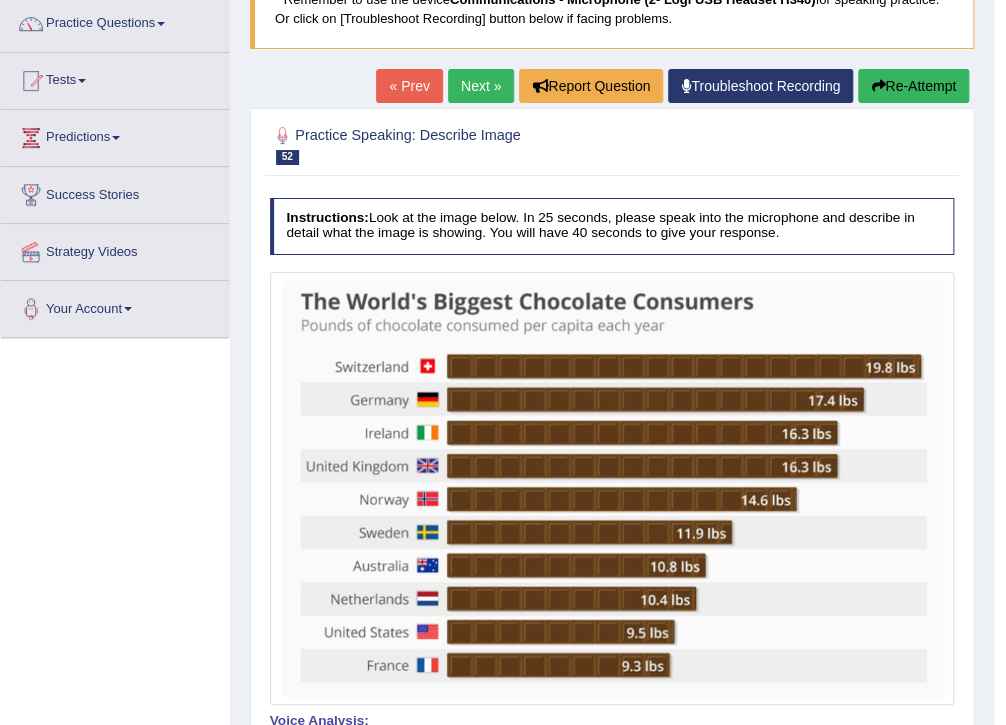 click on "Next »" at bounding box center [481, 86] 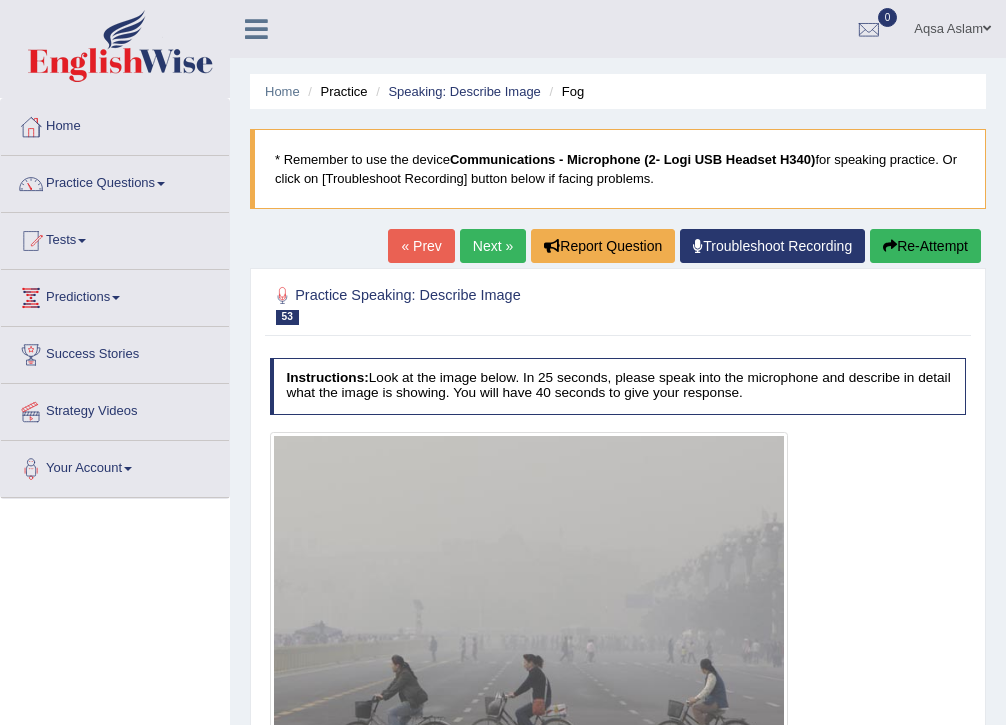 scroll, scrollTop: 160, scrollLeft: 0, axis: vertical 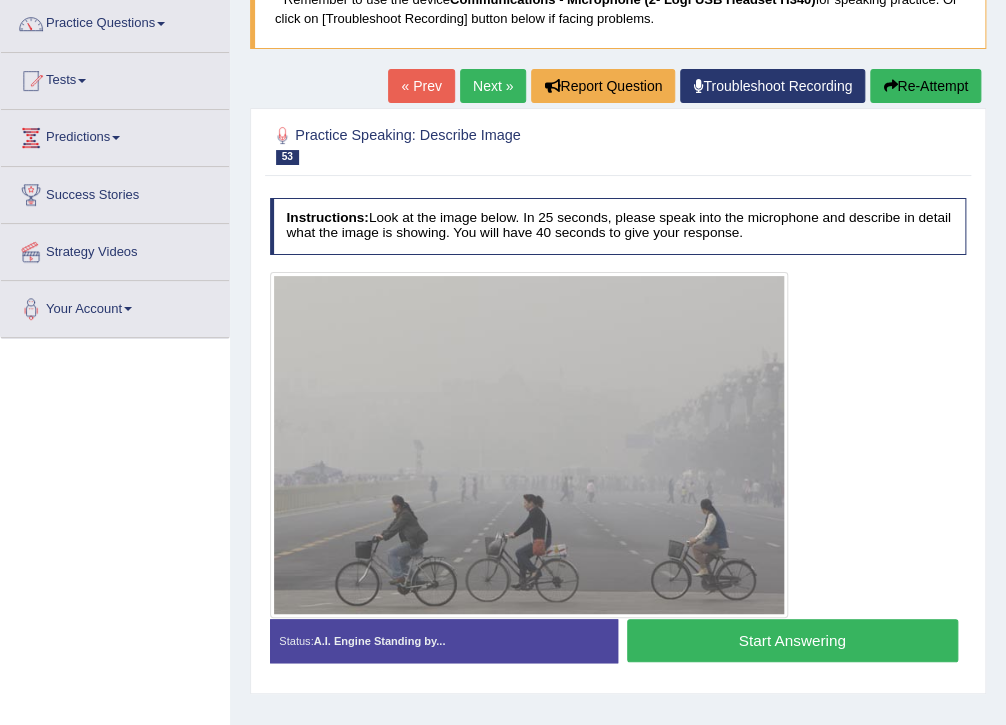 click on "Start Answering" at bounding box center (792, 640) 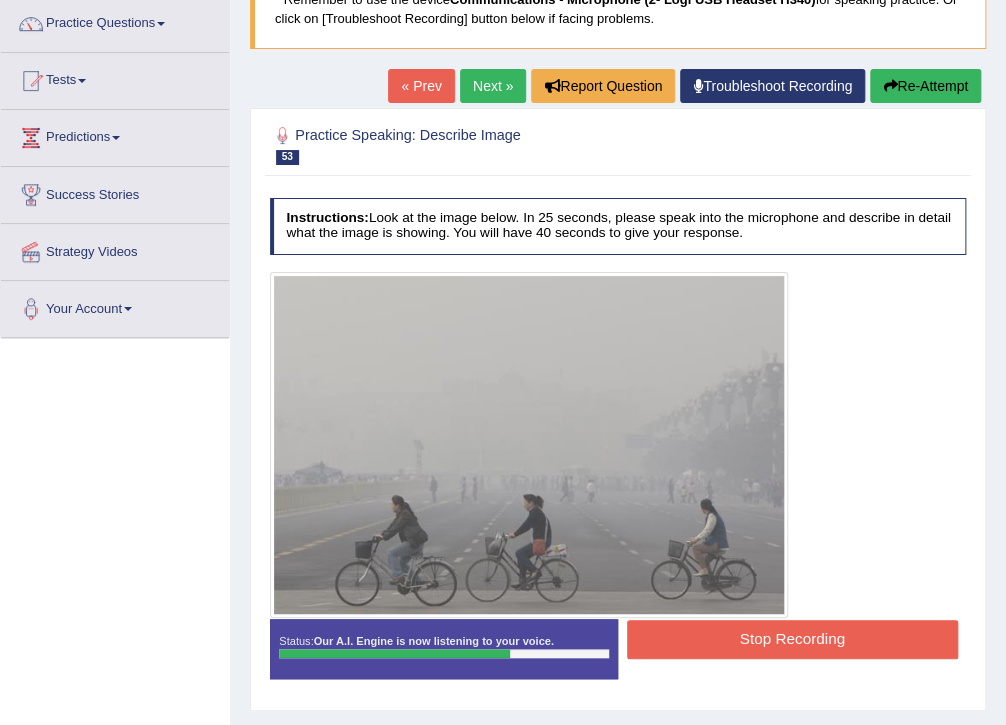 click on "Stop Recording" at bounding box center [792, 639] 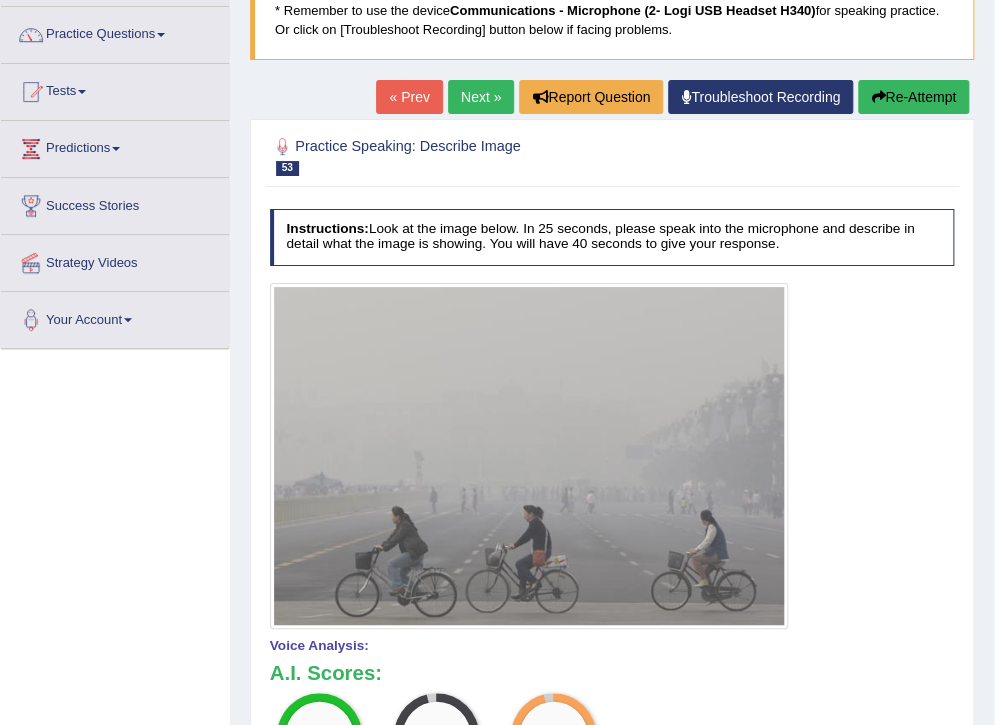 scroll, scrollTop: 80, scrollLeft: 0, axis: vertical 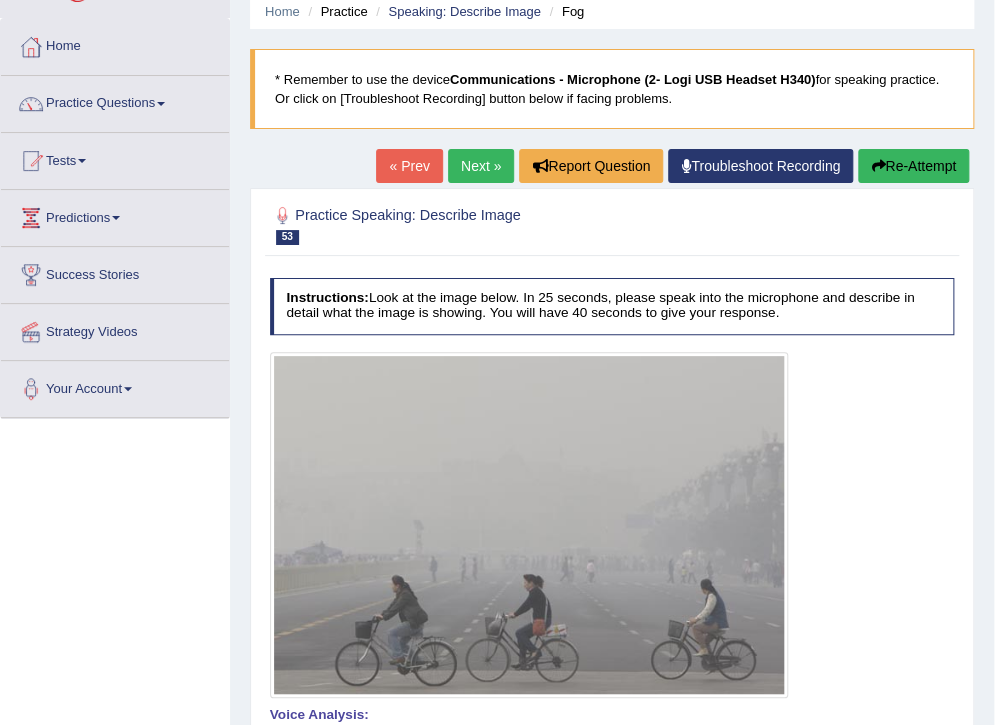 click on "Next »" at bounding box center [481, 166] 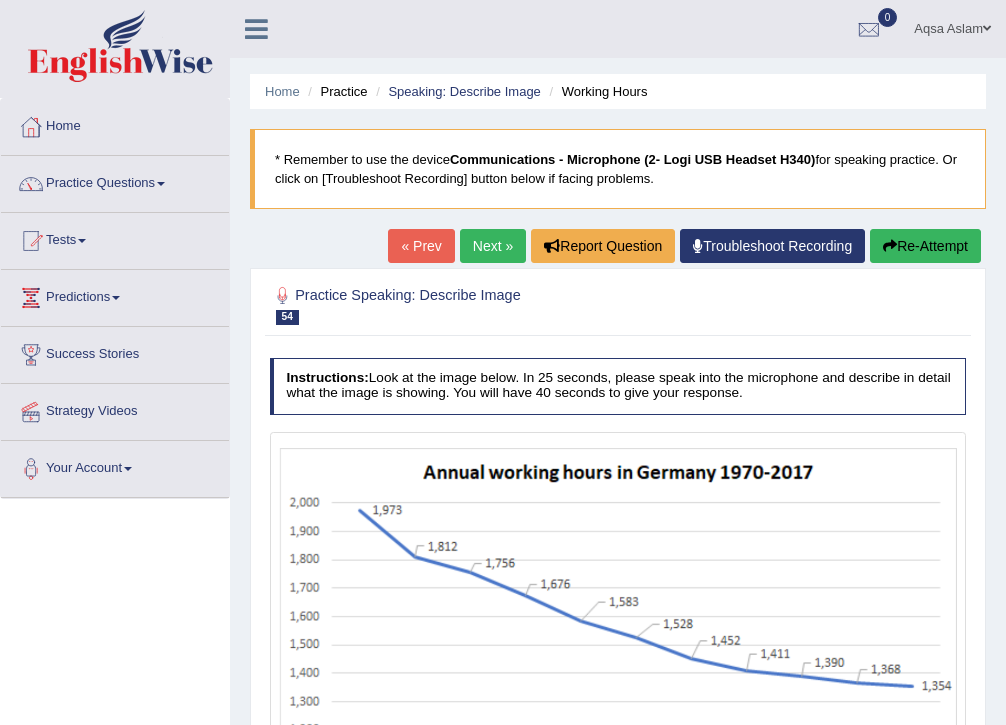 scroll, scrollTop: 0, scrollLeft: 0, axis: both 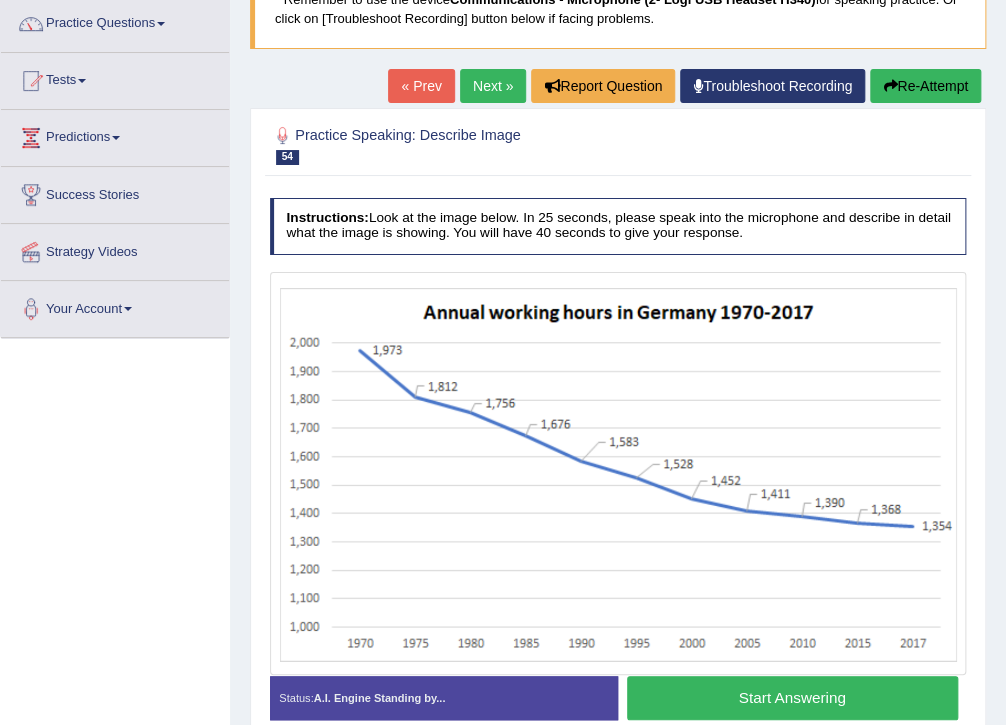 click on "Next »" at bounding box center [493, 86] 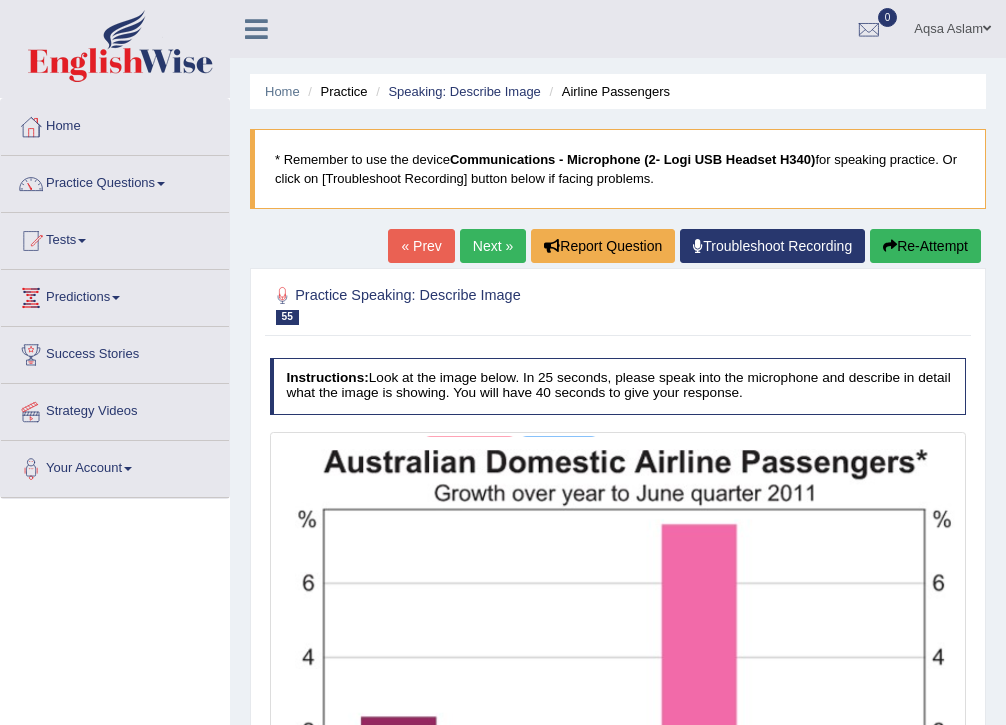 scroll, scrollTop: 0, scrollLeft: 0, axis: both 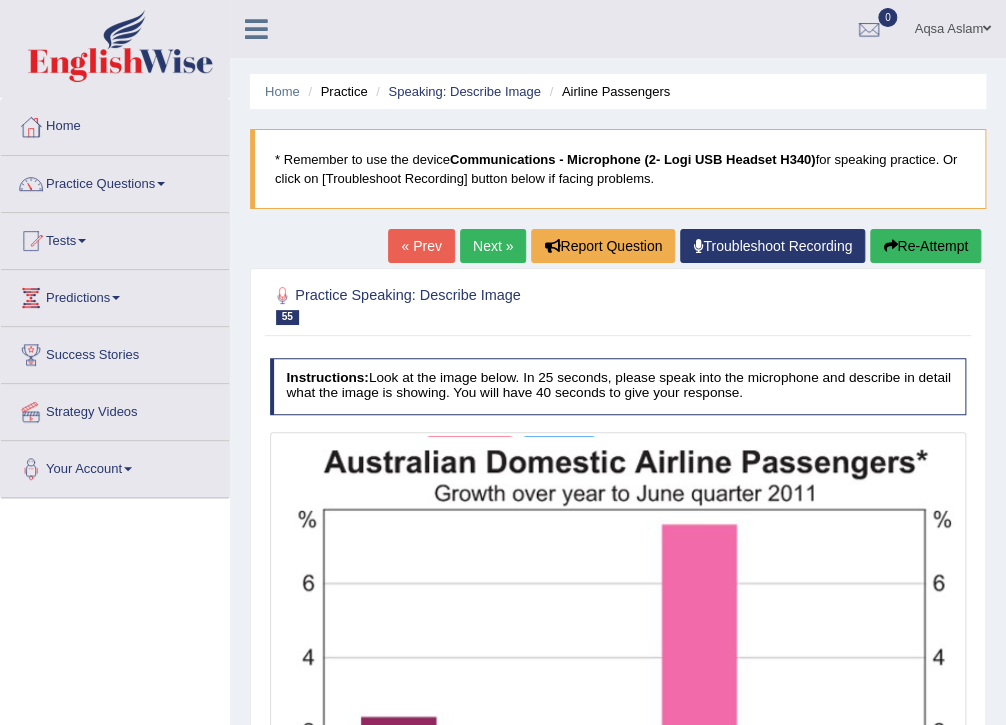 click on "Next »" at bounding box center [493, 246] 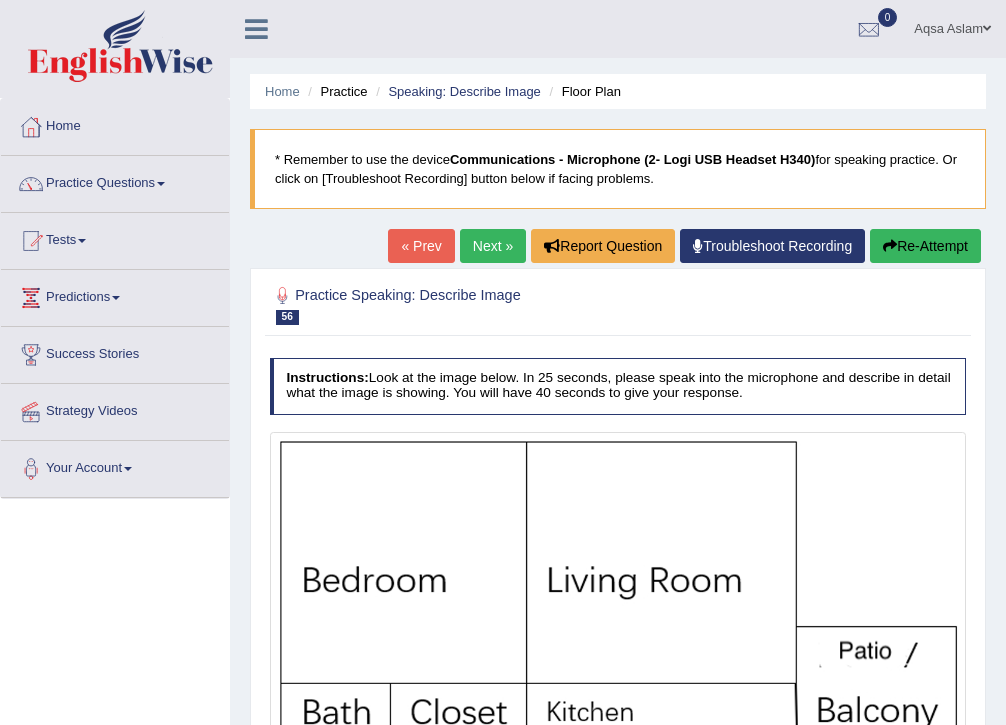 scroll, scrollTop: 0, scrollLeft: 0, axis: both 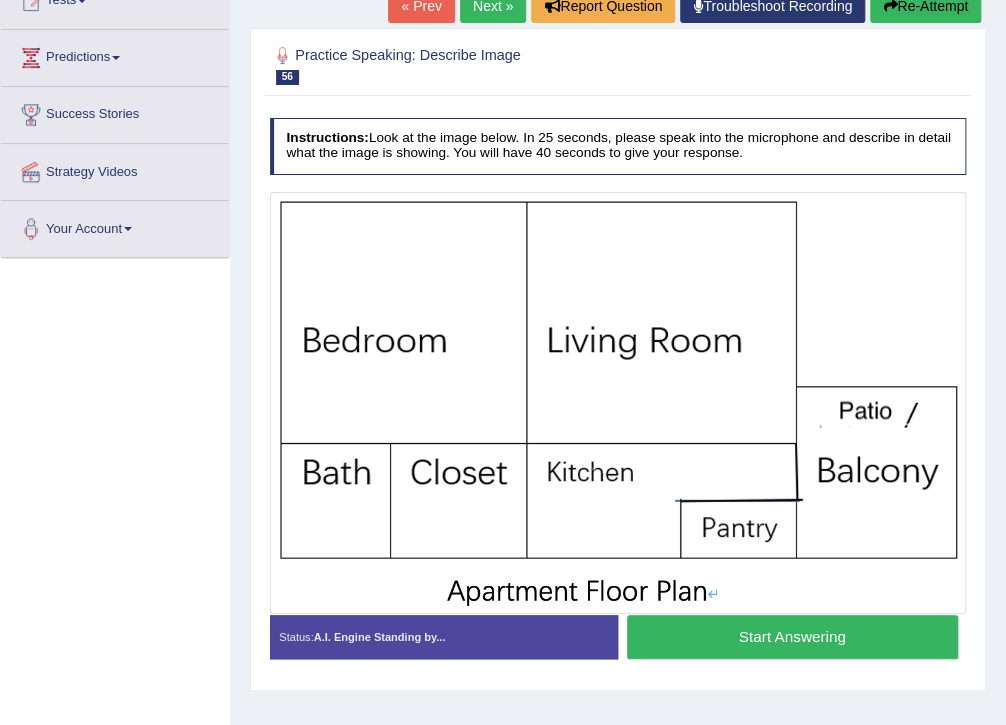 click on "Start Answering" at bounding box center (792, 636) 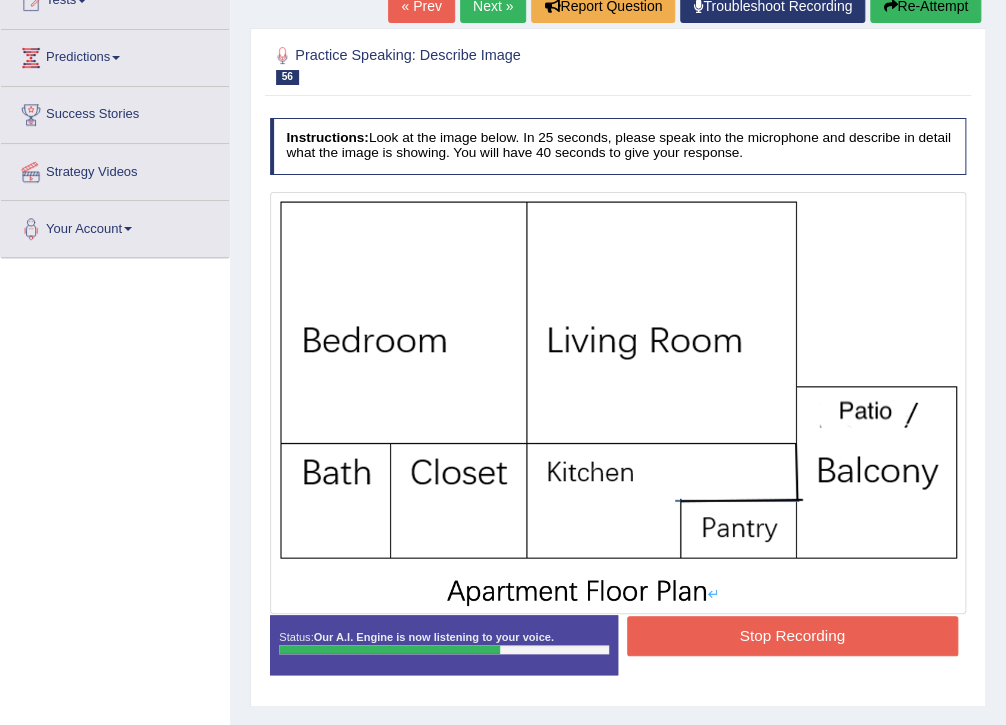 click on "Stop Recording" at bounding box center (792, 635) 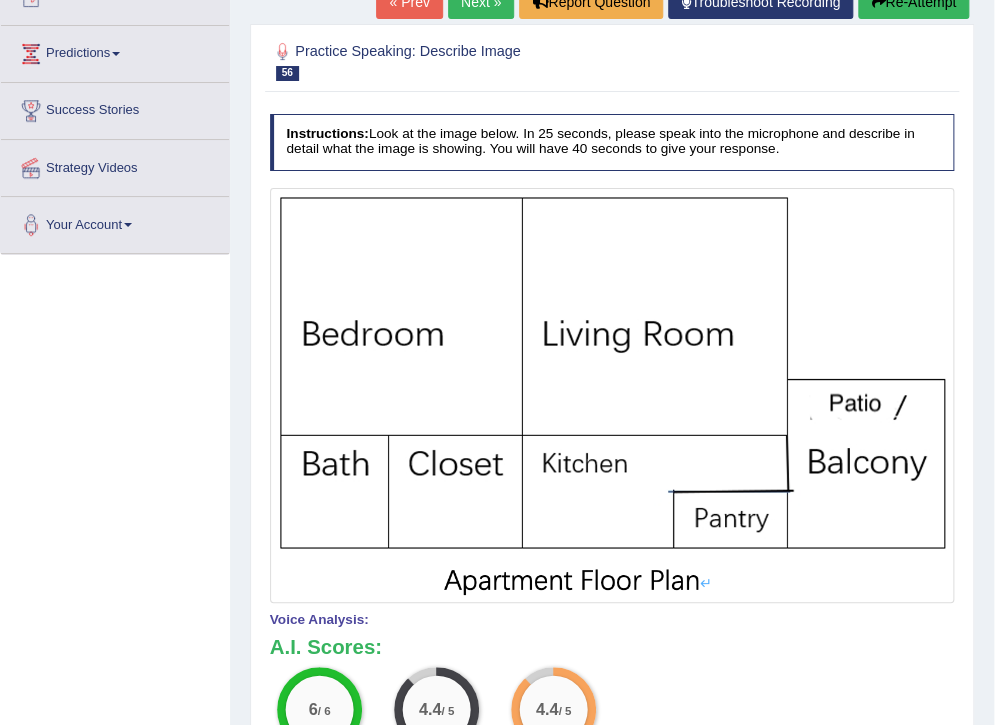 scroll, scrollTop: 218, scrollLeft: 0, axis: vertical 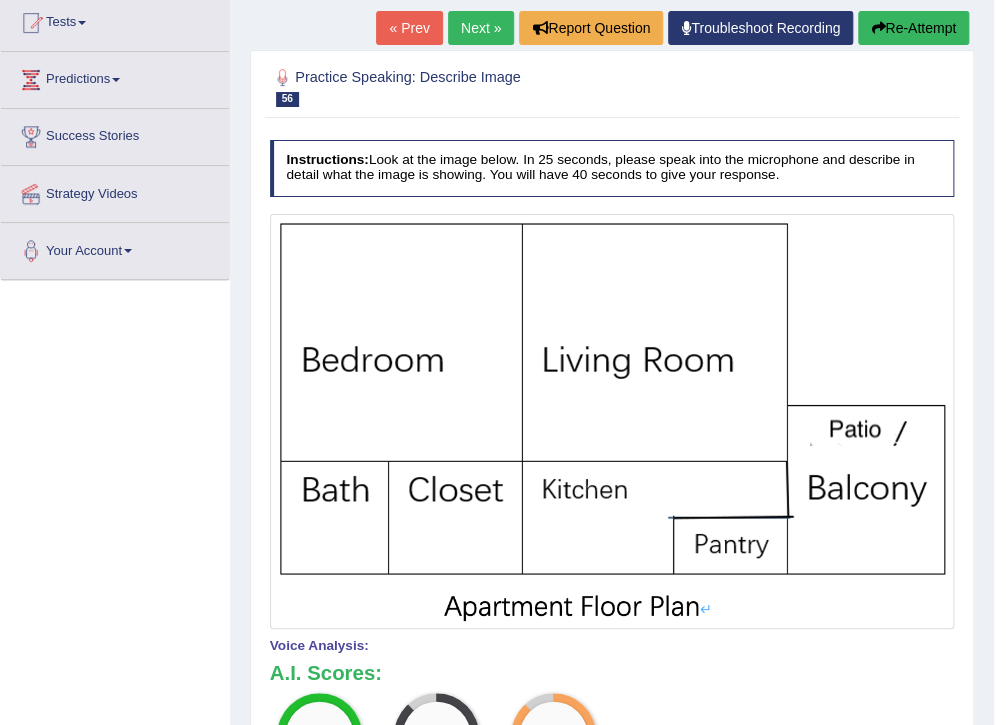 click on "Next »" at bounding box center [481, 28] 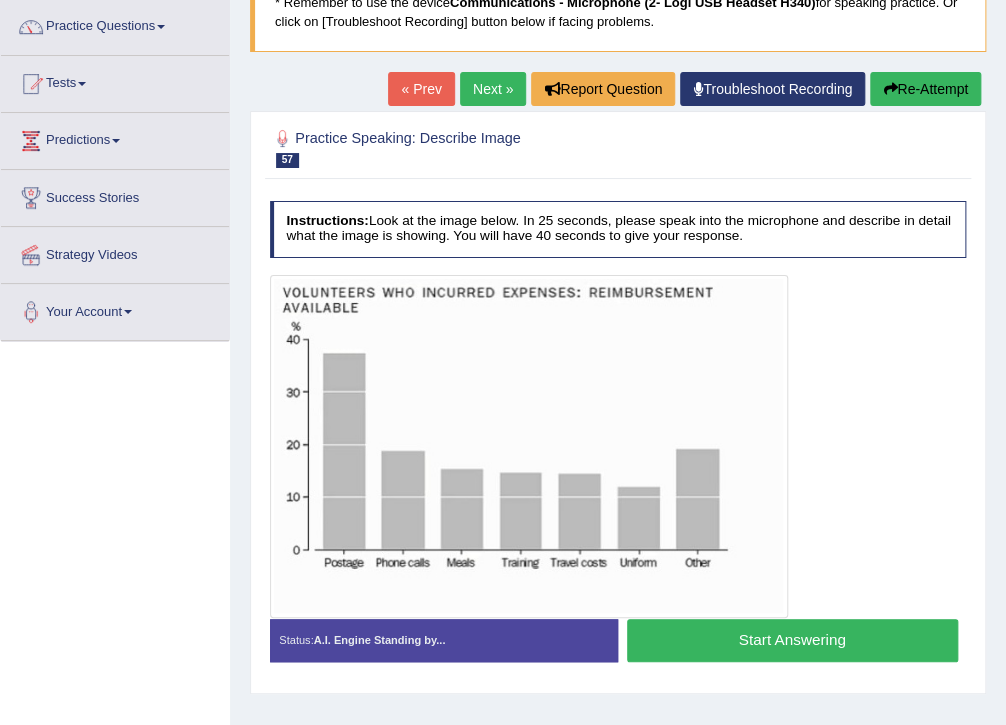scroll, scrollTop: 236, scrollLeft: 0, axis: vertical 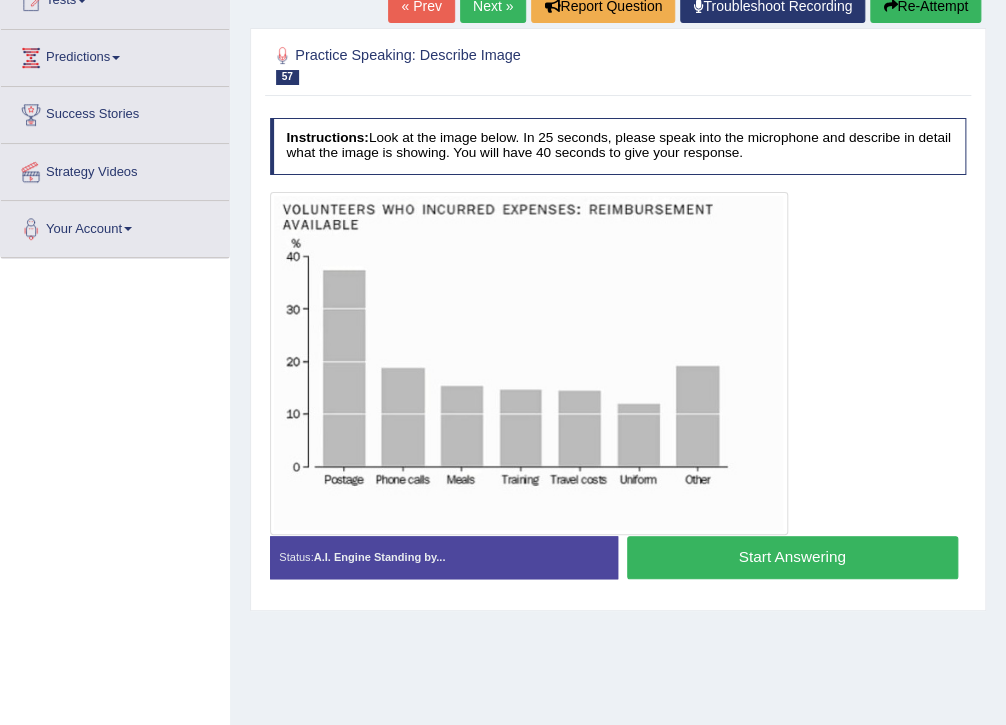 click on "Start Answering" at bounding box center [792, 557] 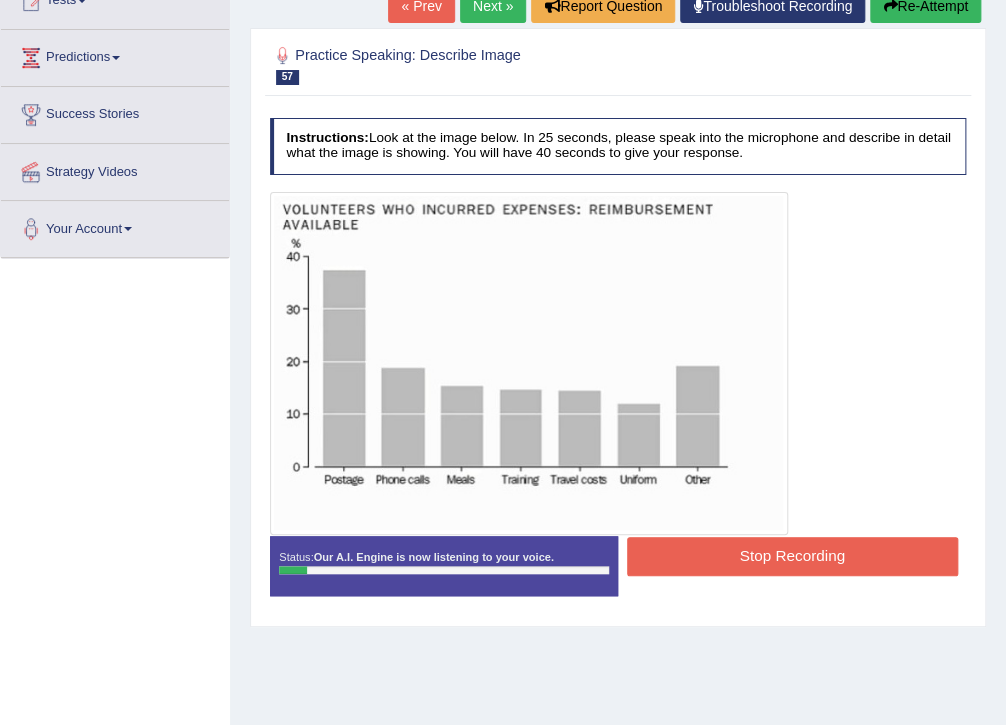 click on "Re-Attempt" at bounding box center [925, 6] 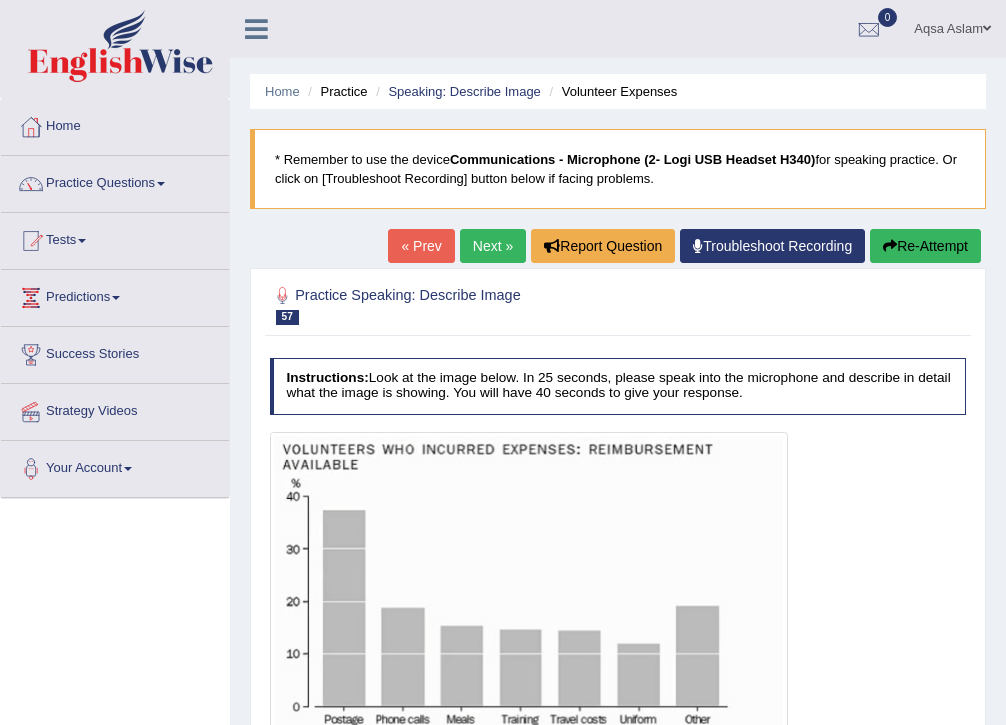 scroll, scrollTop: 240, scrollLeft: 0, axis: vertical 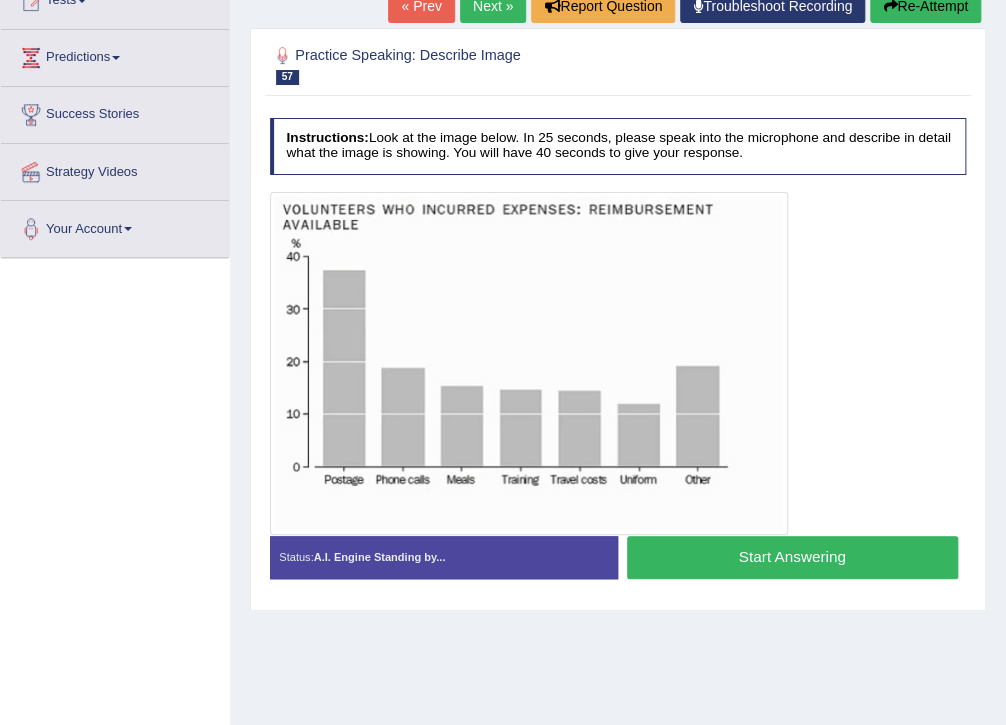 click at bounding box center (529, 363) 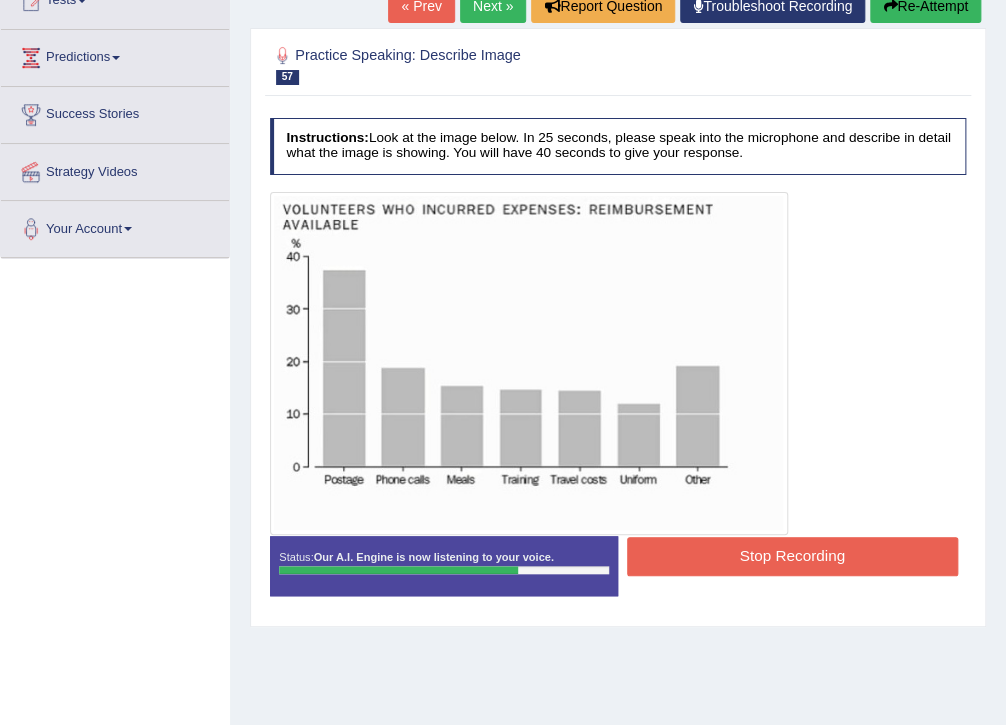 click on "Stop Recording" at bounding box center [792, 556] 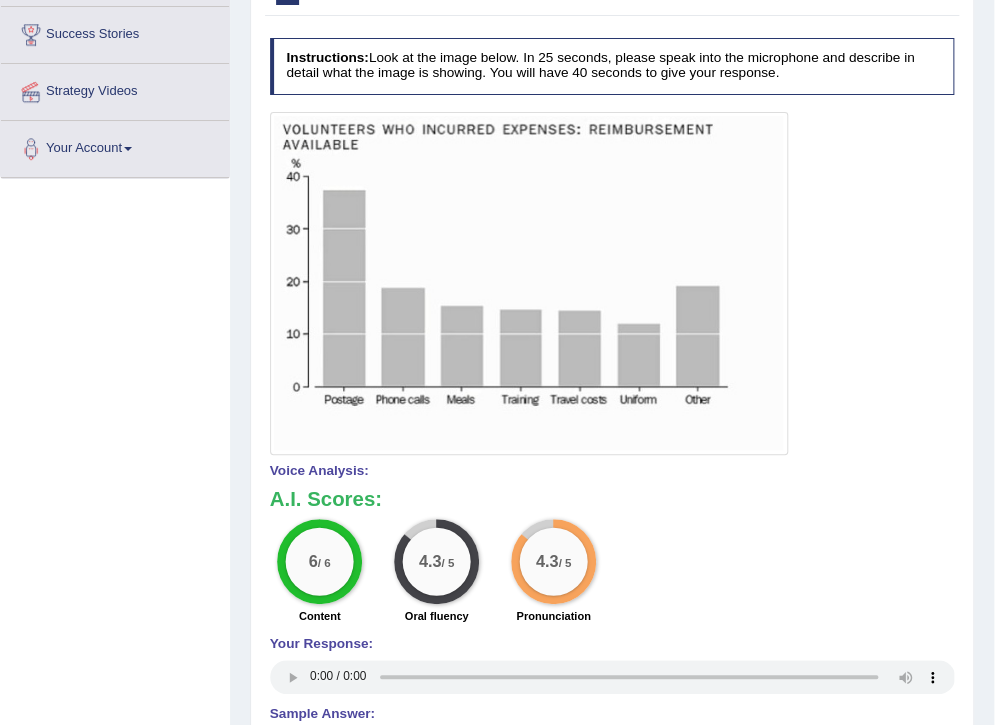 scroll, scrollTop: 160, scrollLeft: 0, axis: vertical 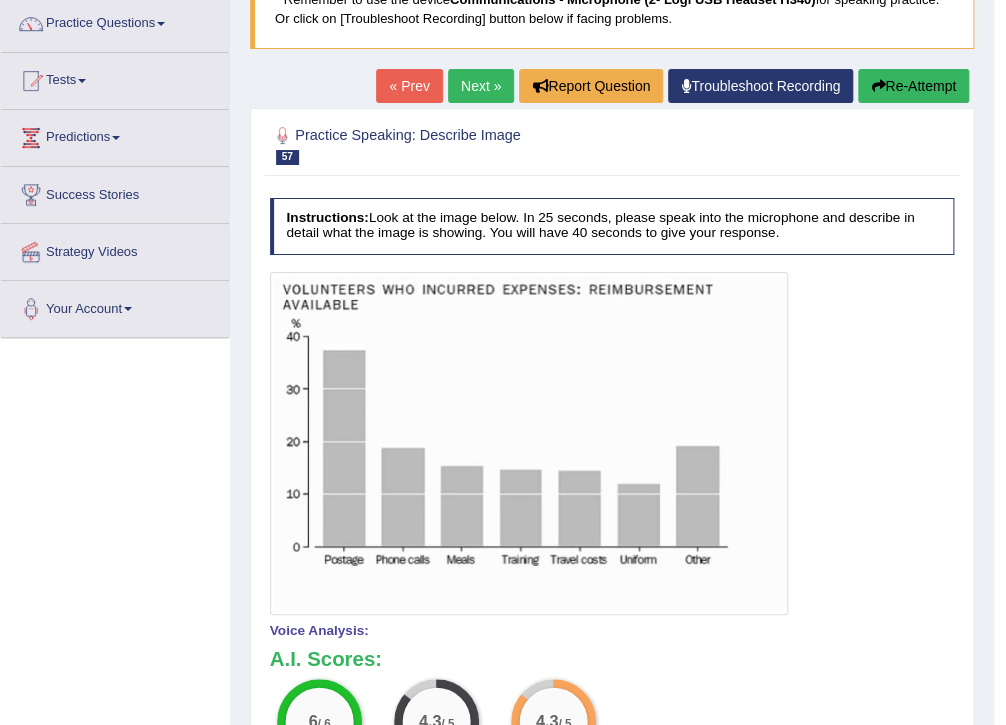 click on "Next »" at bounding box center [481, 86] 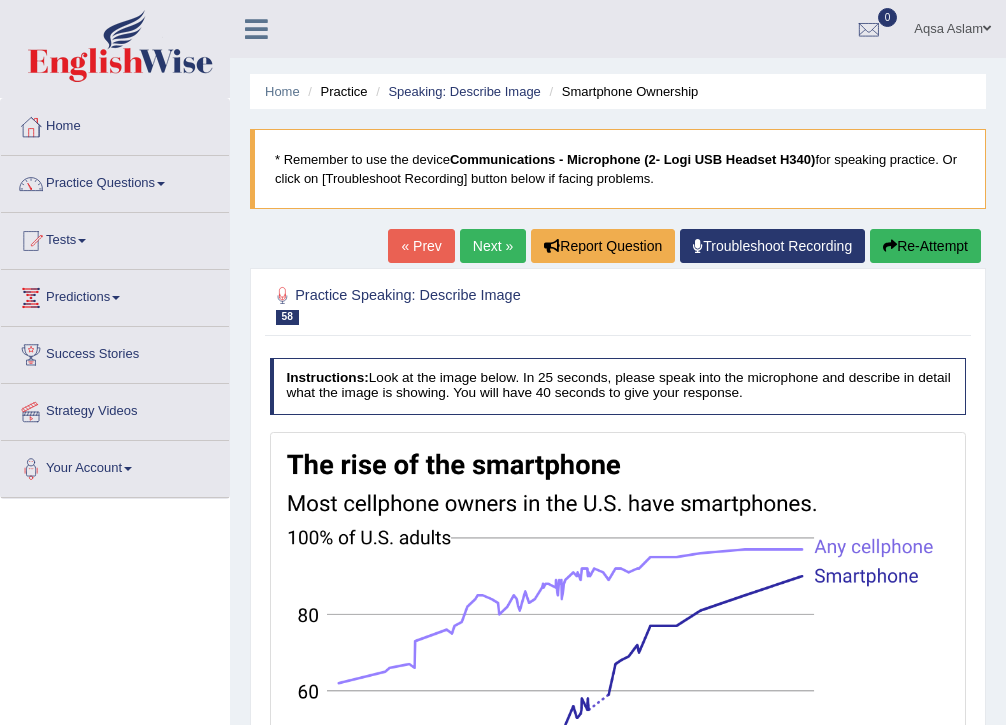scroll, scrollTop: 0, scrollLeft: 0, axis: both 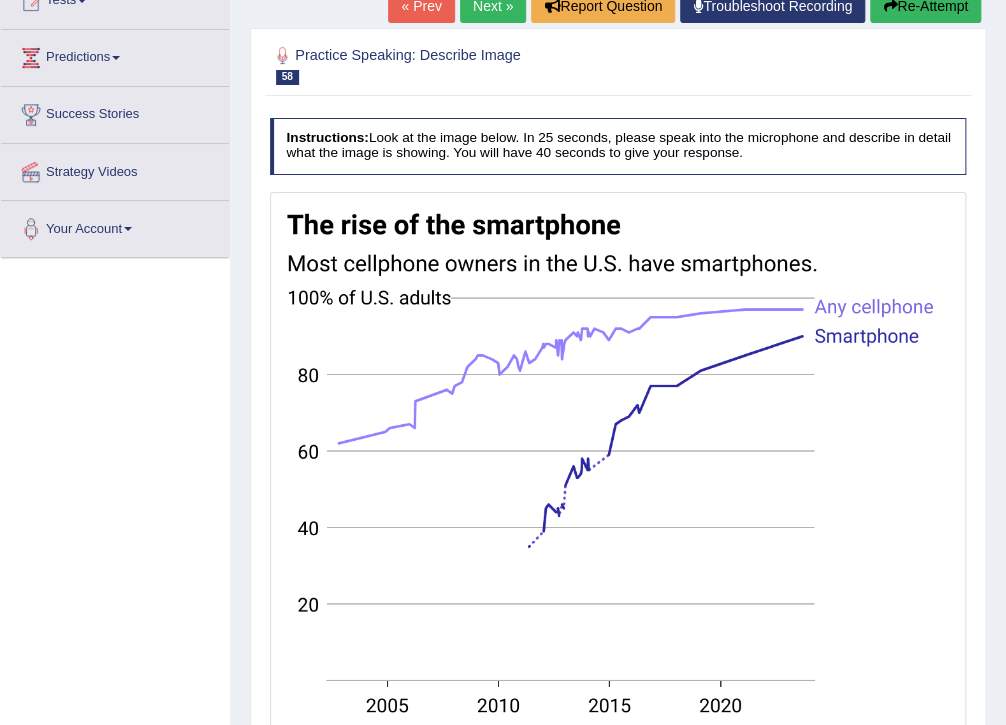 click on "Next »" at bounding box center (493, 6) 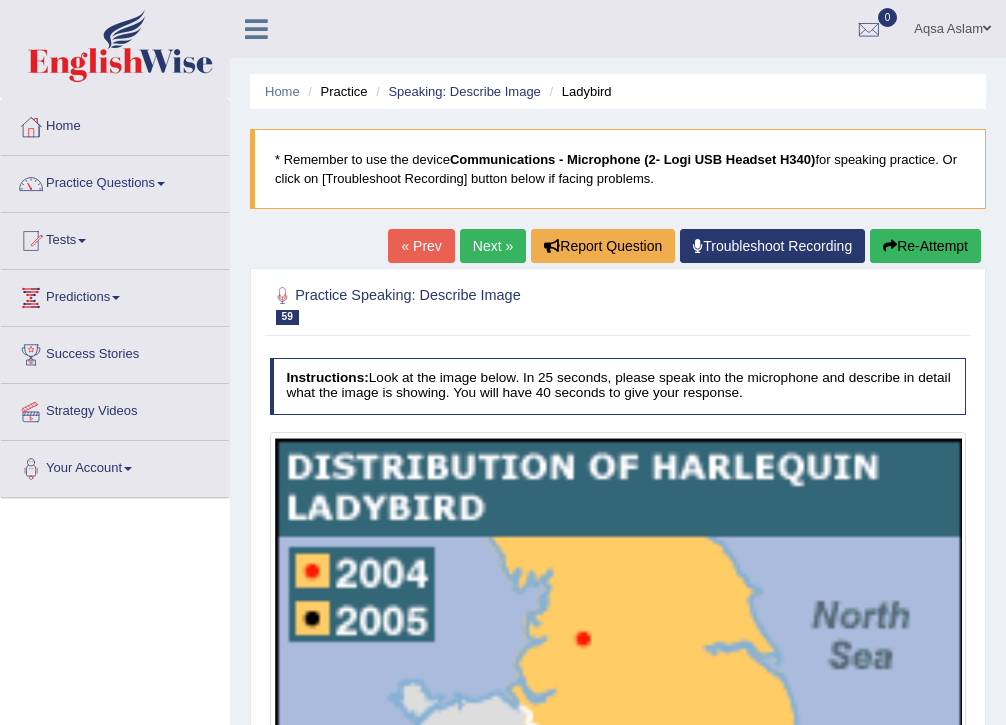 scroll, scrollTop: 0, scrollLeft: 0, axis: both 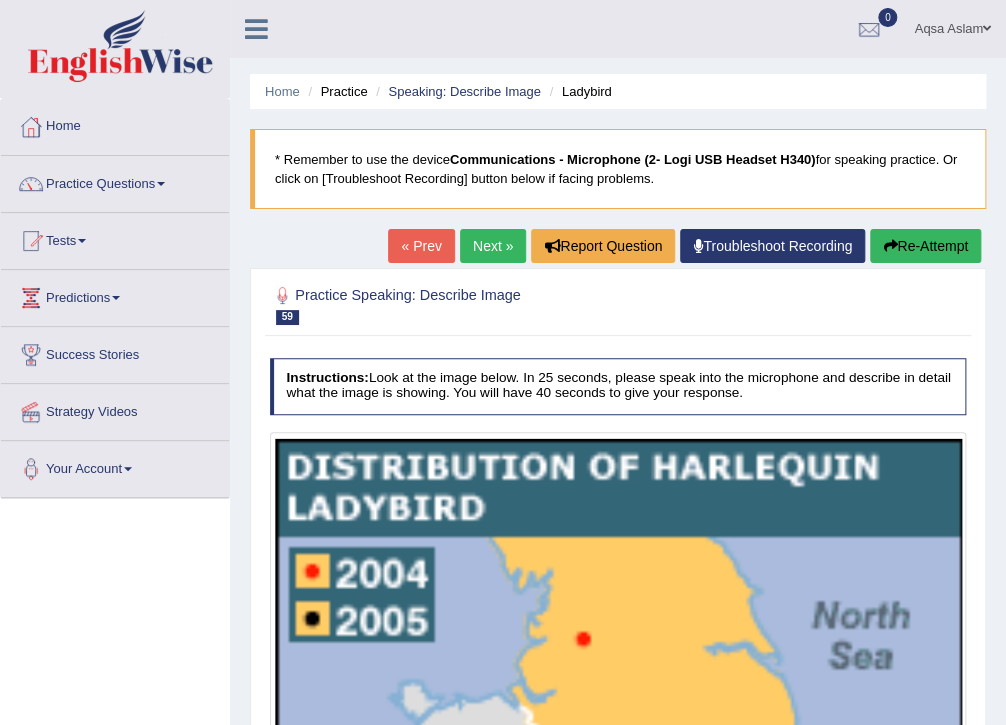 click on "Next »" at bounding box center (493, 246) 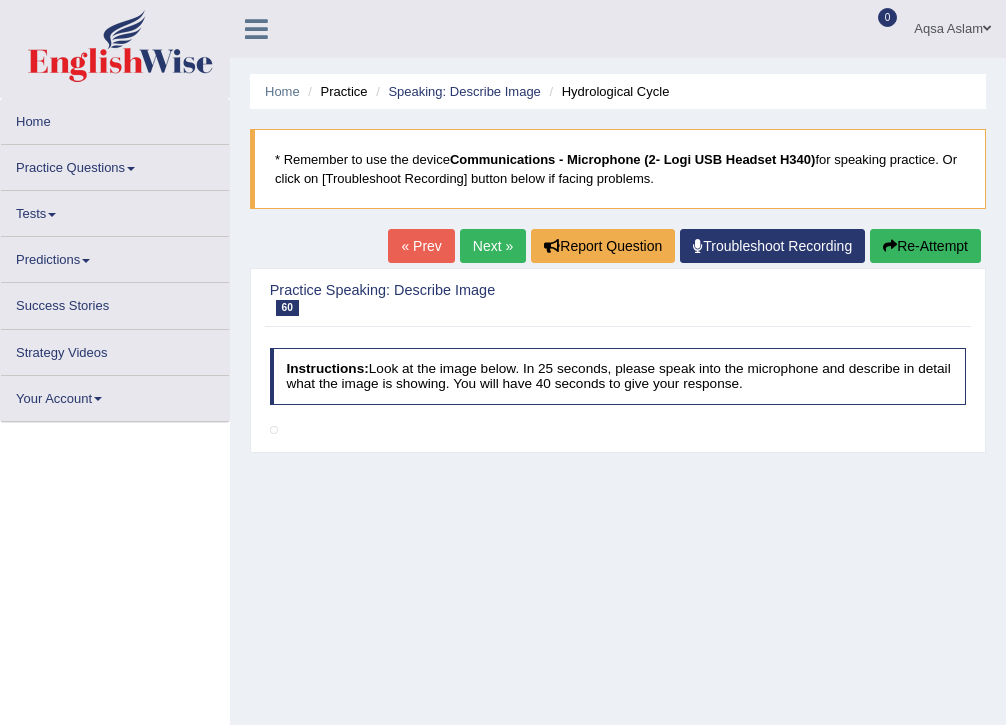 scroll, scrollTop: 0, scrollLeft: 0, axis: both 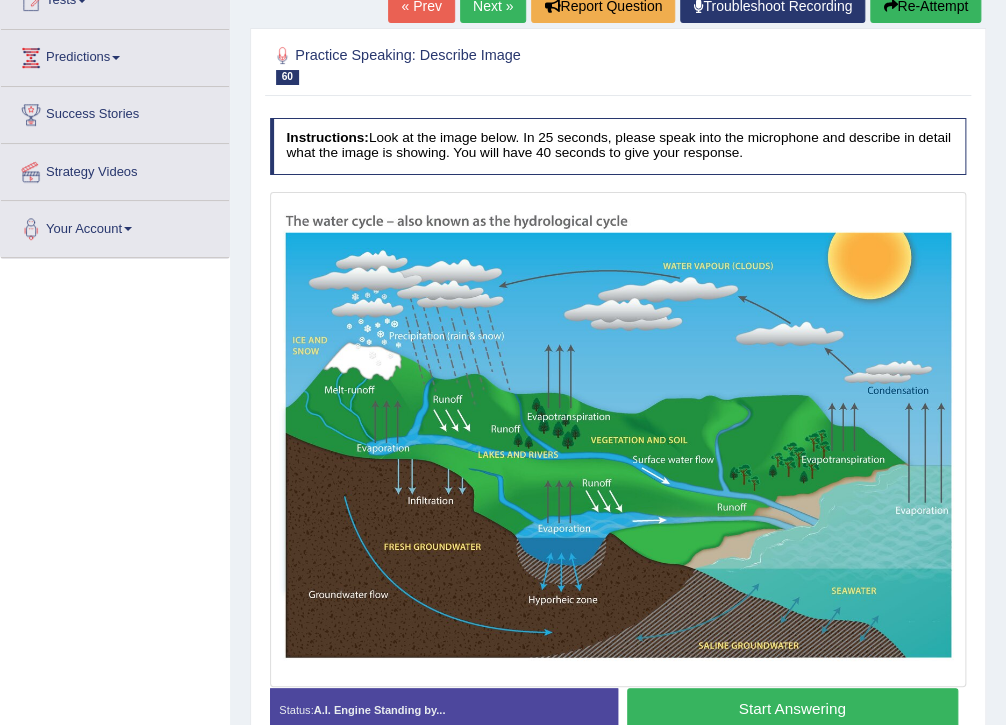 click on "Next »" at bounding box center [493, 6] 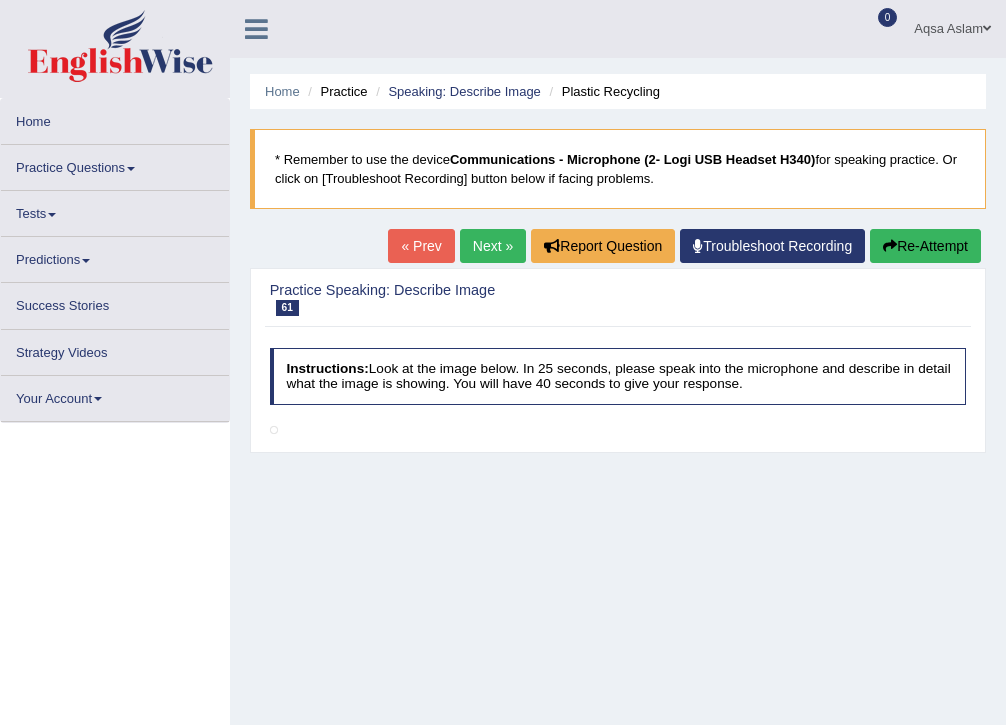 scroll, scrollTop: 0, scrollLeft: 0, axis: both 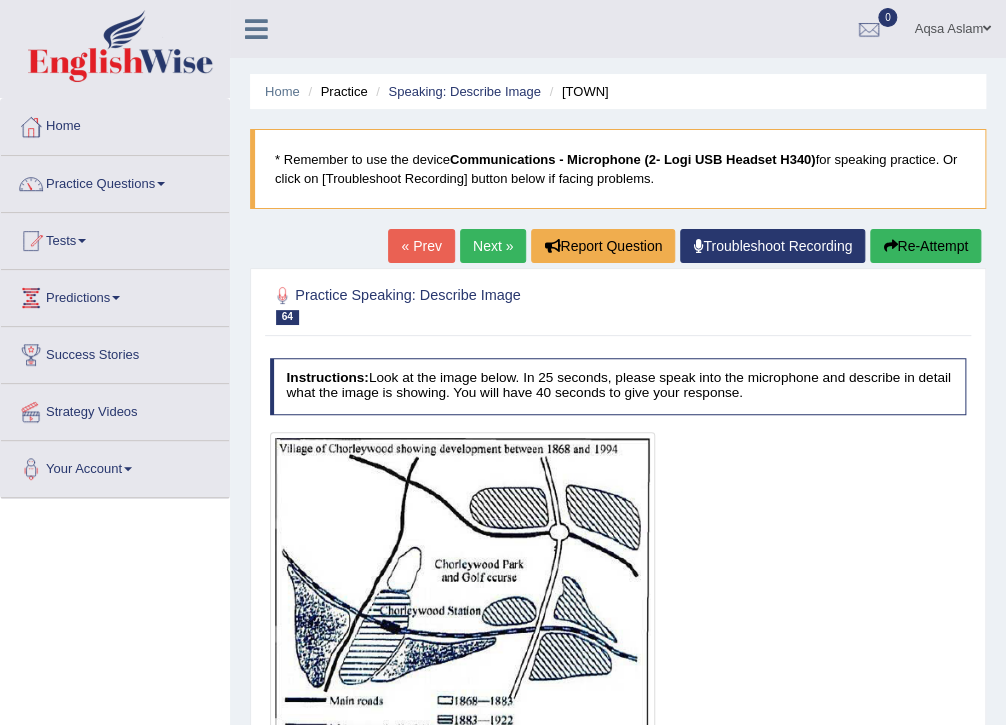 click on "Next »" at bounding box center [493, 246] 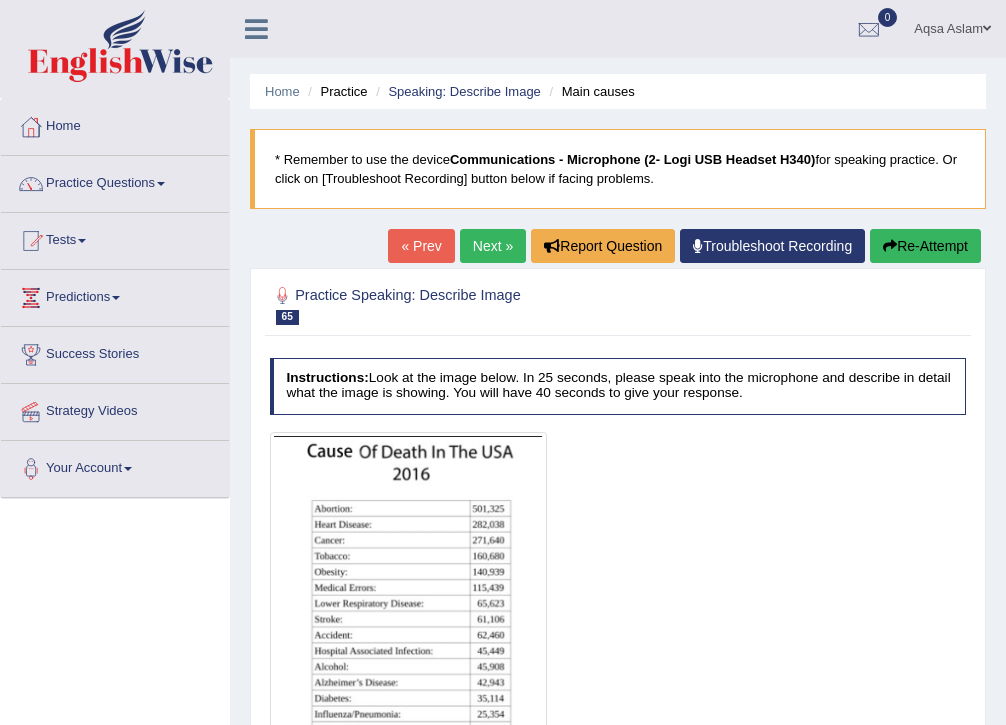 scroll, scrollTop: 0, scrollLeft: 0, axis: both 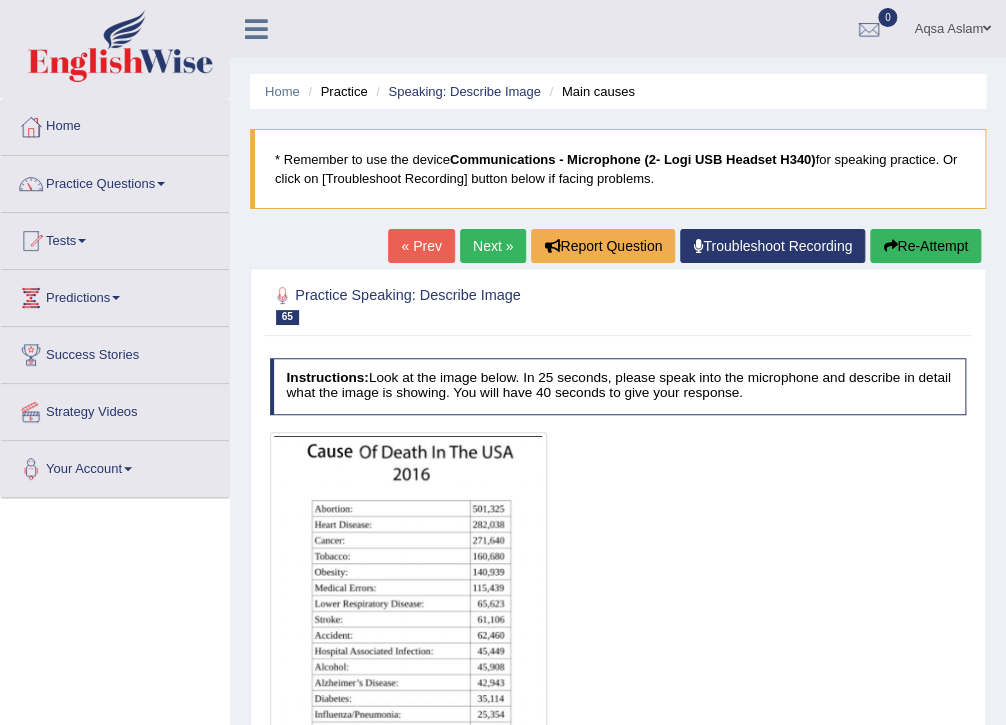 click on "Next »" at bounding box center (493, 246) 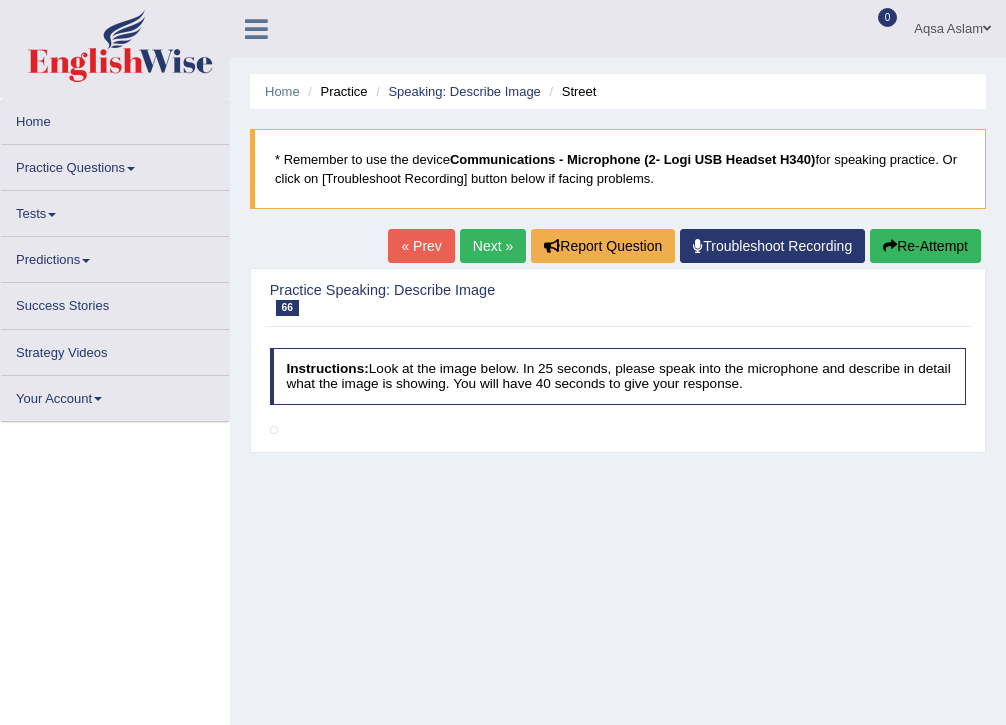 scroll, scrollTop: 0, scrollLeft: 0, axis: both 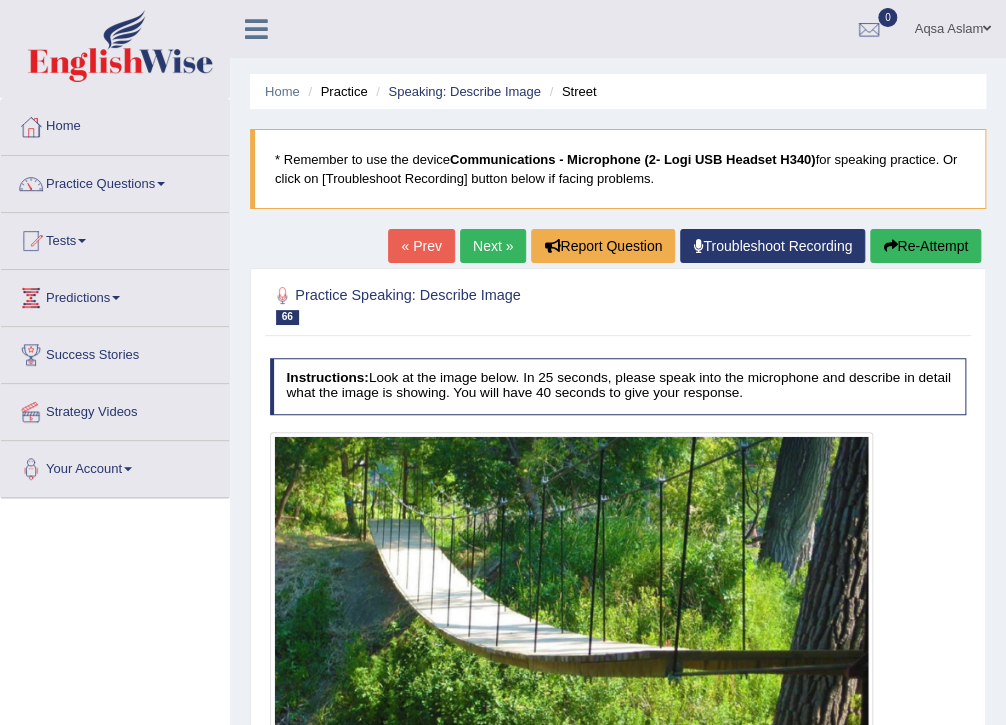 click on "Next »" at bounding box center (493, 246) 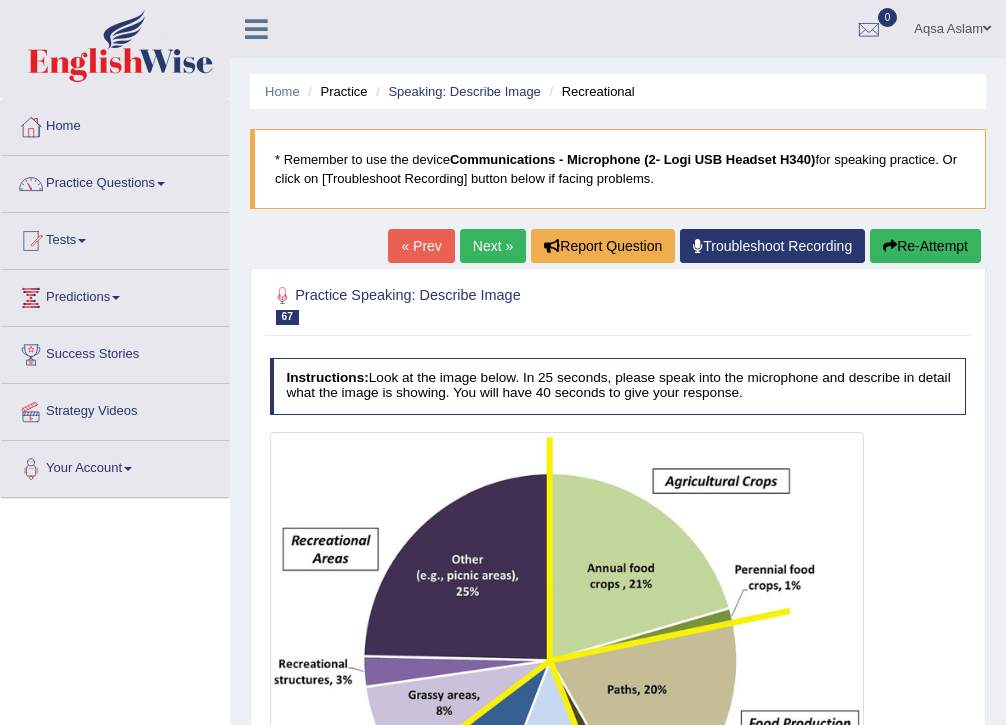 scroll, scrollTop: 0, scrollLeft: 0, axis: both 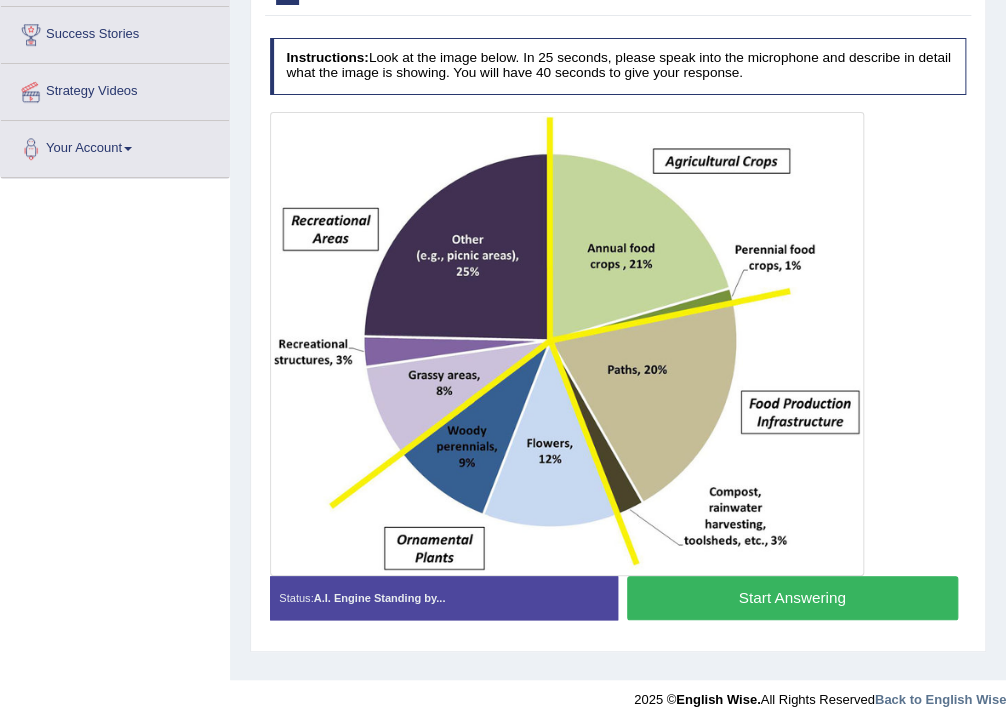 click on "Start Answering" at bounding box center [792, 597] 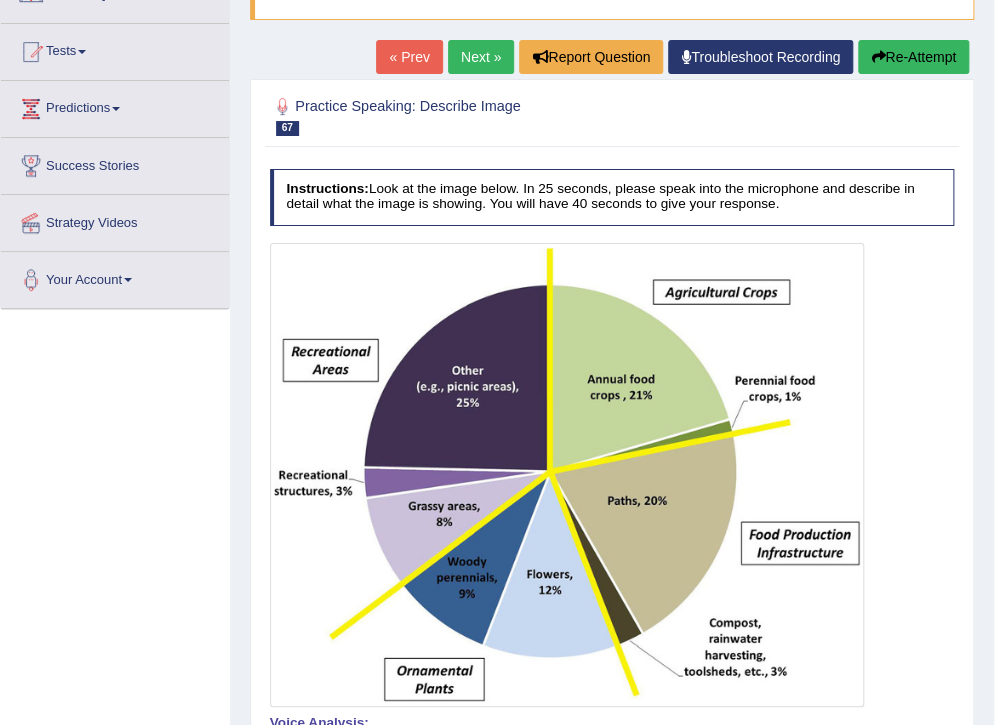 scroll, scrollTop: 160, scrollLeft: 0, axis: vertical 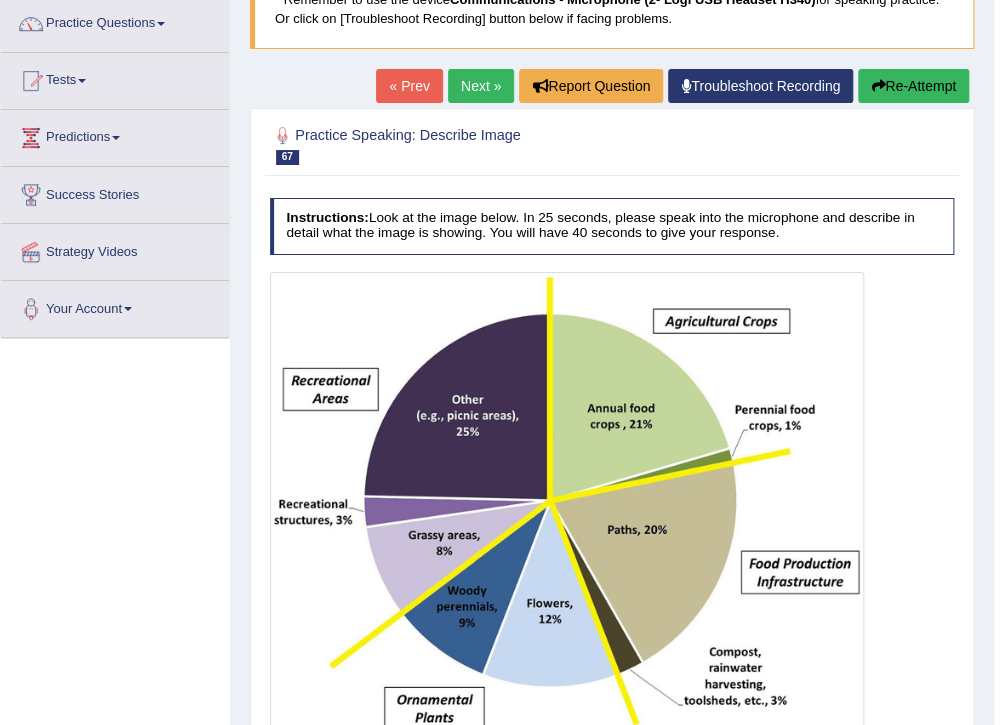 click on "Re-Attempt" at bounding box center (913, 86) 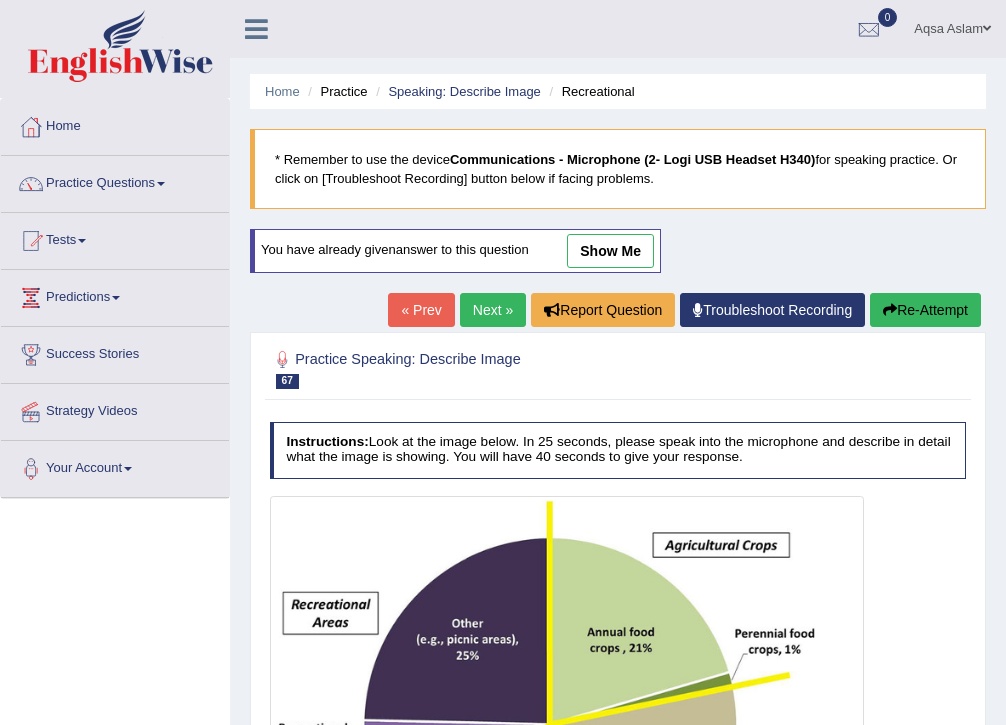 scroll, scrollTop: 326, scrollLeft: 0, axis: vertical 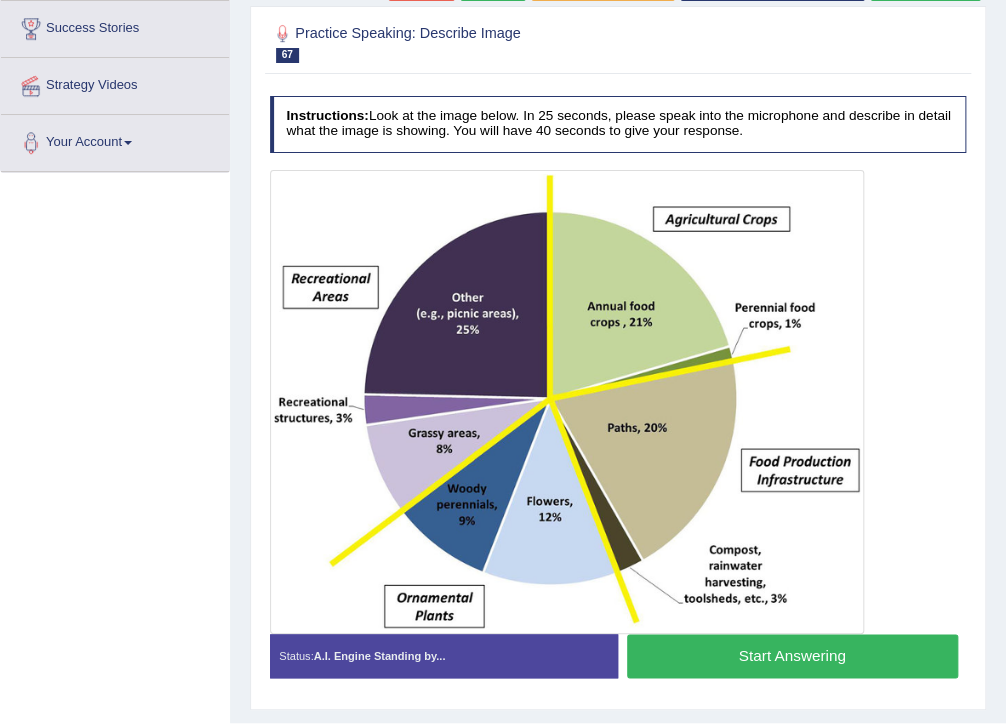 click on "Start Answering" at bounding box center (792, 655) 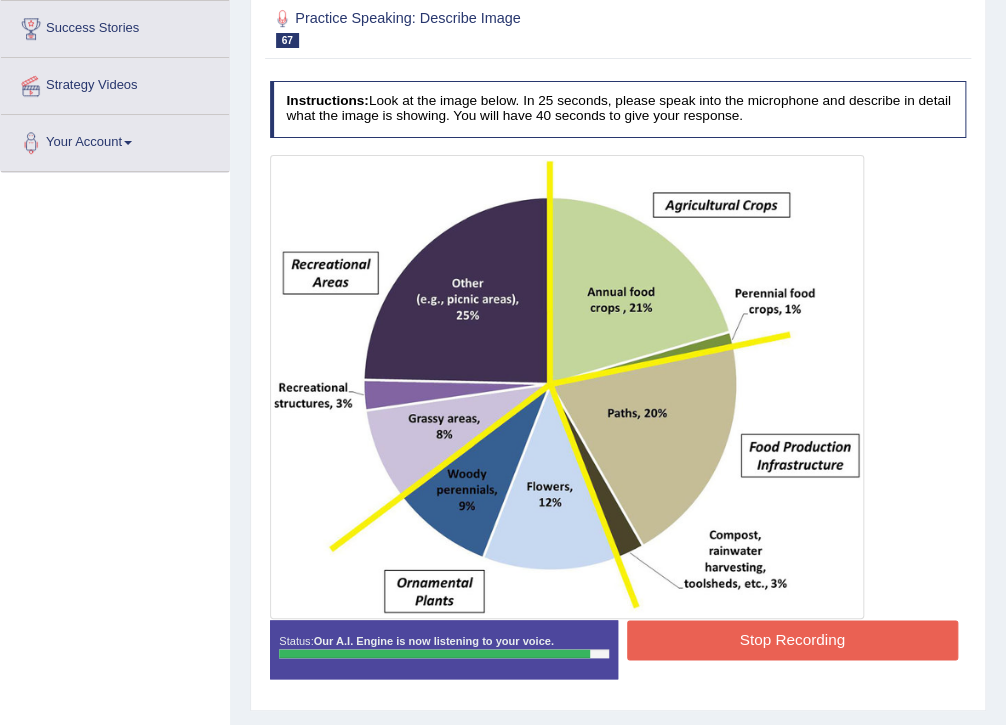 click on "Stop Recording" at bounding box center (792, 639) 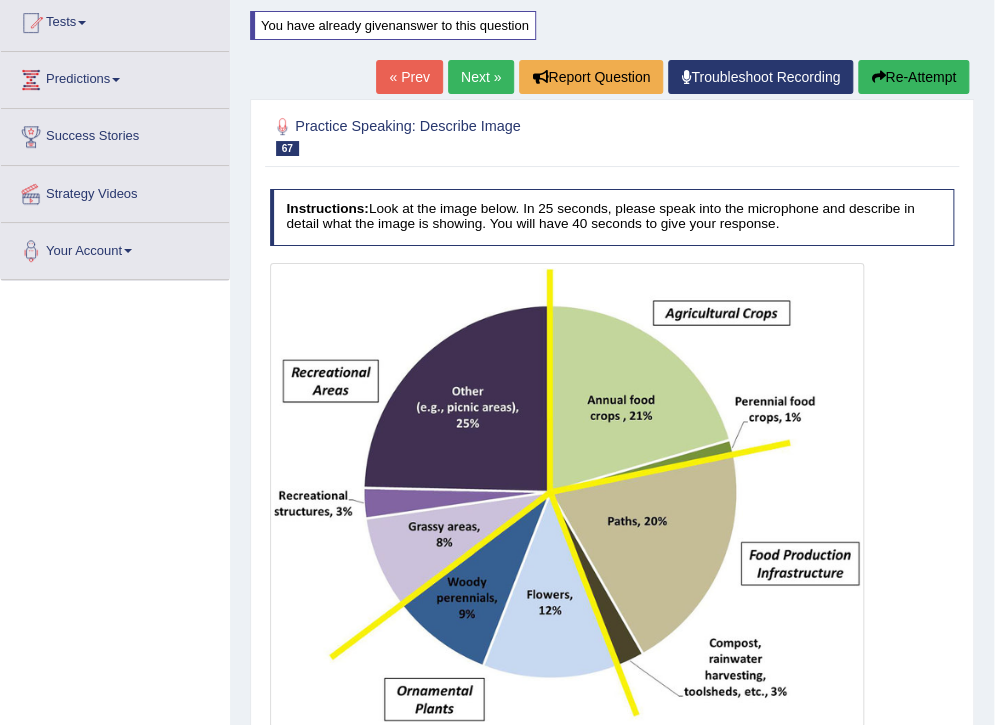 scroll, scrollTop: 166, scrollLeft: 0, axis: vertical 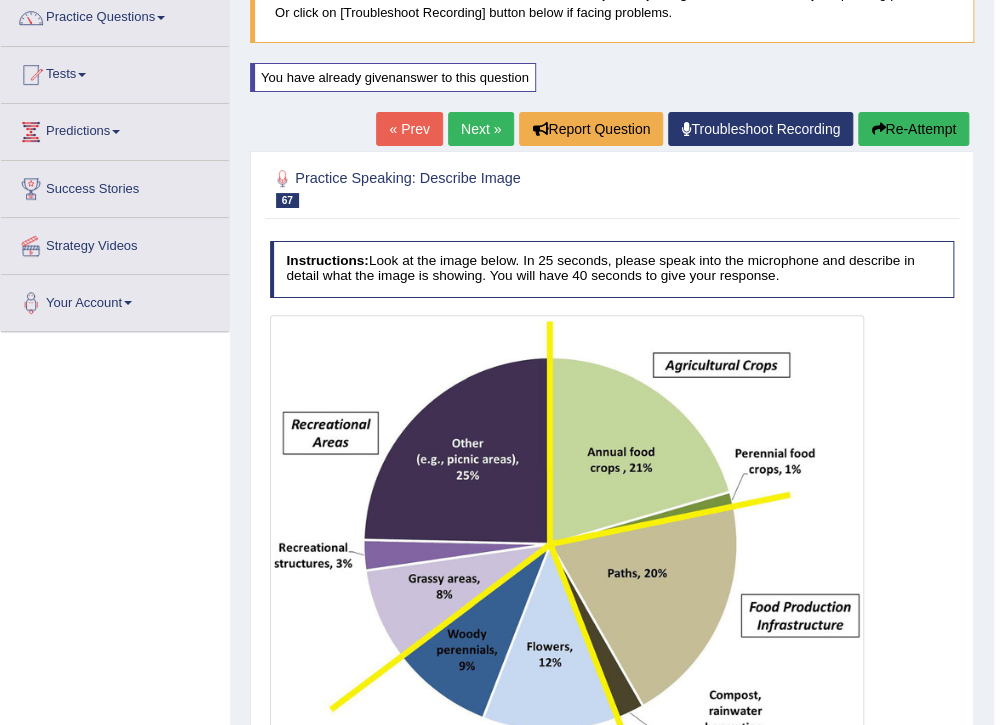 click on "Re-Attempt" at bounding box center (913, 129) 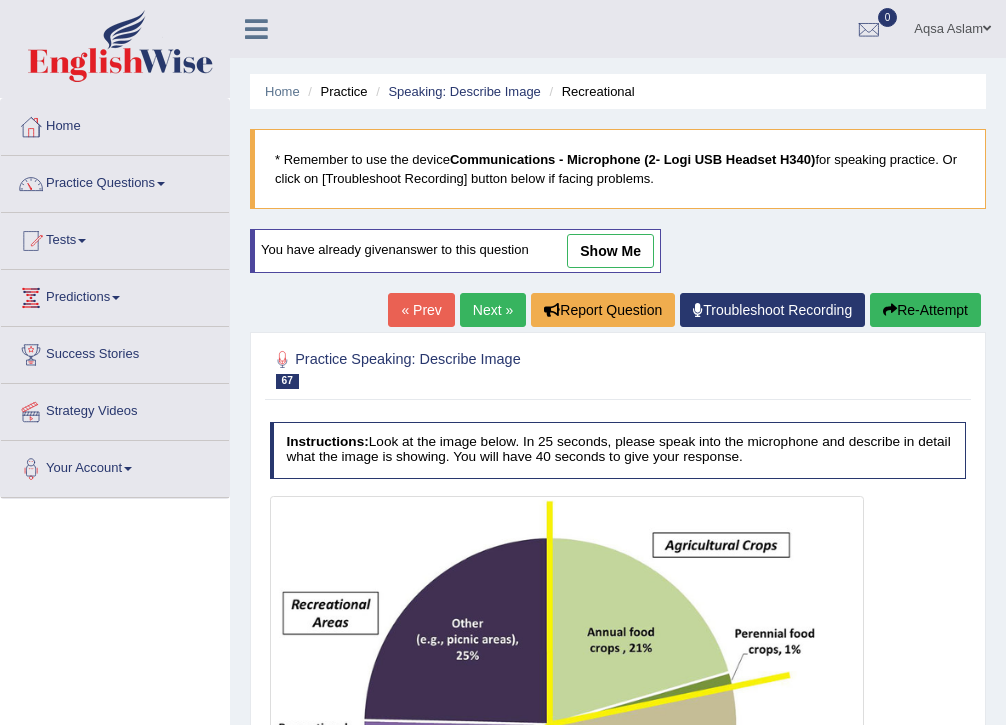 scroll, scrollTop: 191, scrollLeft: 0, axis: vertical 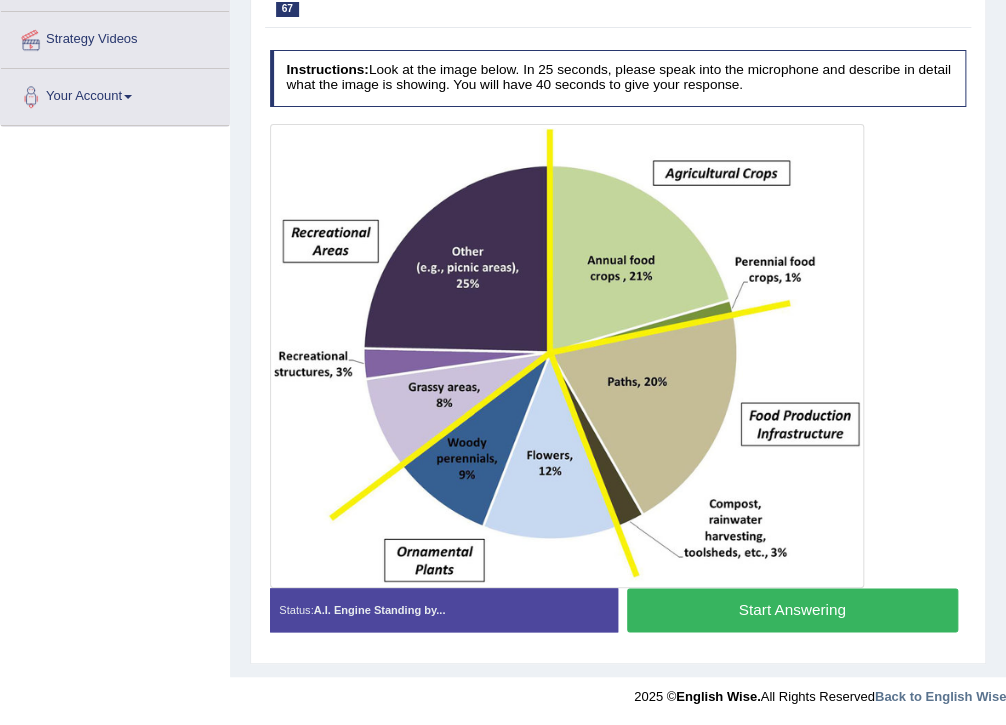 click on "Start Answering" at bounding box center (792, 609) 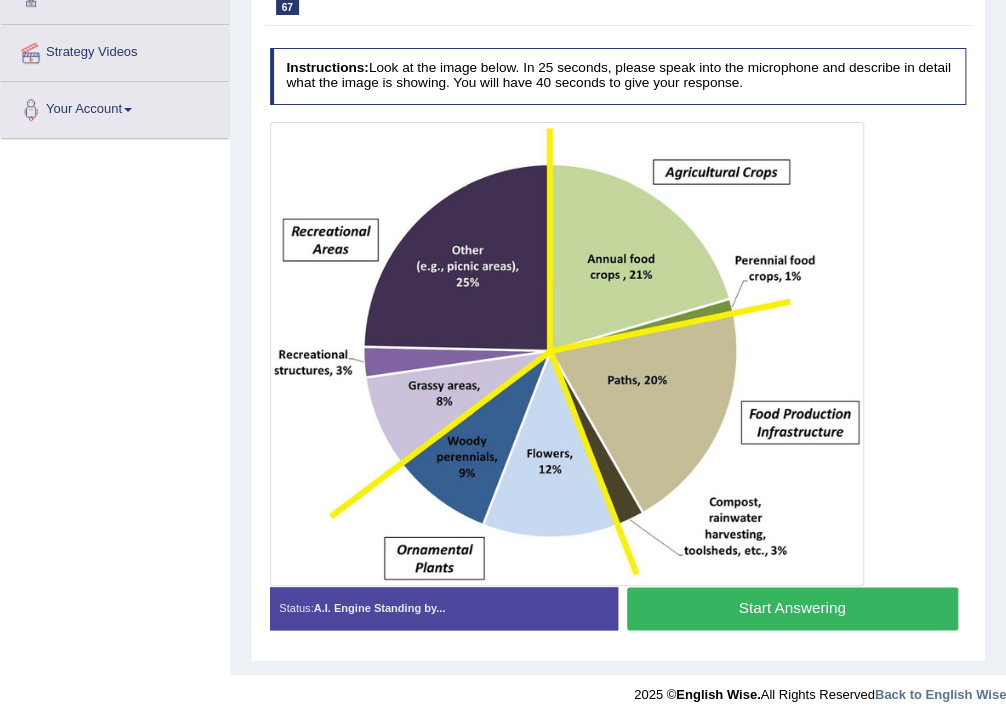 scroll, scrollTop: 357, scrollLeft: 0, axis: vertical 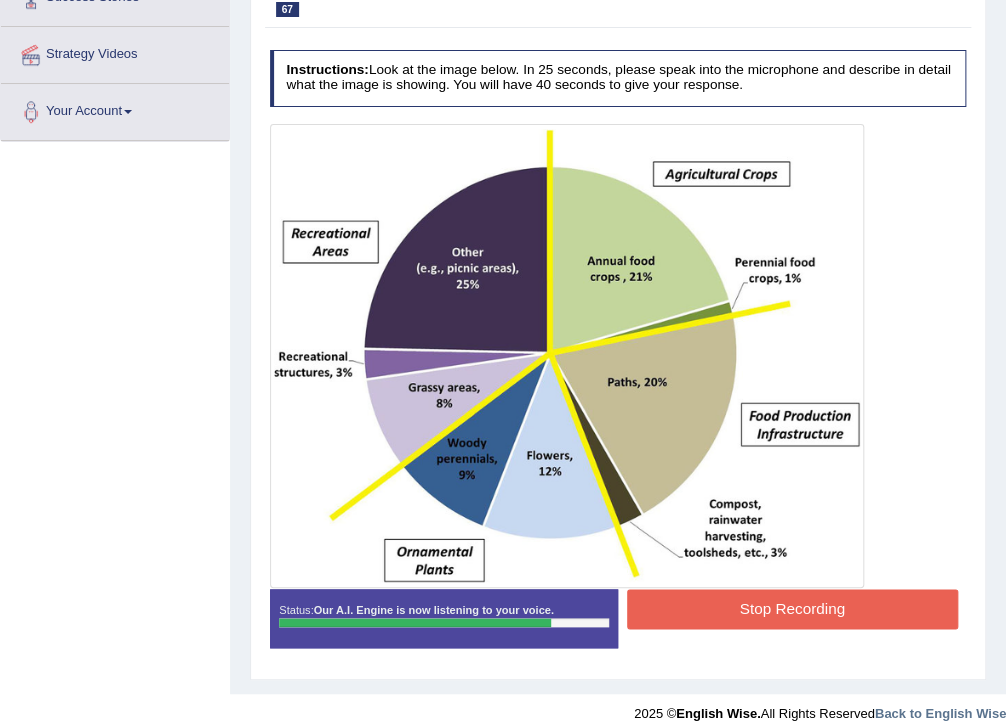 click on "Stop Recording" at bounding box center [792, 608] 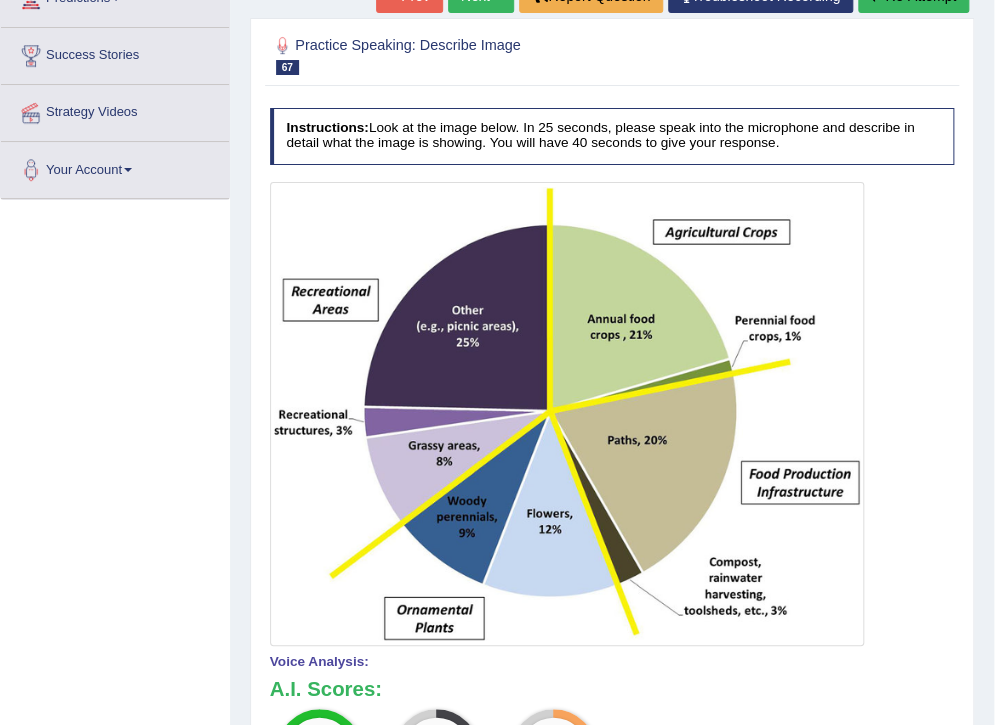 scroll, scrollTop: 197, scrollLeft: 0, axis: vertical 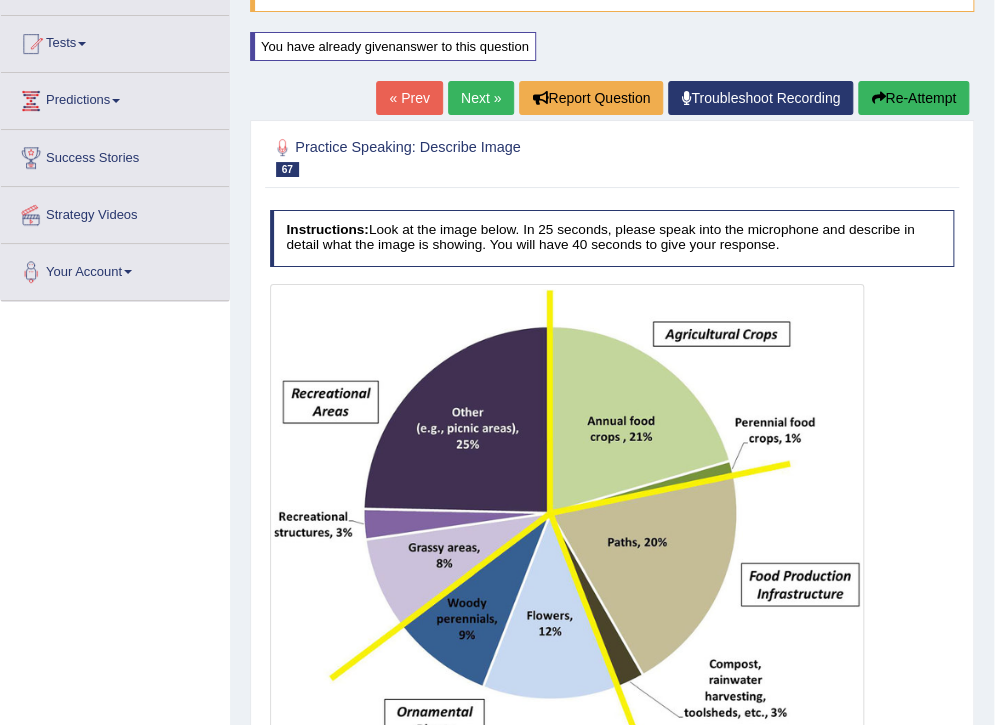 click on "Re-Attempt" at bounding box center [913, 98] 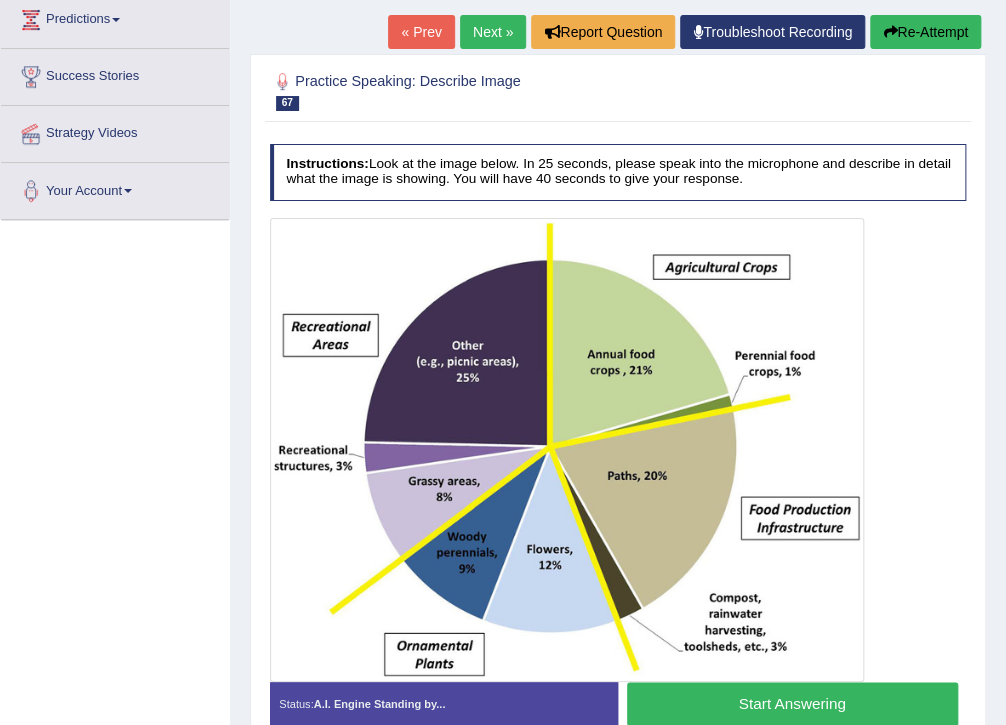 scroll, scrollTop: 304, scrollLeft: 0, axis: vertical 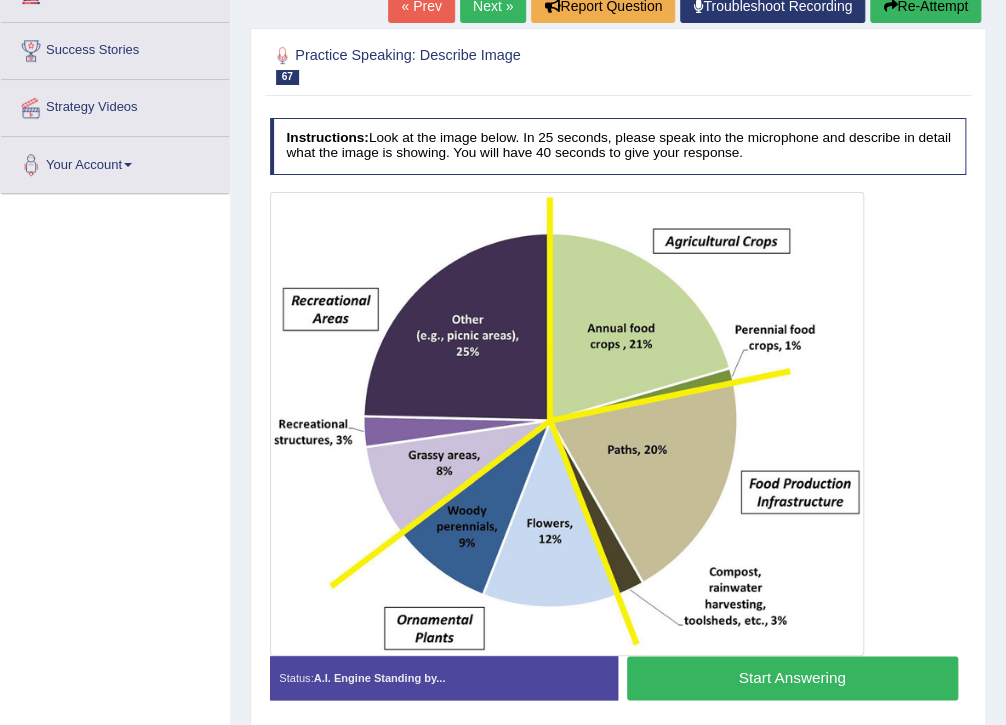 click on "Start Answering" at bounding box center (792, 677) 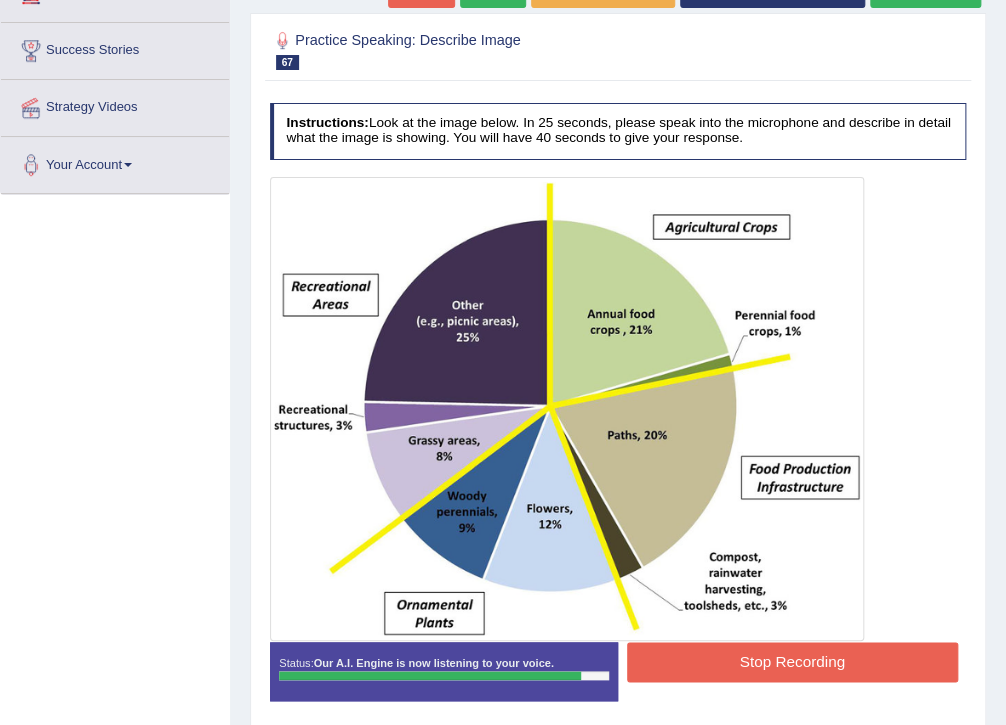 click on "Stop Recording" at bounding box center [792, 661] 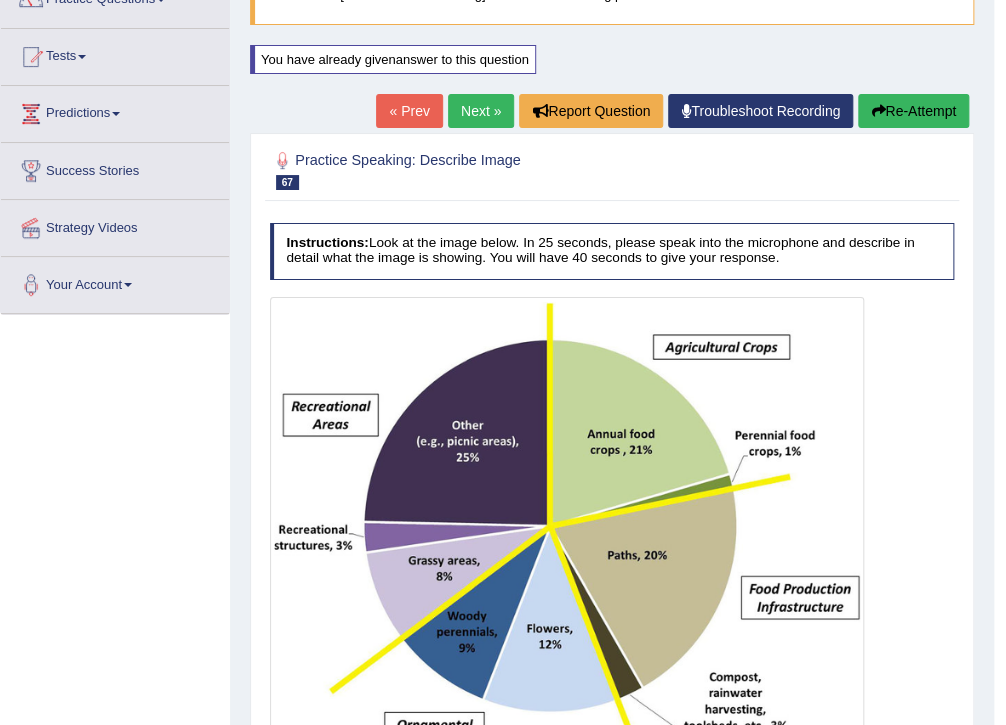 scroll, scrollTop: 144, scrollLeft: 0, axis: vertical 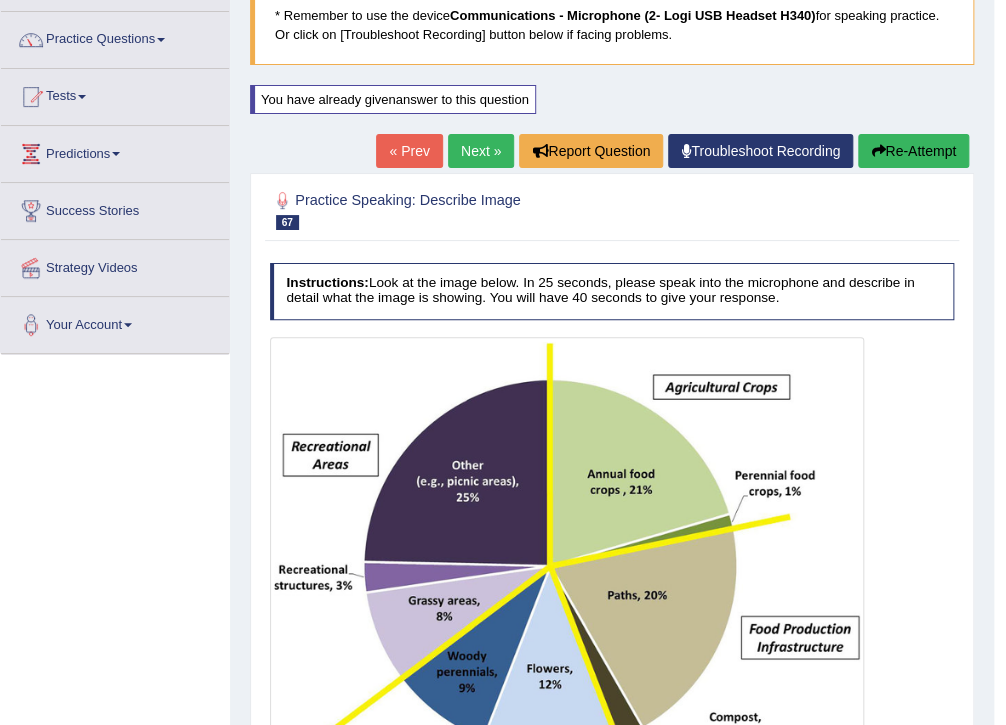 click on "Next »" at bounding box center (481, 151) 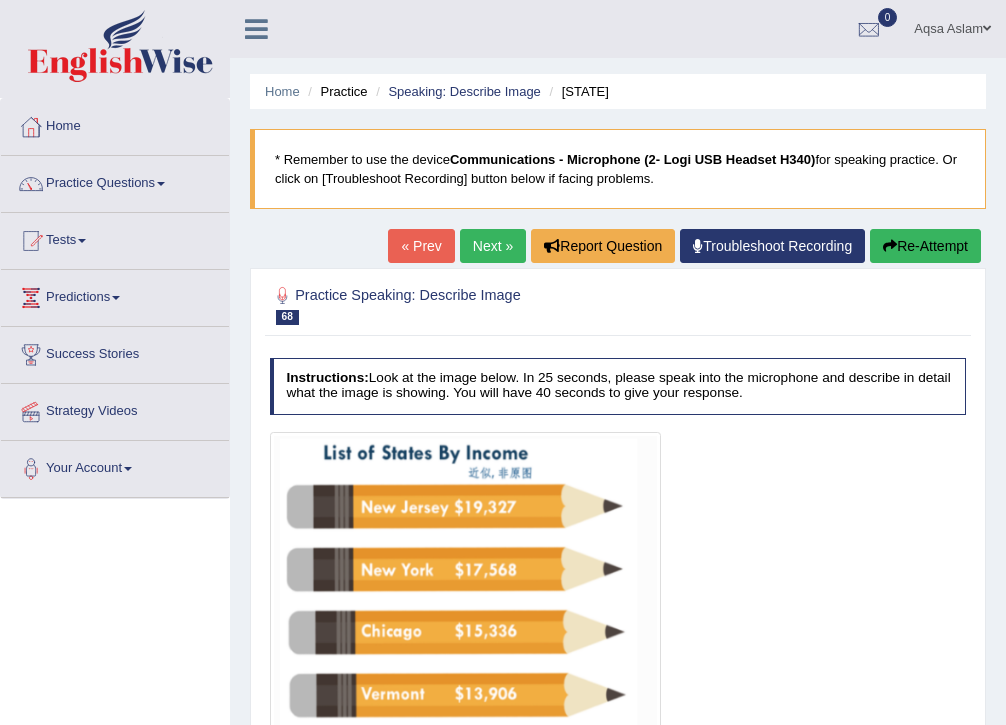 scroll, scrollTop: 0, scrollLeft: 0, axis: both 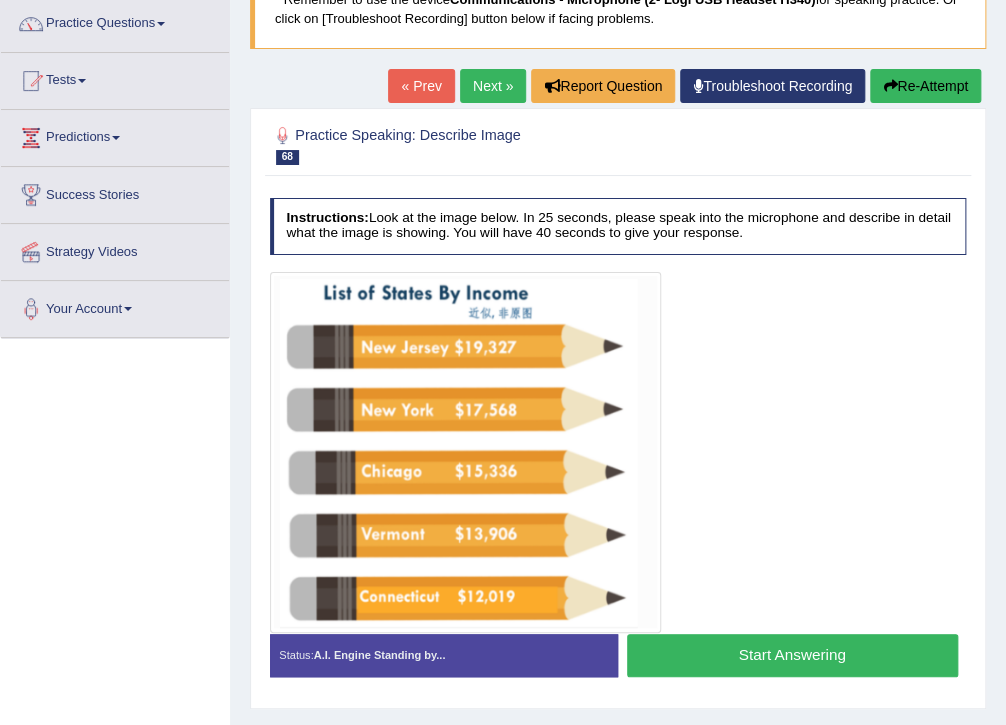 click on "Next »" at bounding box center [493, 86] 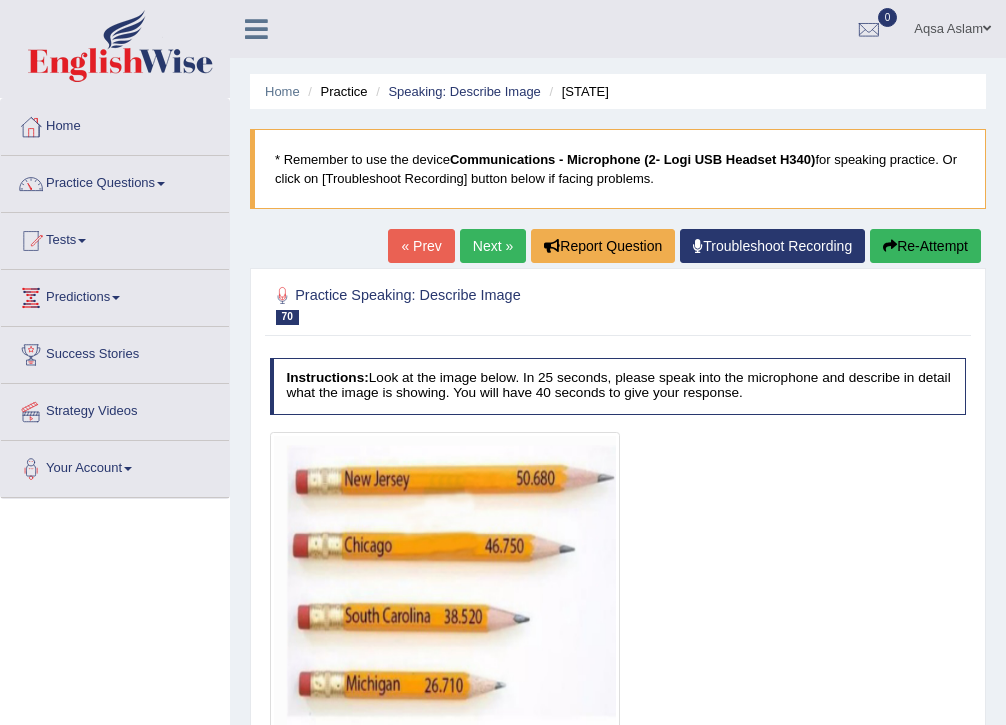 scroll, scrollTop: 0, scrollLeft: 0, axis: both 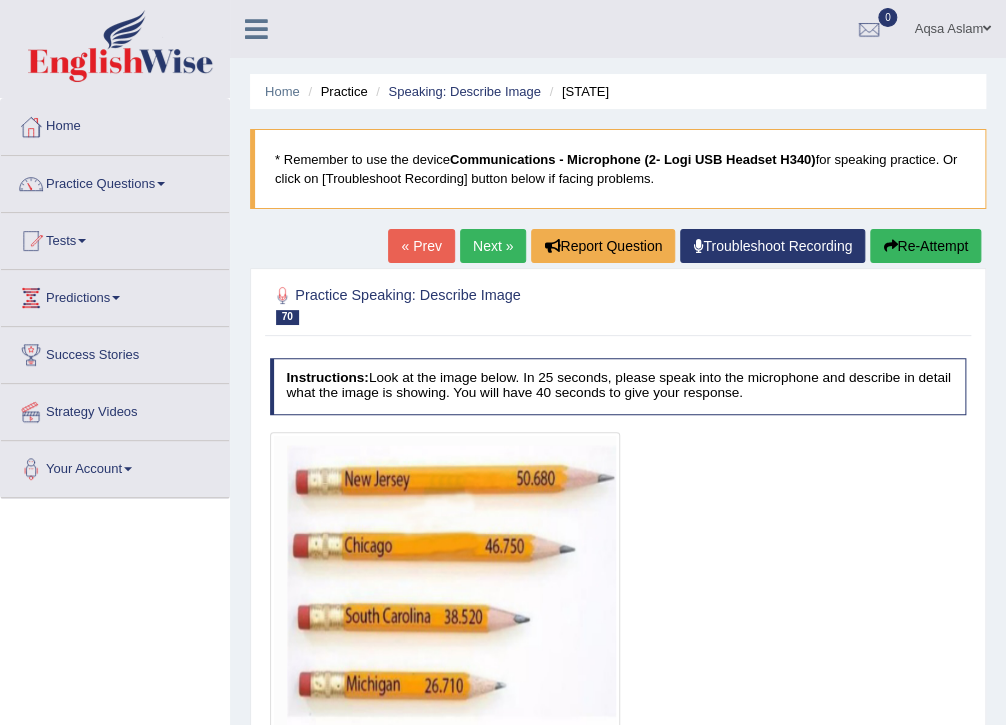 click on "Next »" at bounding box center [493, 246] 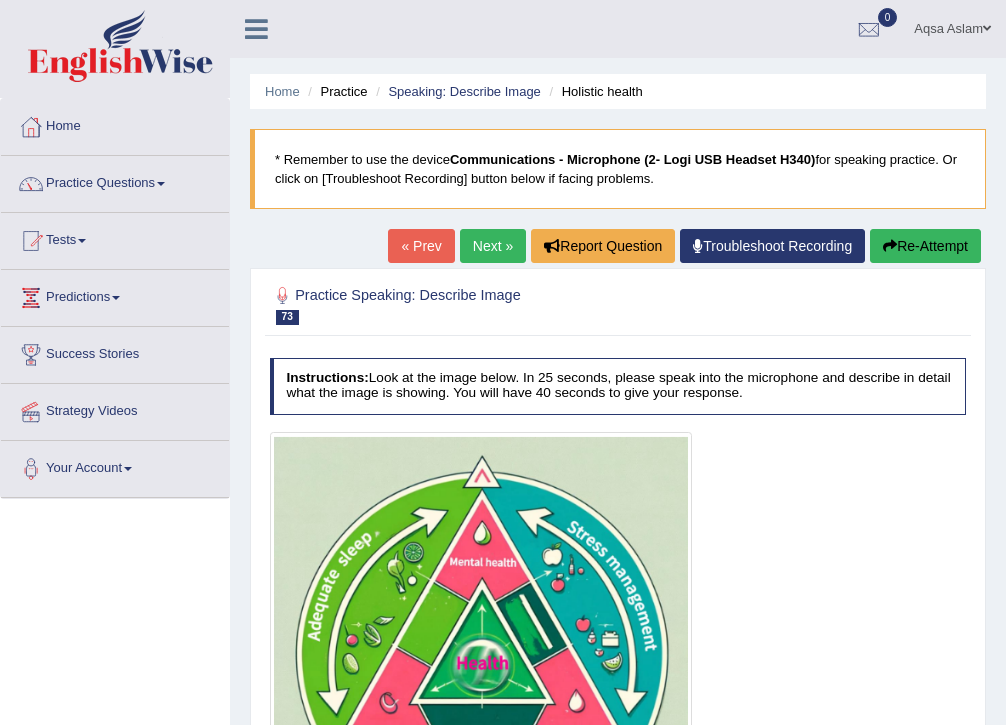 scroll, scrollTop: 0, scrollLeft: 0, axis: both 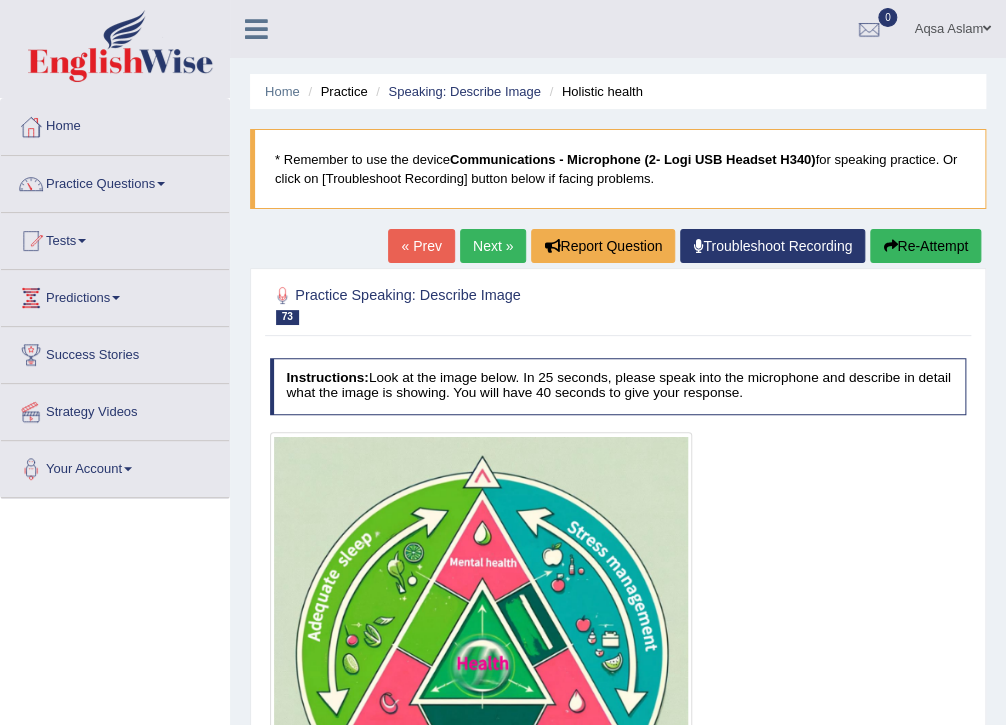 click on "Next »" at bounding box center (493, 246) 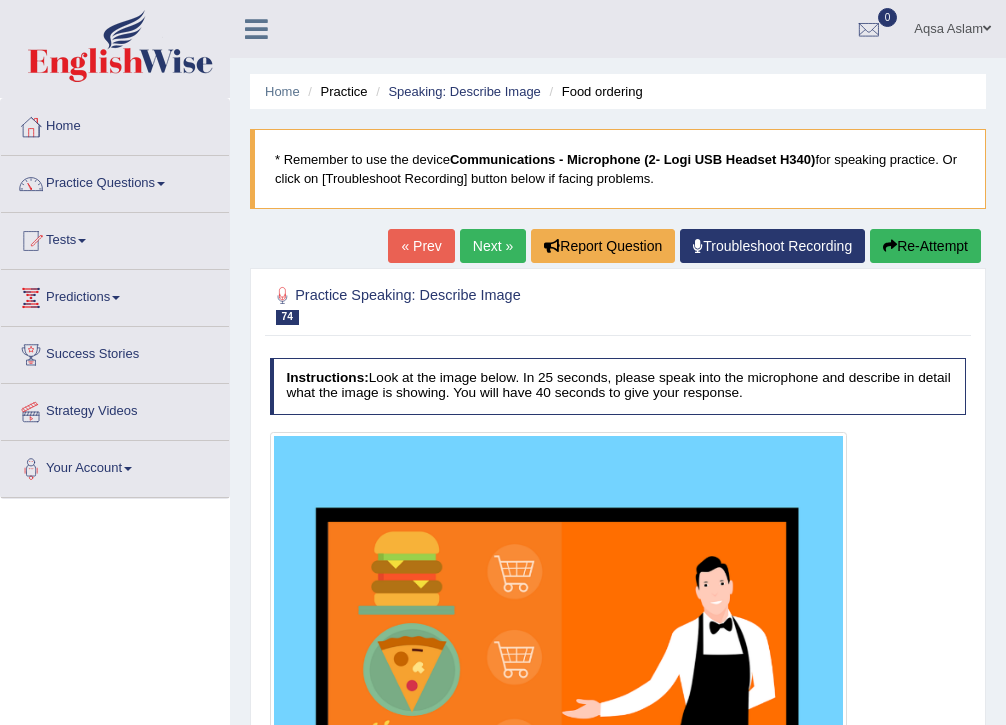 scroll, scrollTop: 0, scrollLeft: 0, axis: both 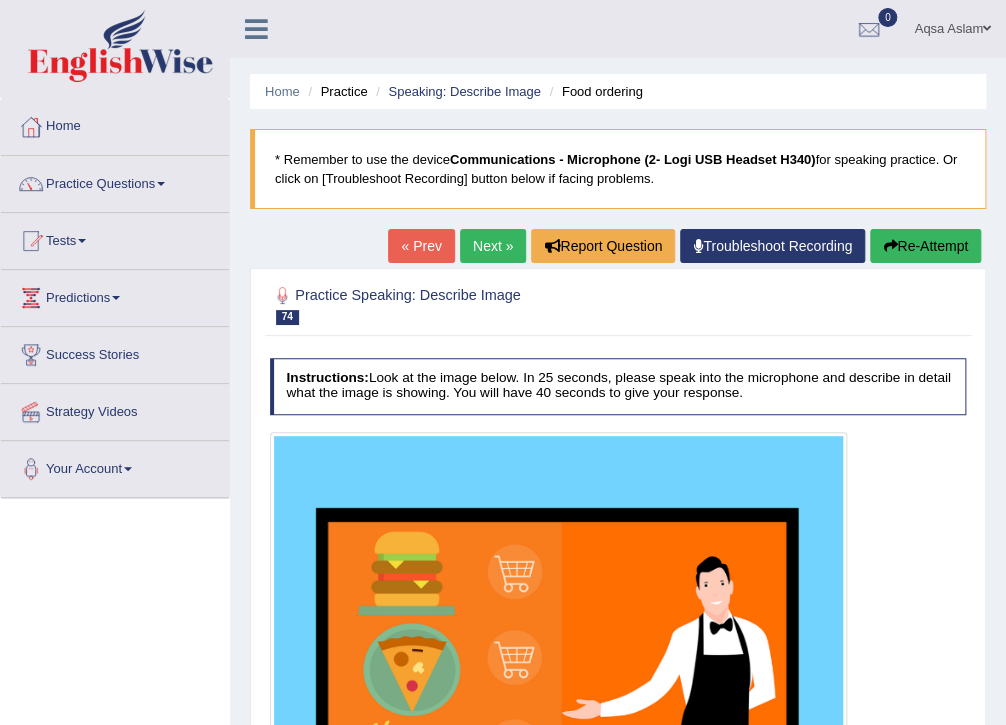 click on "Next »" at bounding box center [493, 246] 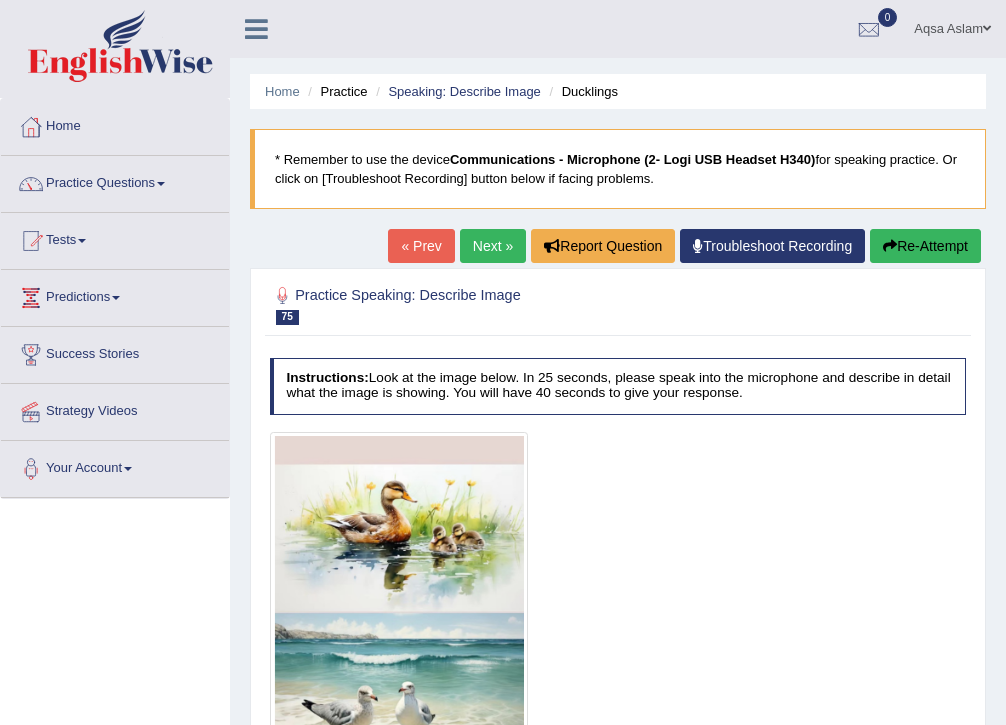 click on "Next »" at bounding box center (493, 246) 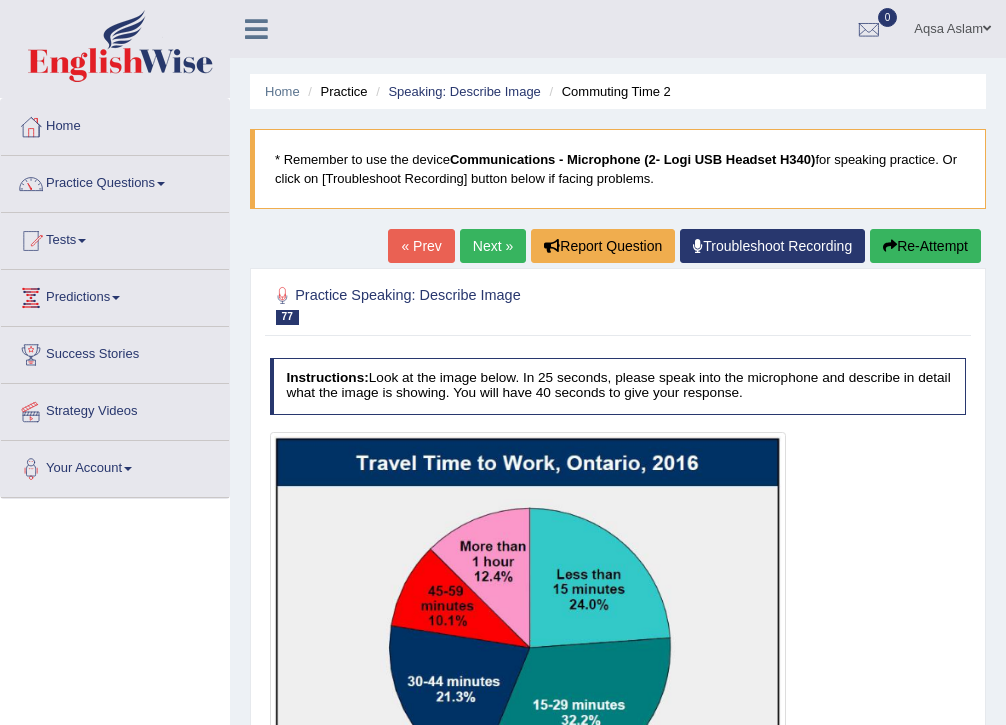 scroll, scrollTop: 0, scrollLeft: 0, axis: both 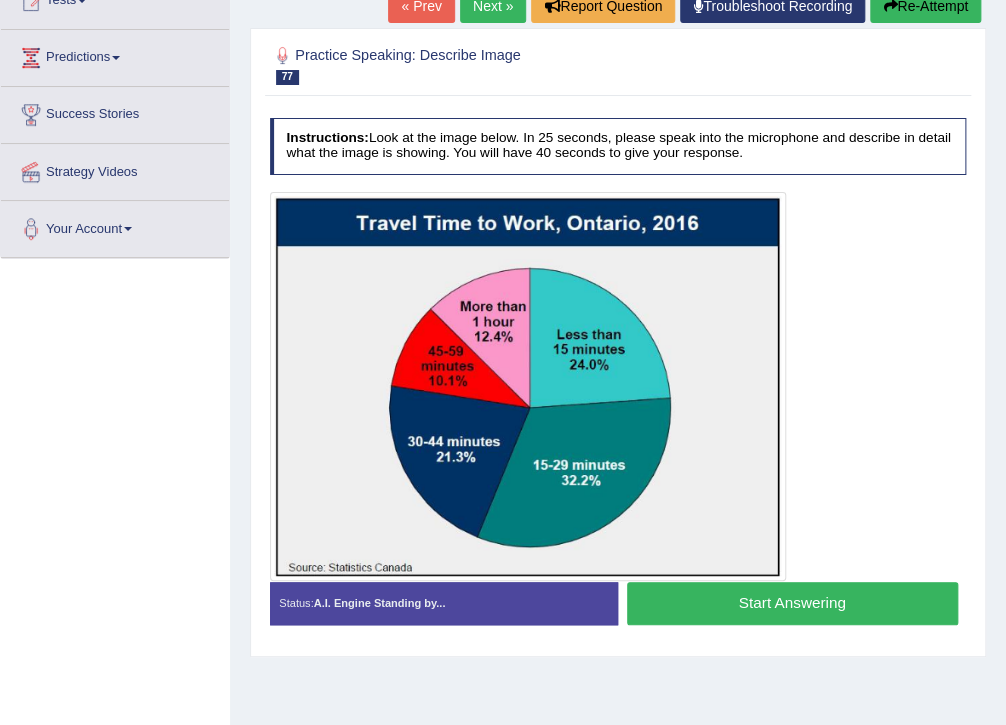 click on "Start Answering" at bounding box center [792, 603] 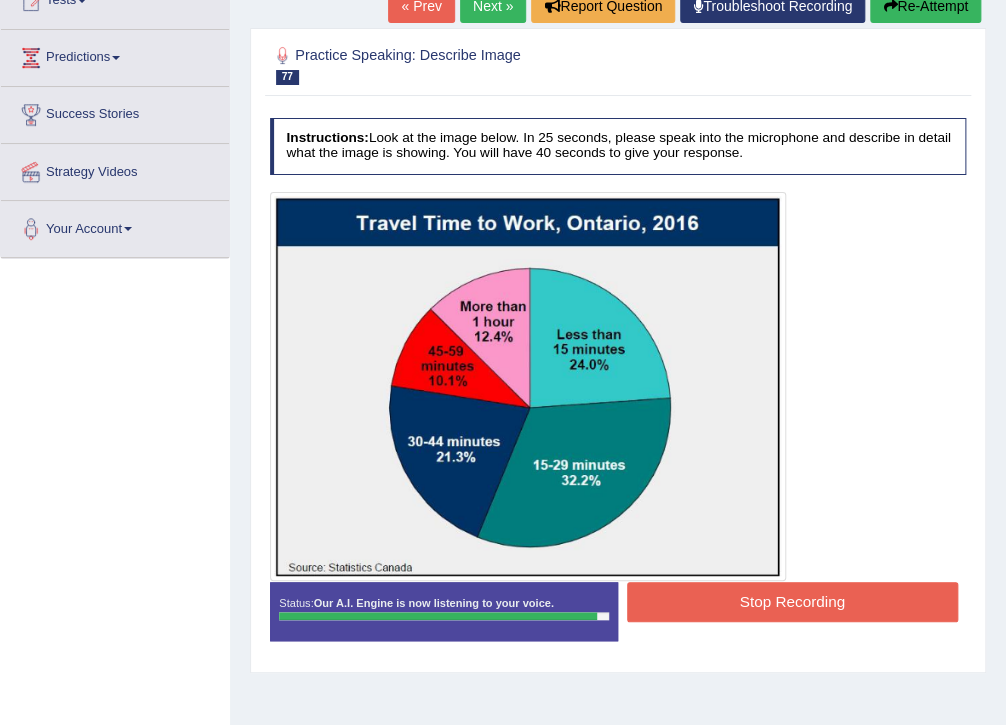 click on "Stop Recording" at bounding box center [792, 601] 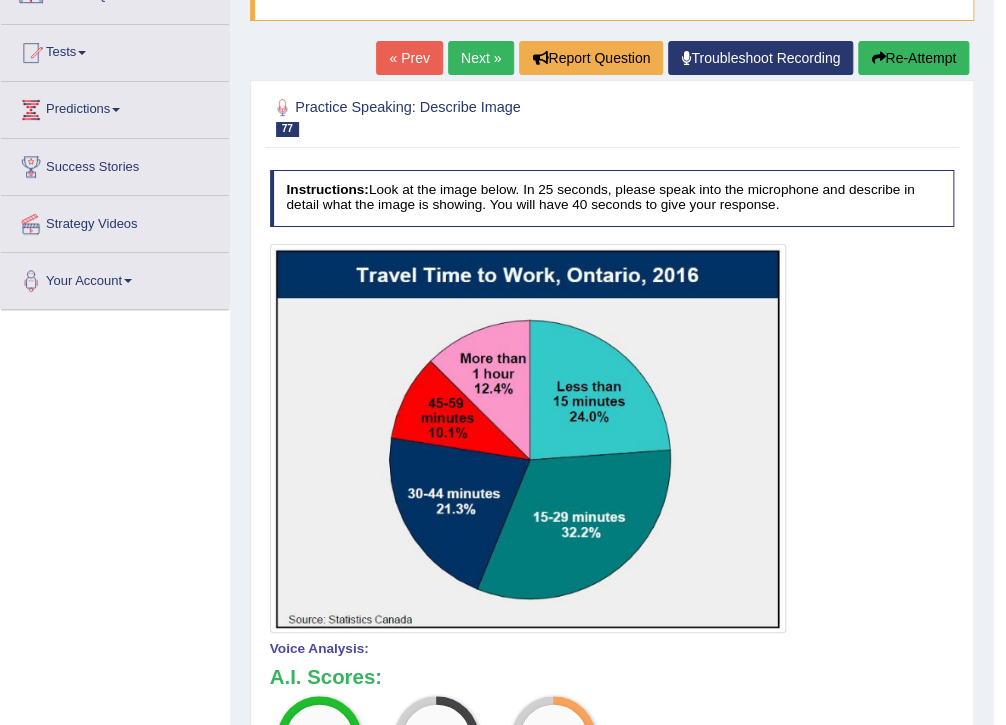 scroll, scrollTop: 160, scrollLeft: 0, axis: vertical 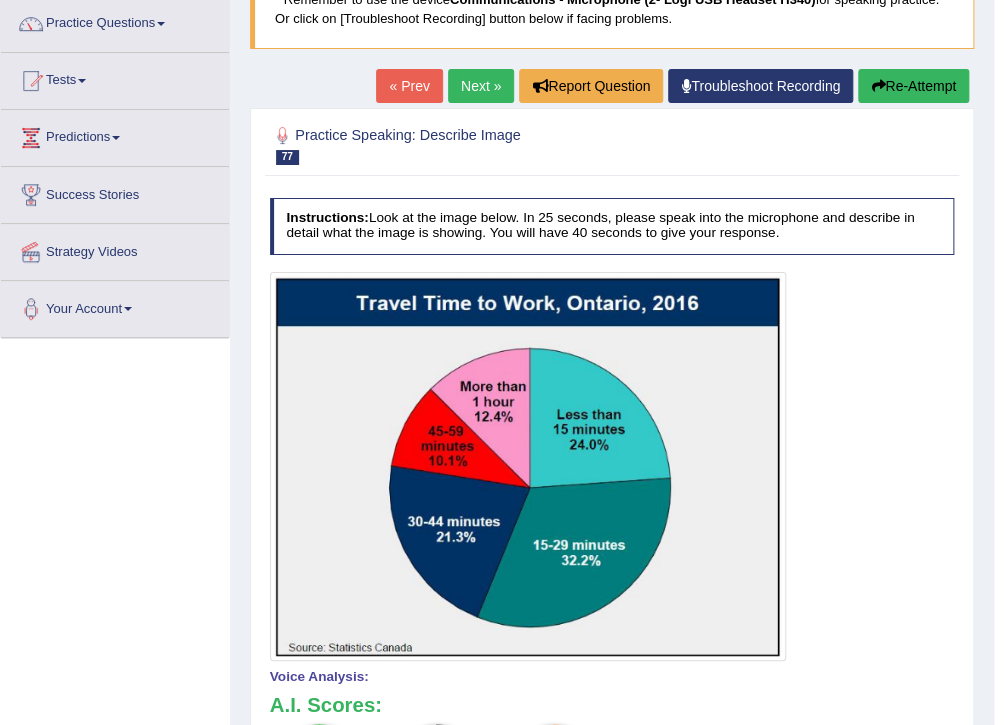 click on "Re-Attempt" at bounding box center [913, 86] 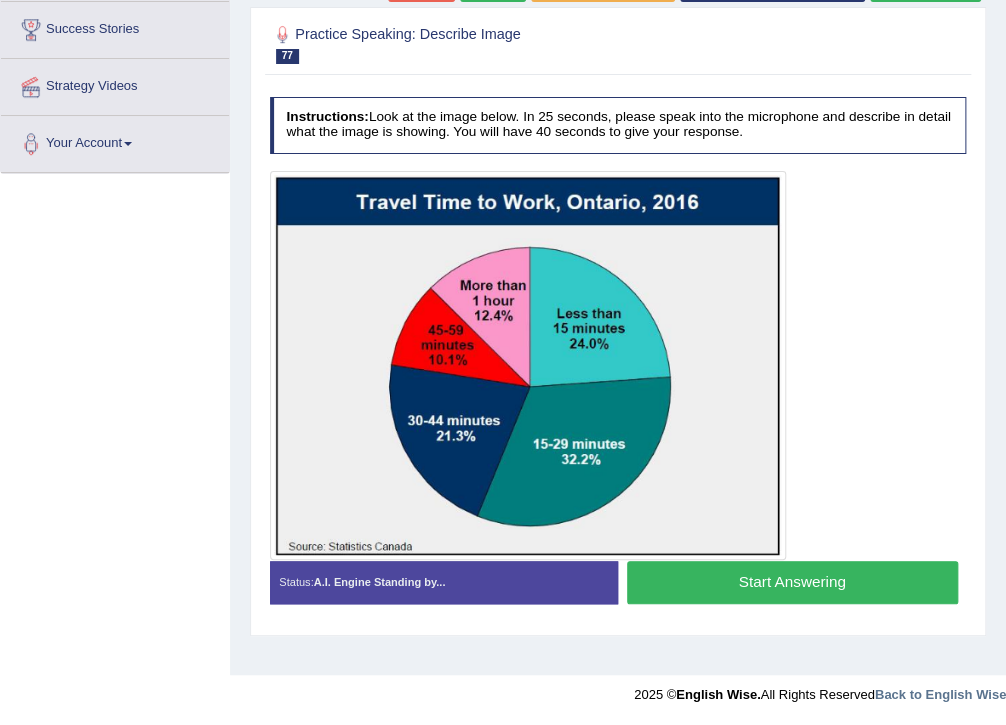 scroll, scrollTop: 325, scrollLeft: 0, axis: vertical 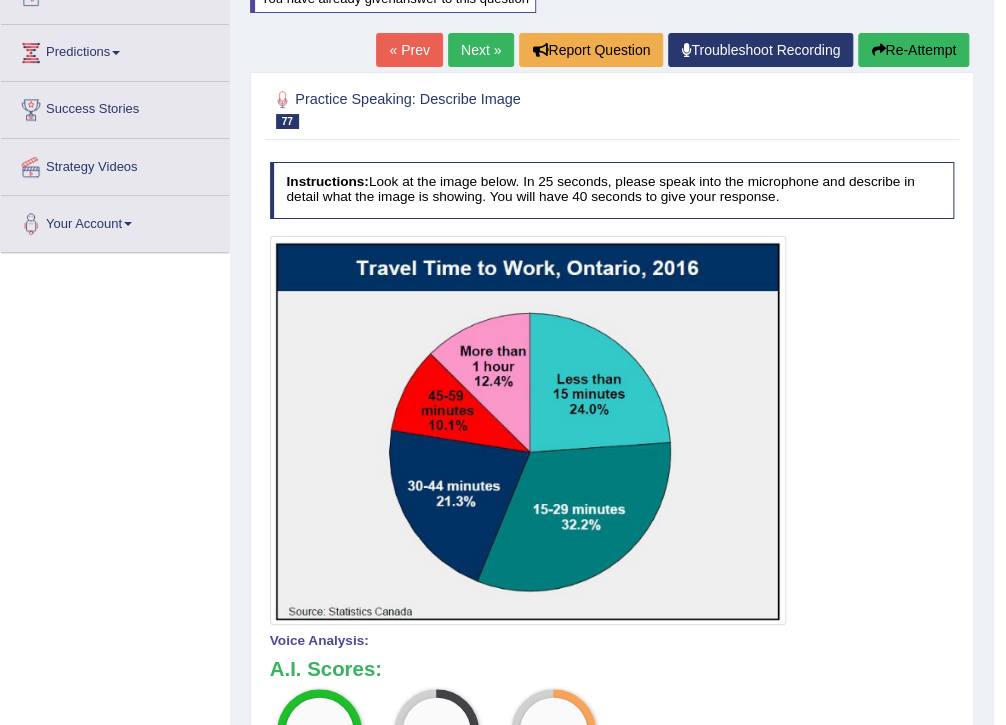 click on "Re-Attempt" at bounding box center [913, 50] 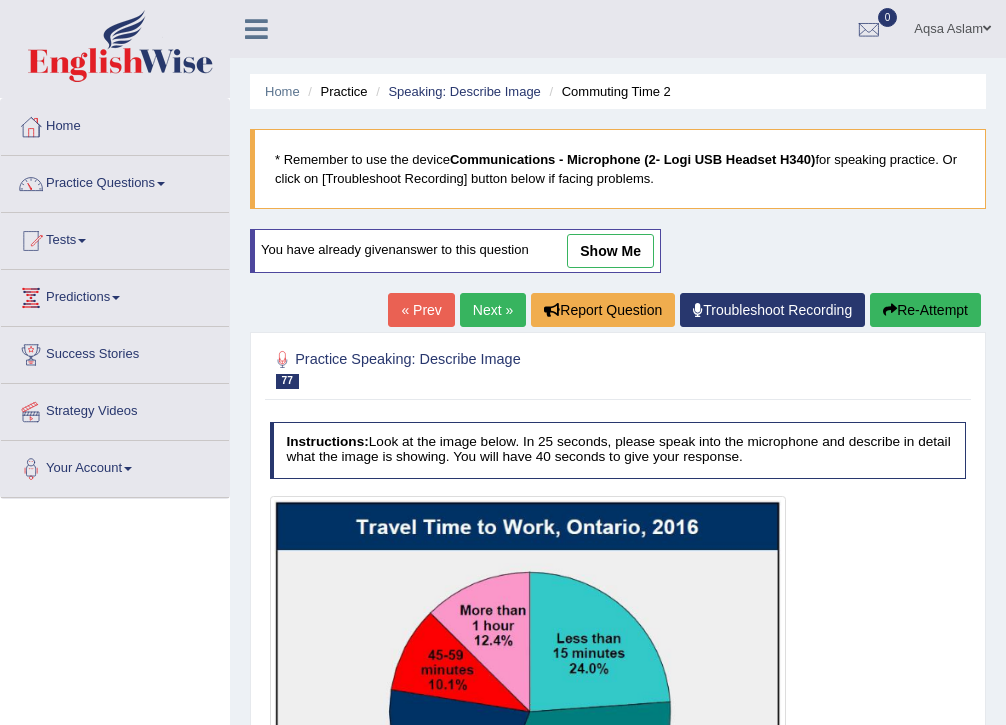 scroll, scrollTop: 283, scrollLeft: 0, axis: vertical 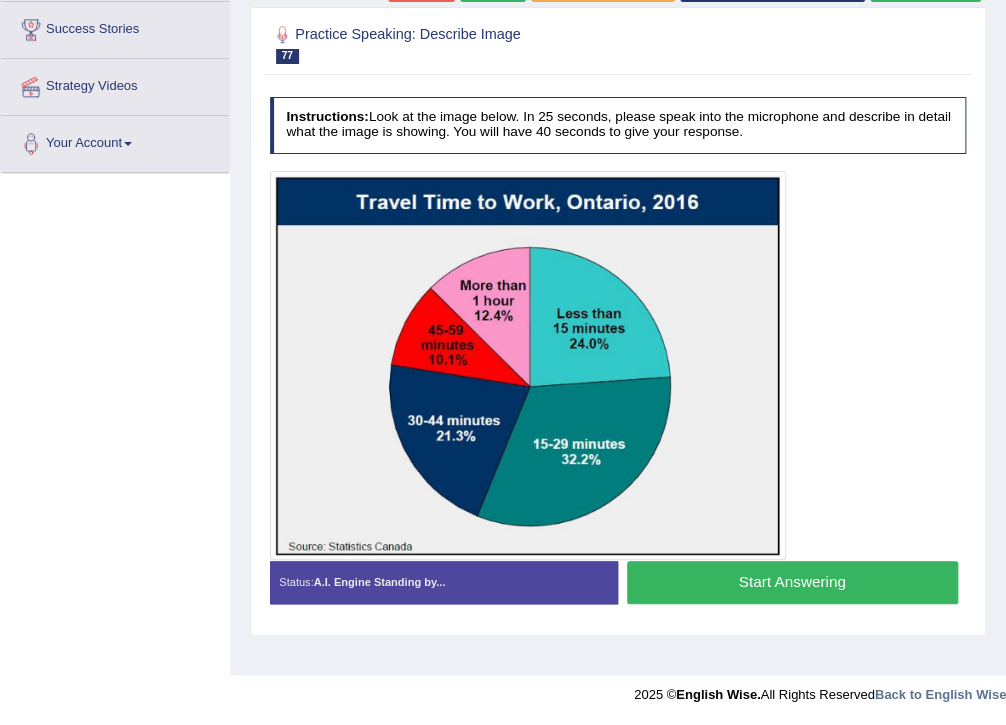 click on "Start Answering" at bounding box center (792, 582) 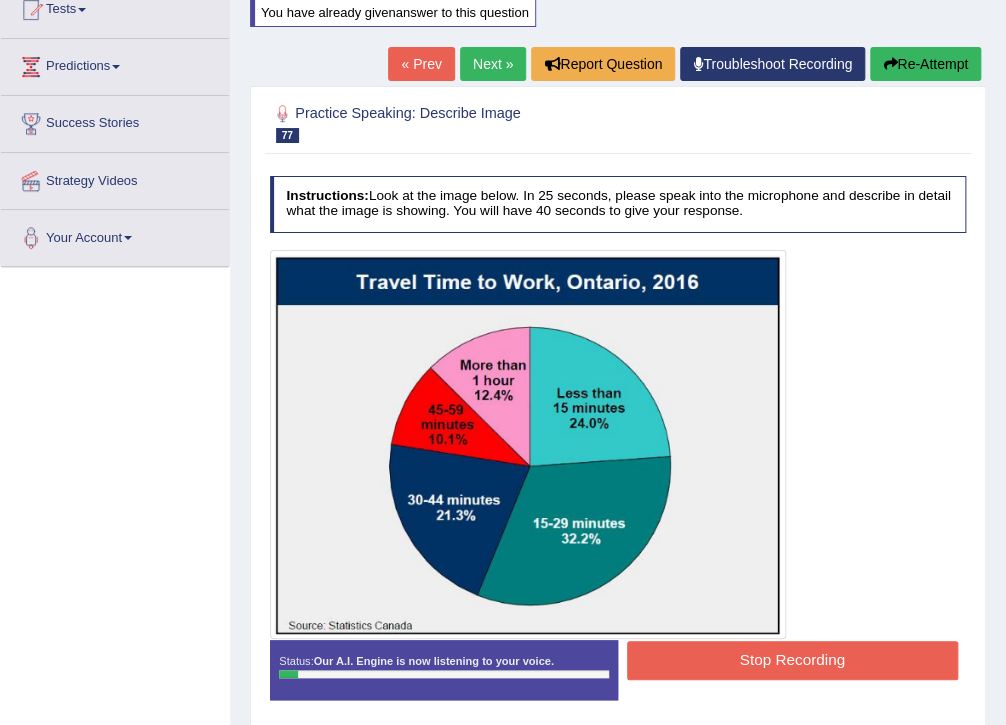 scroll, scrollTop: 165, scrollLeft: 0, axis: vertical 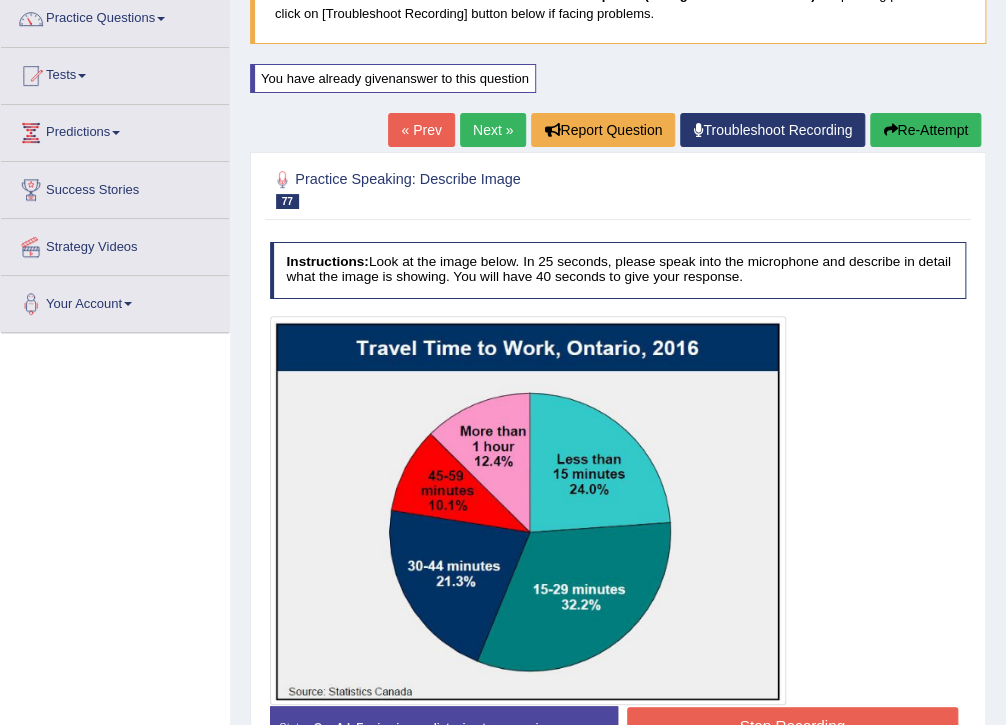 click on "Re-Attempt" at bounding box center (925, 130) 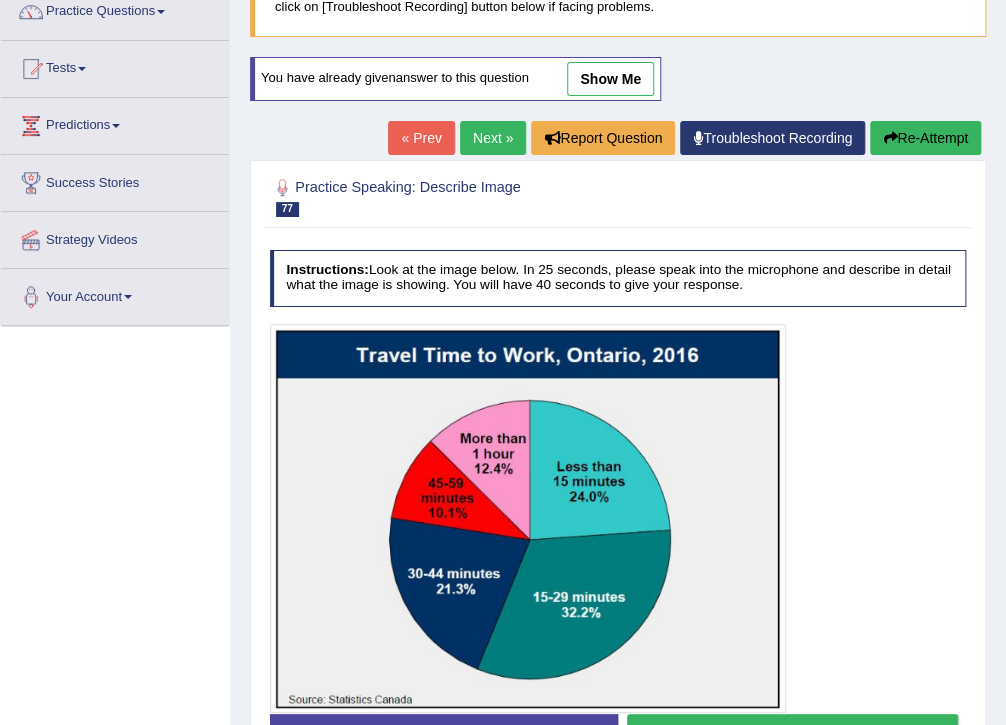 scroll, scrollTop: 251, scrollLeft: 0, axis: vertical 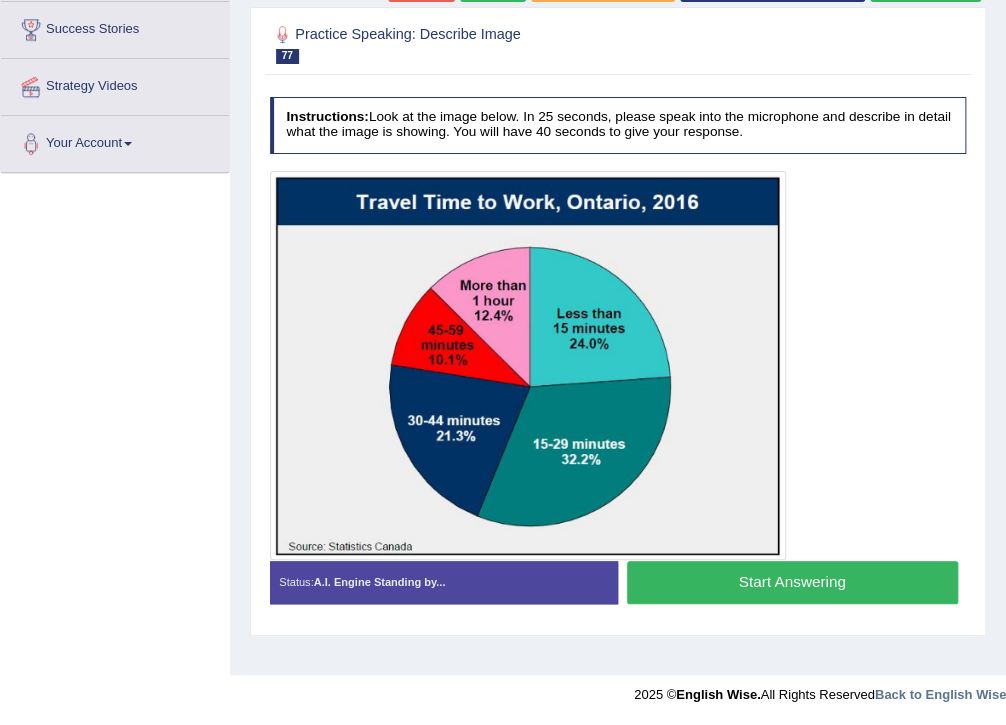 click on "Start Answering" at bounding box center (792, 582) 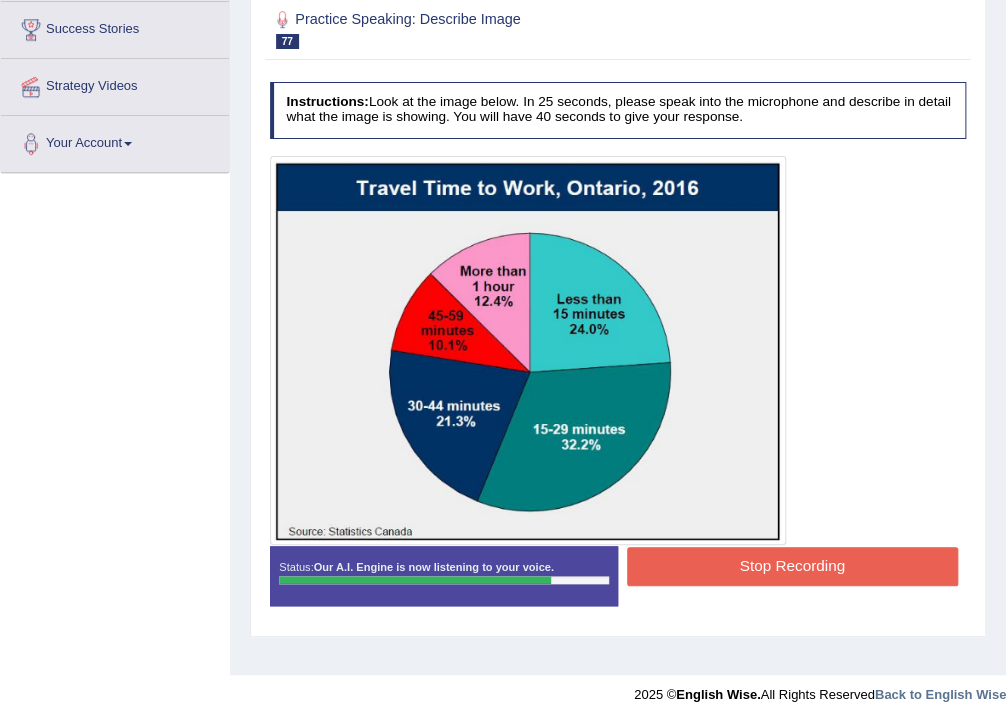 click on "Stop Recording" at bounding box center (792, 566) 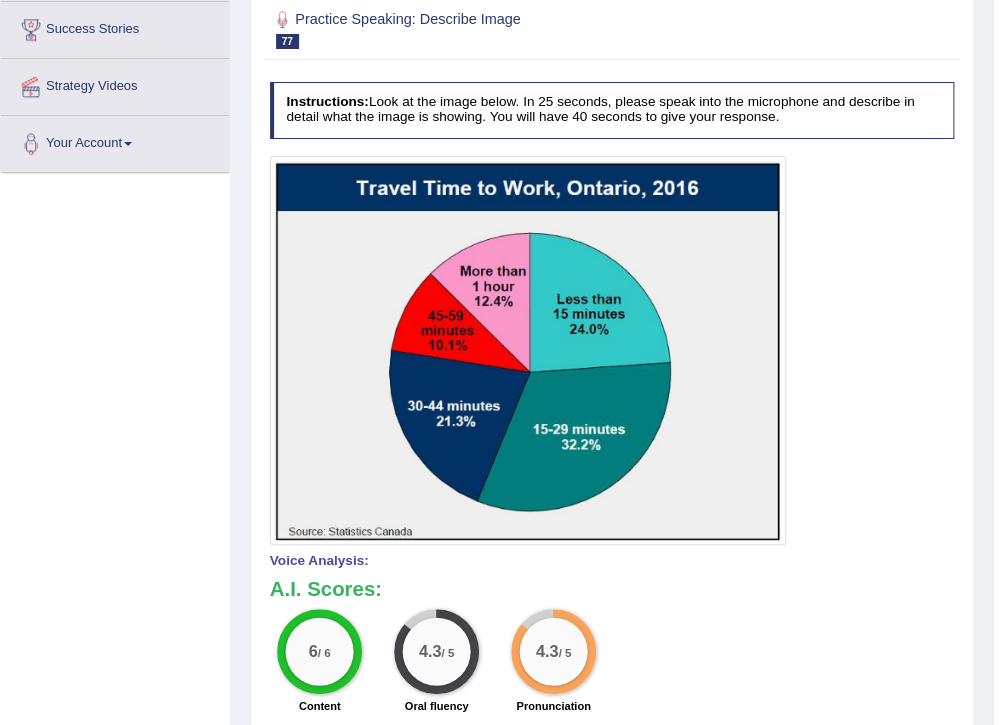 scroll, scrollTop: 165, scrollLeft: 0, axis: vertical 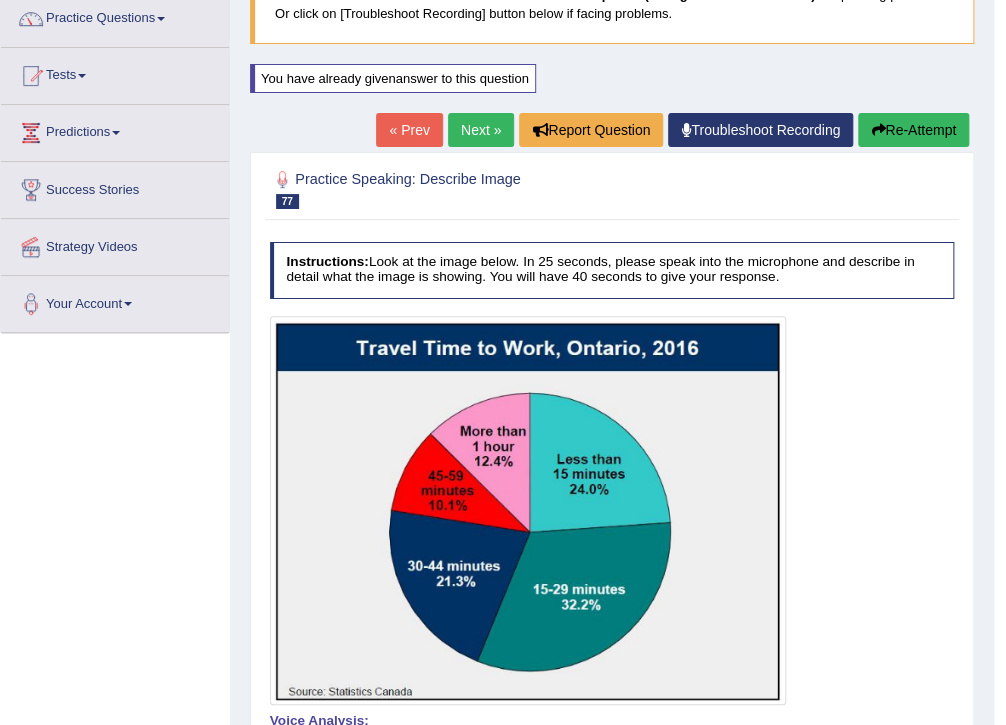 click on "Next »" at bounding box center (481, 130) 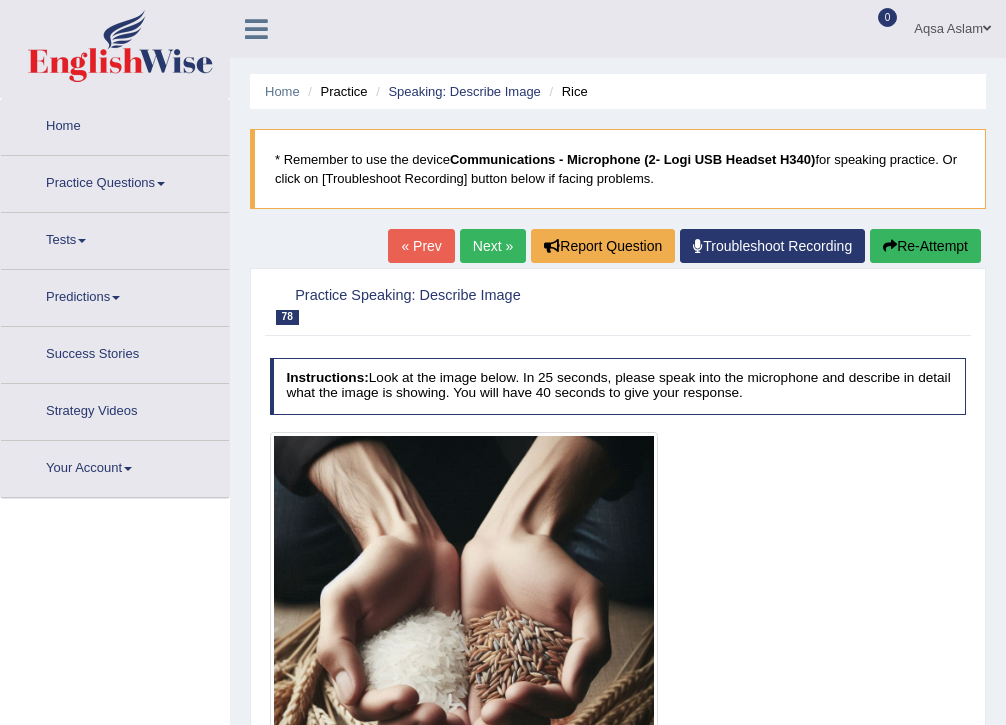 scroll, scrollTop: 0, scrollLeft: 0, axis: both 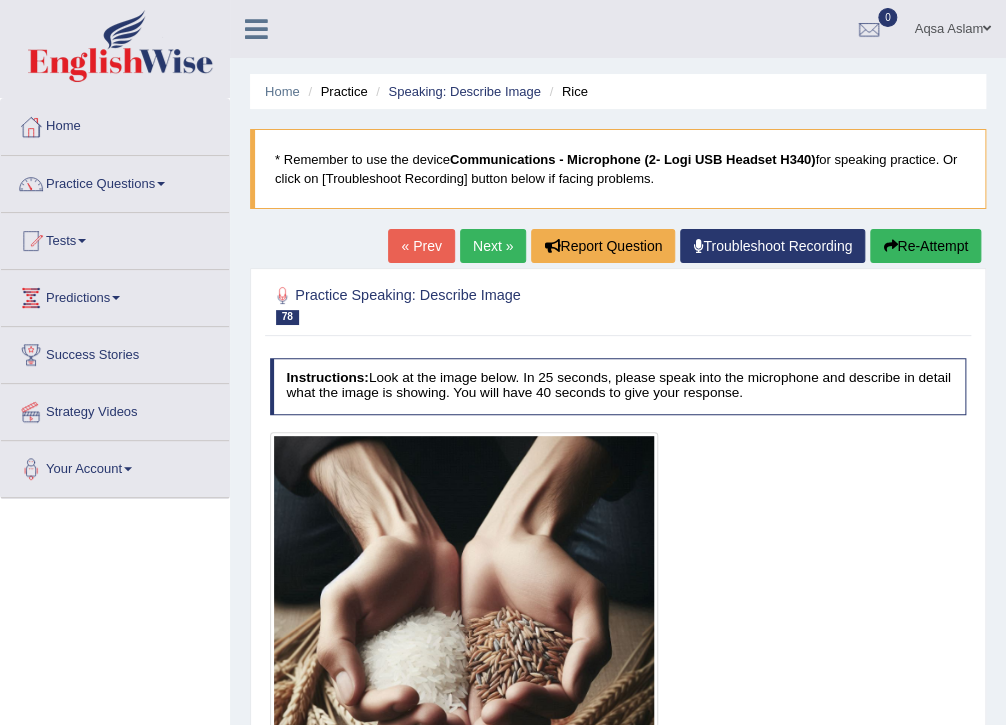 click on "Next »" at bounding box center [493, 246] 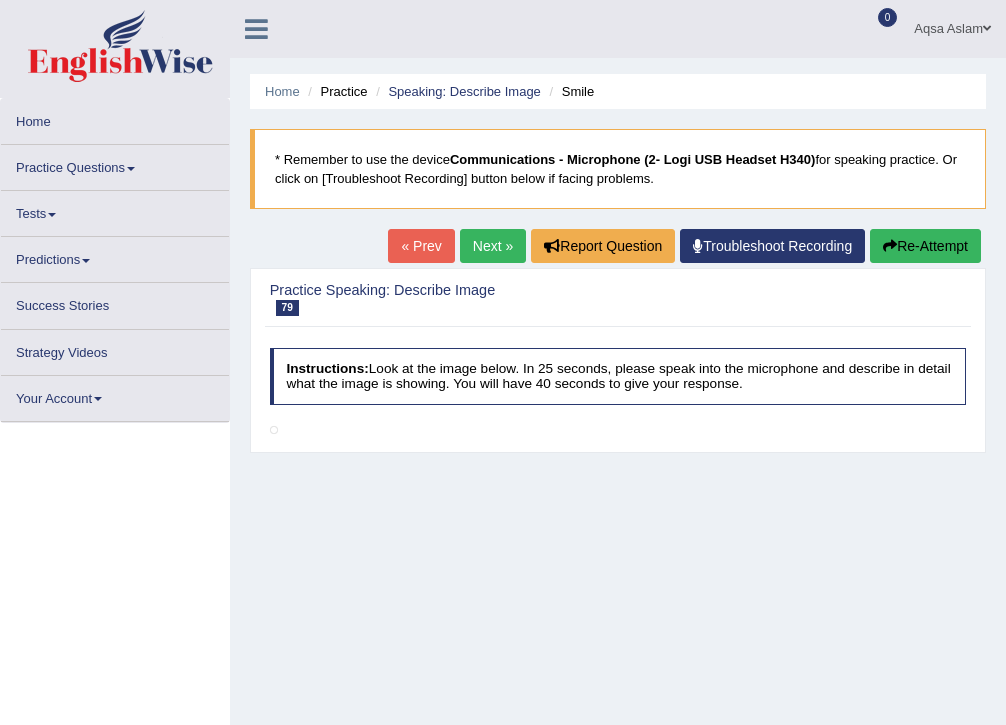 scroll, scrollTop: 0, scrollLeft: 0, axis: both 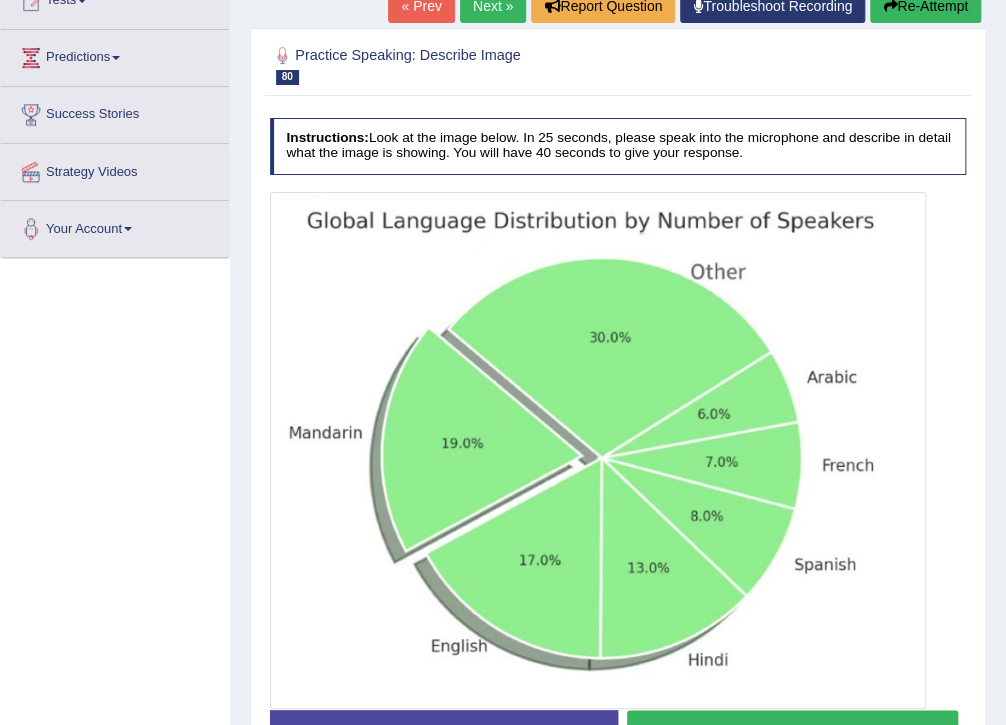 click on "Start Answering" at bounding box center [792, 731] 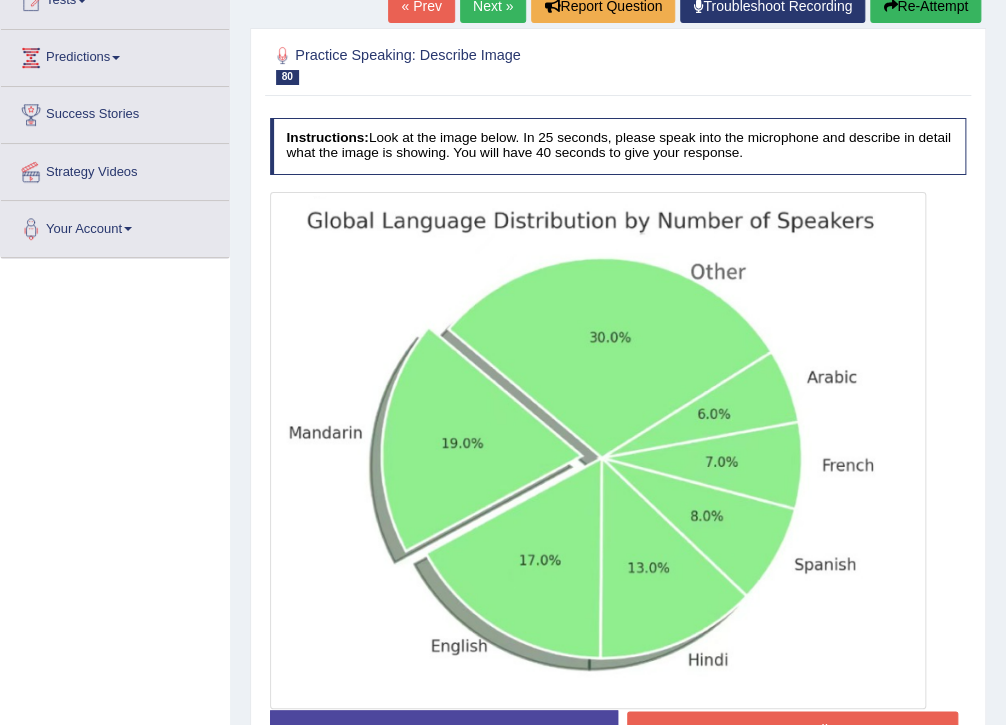 scroll, scrollTop: 379, scrollLeft: 0, axis: vertical 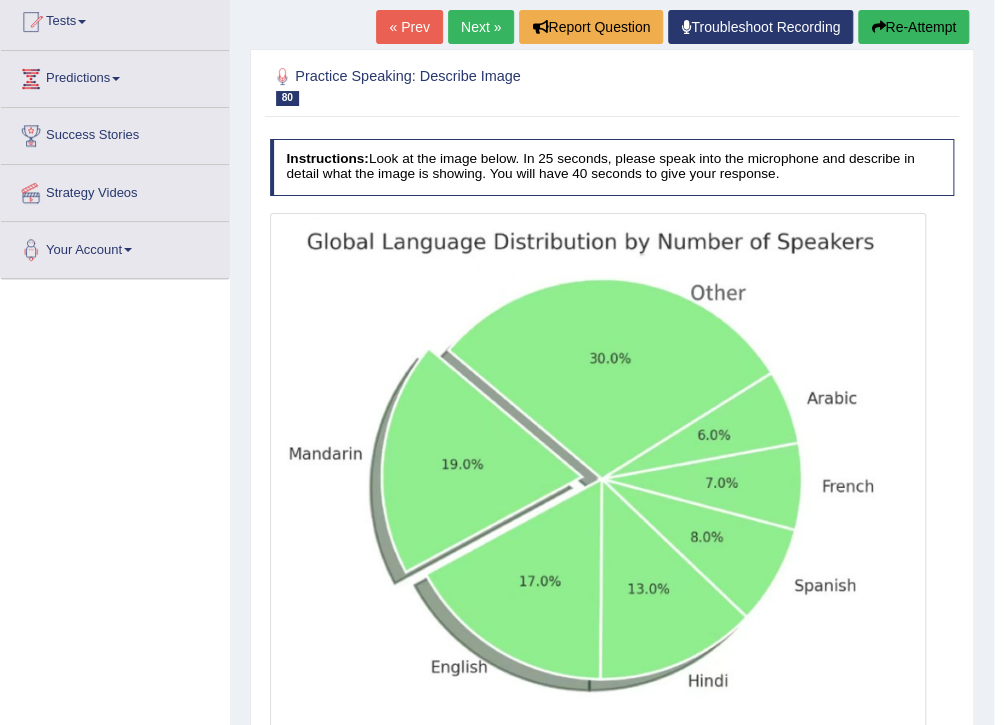 click on "Next »" at bounding box center [481, 27] 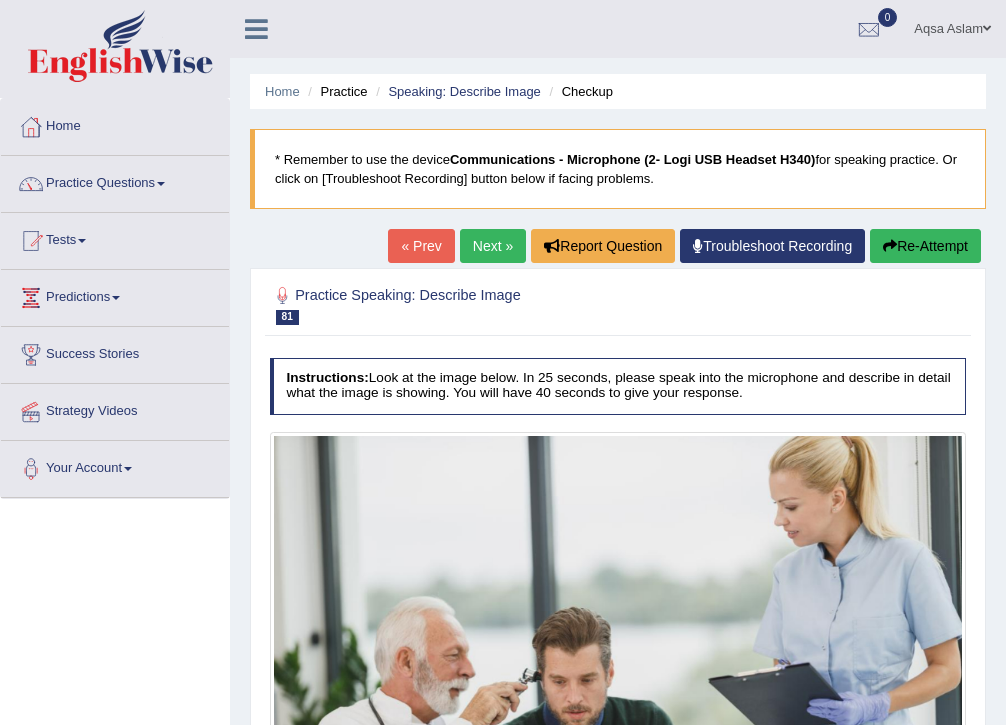 scroll, scrollTop: 0, scrollLeft: 0, axis: both 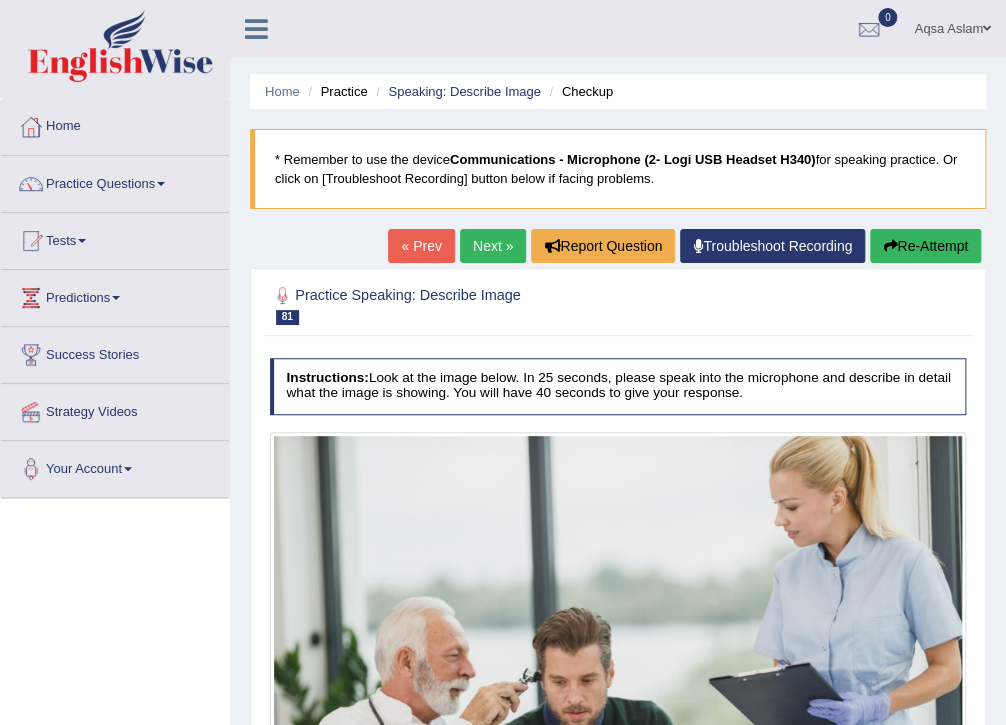 click on "Next »" at bounding box center (493, 246) 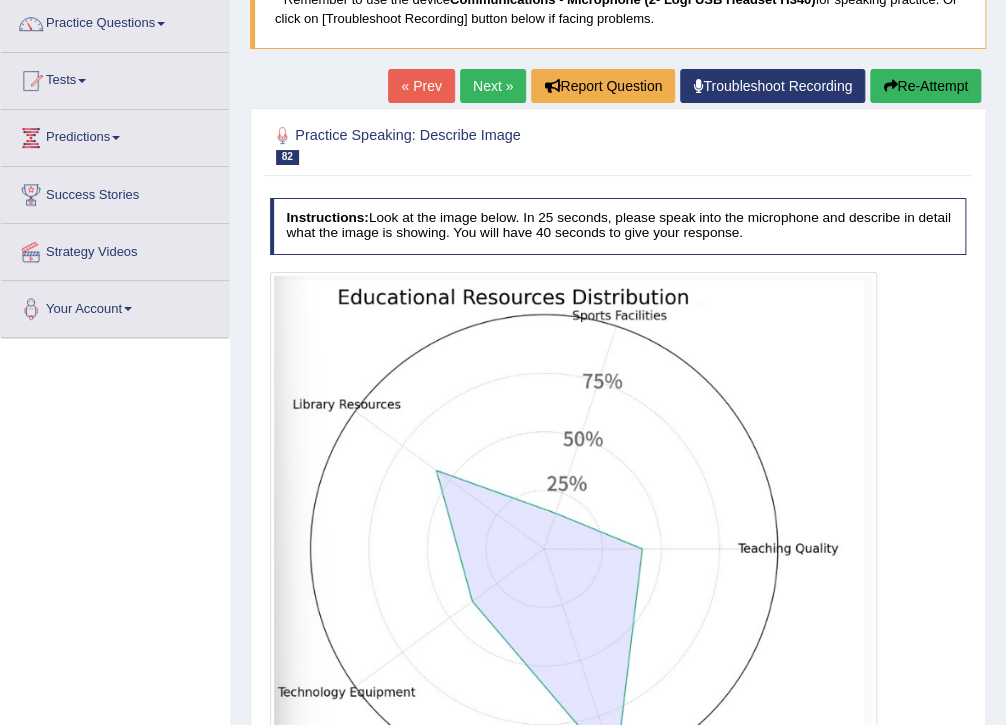 scroll, scrollTop: 160, scrollLeft: 0, axis: vertical 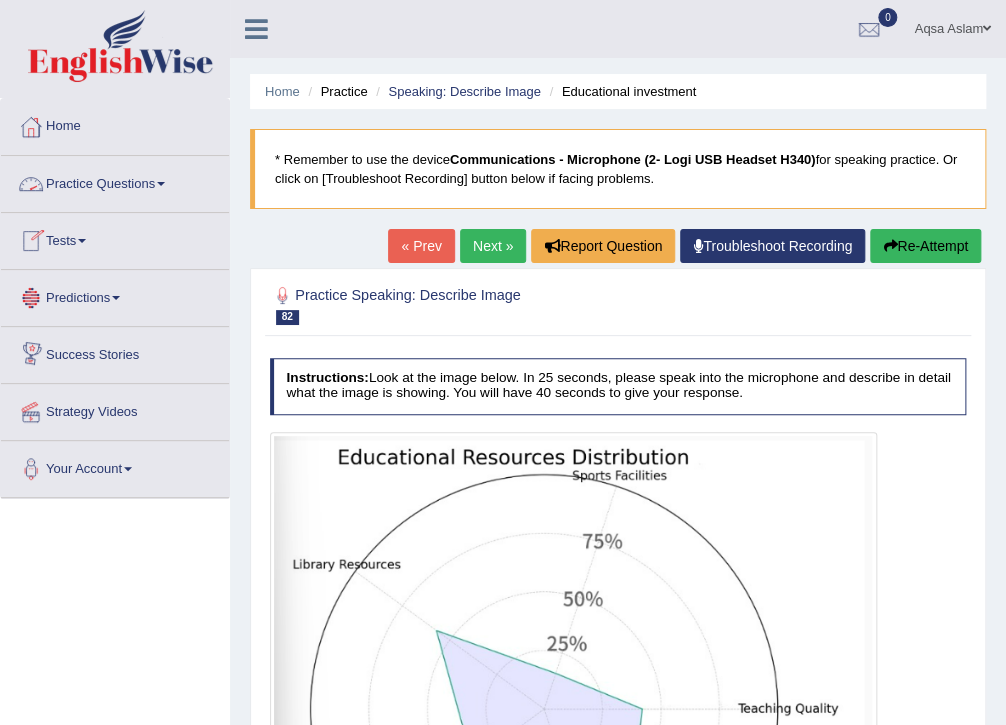 click on "Practice Questions" at bounding box center (115, 181) 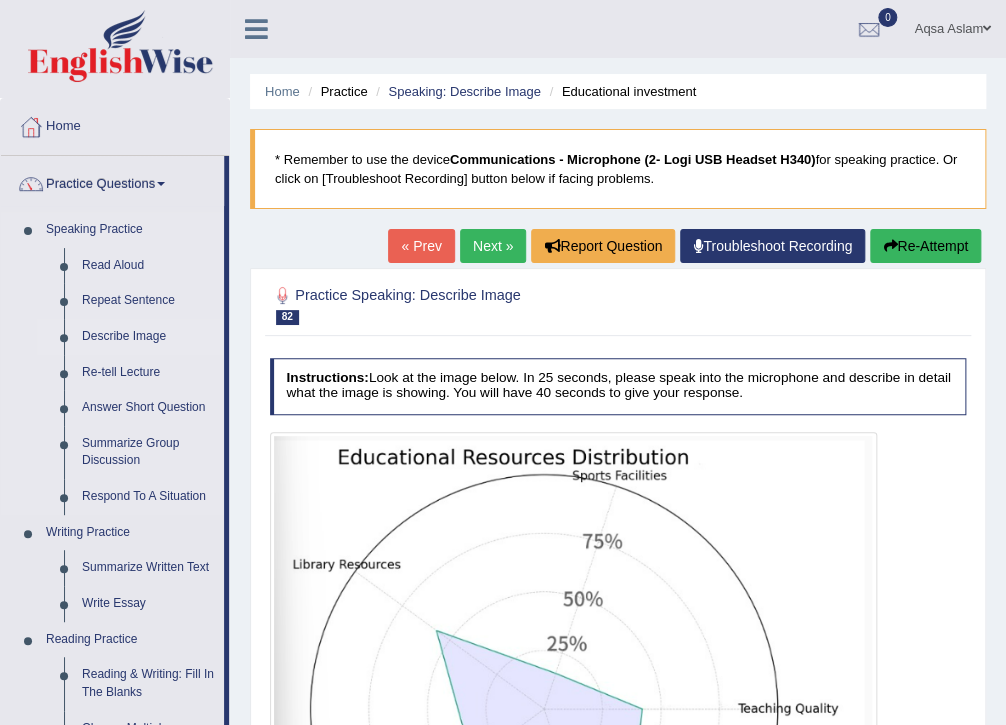 click on "Describe Image" at bounding box center (148, 337) 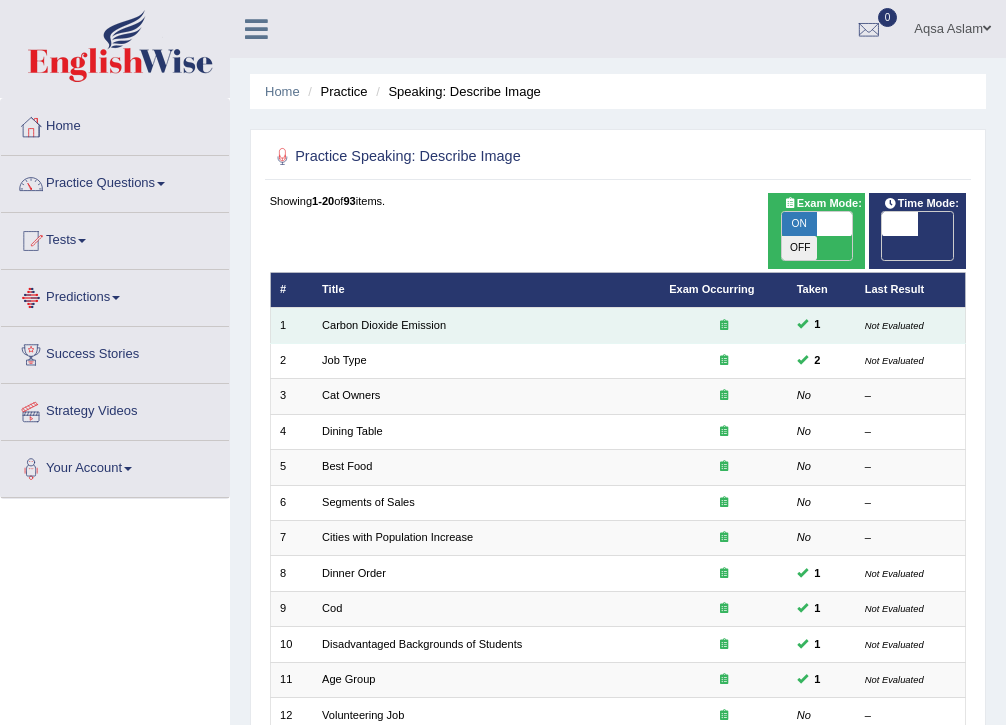 scroll, scrollTop: 0, scrollLeft: 0, axis: both 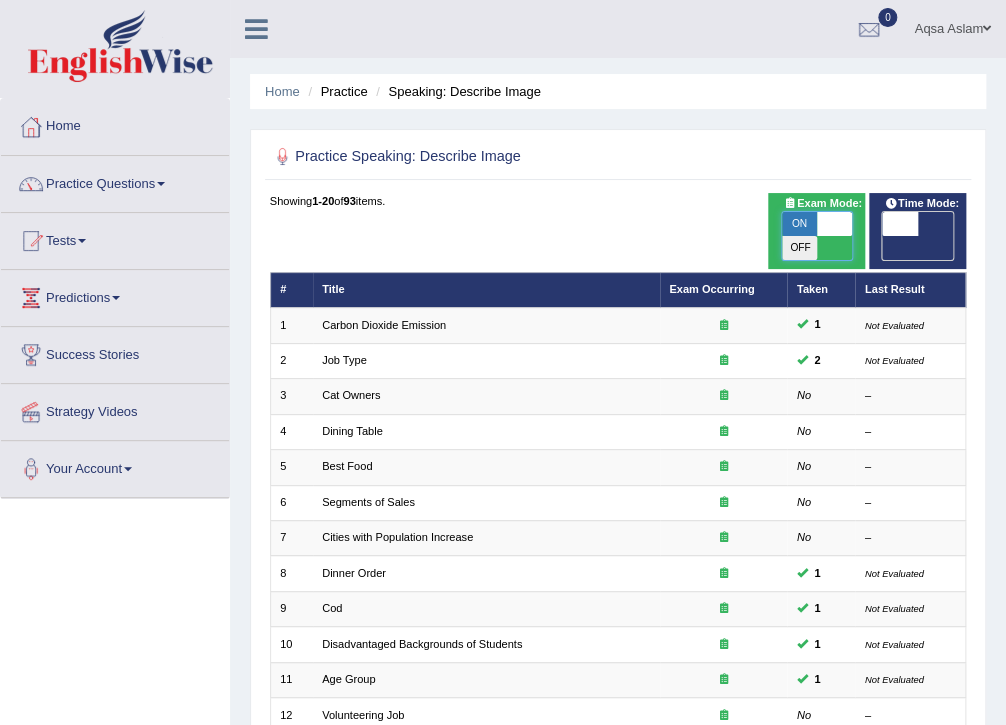 click at bounding box center [834, 224] 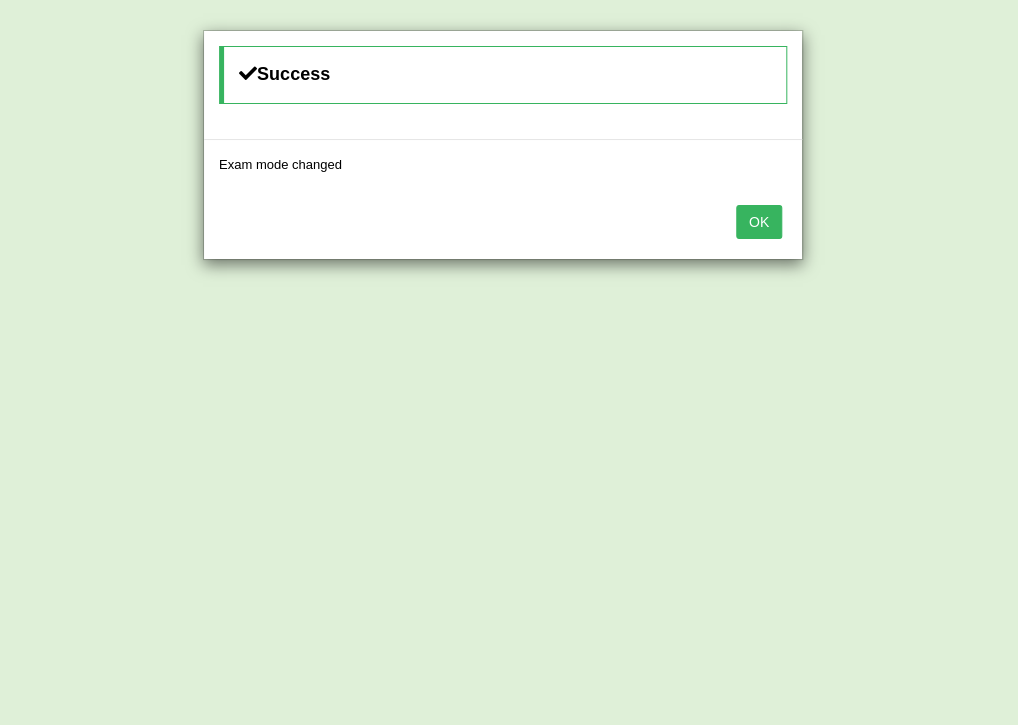 click on "OK" at bounding box center (759, 222) 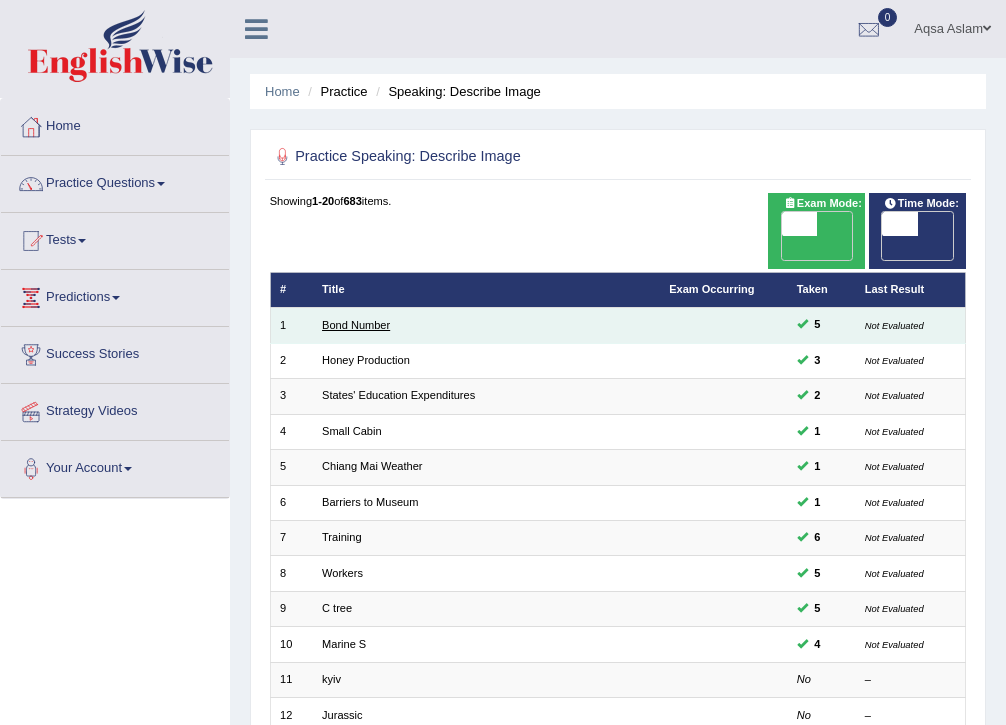 scroll, scrollTop: 0, scrollLeft: 0, axis: both 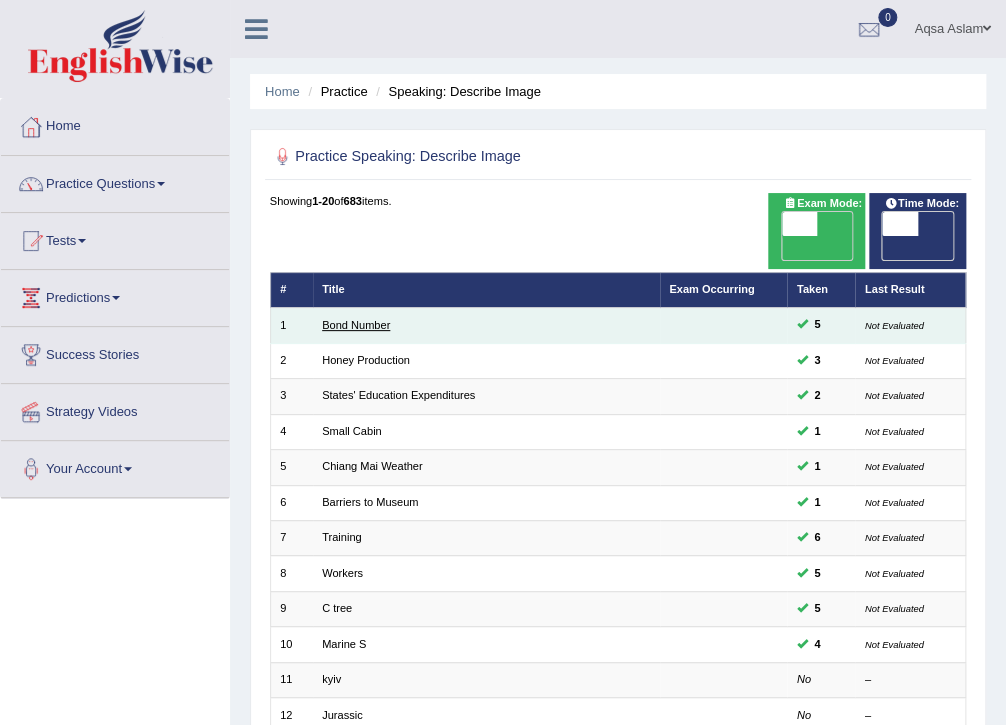 click on "Bond Number" at bounding box center (356, 325) 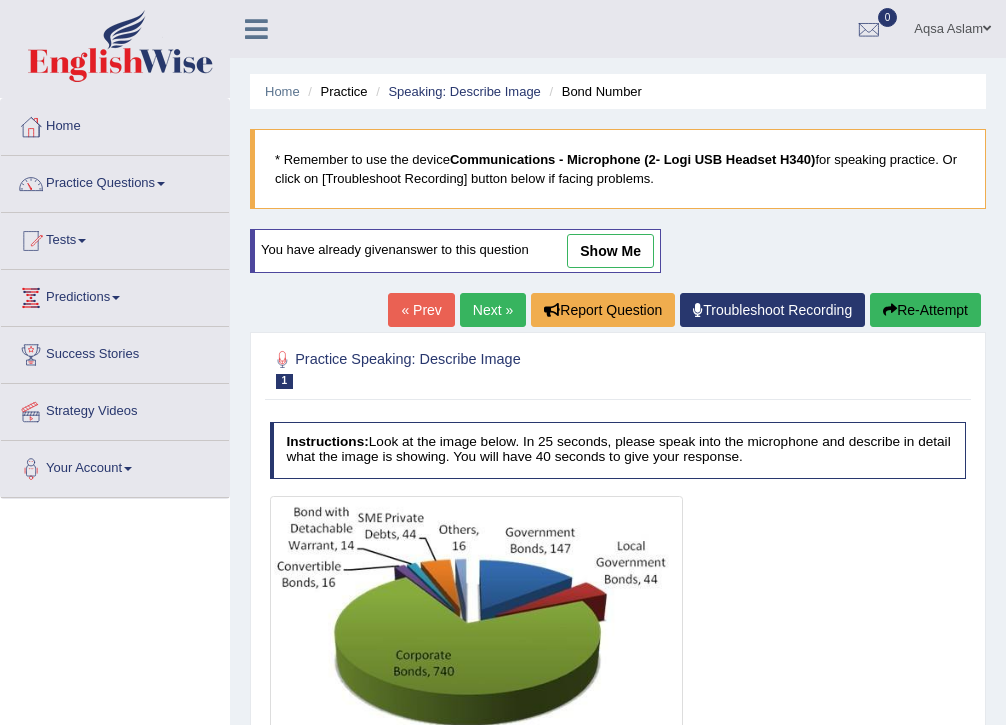 scroll, scrollTop: 0, scrollLeft: 0, axis: both 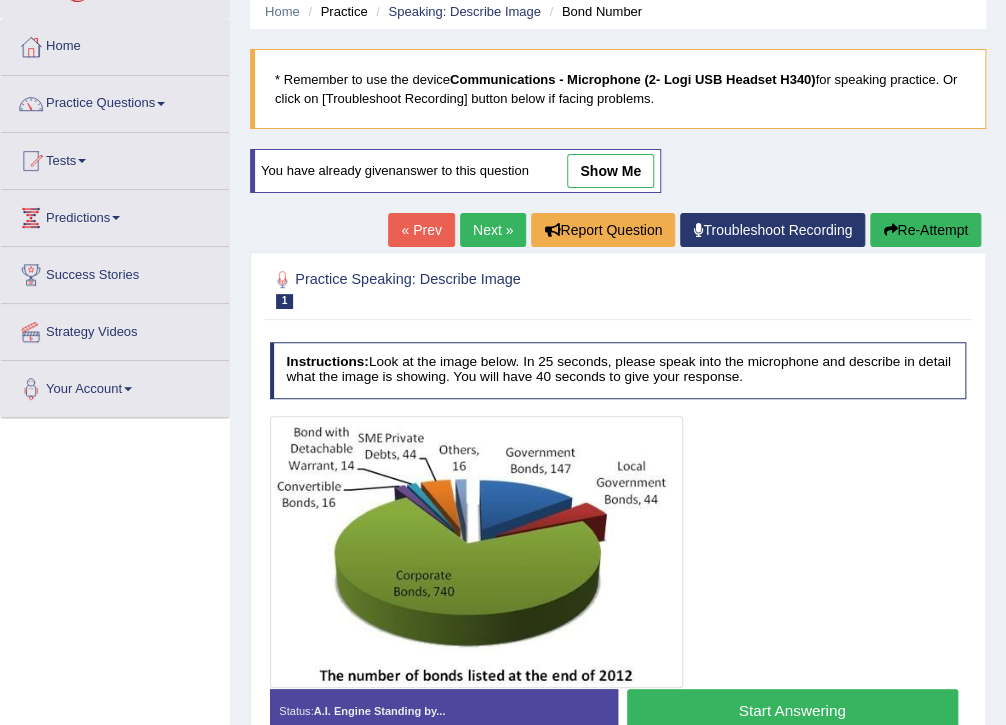 click on "show me" at bounding box center (610, 171) 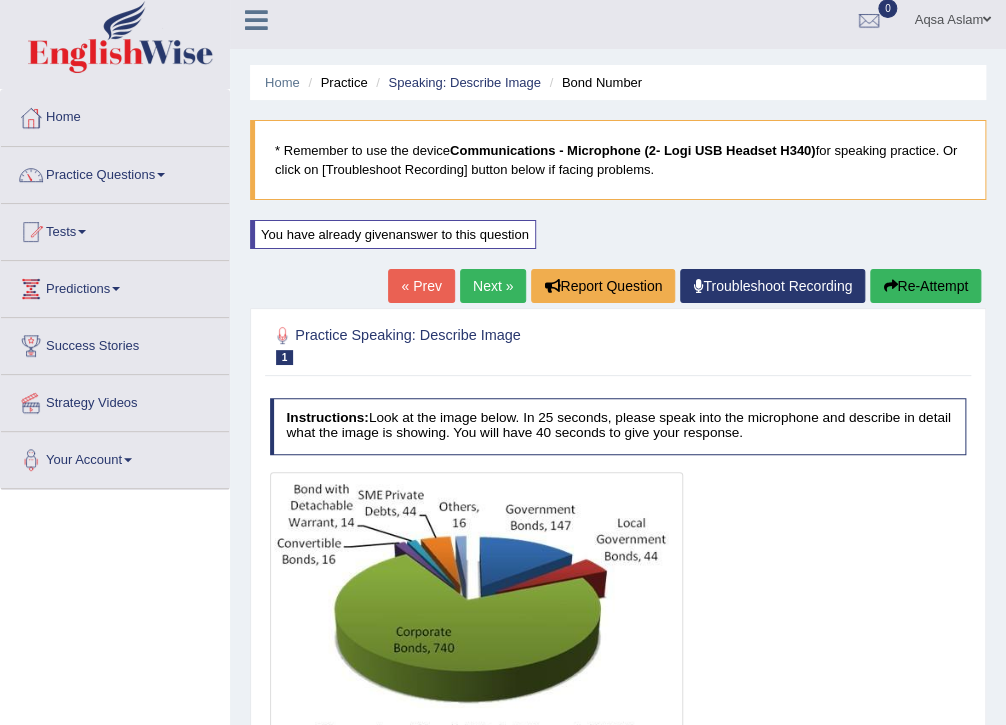 scroll, scrollTop: 0, scrollLeft: 0, axis: both 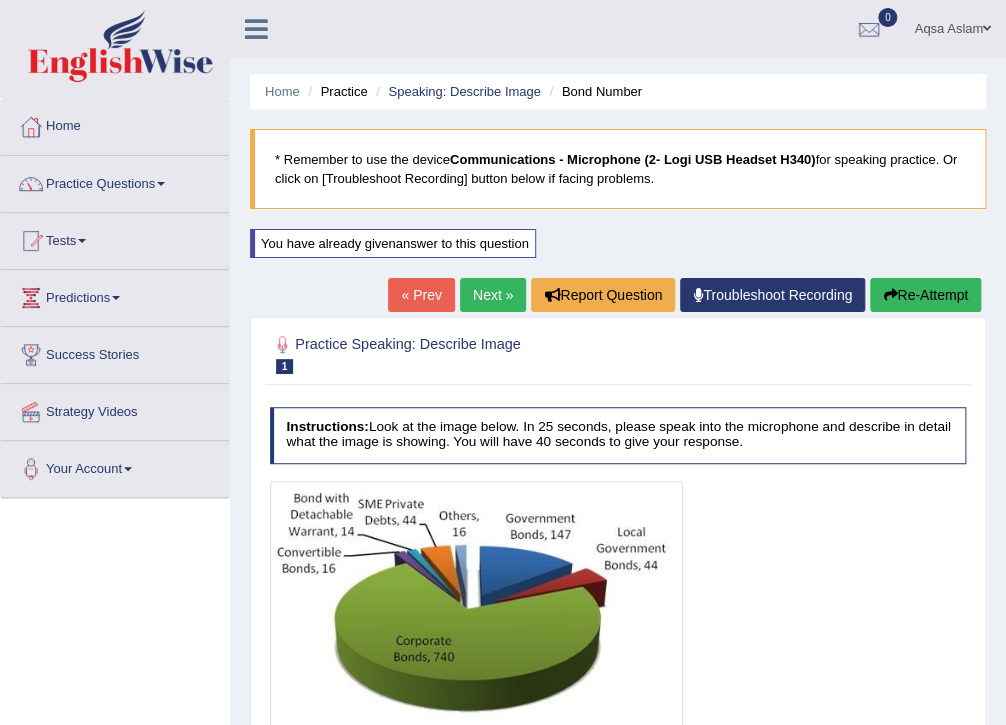 click on "Next »" at bounding box center (493, 295) 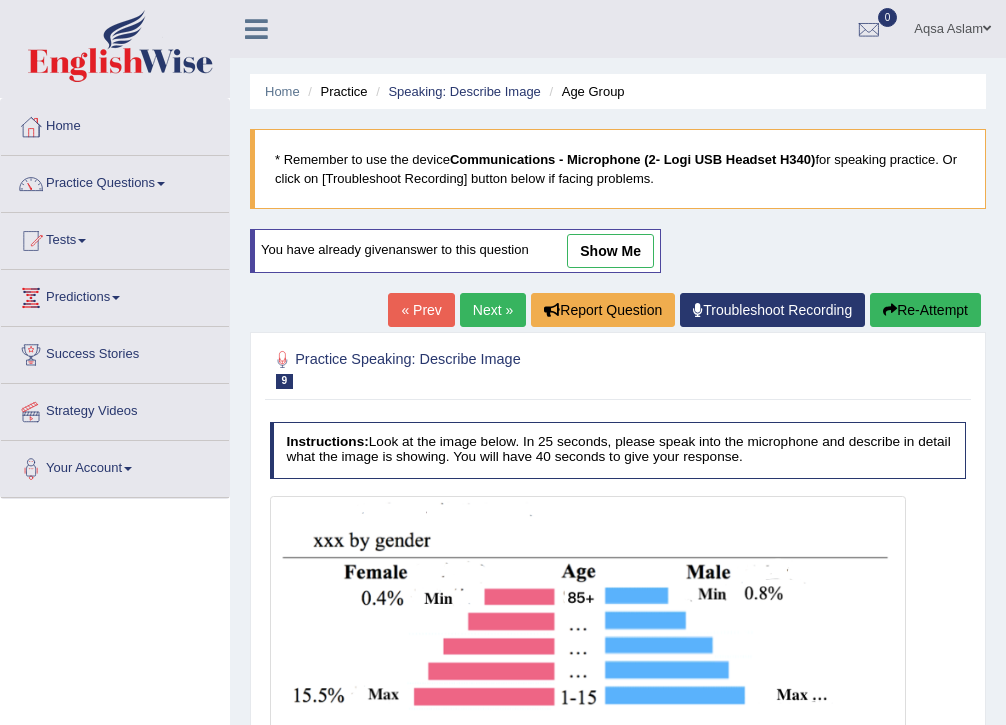 scroll, scrollTop: 0, scrollLeft: 0, axis: both 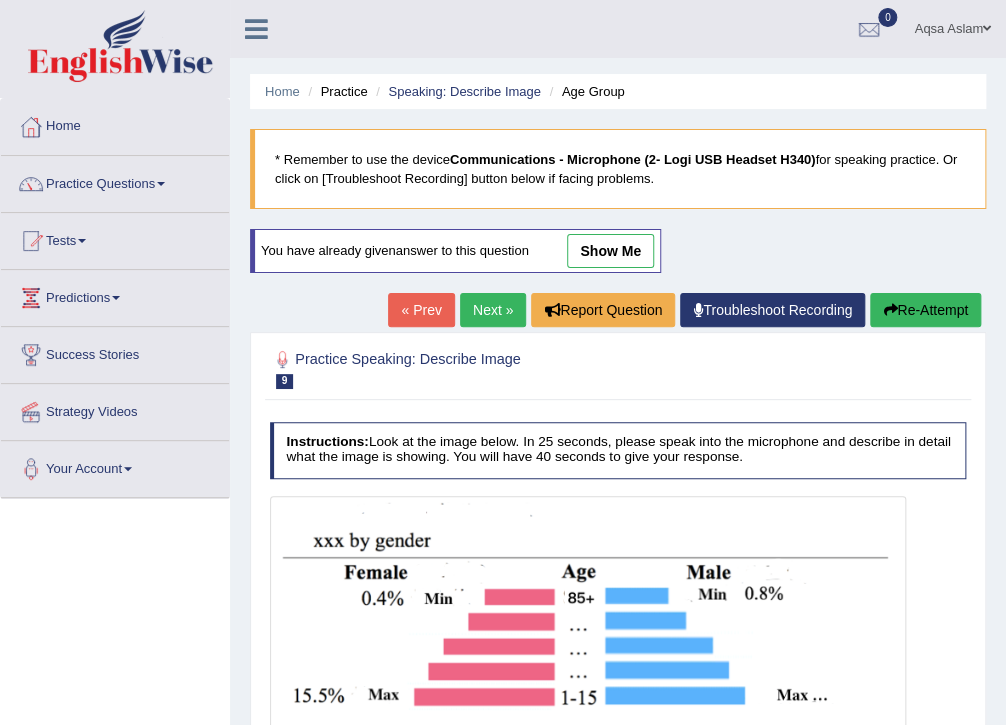 click on "Next »" at bounding box center (493, 310) 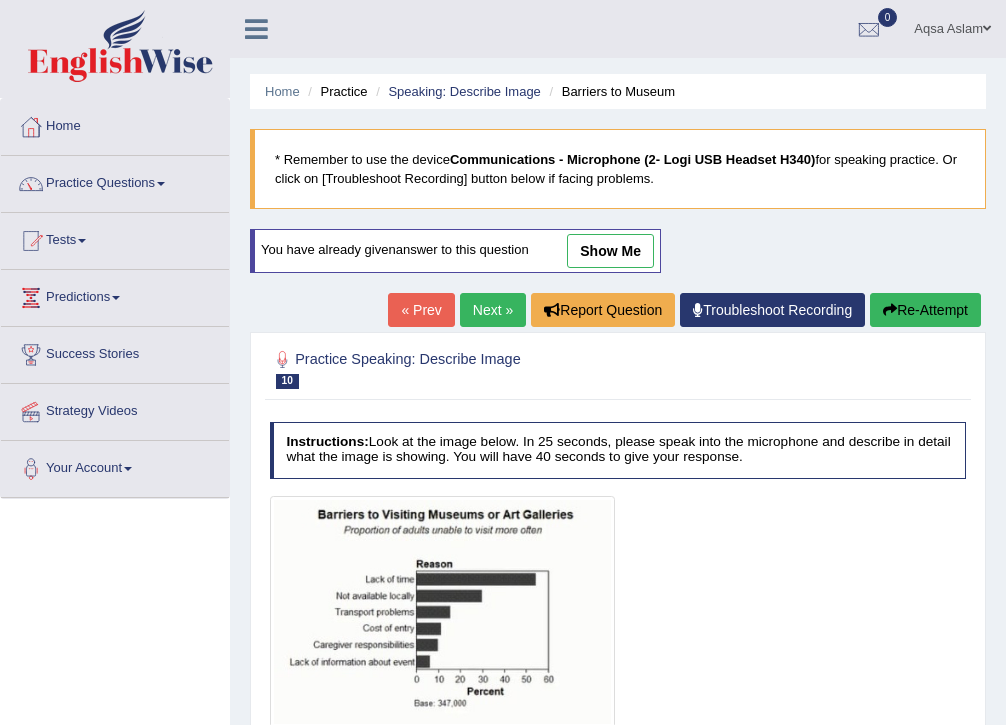 click on "Next »" at bounding box center (493, 310) 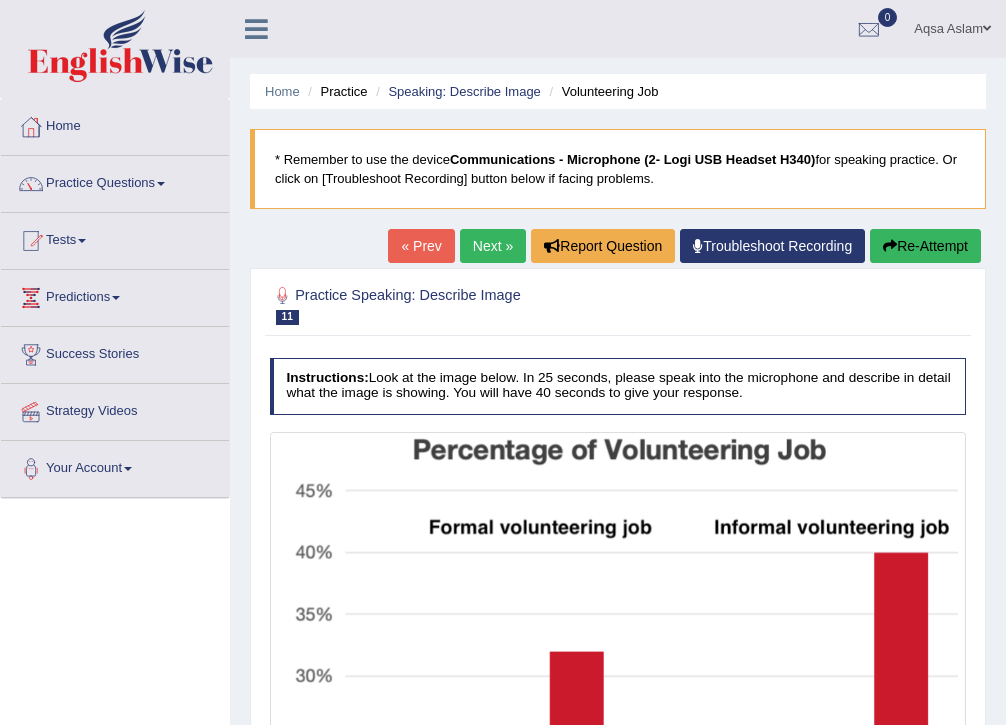 scroll, scrollTop: 0, scrollLeft: 0, axis: both 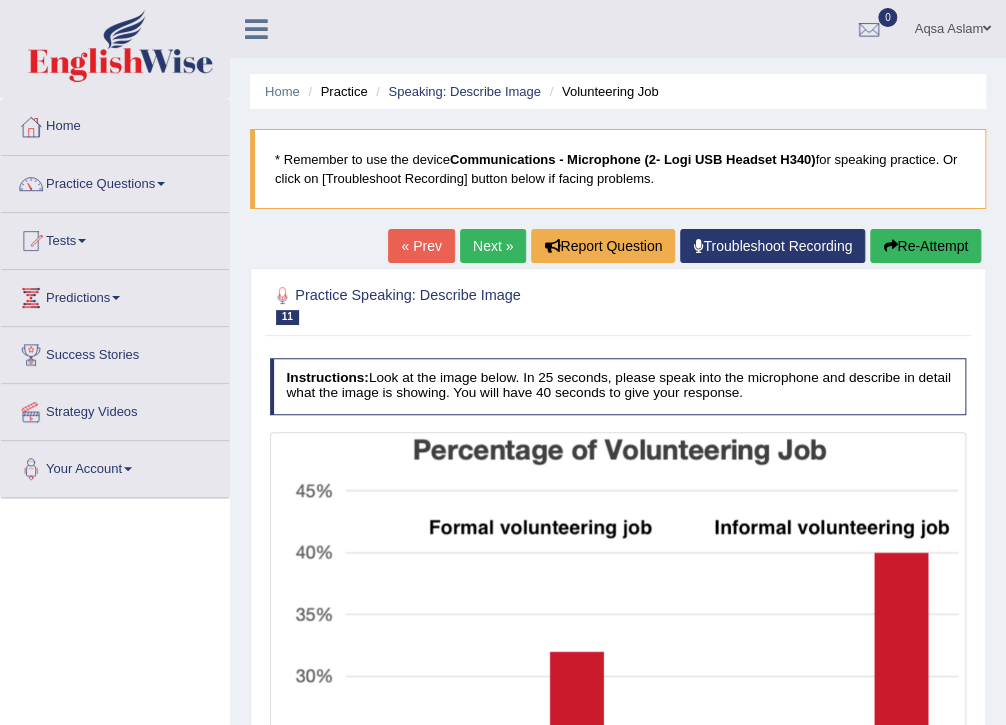 click on "Practice Speaking: Describe Image
11
Volunteering Job" at bounding box center (486, 304) 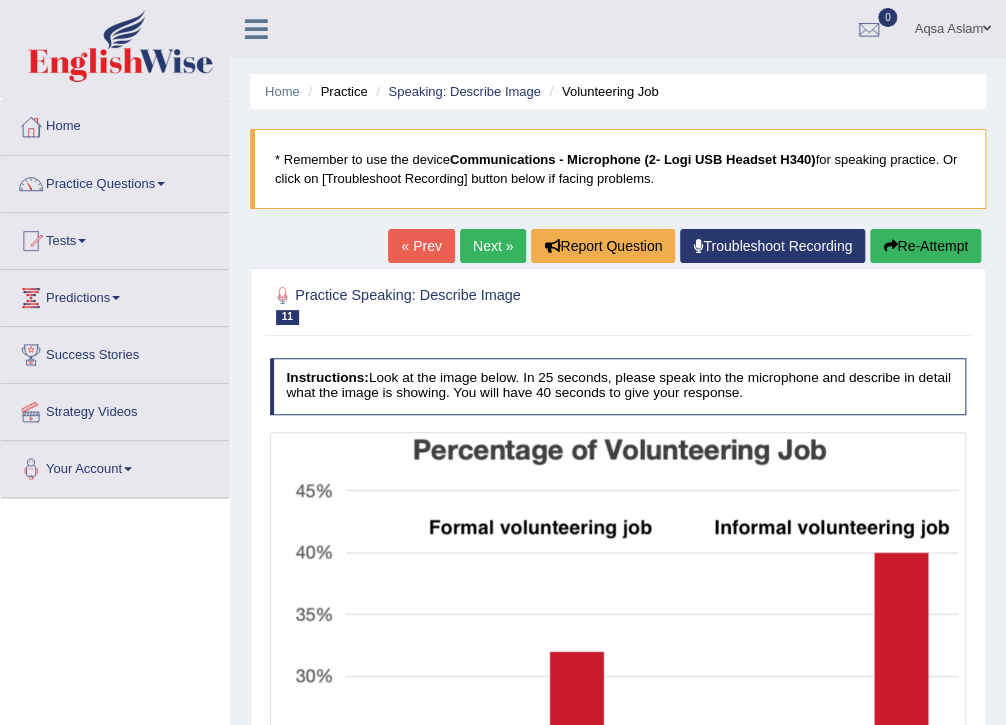 click on "Next »" at bounding box center [493, 246] 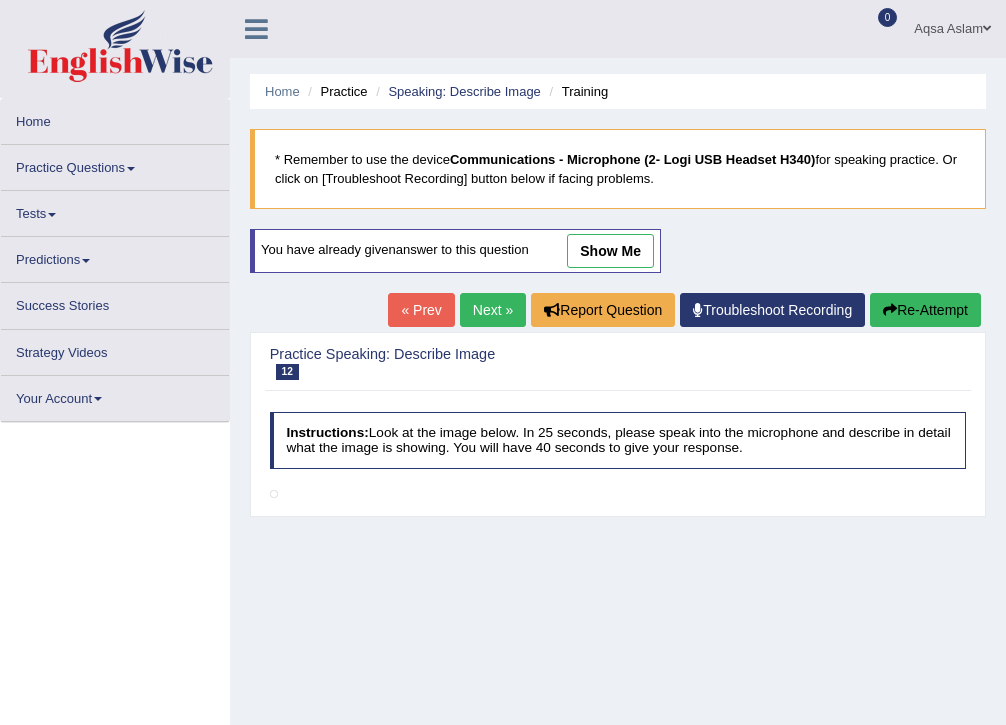 scroll, scrollTop: 0, scrollLeft: 0, axis: both 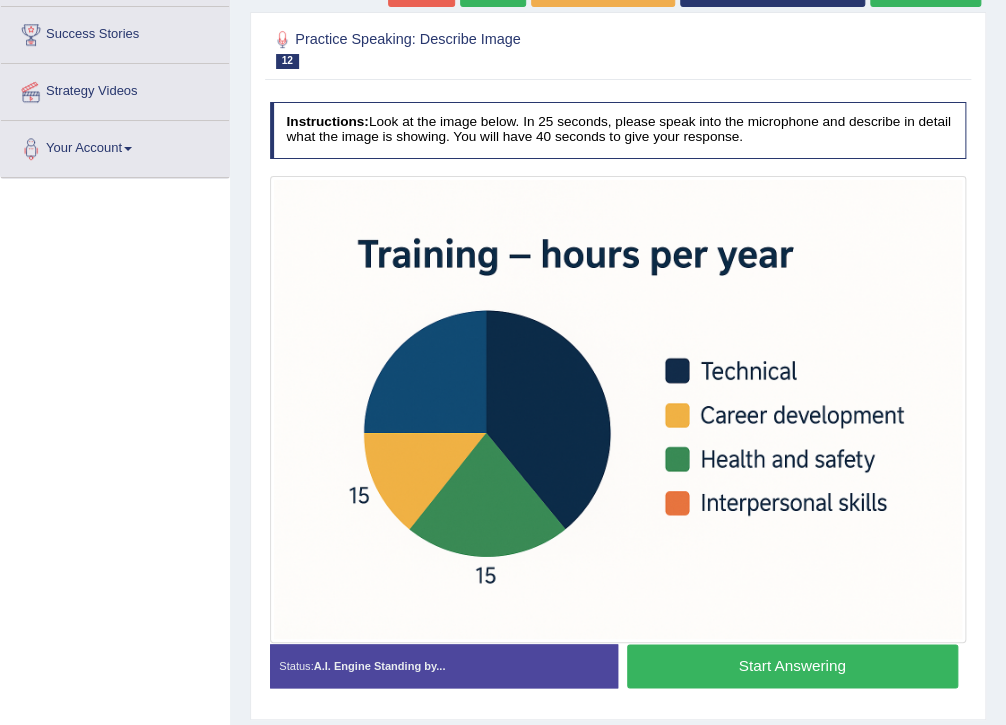 click on "Start Answering" at bounding box center (792, 665) 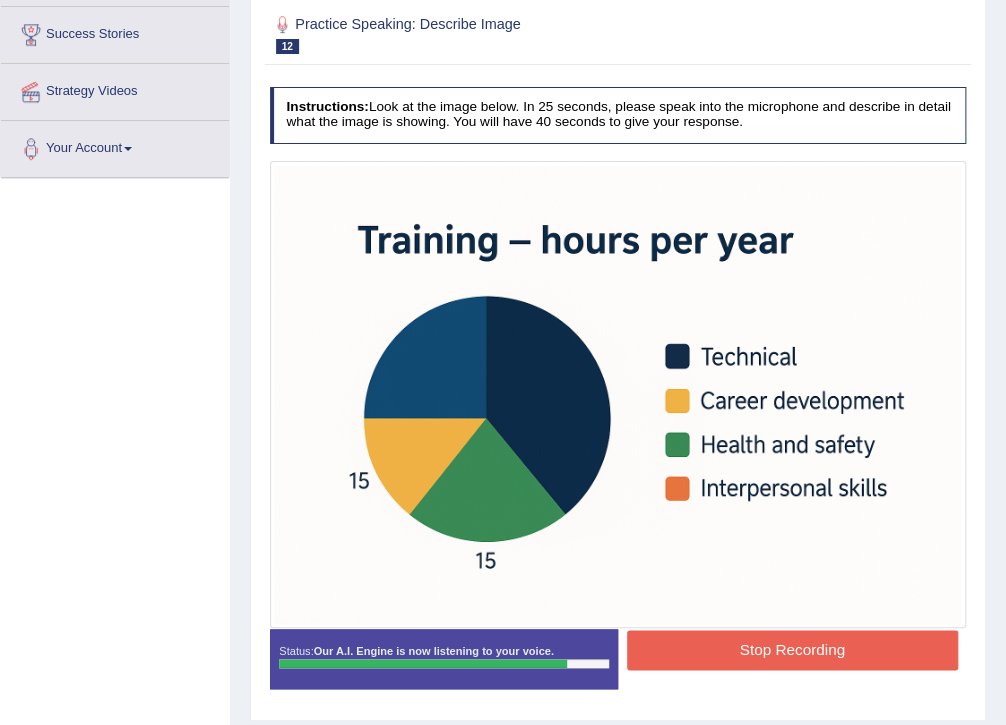 click on "Stop Recording" at bounding box center (792, 649) 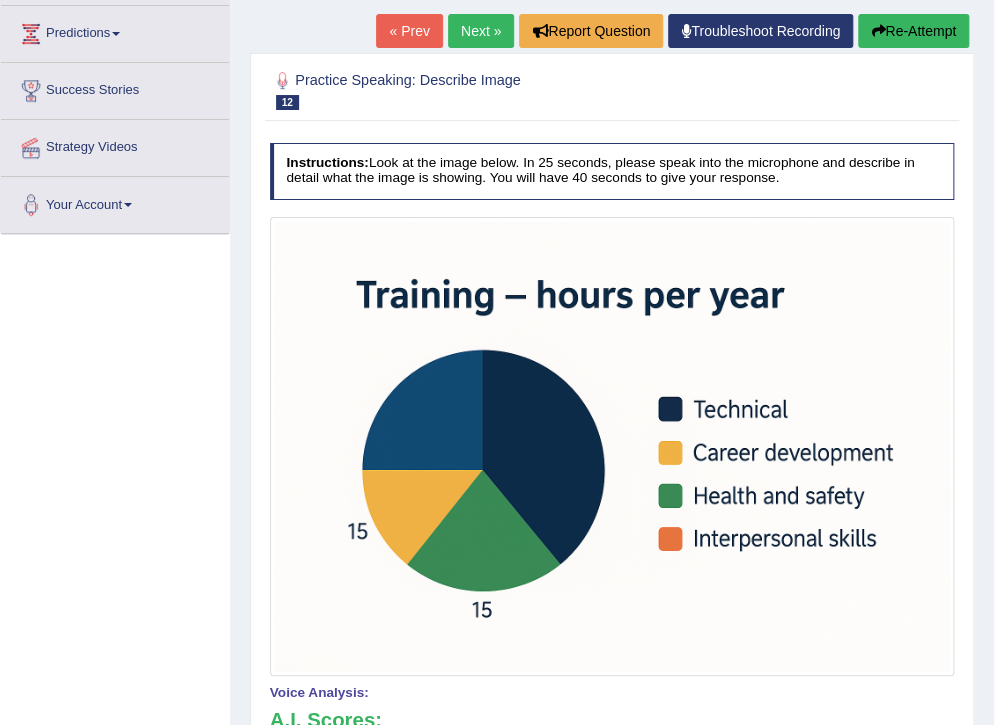 scroll, scrollTop: 160, scrollLeft: 0, axis: vertical 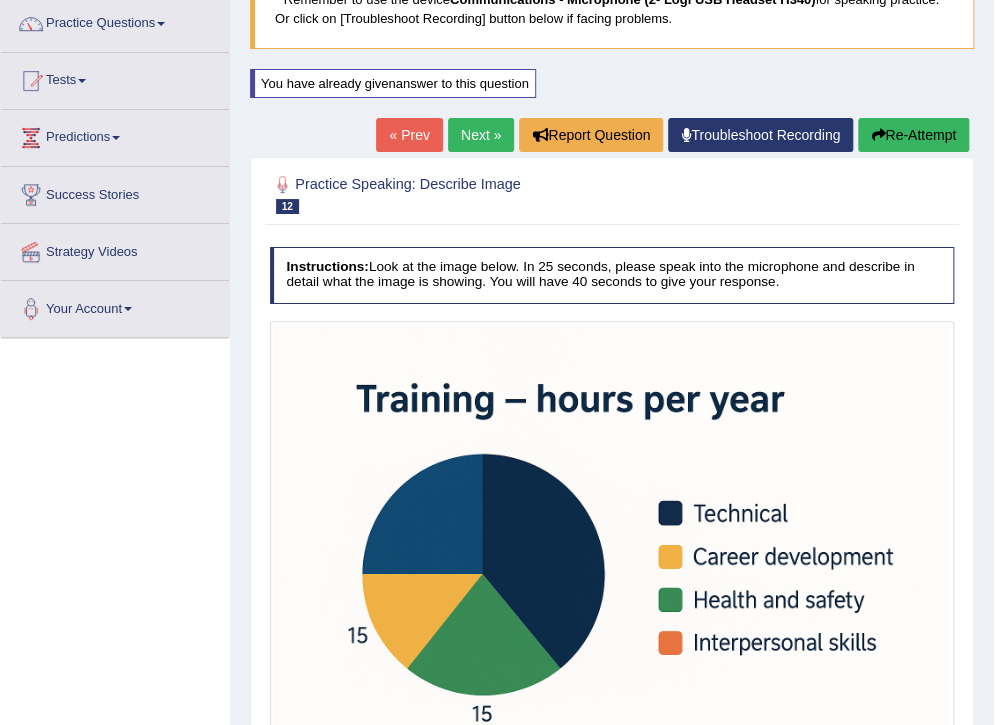 click on "Re-Attempt" at bounding box center [913, 135] 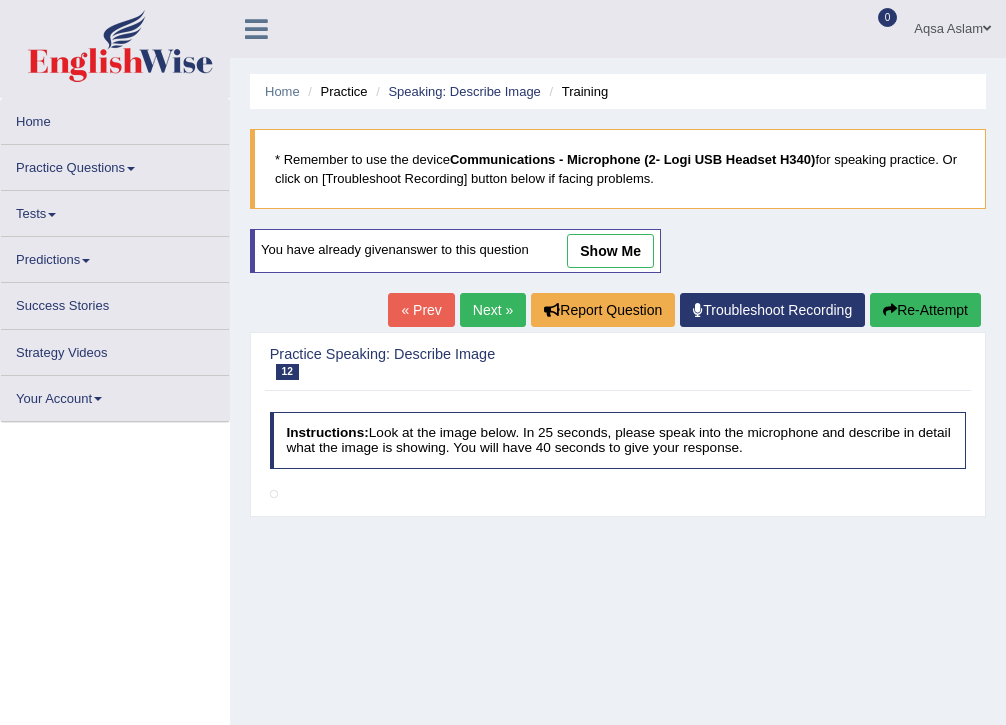 scroll, scrollTop: 150, scrollLeft: 0, axis: vertical 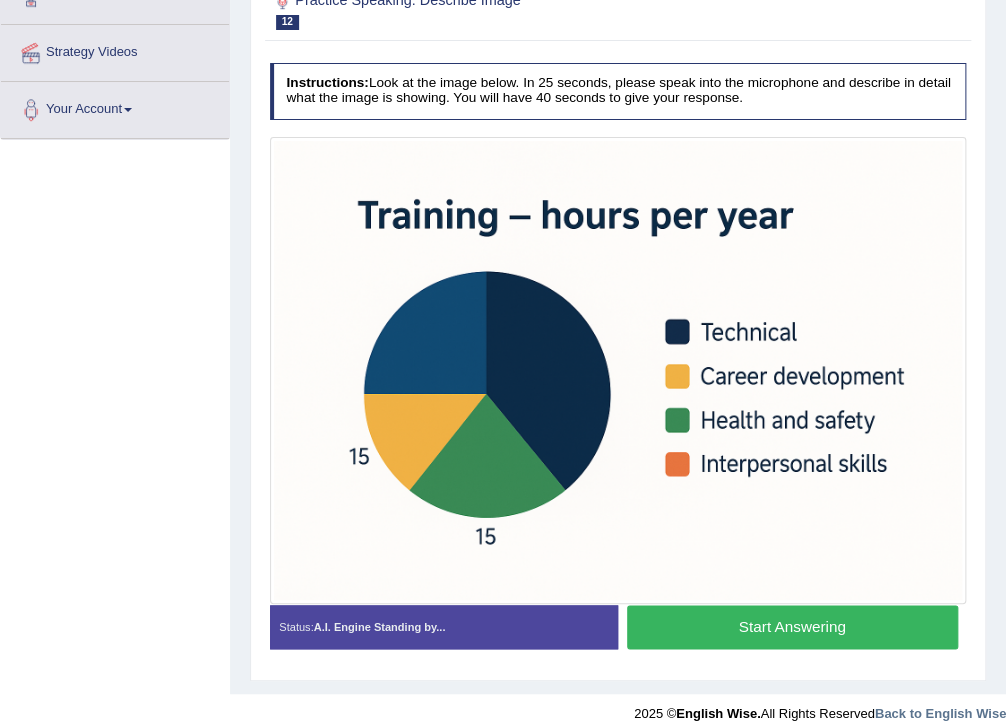 click on "Start Answering" at bounding box center (792, 626) 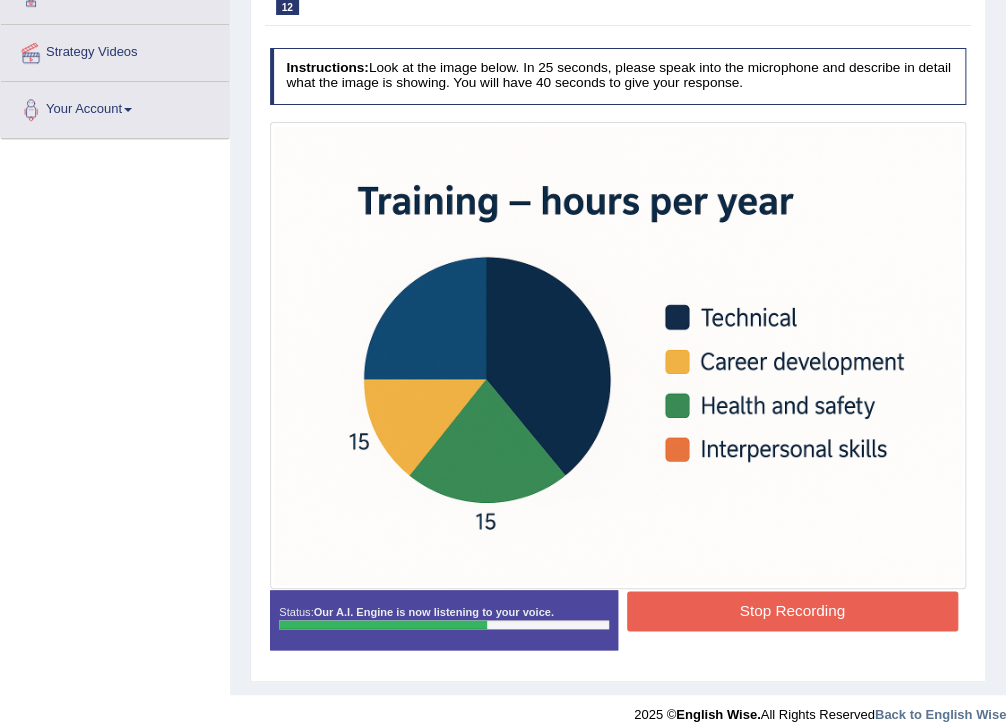 click on "Stop Recording" at bounding box center [792, 610] 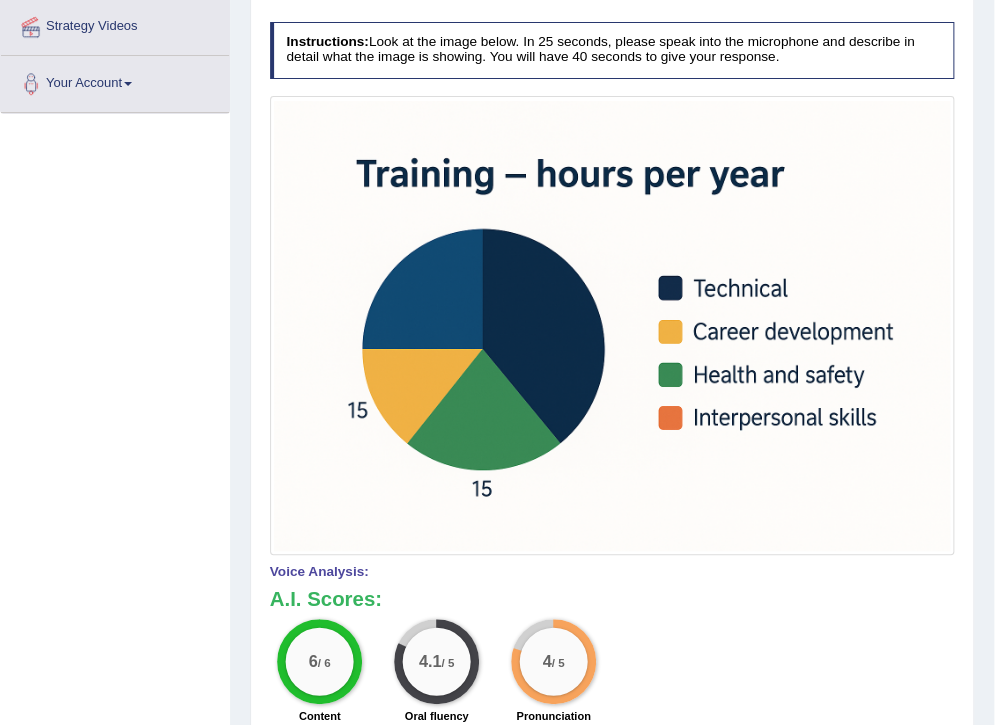 scroll, scrollTop: 231, scrollLeft: 0, axis: vertical 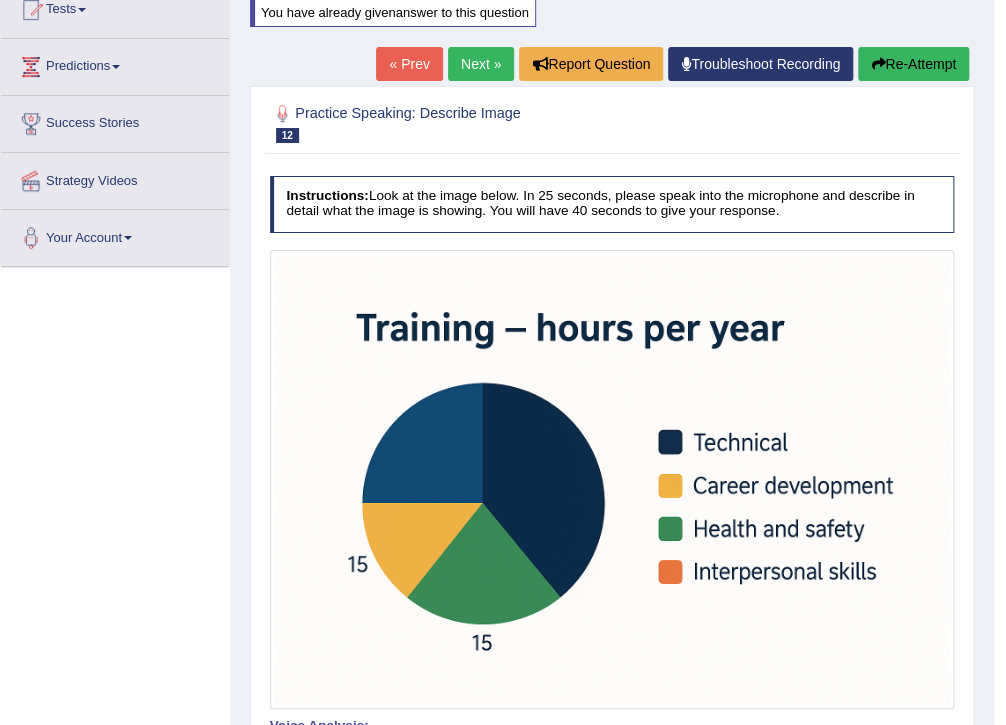 click on "Re-Attempt" at bounding box center [913, 64] 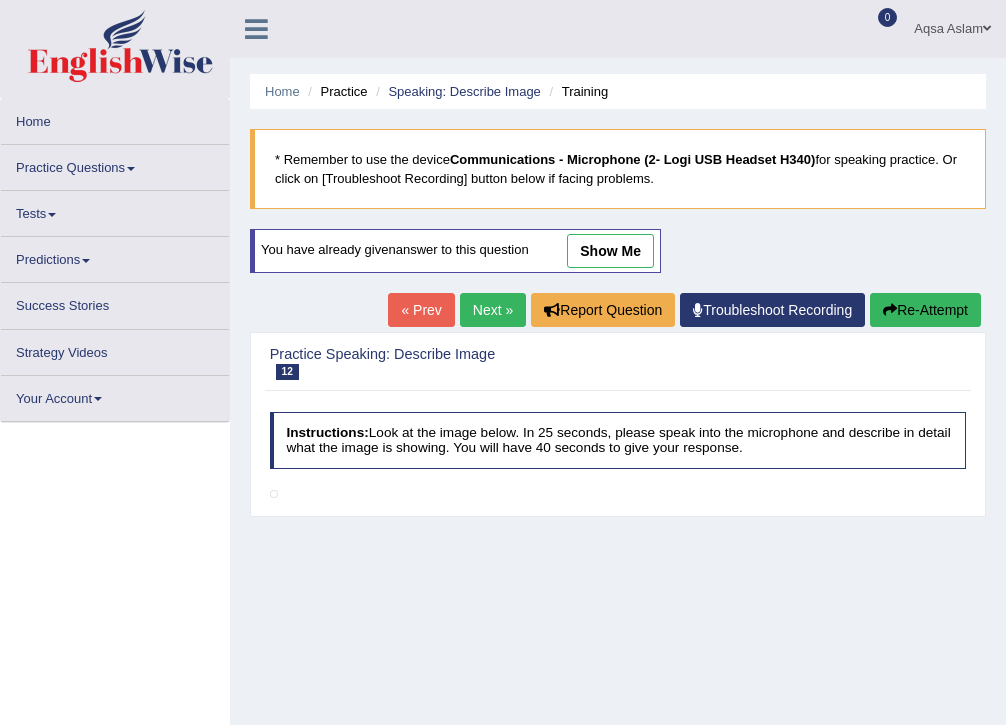 scroll, scrollTop: 231, scrollLeft: 0, axis: vertical 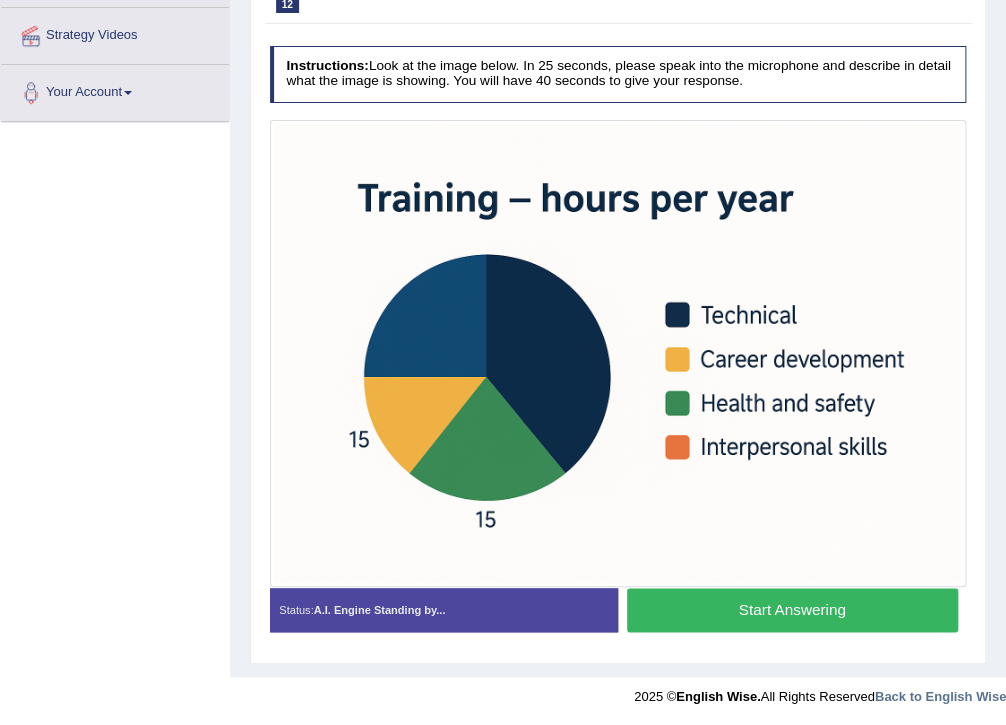 click on "Start Answering" at bounding box center [792, 609] 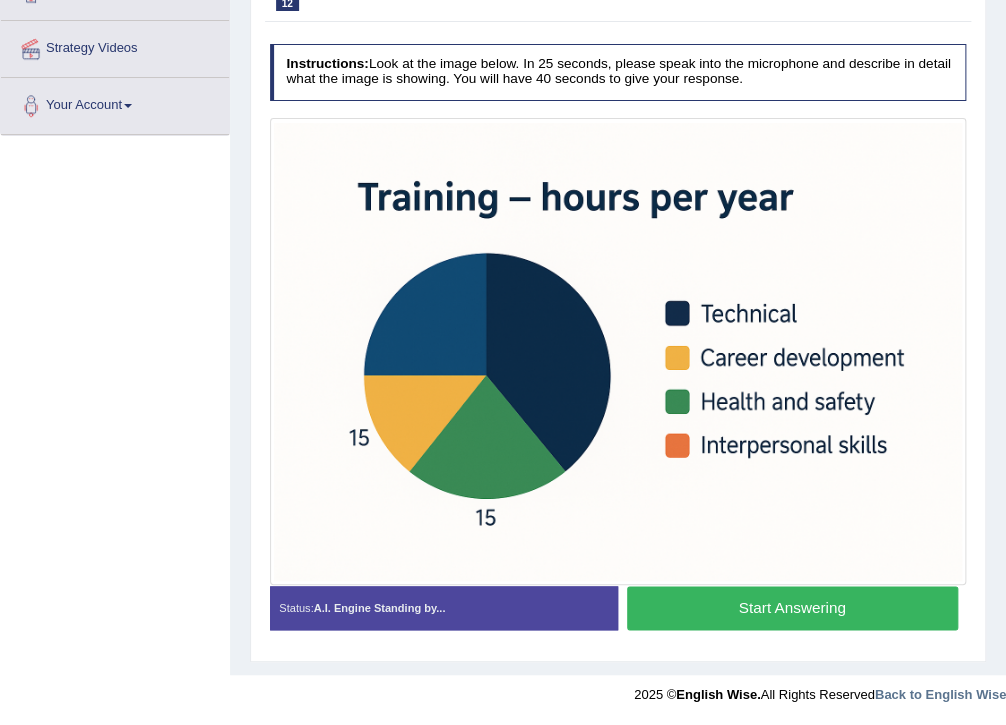 scroll, scrollTop: 361, scrollLeft: 0, axis: vertical 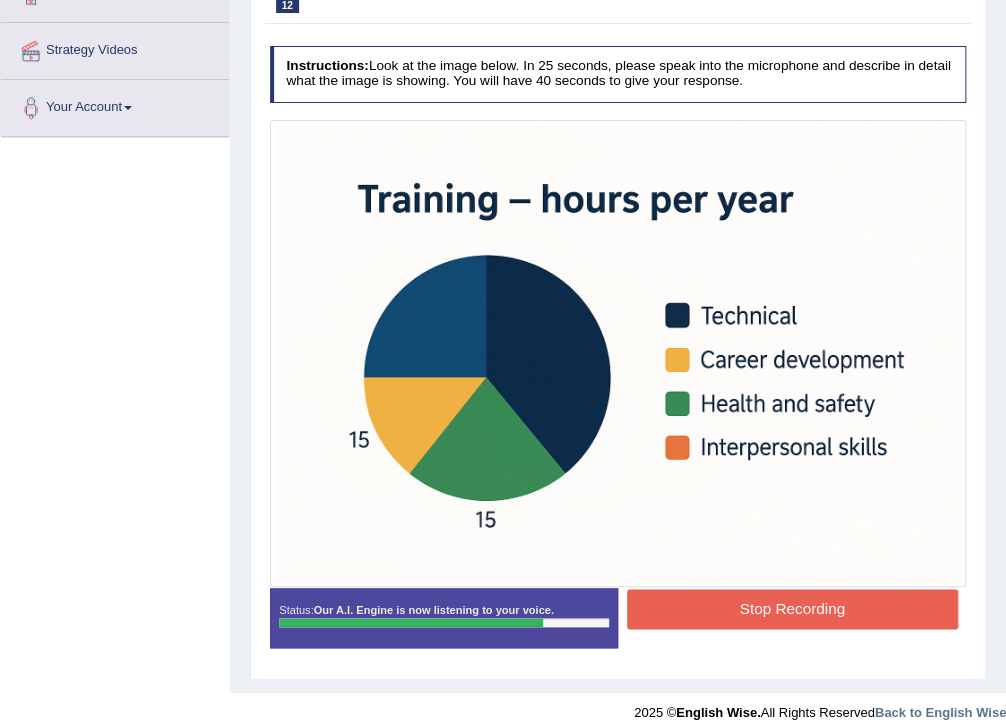 click on "Stop Recording" at bounding box center [792, 608] 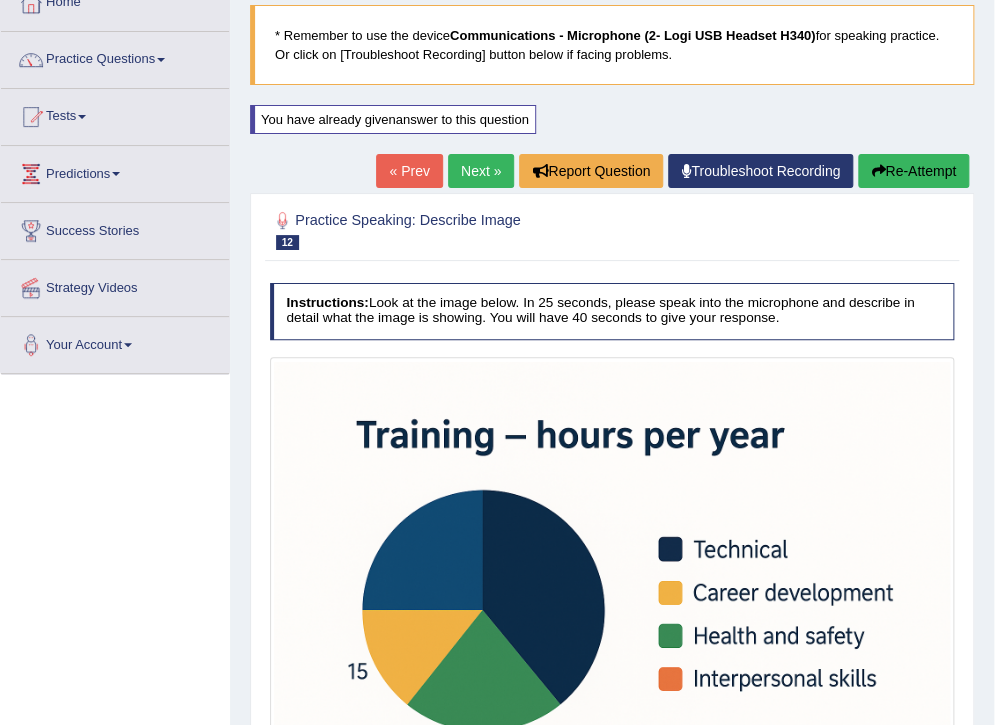 scroll, scrollTop: 121, scrollLeft: 0, axis: vertical 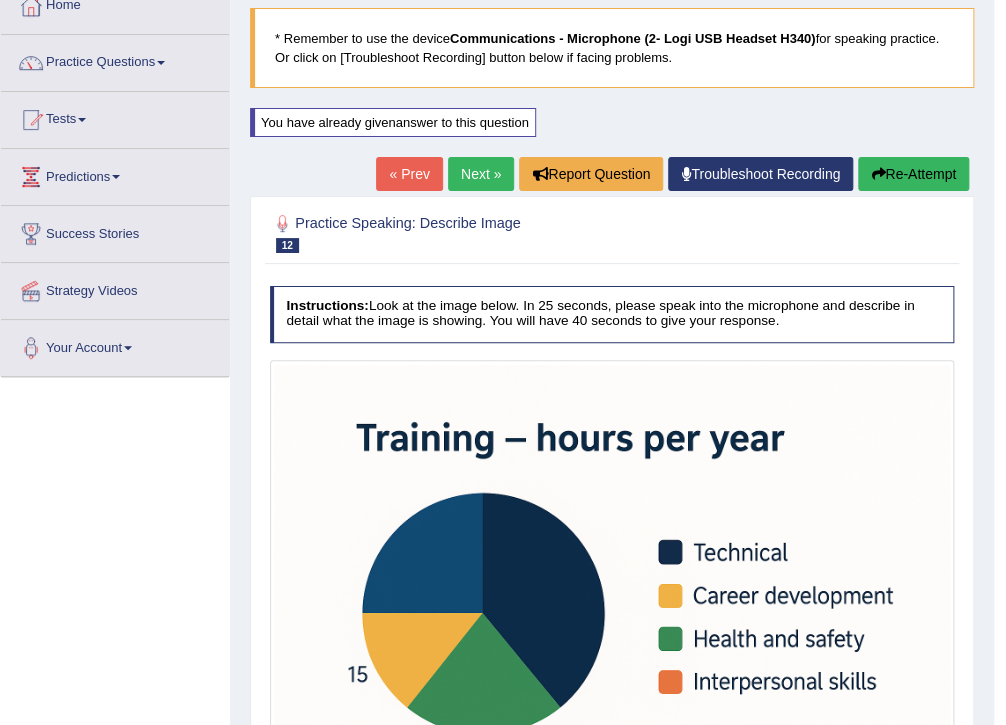 click on "Next »" at bounding box center (481, 174) 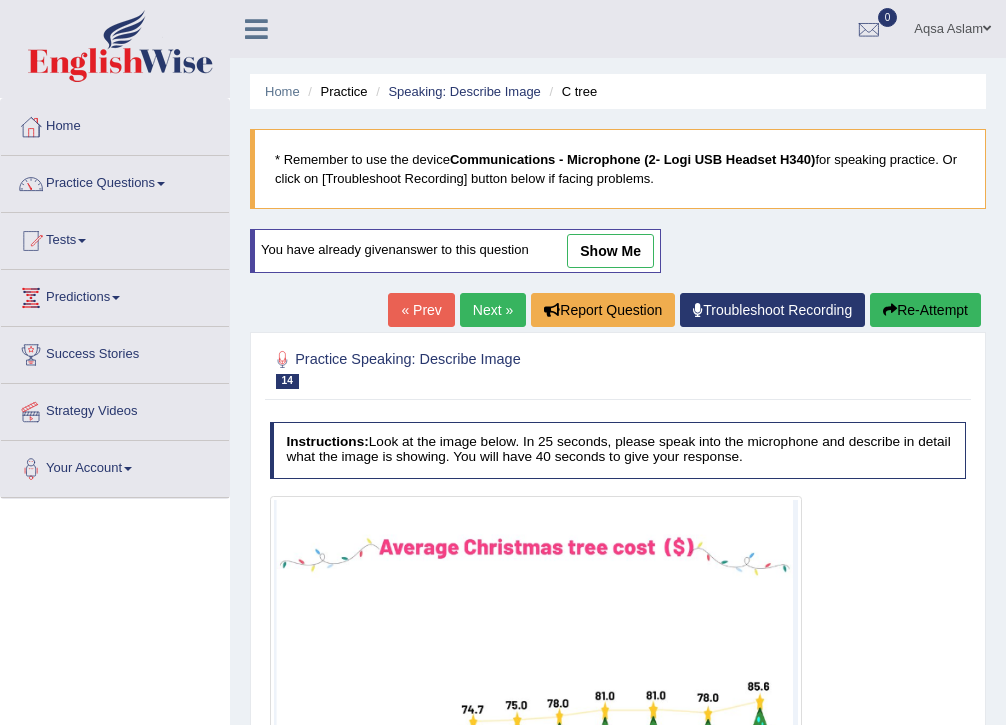 scroll, scrollTop: 0, scrollLeft: 0, axis: both 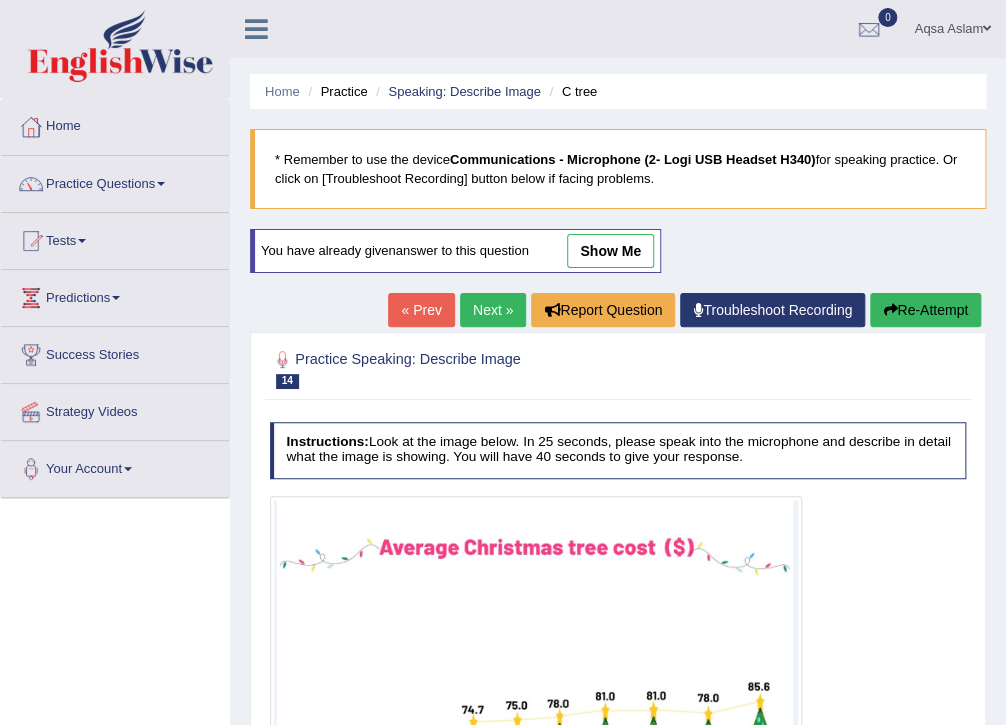 click on "Next »" at bounding box center [493, 310] 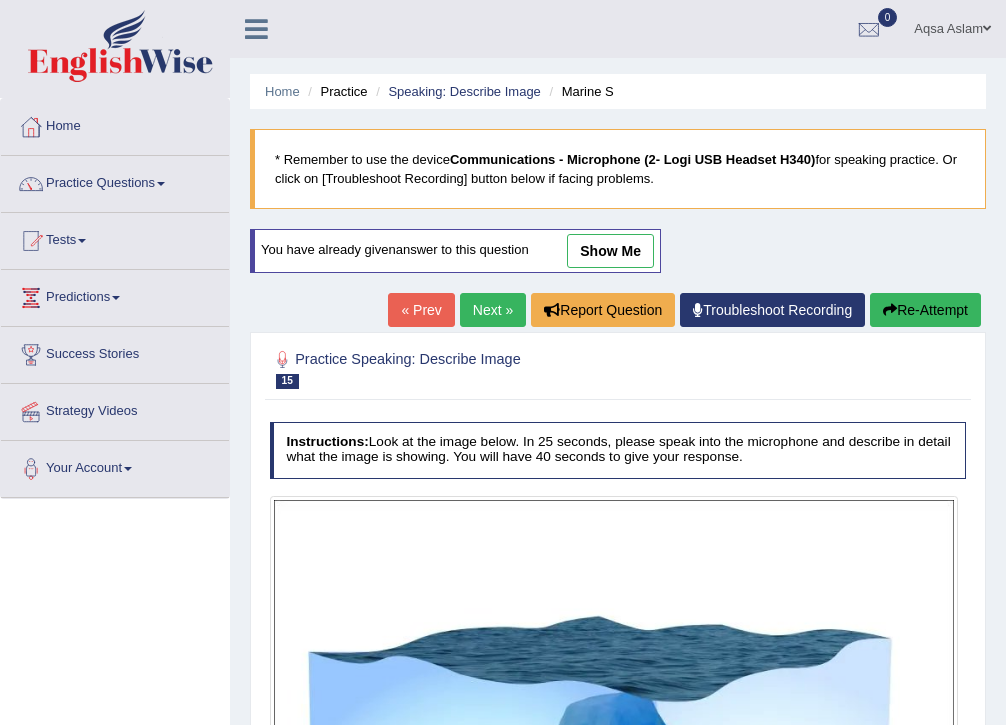 scroll, scrollTop: 0, scrollLeft: 0, axis: both 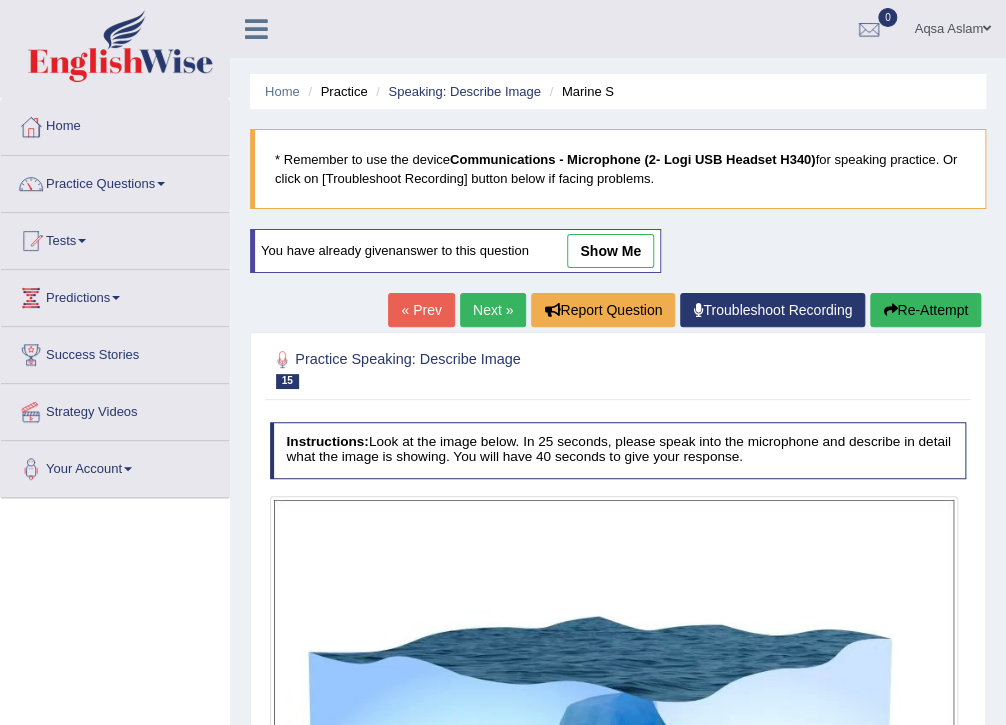 click on "Next »" at bounding box center (493, 310) 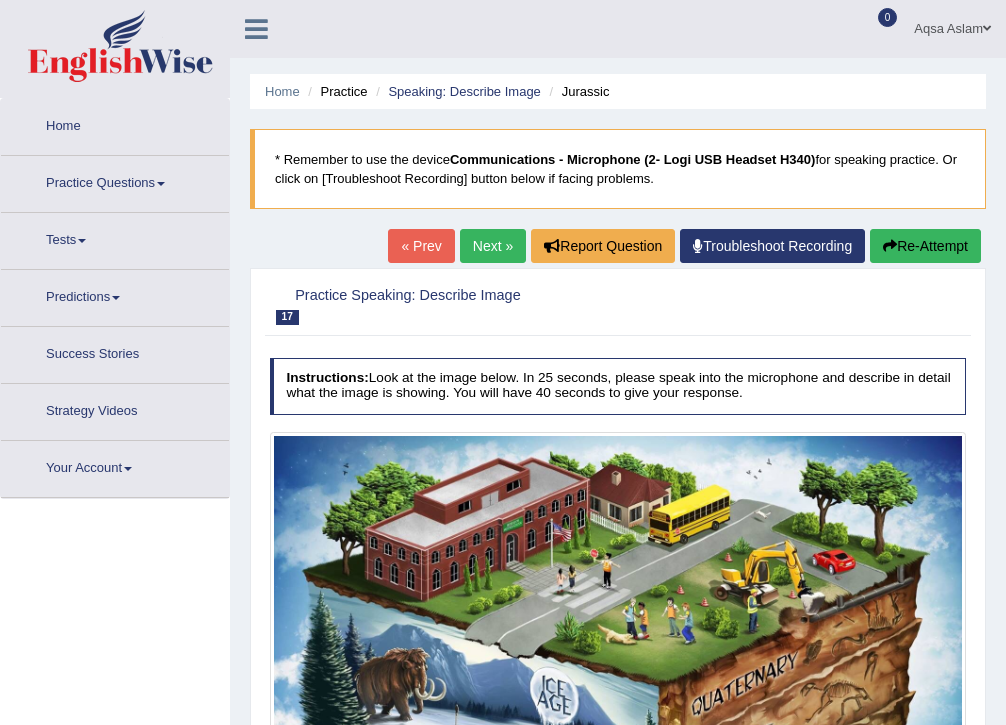 scroll, scrollTop: 0, scrollLeft: 0, axis: both 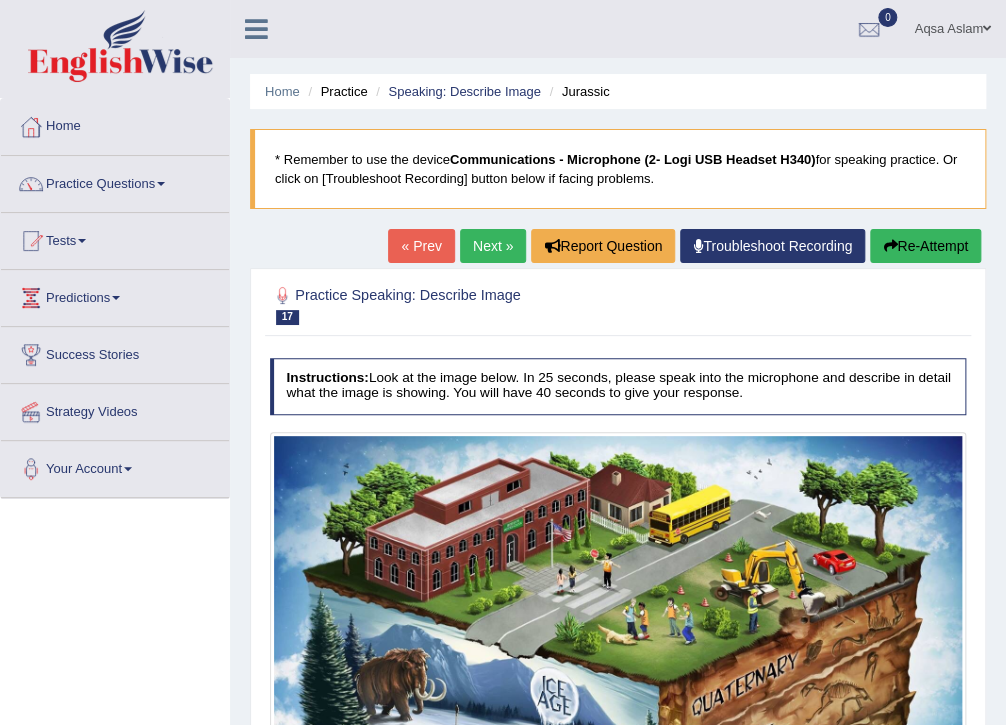 click on "Next »" at bounding box center (493, 246) 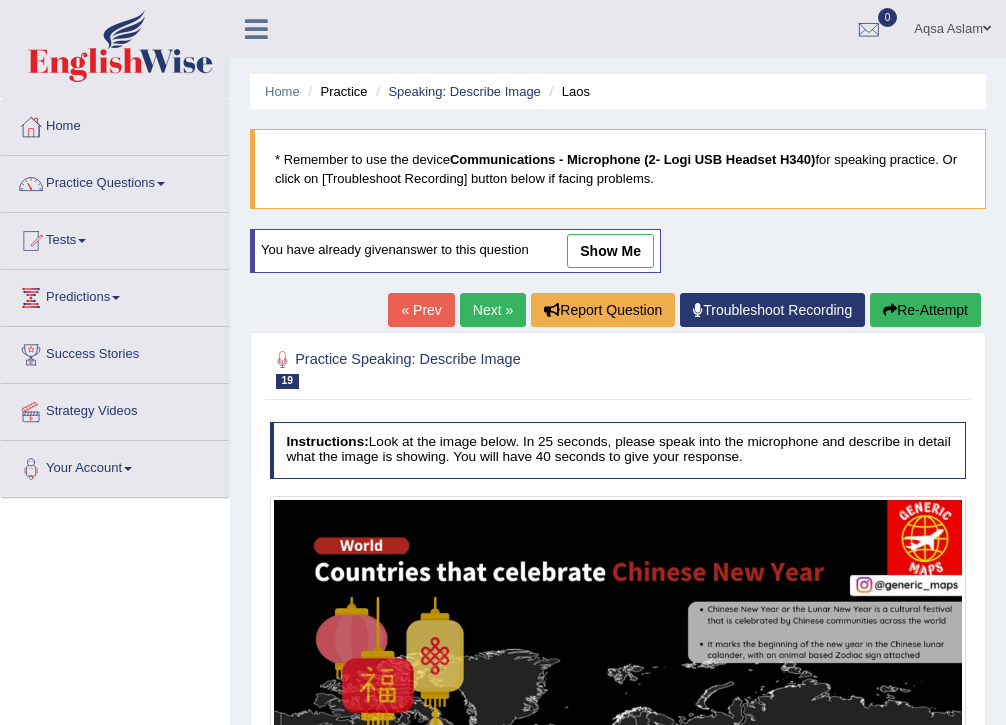 scroll, scrollTop: 0, scrollLeft: 0, axis: both 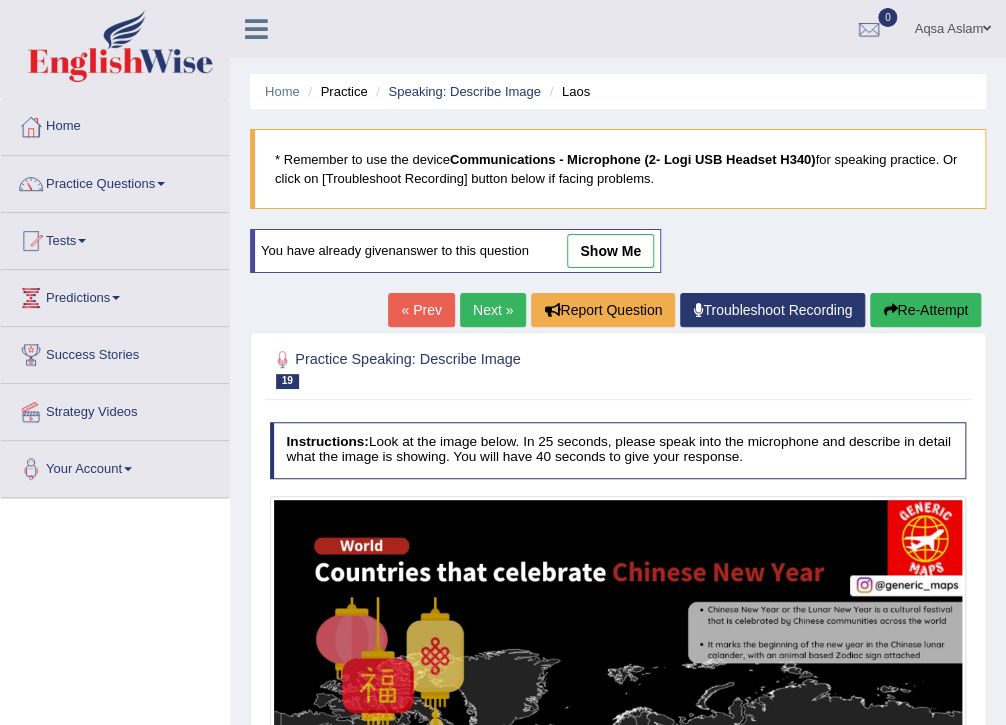 click on "Next »" at bounding box center [493, 310] 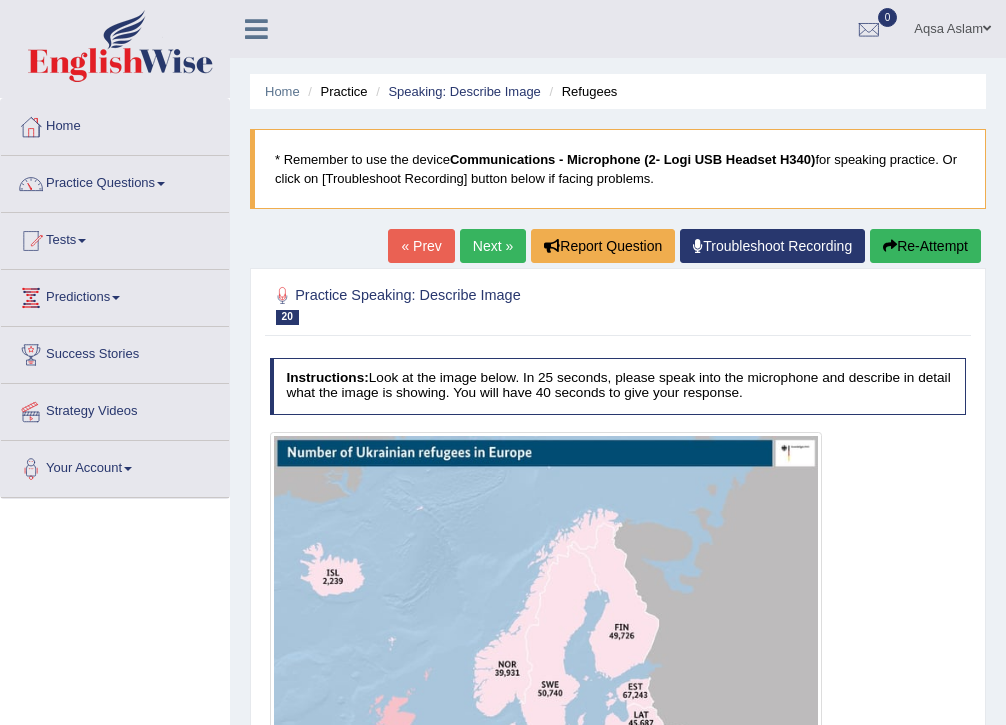 scroll, scrollTop: 0, scrollLeft: 0, axis: both 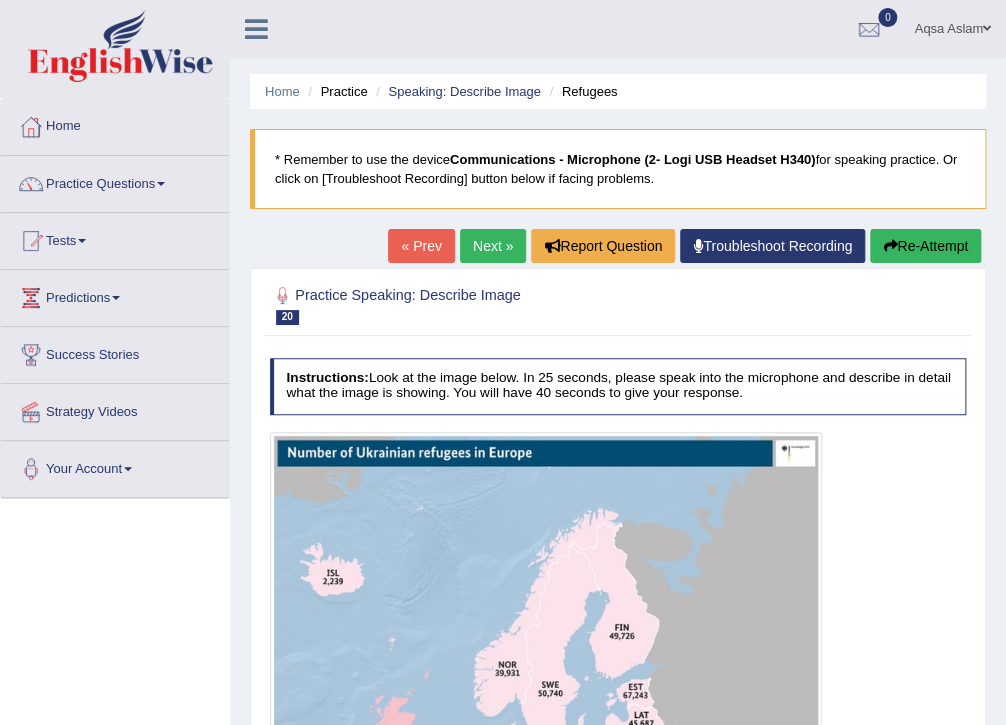 click on "Practice Speaking: Describe Image
20
Refugees" at bounding box center (486, 304) 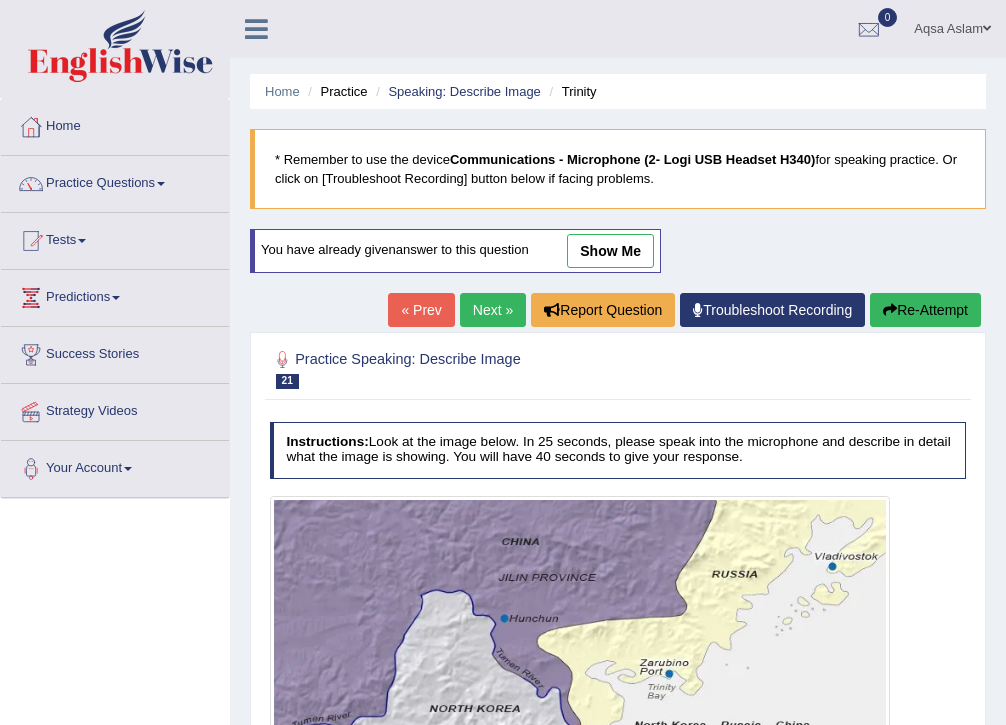 click on "You have already given   answer to this question
show me" at bounding box center [455, 251] 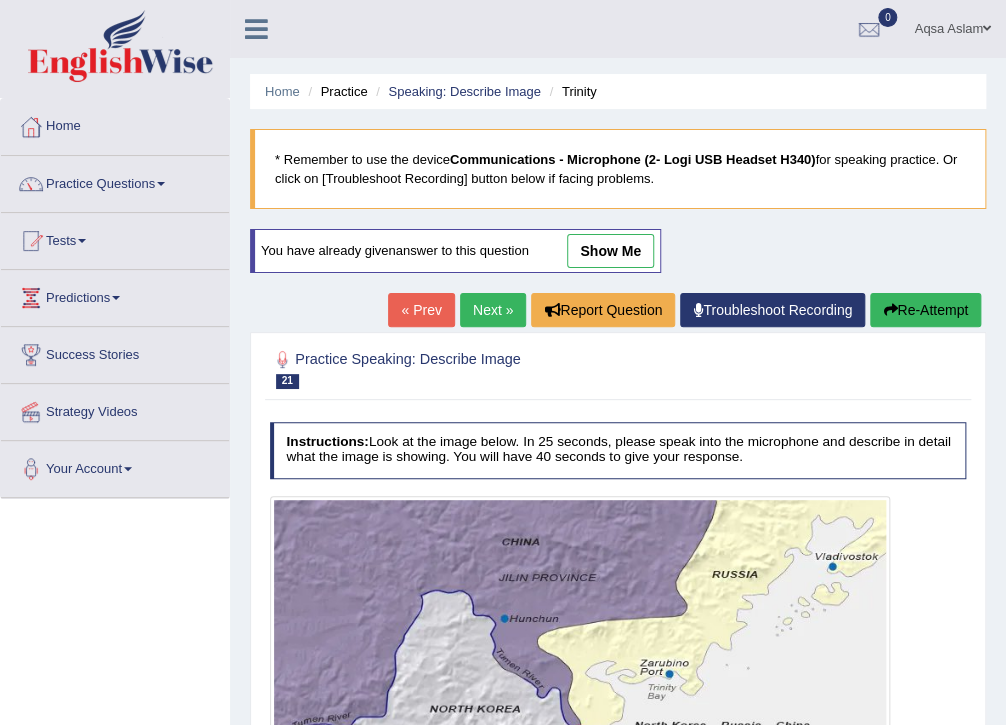 scroll, scrollTop: 0, scrollLeft: 0, axis: both 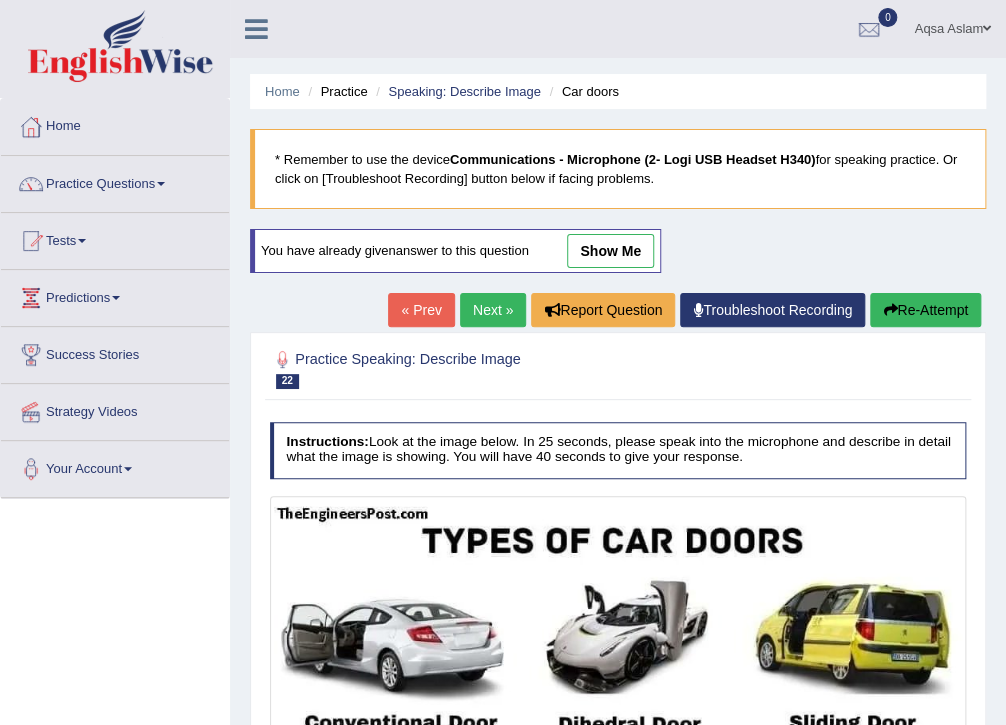 click on "Next »" at bounding box center (493, 310) 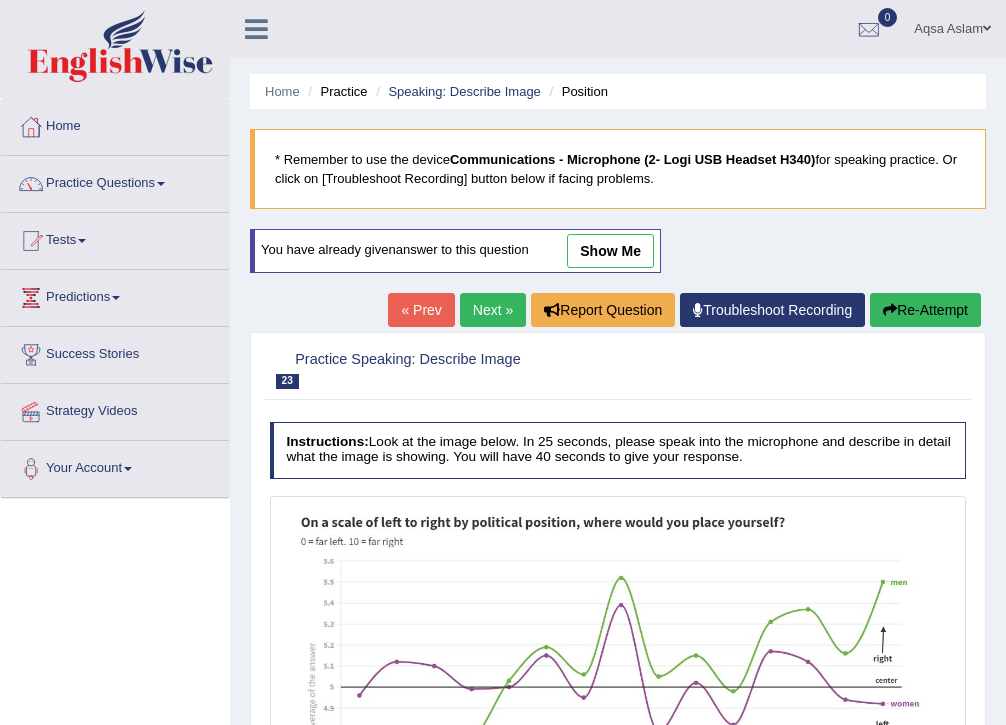 scroll, scrollTop: 0, scrollLeft: 0, axis: both 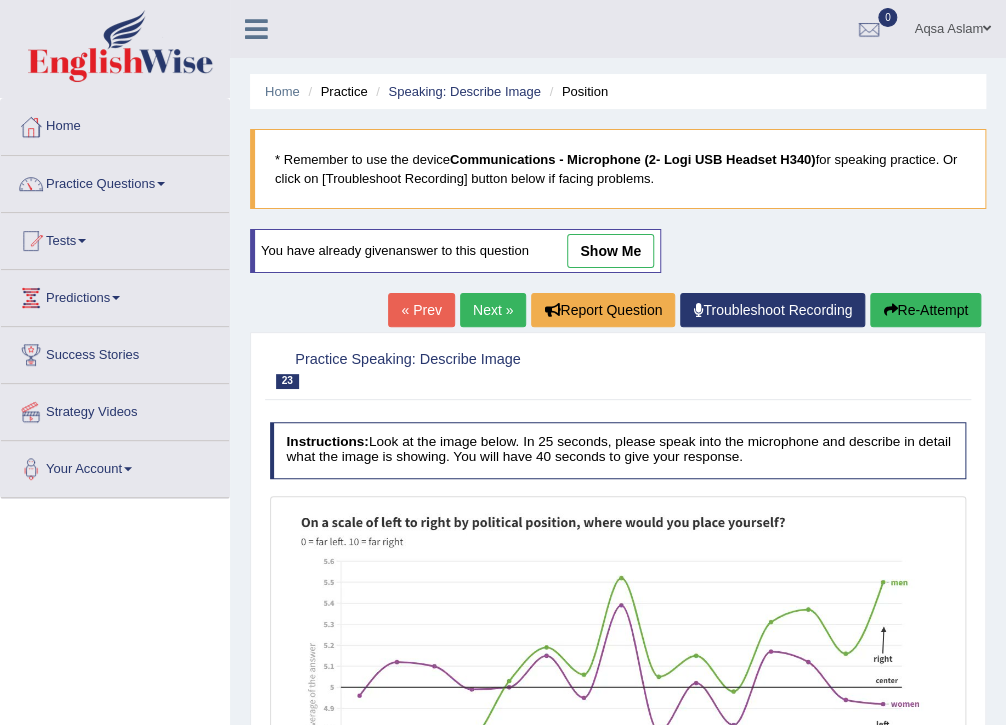 click on "Next »" at bounding box center [493, 310] 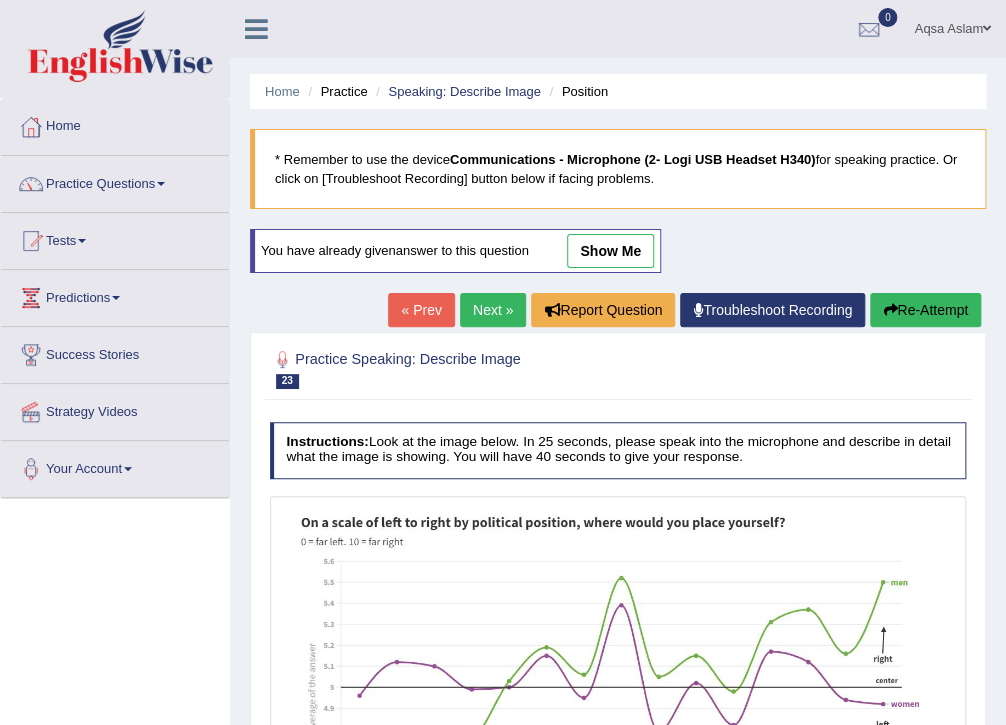 scroll, scrollTop: 0, scrollLeft: 0, axis: both 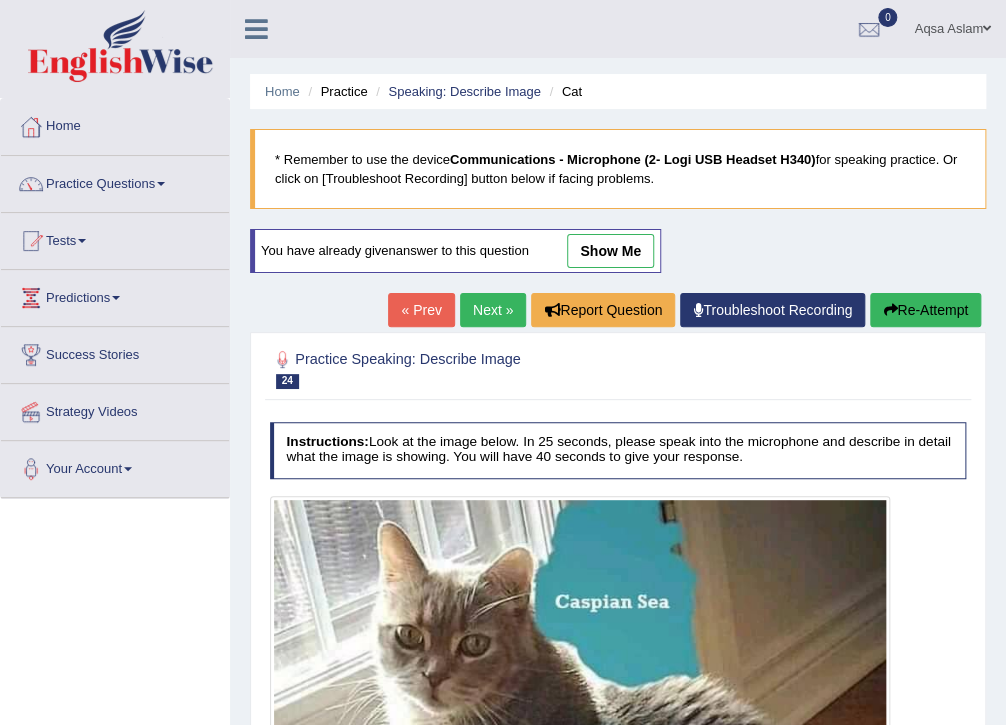 click on "Next »" at bounding box center (493, 310) 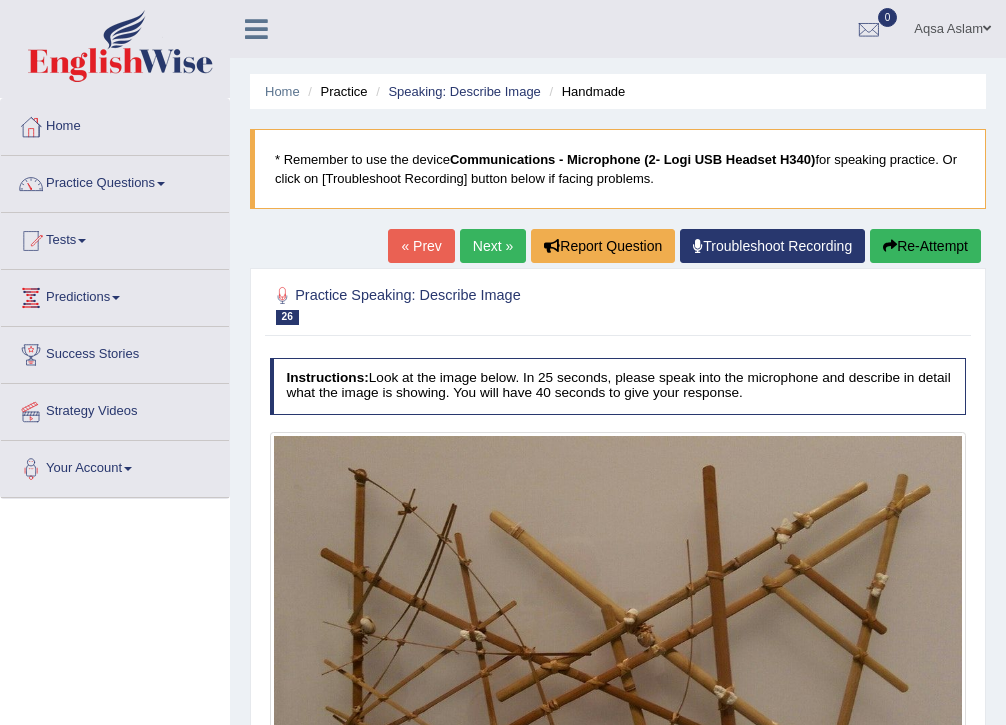 click on "Practice Speaking: Describe Image
26
Handmade" at bounding box center [486, 304] 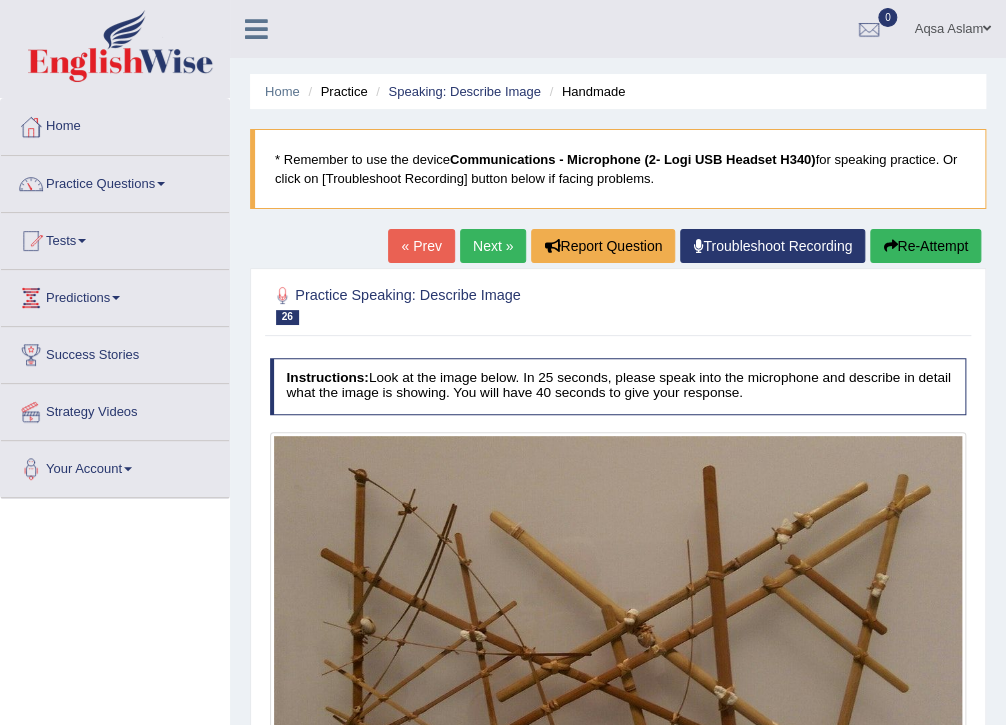 scroll, scrollTop: 0, scrollLeft: 0, axis: both 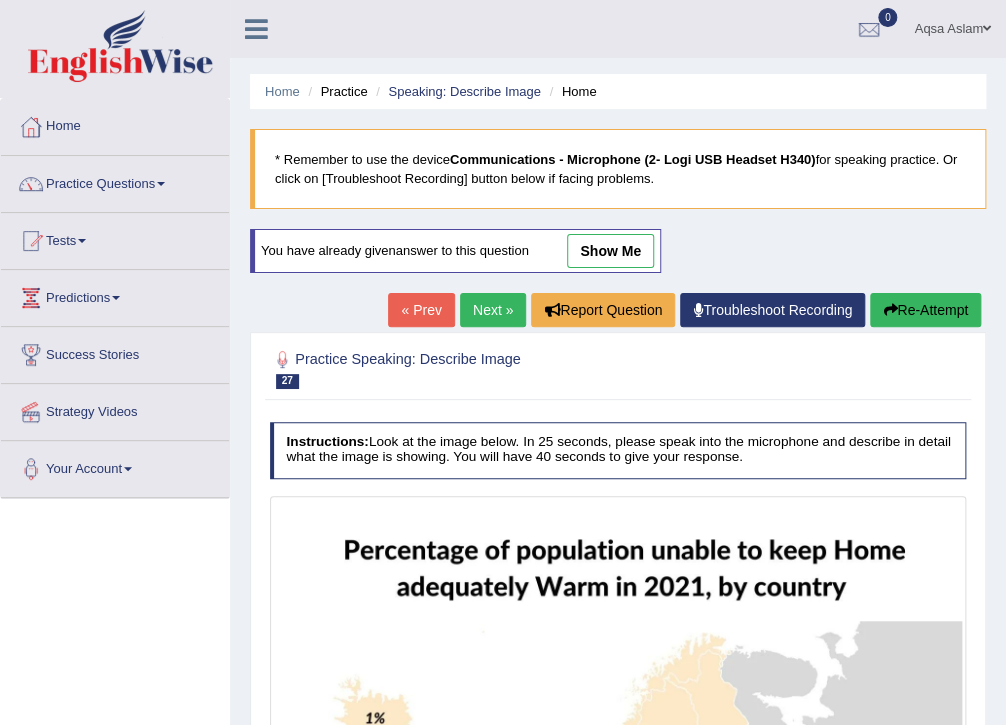 click on "Next »" at bounding box center (493, 310) 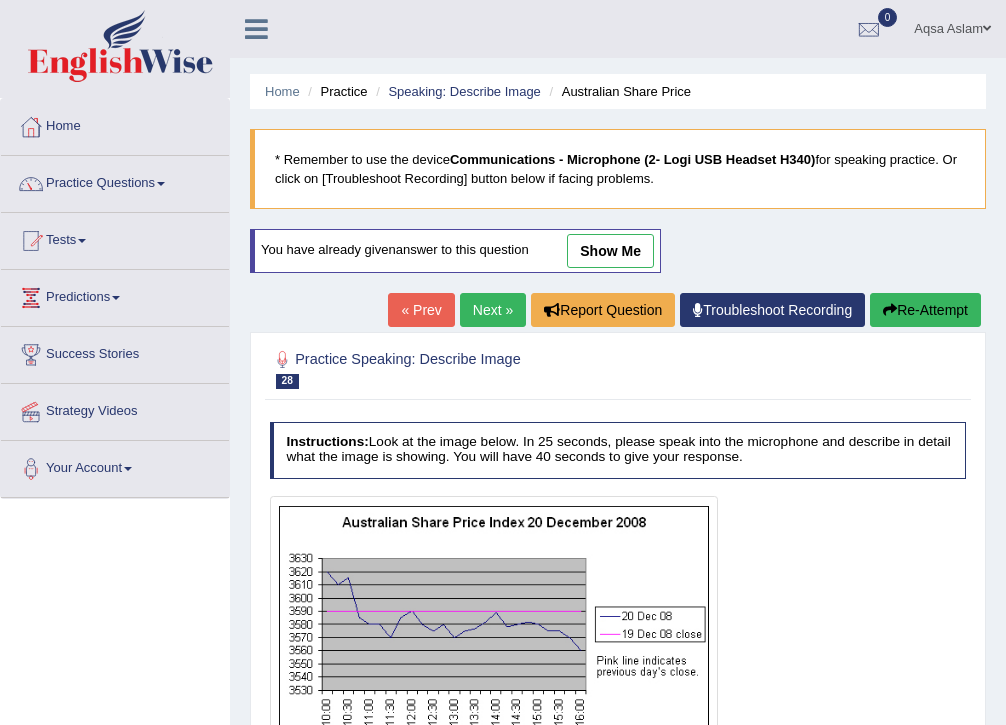 scroll, scrollTop: 0, scrollLeft: 0, axis: both 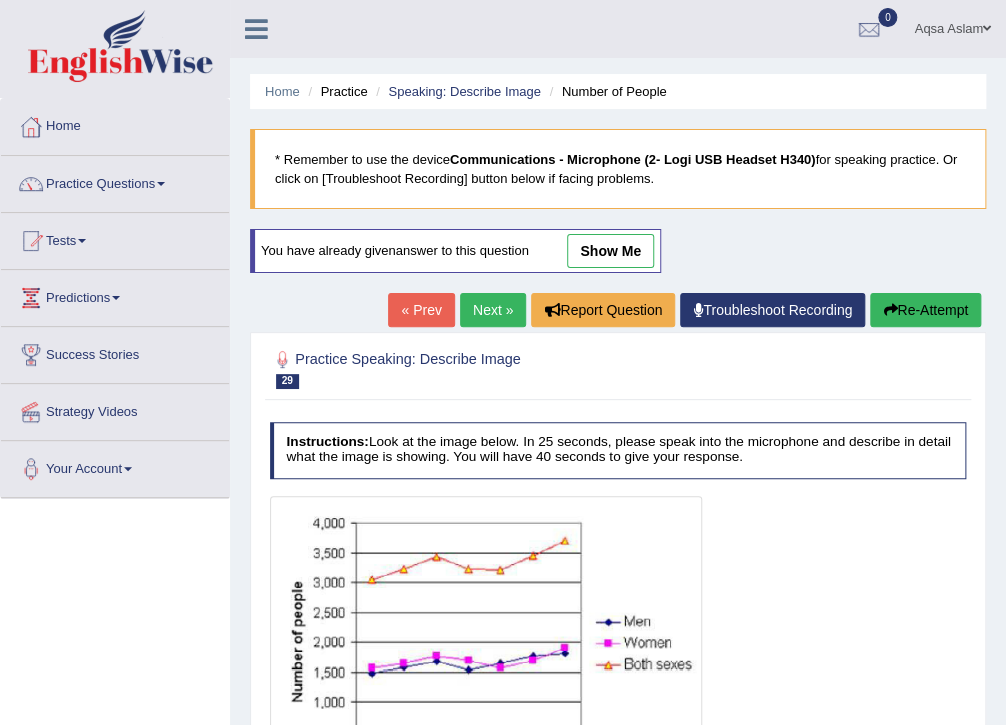 click on "Next »" at bounding box center [493, 310] 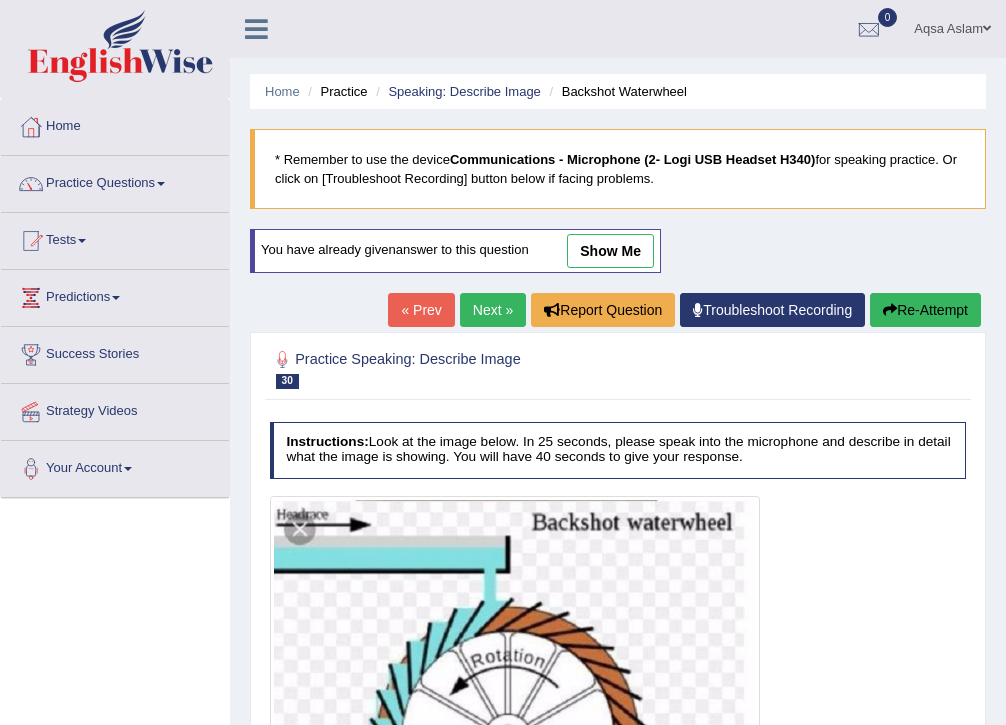 scroll, scrollTop: 0, scrollLeft: 0, axis: both 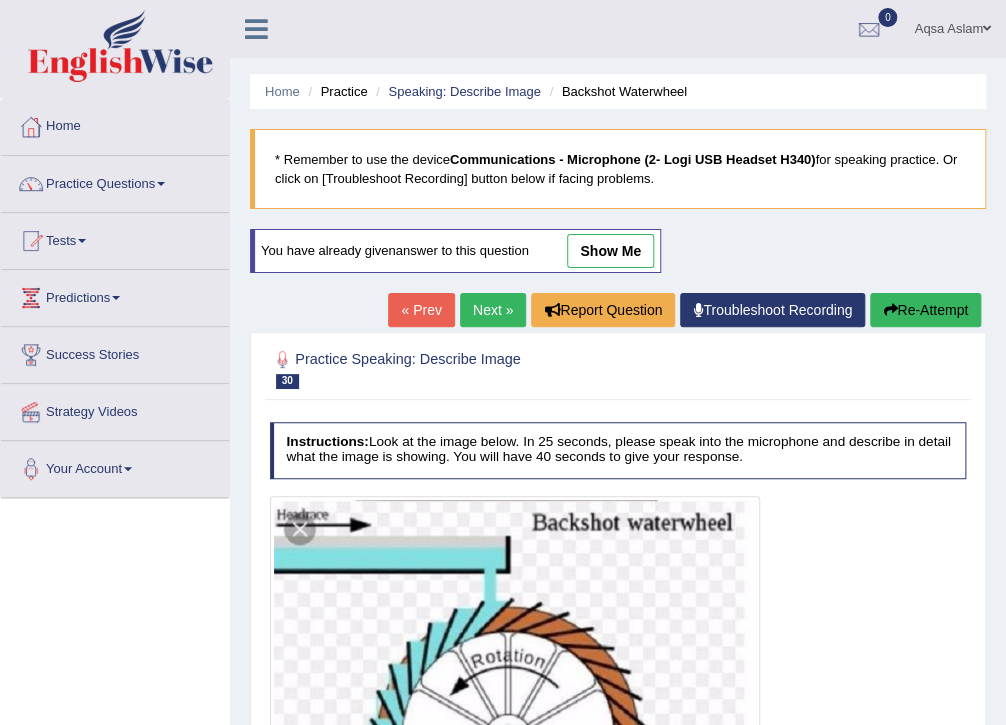 click on "Next »" at bounding box center (493, 310) 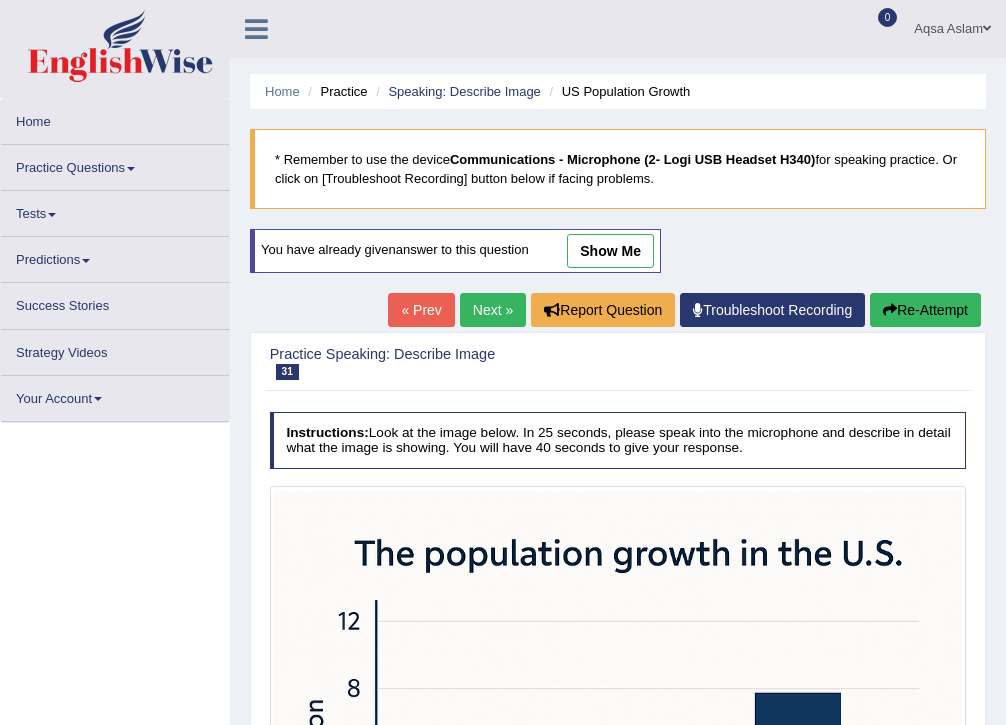 scroll, scrollTop: 0, scrollLeft: 0, axis: both 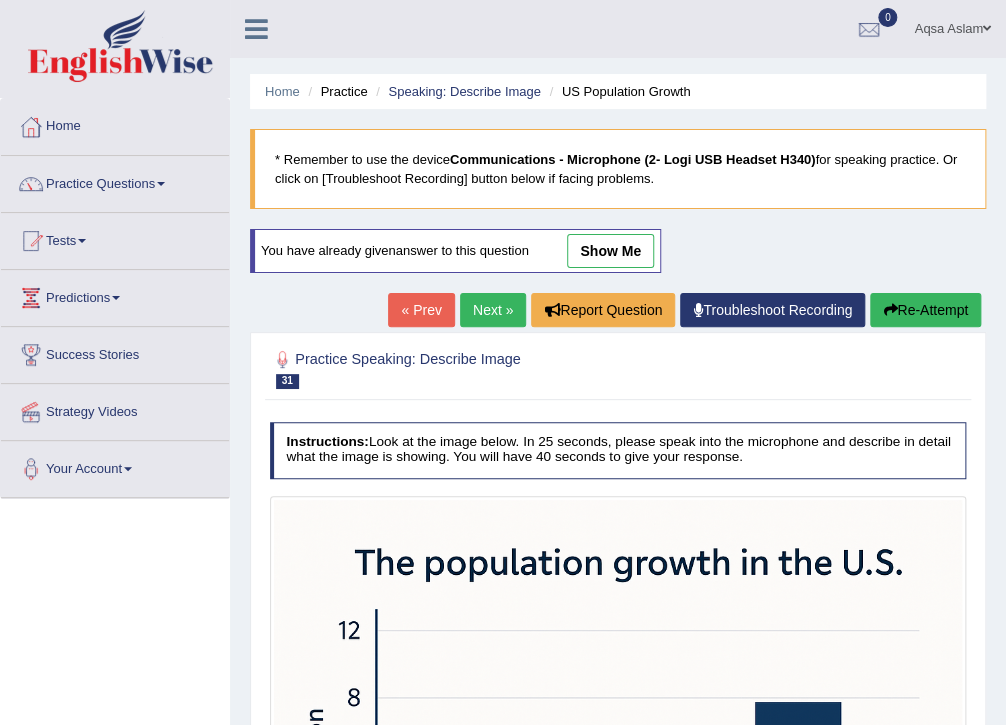 drag, startPoint x: 0, startPoint y: 0, endPoint x: 488, endPoint y: 312, distance: 579.21326 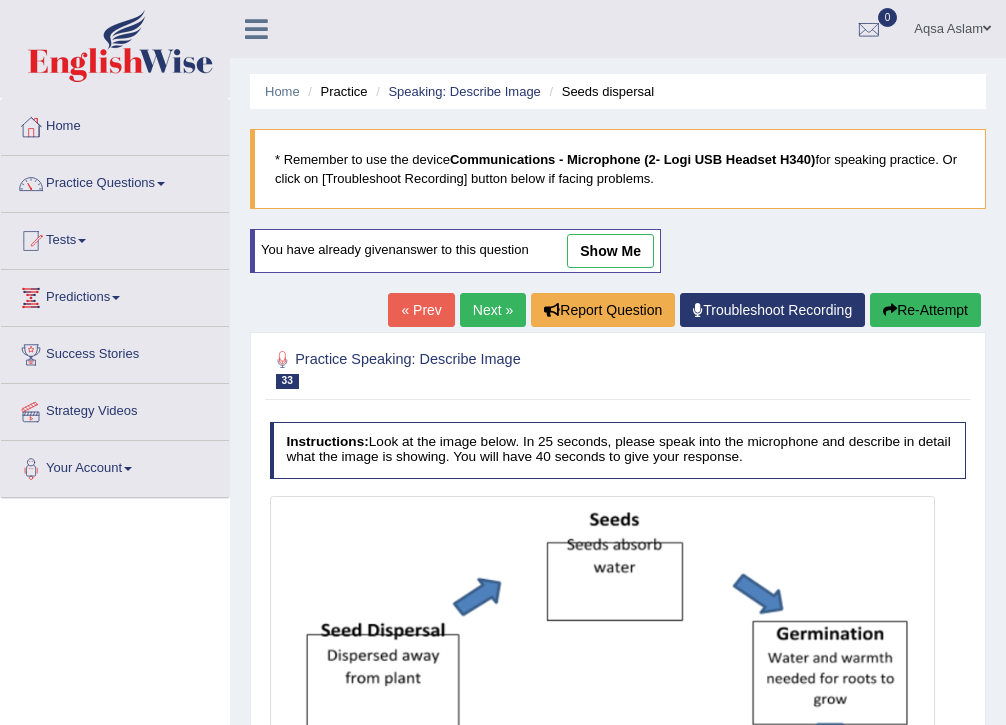 scroll, scrollTop: 0, scrollLeft: 0, axis: both 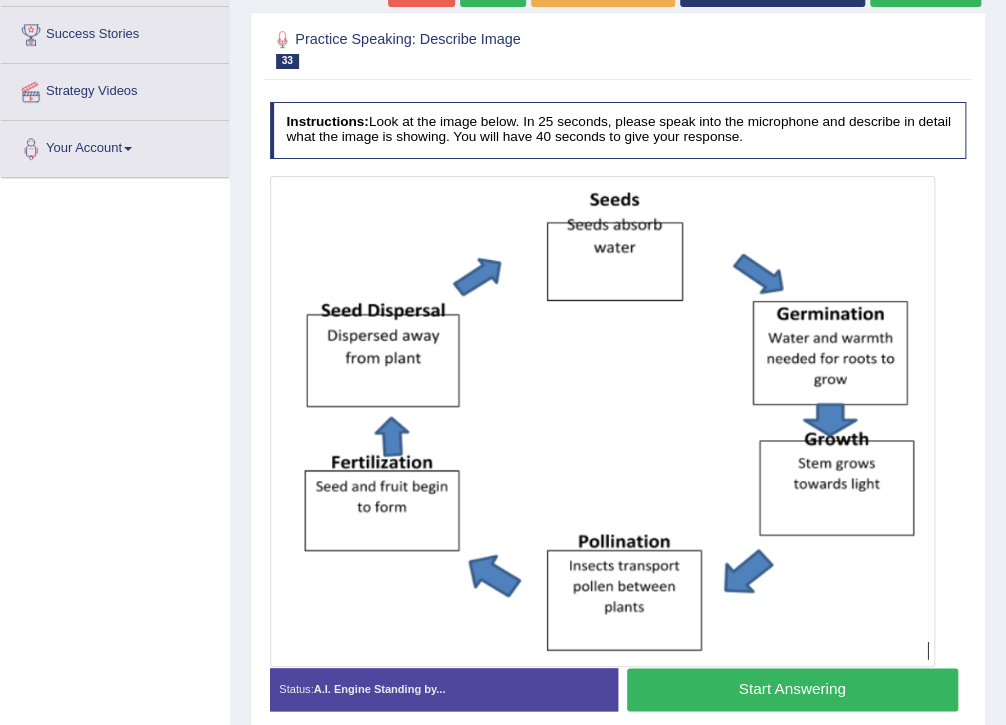 click on "Start Answering" at bounding box center [792, 689] 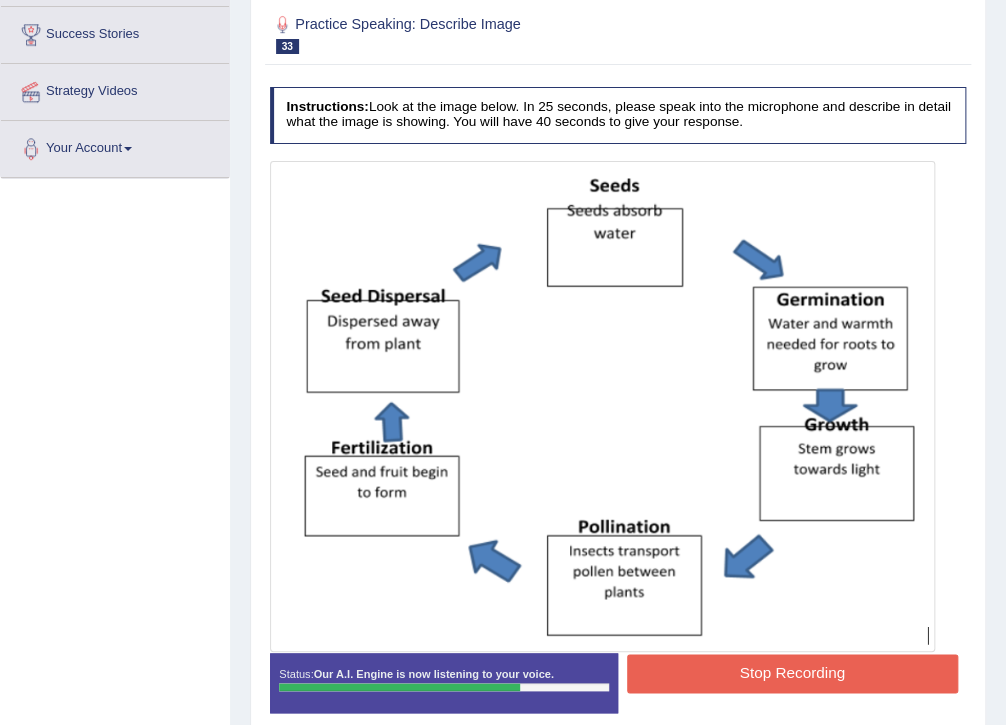 click on "Stop Recording" at bounding box center [792, 673] 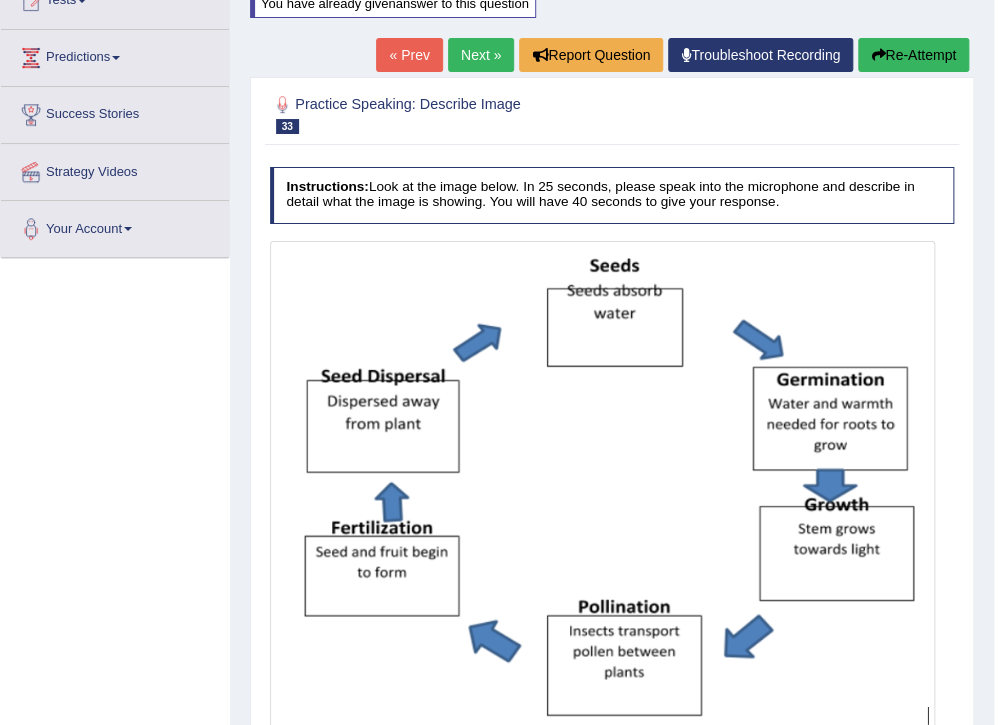 scroll, scrollTop: 240, scrollLeft: 0, axis: vertical 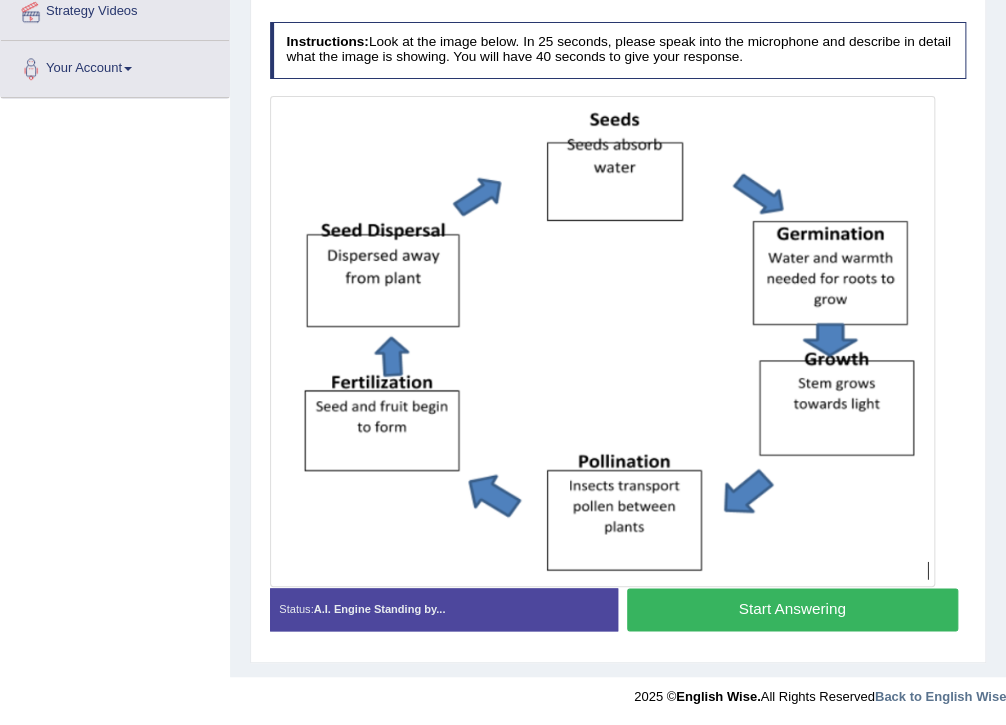 click on "Start Answering" at bounding box center (792, 609) 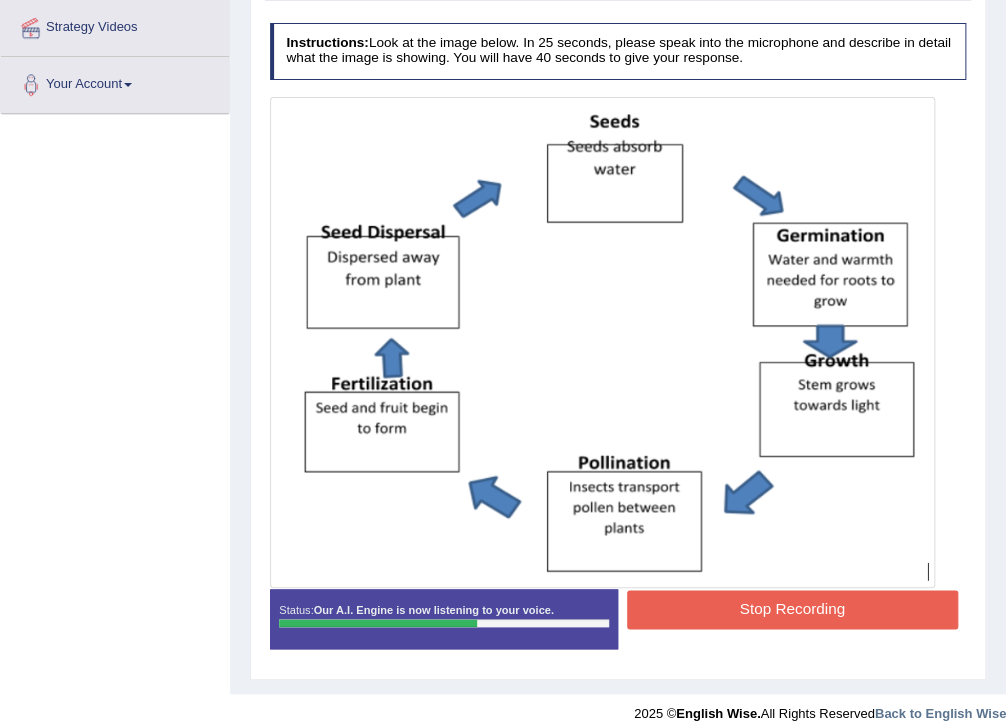 click on "Stop Recording" at bounding box center [792, 609] 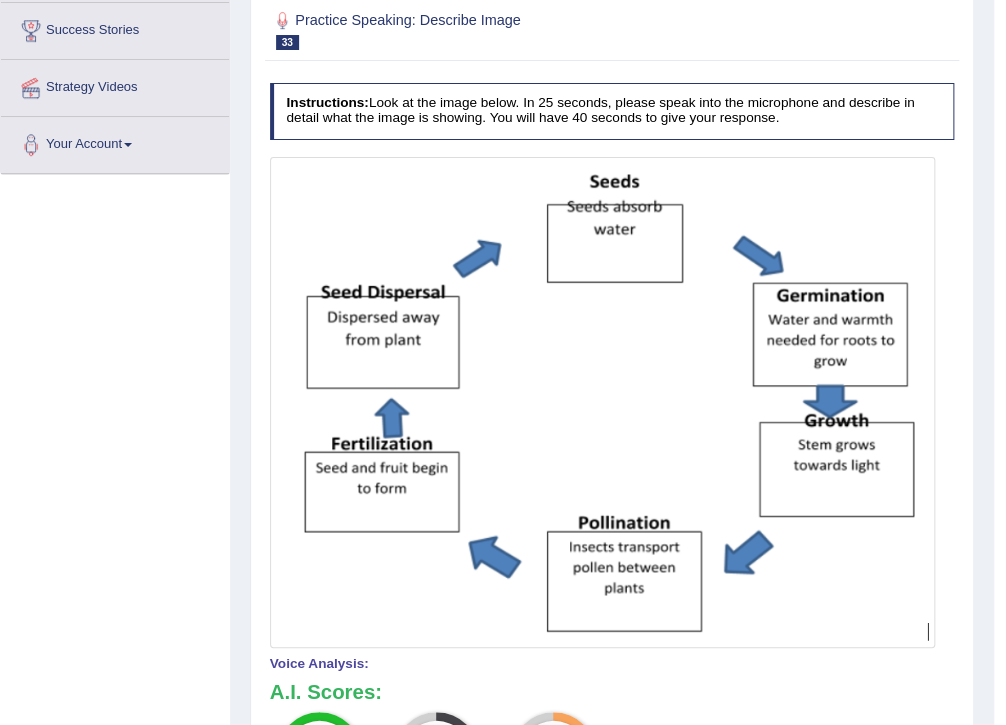 scroll, scrollTop: 224, scrollLeft: 0, axis: vertical 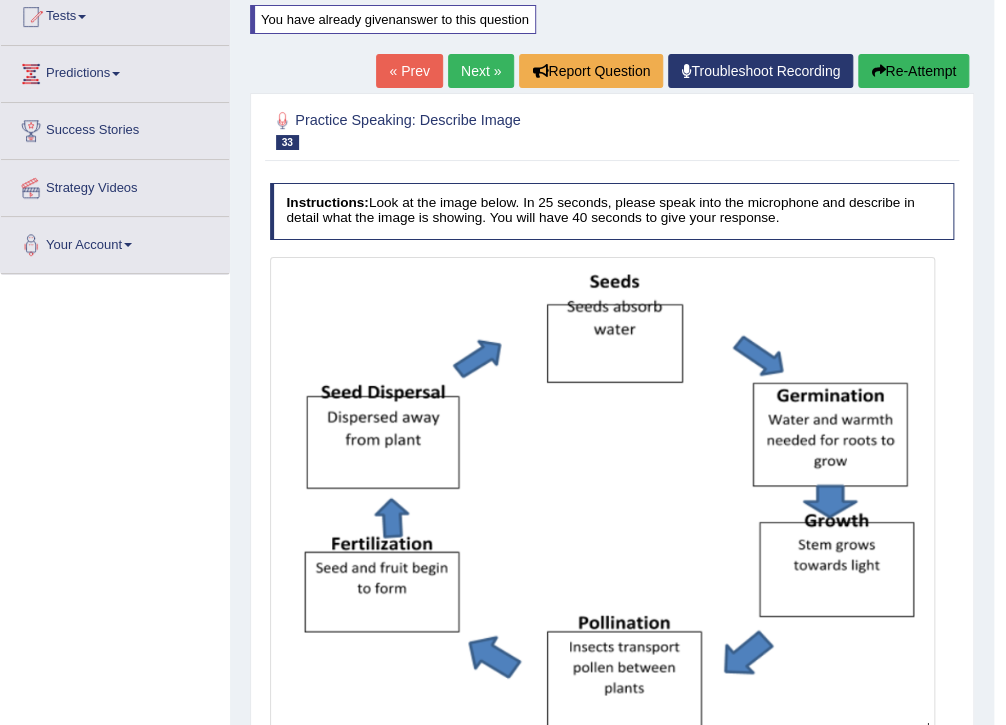 click on "Re-Attempt" at bounding box center (913, 71) 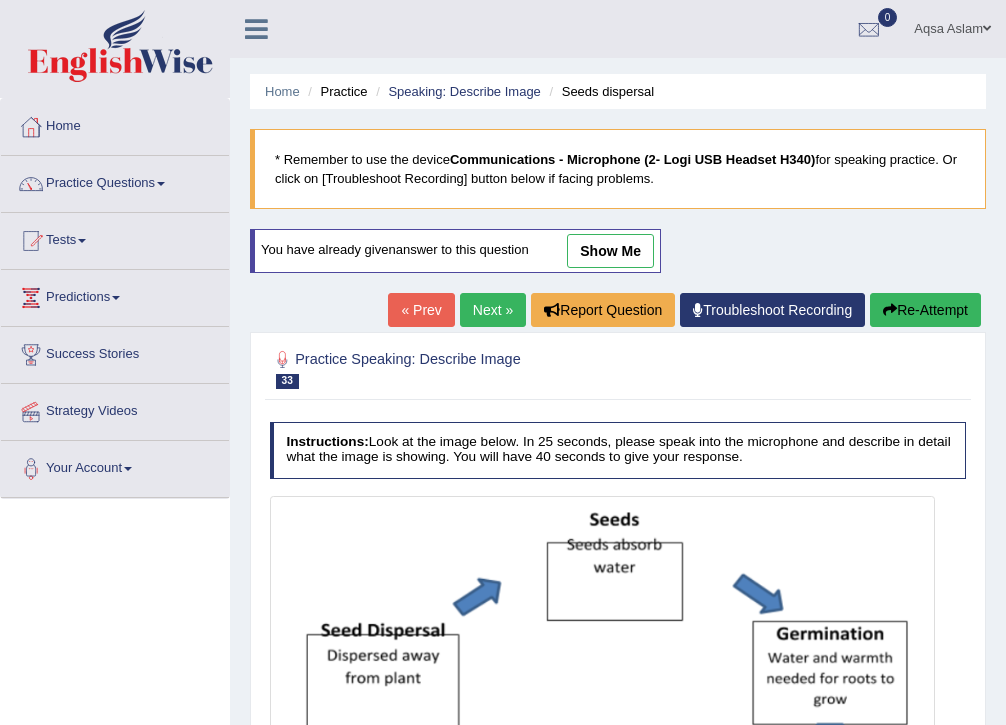 scroll, scrollTop: 311, scrollLeft: 0, axis: vertical 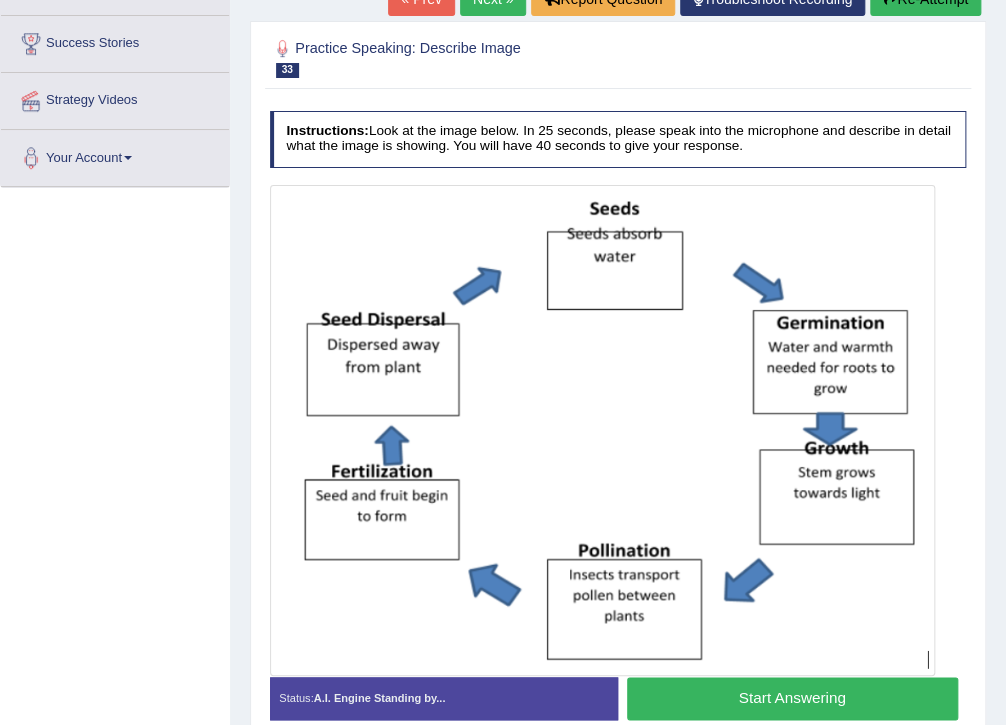 click on "Start Answering" at bounding box center (792, 698) 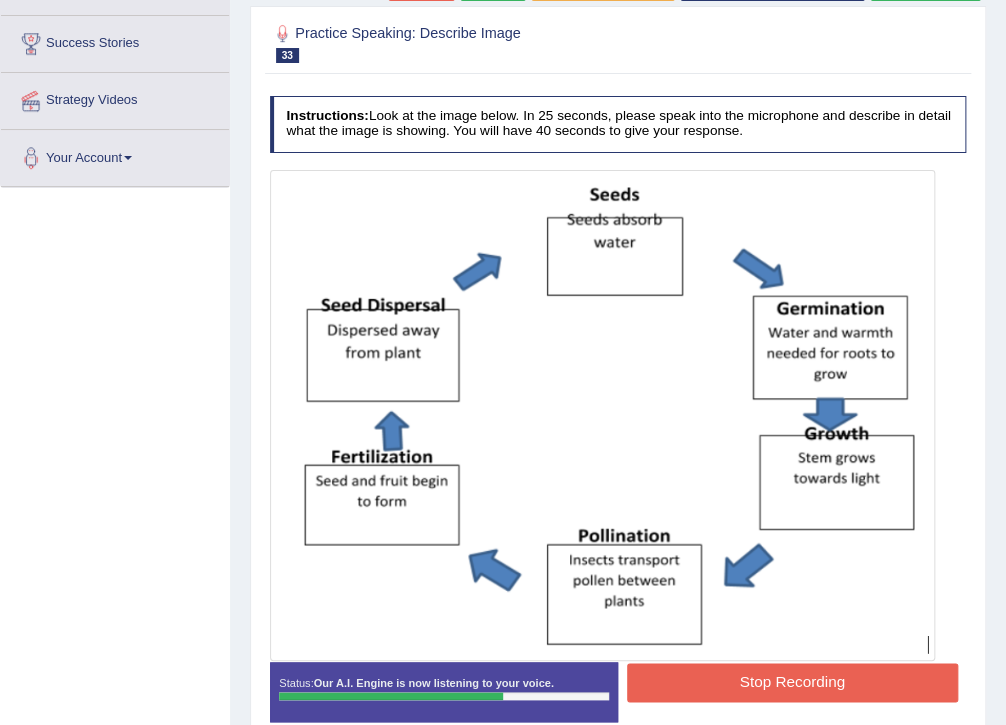 click on "Stop Recording" at bounding box center (792, 682) 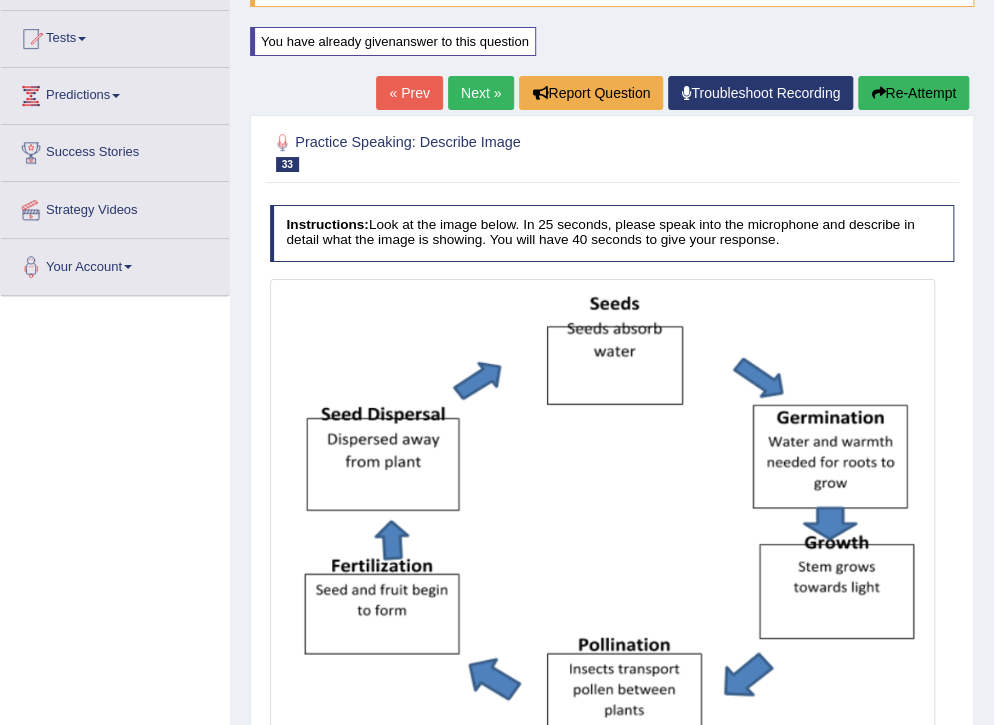 scroll, scrollTop: 71, scrollLeft: 0, axis: vertical 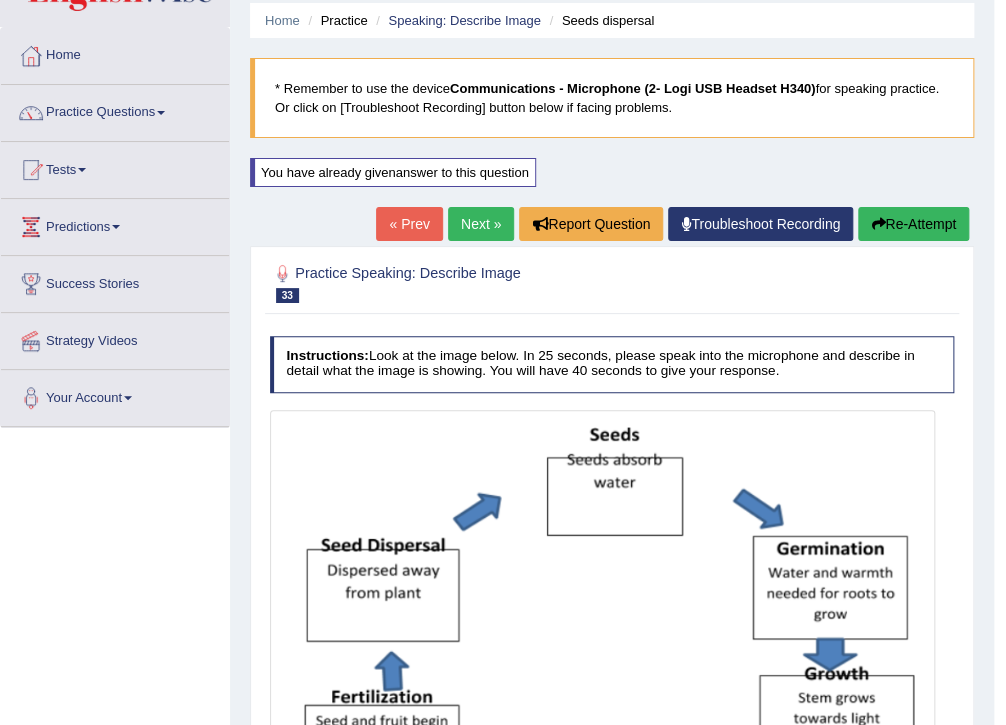 click on "Next »" at bounding box center (481, 224) 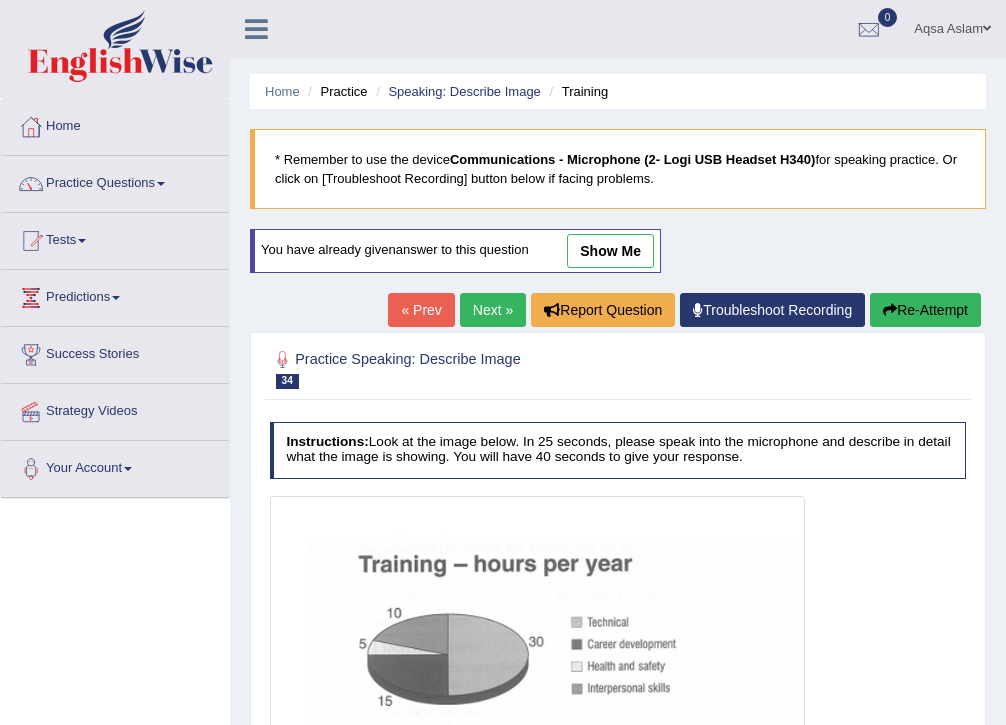 scroll, scrollTop: 0, scrollLeft: 0, axis: both 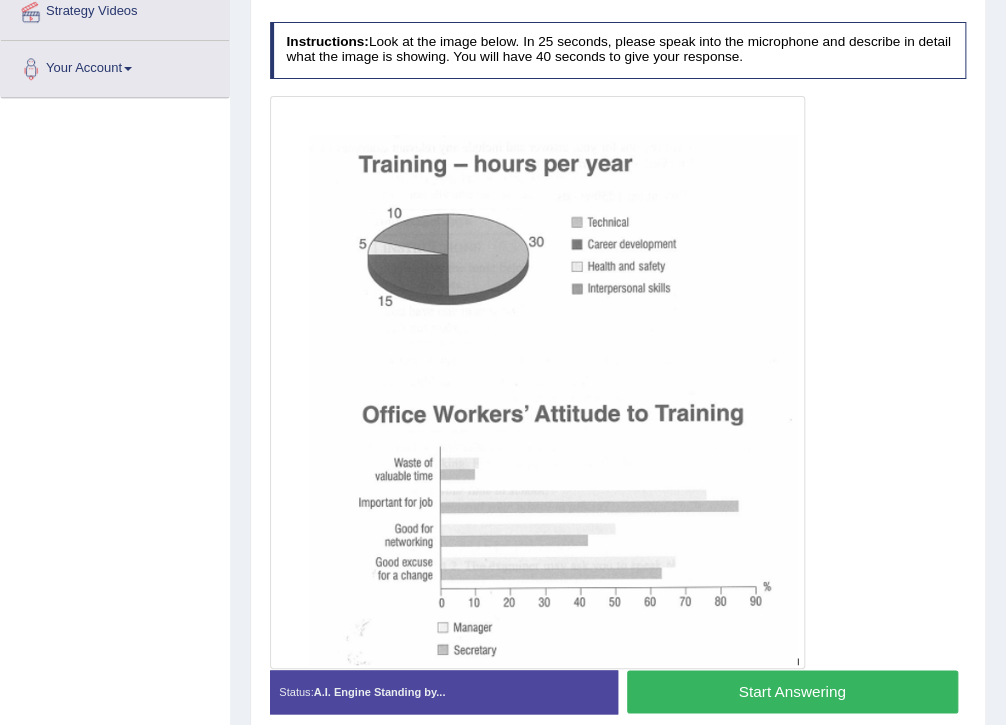 click on "Start Answering" at bounding box center (792, 691) 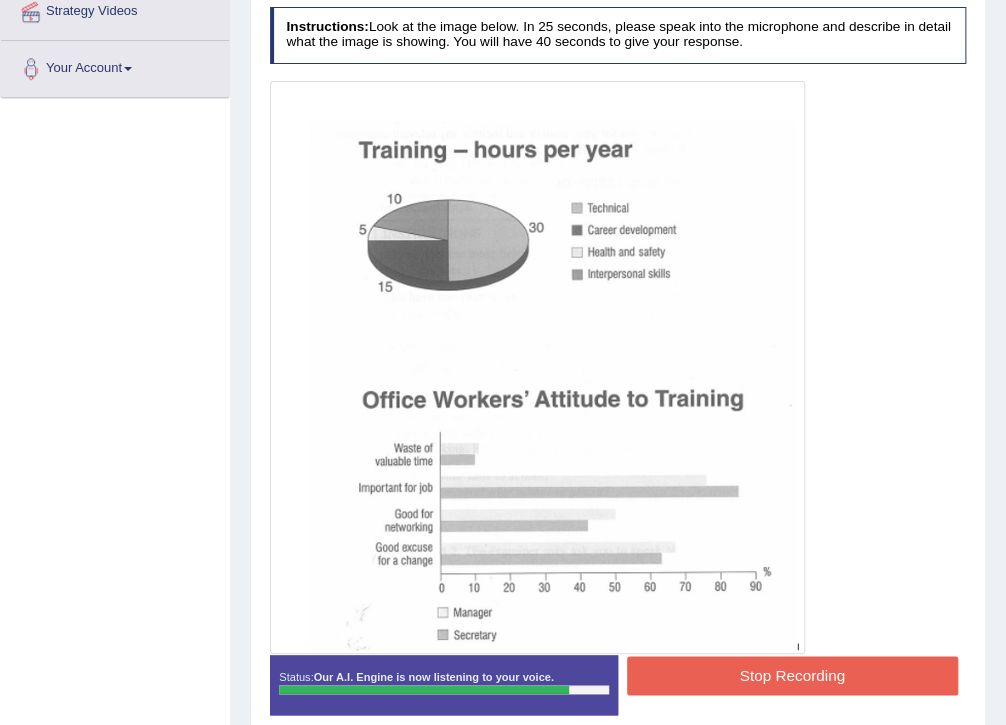 click on "Stop Recording" at bounding box center [792, 675] 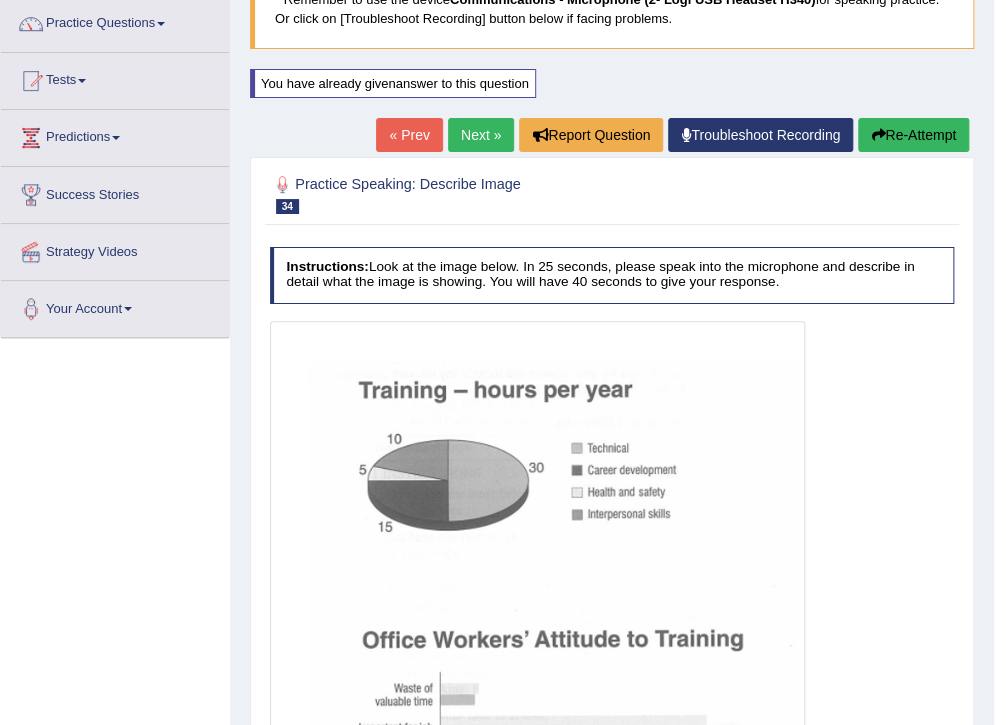 scroll, scrollTop: 0, scrollLeft: 0, axis: both 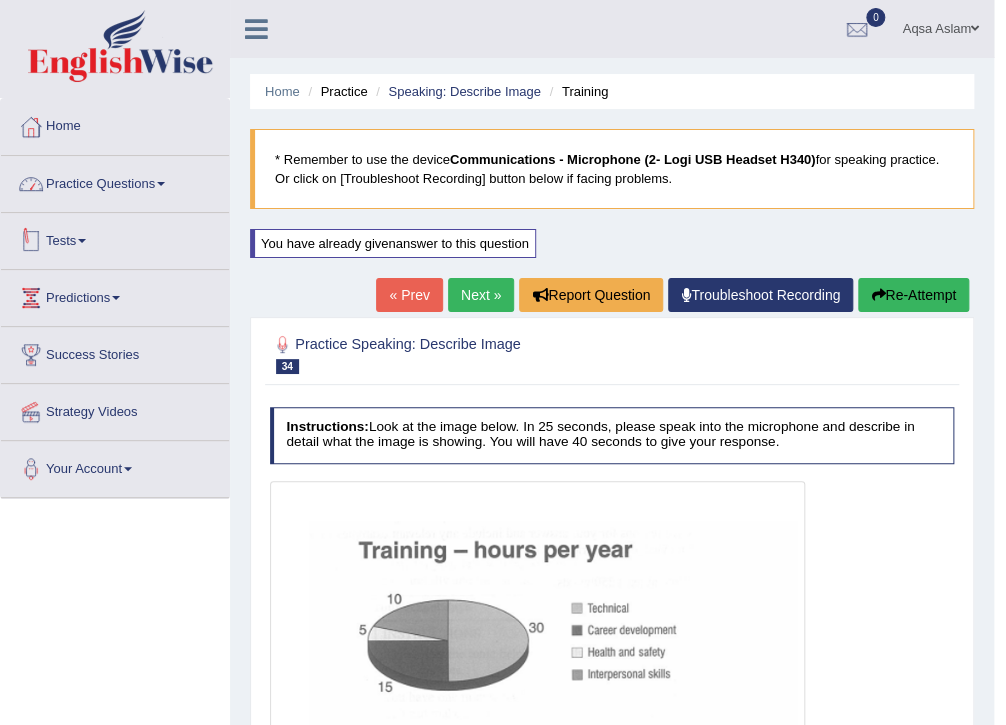 click on "Practice Questions" at bounding box center [115, 181] 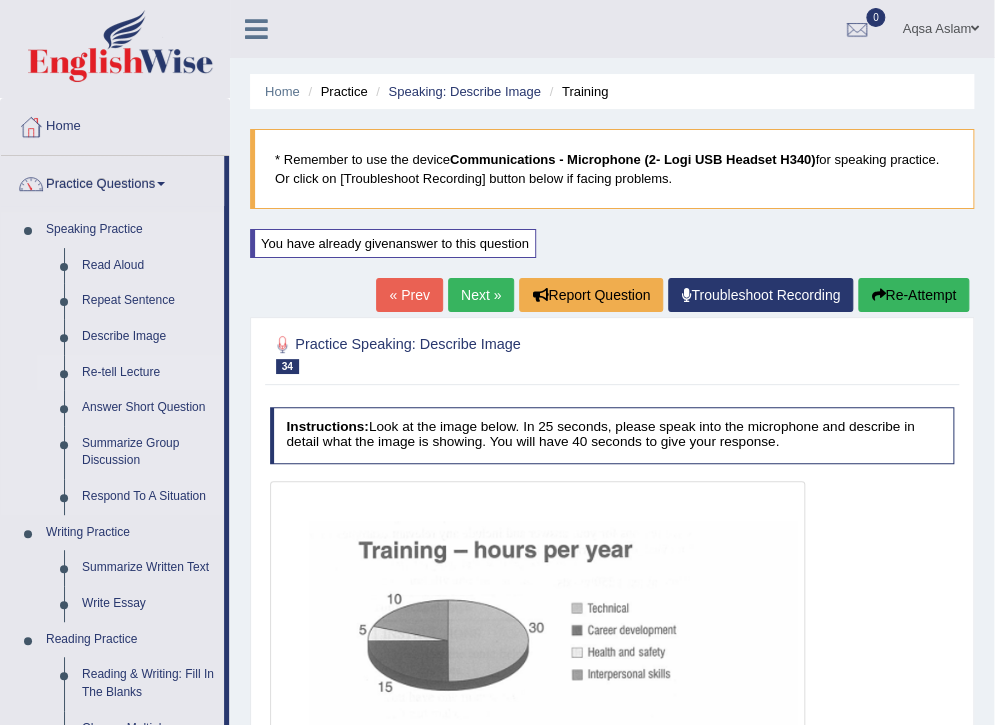 click on "Re-tell Lecture" at bounding box center (148, 373) 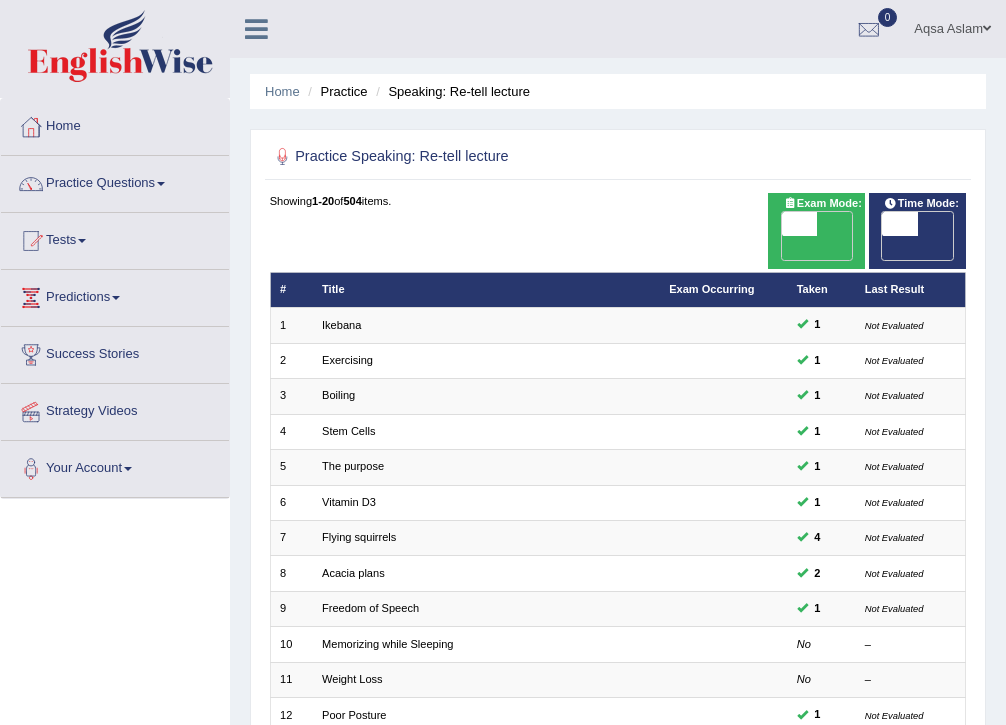 scroll, scrollTop: 0, scrollLeft: 0, axis: both 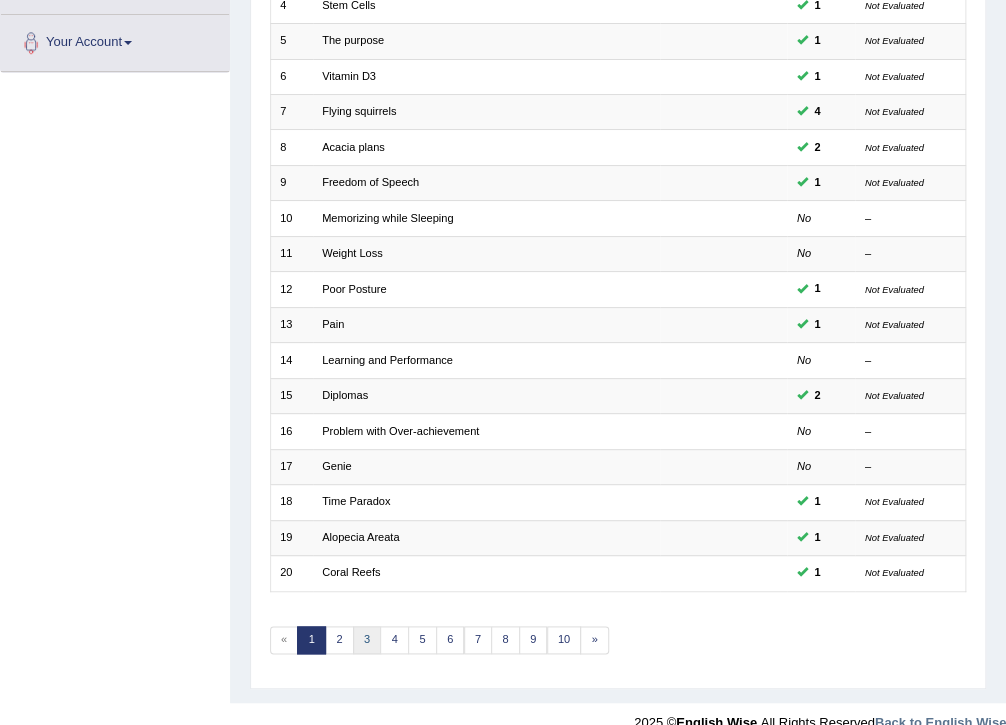 click on "3" at bounding box center (367, 640) 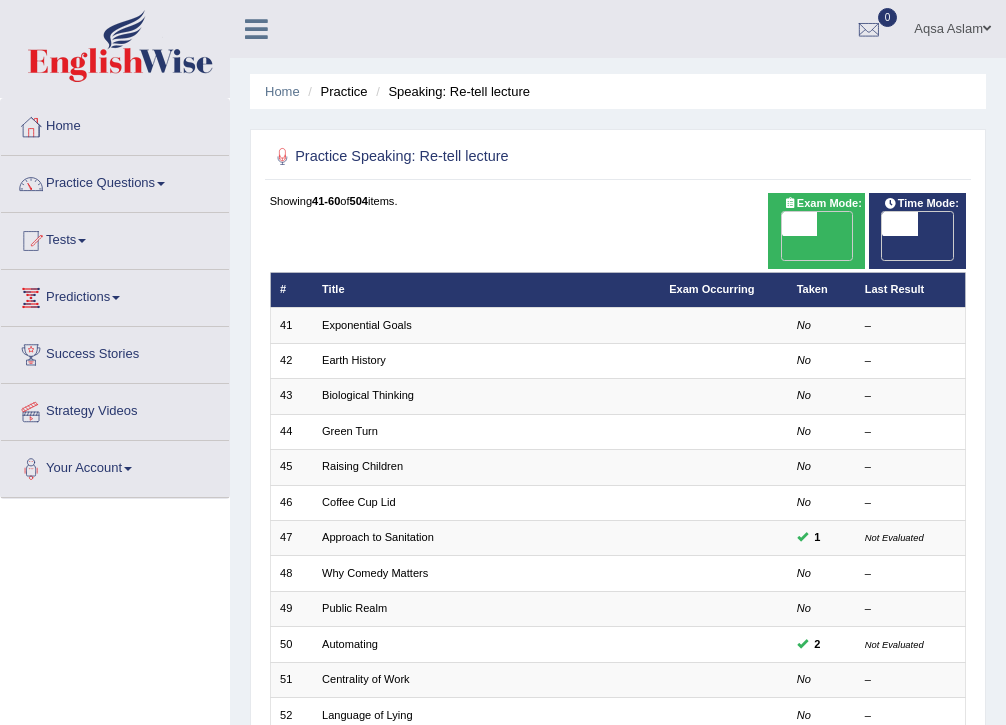 scroll, scrollTop: 320, scrollLeft: 0, axis: vertical 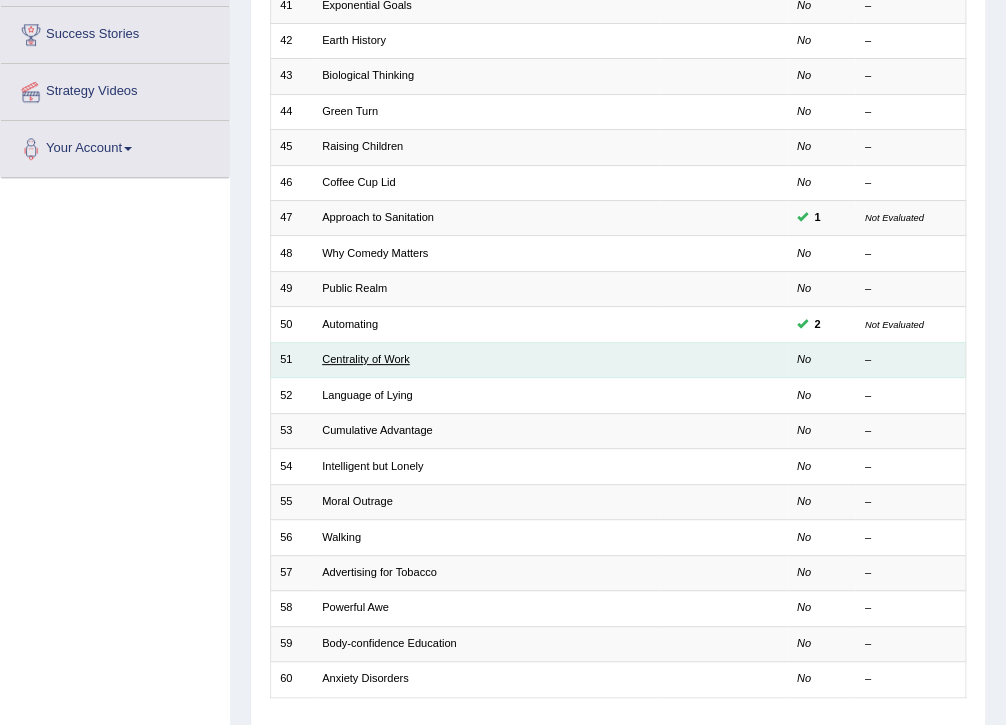 click on "Centrality of Work" at bounding box center [366, 359] 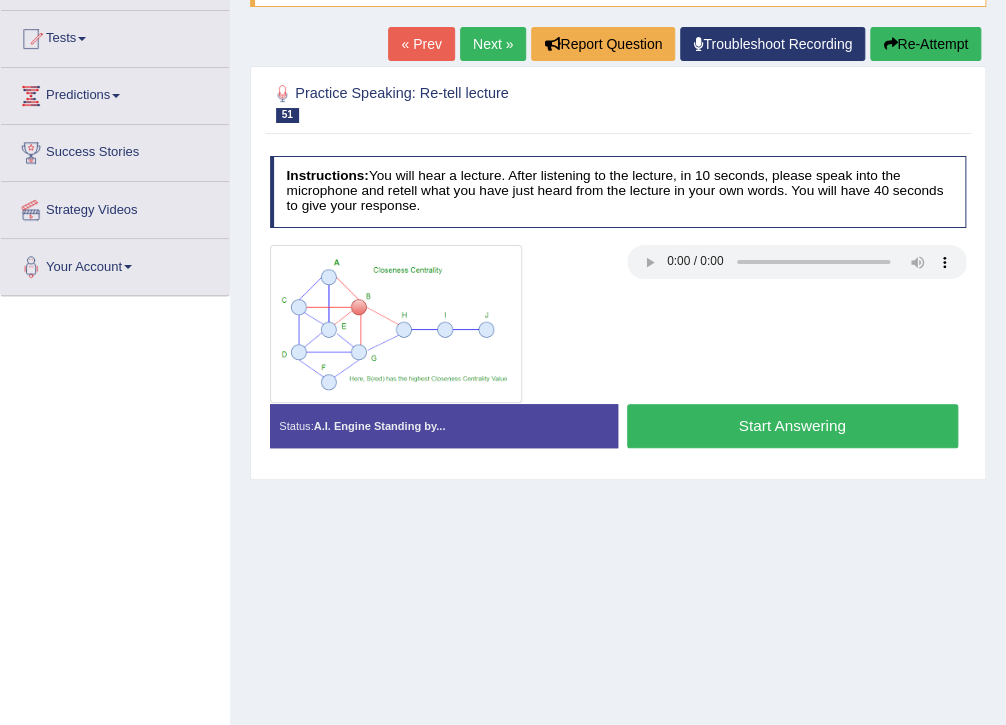 scroll, scrollTop: 240, scrollLeft: 0, axis: vertical 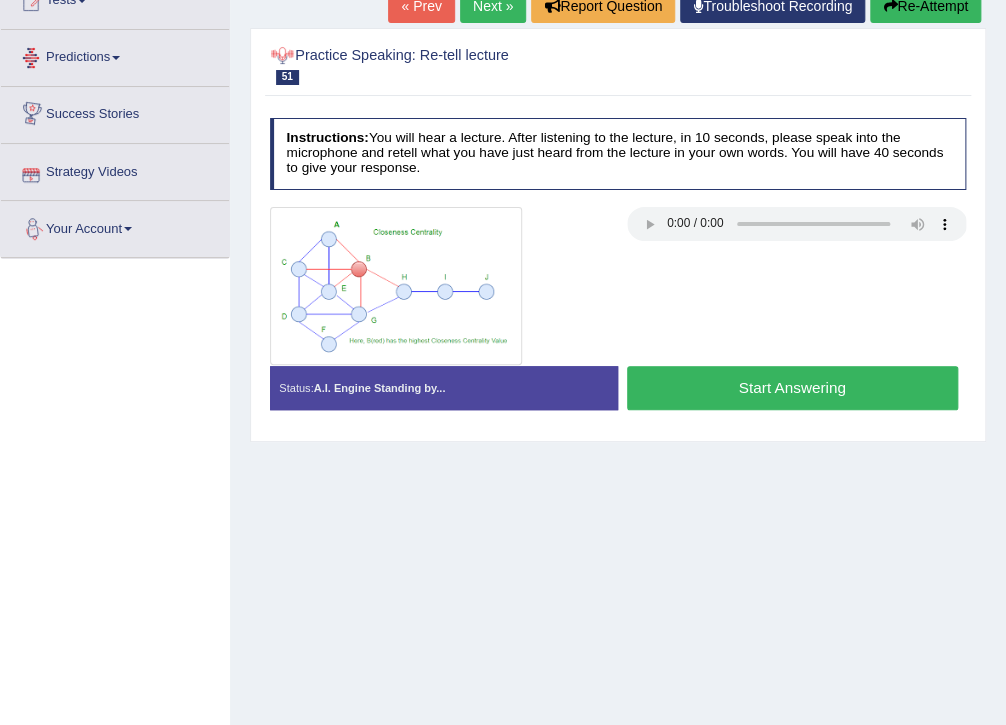 click on "Next »" at bounding box center [493, 6] 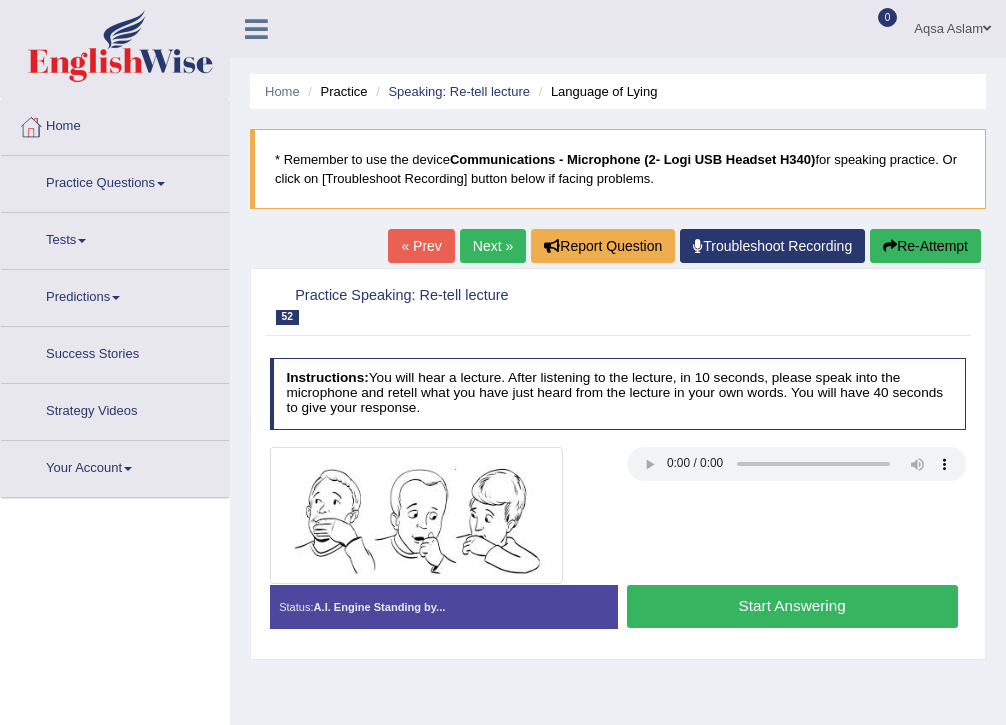 scroll, scrollTop: 0, scrollLeft: 0, axis: both 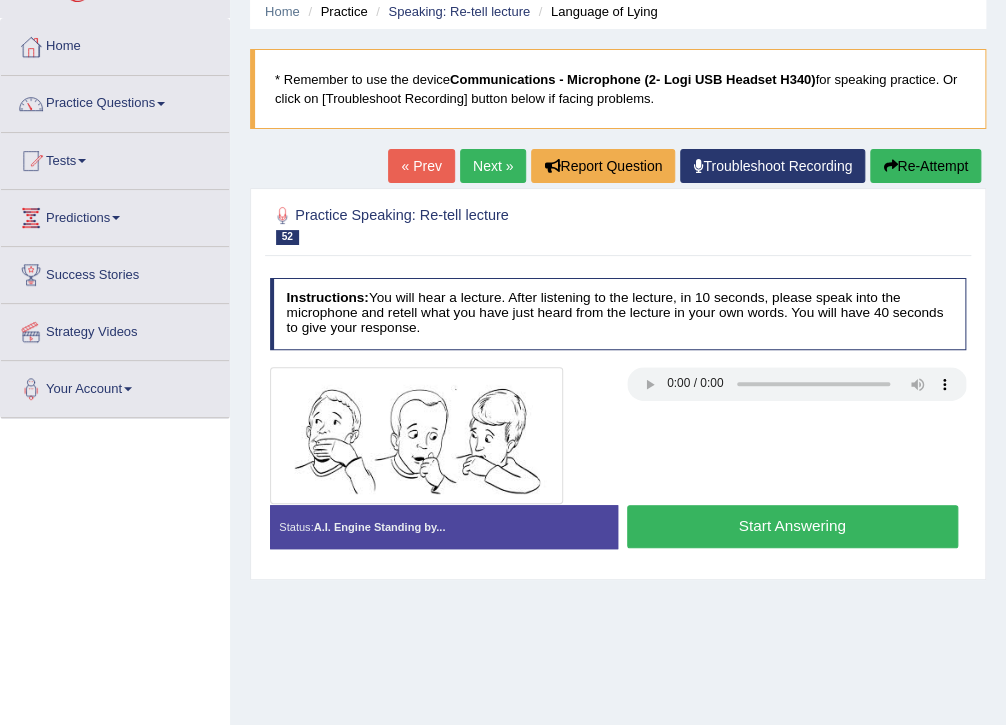 type 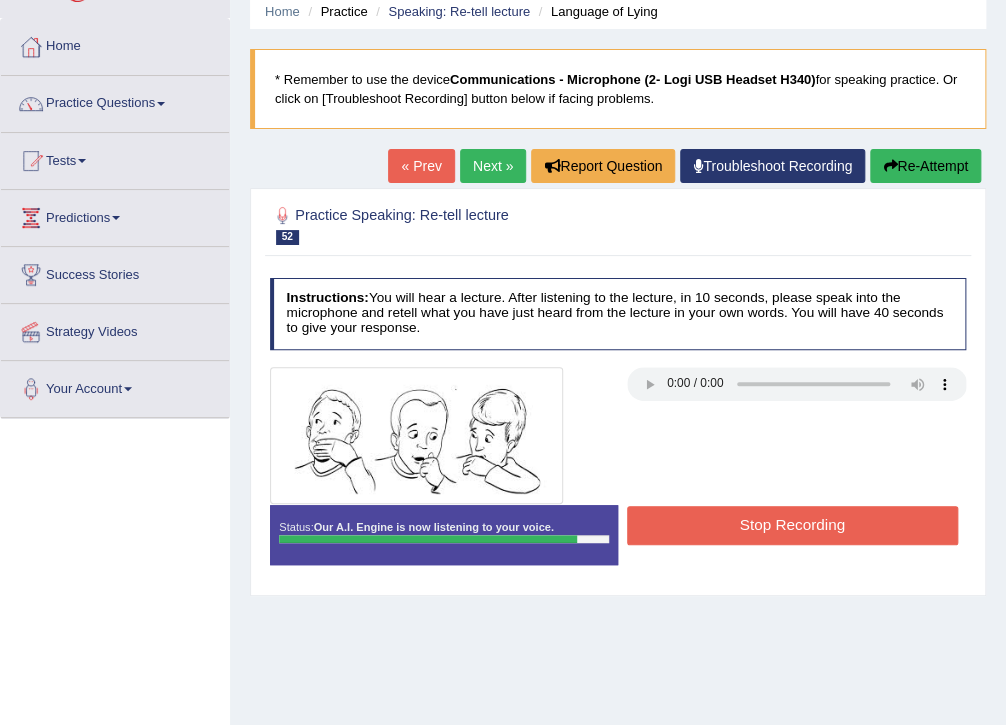 click on "Stop Recording" at bounding box center (792, 525) 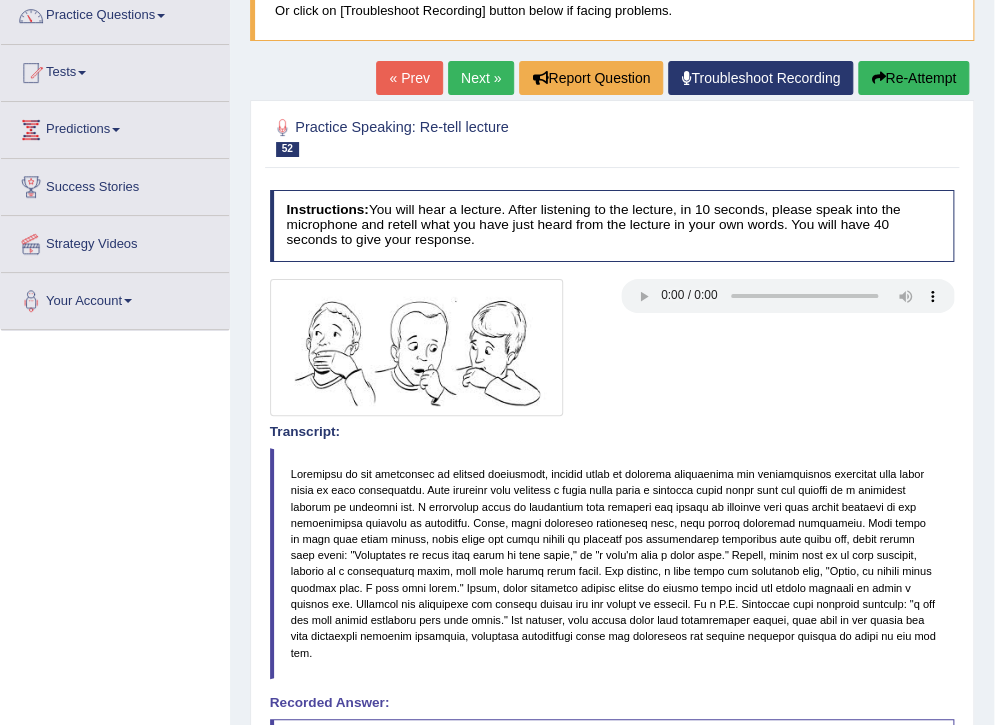 scroll, scrollTop: 160, scrollLeft: 0, axis: vertical 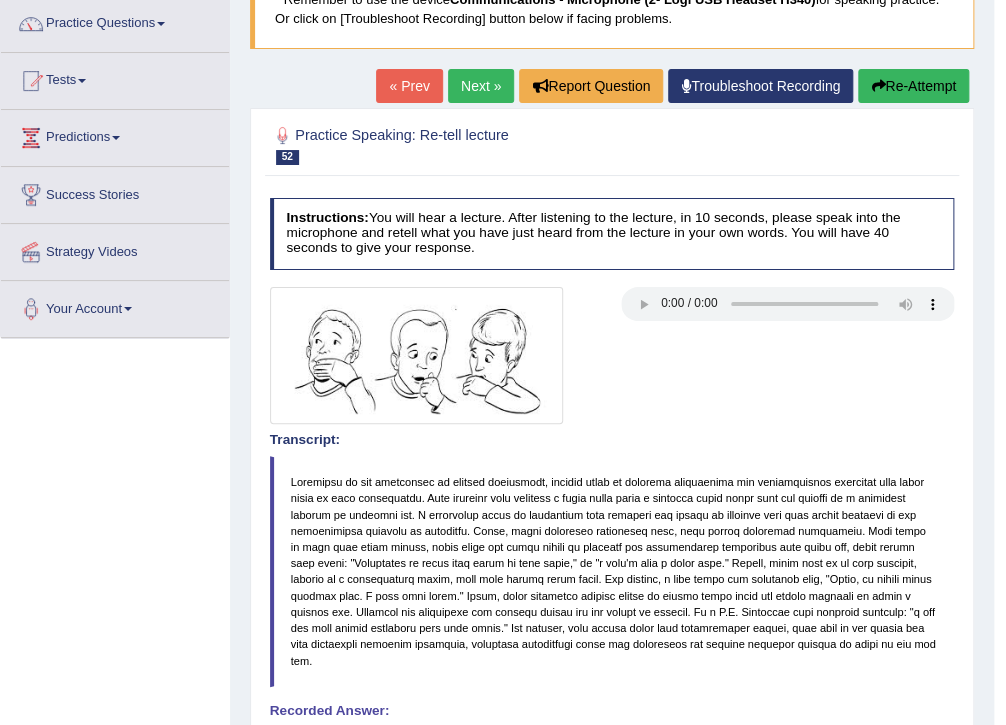 click on "Re-Attempt" at bounding box center [913, 86] 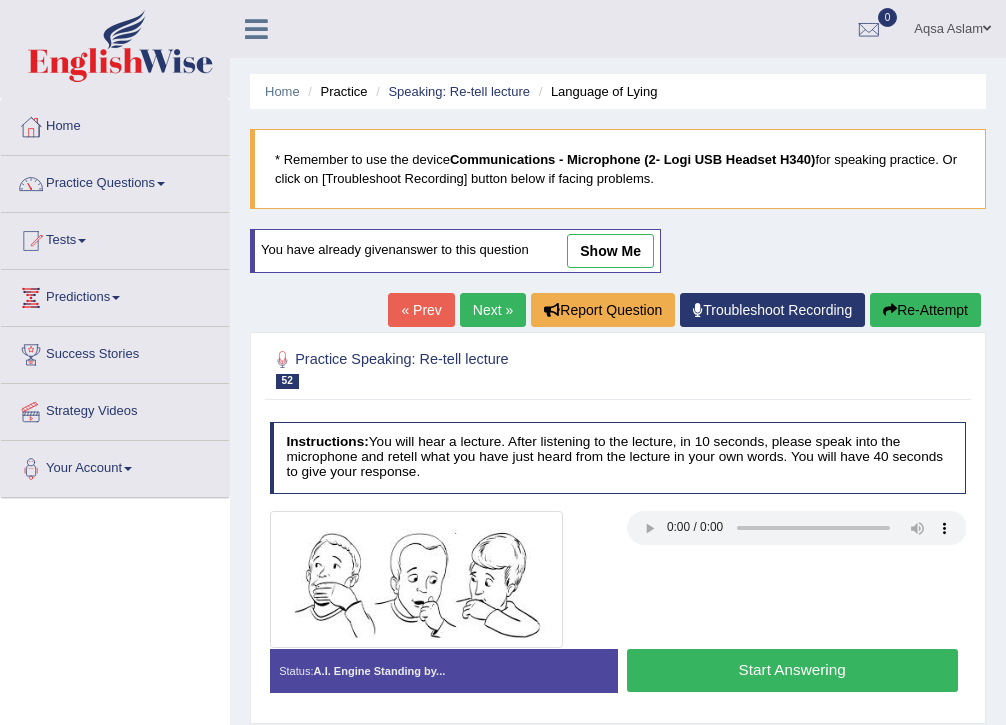 scroll, scrollTop: 166, scrollLeft: 0, axis: vertical 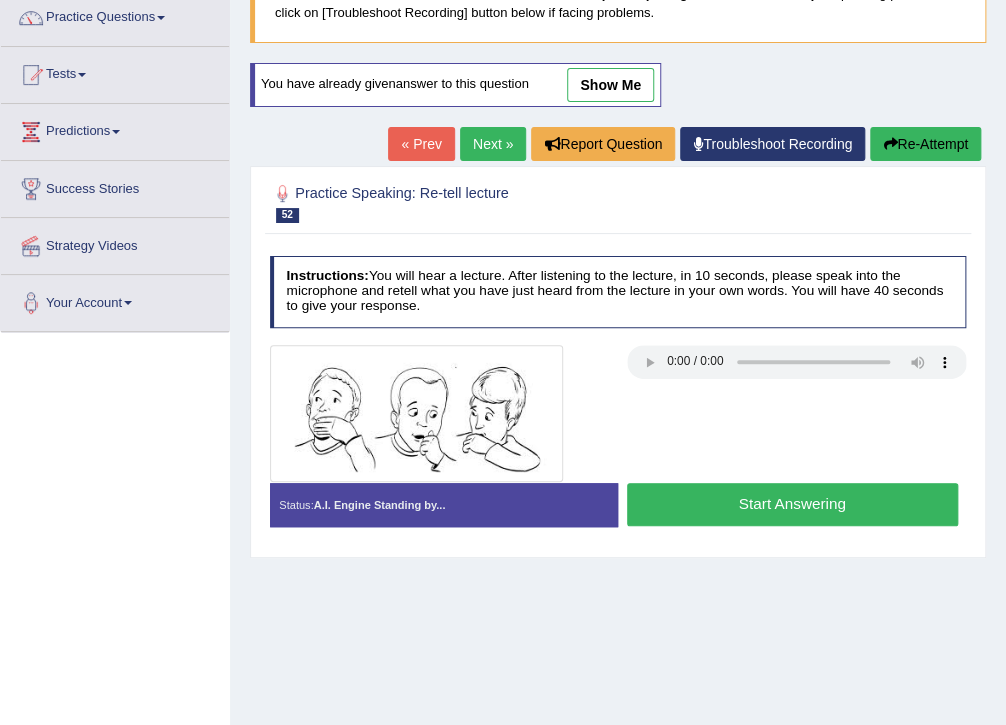 click on "Start Answering" at bounding box center [792, 504] 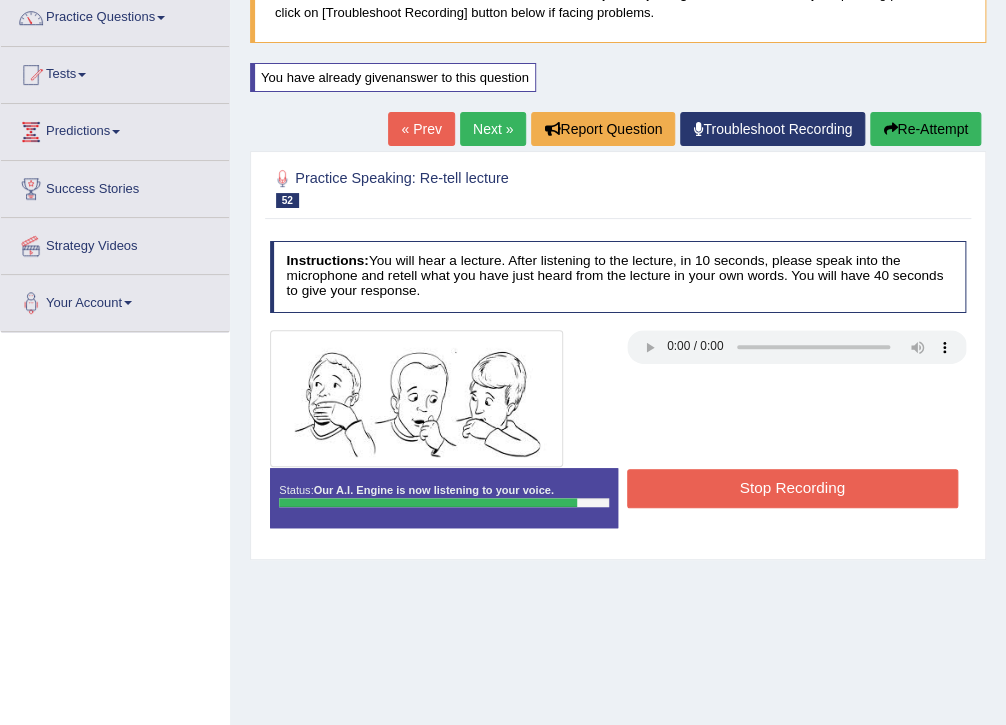 click on "Stop Recording" at bounding box center (792, 488) 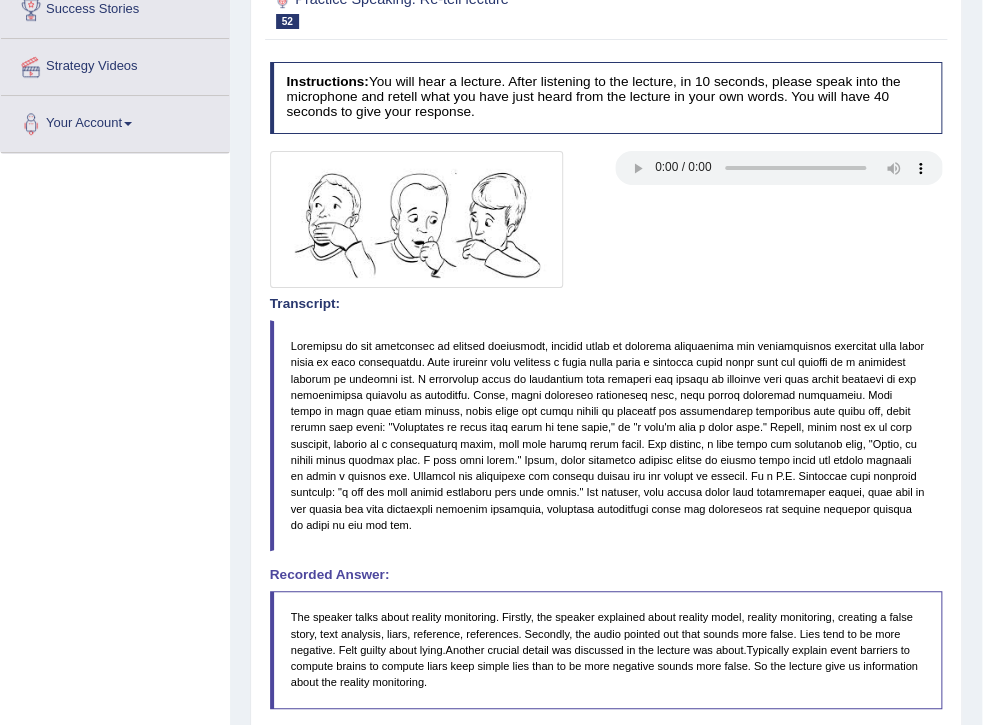 scroll, scrollTop: 486, scrollLeft: 0, axis: vertical 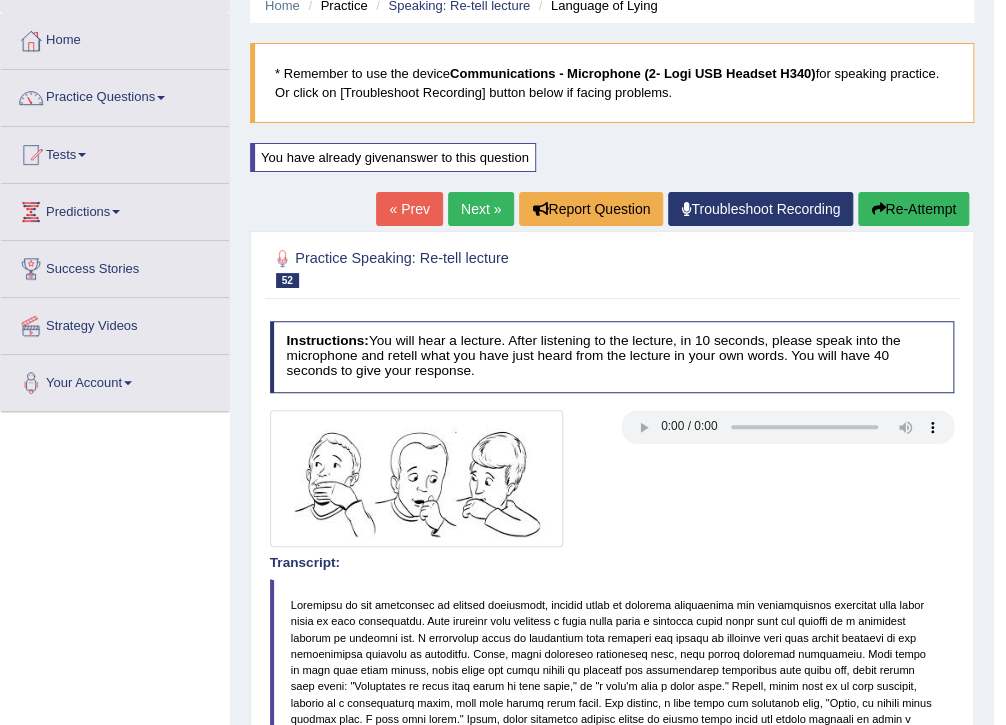 click on "Next »" at bounding box center (481, 209) 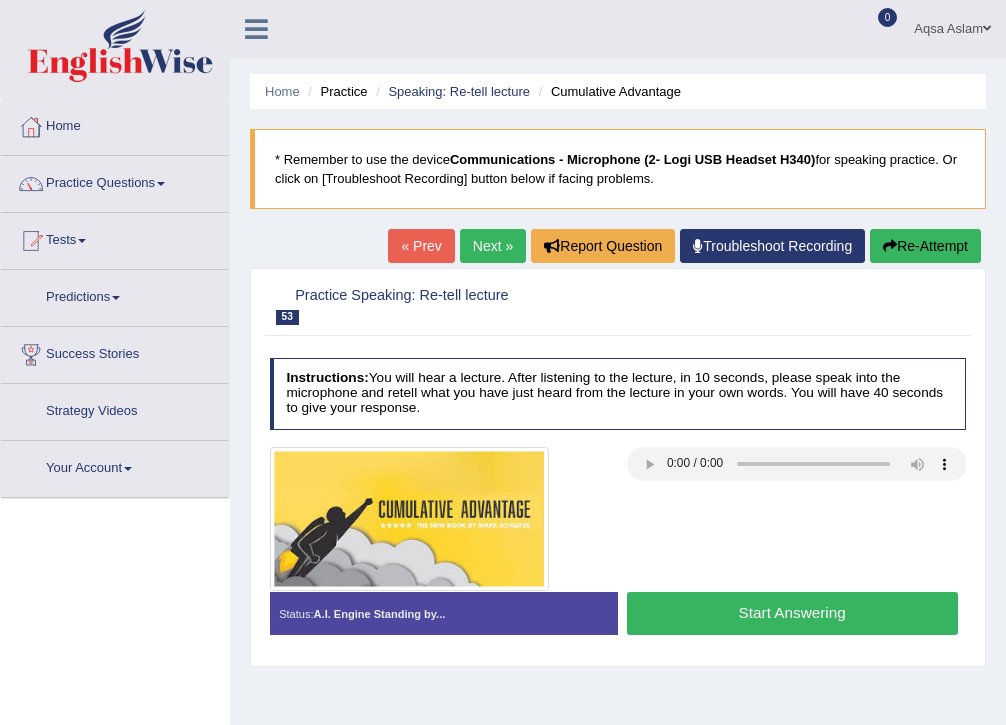 scroll, scrollTop: 0, scrollLeft: 0, axis: both 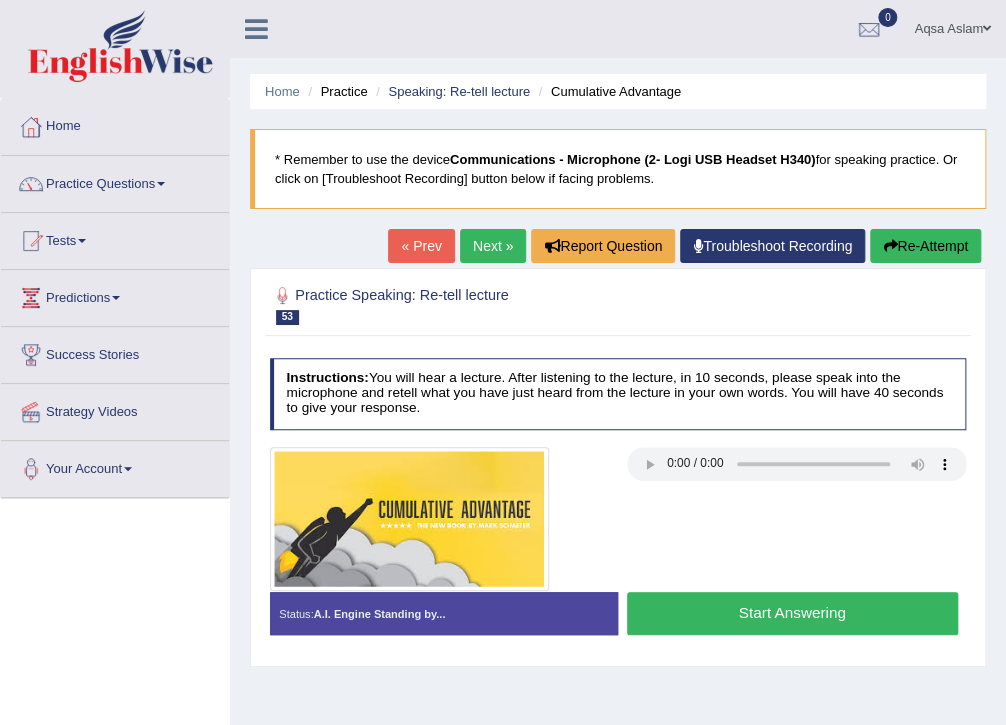 click on "Home
Practice
Speaking: Re-tell lecture
Cumulative Advantage
* Remember to use the device  Communications - Microphone (2- Logi USB Headset H340)  for speaking practice. Or click on [Troubleshoot Recording] button below if facing problems.
« Prev Next »  Report Question  Troubleshoot Recording  Re-Attempt
Practice Speaking: Re-tell lecture
53
Cumulative Advantage
Instructions:  You will hear a lecture. After listening to the lecture, in 10 seconds, please speak into the microphone and retell what you have just heard from the lecture in your own words. You will have 40 seconds to give your response.
Transcript: Recorded Answer: Created with Highcharts 7.1.2 Too low Too high Time Pitch meter: 0 10 20 30 40 Created with Highcharts 7.1.2 Great Too slow Too fast Time Speech pace meter: 0 10 20 30 40 Spoken Keywords: ." at bounding box center (618, 500) 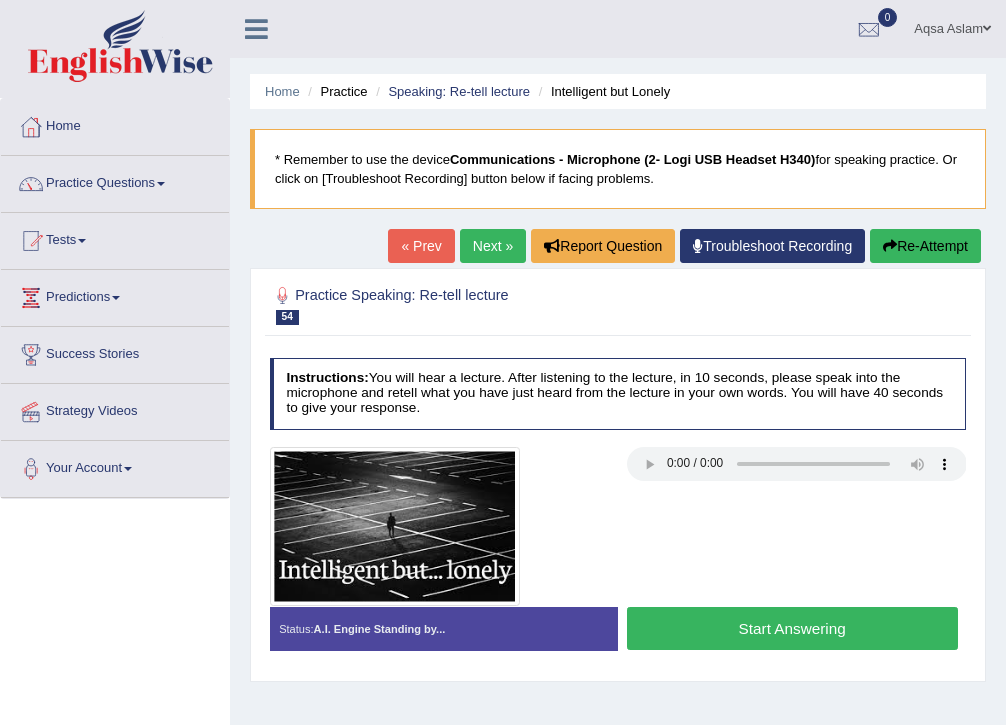 scroll, scrollTop: 0, scrollLeft: 0, axis: both 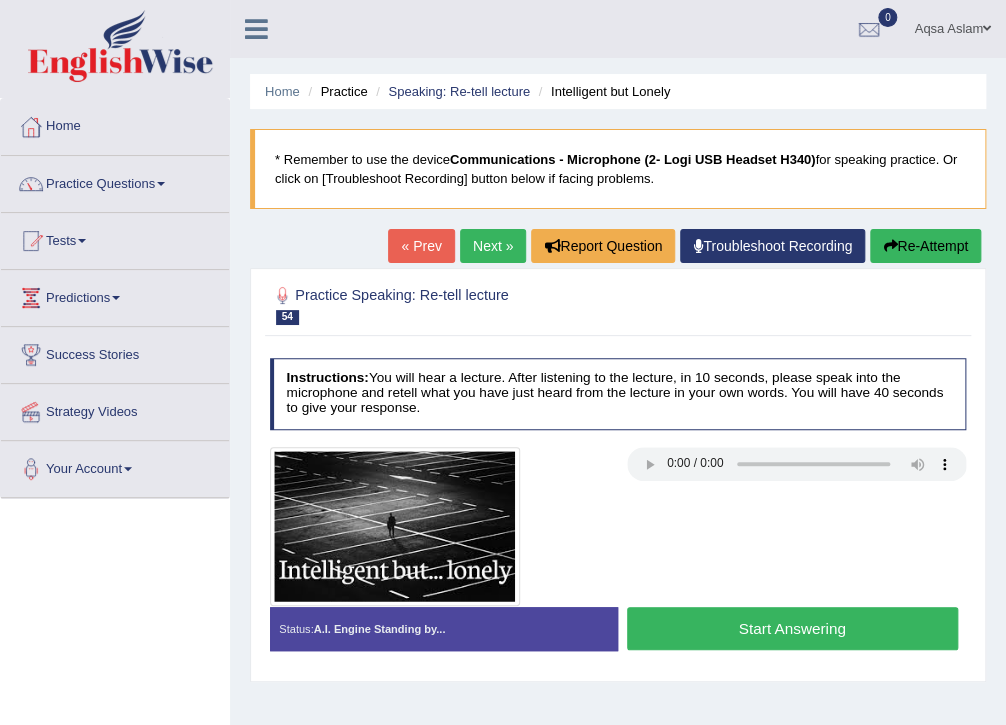 click on "Next »" at bounding box center [493, 246] 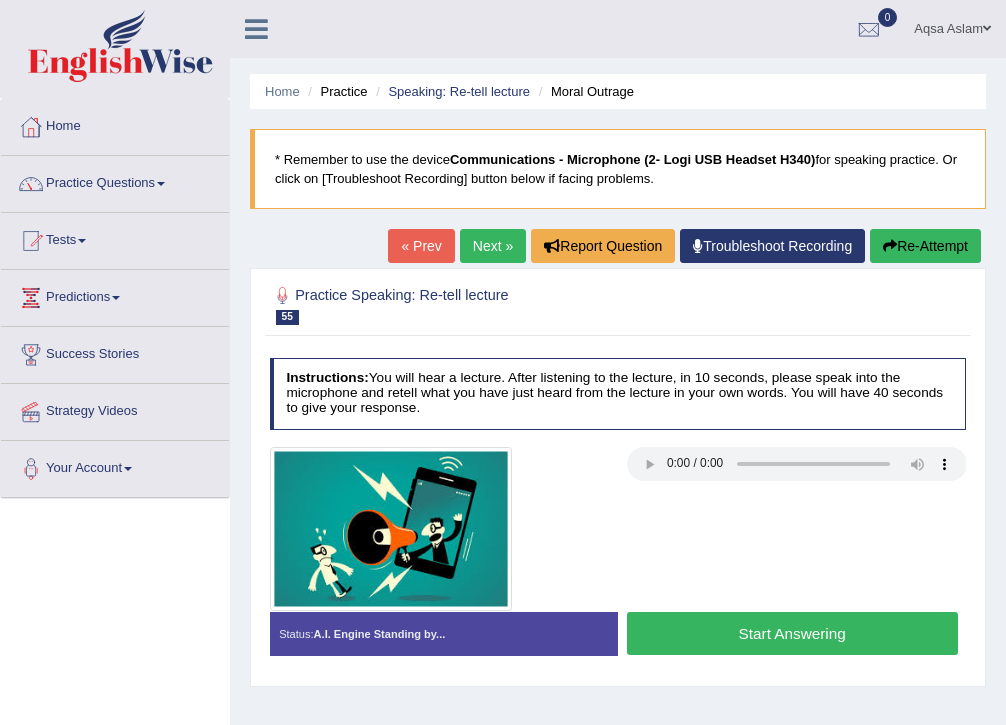 scroll, scrollTop: 0, scrollLeft: 0, axis: both 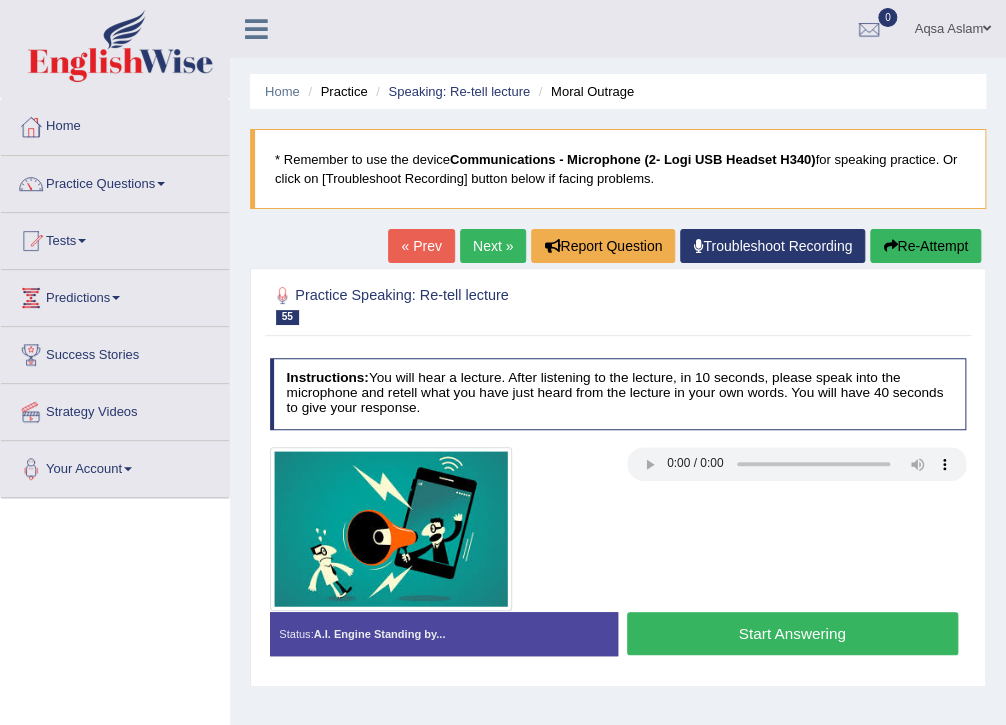 click on "Start Answering" at bounding box center (792, 633) 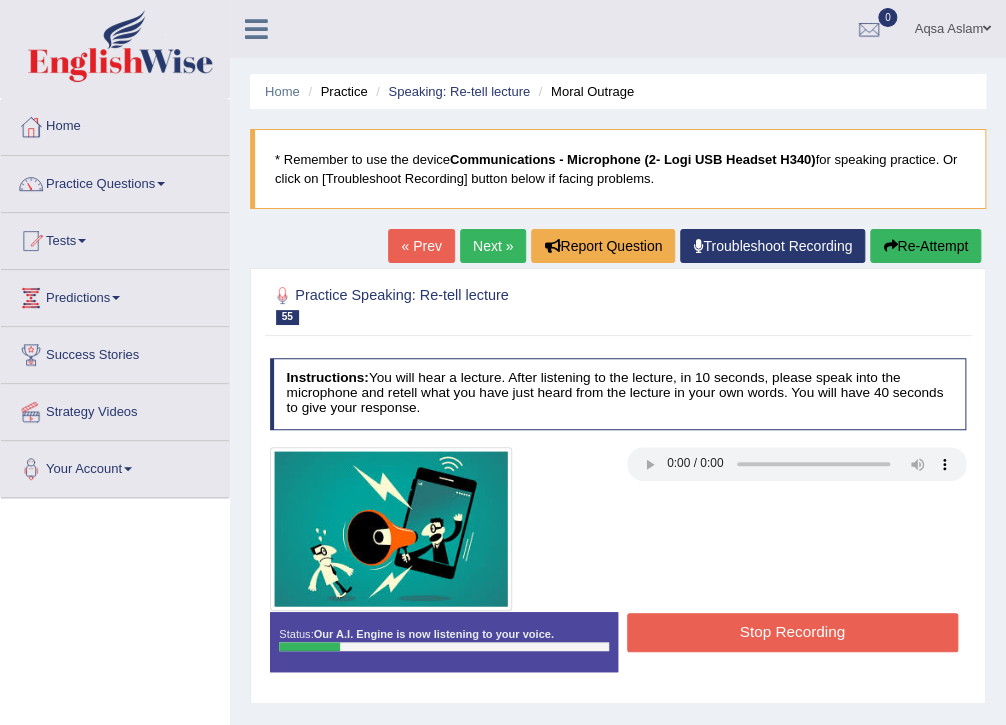 click on "Re-Attempt" at bounding box center [925, 246] 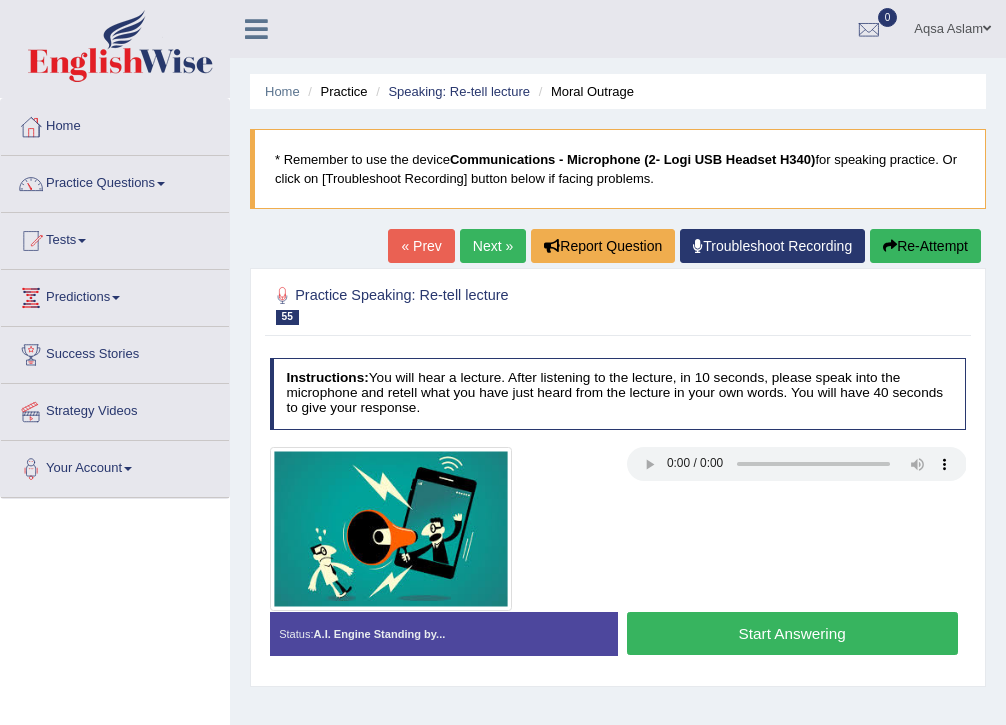 scroll, scrollTop: 0, scrollLeft: 0, axis: both 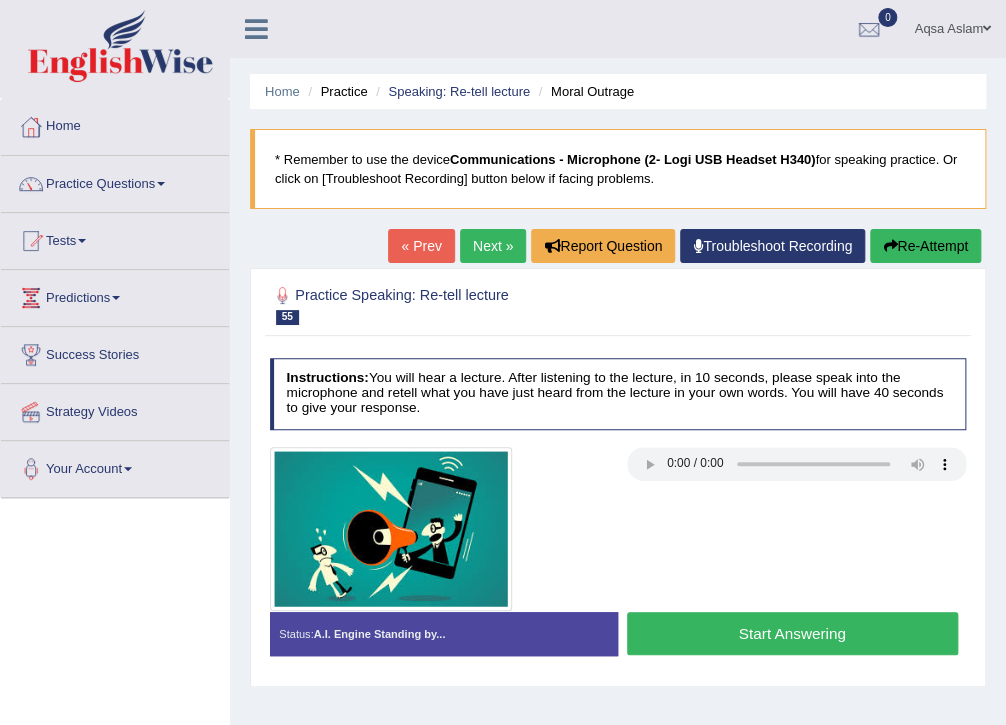 click on "Start Answering" at bounding box center [792, 633] 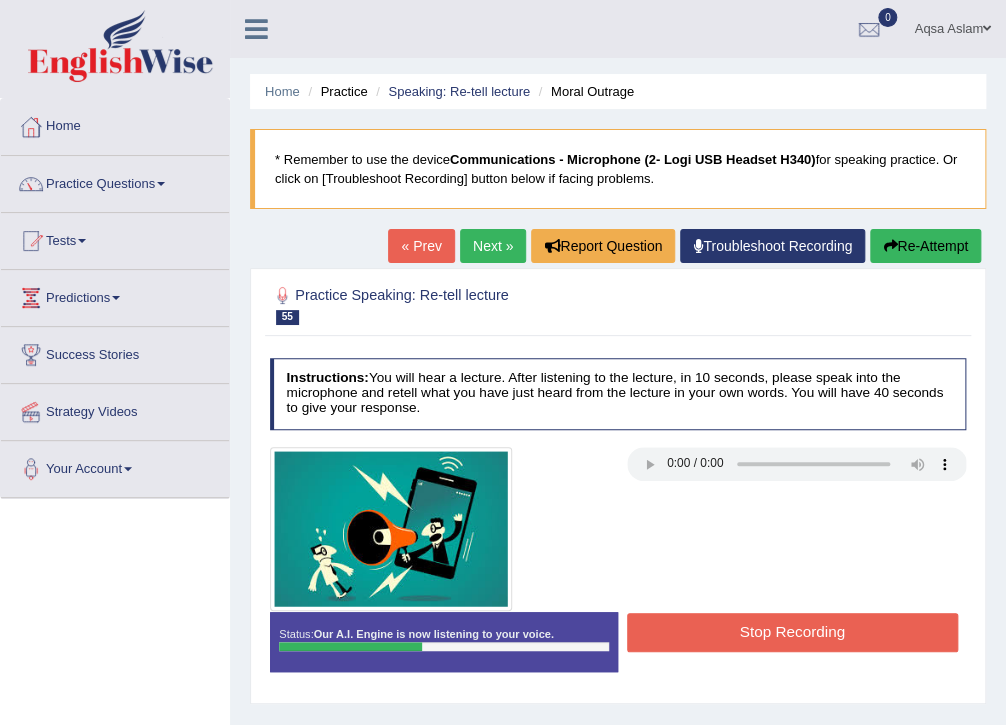 click at bounding box center (890, 246) 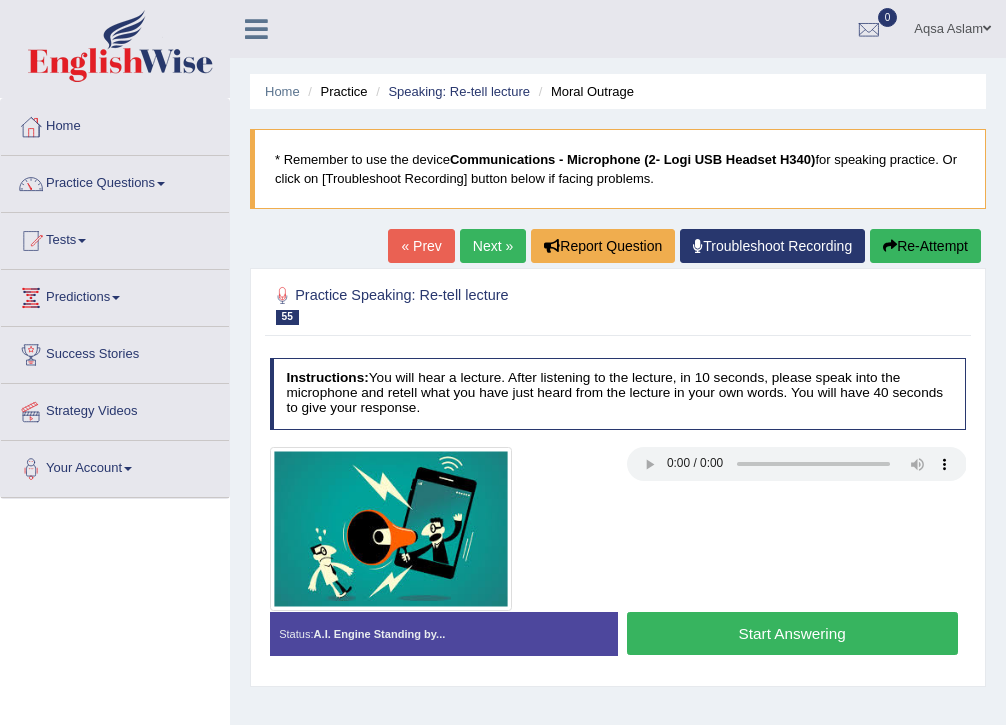 scroll, scrollTop: 0, scrollLeft: 0, axis: both 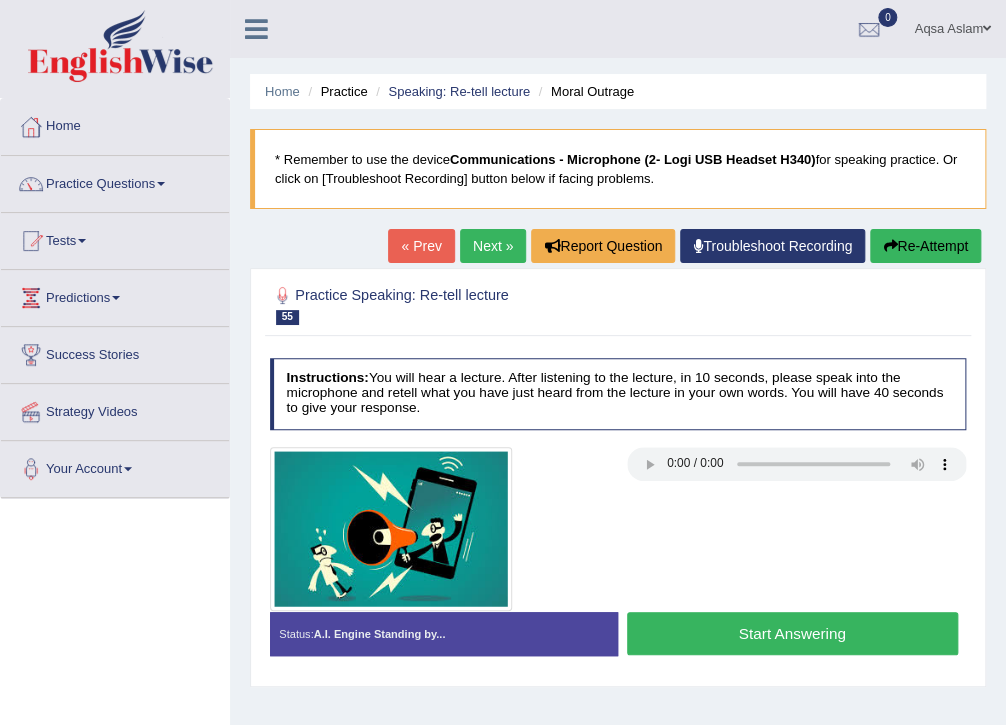 click on "Start Answering" at bounding box center [792, 633] 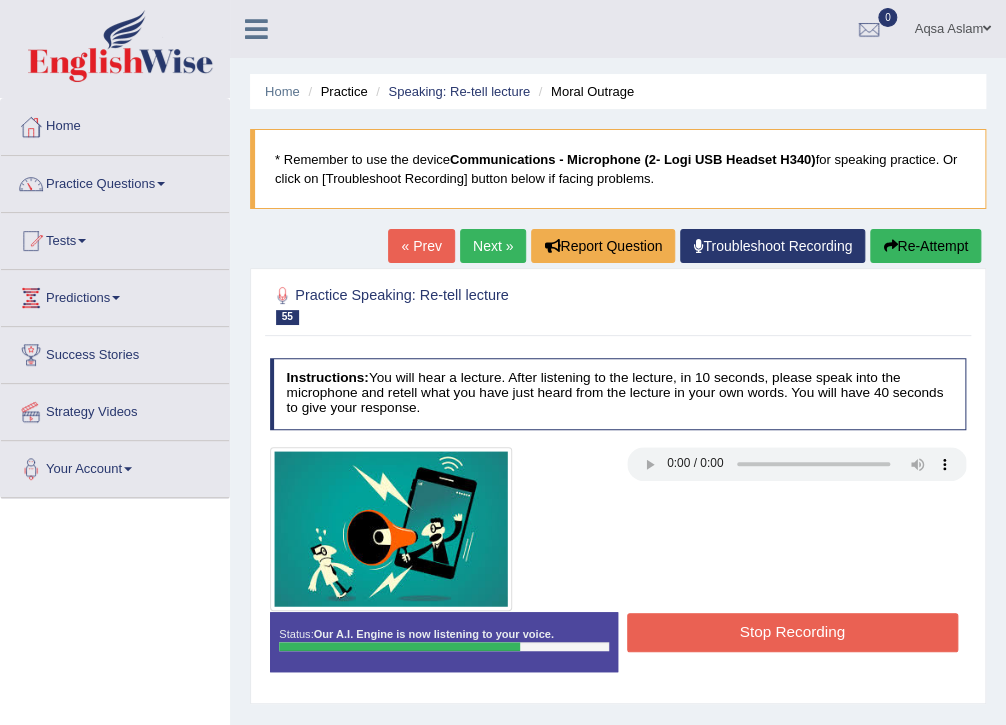 click on "Stop Recording" at bounding box center [792, 632] 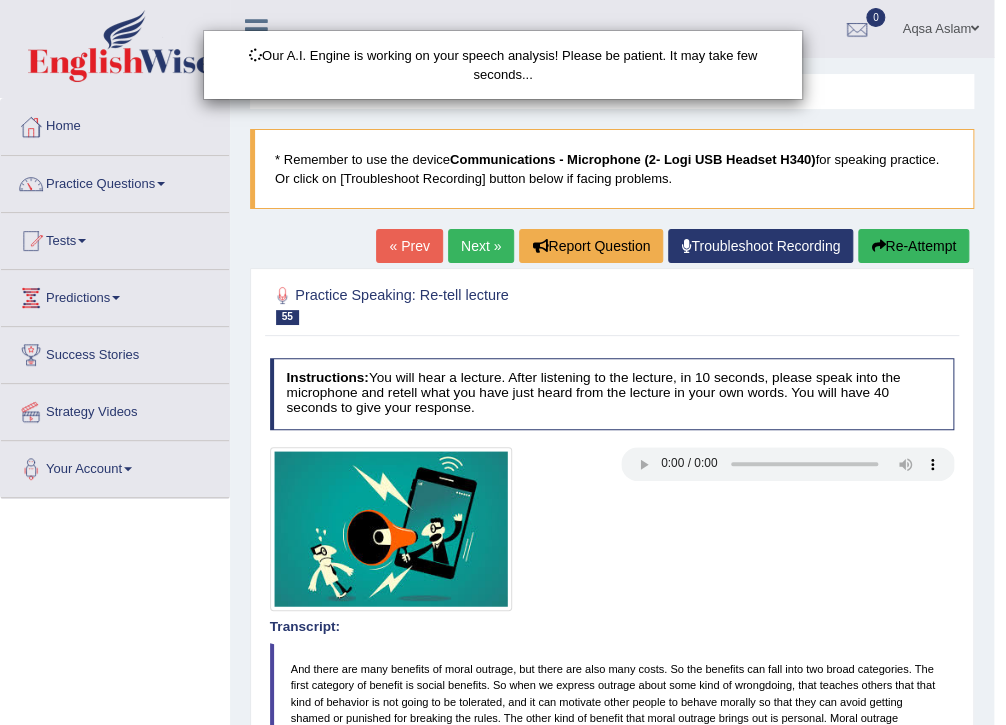 scroll, scrollTop: 240, scrollLeft: 0, axis: vertical 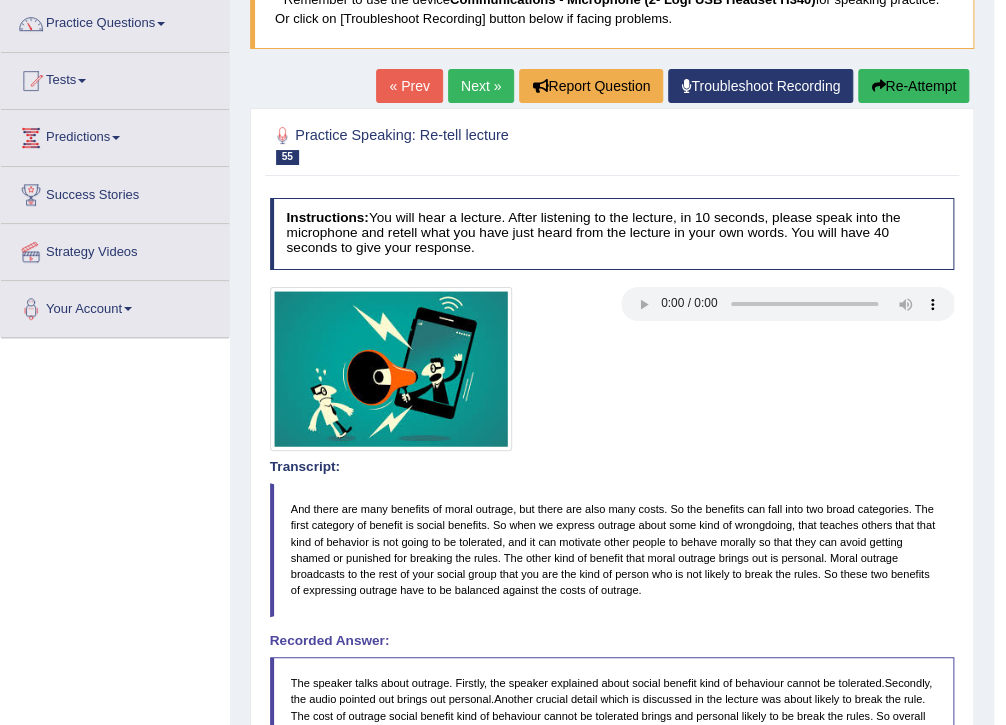 click on "Next »" at bounding box center [481, 86] 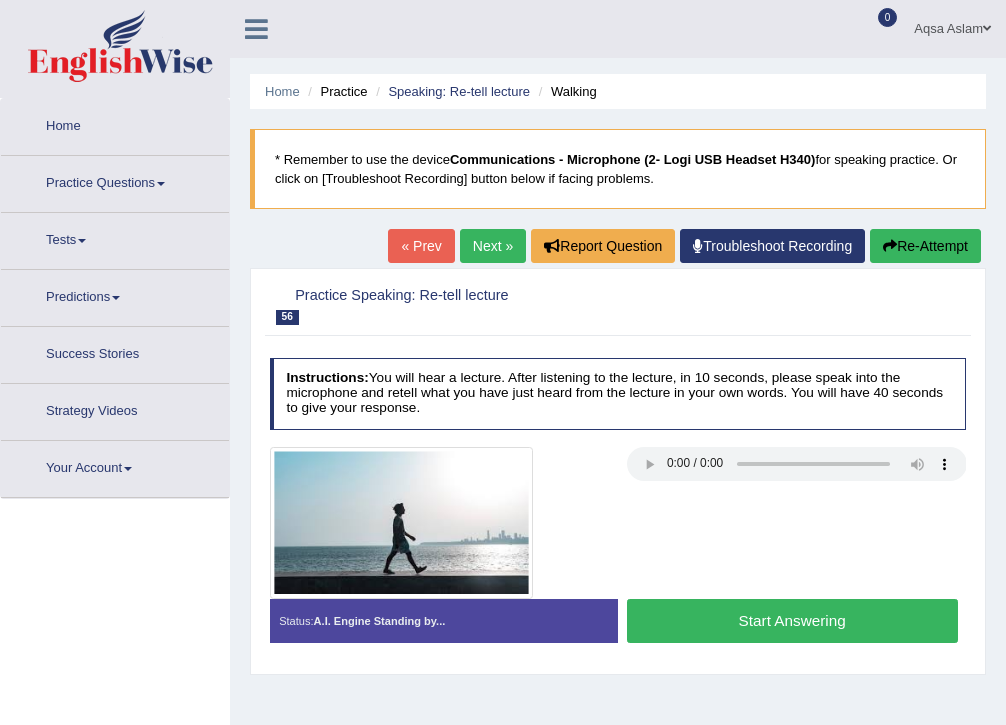 scroll, scrollTop: 0, scrollLeft: 0, axis: both 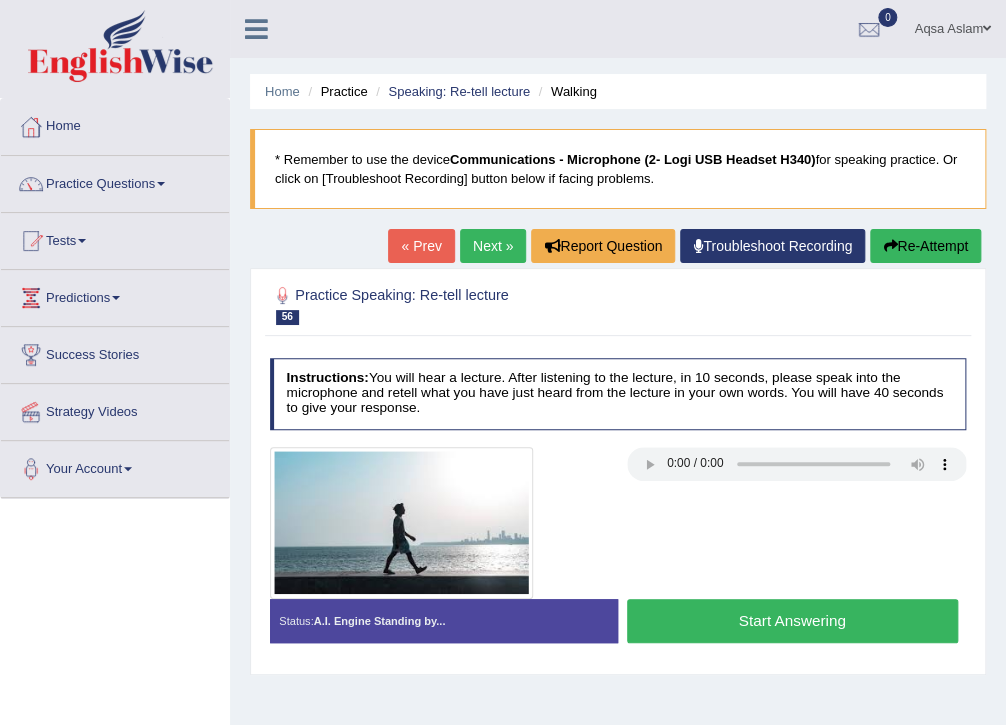 click on "Start Answering" at bounding box center [792, 620] 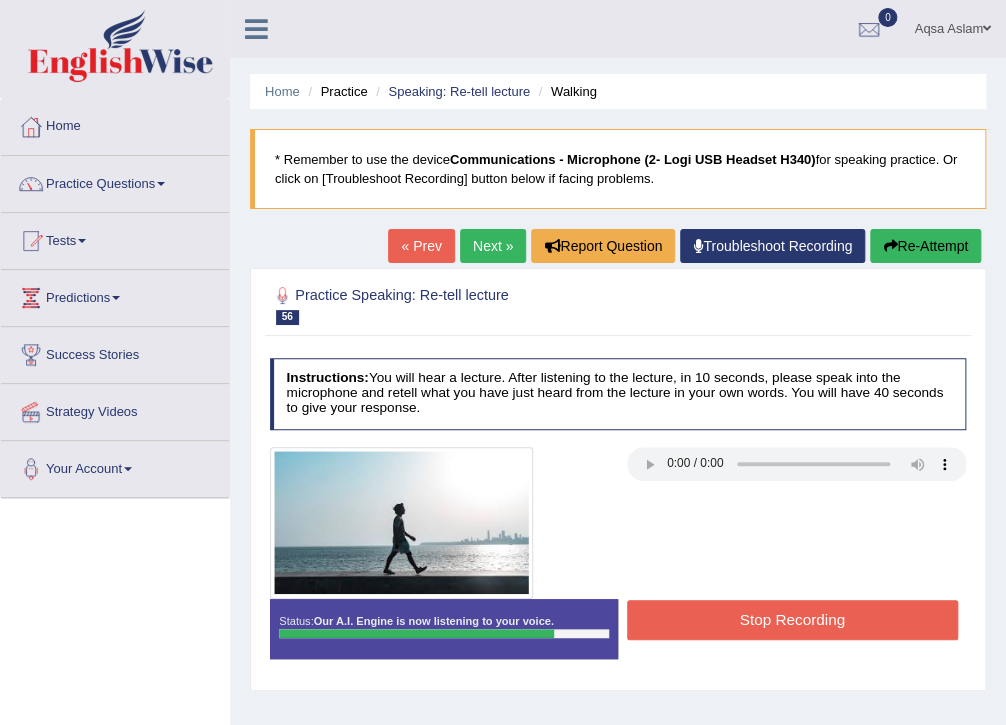 click on "Stop Recording" at bounding box center (792, 619) 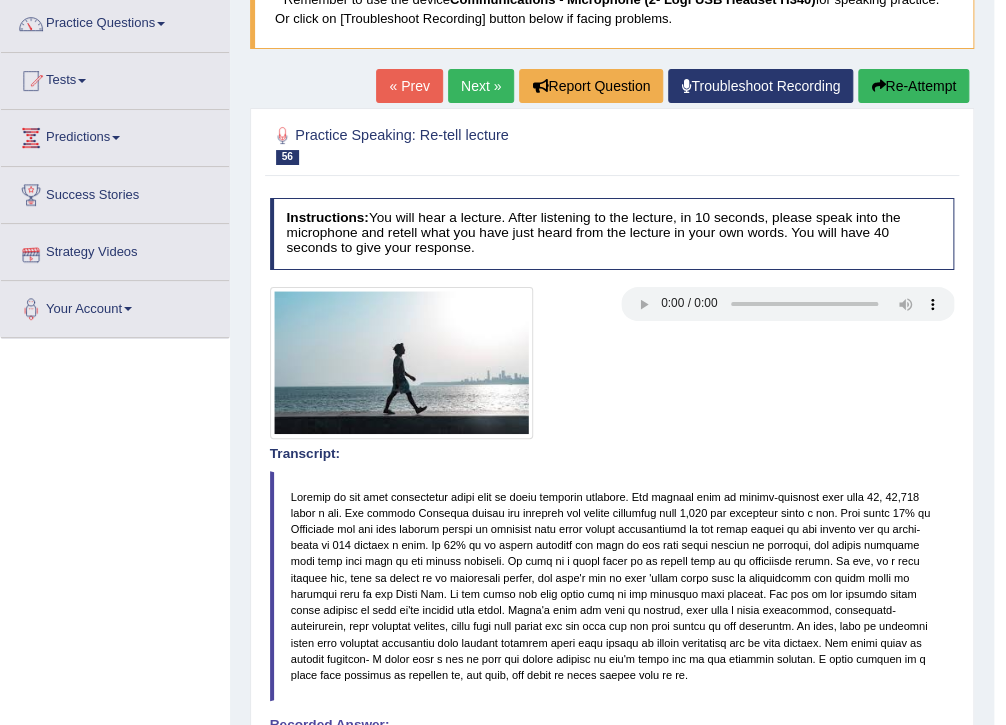 scroll, scrollTop: 80, scrollLeft: 0, axis: vertical 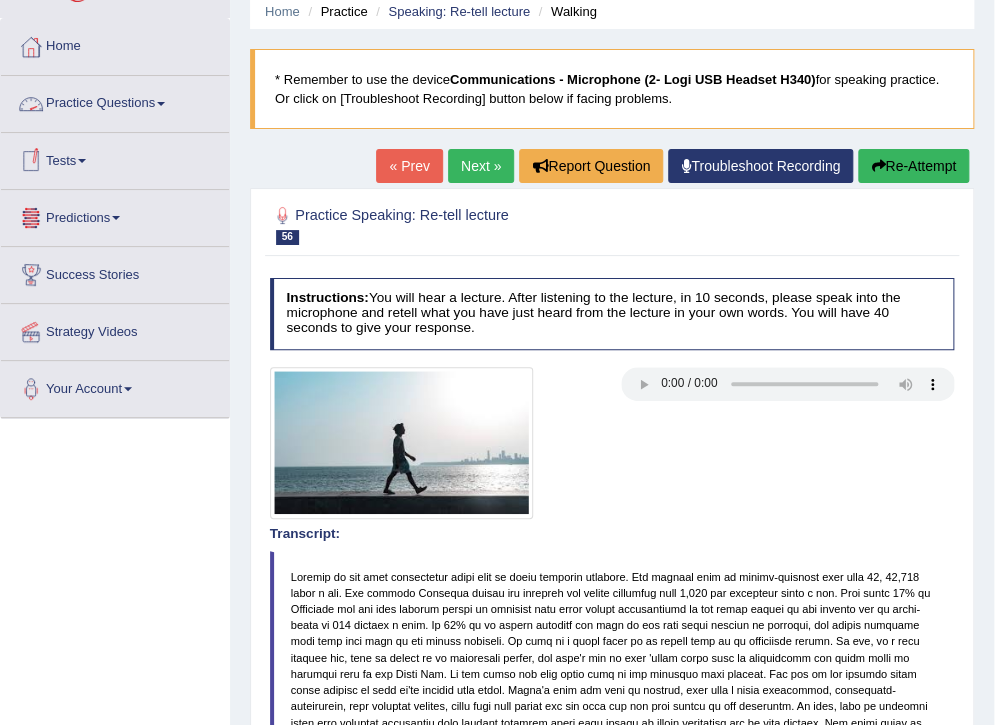 click on "Practice Questions" at bounding box center [115, 101] 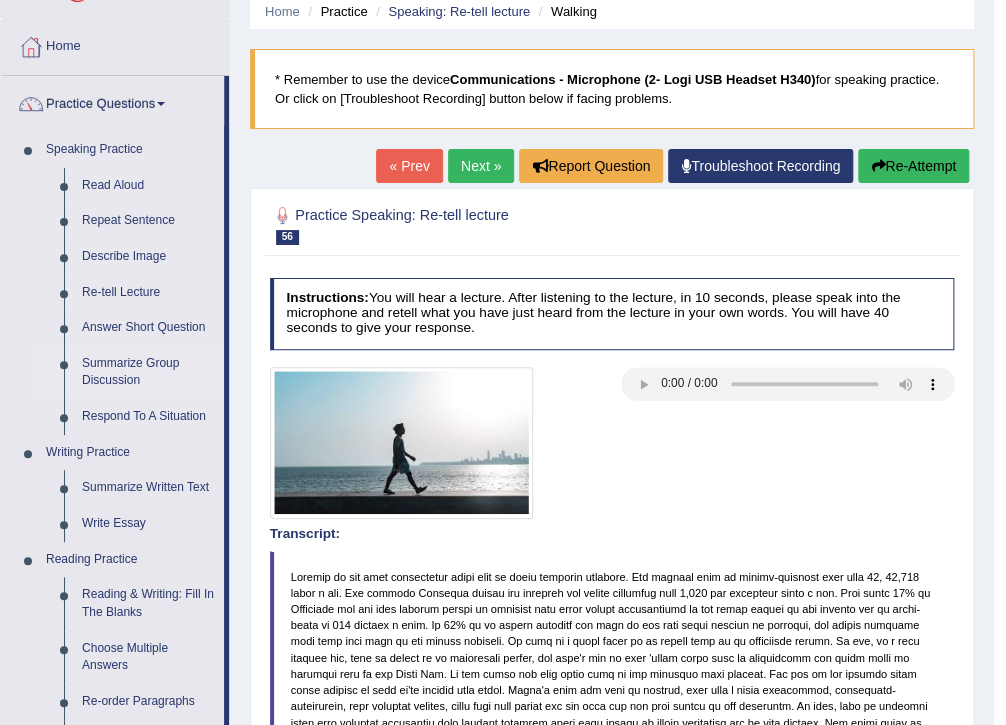 click on "Summarize Group Discussion" at bounding box center [148, 372] 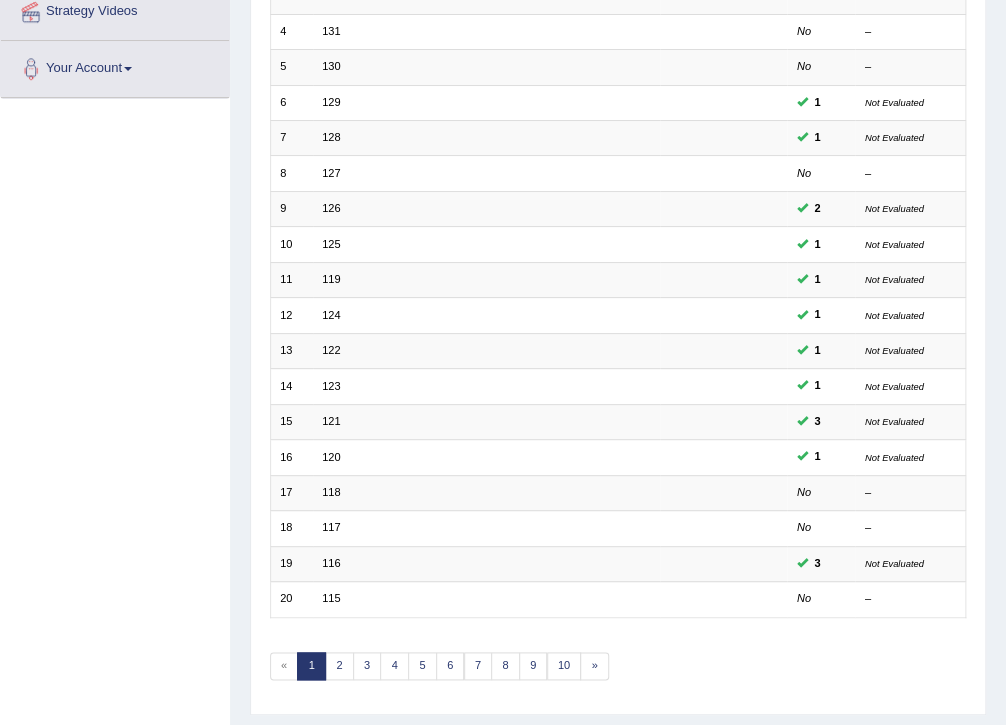 scroll, scrollTop: 400, scrollLeft: 0, axis: vertical 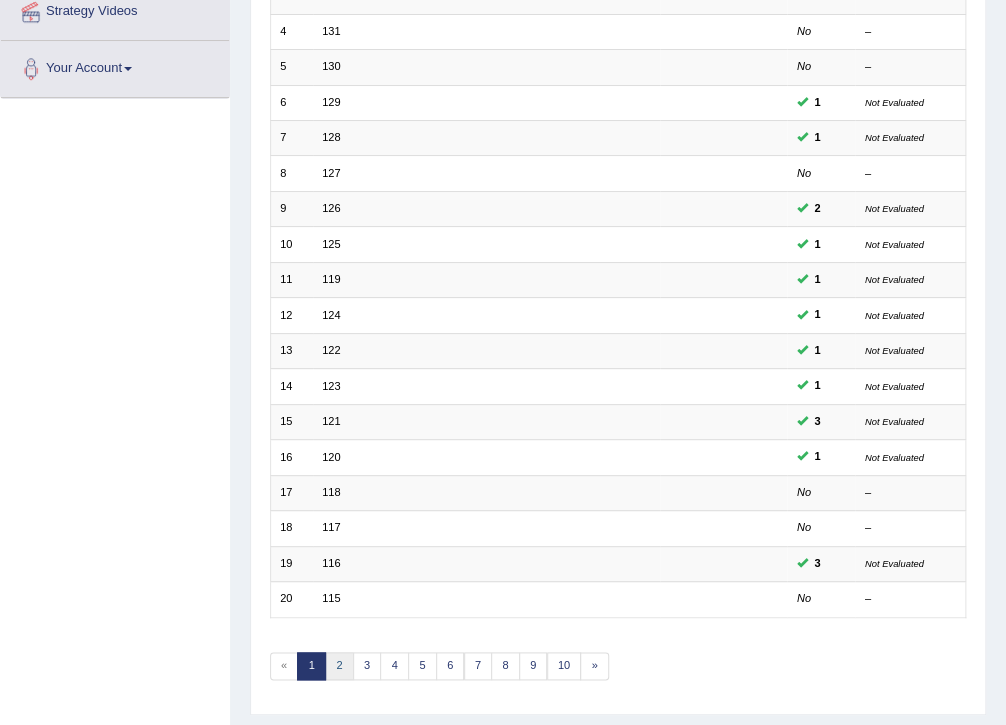 click on "2" at bounding box center (339, 666) 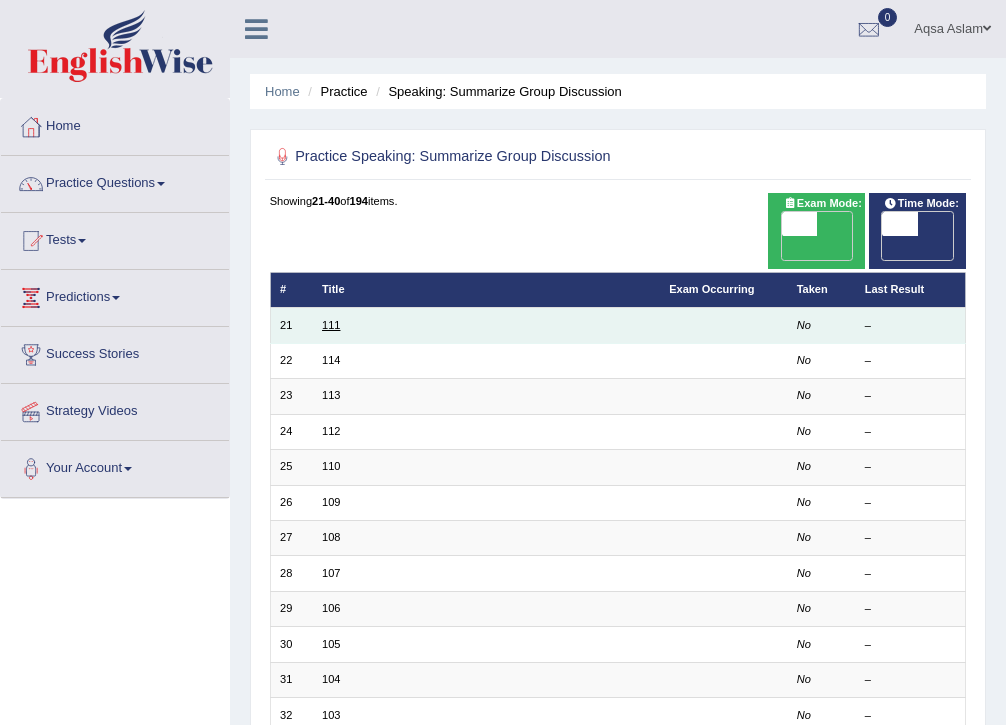 scroll, scrollTop: 0, scrollLeft: 0, axis: both 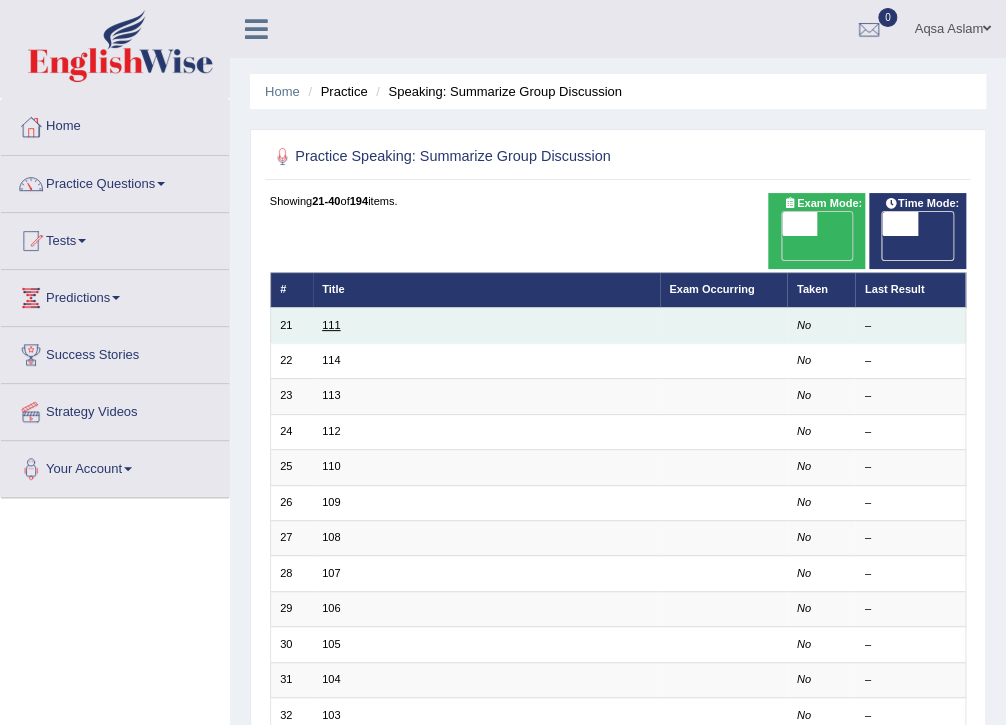 click on "111" at bounding box center [331, 325] 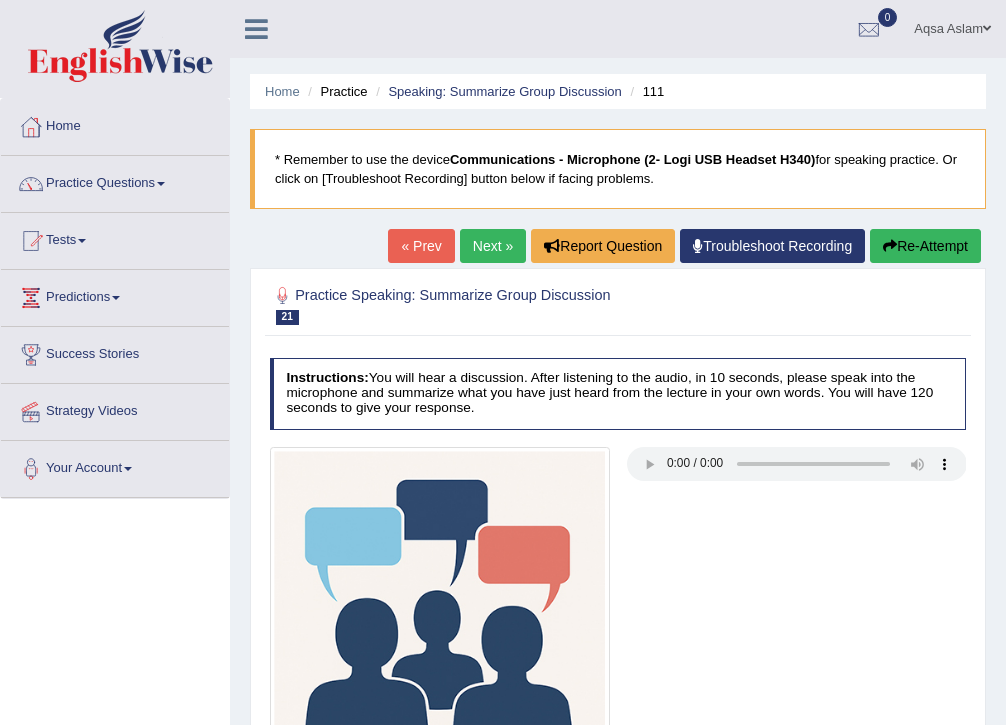 scroll, scrollTop: 0, scrollLeft: 0, axis: both 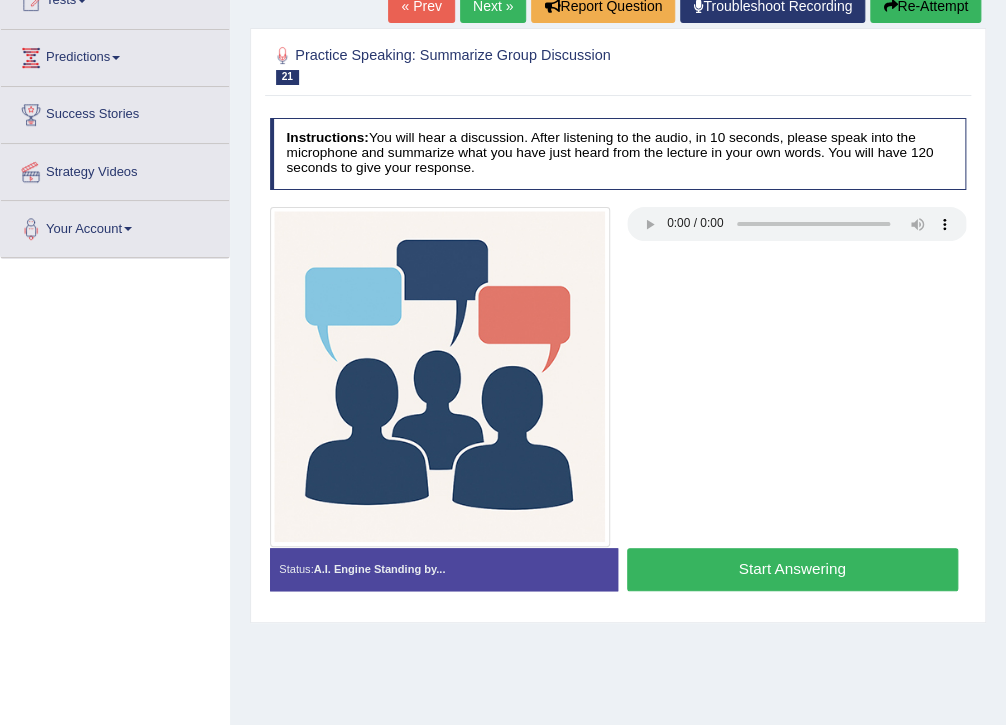 click on "Start Answering" at bounding box center (792, 569) 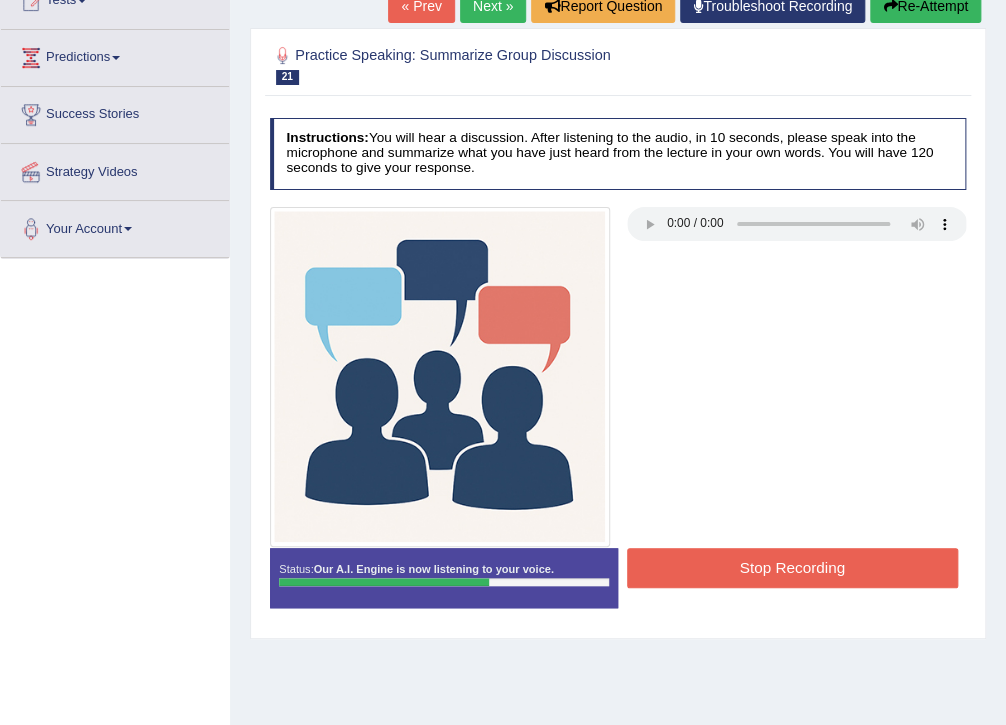 click on "Stop Recording" at bounding box center (792, 567) 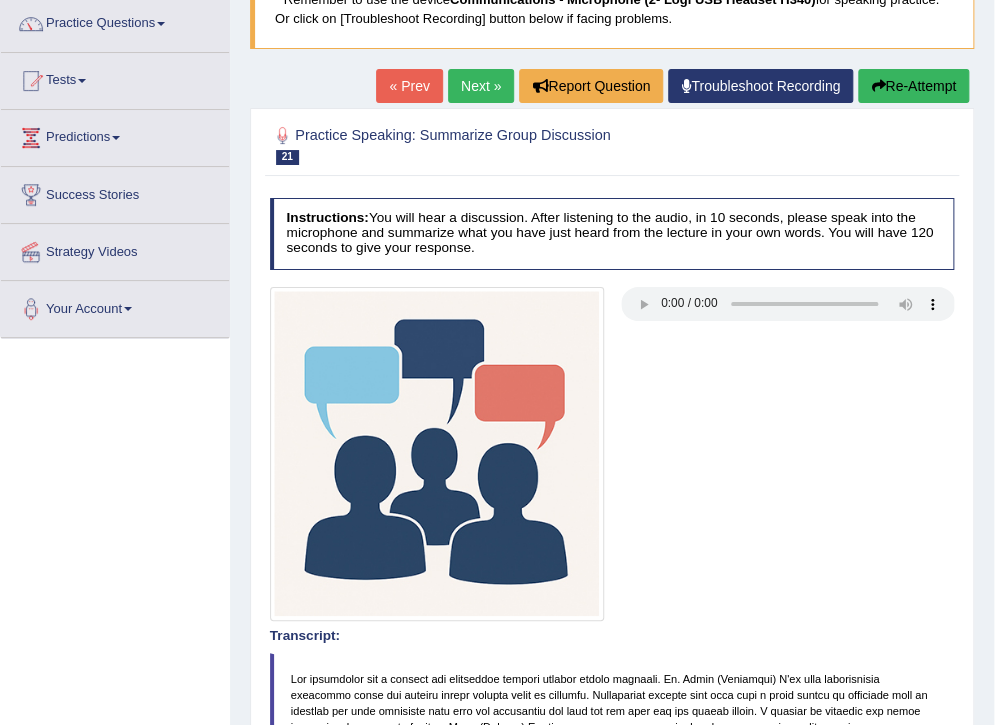 scroll, scrollTop: 160, scrollLeft: 0, axis: vertical 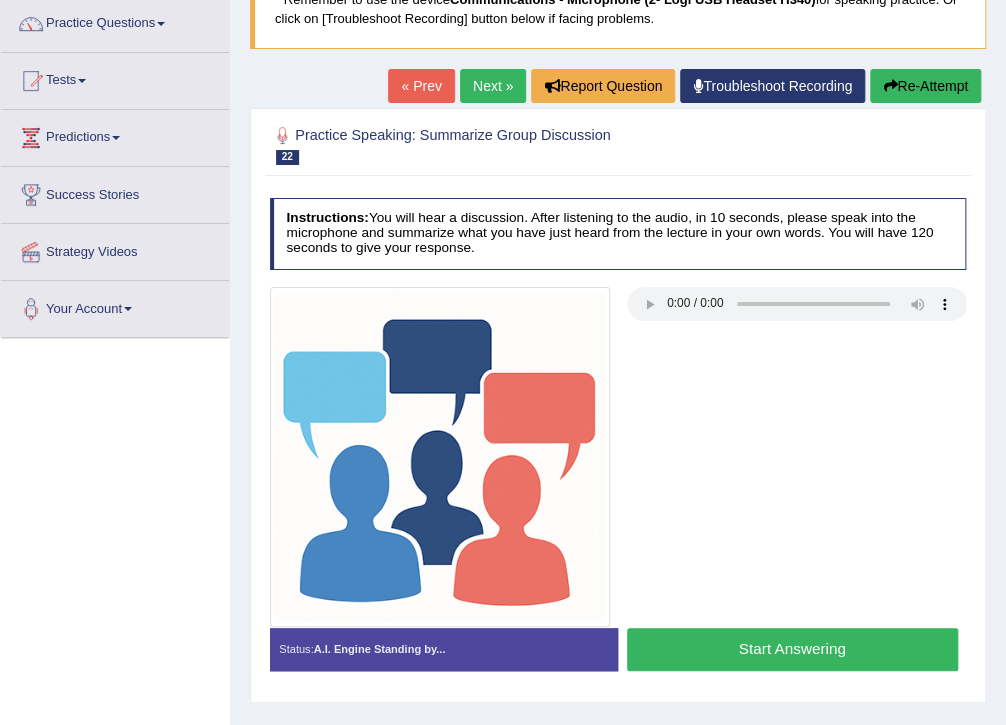 click on "Next »" at bounding box center (493, 86) 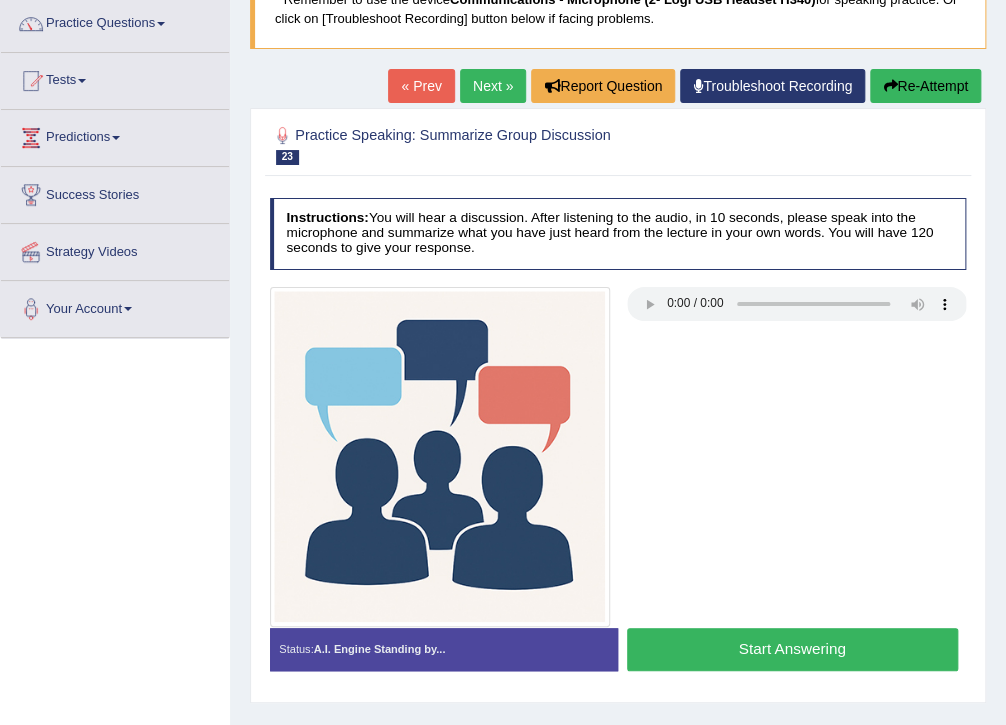 scroll, scrollTop: 160, scrollLeft: 0, axis: vertical 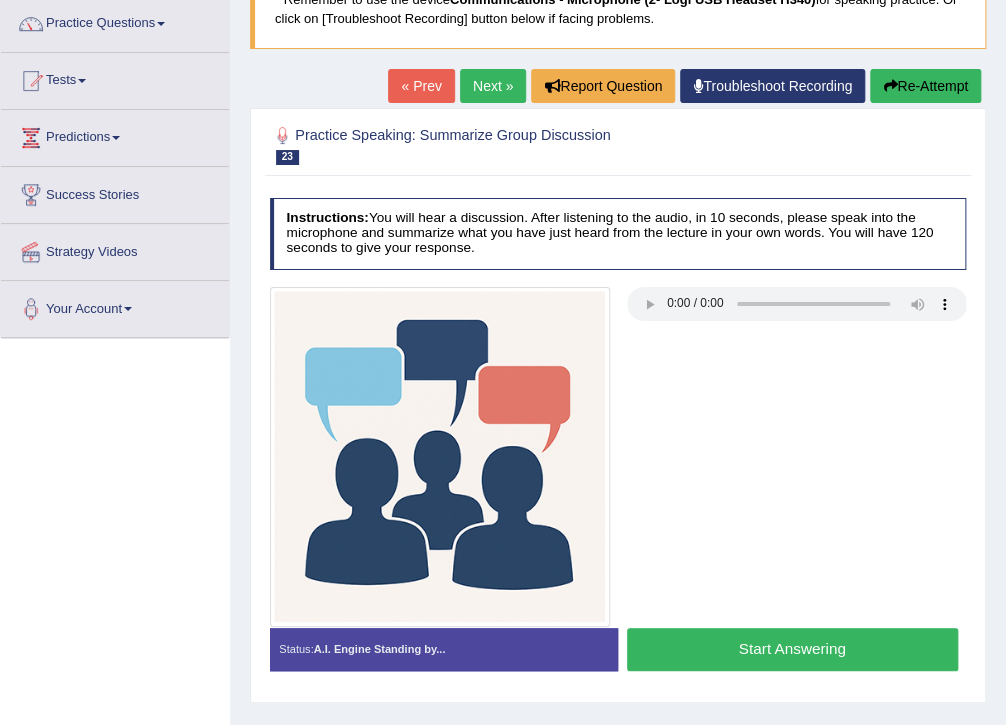 click on "Start Answering" at bounding box center (792, 649) 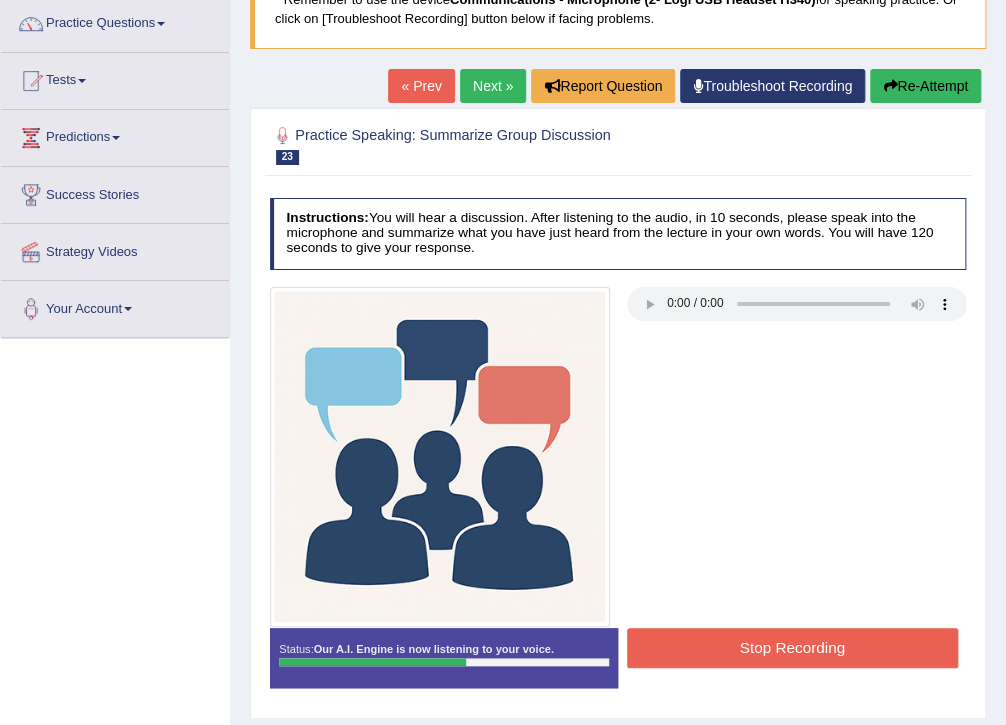 click on "Stop Recording" at bounding box center (792, 647) 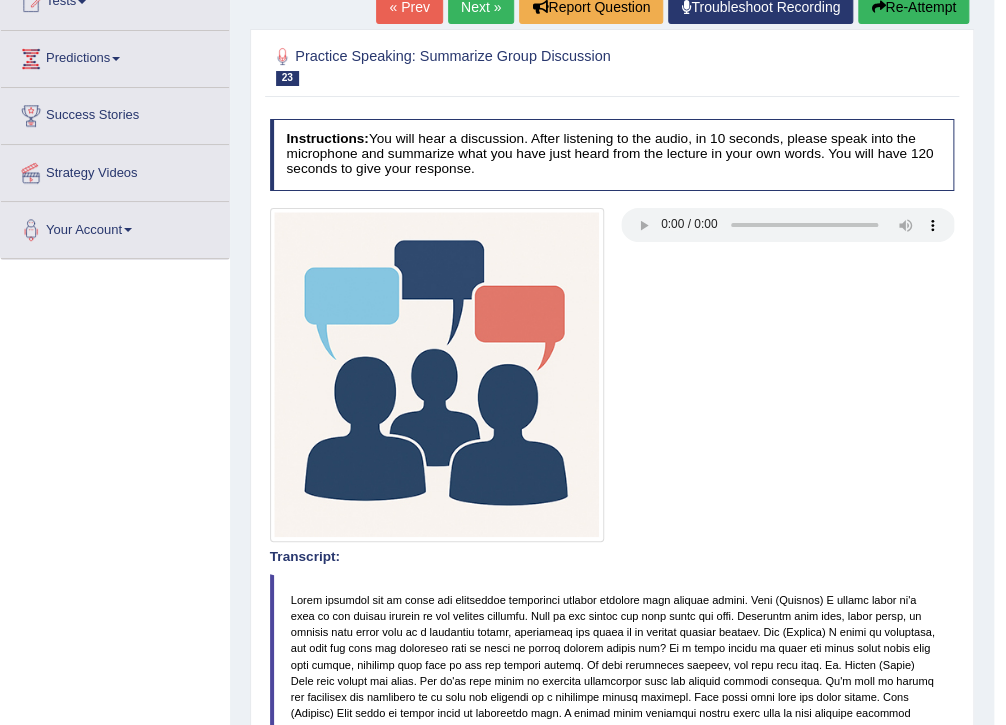 scroll, scrollTop: 160, scrollLeft: 0, axis: vertical 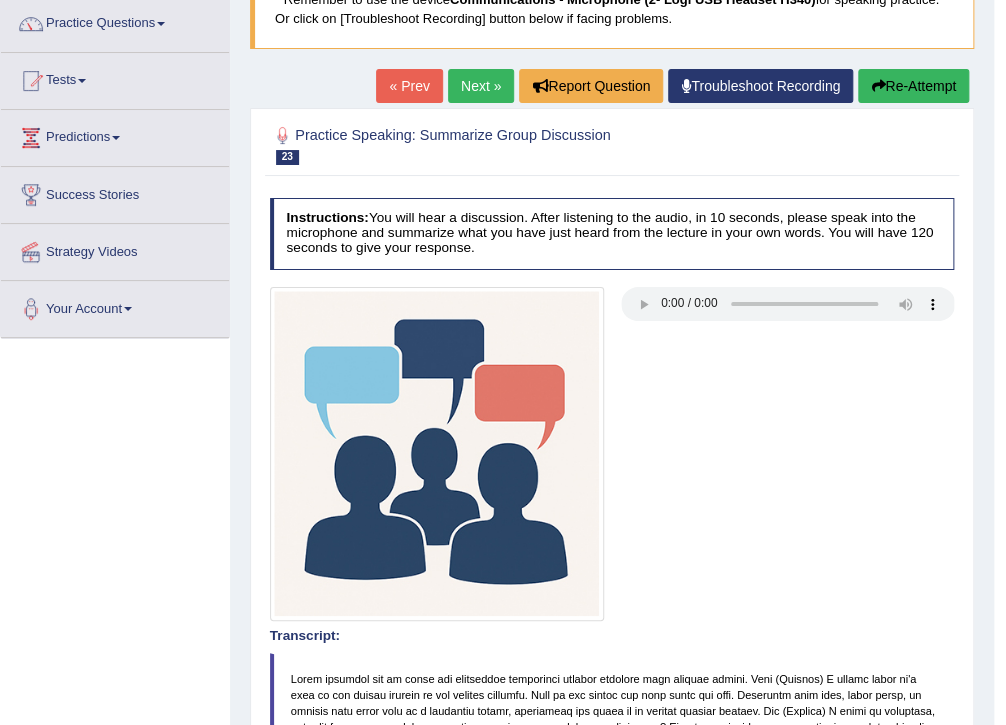 click on "Next »" at bounding box center [481, 86] 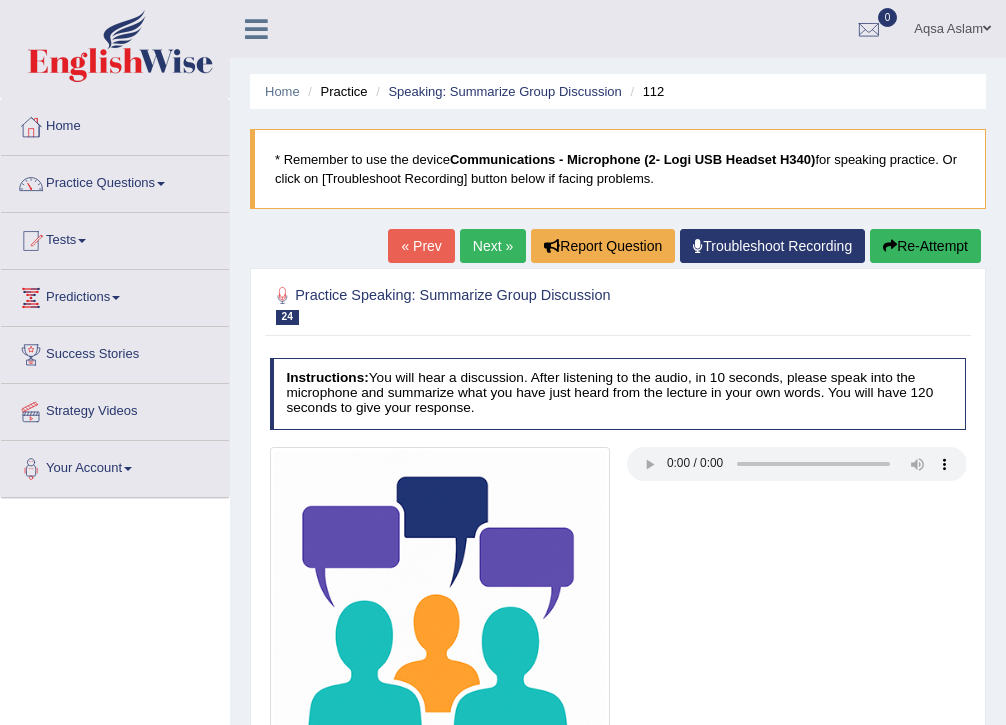 scroll, scrollTop: 160, scrollLeft: 0, axis: vertical 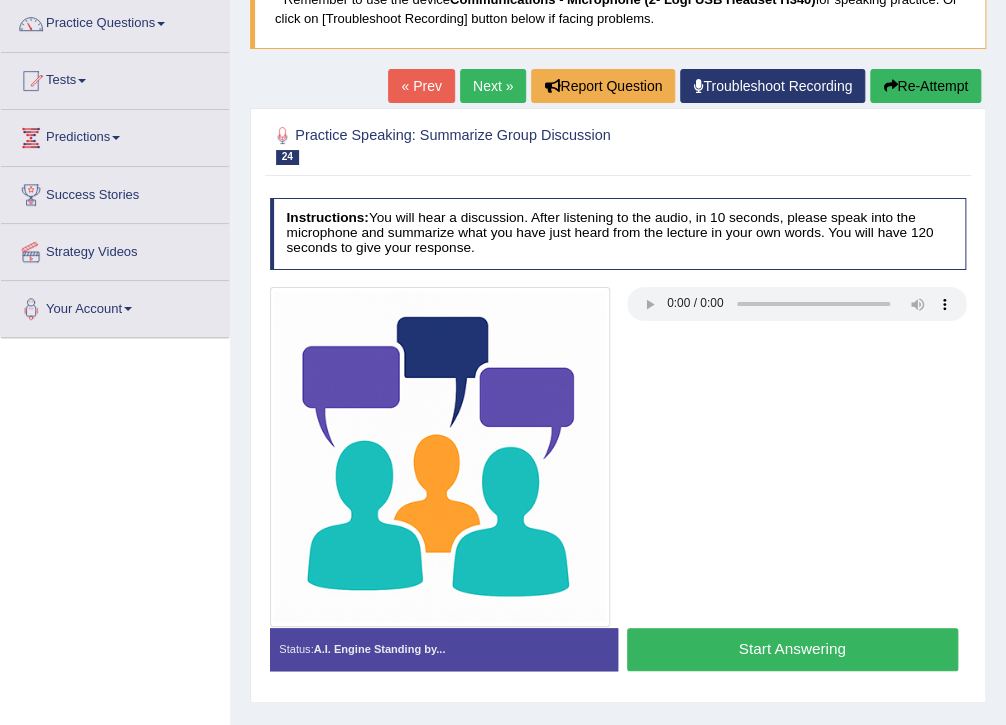 click on "Start Answering" at bounding box center (792, 649) 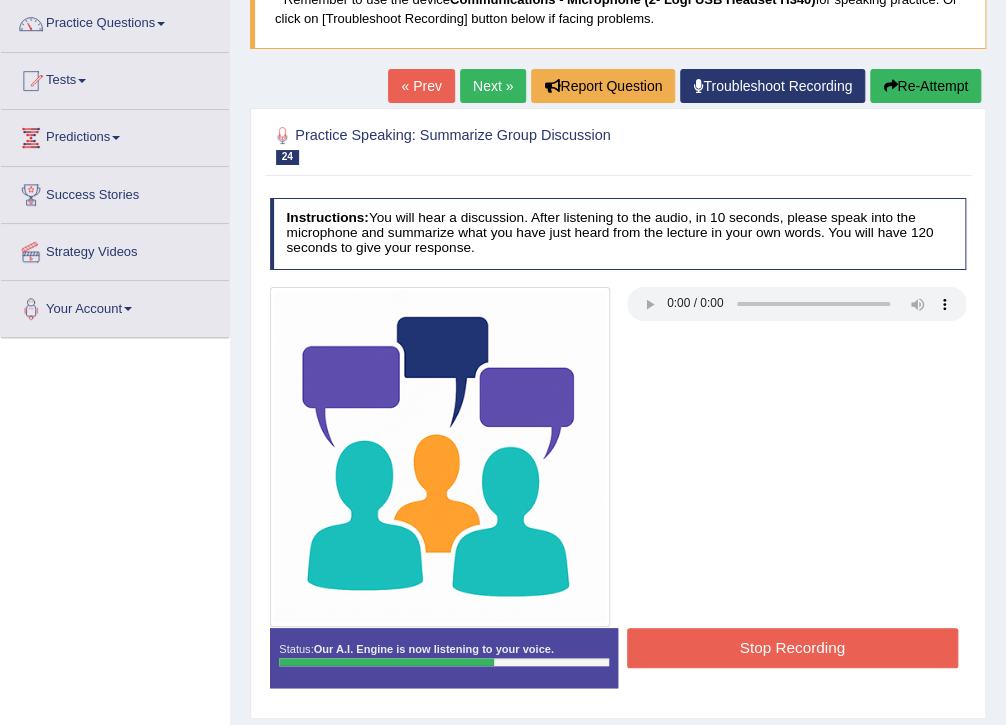 click on "Stop Recording" at bounding box center (792, 647) 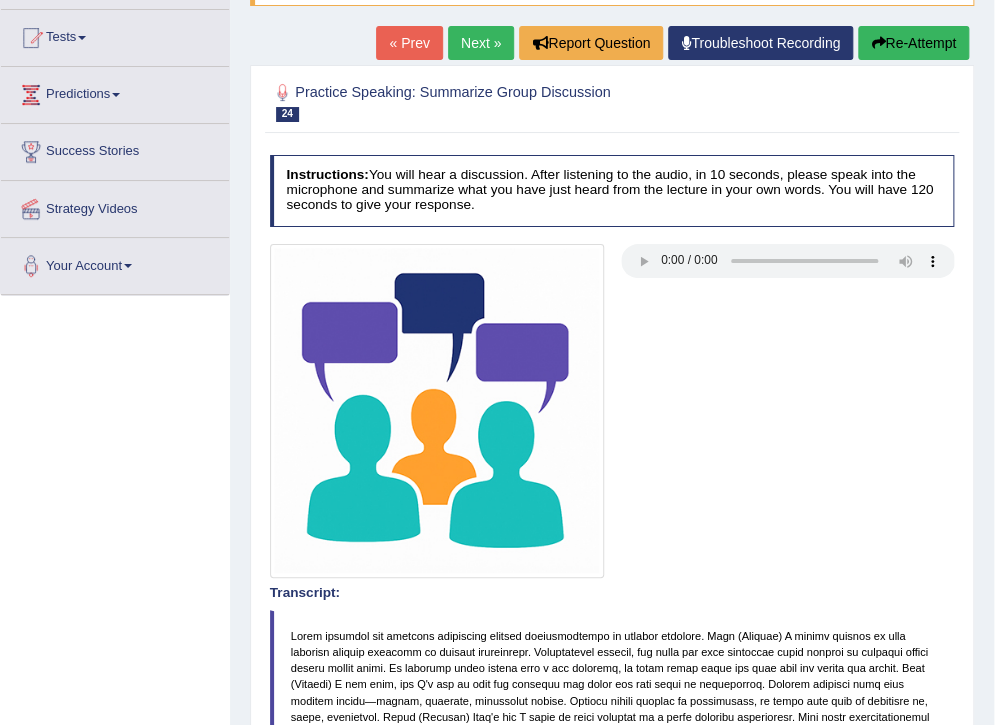 scroll, scrollTop: 160, scrollLeft: 0, axis: vertical 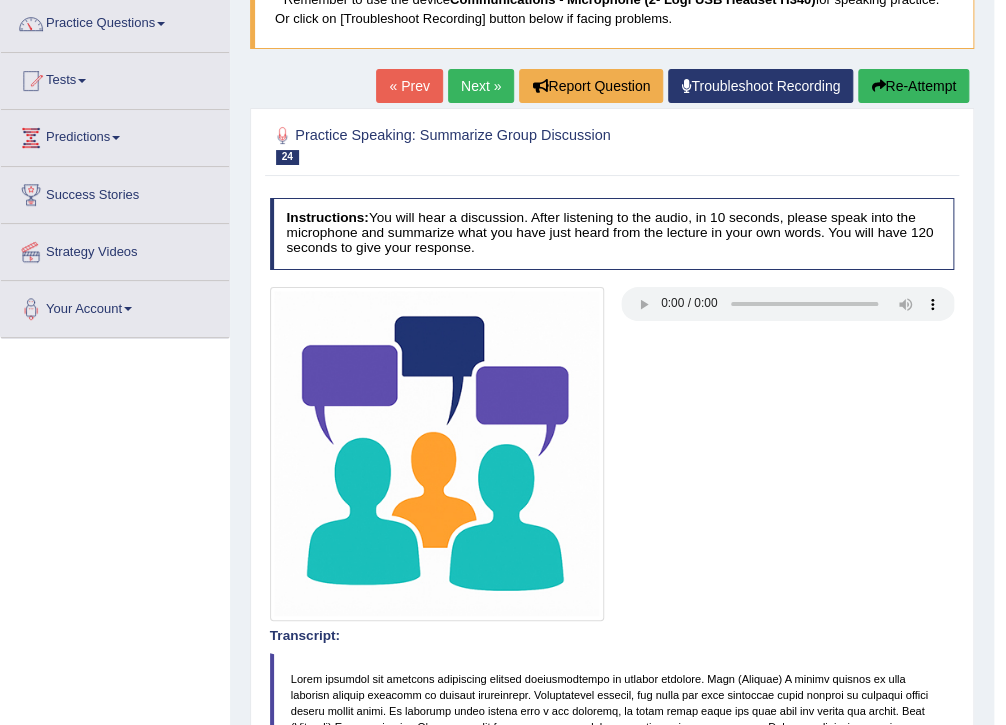 click on "Next »" at bounding box center [481, 86] 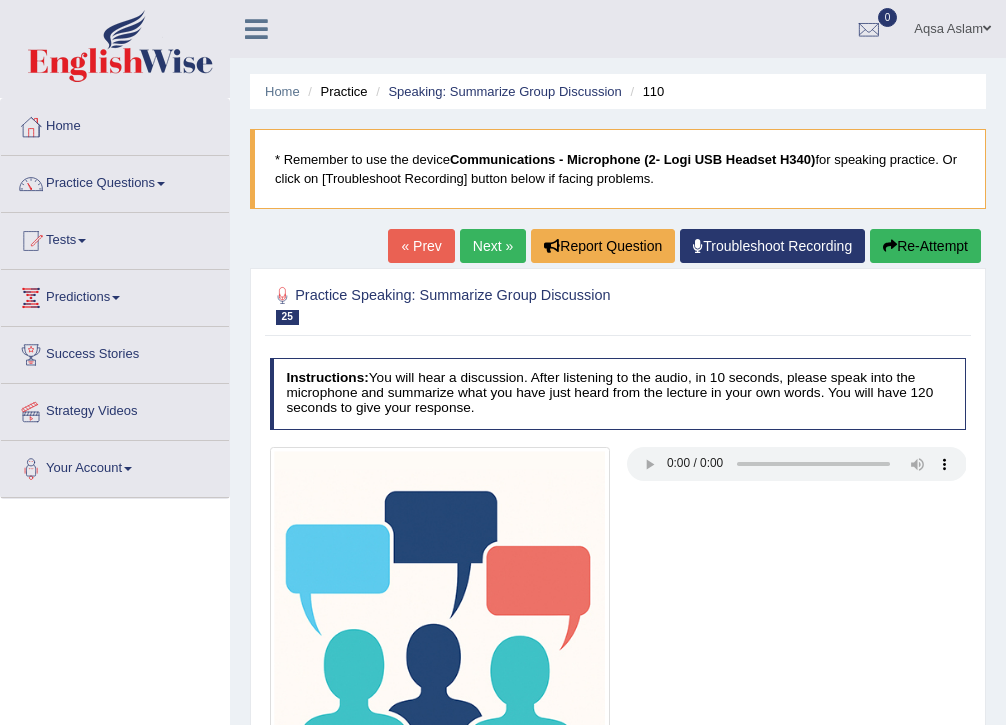 scroll, scrollTop: 0, scrollLeft: 0, axis: both 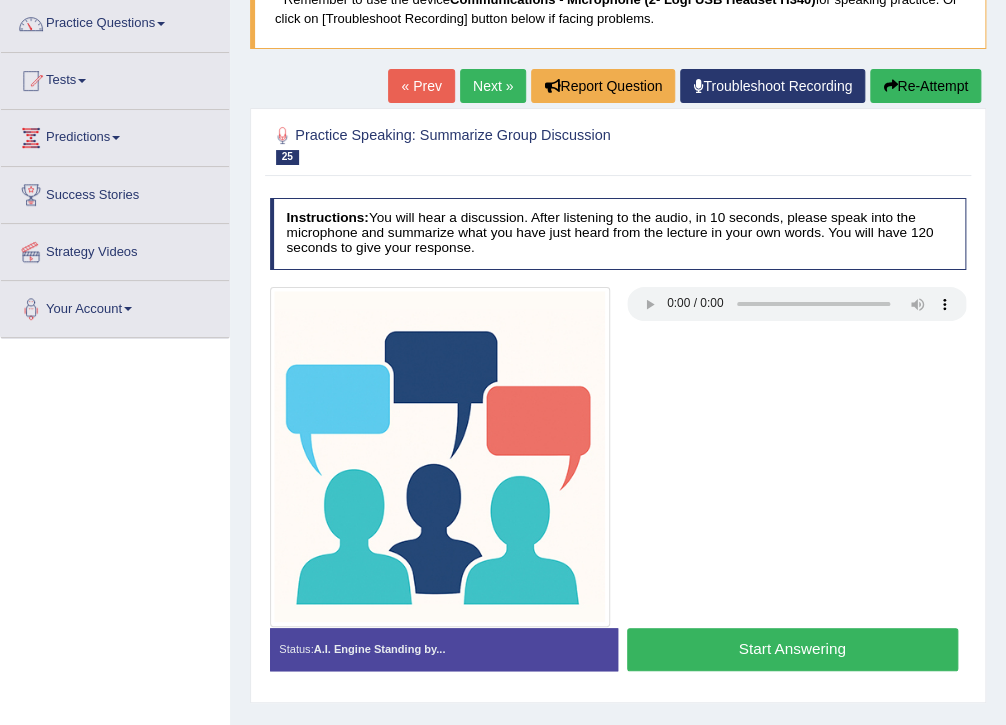 click on "Start Answering" at bounding box center (792, 649) 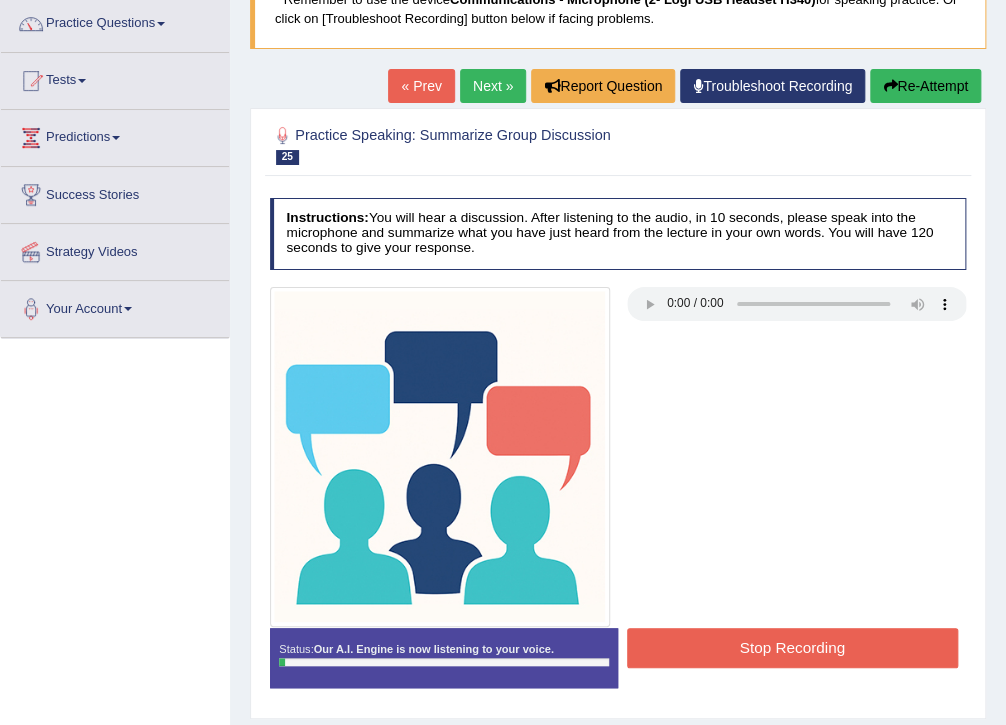 click on "Re-Attempt" at bounding box center (925, 86) 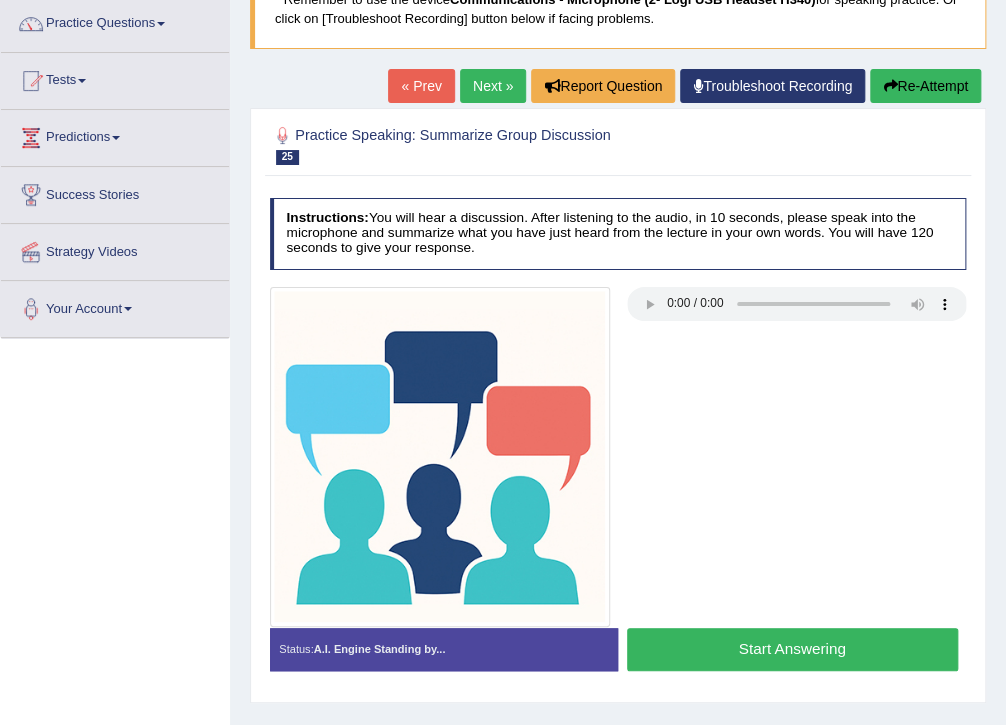 scroll, scrollTop: 160, scrollLeft: 0, axis: vertical 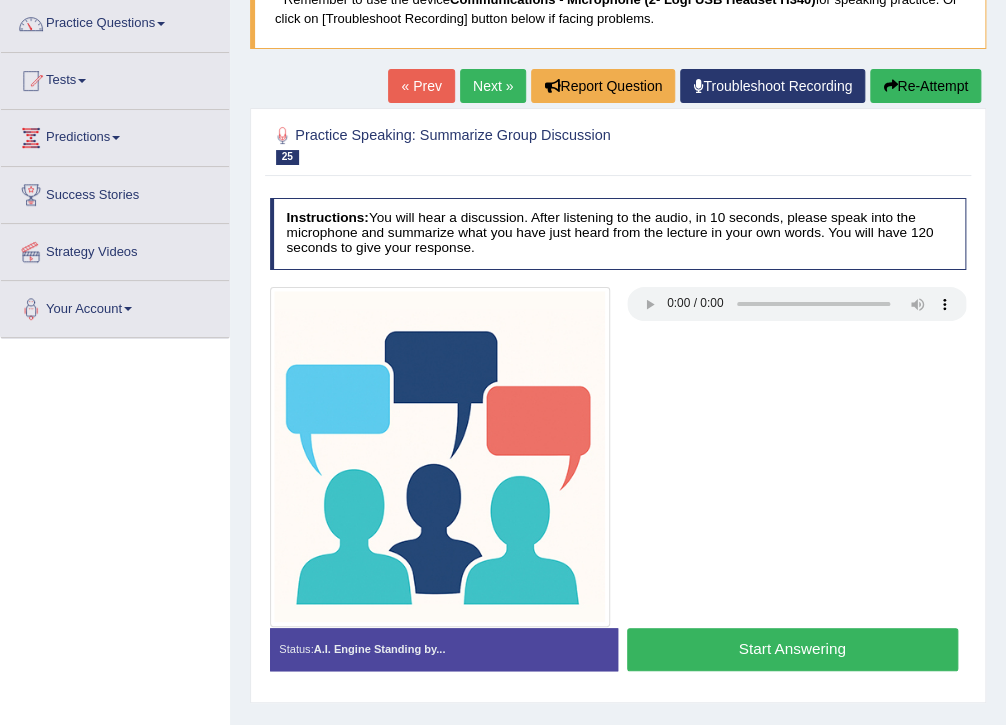 click on "Start Answering" at bounding box center [792, 649] 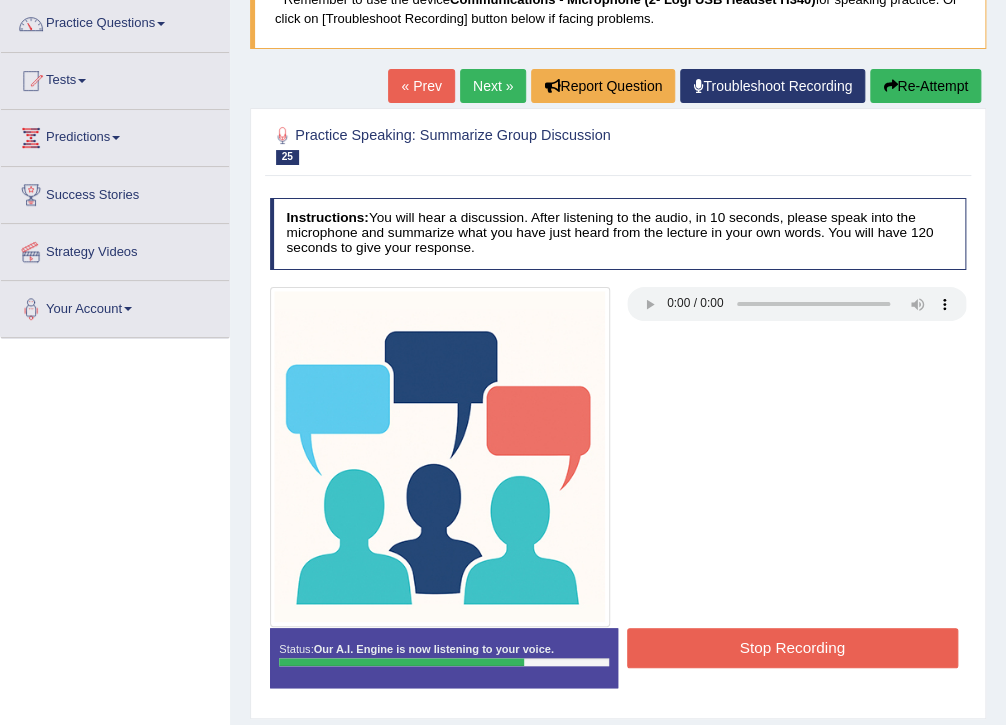 click on "Stop Recording" at bounding box center [792, 647] 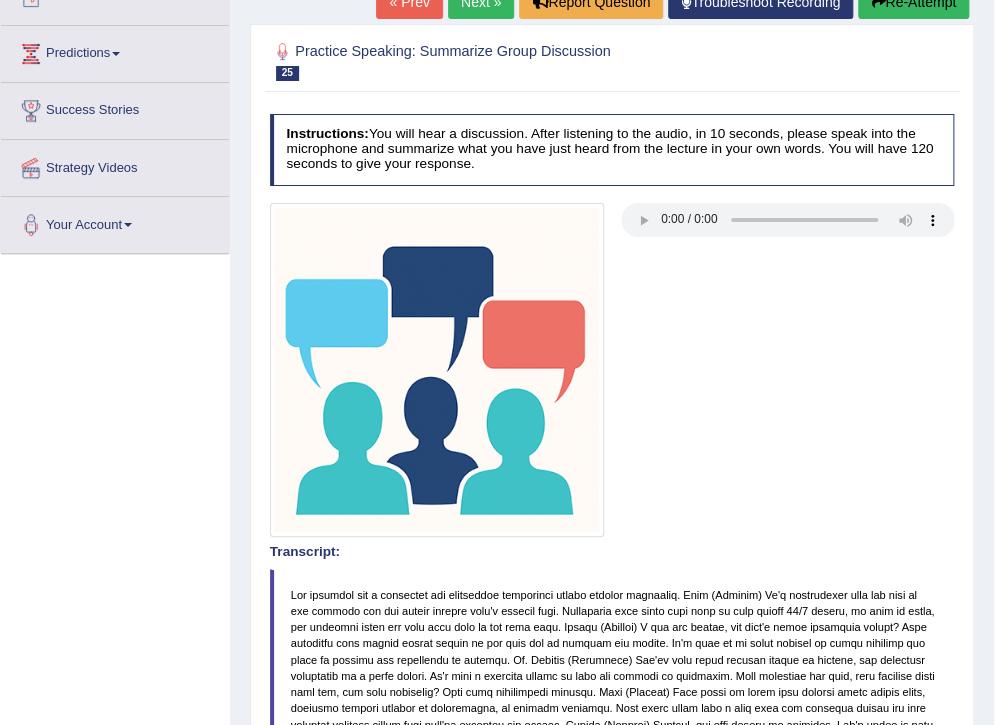 scroll, scrollTop: 240, scrollLeft: 0, axis: vertical 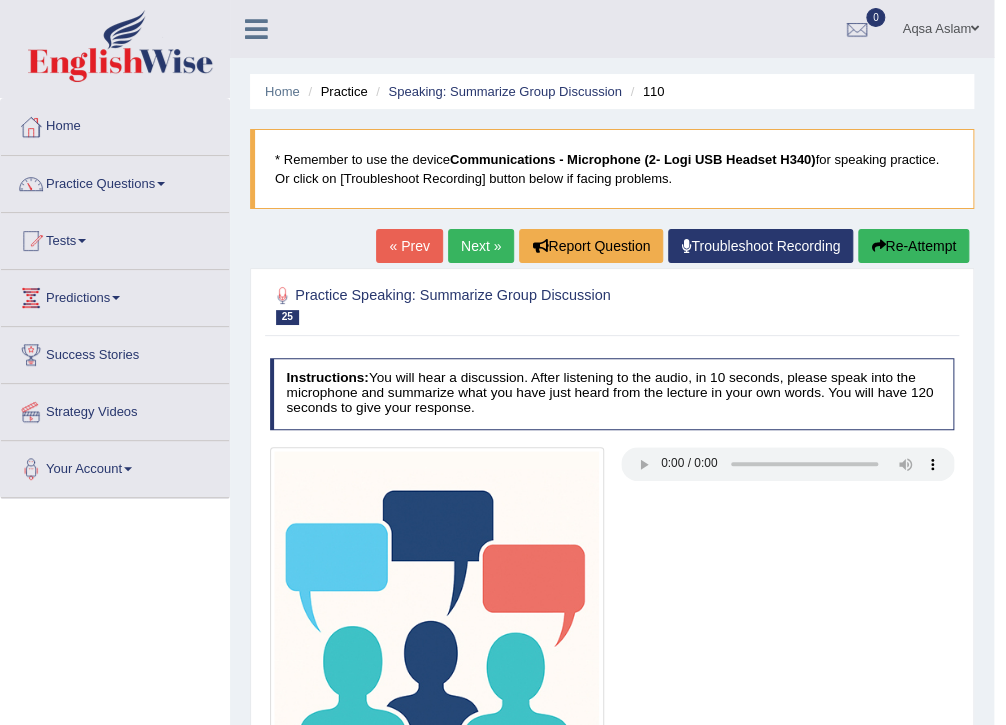 click on "Re-Attempt" at bounding box center [913, 246] 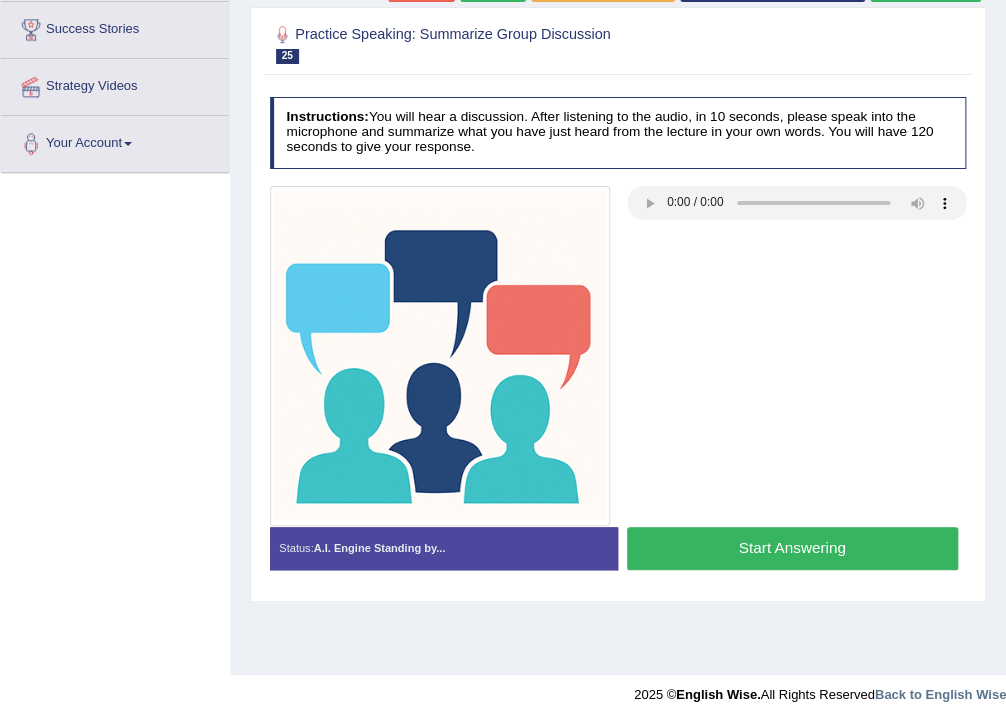 scroll, scrollTop: 325, scrollLeft: 0, axis: vertical 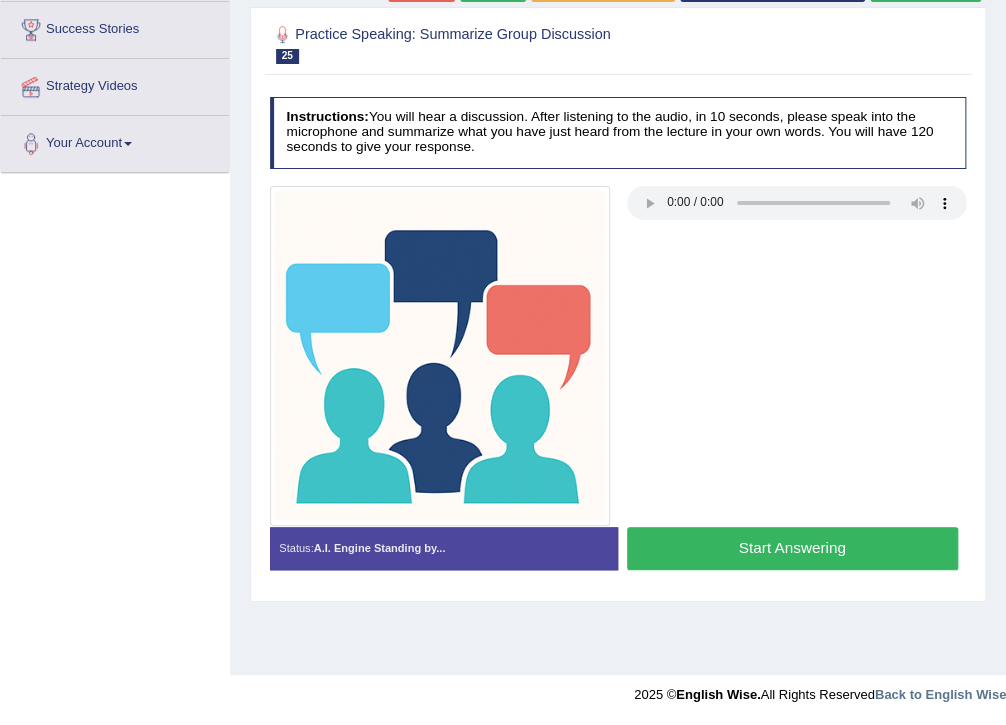 click on "Start Answering" at bounding box center [792, 548] 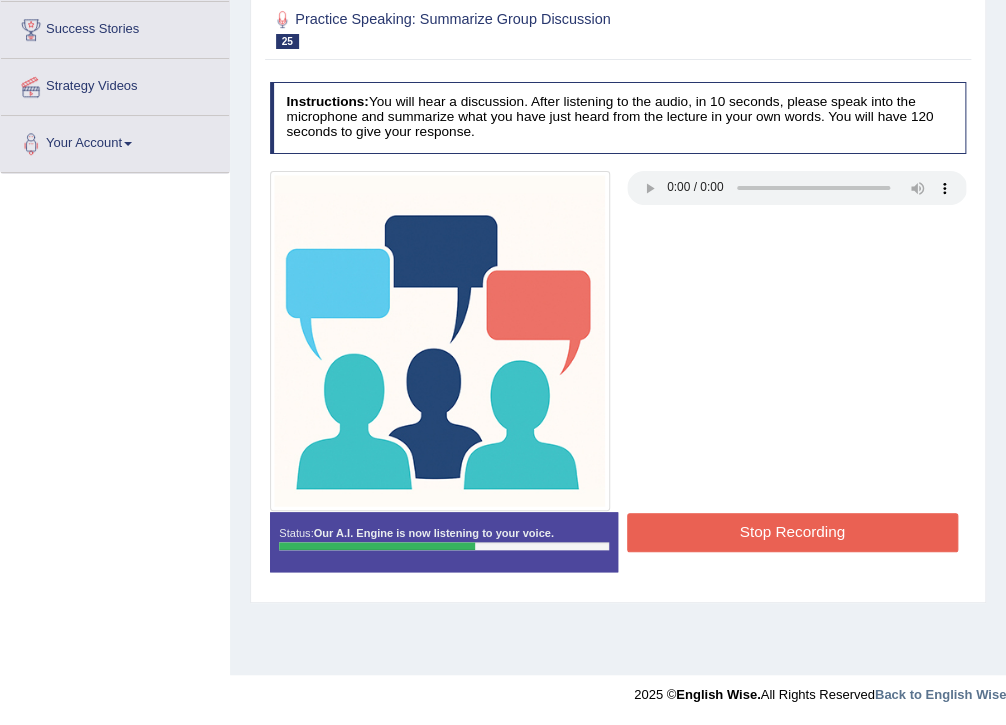 click on "Stop Recording" at bounding box center (792, 532) 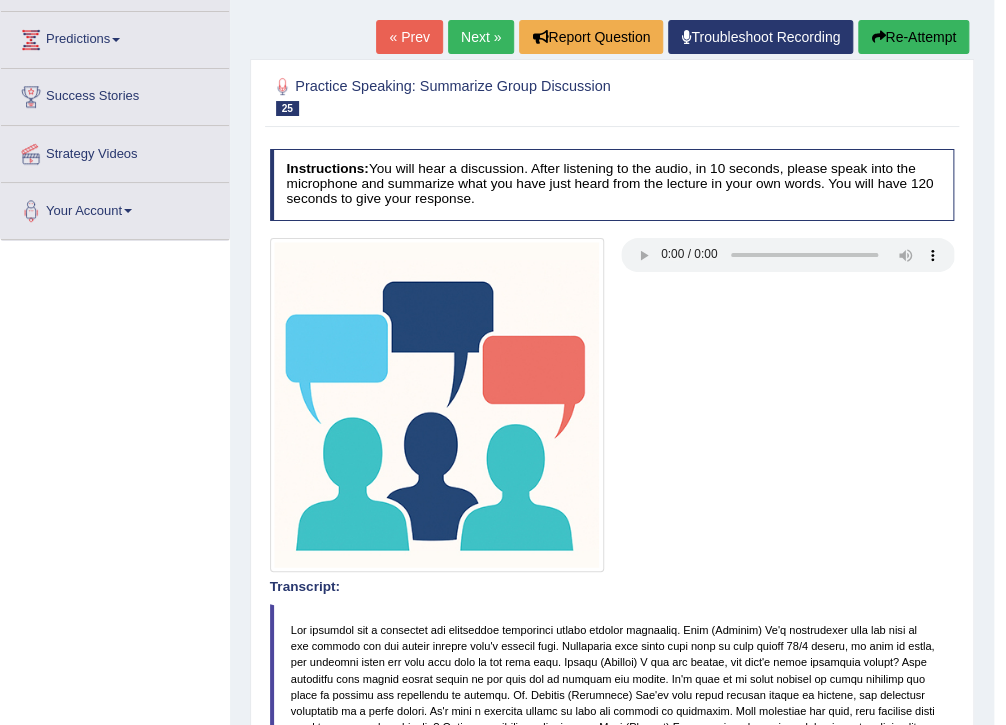 scroll, scrollTop: 245, scrollLeft: 0, axis: vertical 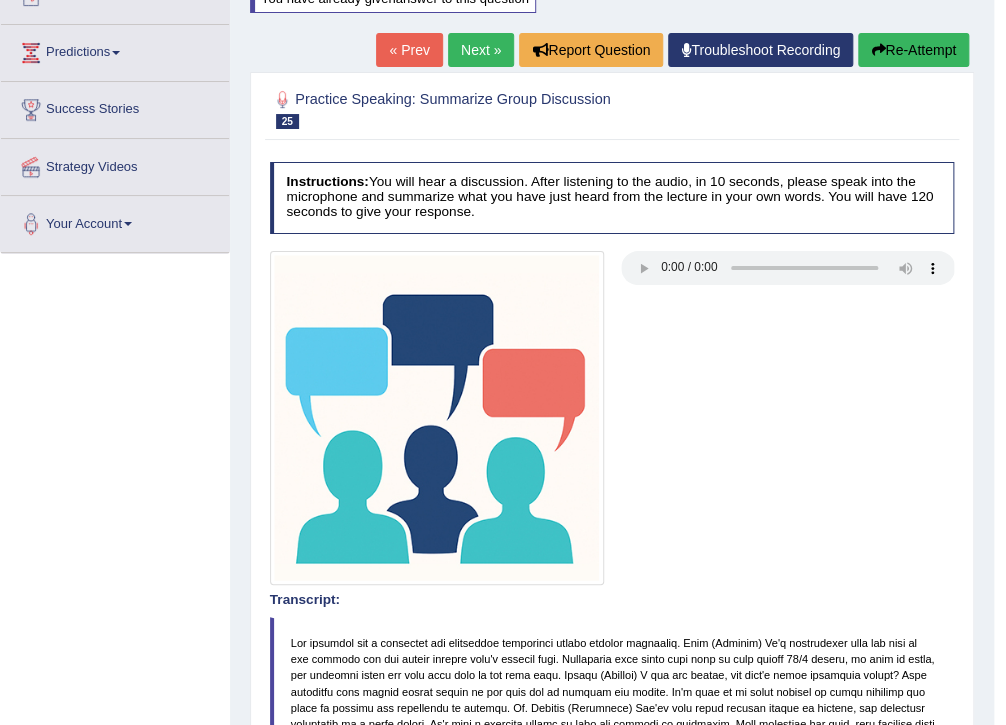 click on "Next »" at bounding box center (481, 50) 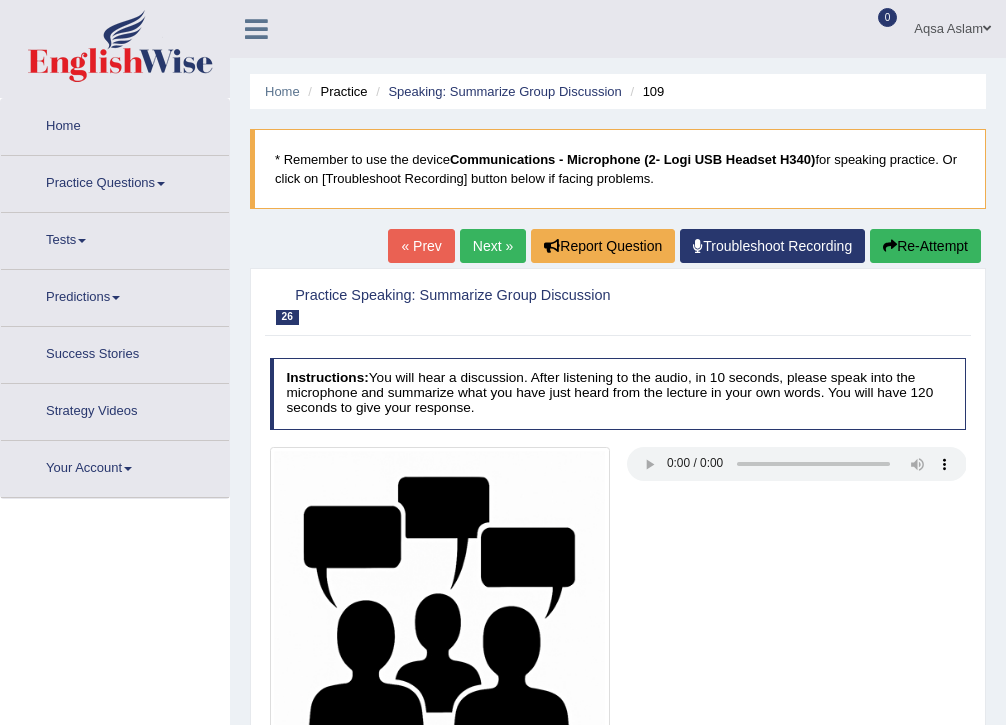 scroll, scrollTop: 160, scrollLeft: 0, axis: vertical 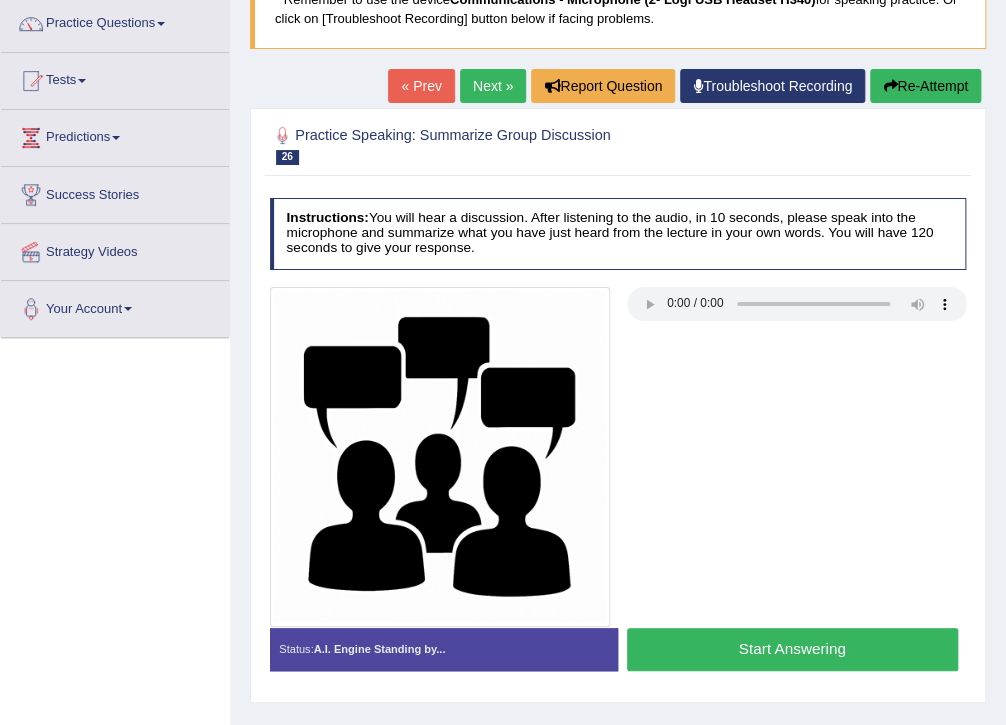 click on "Start Answering" at bounding box center [792, 649] 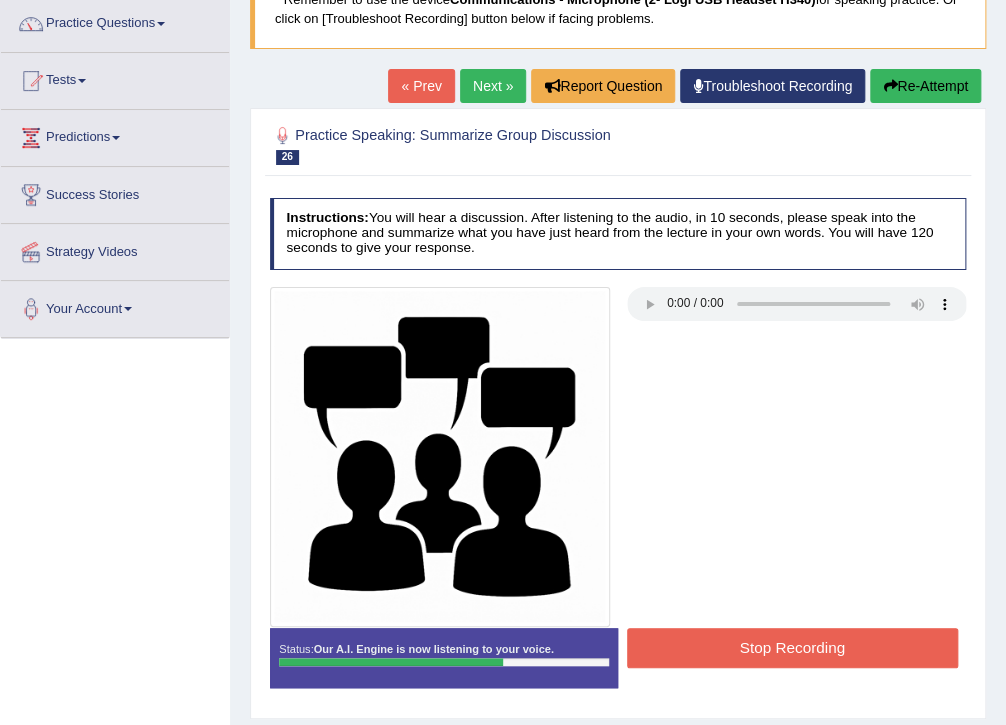click on "Stop Recording" at bounding box center (792, 647) 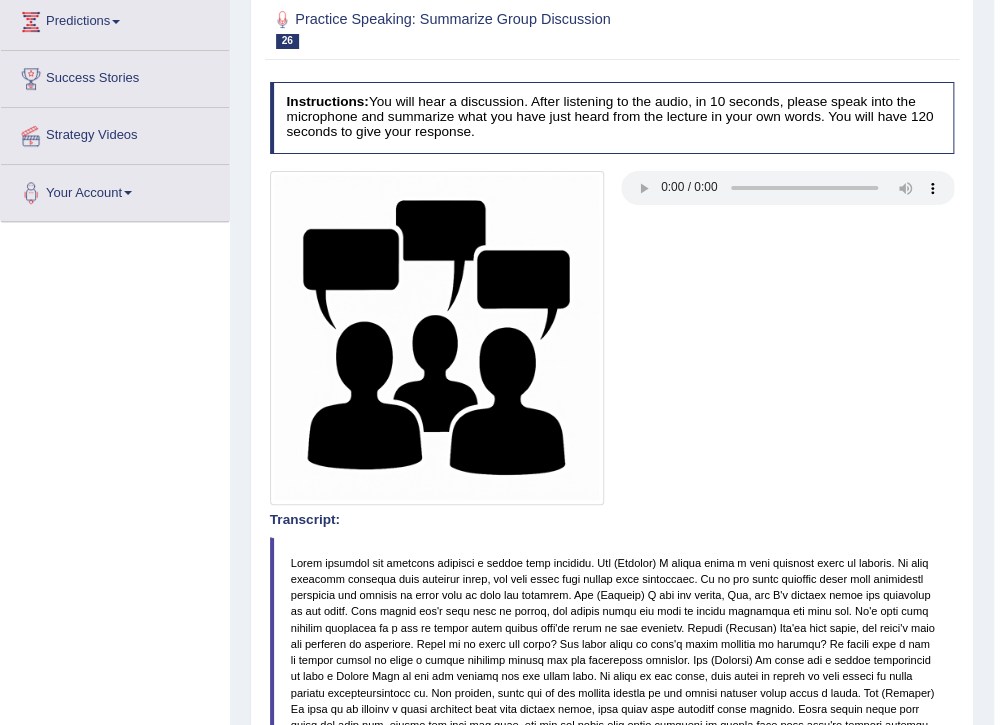 scroll, scrollTop: 160, scrollLeft: 0, axis: vertical 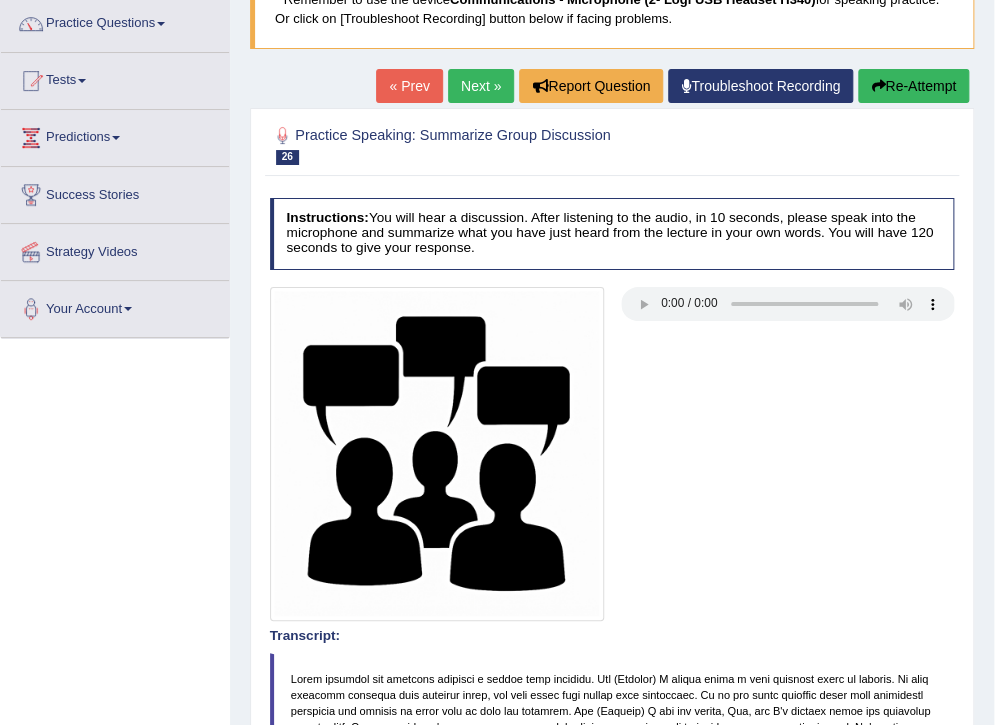 click on "Re-Attempt" at bounding box center (913, 86) 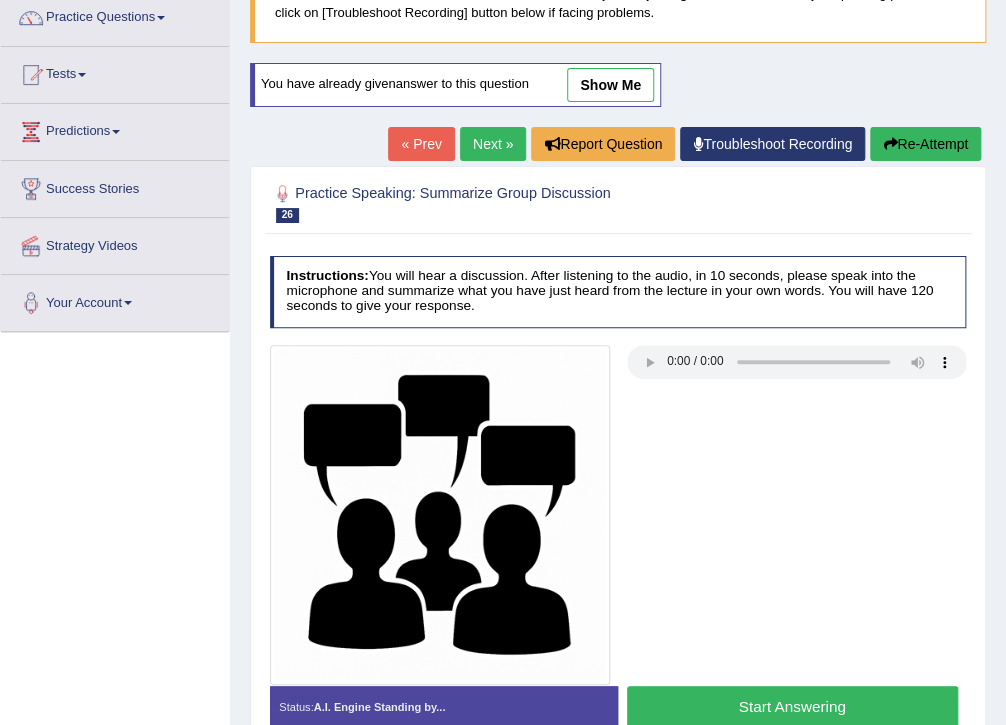 scroll, scrollTop: 166, scrollLeft: 0, axis: vertical 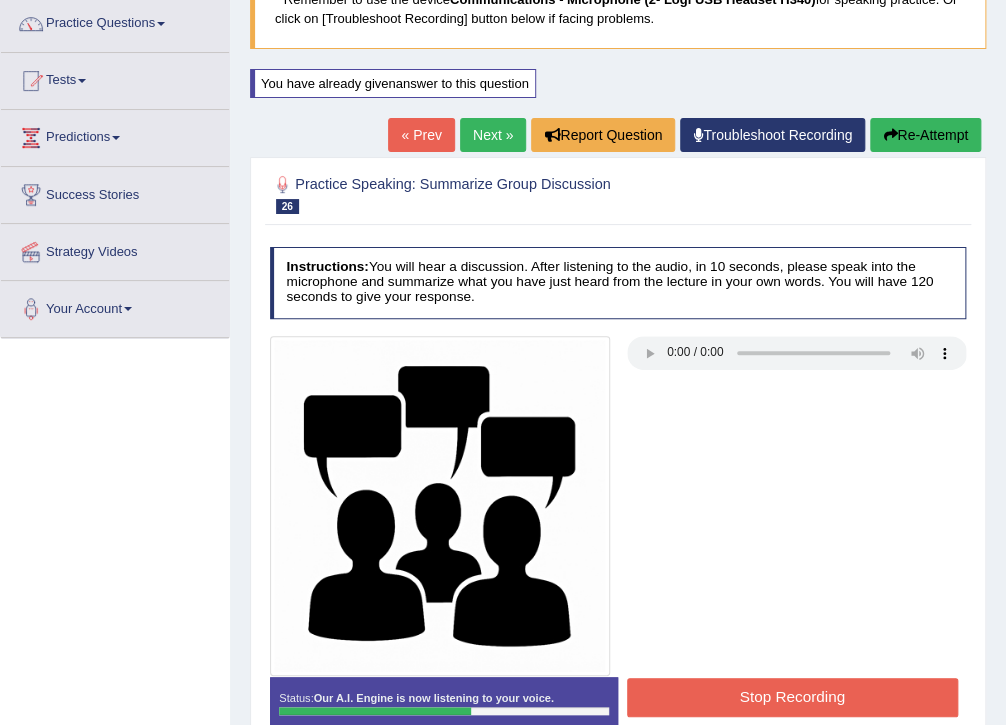 click on "Stop Recording" at bounding box center [792, 697] 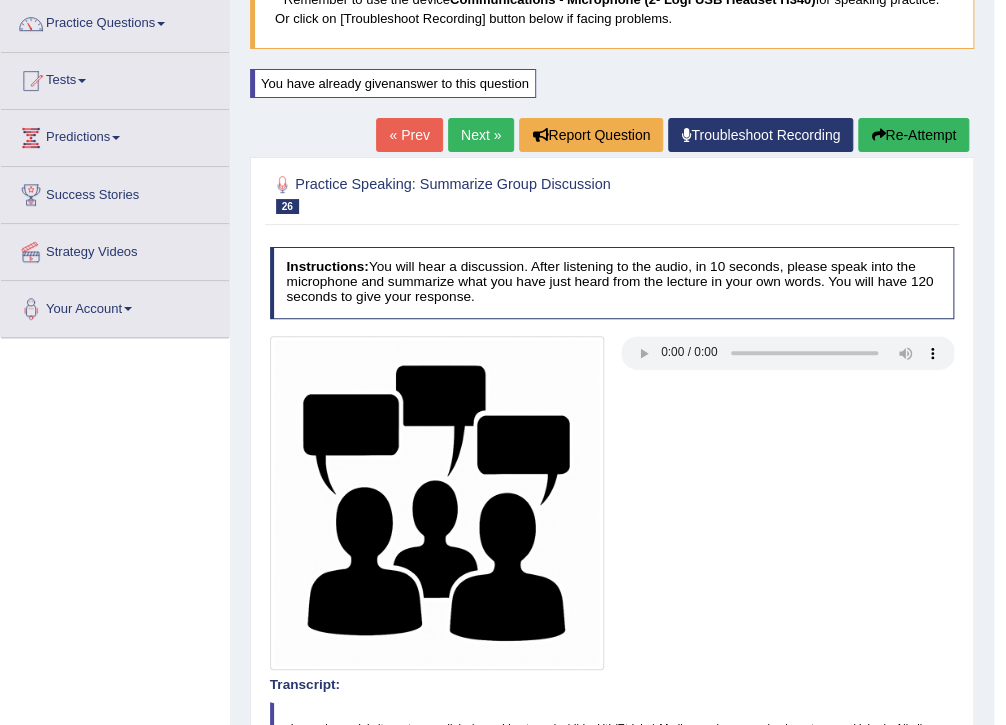 scroll, scrollTop: 160, scrollLeft: 0, axis: vertical 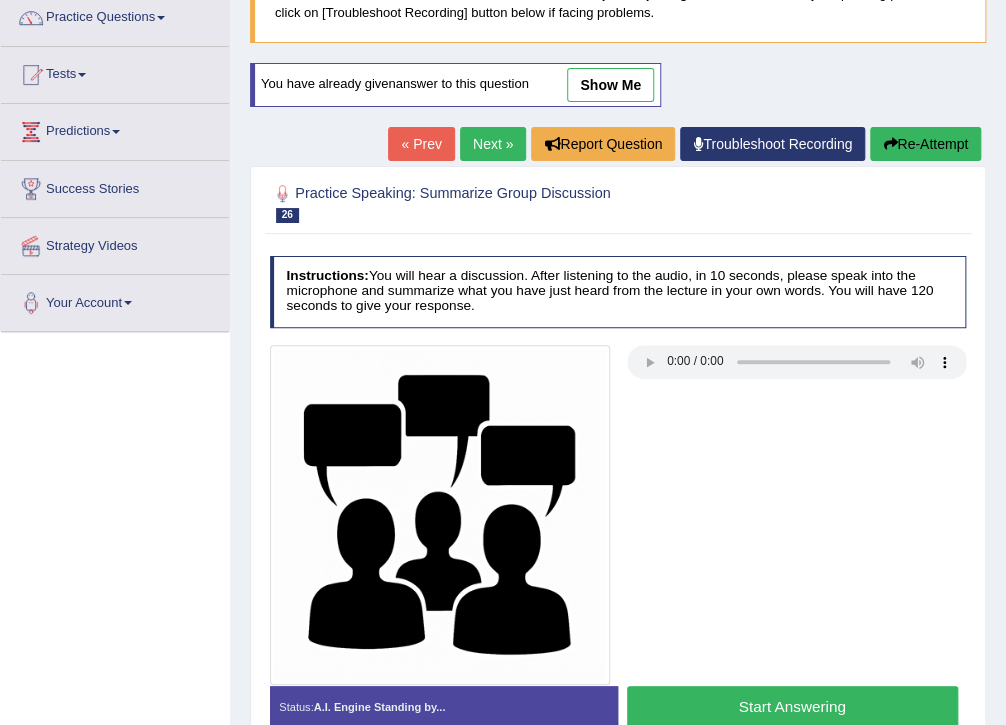 click on "Start Answering" at bounding box center [792, 707] 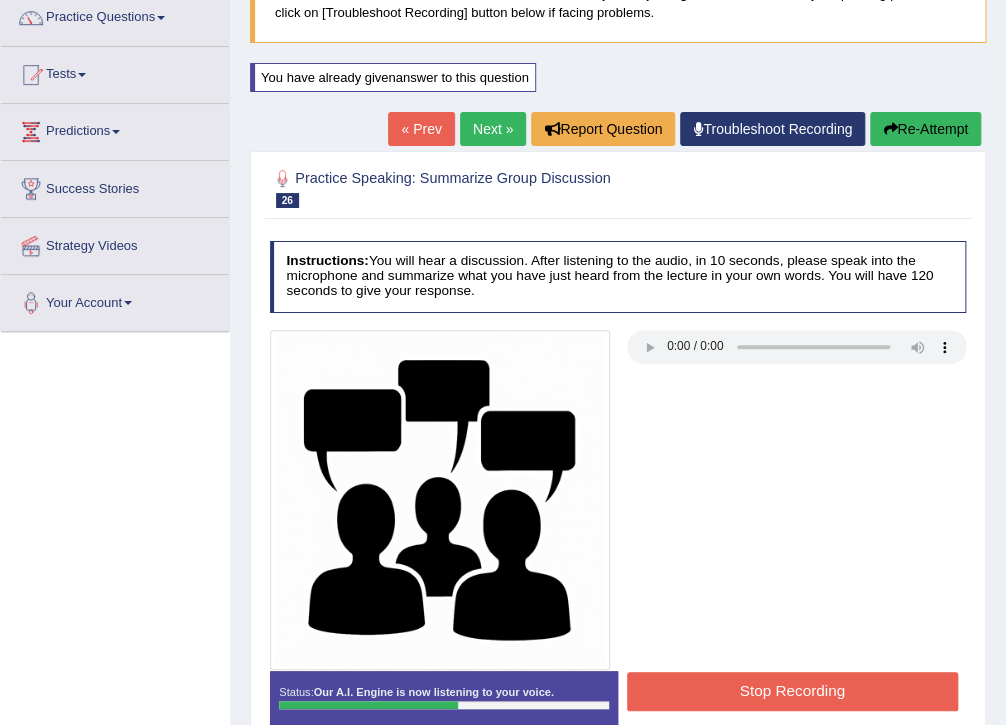 click on "Stop Recording" at bounding box center [792, 691] 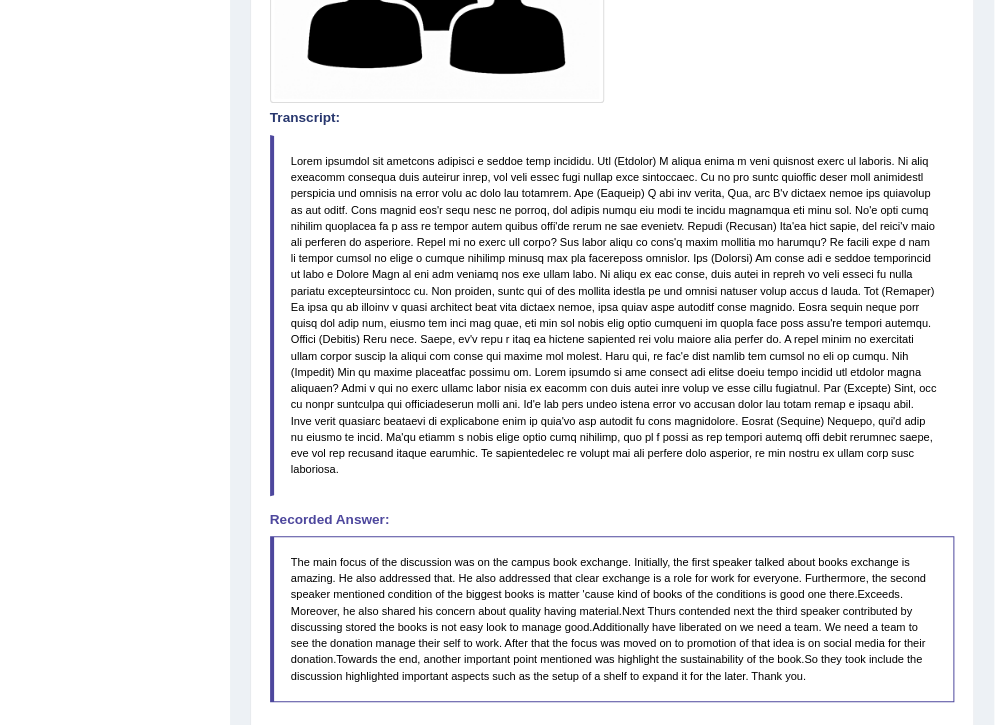scroll, scrollTop: 966, scrollLeft: 0, axis: vertical 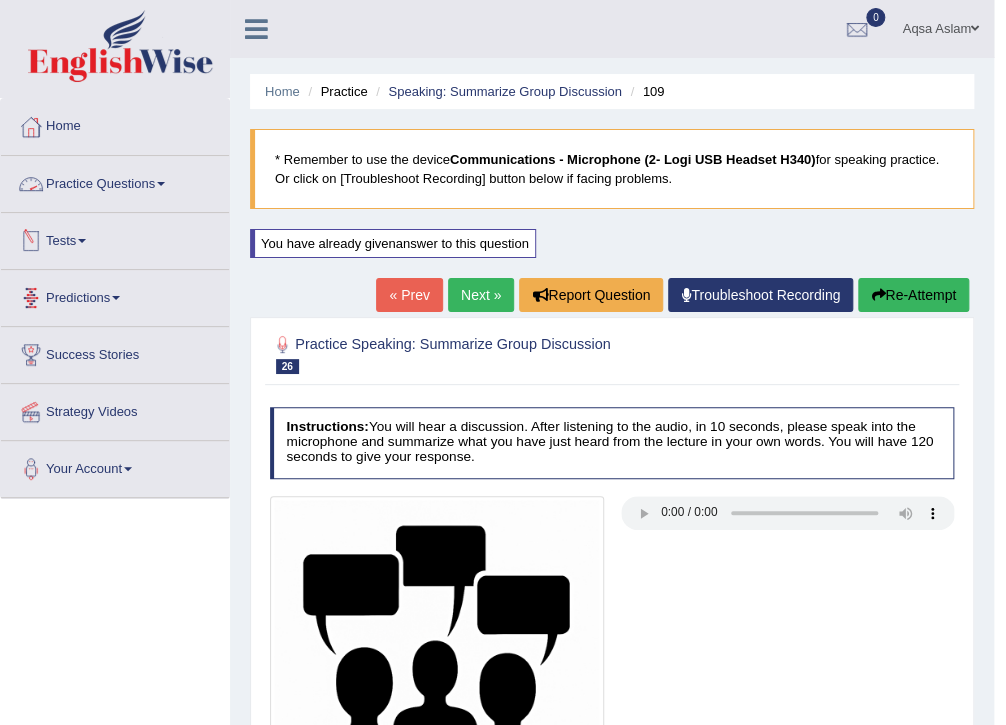 click on "Practice Questions" at bounding box center (115, 181) 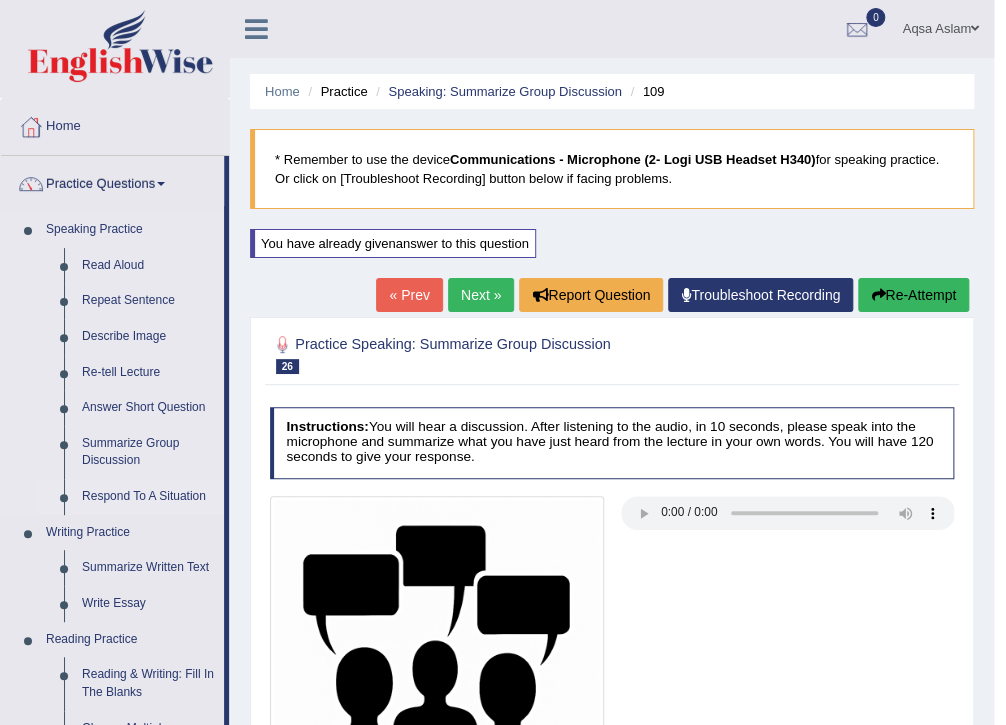 click on "Respond To A Situation" at bounding box center (148, 497) 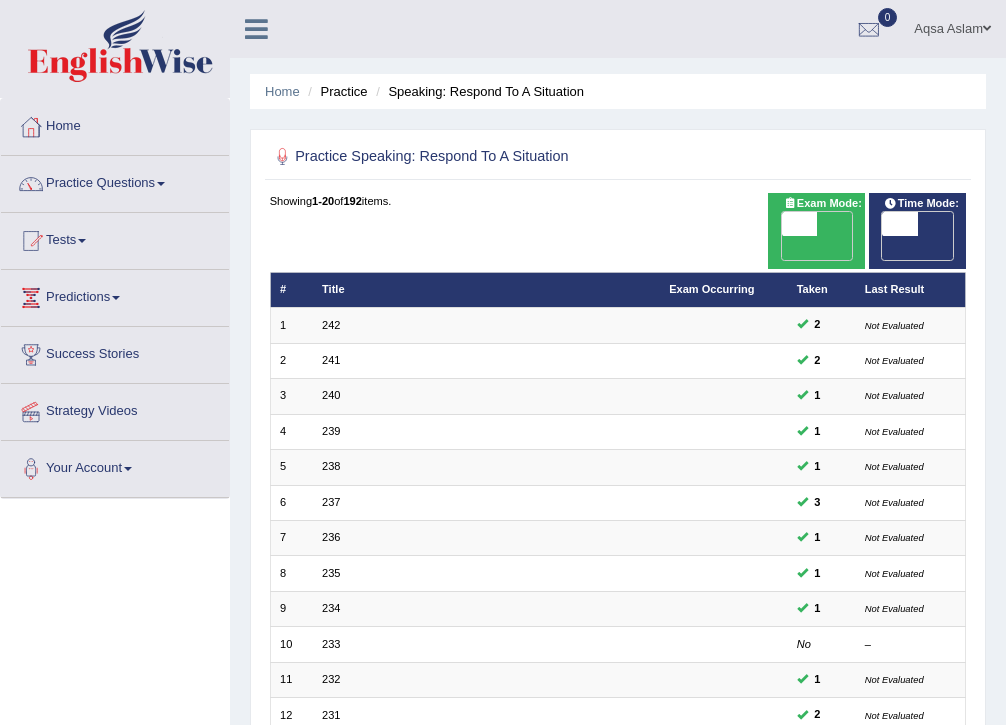scroll, scrollTop: 426, scrollLeft: 0, axis: vertical 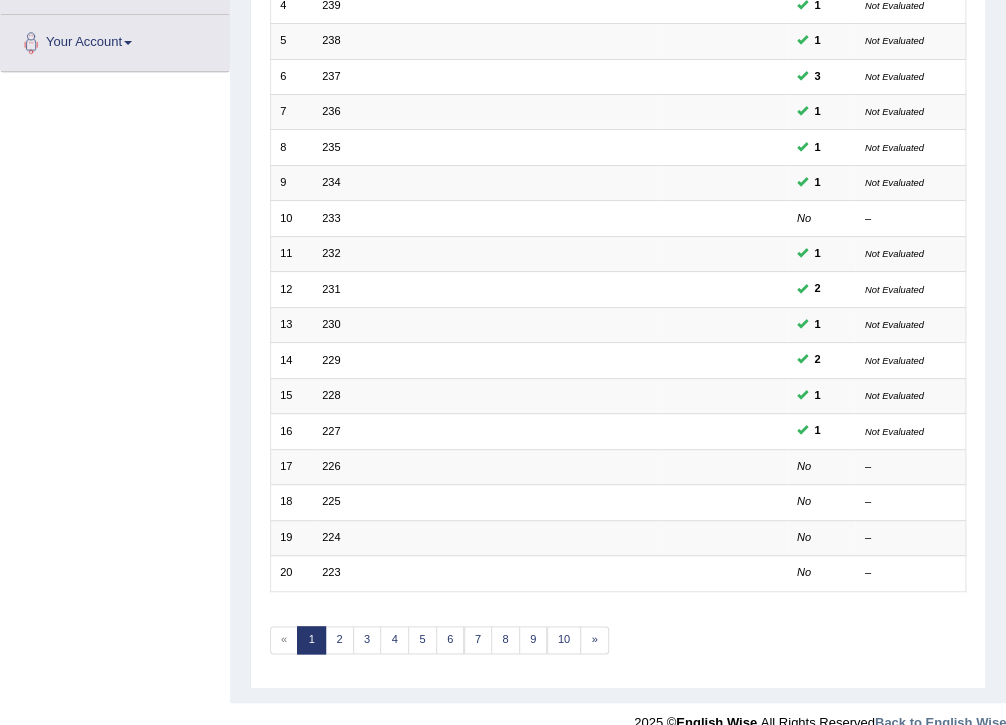 click on "226" at bounding box center [331, 466] 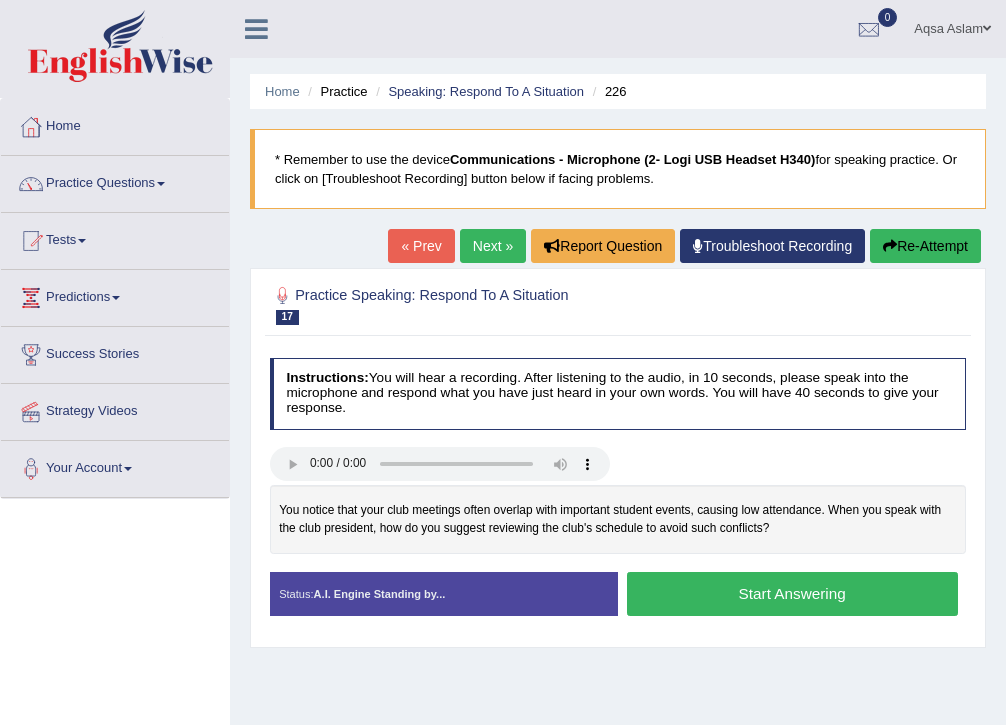 scroll, scrollTop: 0, scrollLeft: 0, axis: both 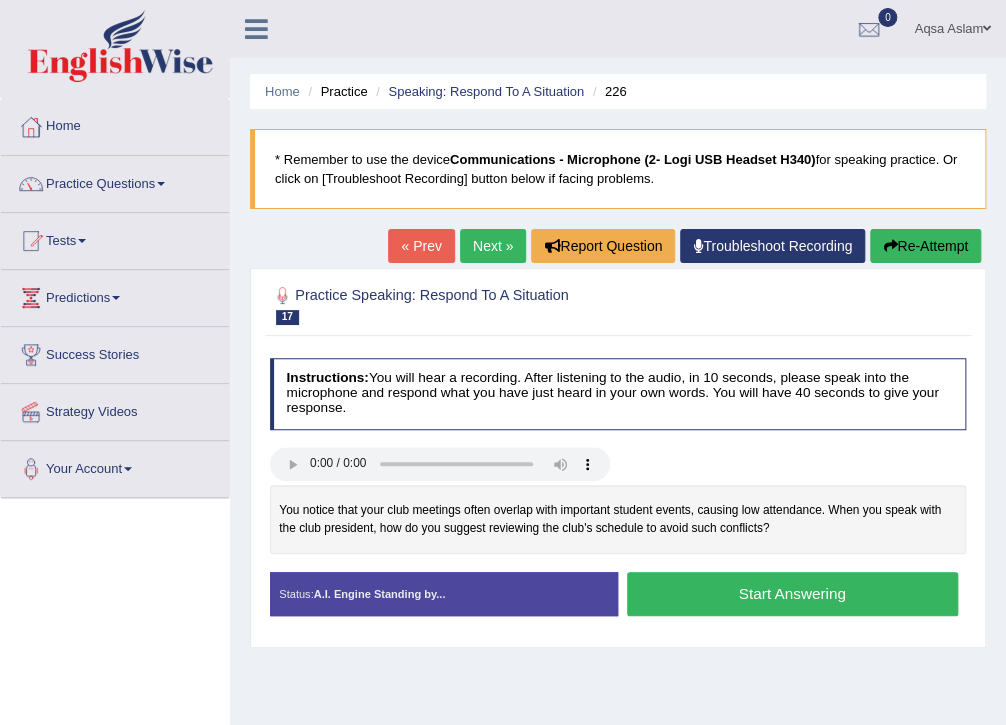 click on "Next »" at bounding box center (493, 246) 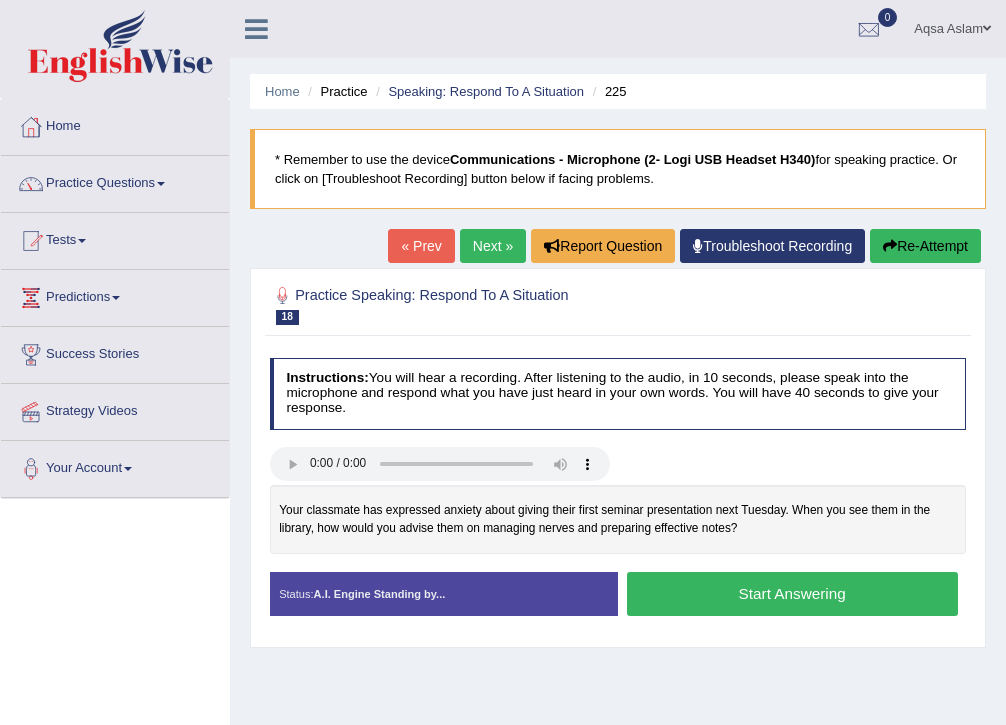 scroll, scrollTop: 0, scrollLeft: 0, axis: both 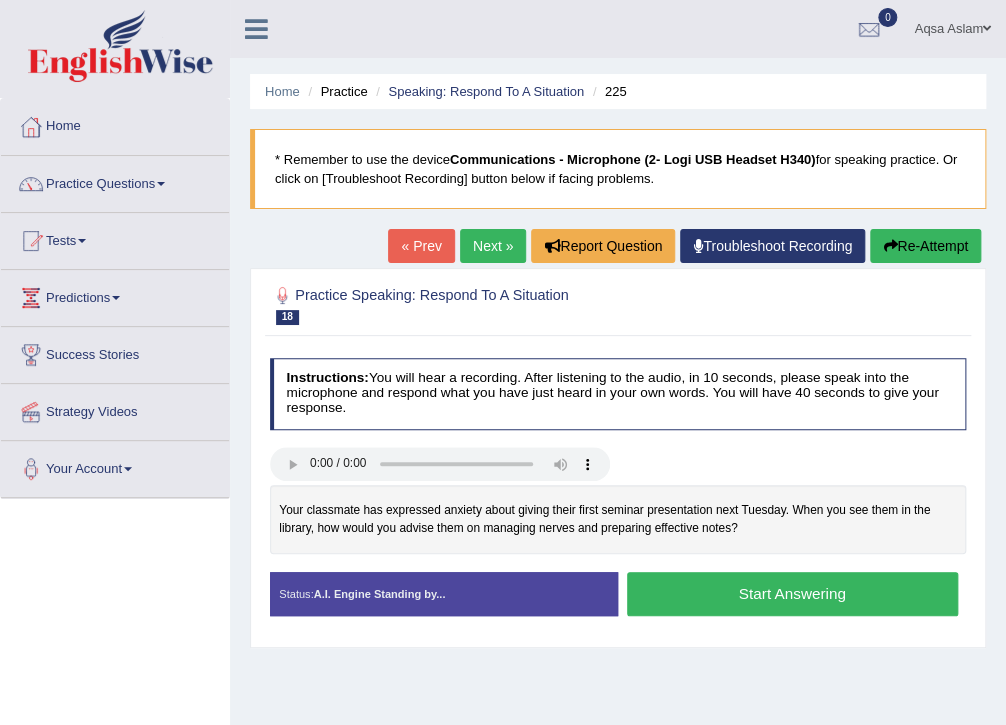 click on "Start Answering" at bounding box center [792, 593] 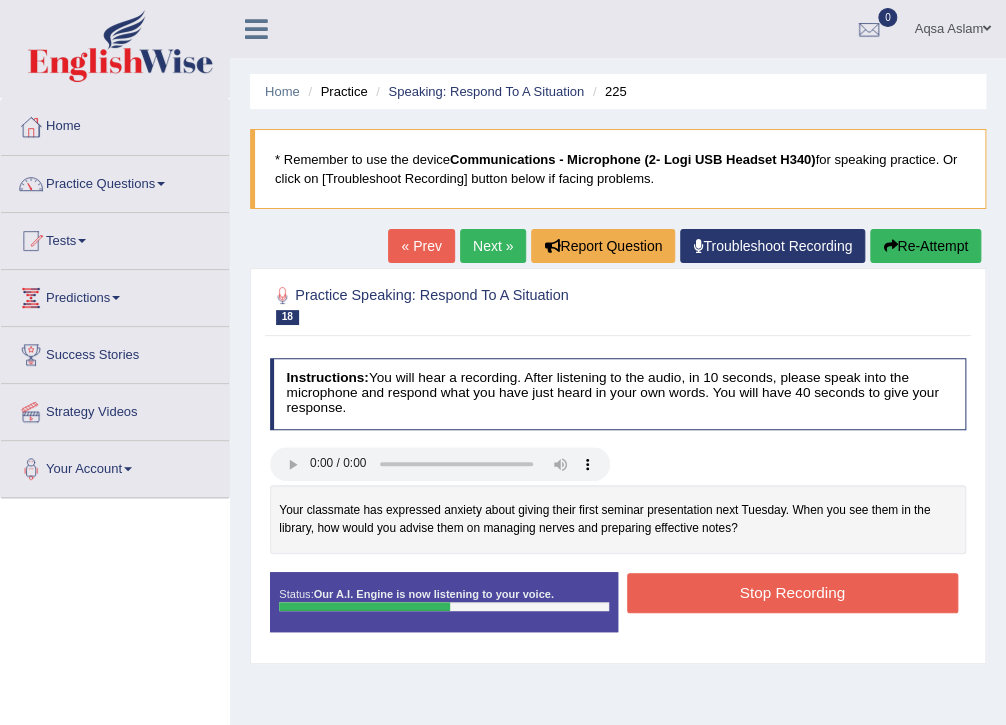 click on "Stop Recording" at bounding box center [792, 592] 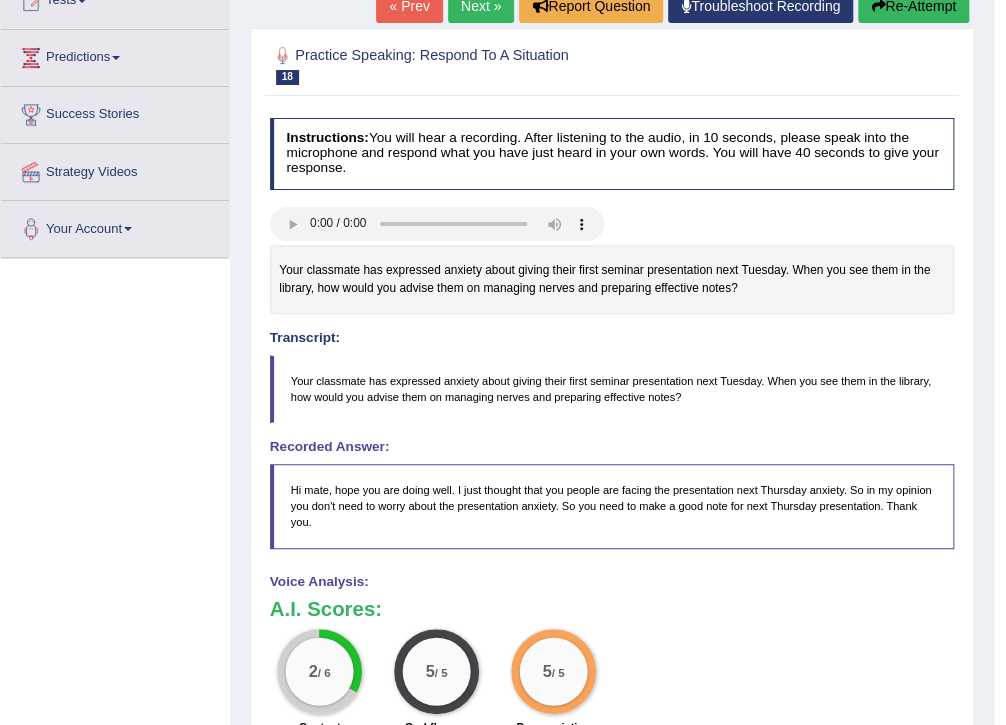 scroll, scrollTop: 160, scrollLeft: 0, axis: vertical 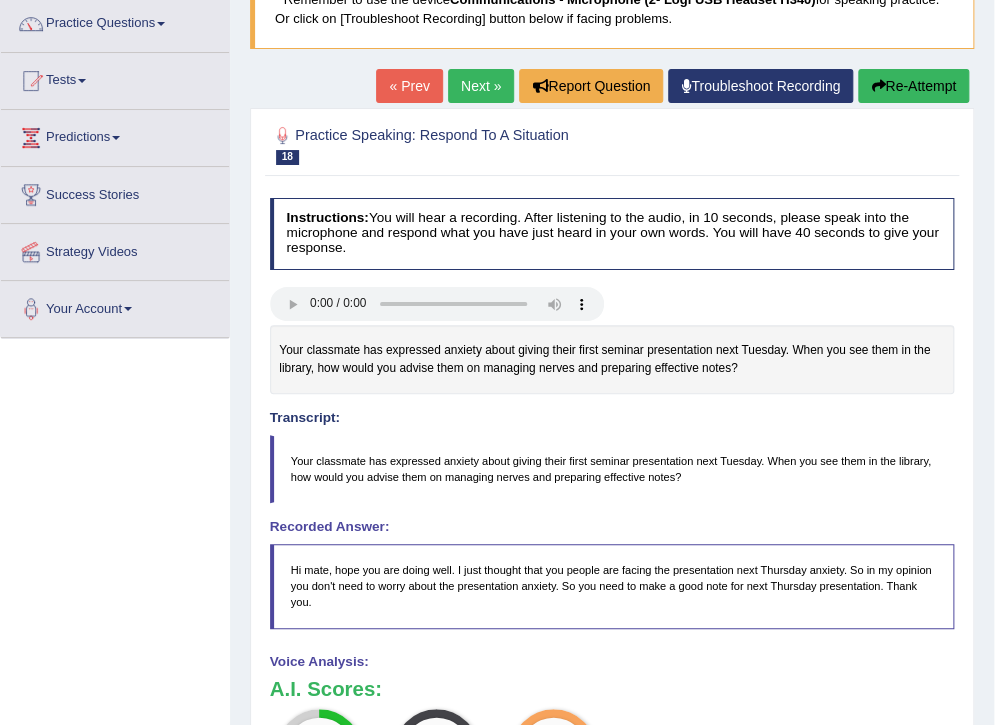 click on "Re-Attempt" at bounding box center (913, 86) 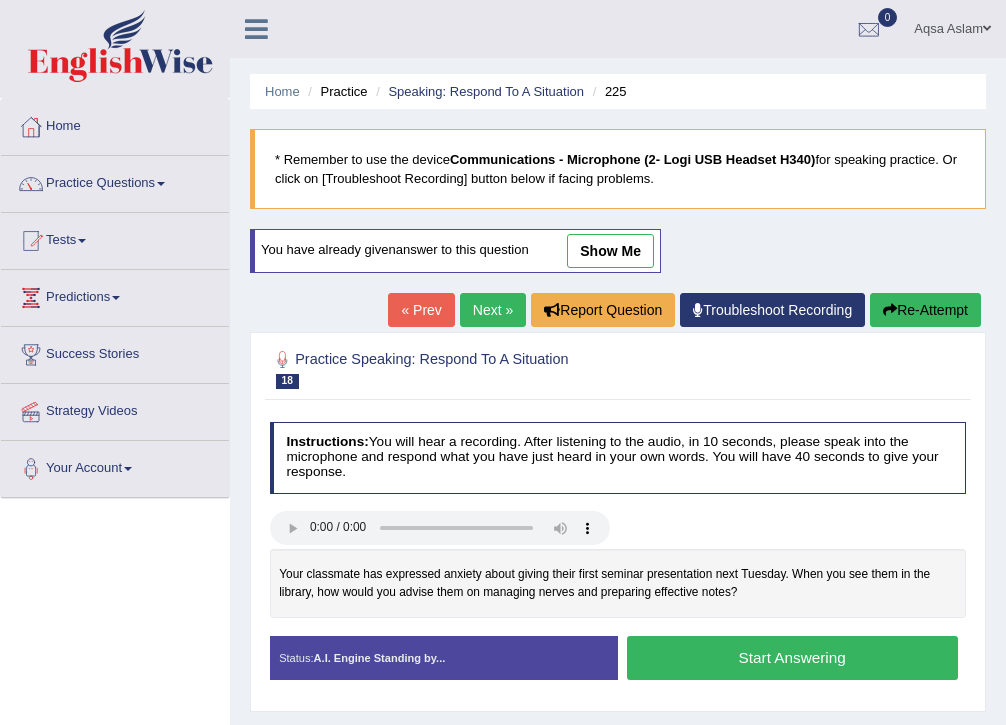 scroll, scrollTop: 166, scrollLeft: 0, axis: vertical 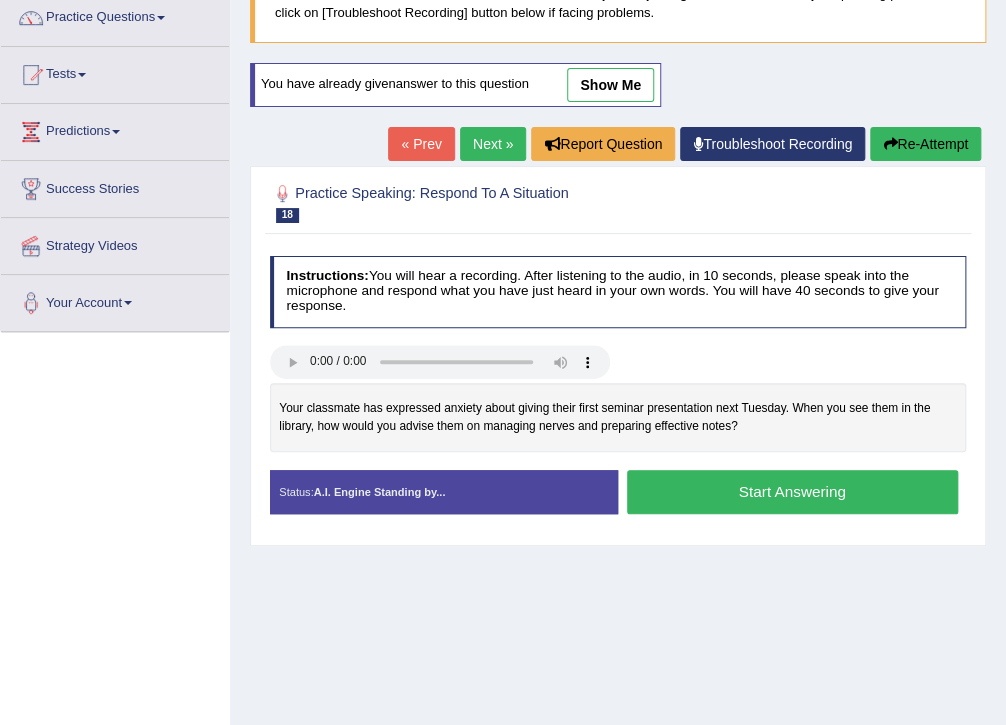 click on "Start Answering" at bounding box center (792, 491) 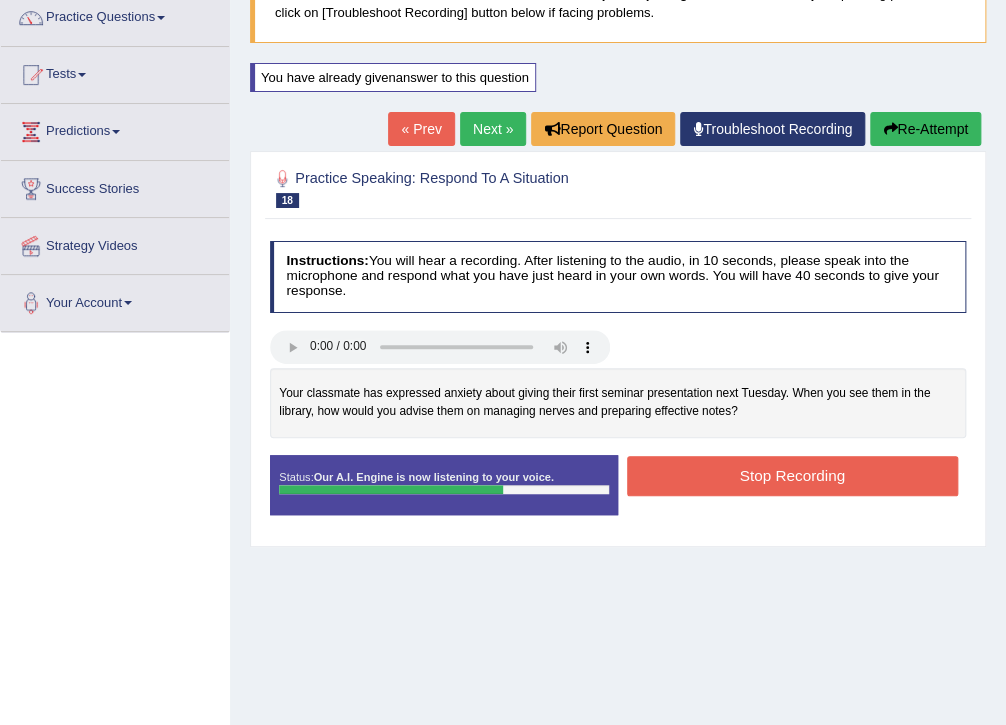 click on "Stop Recording" at bounding box center (792, 475) 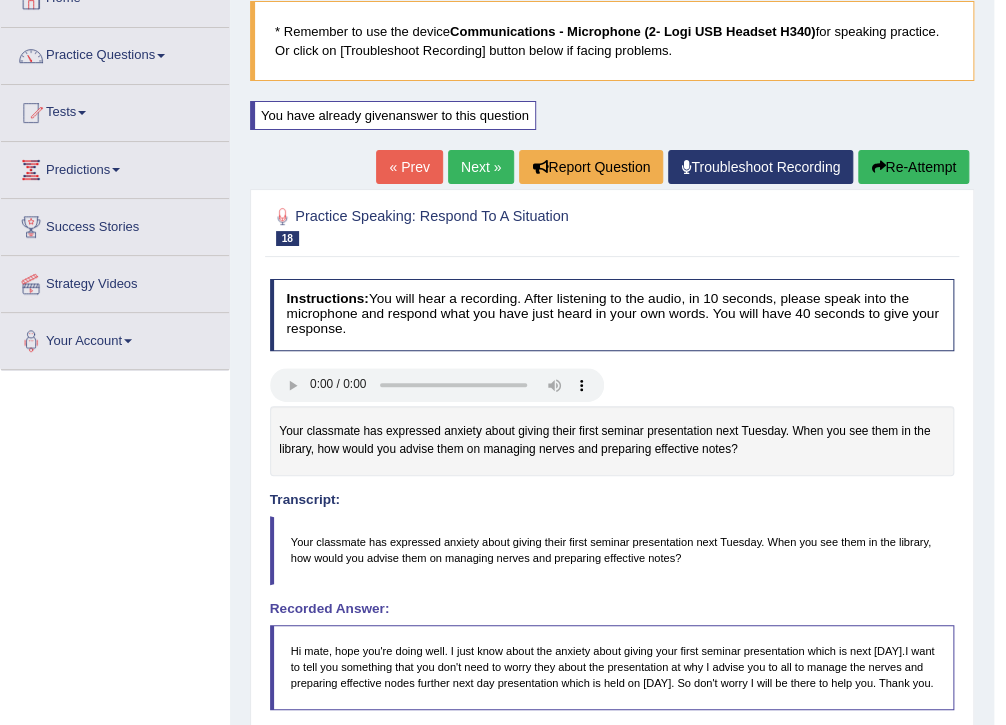 scroll, scrollTop: 86, scrollLeft: 0, axis: vertical 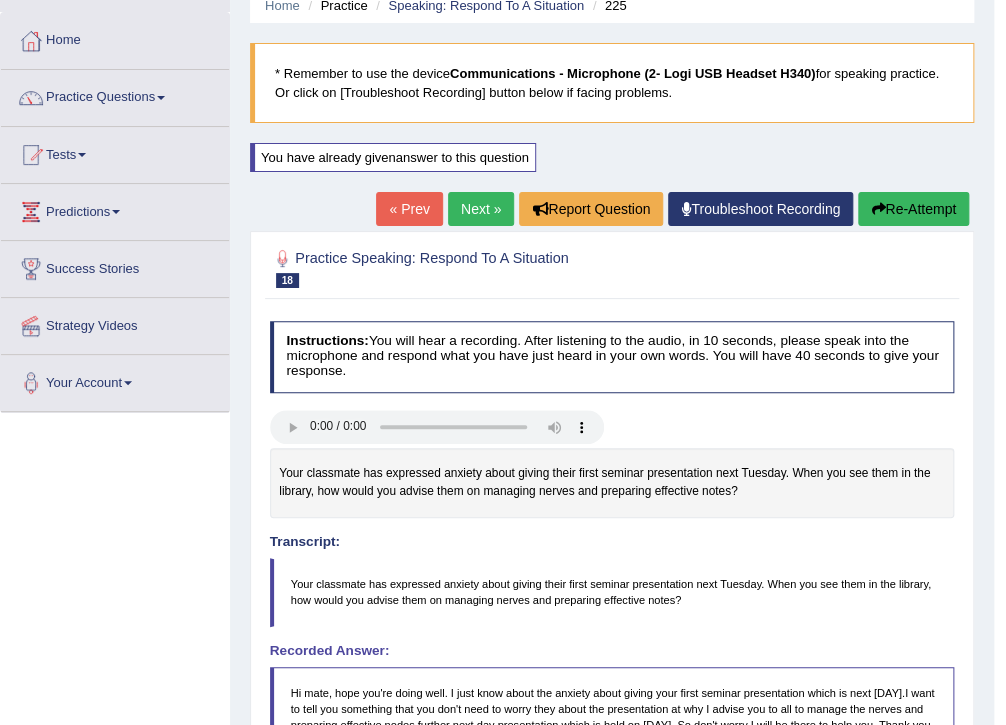 click on "Next »" at bounding box center [481, 209] 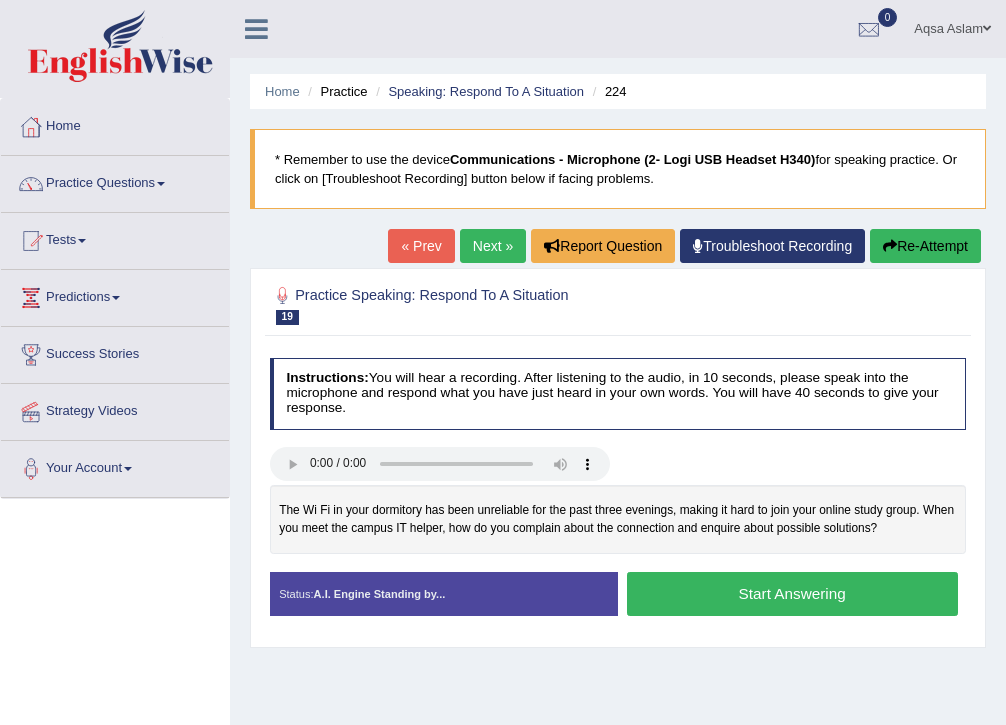 scroll, scrollTop: 0, scrollLeft: 0, axis: both 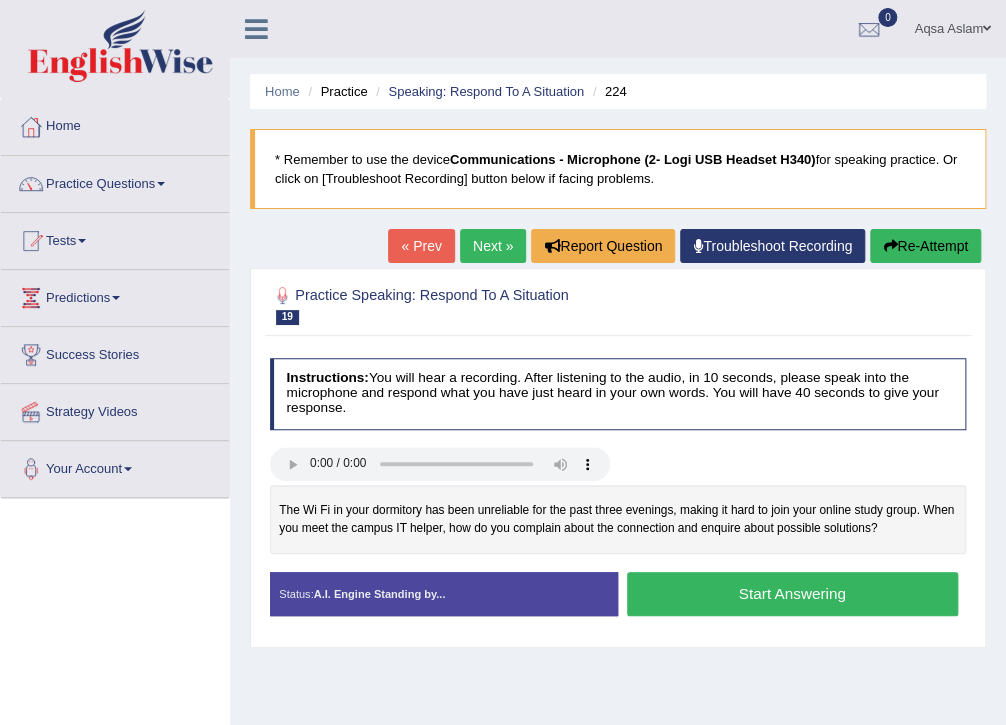 click on "Next »" at bounding box center [493, 246] 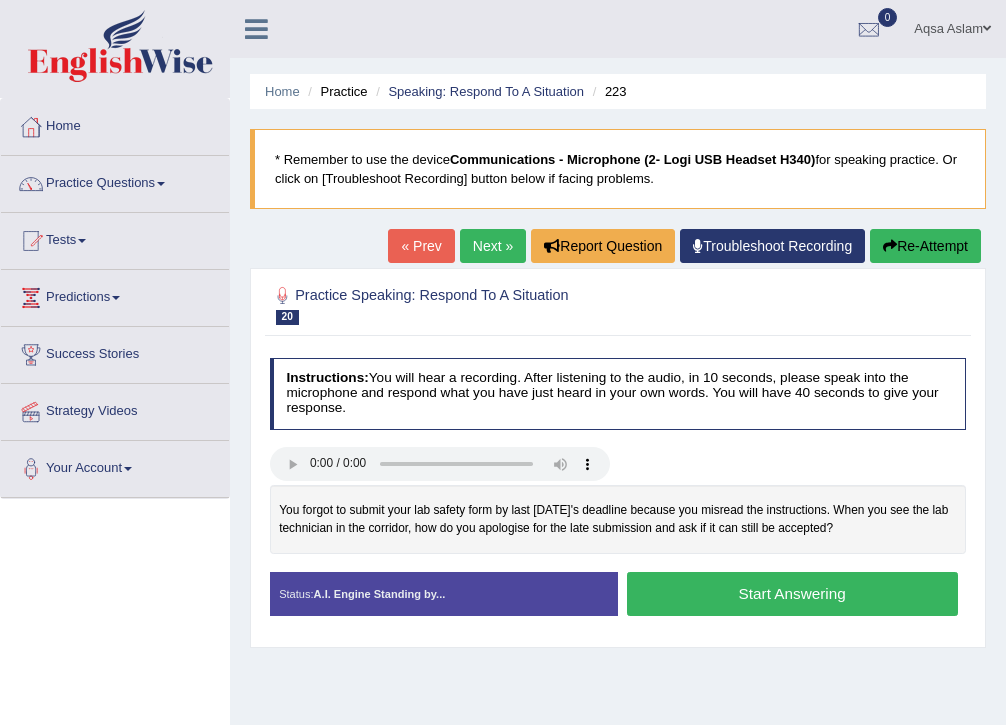 scroll, scrollTop: 0, scrollLeft: 0, axis: both 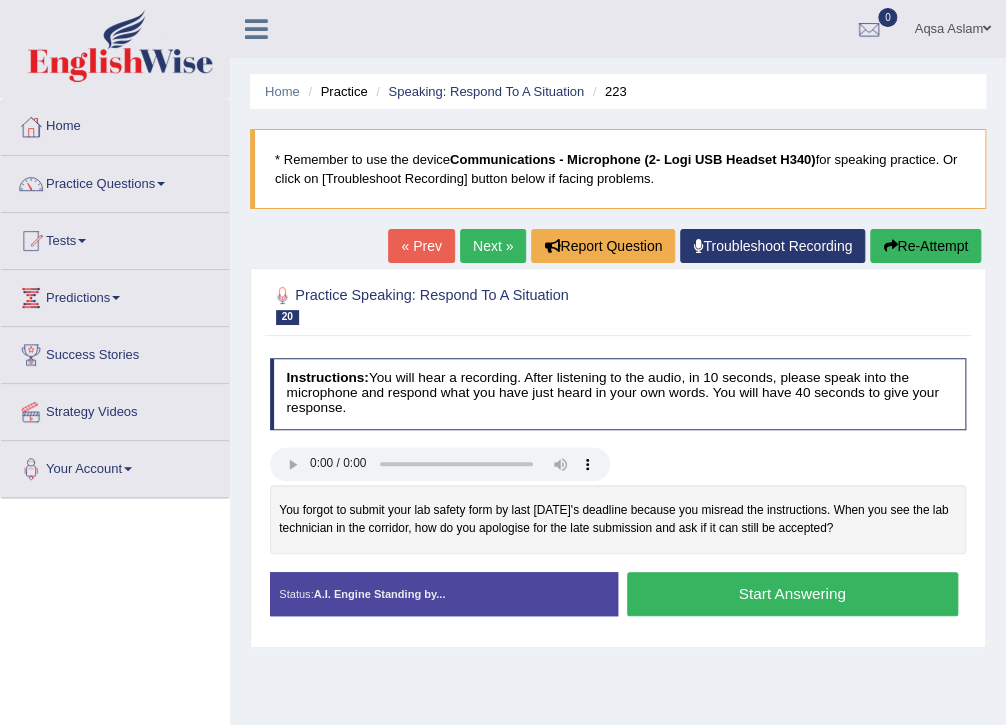 click on "Start Answering" at bounding box center (792, 593) 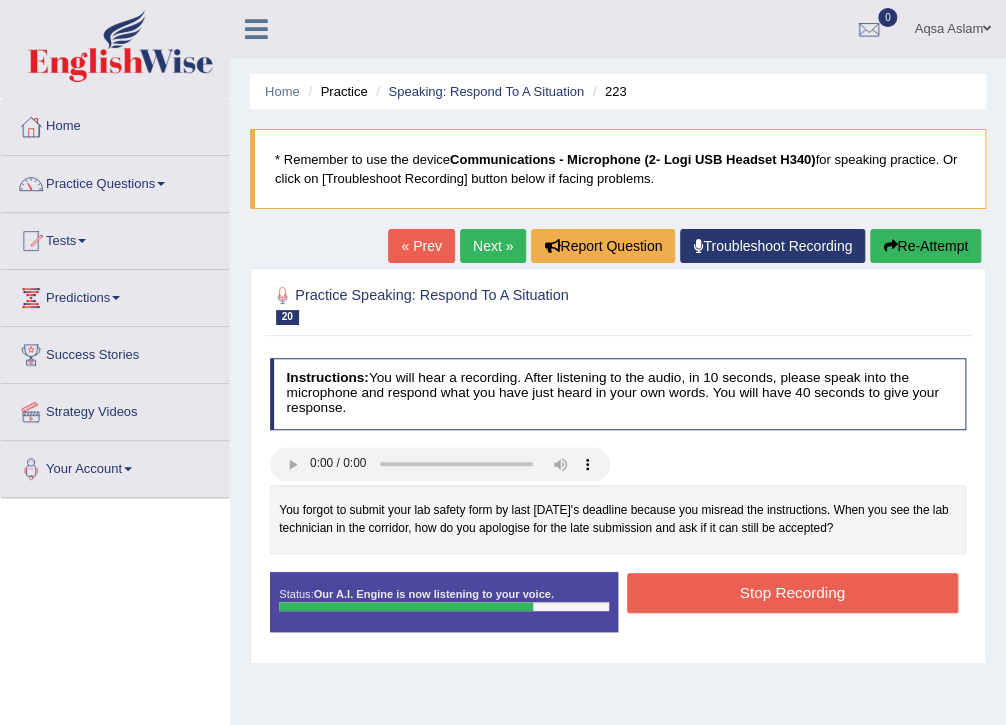 click on "Re-Attempt" at bounding box center [925, 246] 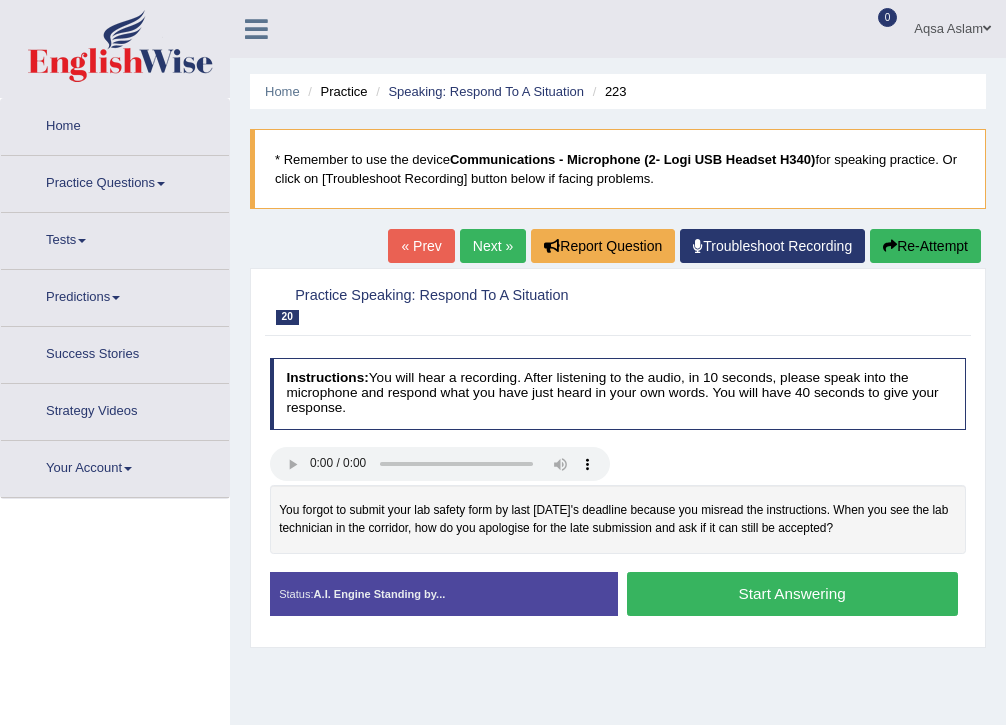 click on "Start Answering" at bounding box center [792, 593] 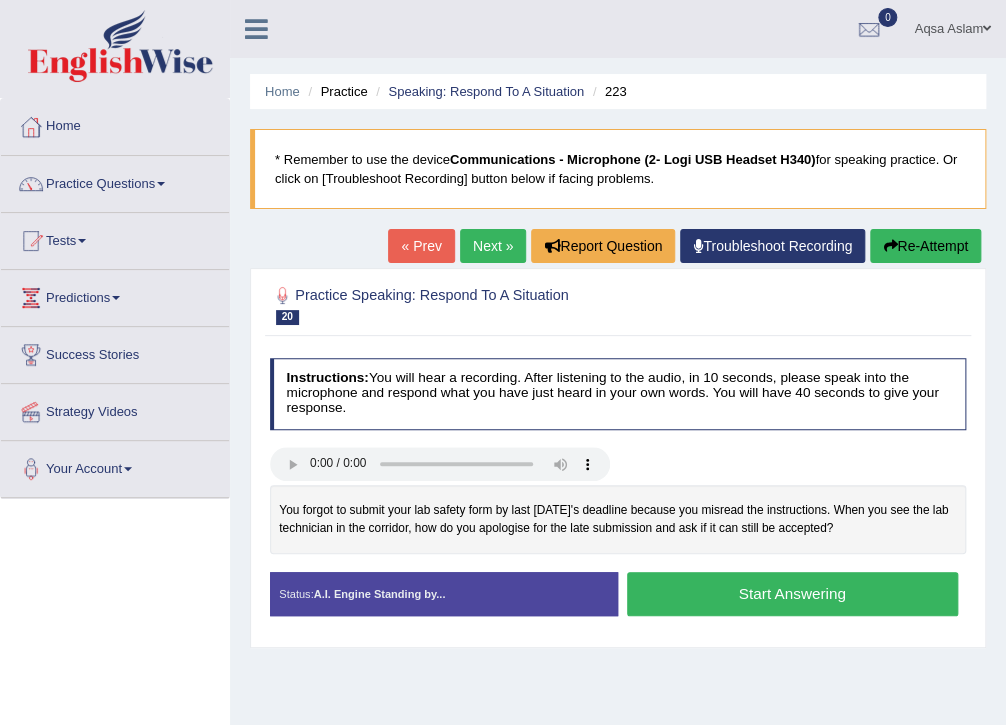scroll, scrollTop: 0, scrollLeft: 0, axis: both 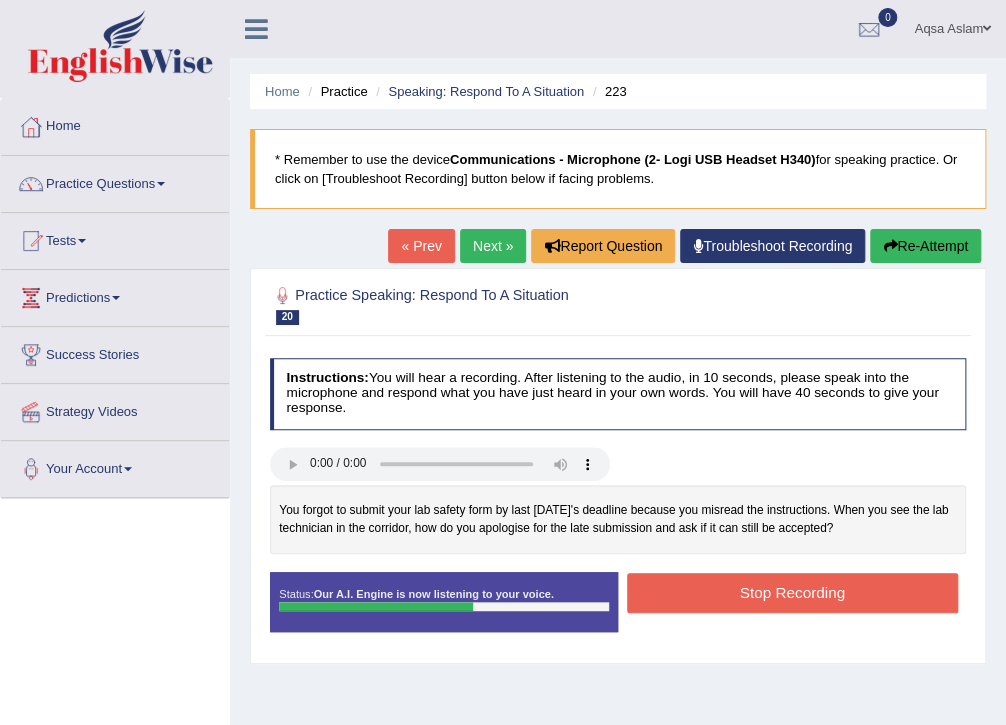 click on "Stop Recording" at bounding box center (792, 592) 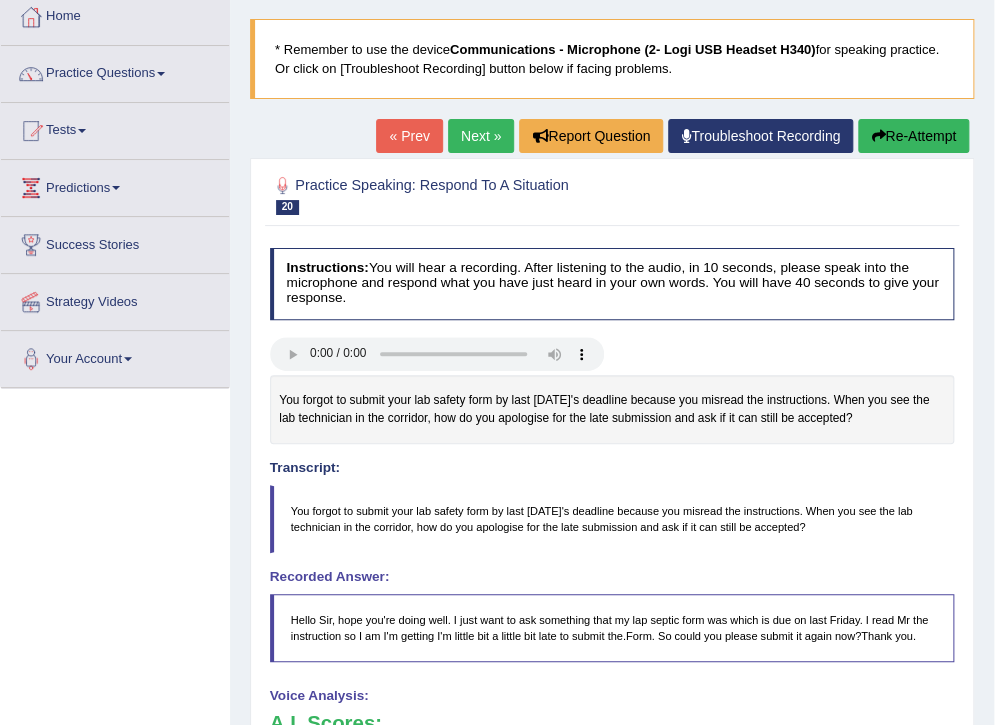 scroll, scrollTop: 80, scrollLeft: 0, axis: vertical 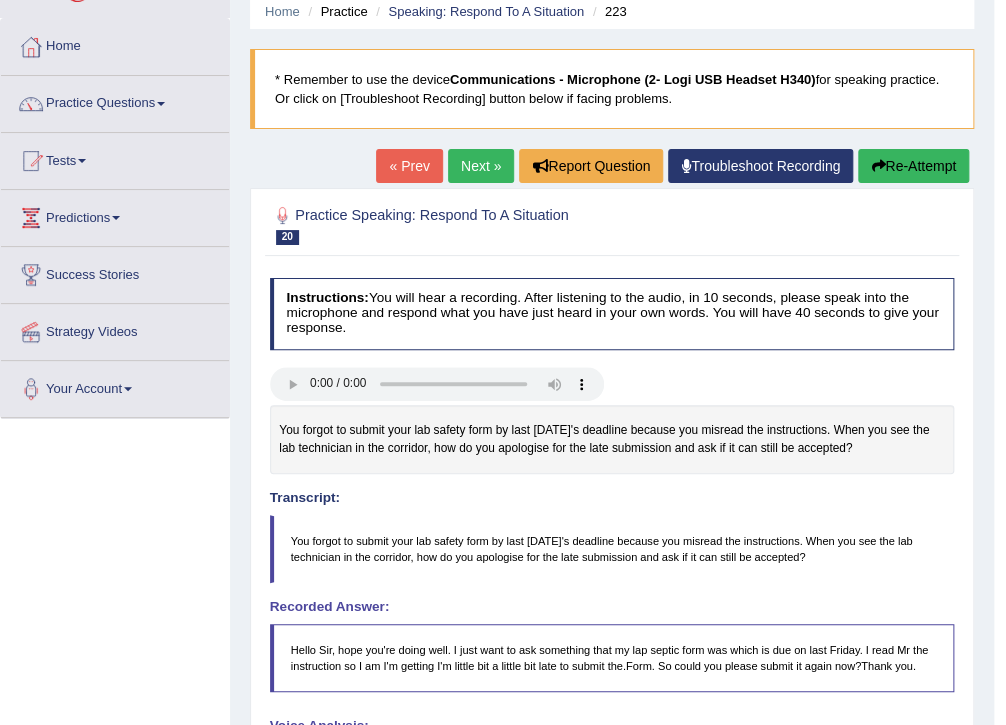 click on "Next »" at bounding box center (481, 166) 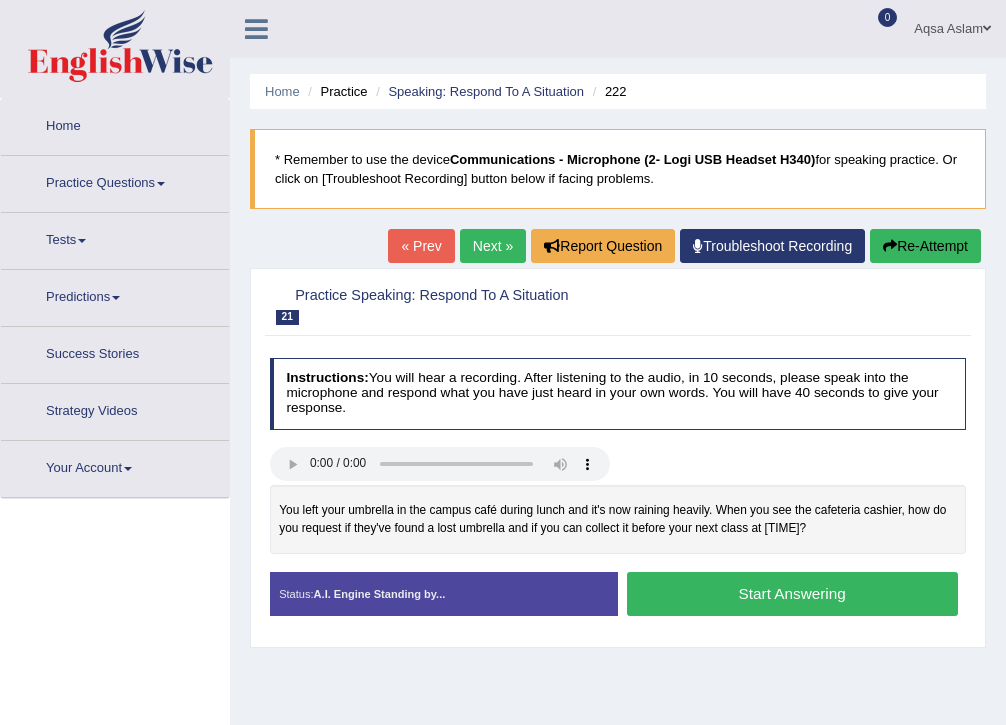scroll, scrollTop: 0, scrollLeft: 0, axis: both 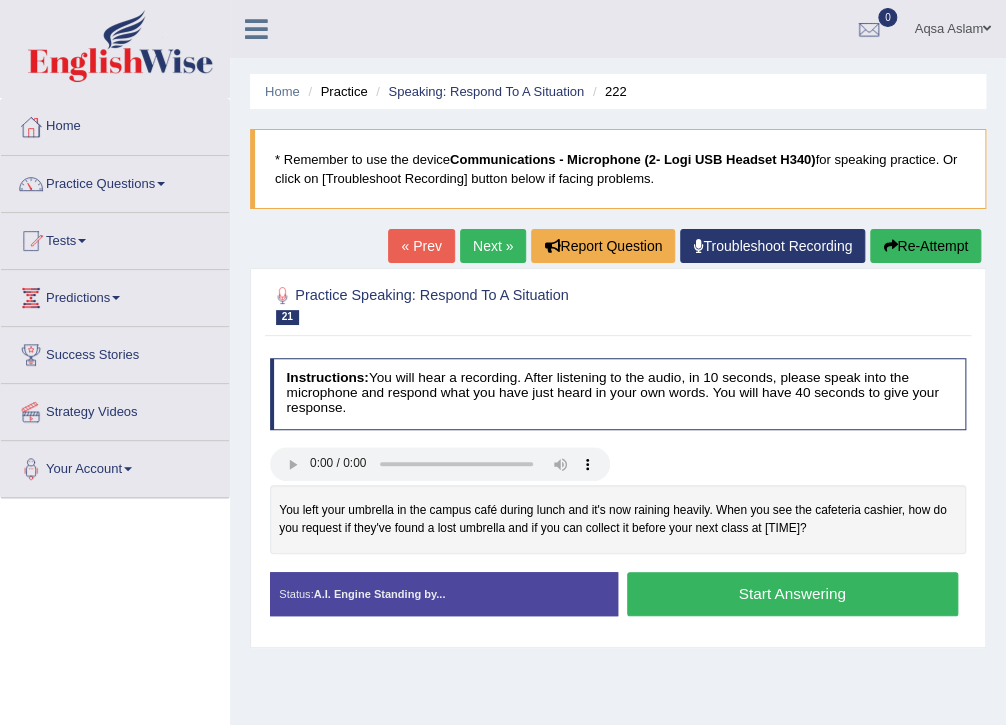 click on "Start Answering" at bounding box center (792, 593) 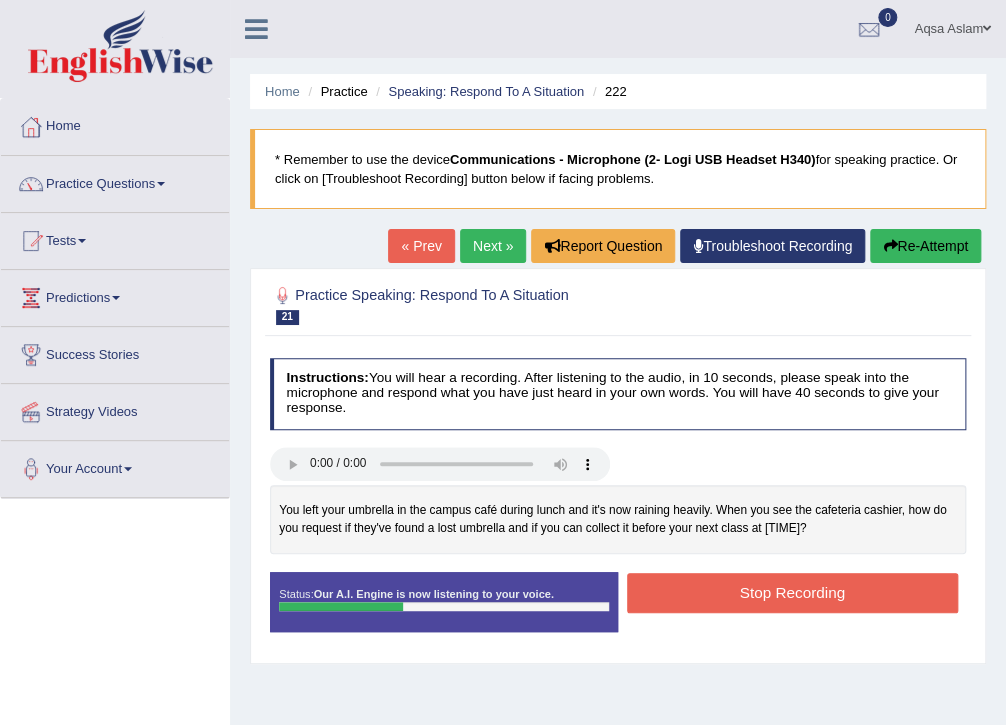 click on "Stop Recording" at bounding box center (792, 592) 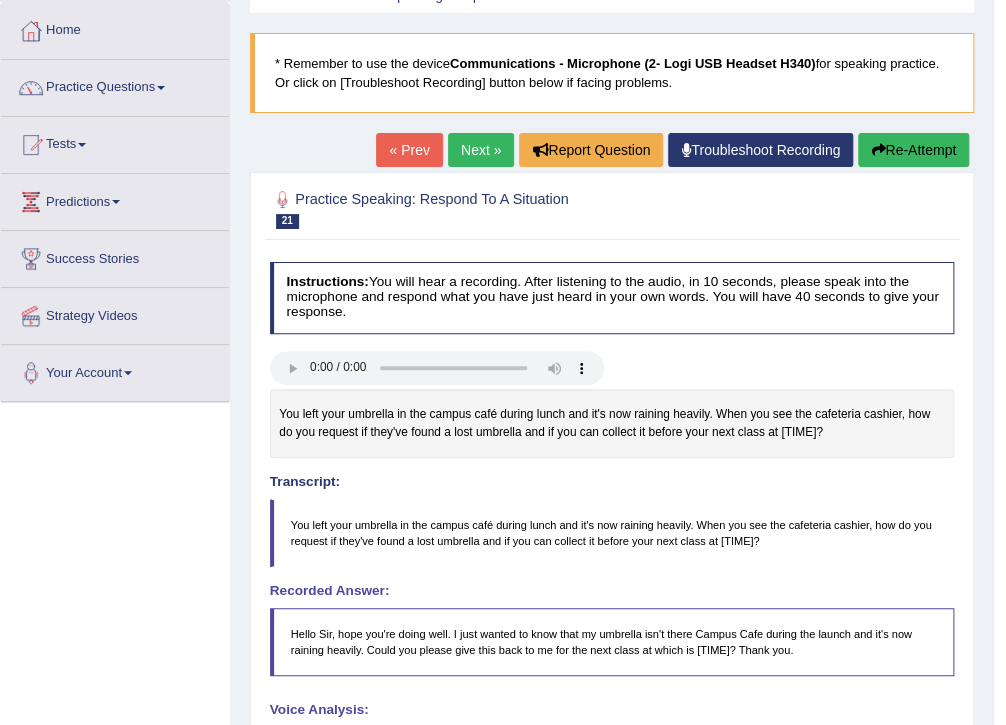 scroll, scrollTop: 80, scrollLeft: 0, axis: vertical 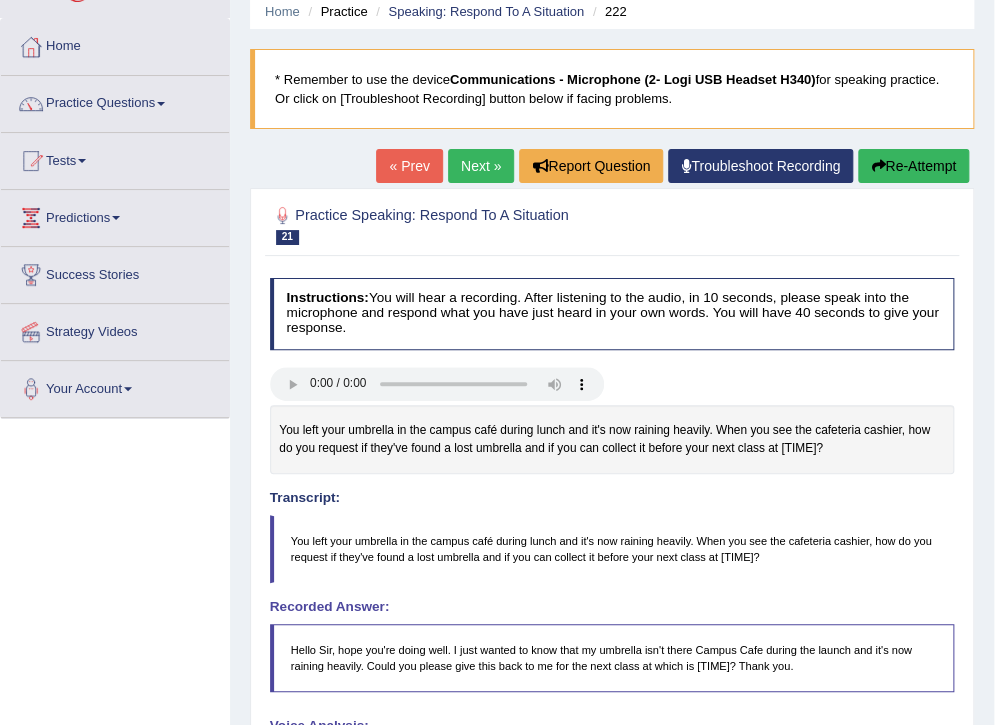 click on "Re-Attempt" at bounding box center (913, 166) 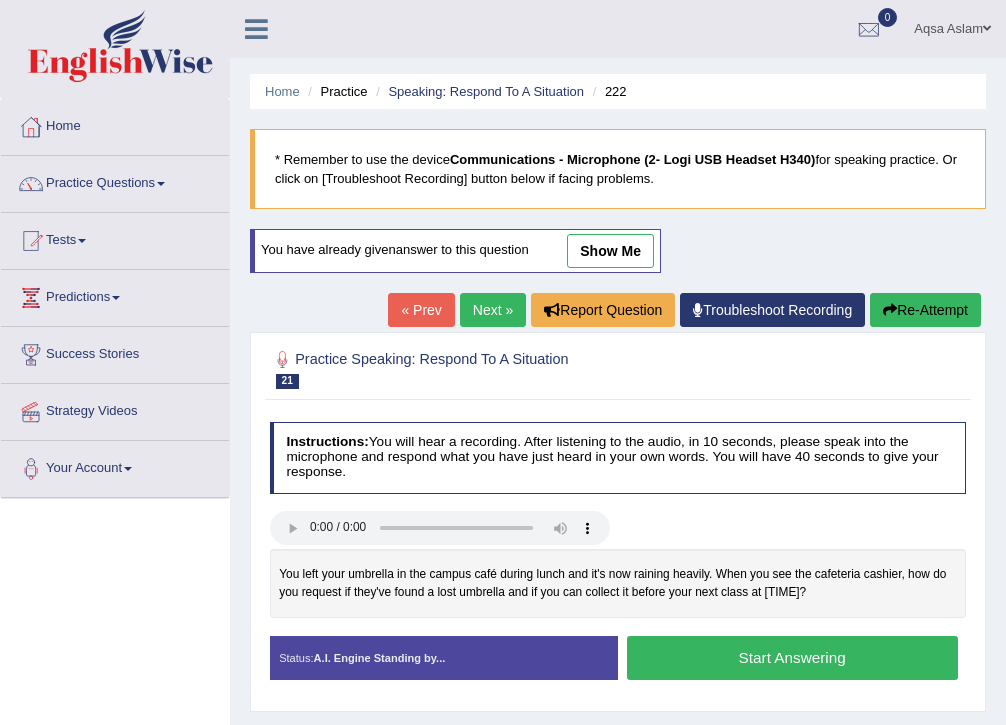 scroll, scrollTop: 80, scrollLeft: 0, axis: vertical 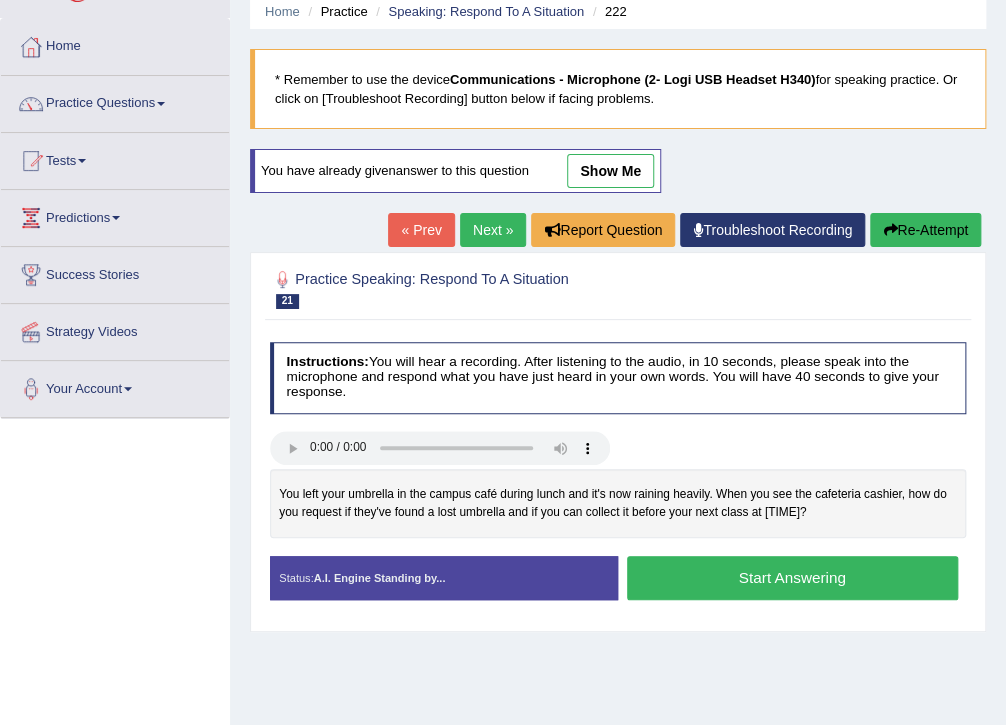 click on "Start Answering" at bounding box center [792, 577] 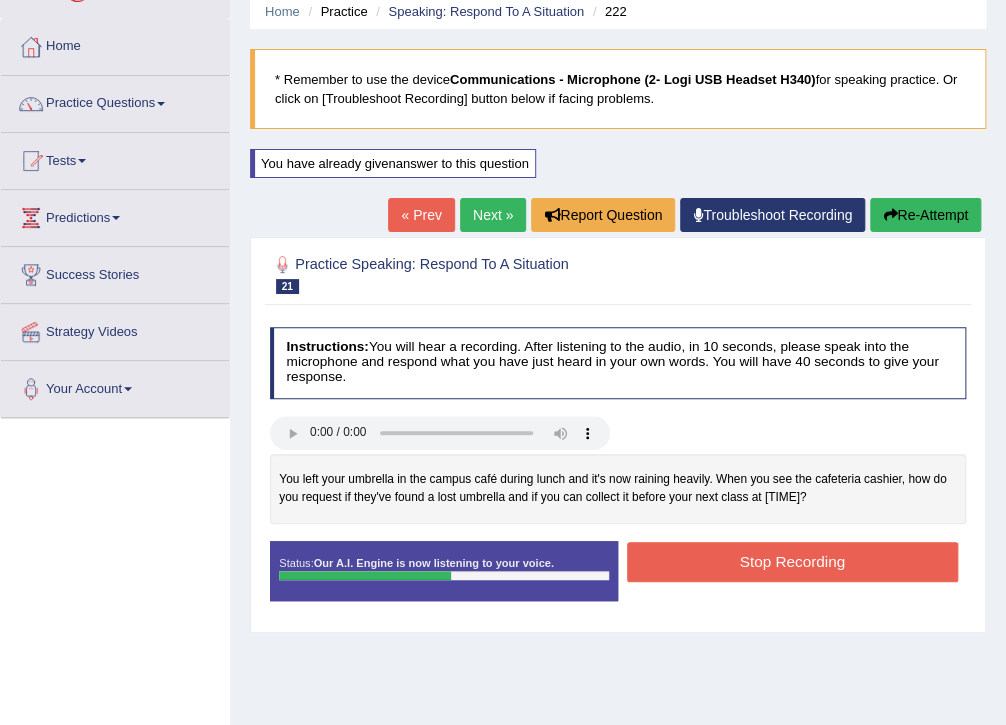 click on "Stop Recording" at bounding box center (792, 561) 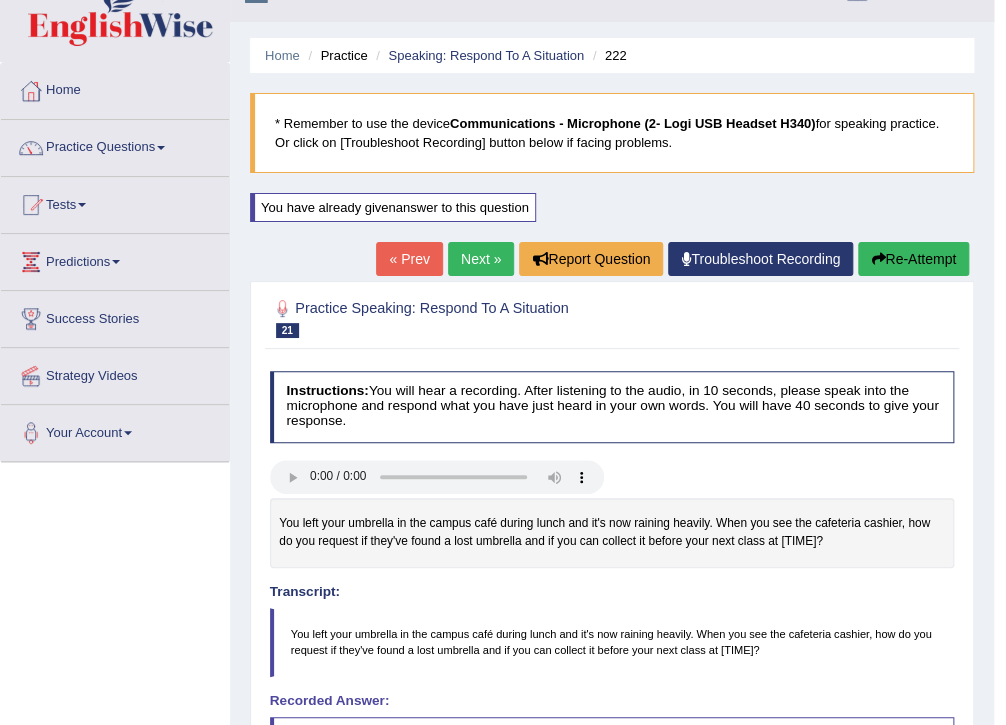 scroll, scrollTop: 0, scrollLeft: 0, axis: both 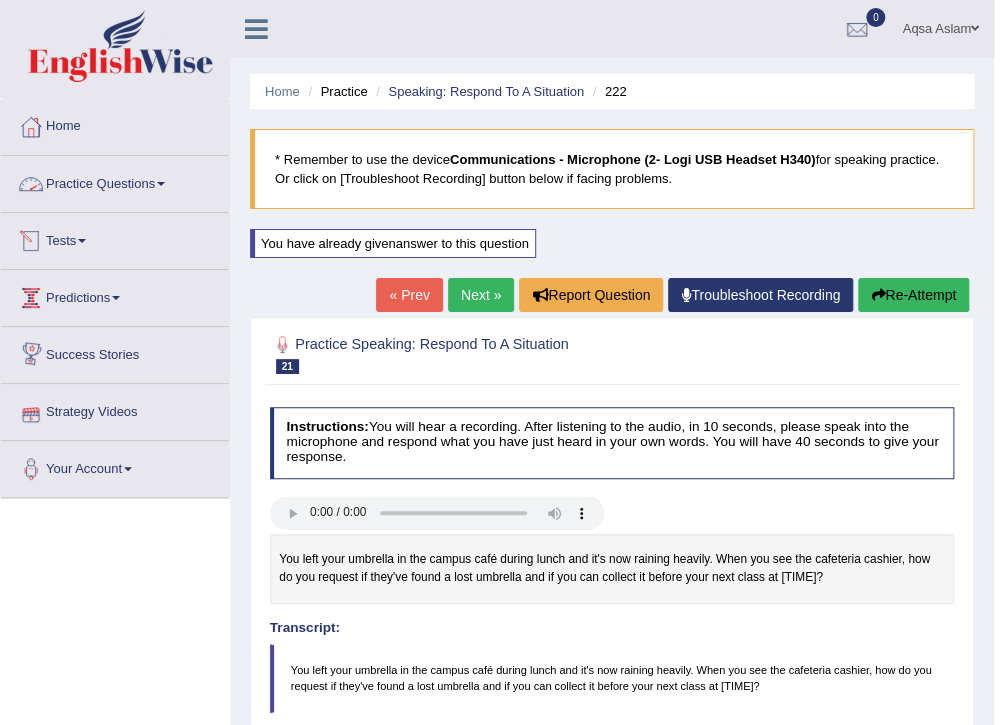 click on "Practice Questions" at bounding box center (115, 181) 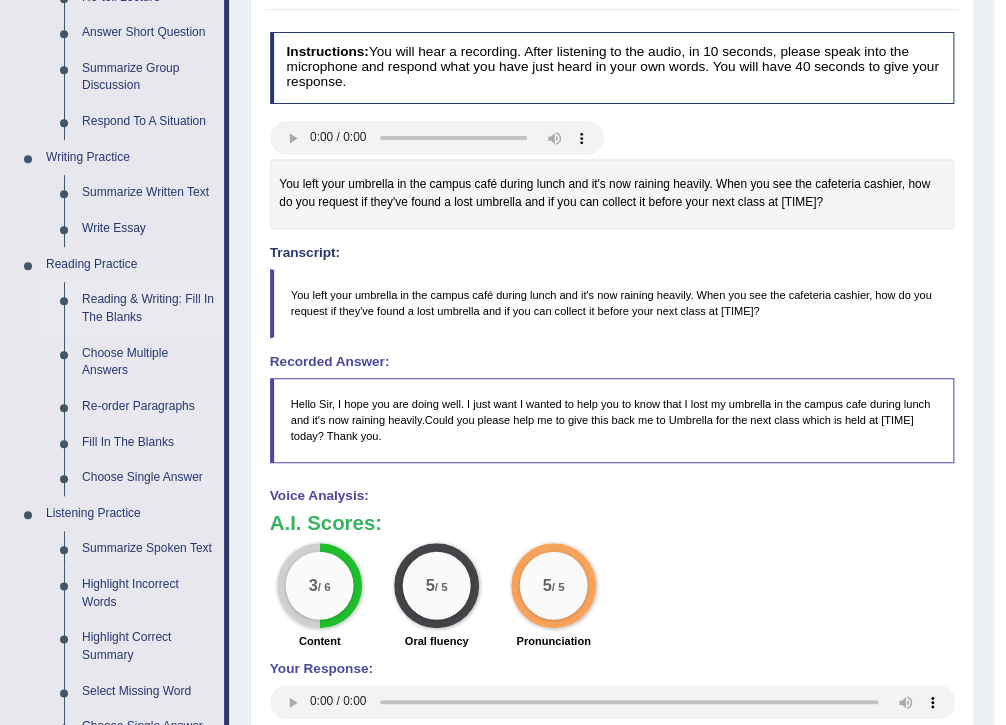 scroll, scrollTop: 400, scrollLeft: 0, axis: vertical 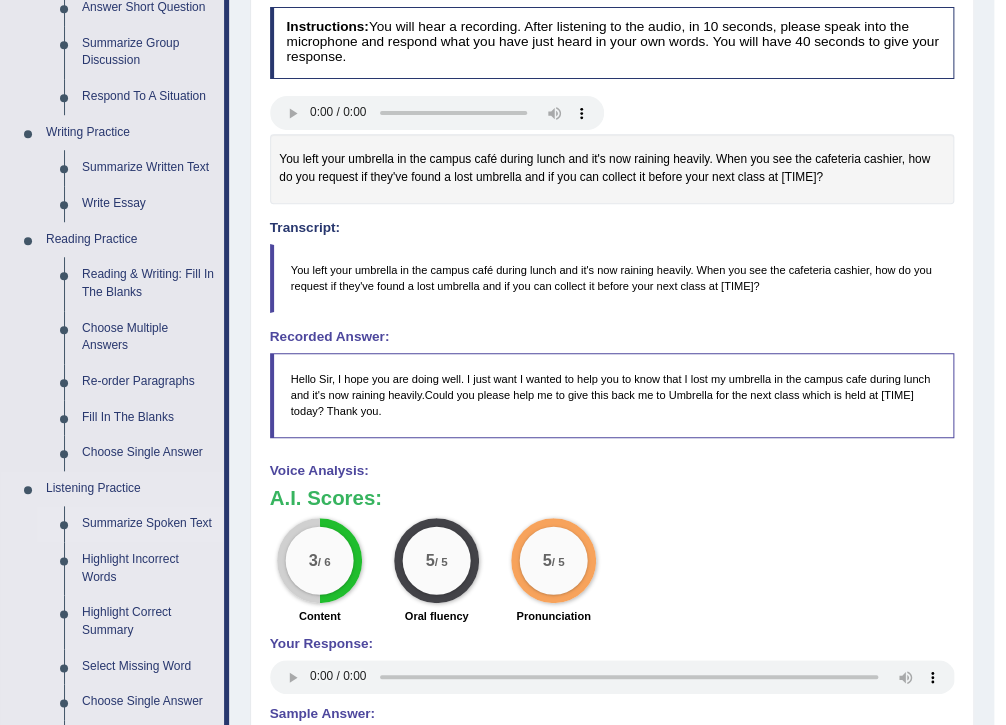 click on "Summarize Spoken Text" at bounding box center [148, 524] 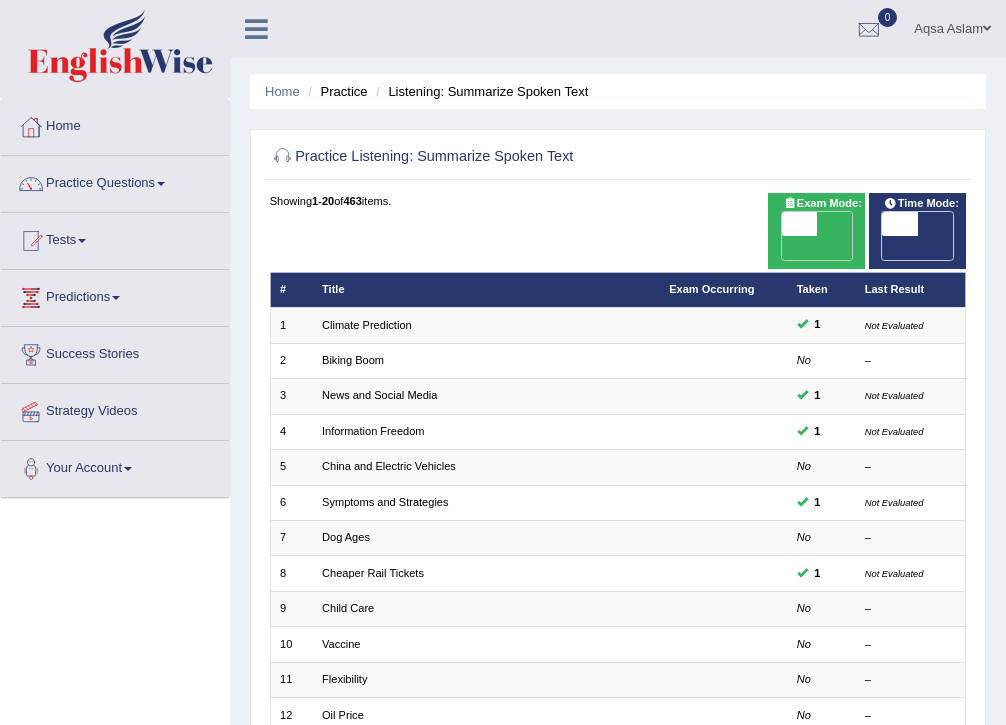 scroll, scrollTop: 0, scrollLeft: 0, axis: both 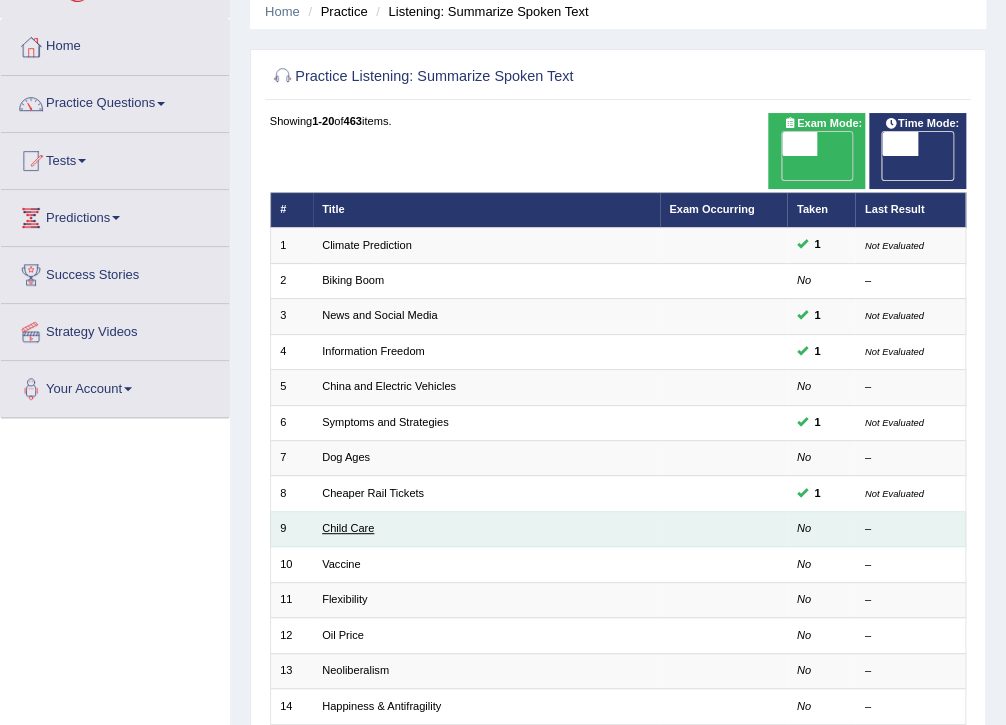 click on "Child Care" at bounding box center (348, 528) 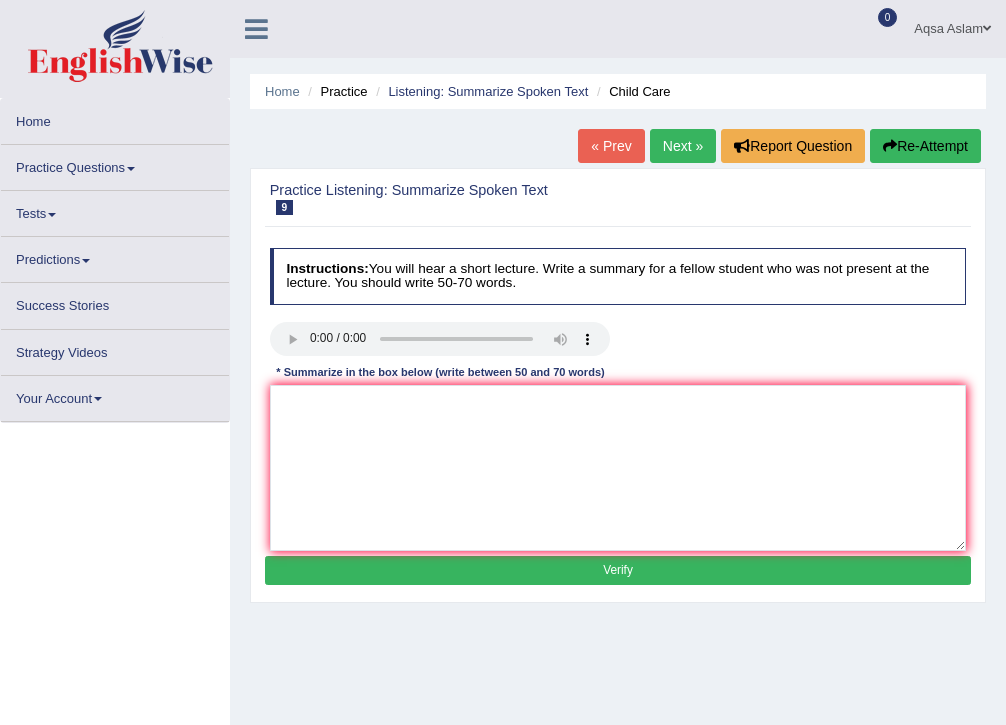 scroll, scrollTop: 0, scrollLeft: 0, axis: both 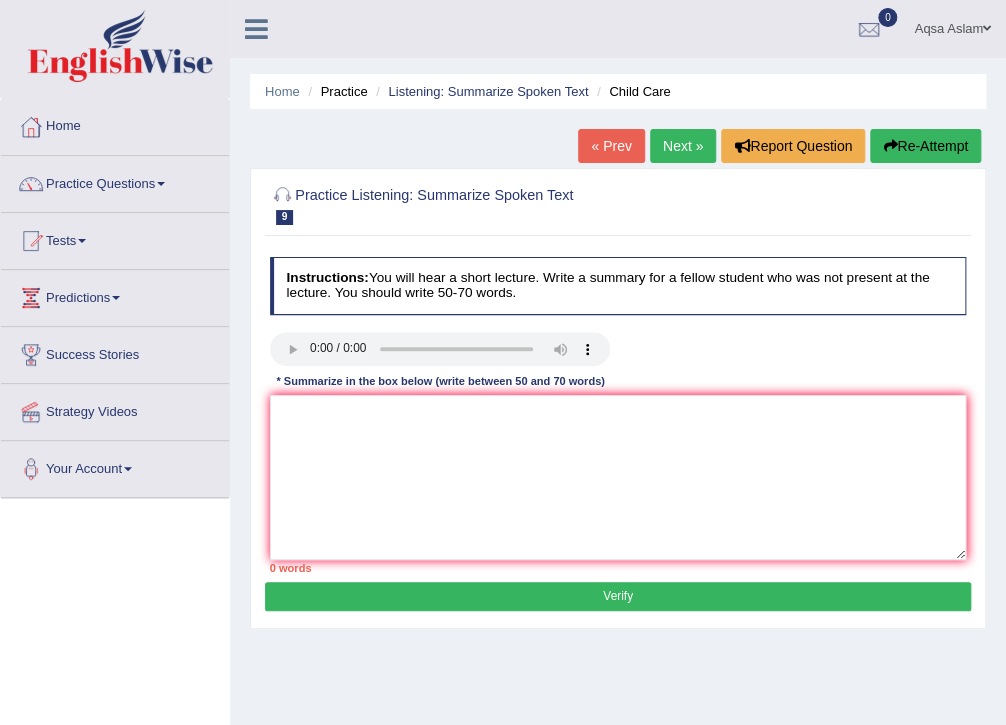 click on "Next »" at bounding box center [683, 146] 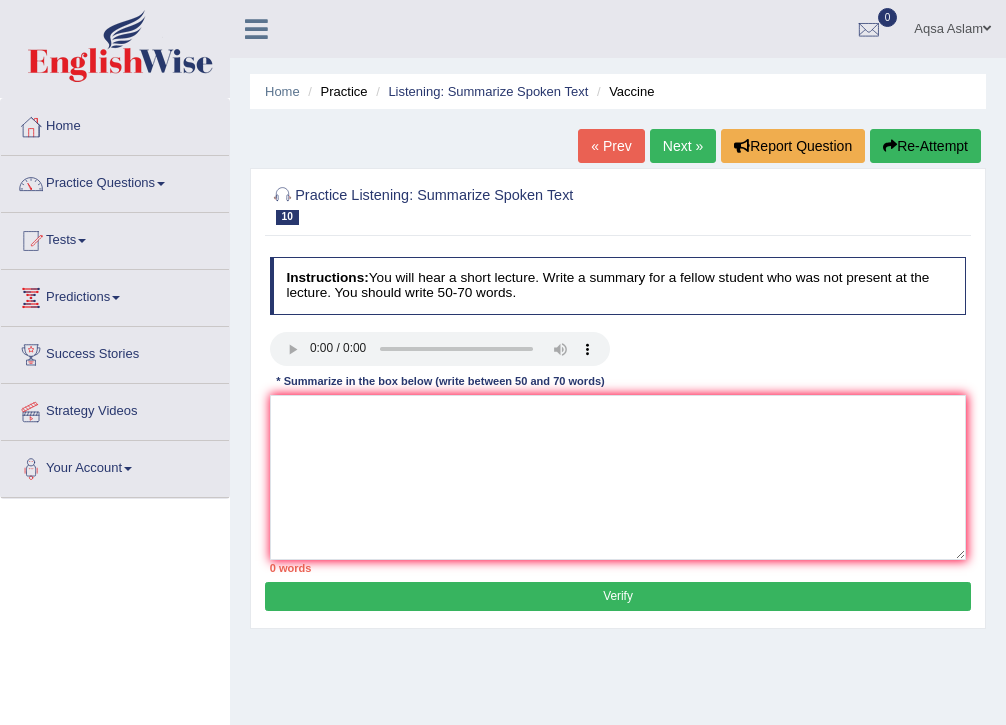 scroll, scrollTop: 0, scrollLeft: 0, axis: both 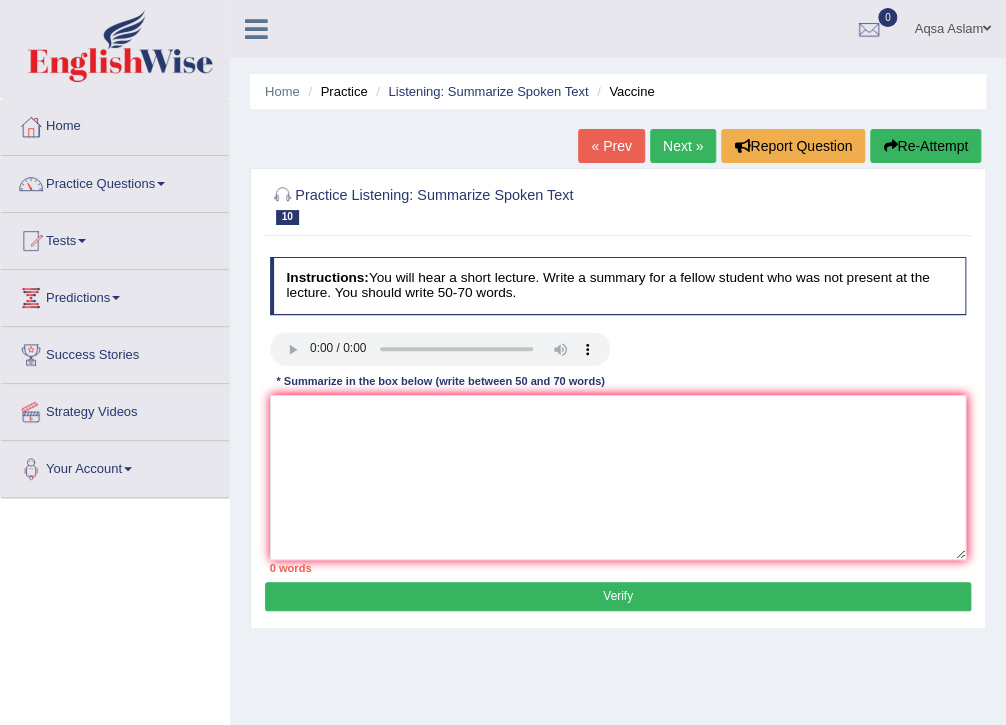 click on "Next »" at bounding box center [683, 146] 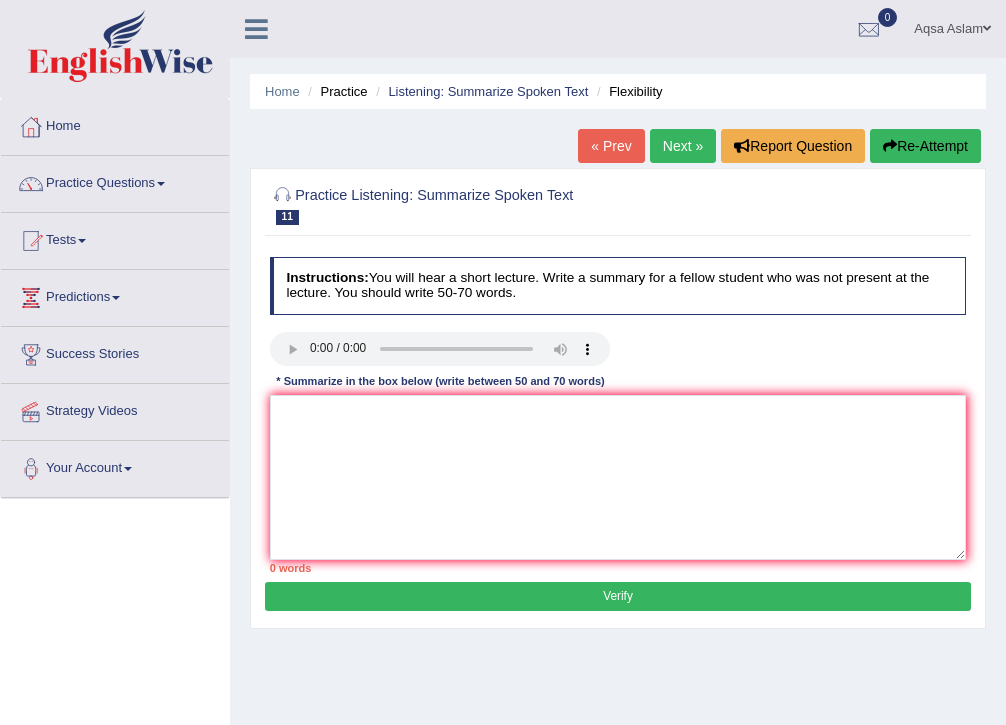 scroll, scrollTop: 0, scrollLeft: 0, axis: both 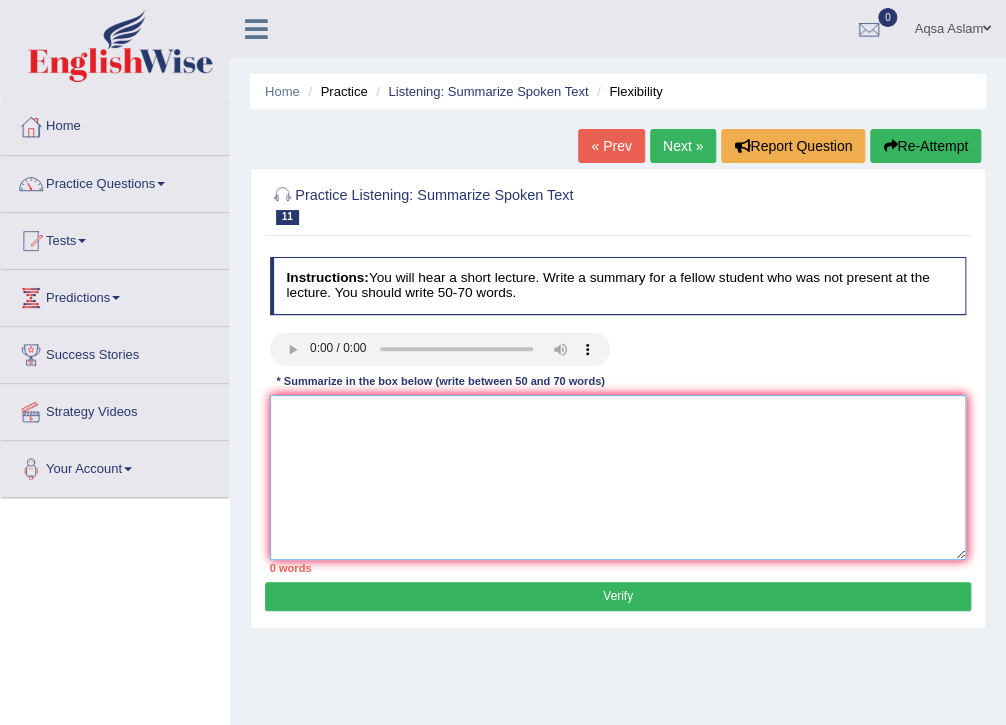 click at bounding box center [618, 477] 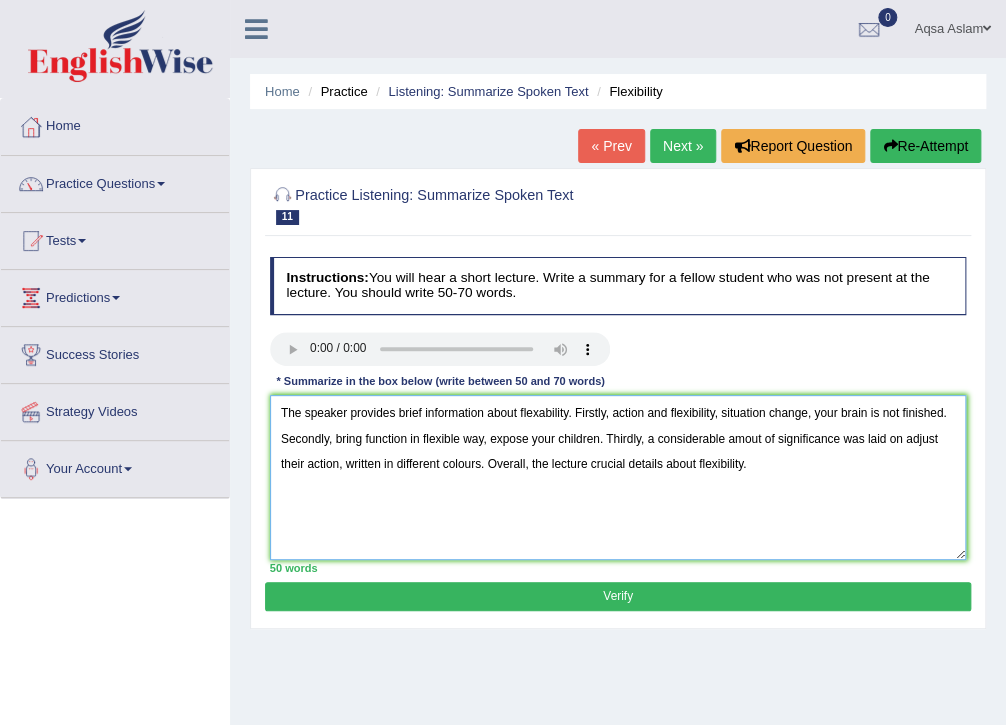 click on "The speaker provides brief information about flexability. Firstly, action and flexibility, situation change, your brain is not finished. Secondly, bring function in flexible way, expose your children. Thirdly, a considerable amout of significance was laid on adjust their action, written in different colours. Overall, the lecture crucial details about flexibility." at bounding box center (618, 477) 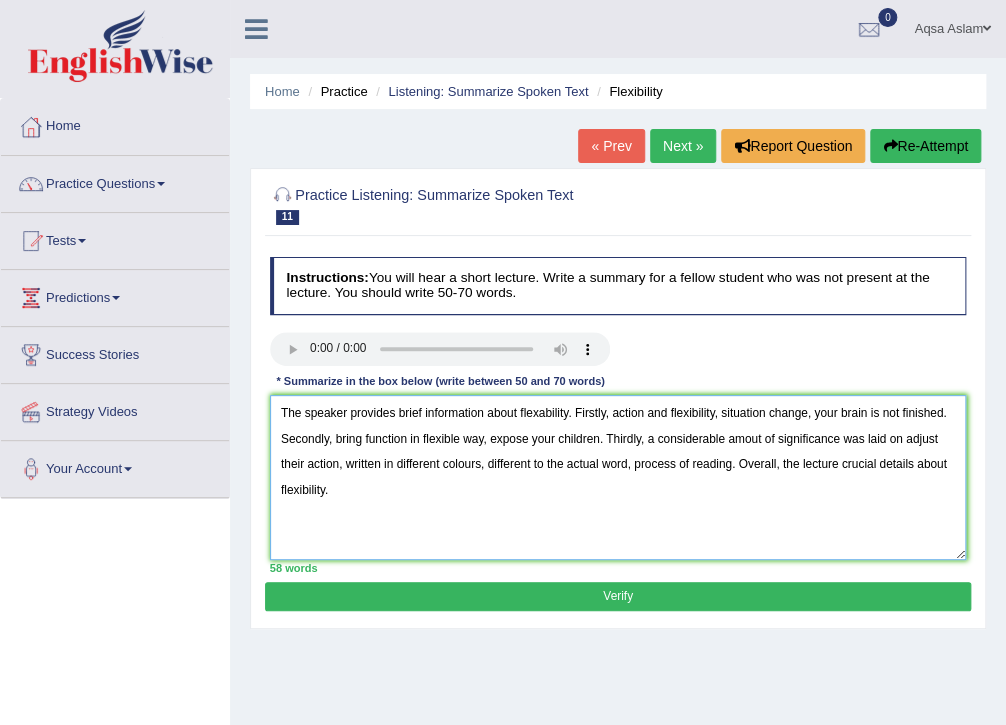 click on "The speaker provides brief information about flexability. Firstly, action and flexibility, situation change, your brain is not finished. Secondly, bring function in flexible way, expose your children. Thirdly, a considerable amout of significance was laid on adjust their action, written in different colours, different to the actual word, process of reading. Overall, the lecture crucial details about flexibility." at bounding box center [618, 477] 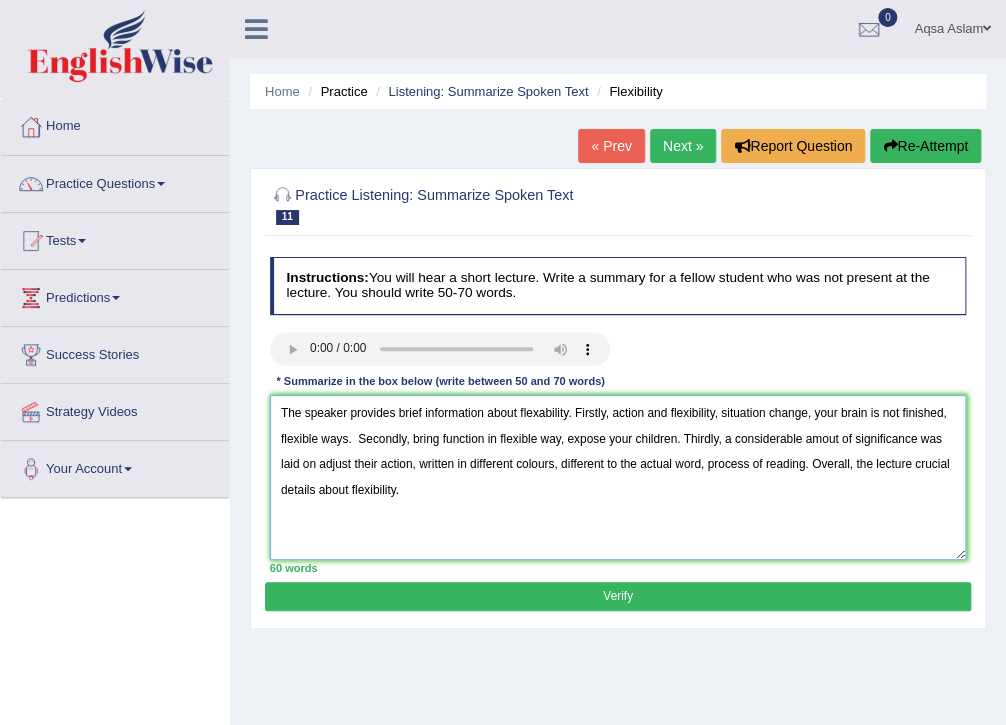 click on "The speaker provides brief information about flexability. Firstly, action and flexibility, situation change, your brain is not finished, flexible ways.  Secondly, bring function in flexible way, expose your children. Thirdly, a considerable amout of significance was laid on adjust their action, written in different colours, different to the actual word, process of reading. Overall, the lecture crucial details about flexibility." at bounding box center [618, 477] 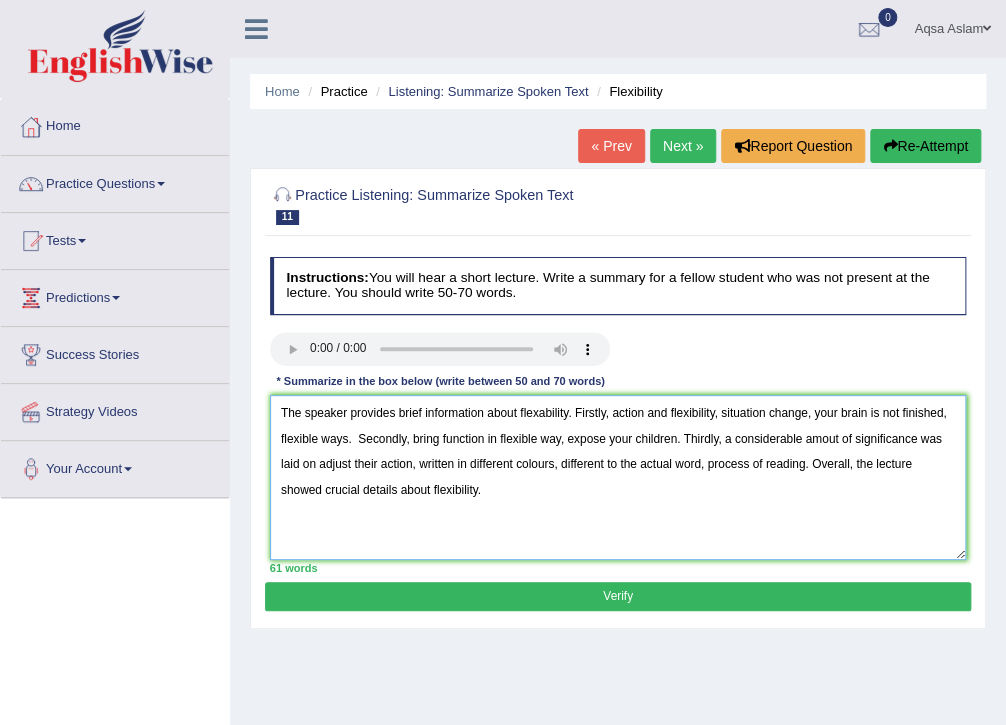 type on "The speaker provides brief information about flexability. Firstly, action and flexibility, situation change, your brain is not finished, flexible ways.  Secondly, bring function in flexible way, expose your children. Thirdly, a considerable amout of significance was laid on adjust their action, written in different colours, different to the actual word, process of reading. Overall, the lecture showed crucial details about flexibility." 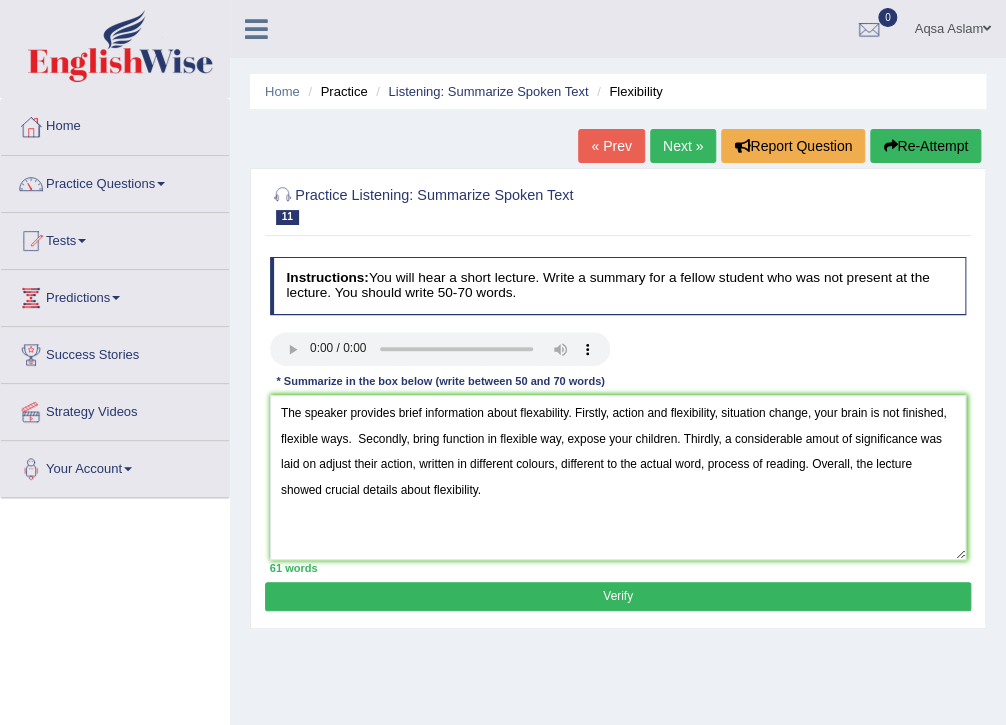 click on "Verify" at bounding box center [617, 596] 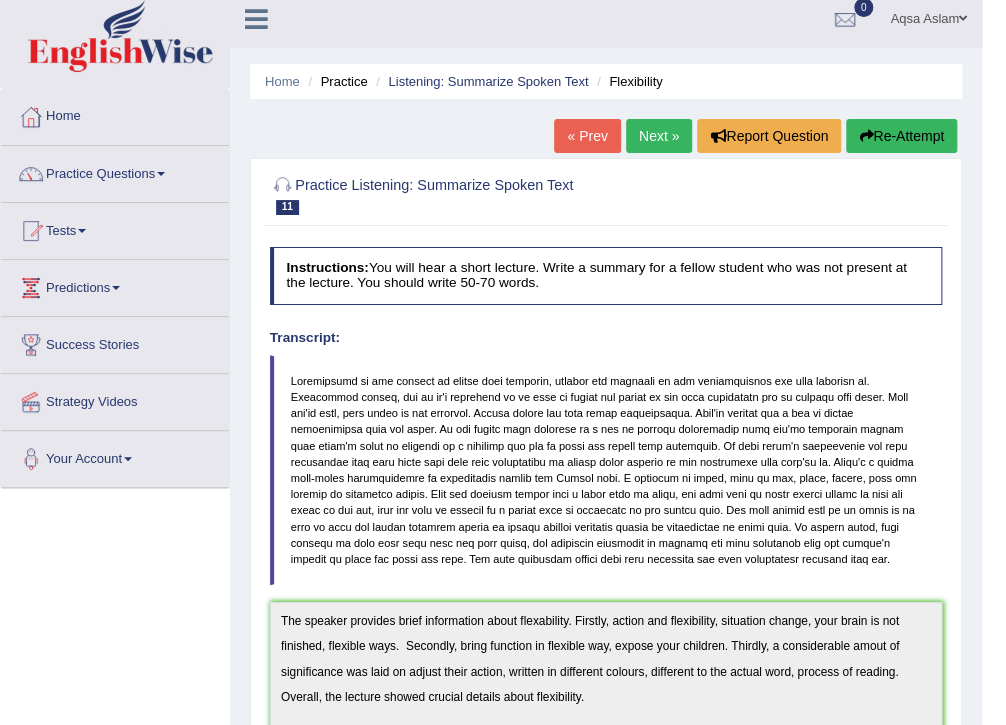 scroll, scrollTop: 0, scrollLeft: 0, axis: both 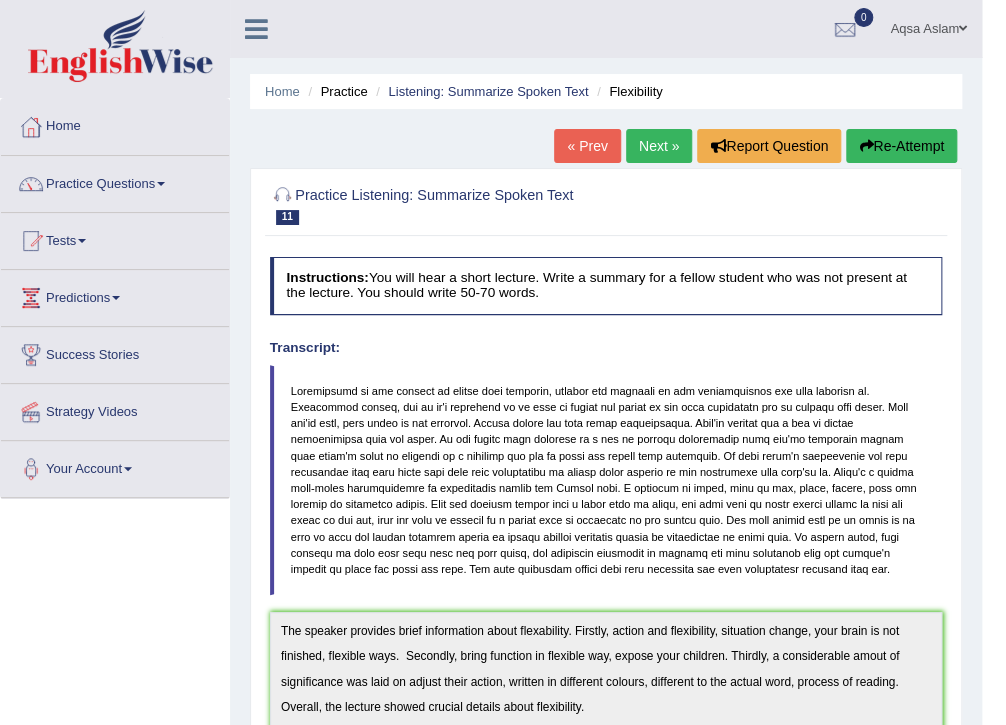 click on "Next »" at bounding box center (659, 146) 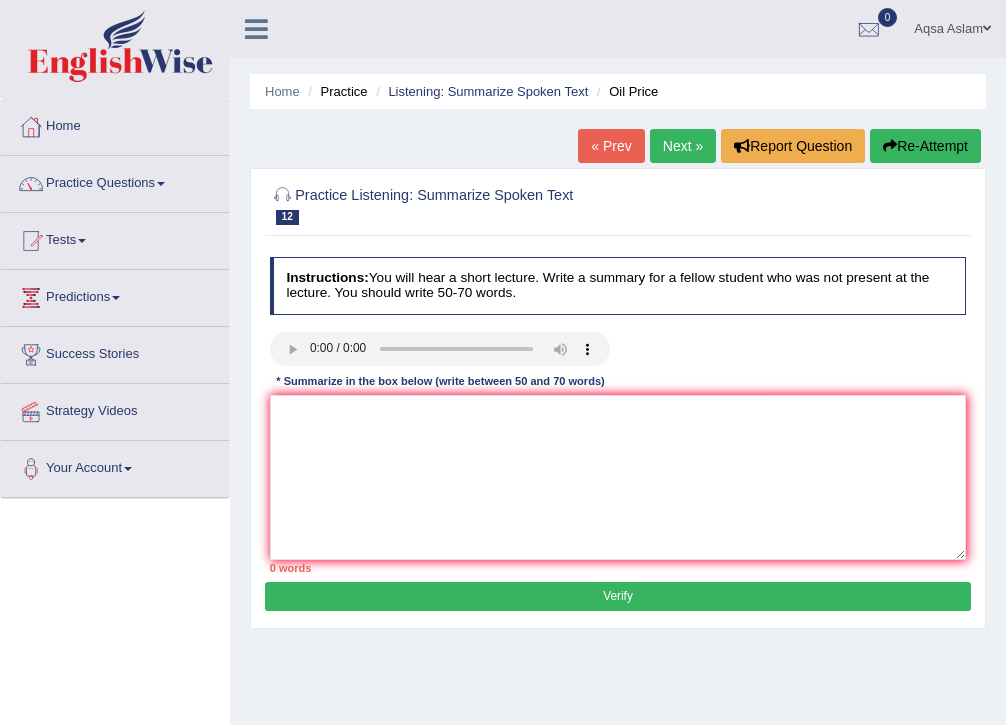 scroll, scrollTop: 160, scrollLeft: 0, axis: vertical 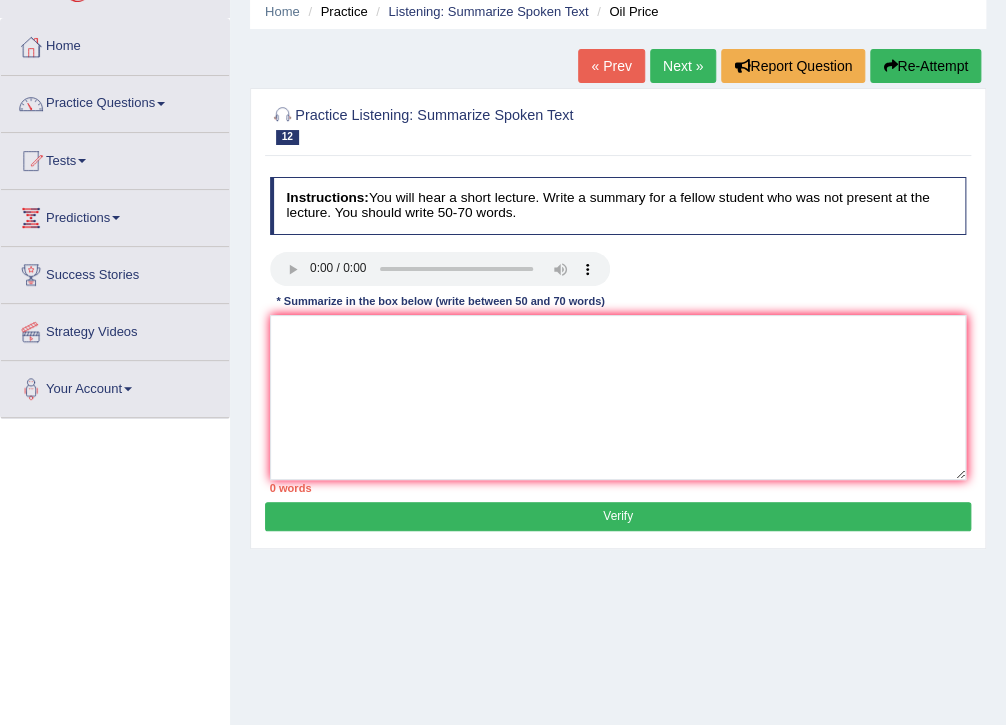 click on "Next »" at bounding box center (683, 66) 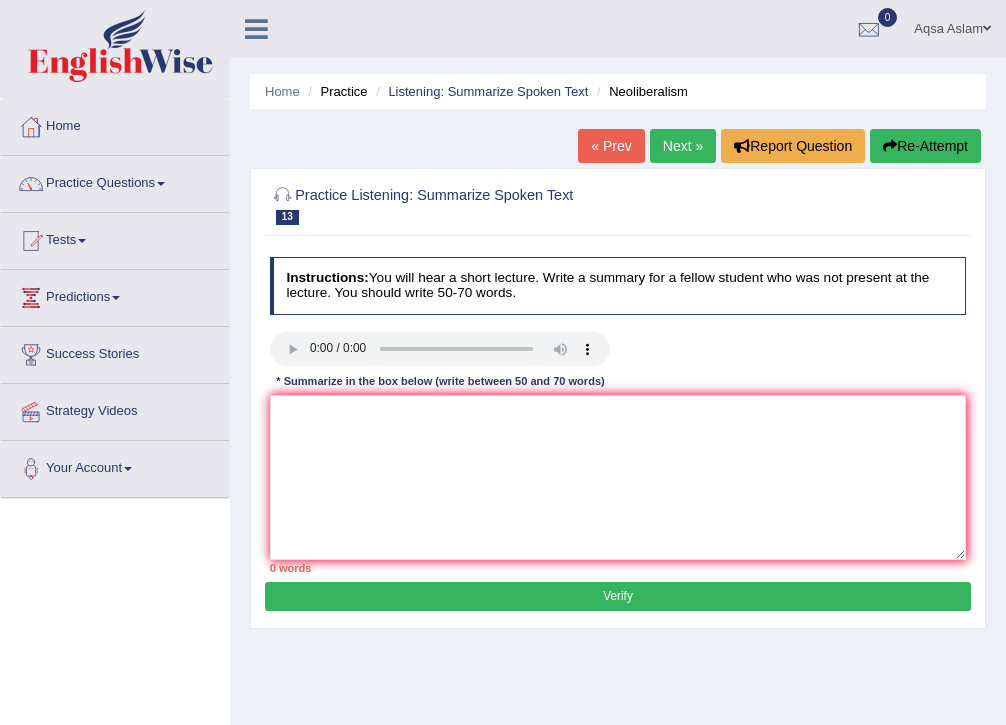 scroll, scrollTop: 0, scrollLeft: 0, axis: both 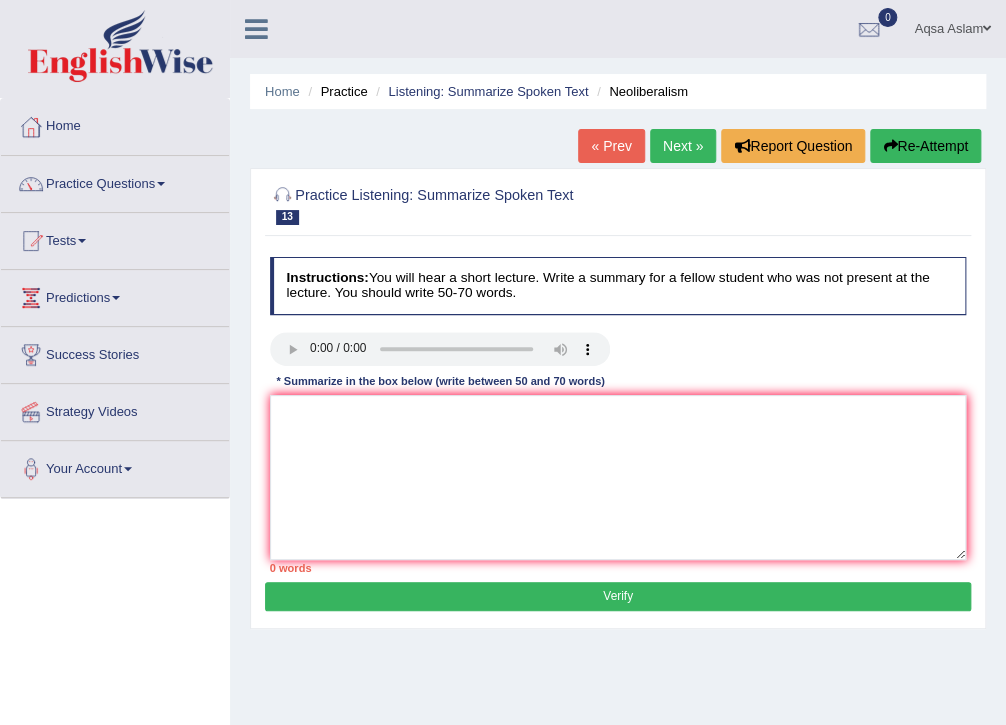 click on "Next »" at bounding box center [683, 146] 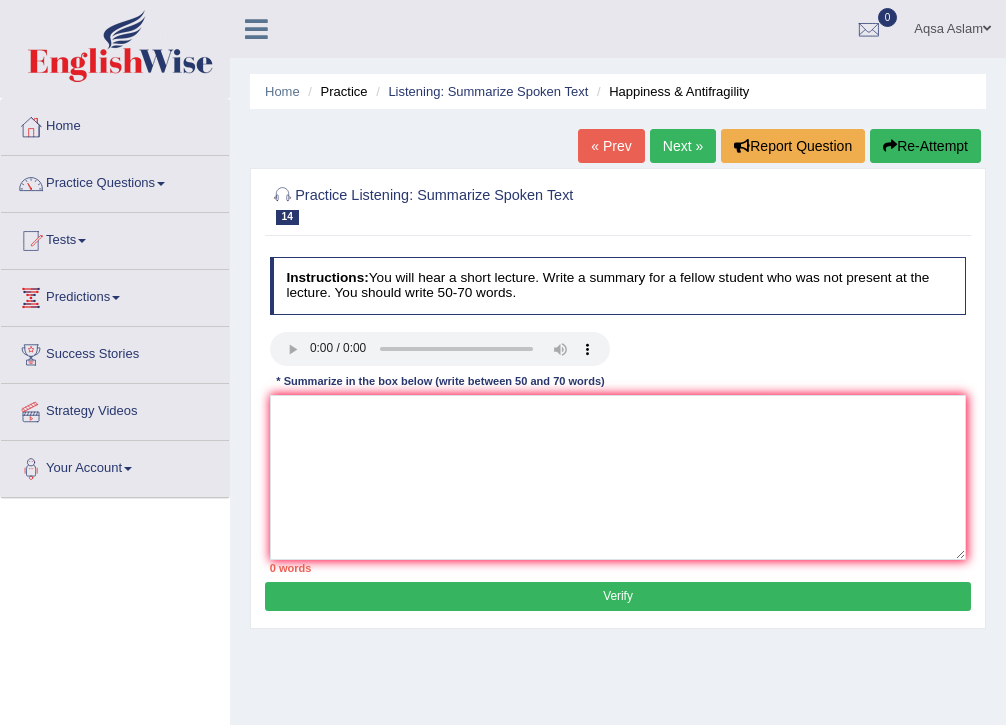 scroll, scrollTop: 0, scrollLeft: 0, axis: both 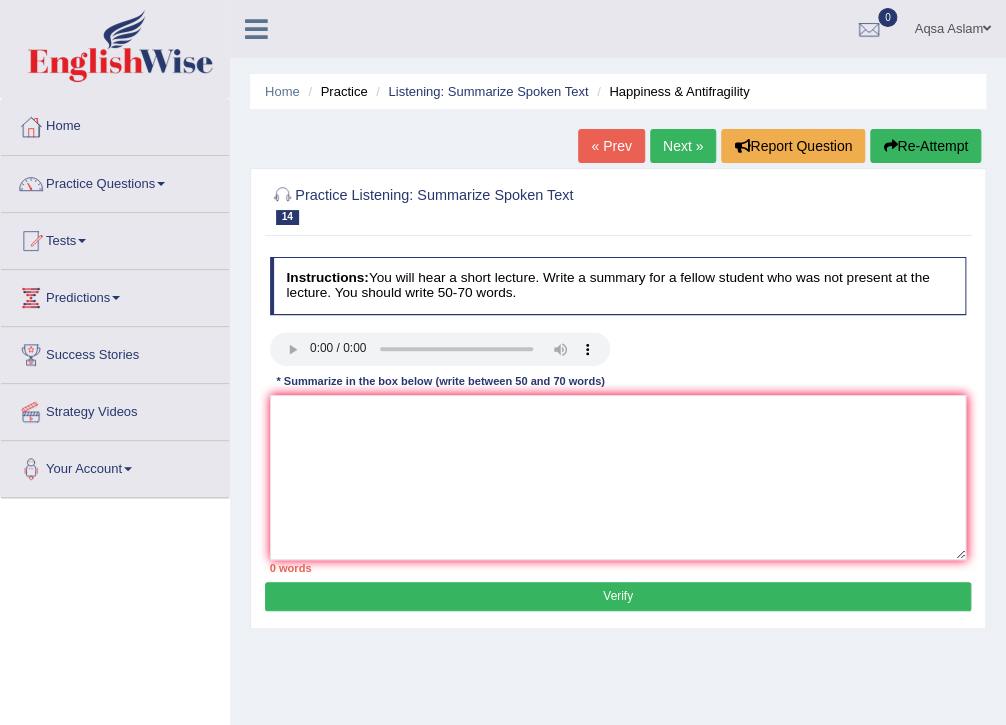 click on "Next »" at bounding box center (683, 146) 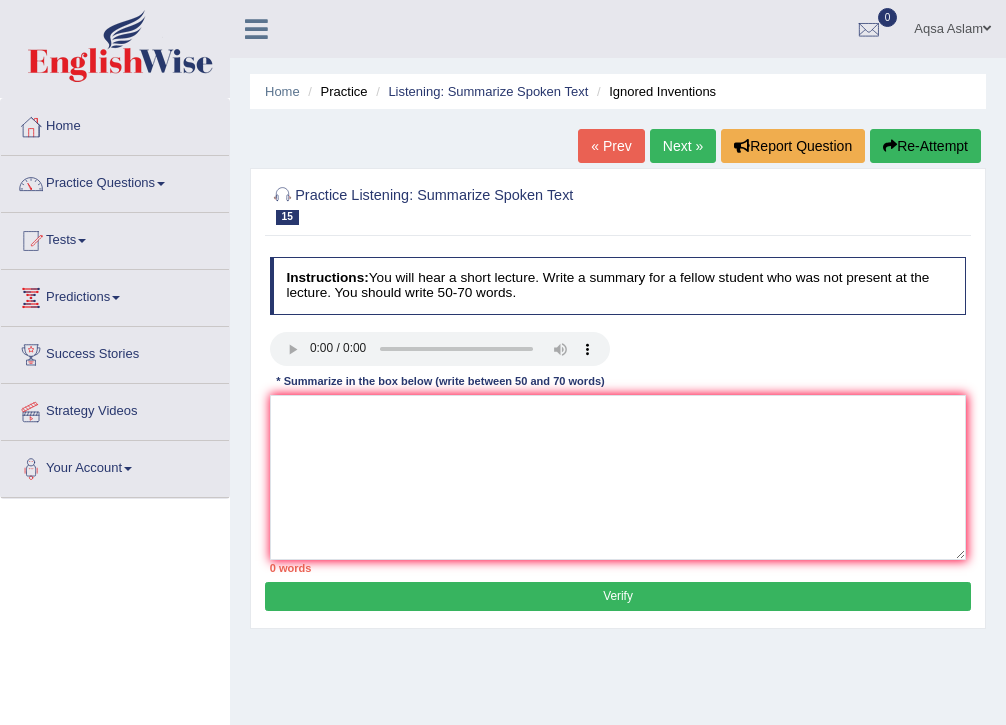 scroll, scrollTop: 0, scrollLeft: 0, axis: both 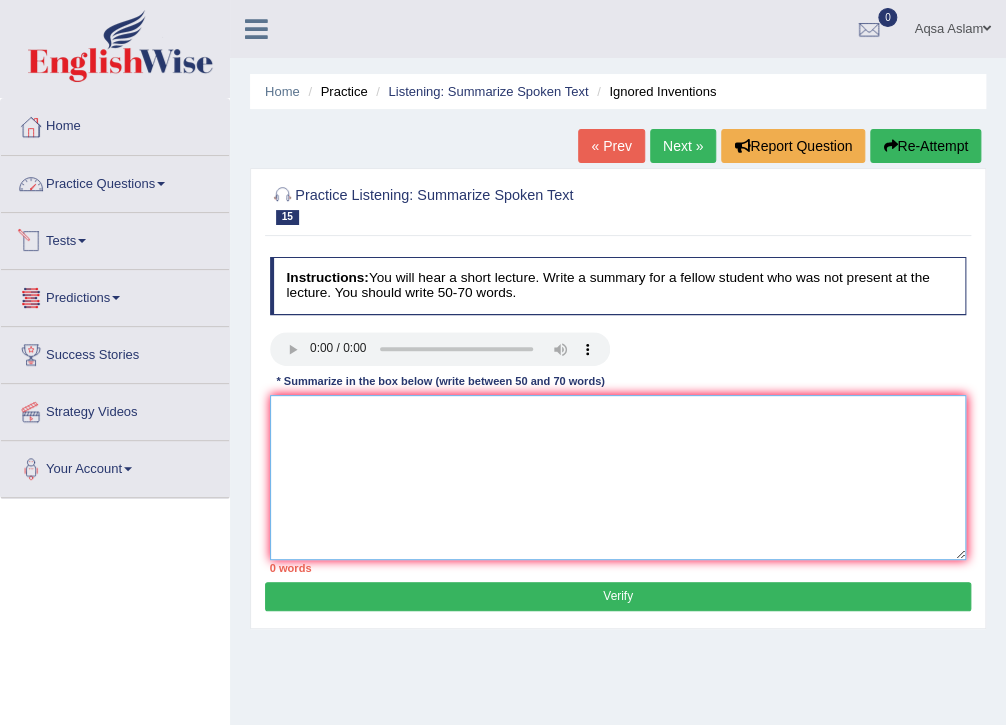 click at bounding box center [618, 477] 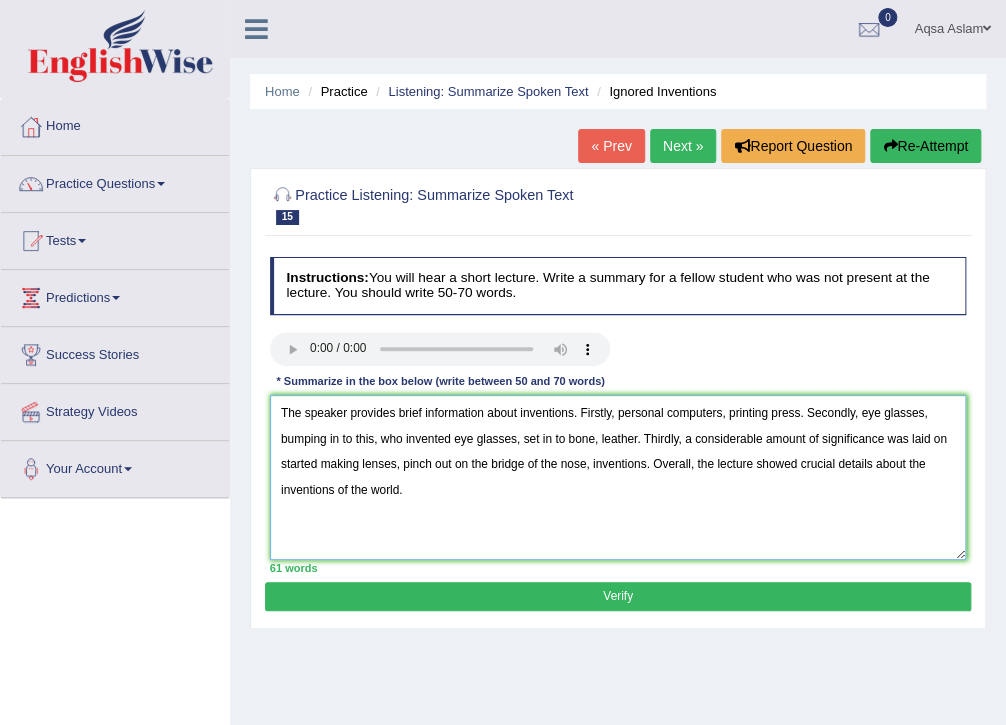type on "The speaker provides brief information about inventions. Firstly, personal computers, printing press. Secondly, eye glasses, bumping in to this, who invented eye glasses, set in to bone, leather. Thirdly, a considerable amount of significance was laid on started making lenses, pinch out on the bridge of the nose, inventions. Overall, the lecture showed crucial details about the inventions of the world." 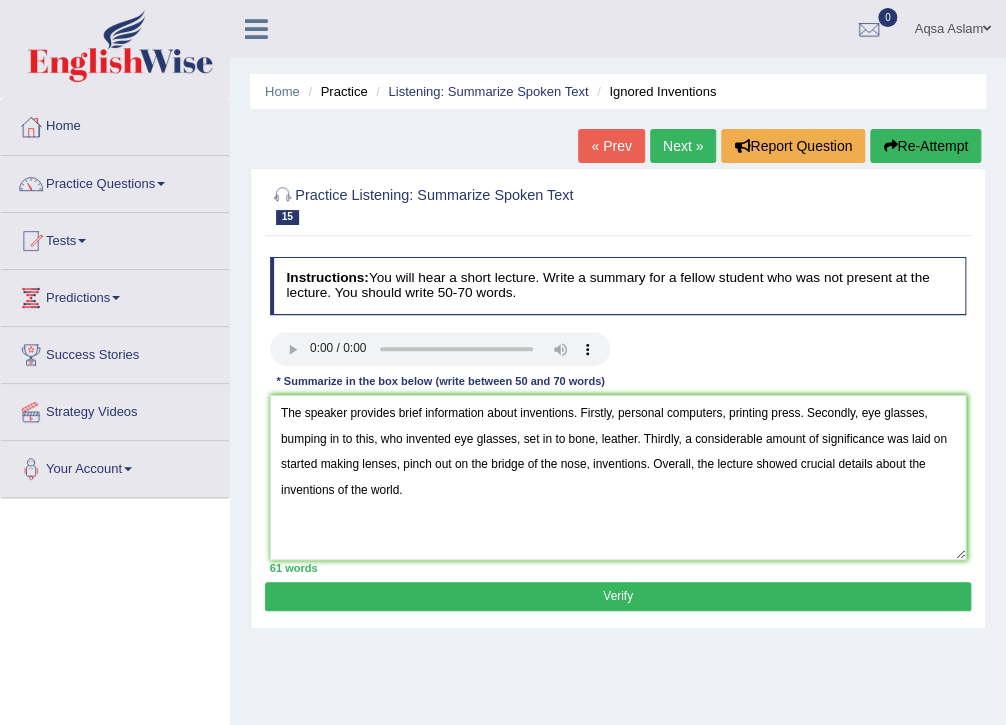 click on "Verify" at bounding box center (617, 596) 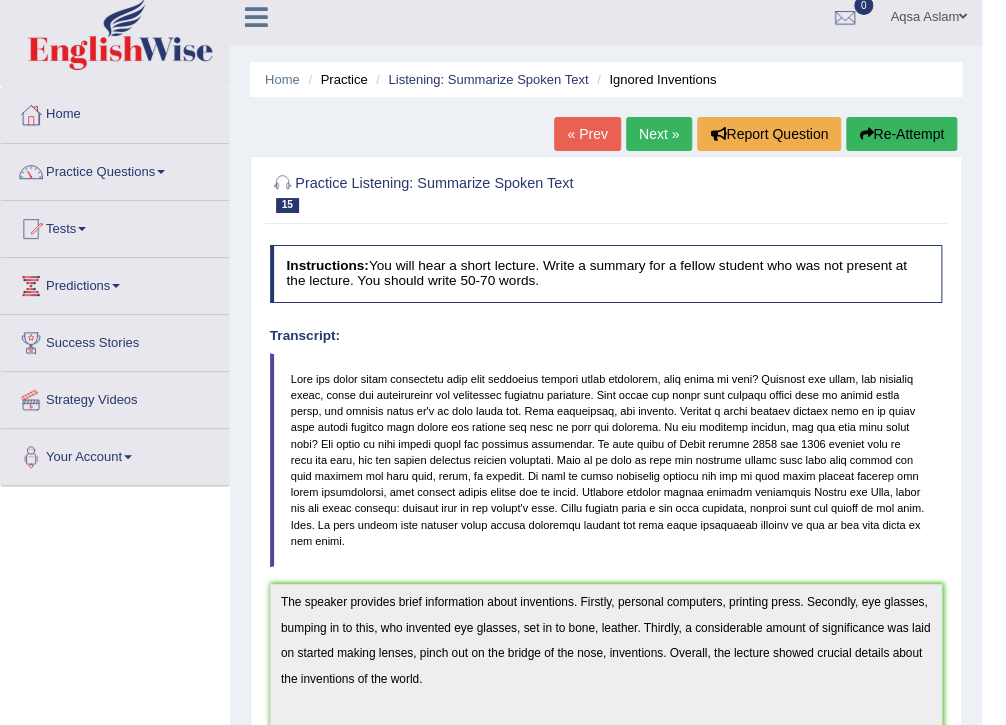 scroll, scrollTop: 0, scrollLeft: 0, axis: both 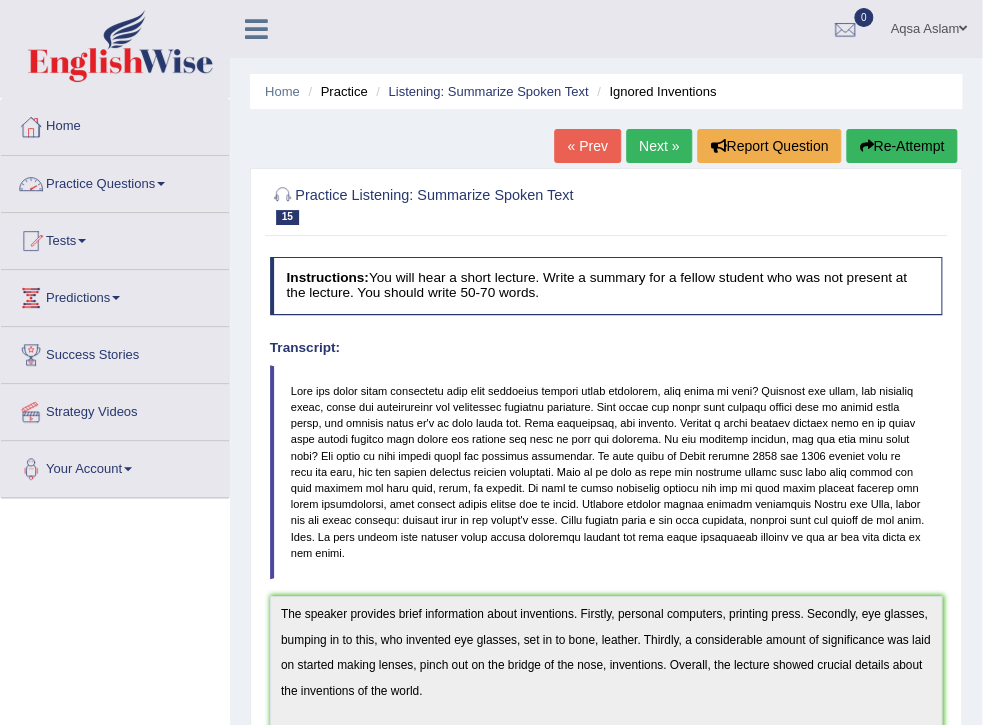 click on "Practice Questions" at bounding box center [115, 181] 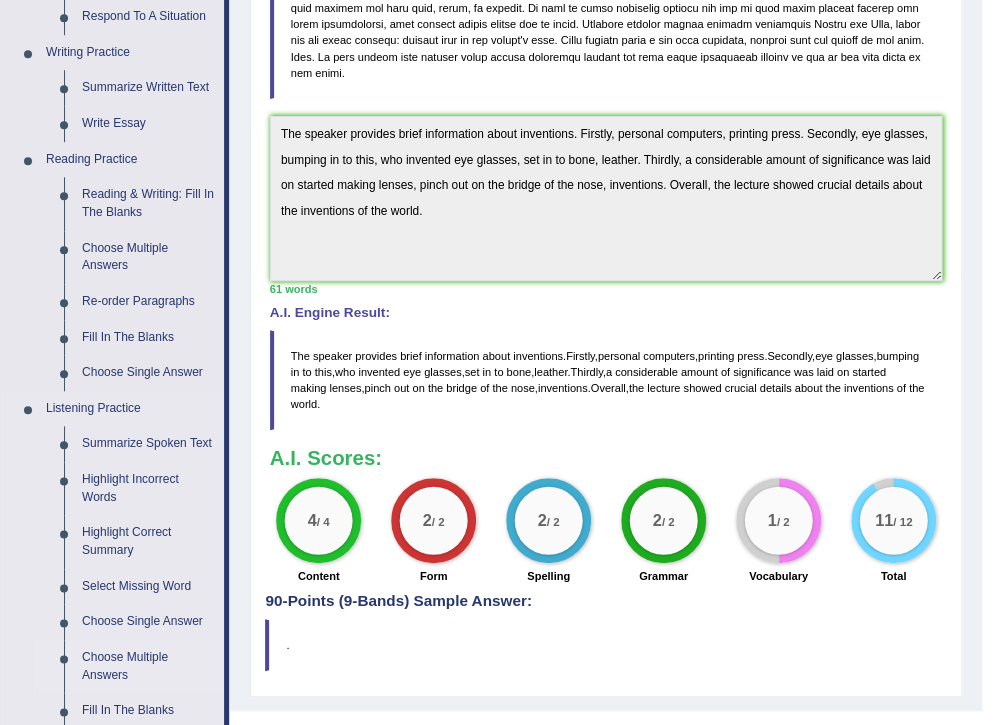scroll, scrollTop: 640, scrollLeft: 0, axis: vertical 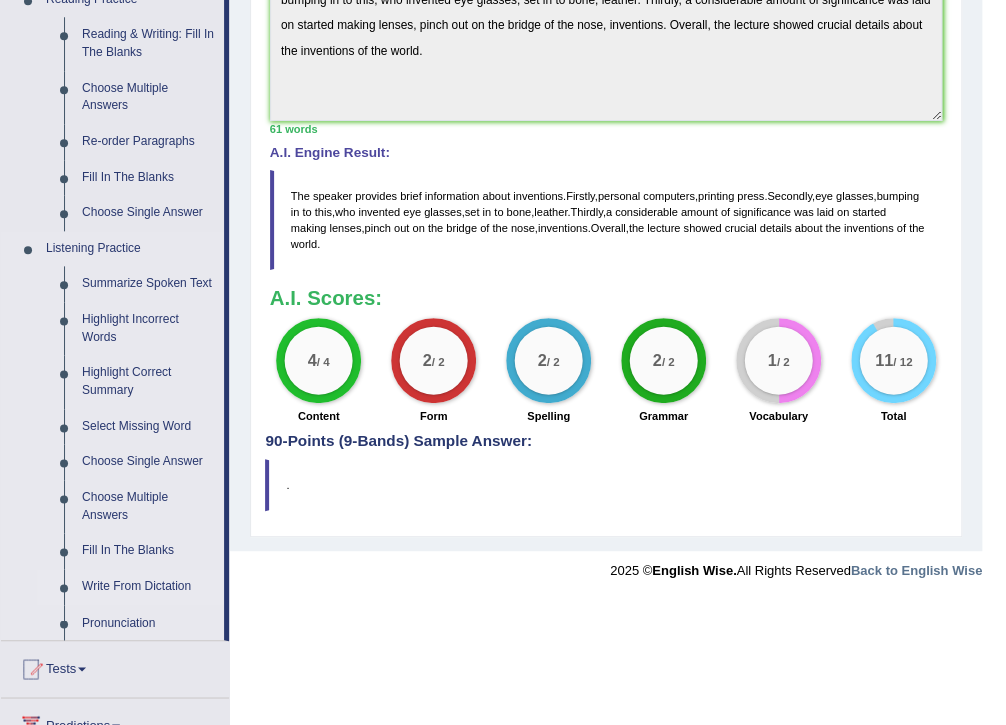 click on "Write From Dictation" at bounding box center [148, 587] 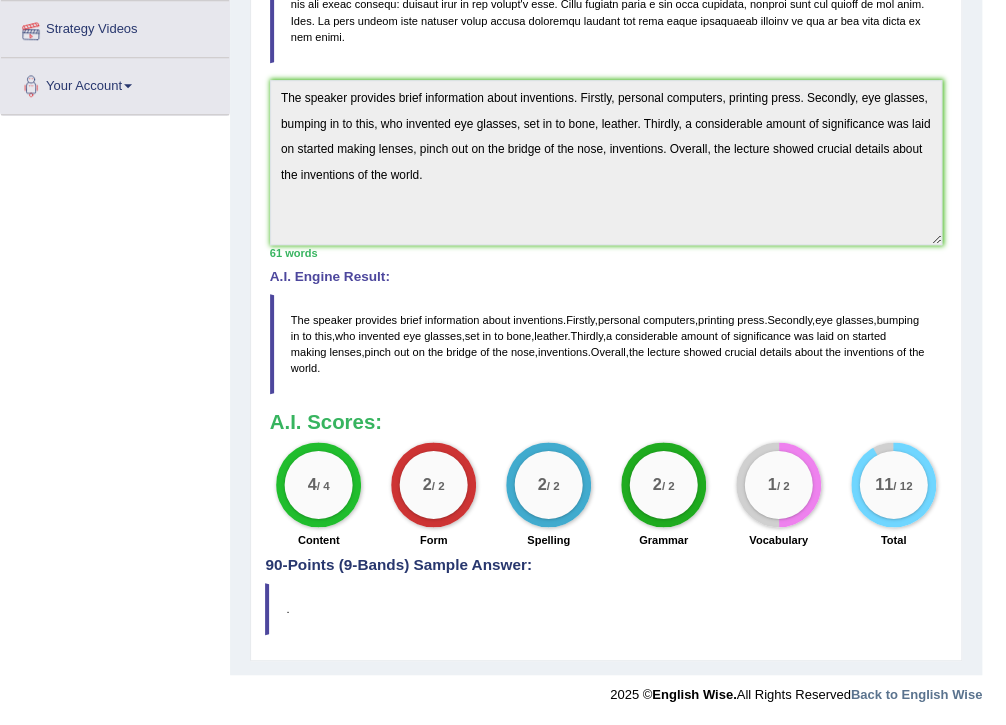 scroll, scrollTop: 320, scrollLeft: 0, axis: vertical 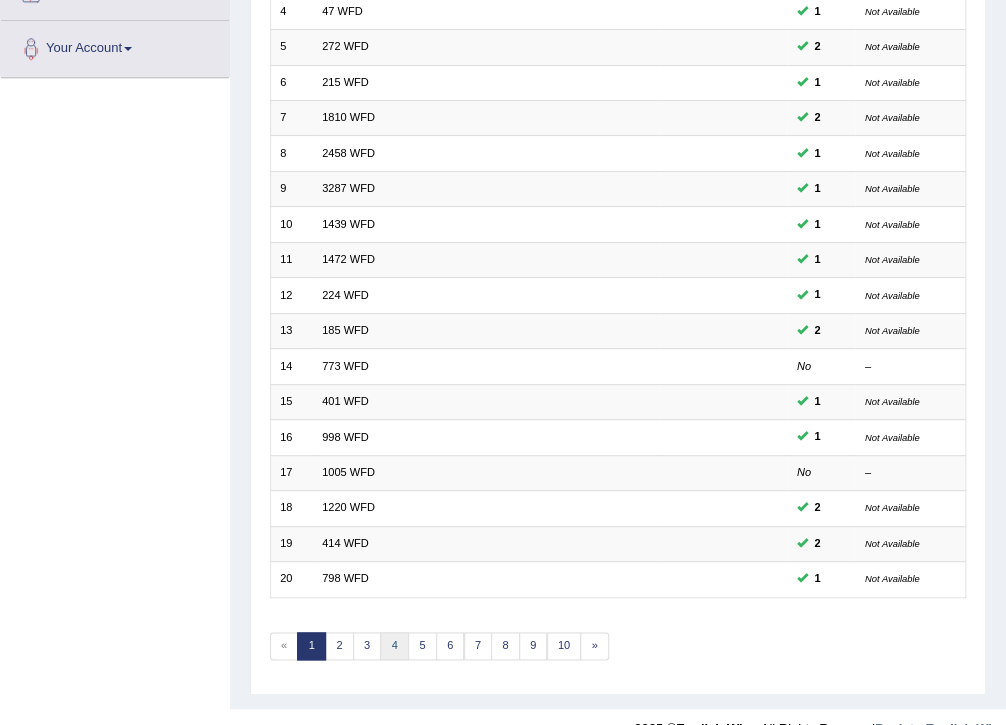 click on "4" at bounding box center [394, 646] 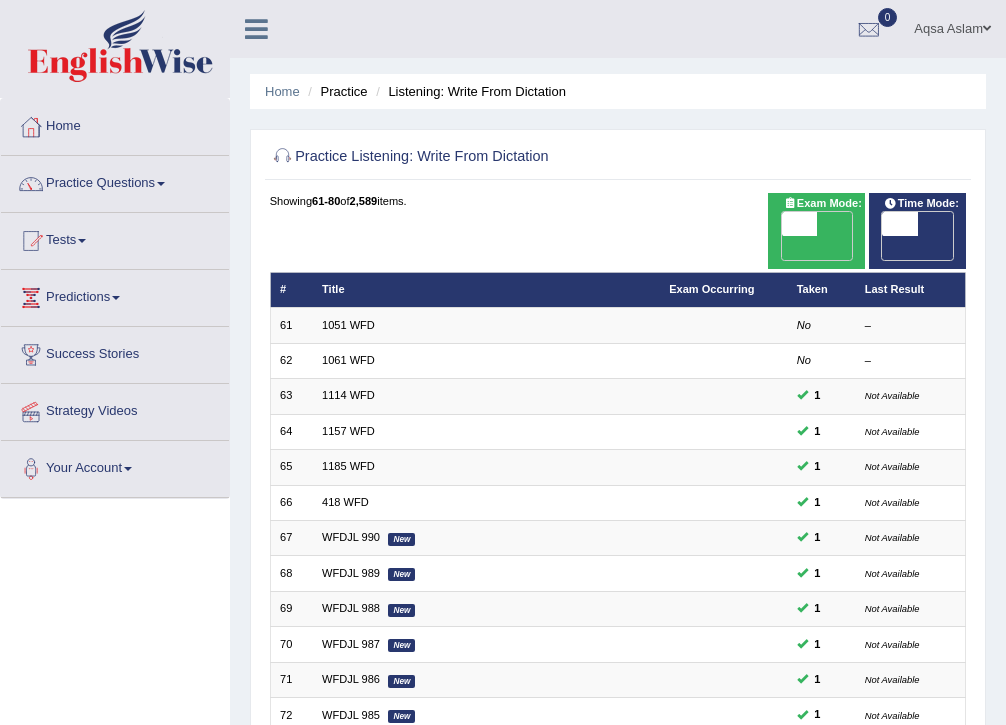 scroll, scrollTop: 0, scrollLeft: 0, axis: both 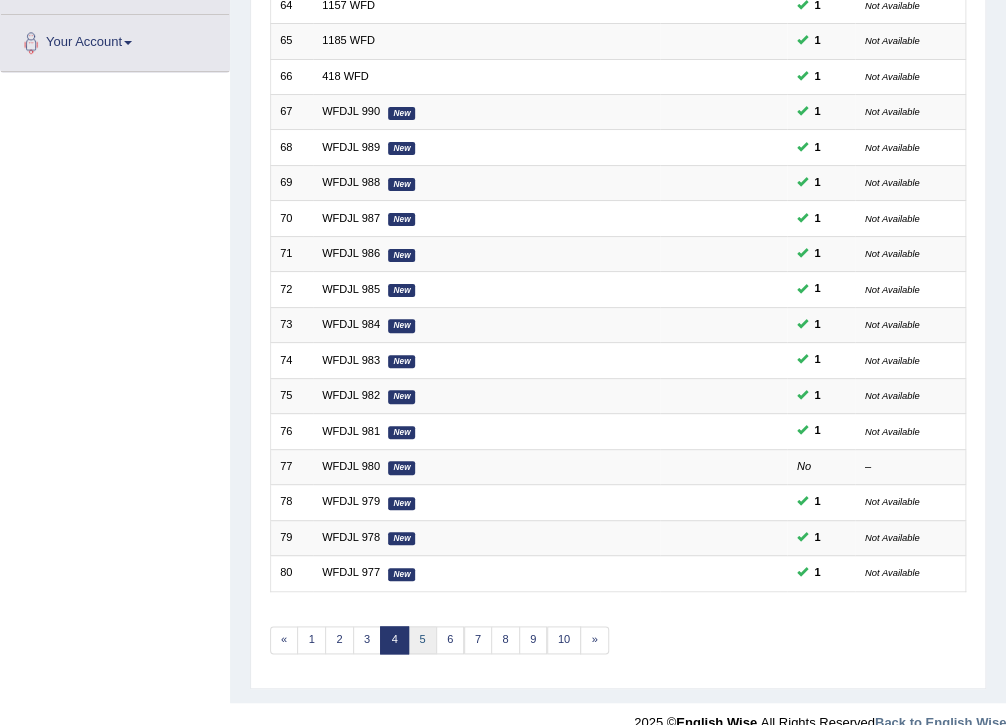 click on "5" at bounding box center [422, 640] 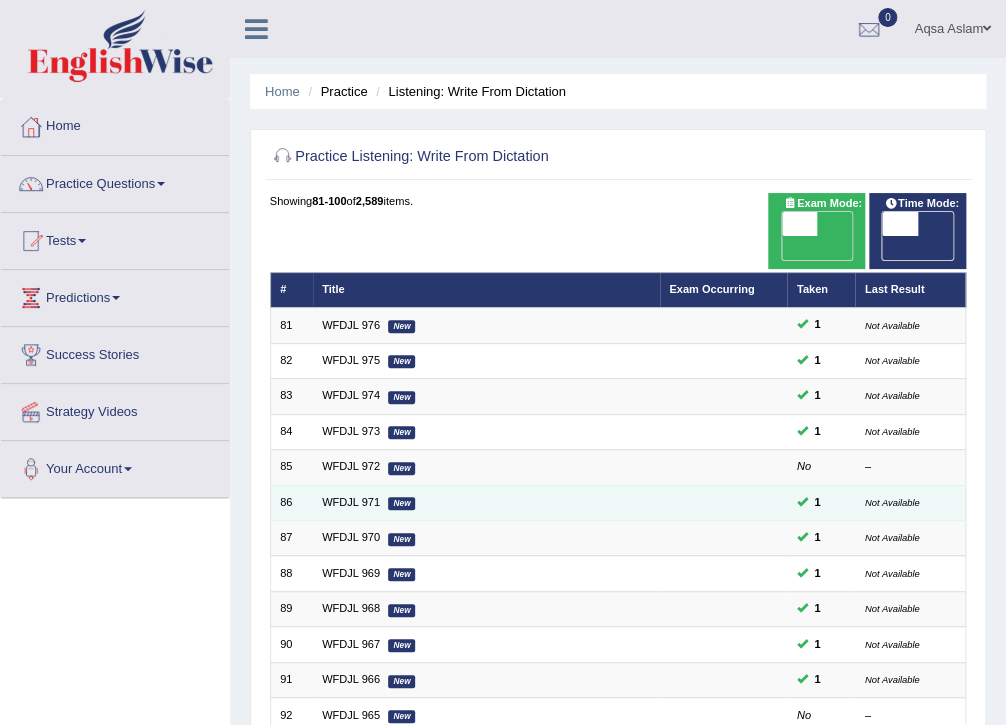 scroll, scrollTop: 426, scrollLeft: 0, axis: vertical 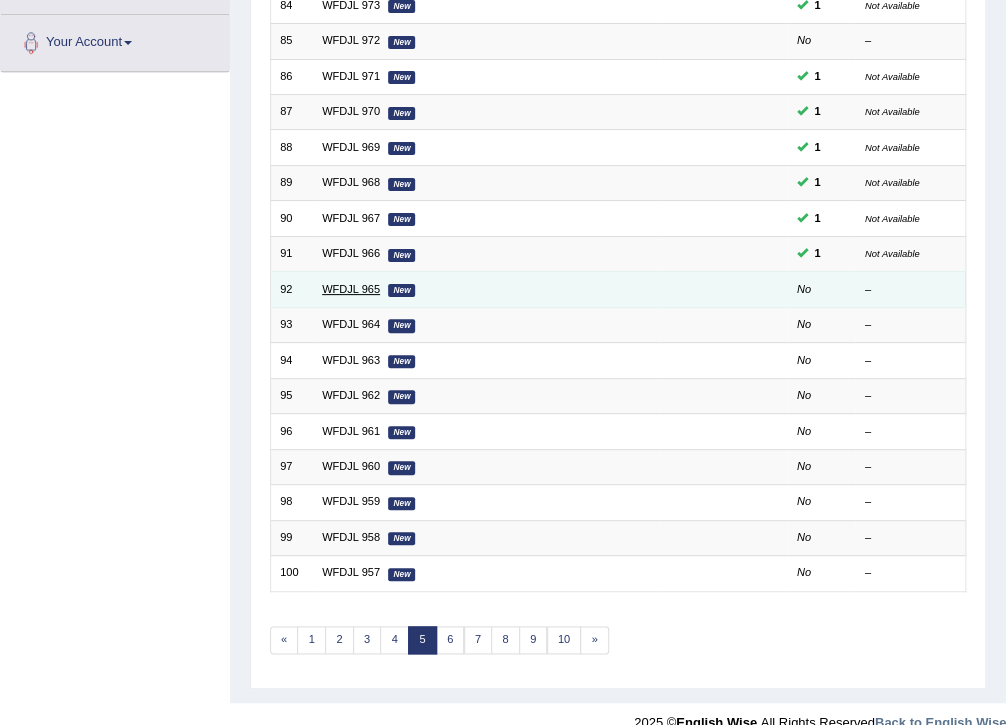 click on "WFDJL 965" at bounding box center (351, 289) 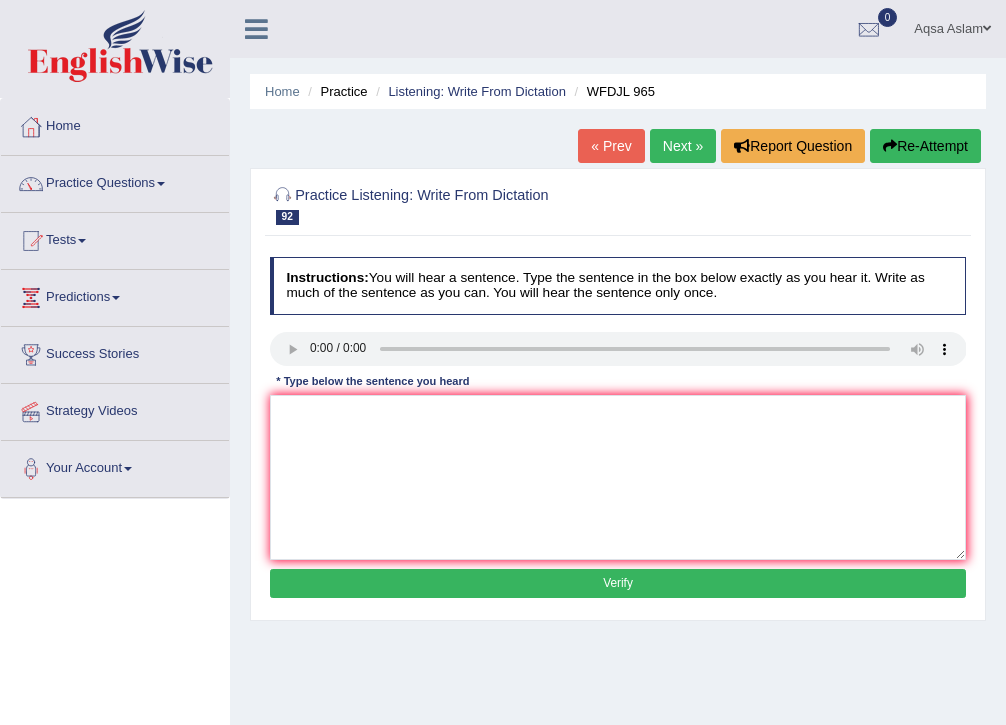 scroll, scrollTop: 0, scrollLeft: 0, axis: both 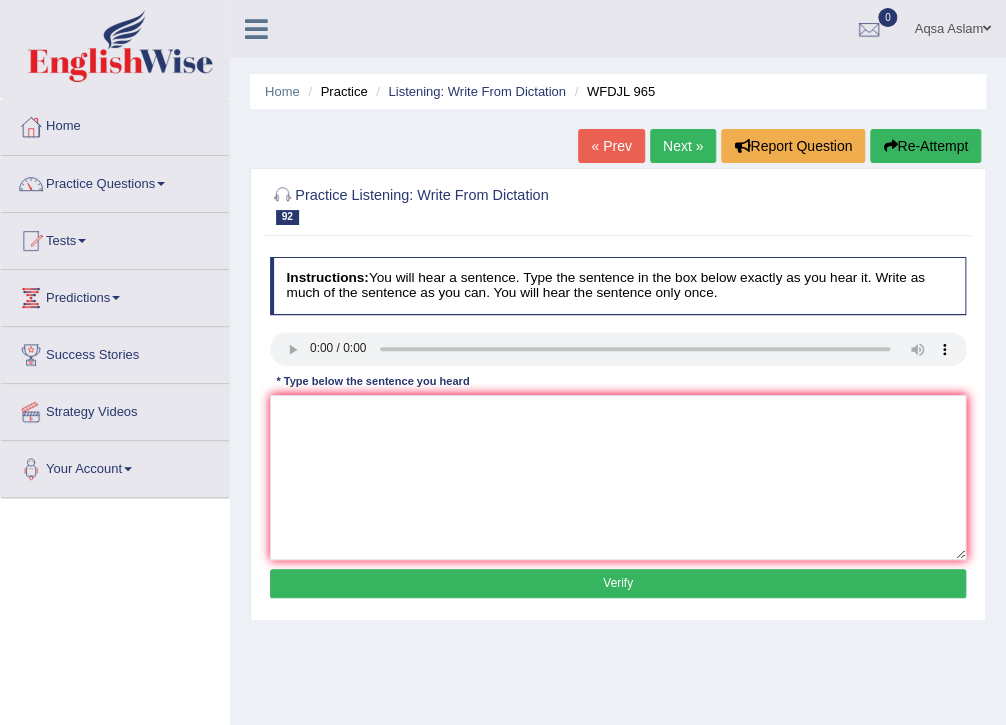 click on "Next »" at bounding box center (683, 146) 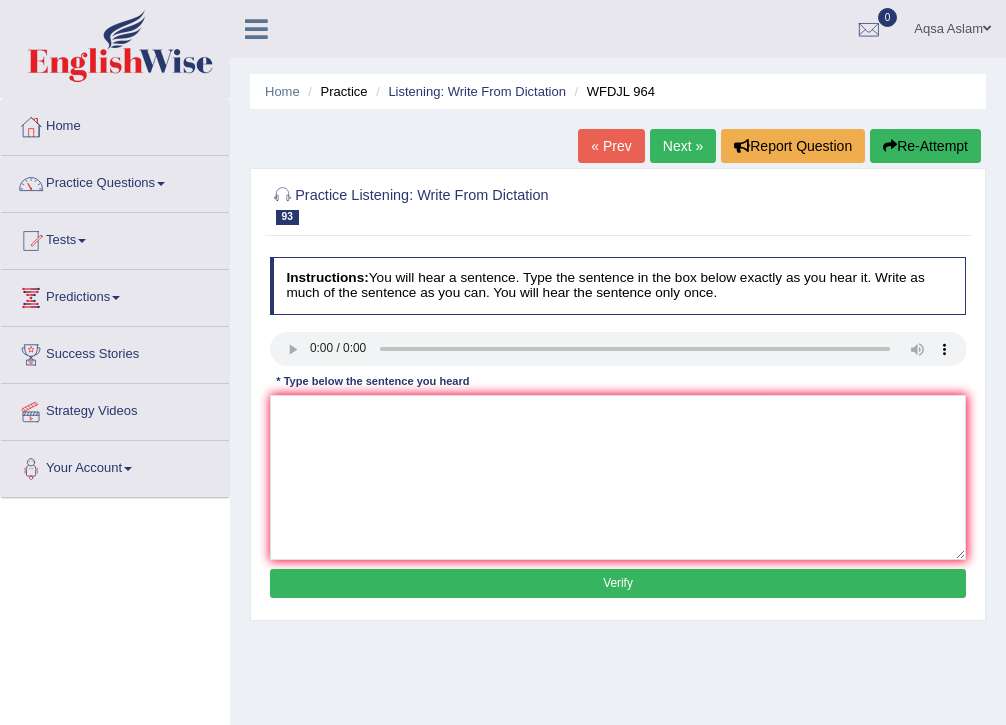 scroll, scrollTop: 0, scrollLeft: 0, axis: both 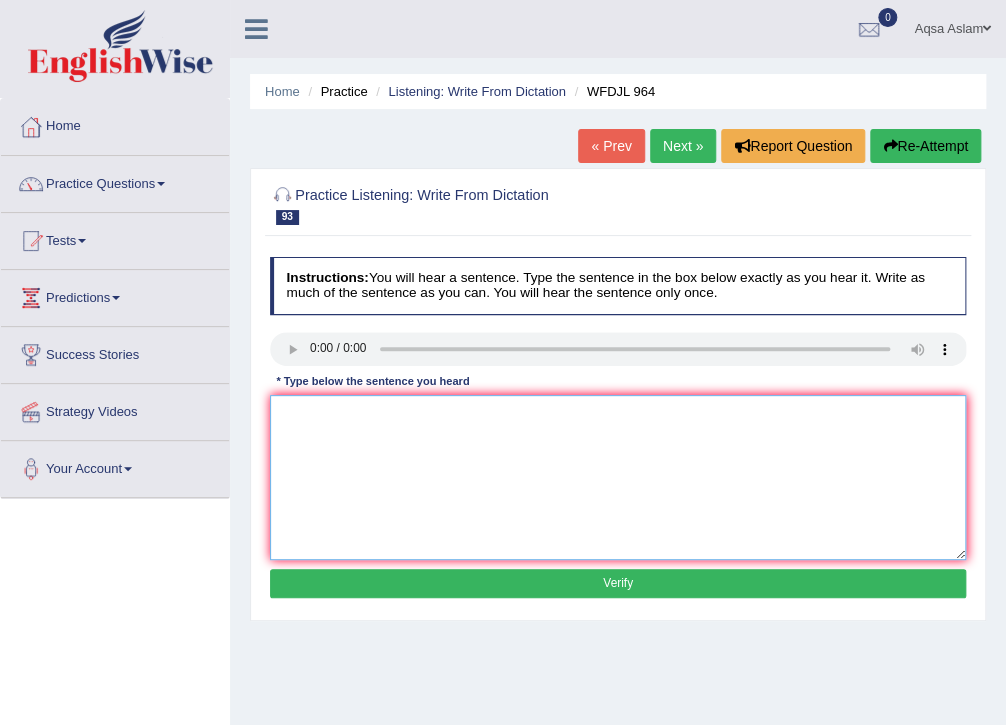 click at bounding box center (618, 477) 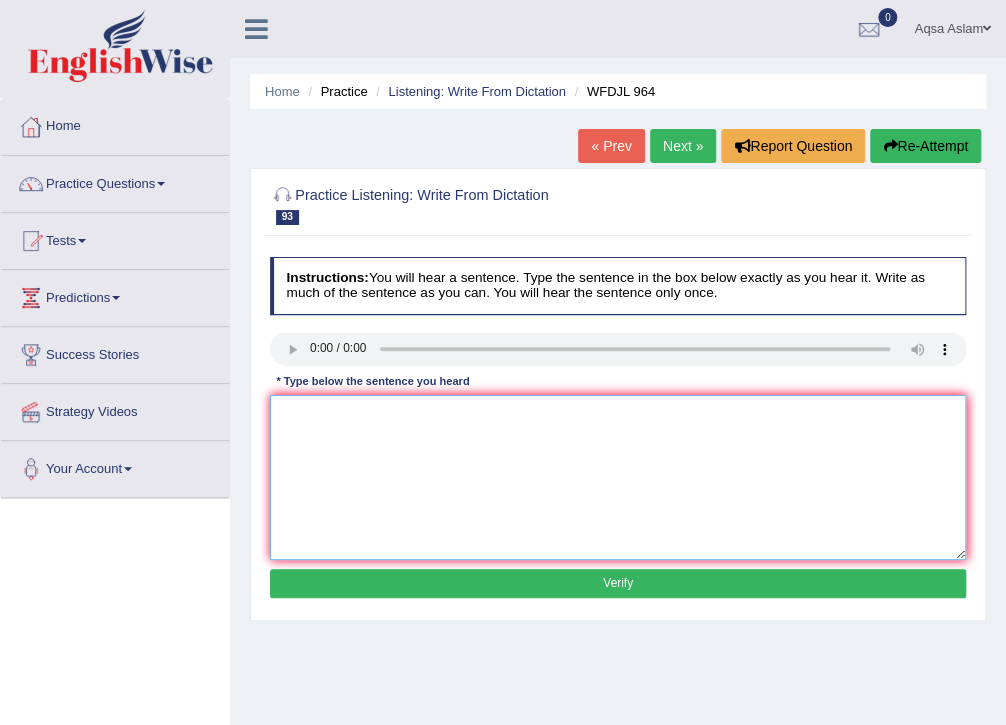 drag, startPoint x: 351, startPoint y: 423, endPoint x: 337, endPoint y: 426, distance: 14.3178215 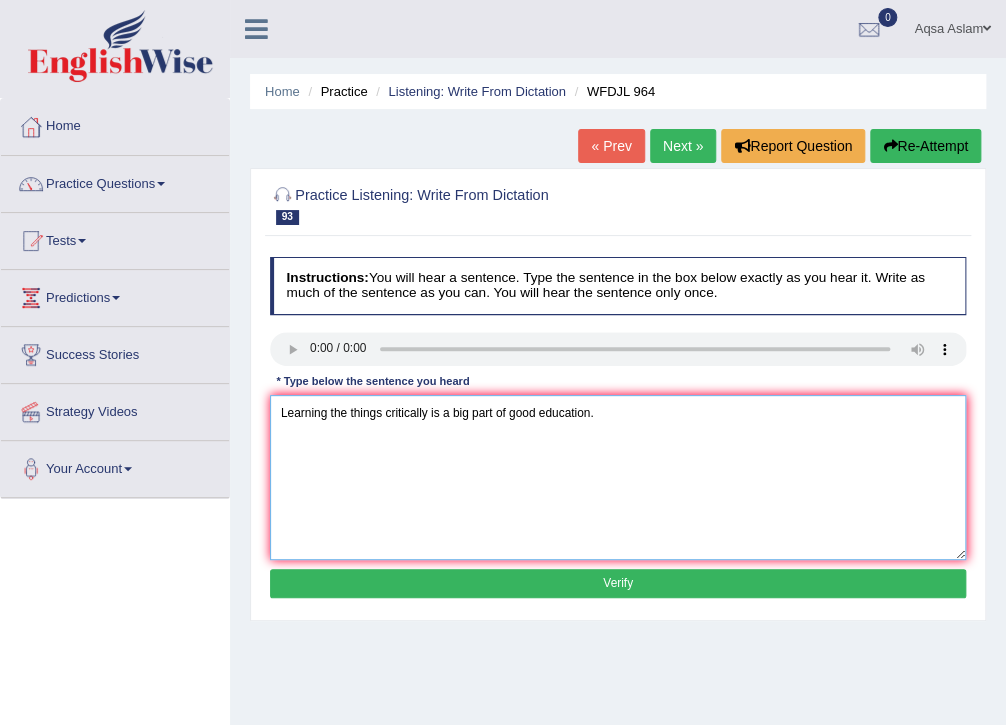 type on "Learning the things critically is a big part of good education." 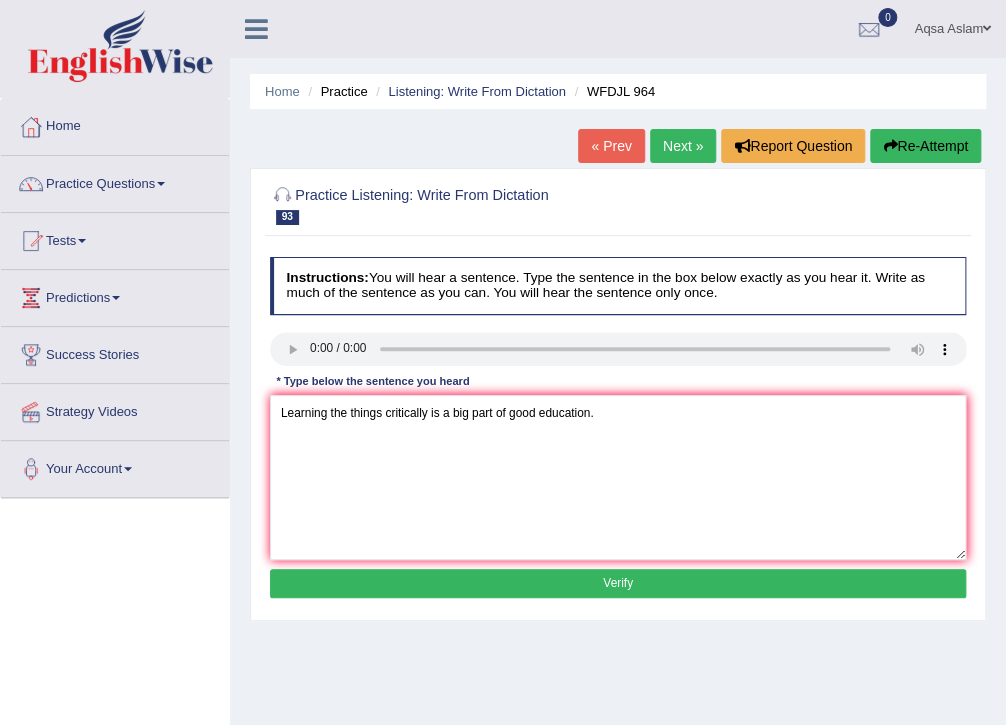 click on "Verify" at bounding box center [618, 583] 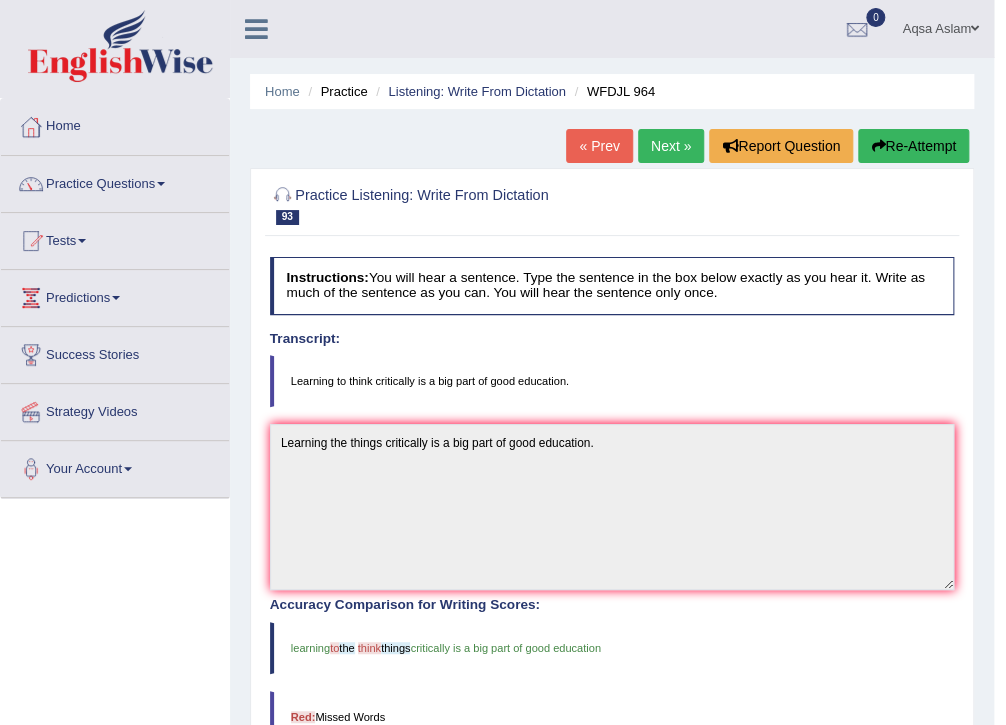 click on "Next »" at bounding box center (671, 146) 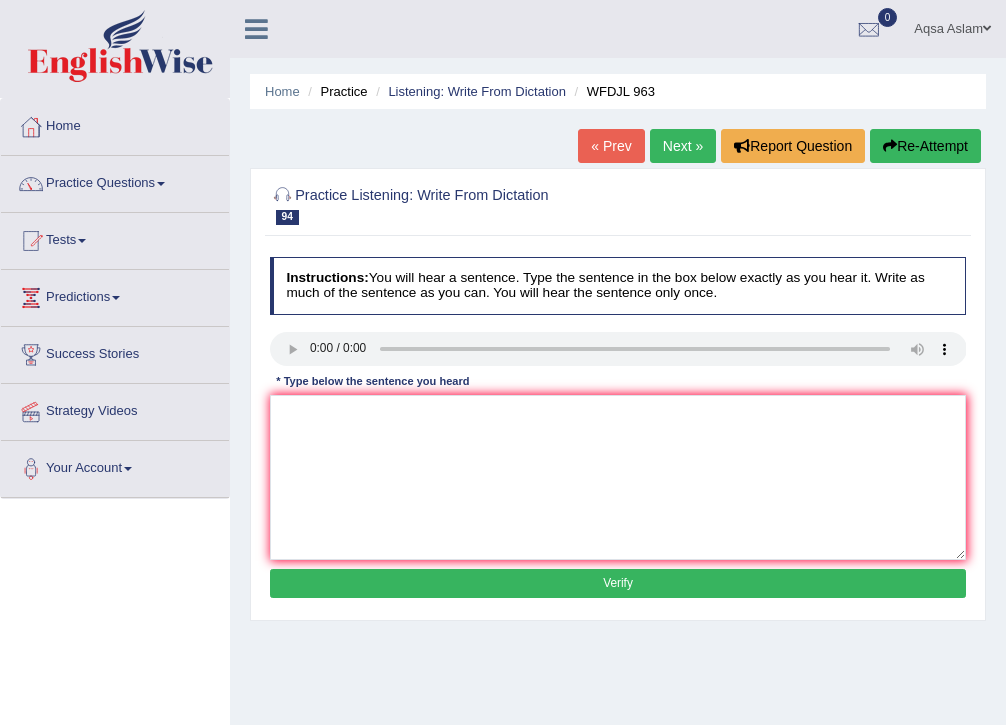 scroll, scrollTop: 0, scrollLeft: 0, axis: both 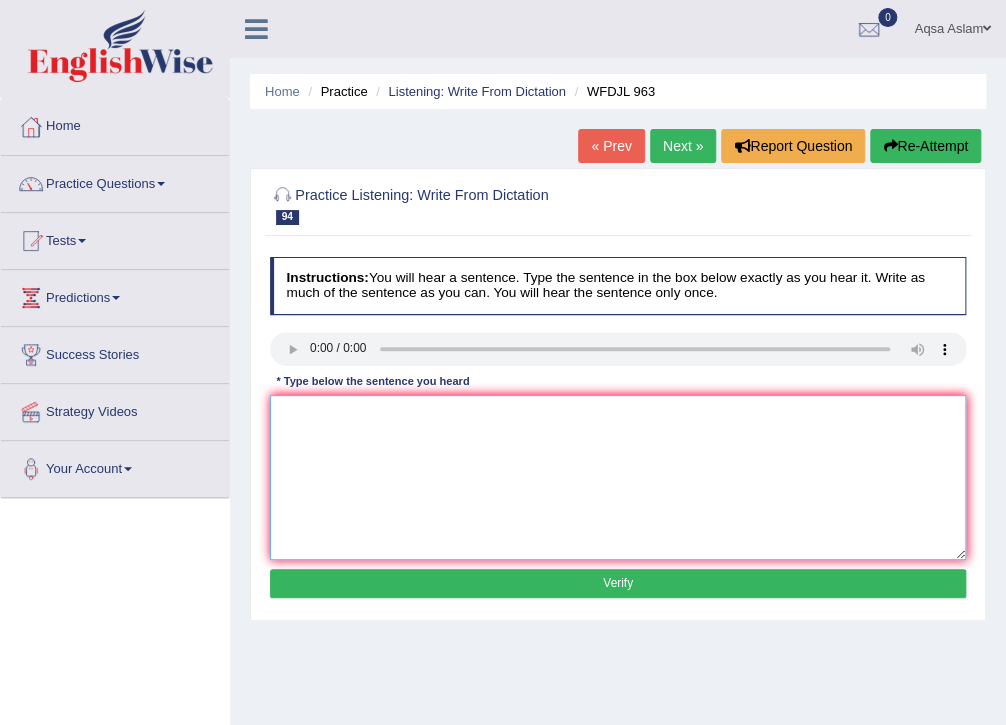 click at bounding box center (618, 477) 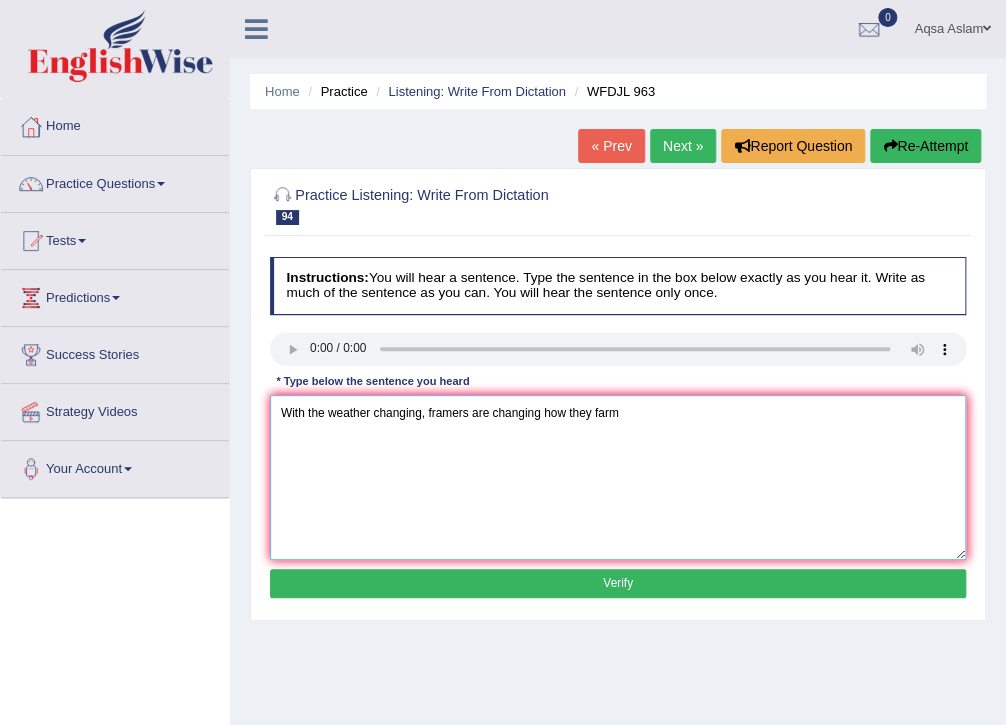 click on "With the weather changing, framers are changing how they farm" at bounding box center (618, 477) 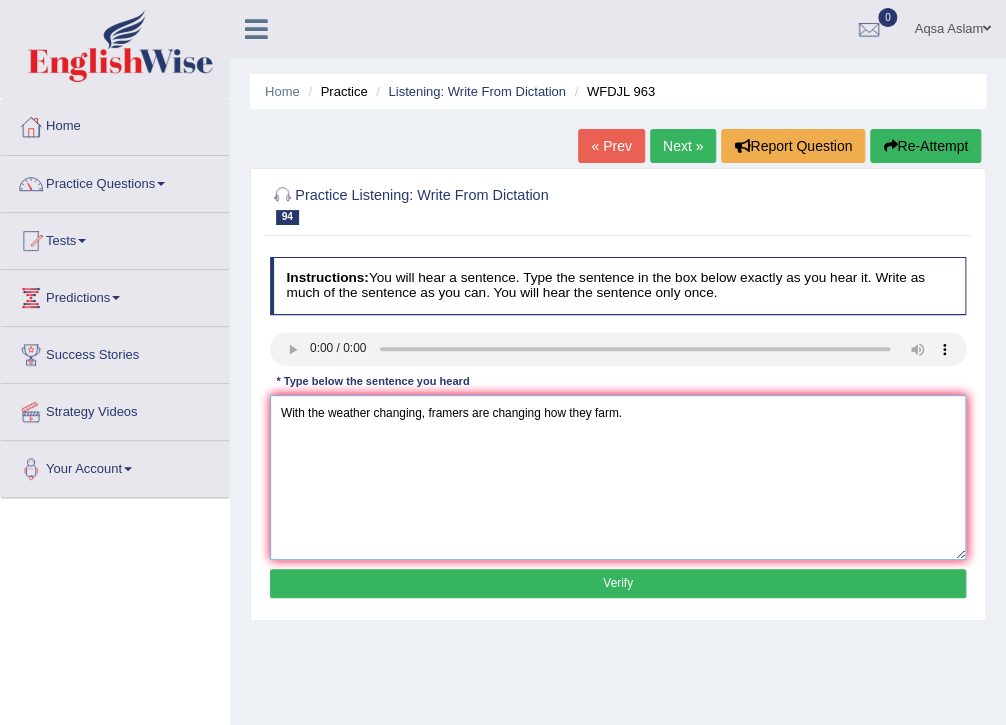 type on "With the weather changing, framers are changing how they farm." 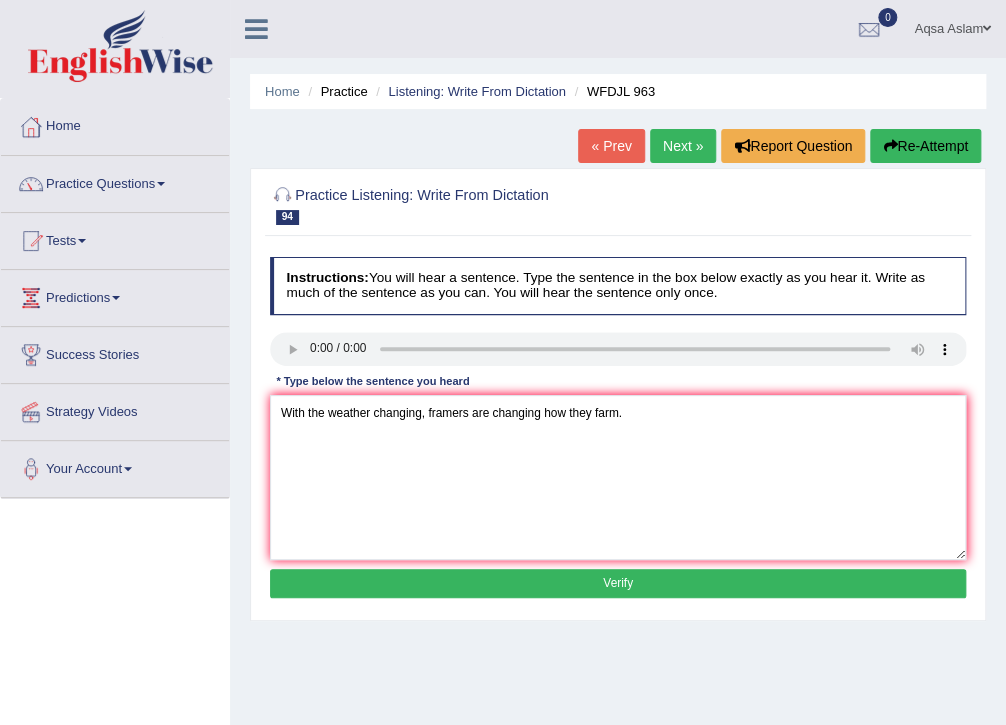 click on "Verify" at bounding box center [618, 583] 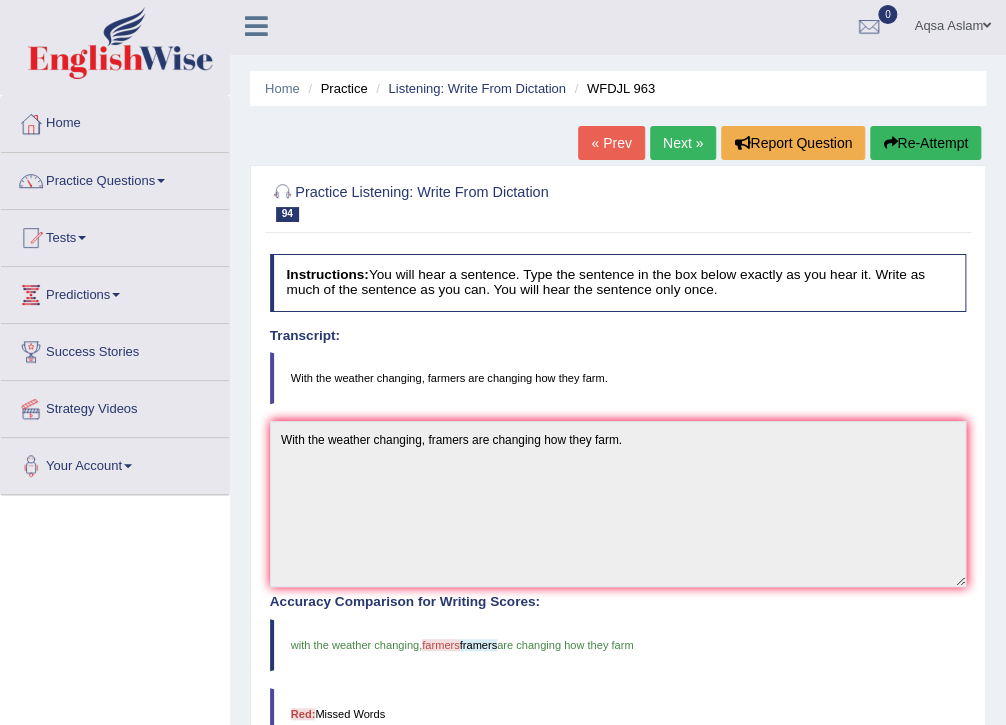 scroll, scrollTop: 0, scrollLeft: 0, axis: both 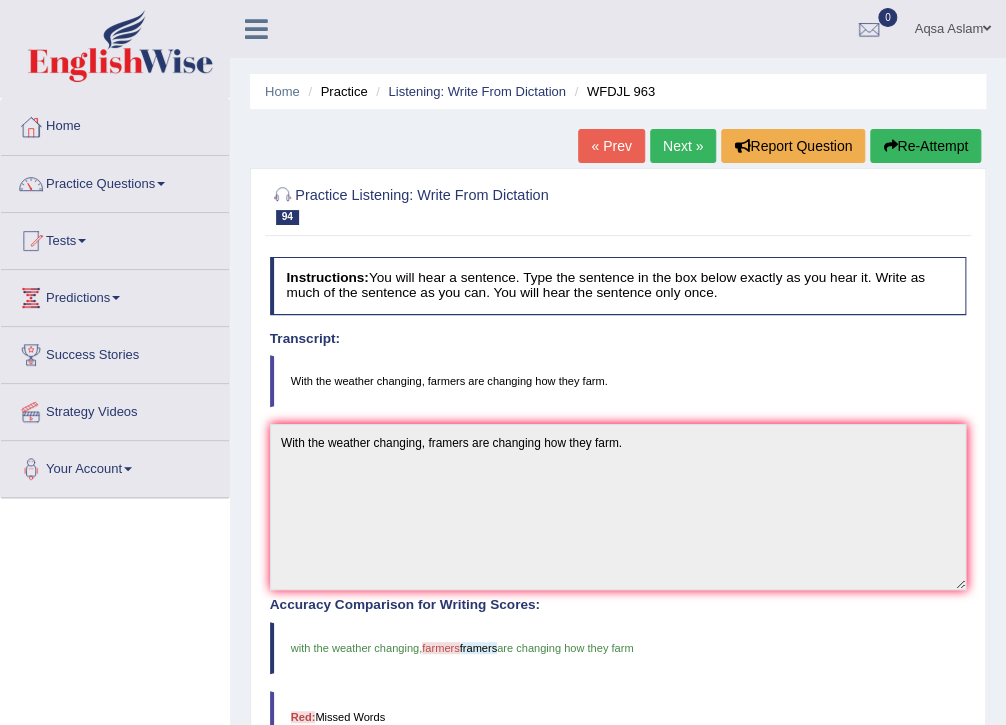 click on "Next »" at bounding box center [683, 146] 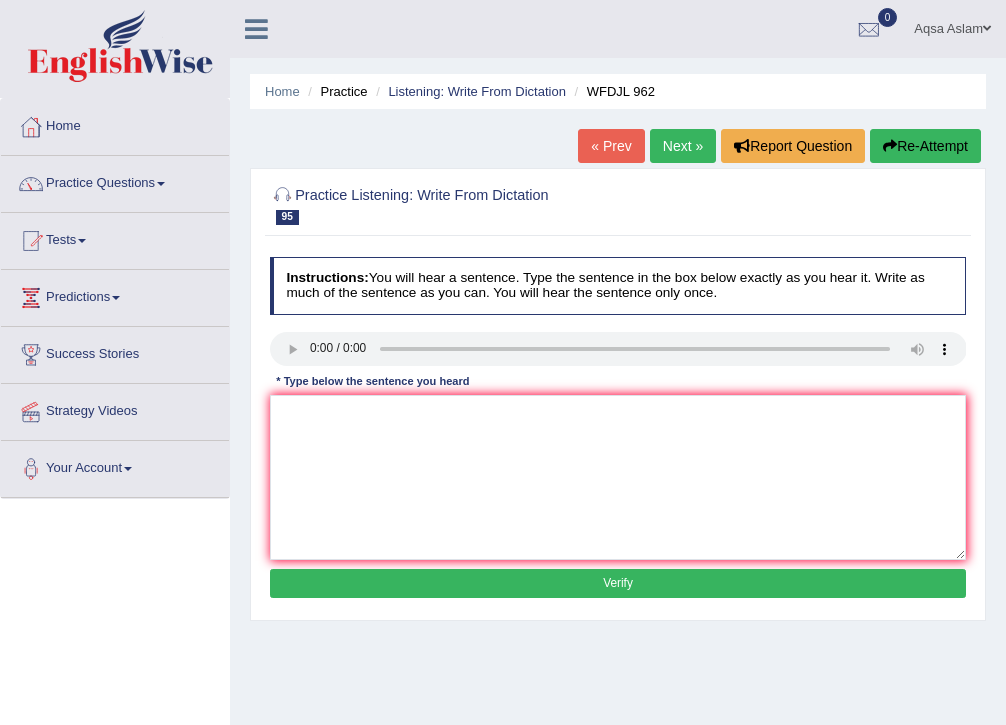 scroll, scrollTop: 0, scrollLeft: 0, axis: both 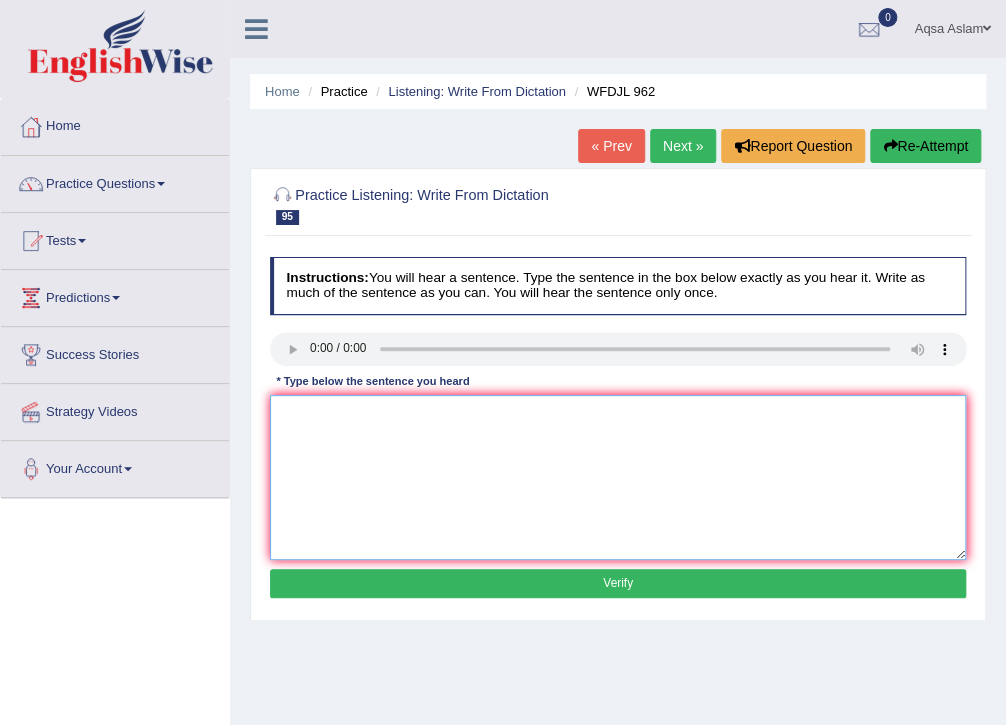 click at bounding box center (618, 477) 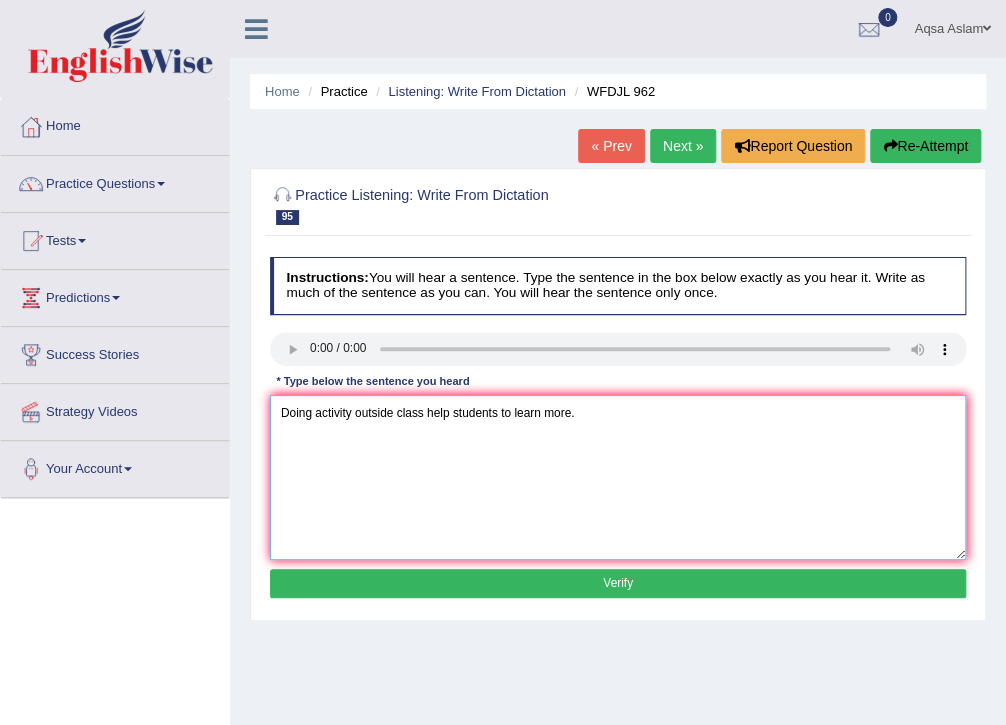 click on "Doing activity outside class help students to learn more." at bounding box center [618, 477] 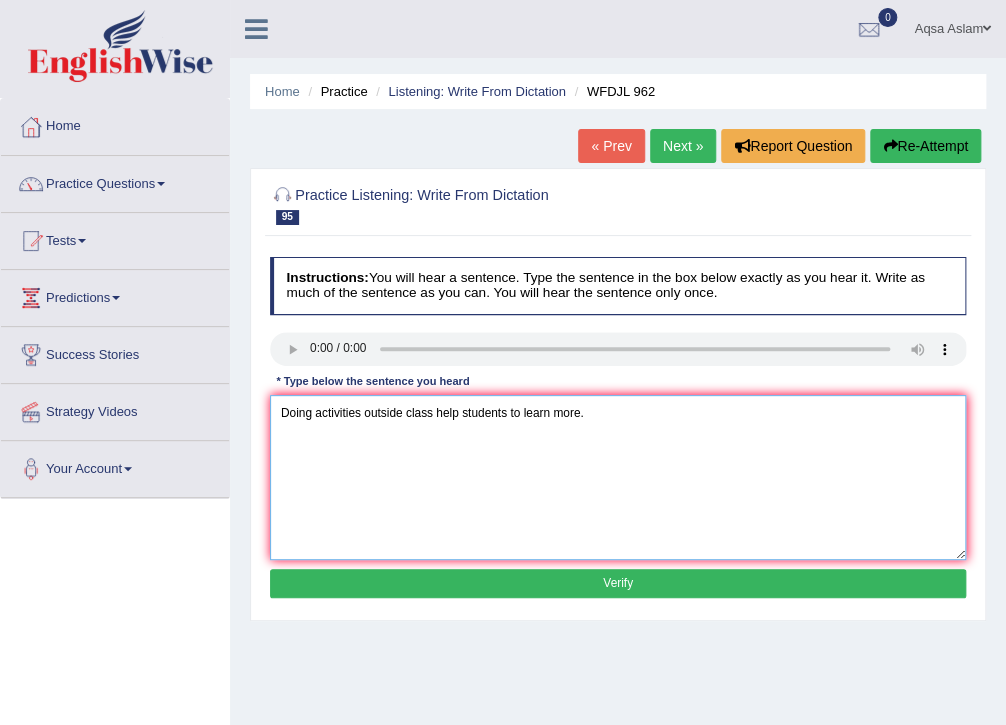 type on "Doing activities outside class help students to learn more." 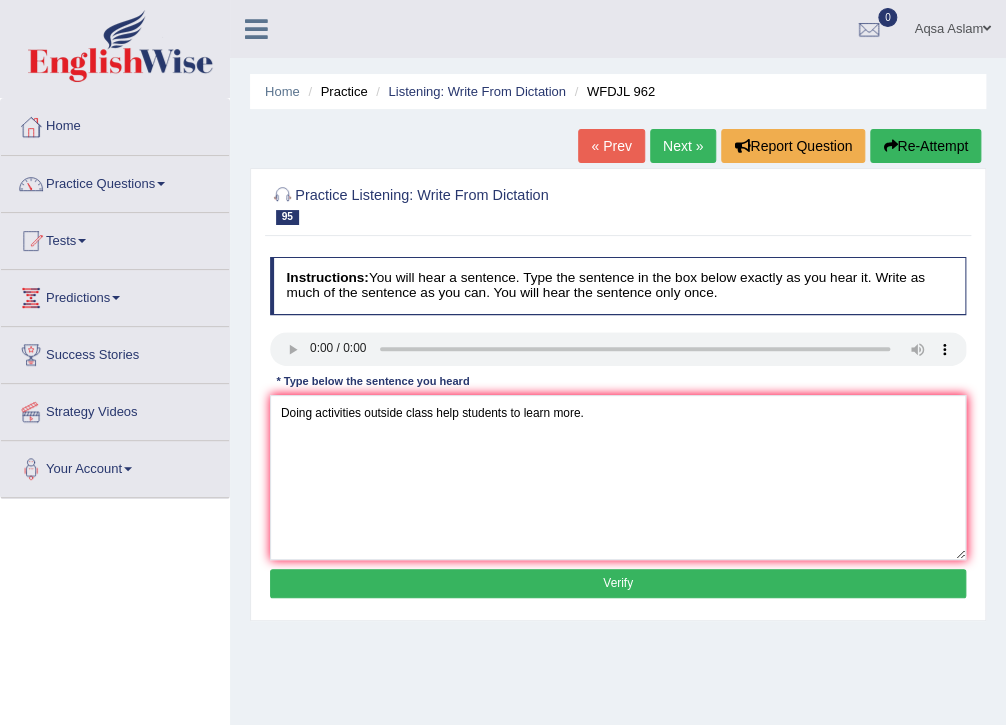click on "Verify" at bounding box center (618, 583) 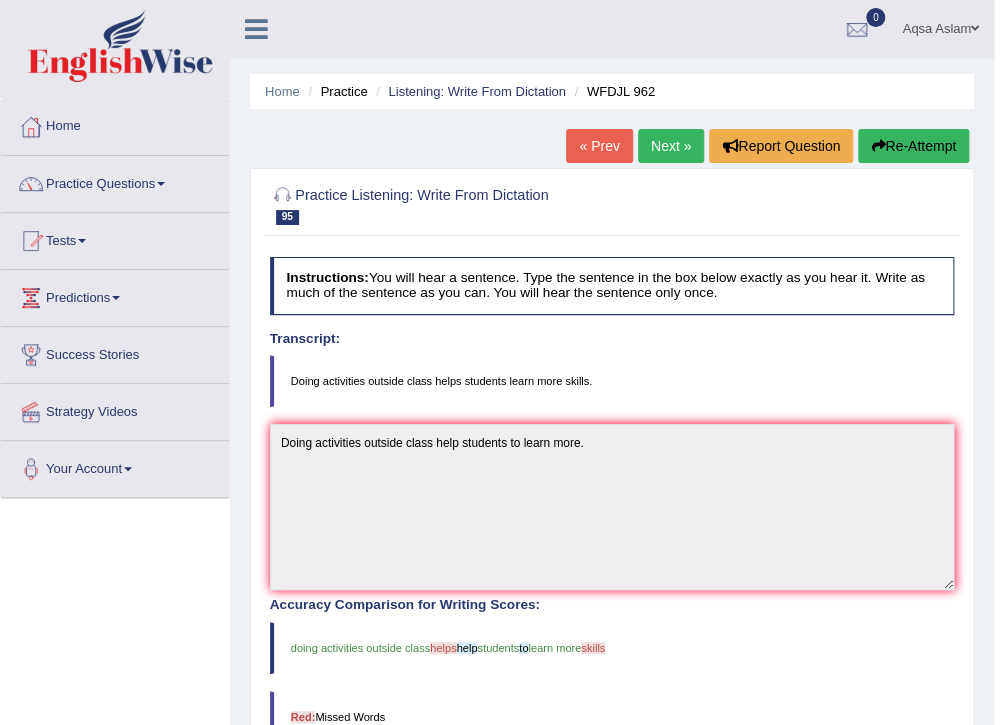 click on "Next »" at bounding box center (671, 146) 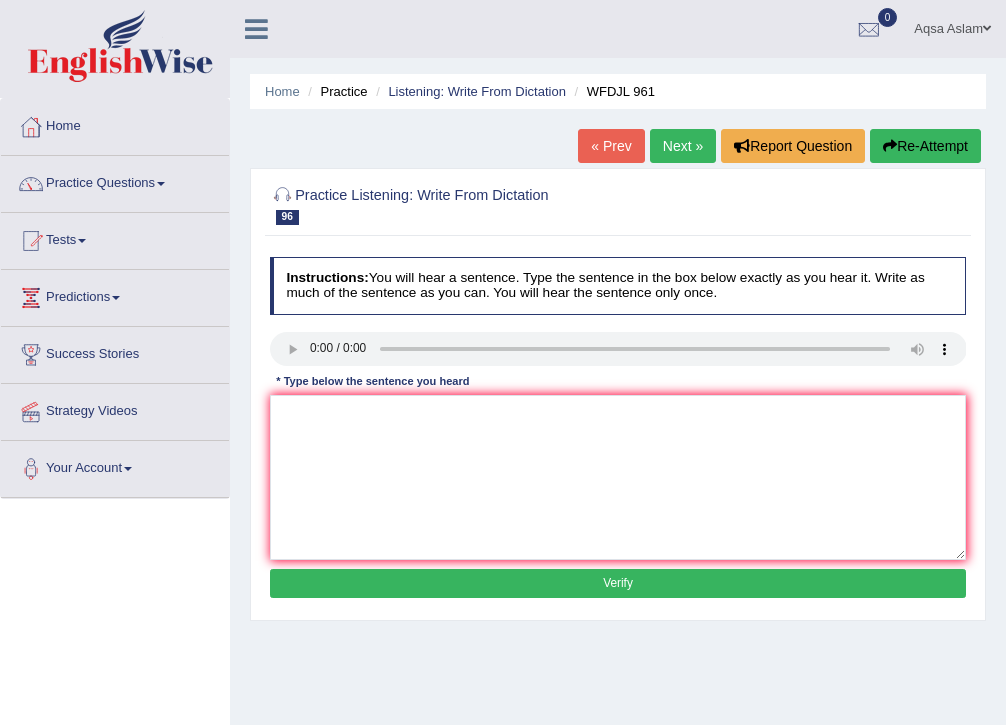 scroll, scrollTop: 0, scrollLeft: 0, axis: both 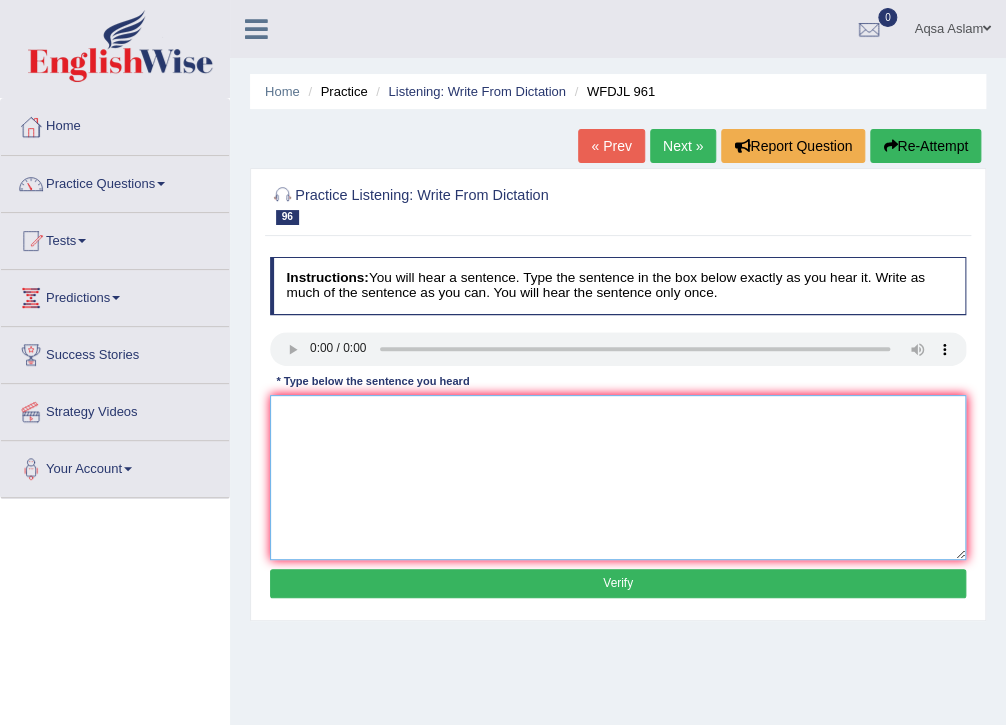 click at bounding box center [618, 477] 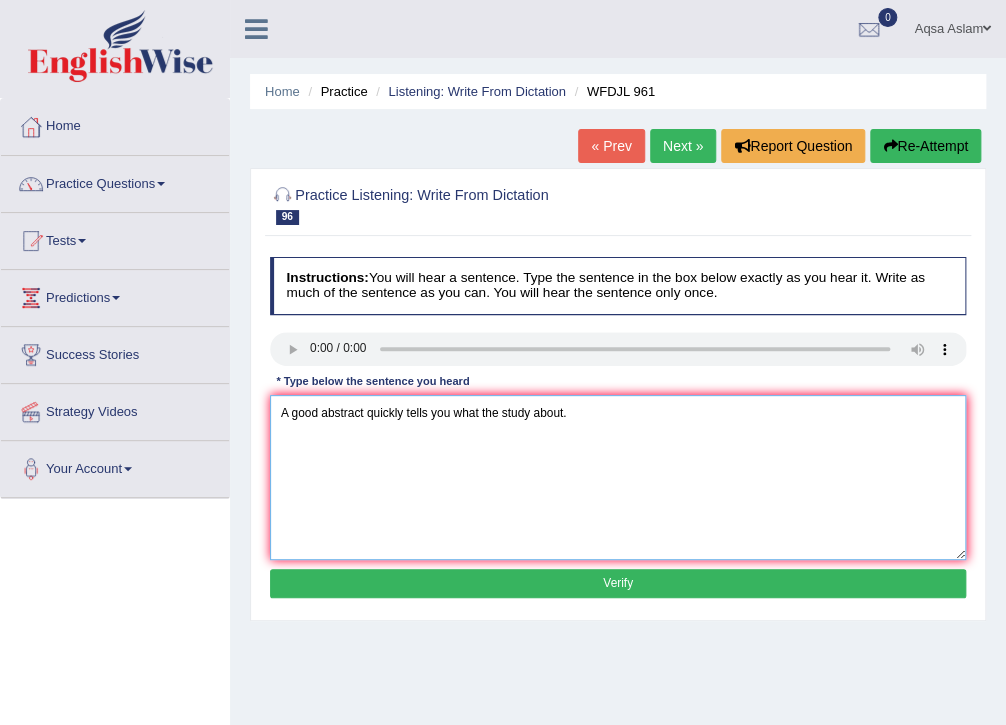 type on "A good abstract quickly tells you what the study about." 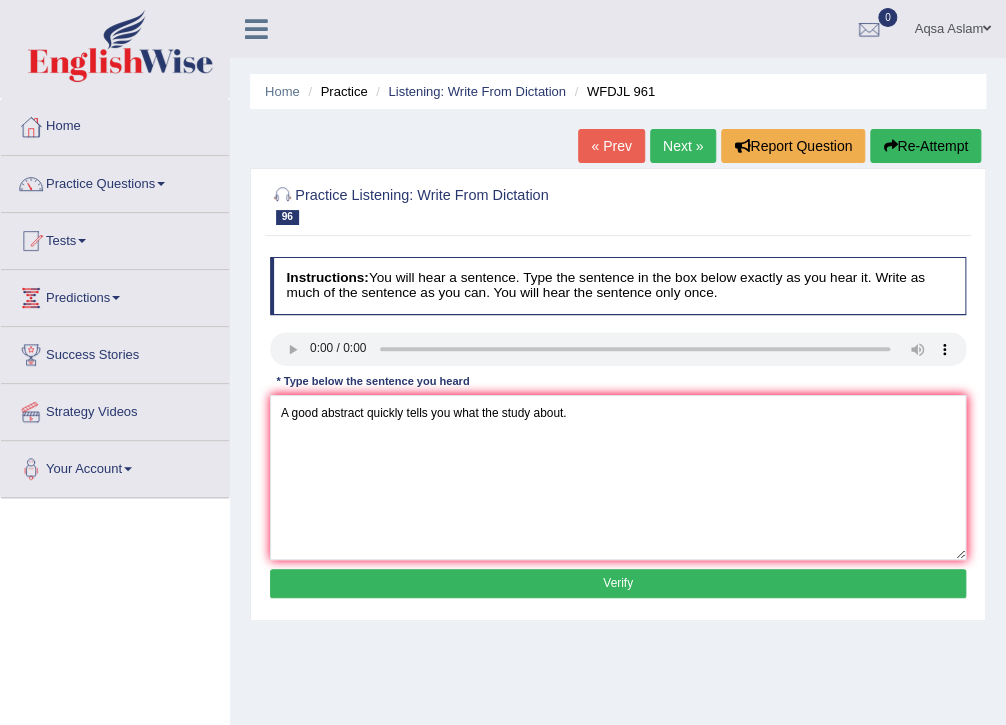 click on "Verify" at bounding box center [618, 583] 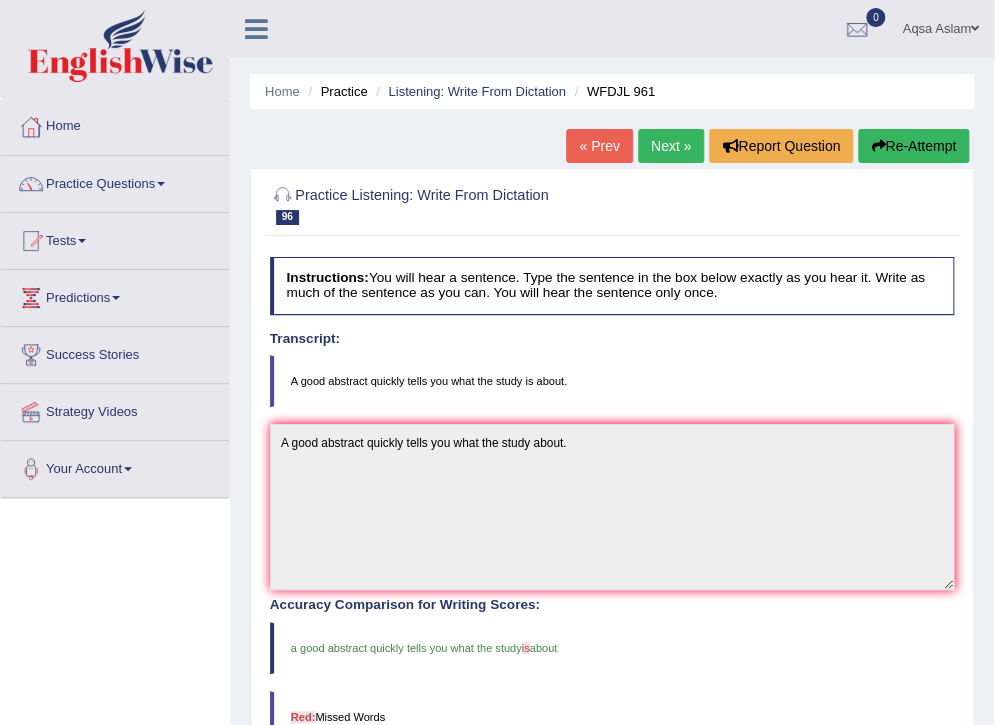click on "Next »" at bounding box center [671, 146] 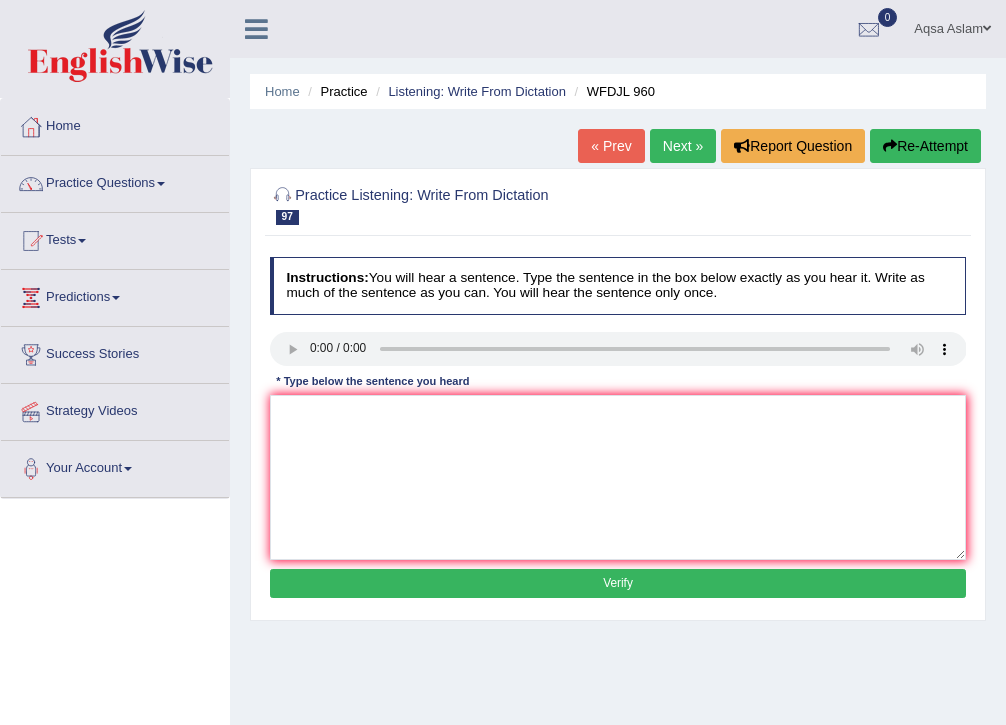 scroll, scrollTop: 0, scrollLeft: 0, axis: both 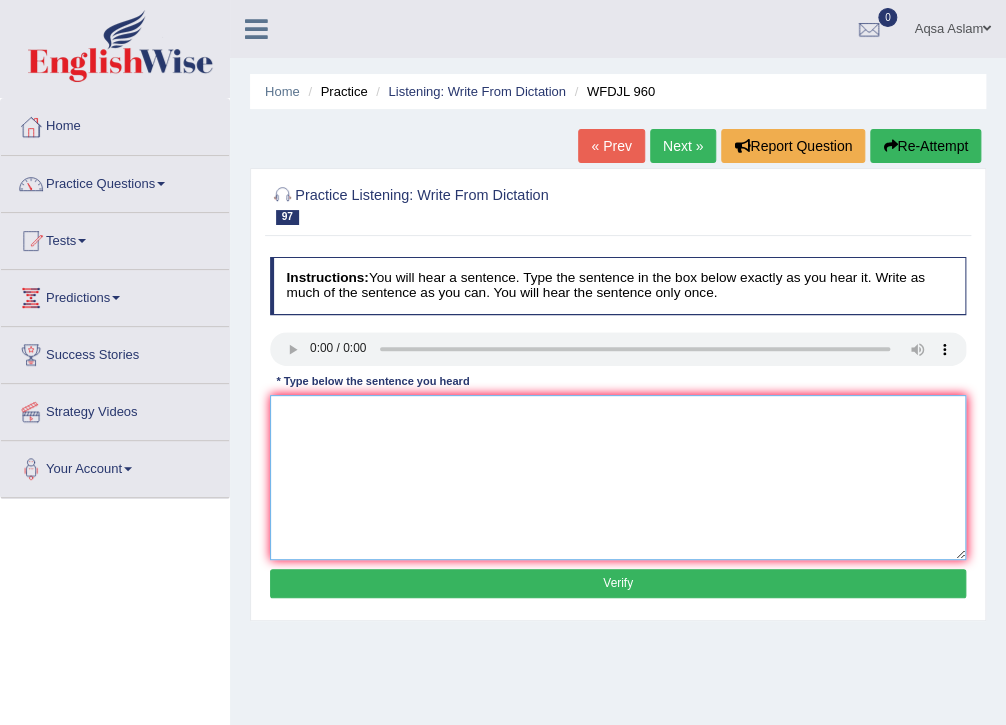 click at bounding box center (618, 477) 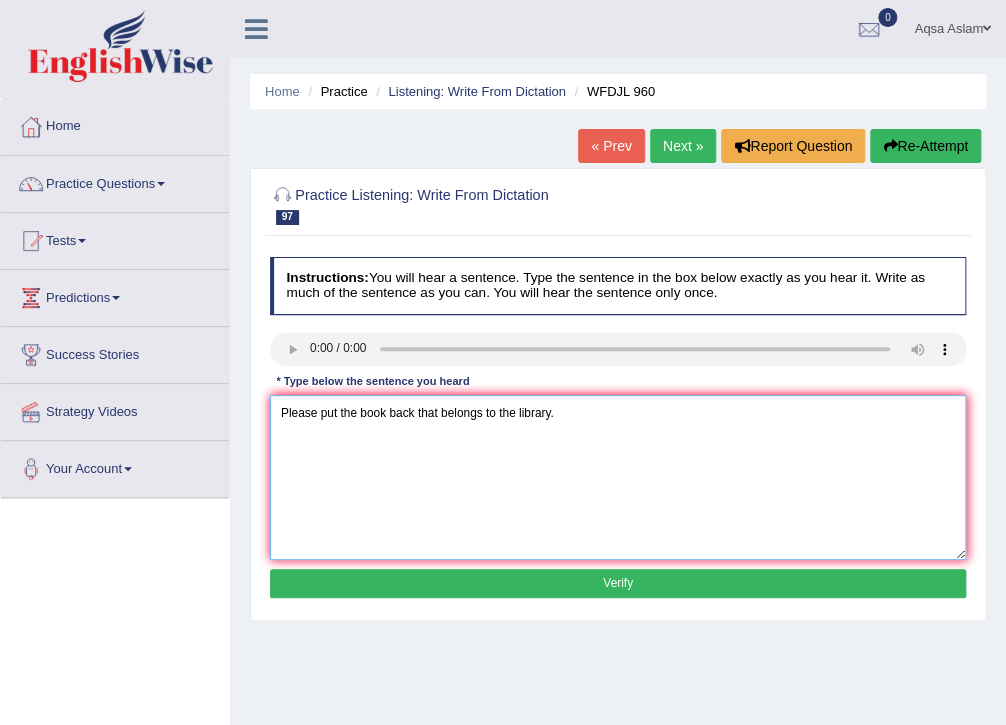 type on "Please put the book back that belongs to the library." 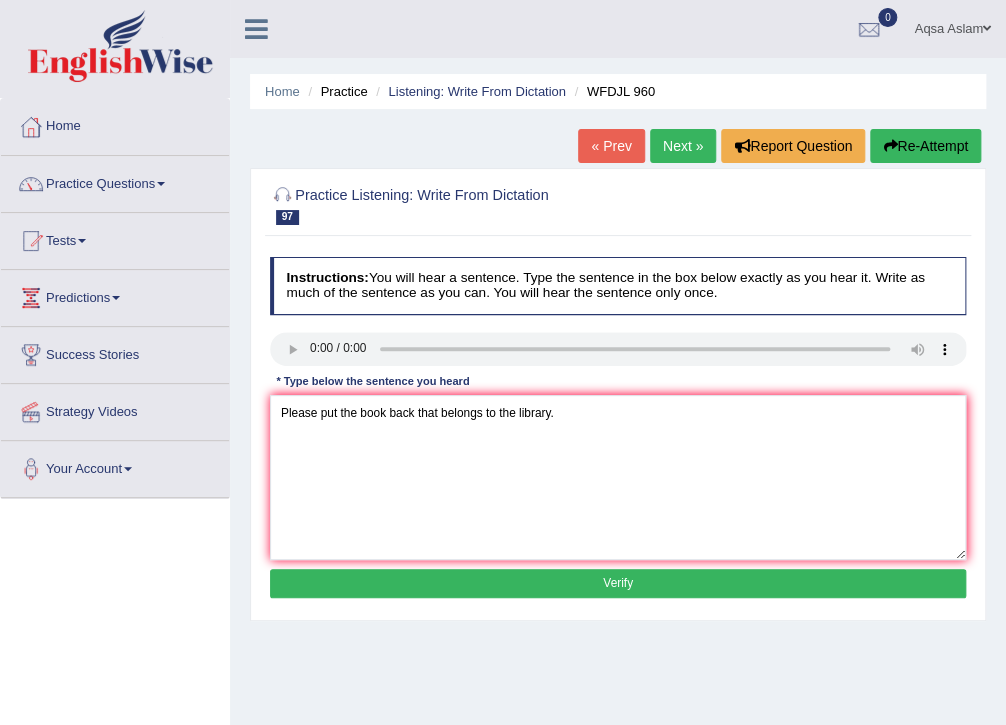 click on "Verify" at bounding box center [618, 583] 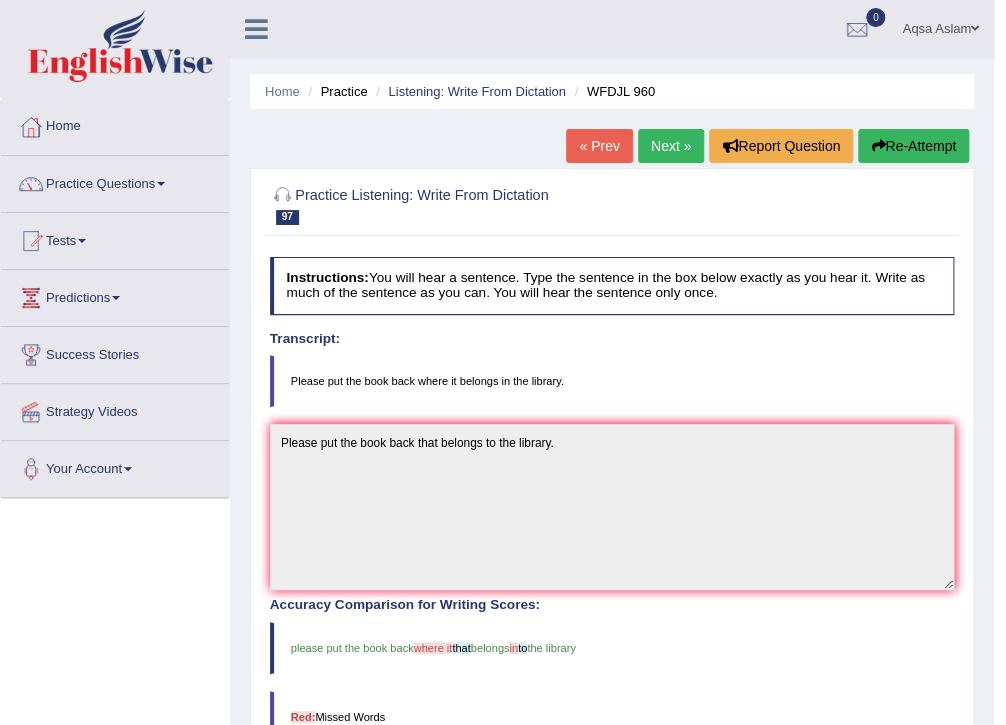 click on "Next »" at bounding box center (671, 146) 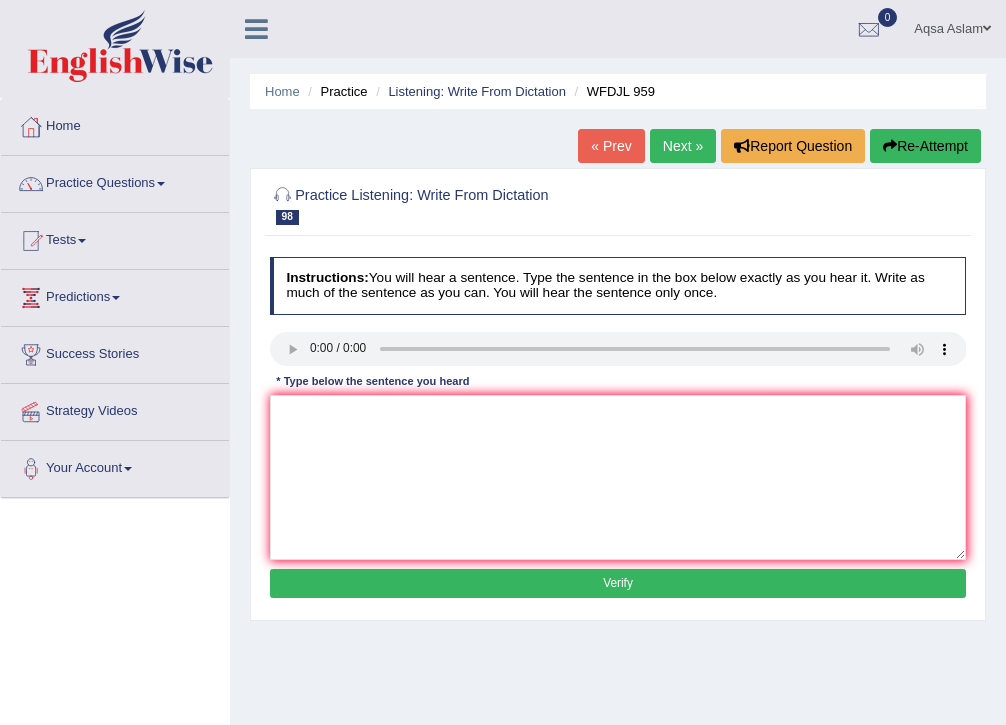 scroll, scrollTop: 0, scrollLeft: 0, axis: both 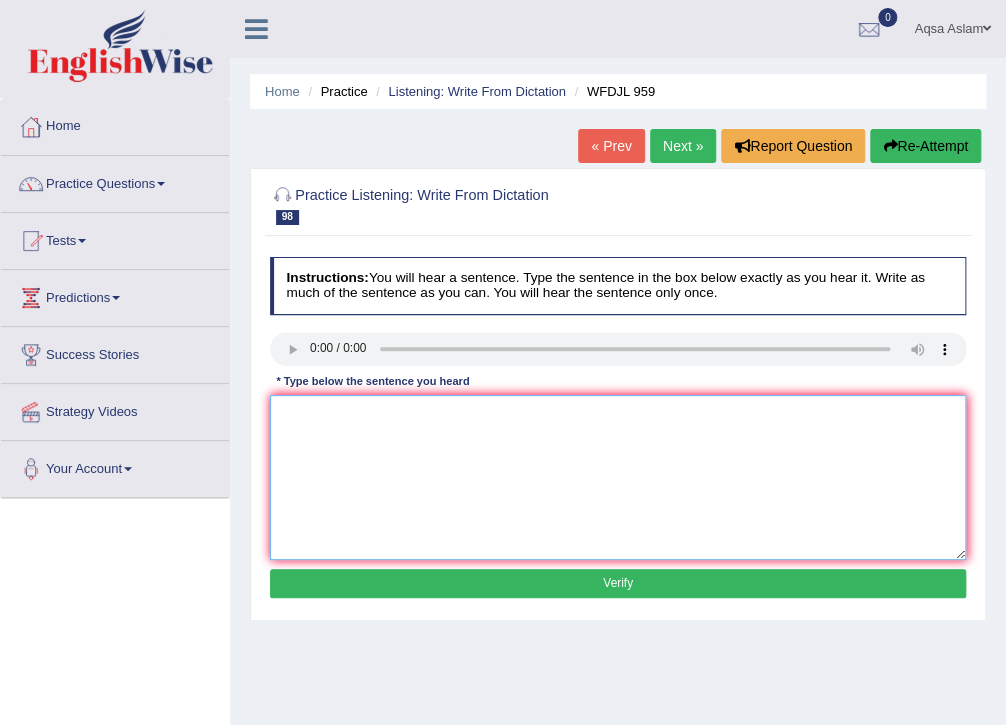 click at bounding box center (618, 477) 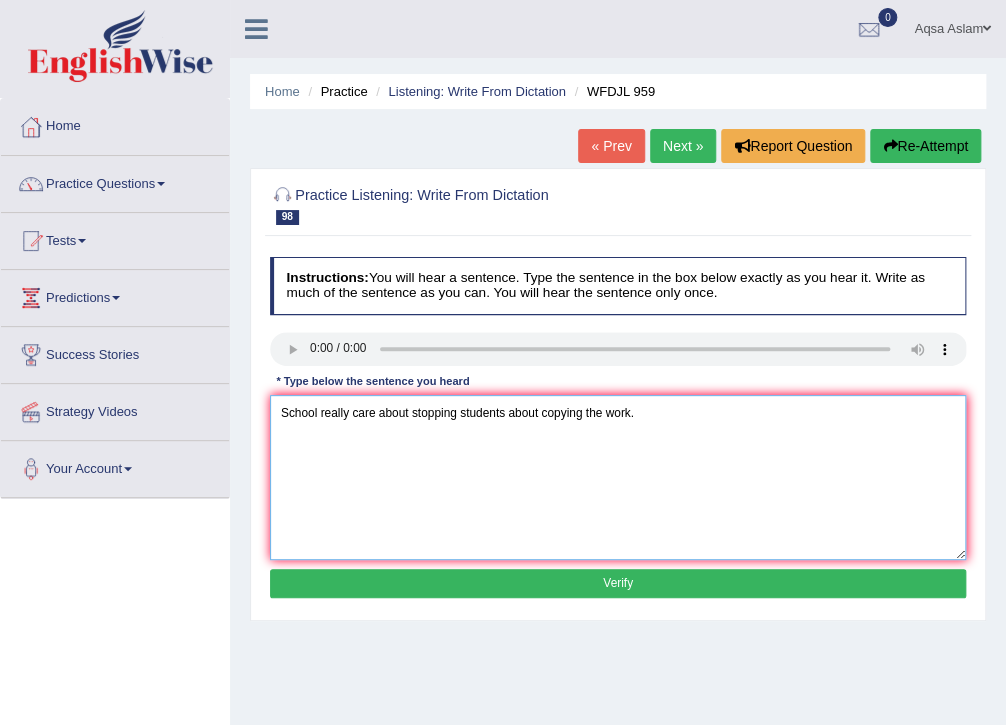 type on "School really care about stopping students about copying the work." 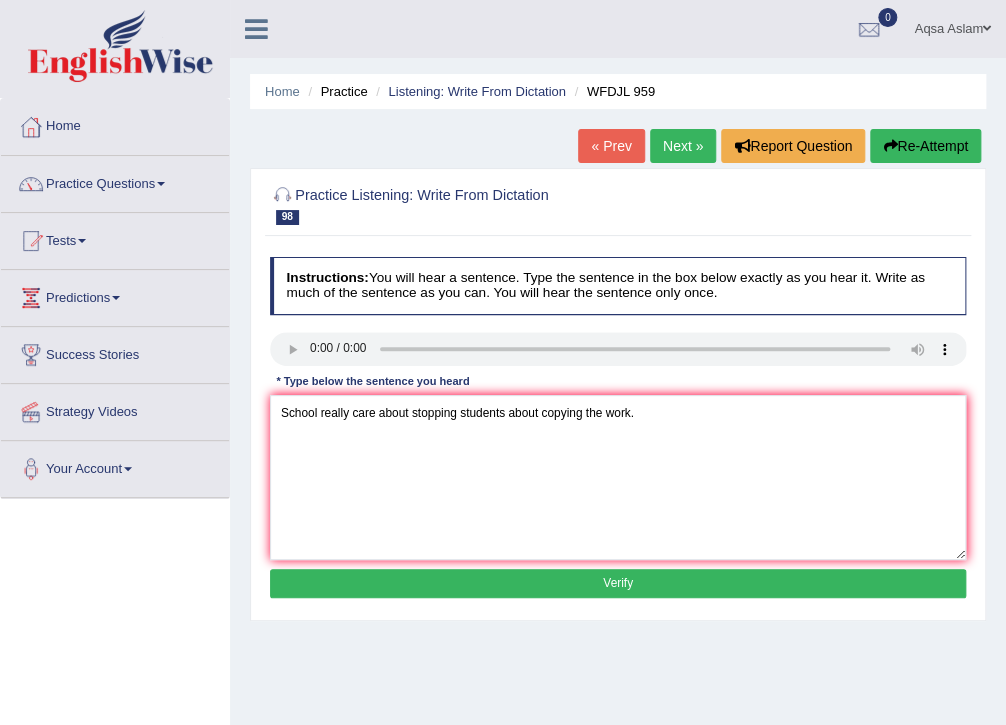 click on "Verify" at bounding box center [618, 583] 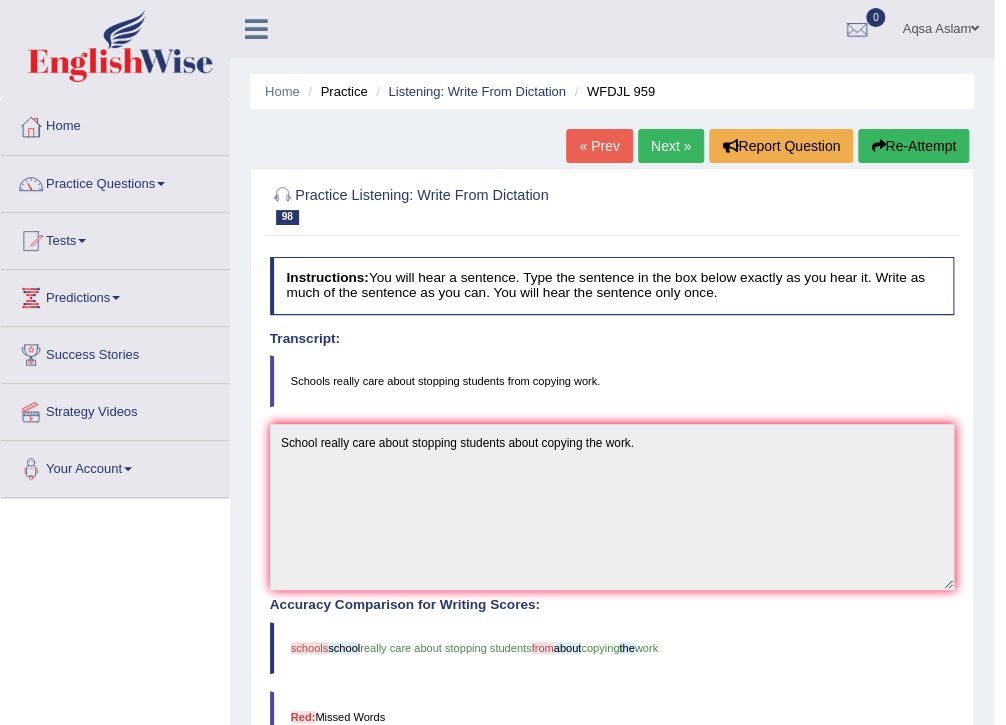 click on "Next »" at bounding box center [671, 146] 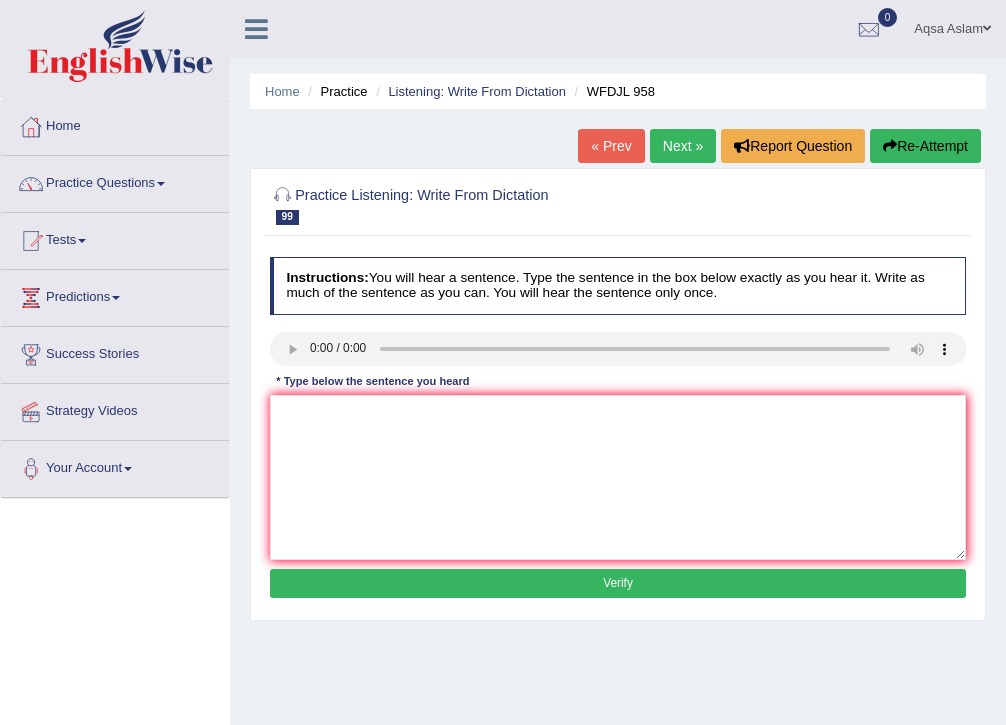 scroll, scrollTop: 0, scrollLeft: 0, axis: both 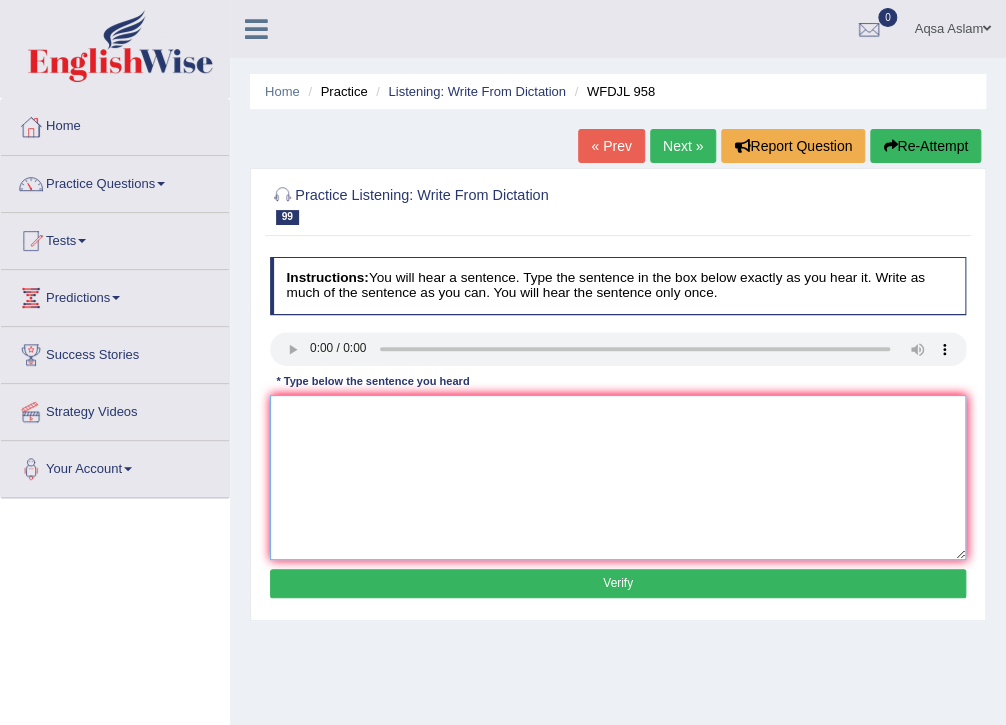 click at bounding box center (618, 477) 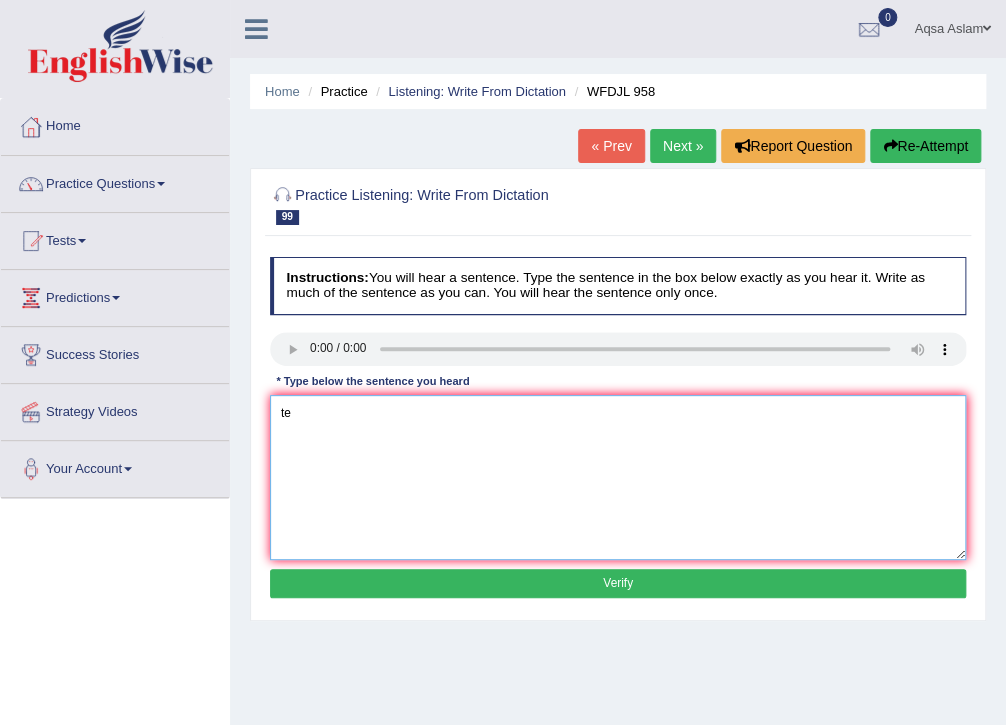 type on "t" 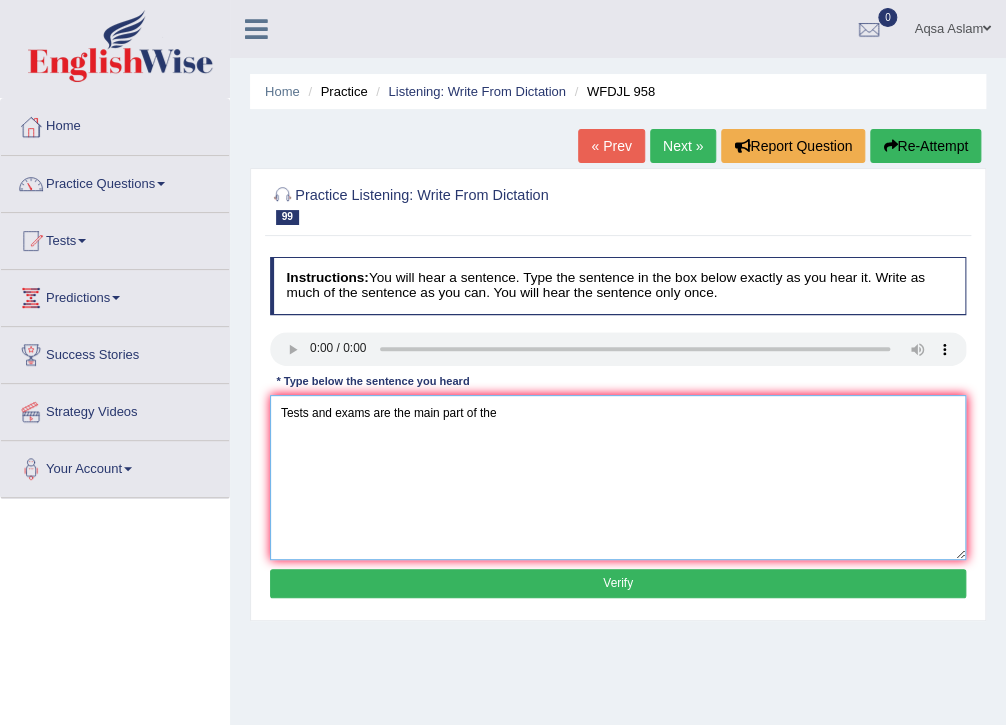 click on "Tests and exams are the main part of the" at bounding box center (618, 477) 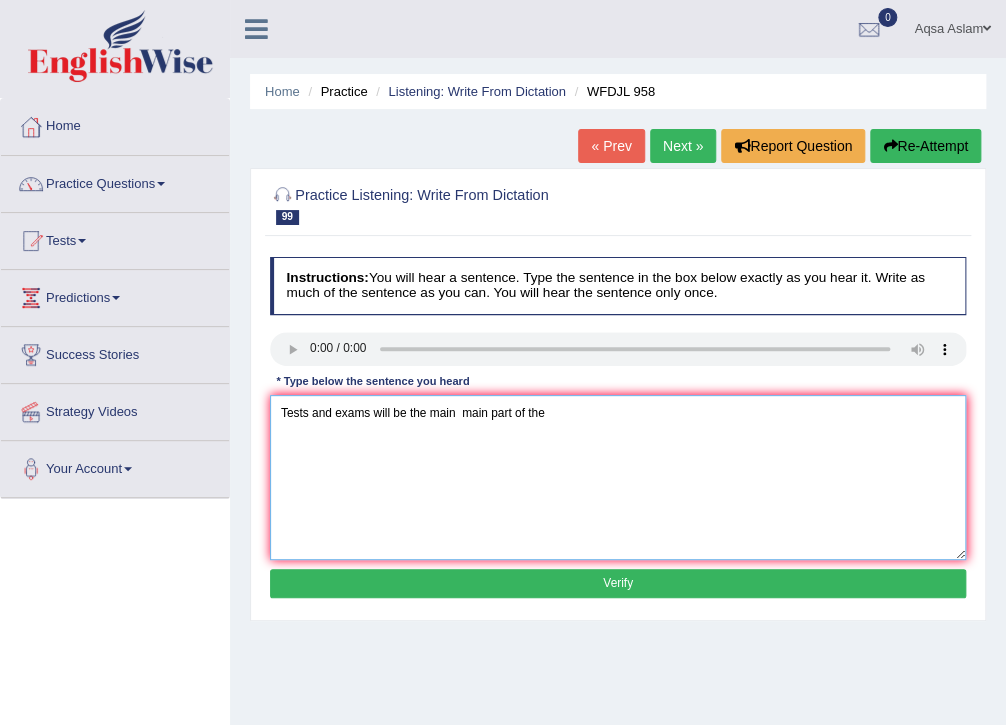 click on "Tests and exams will be the main  main part of the" at bounding box center (618, 477) 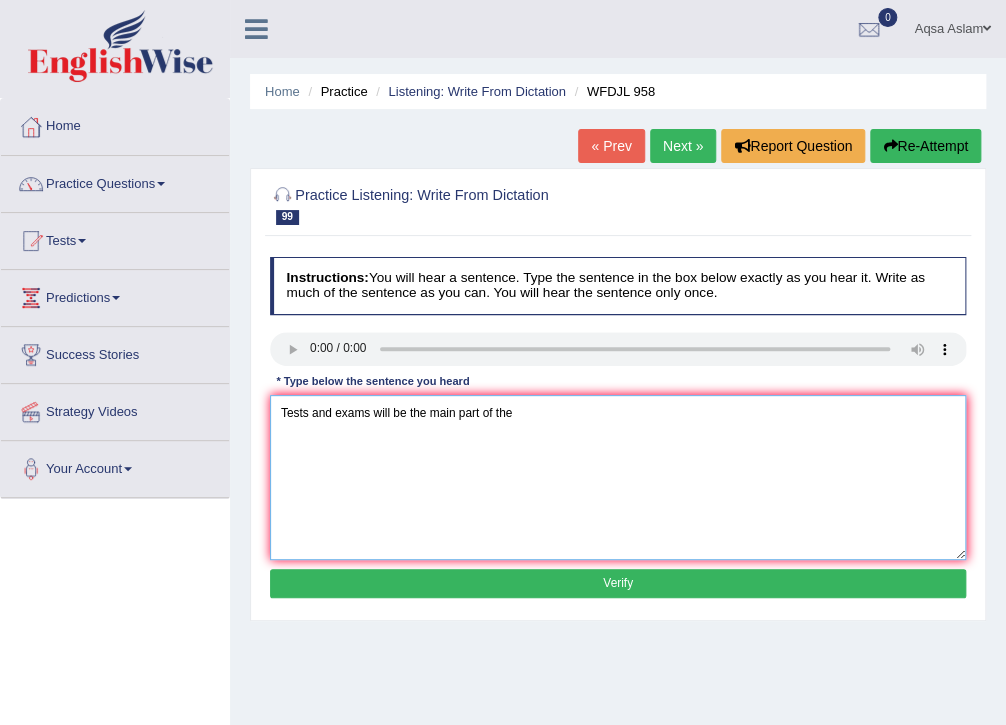 click on "Tests and exams will be the main part of the" at bounding box center (618, 477) 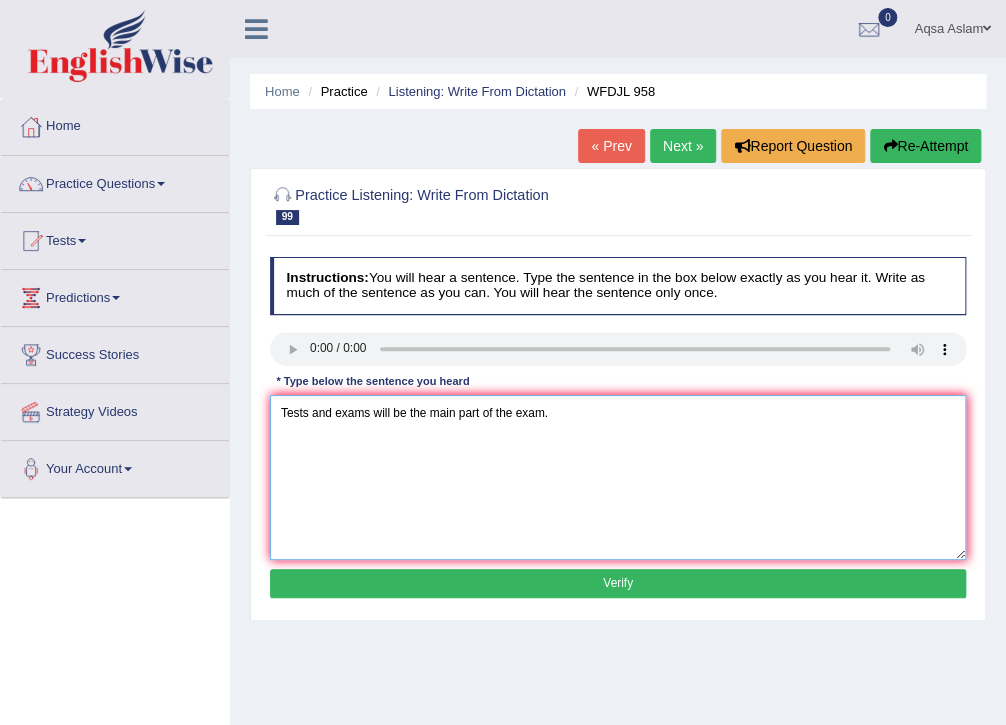 type on "Tests and exams will be the main part of the exam." 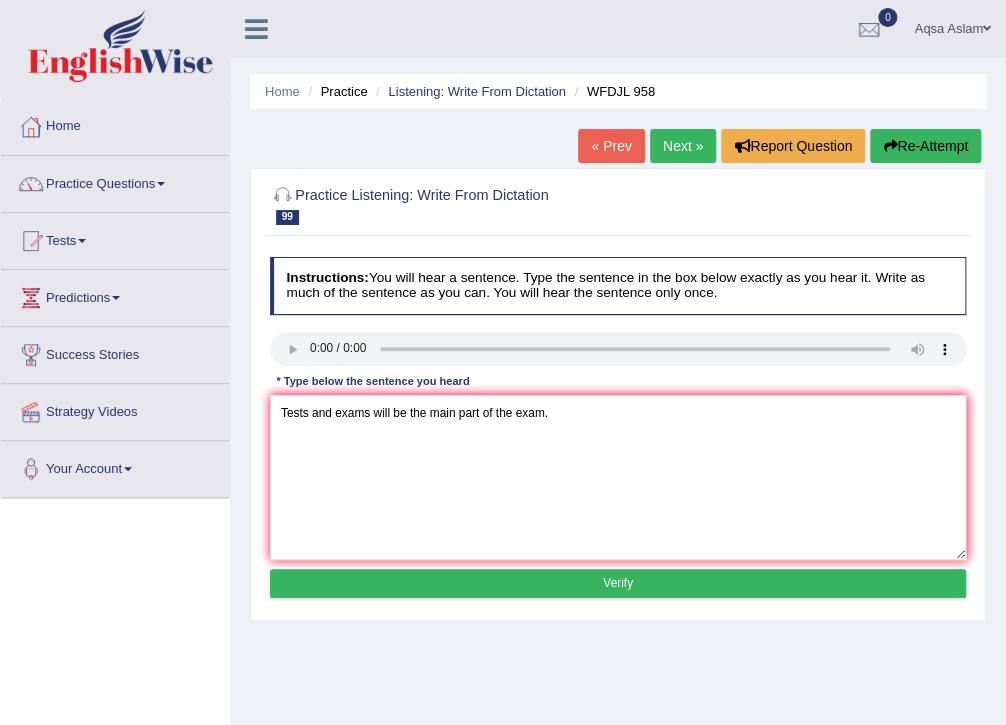 click on "Verify" at bounding box center [618, 583] 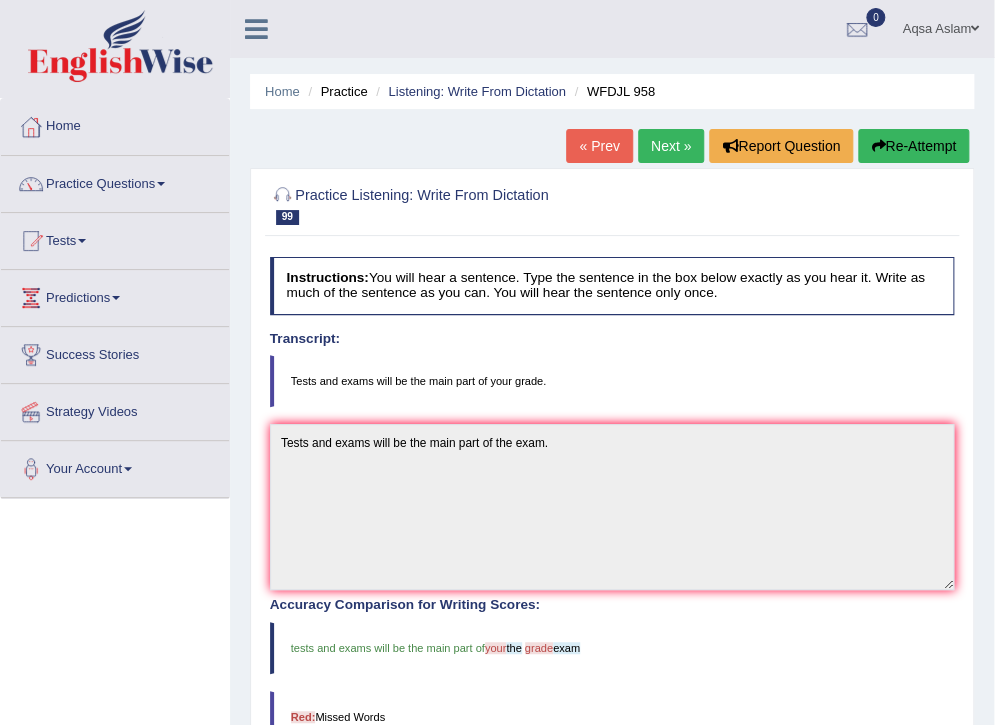 click on "Next »" at bounding box center [671, 146] 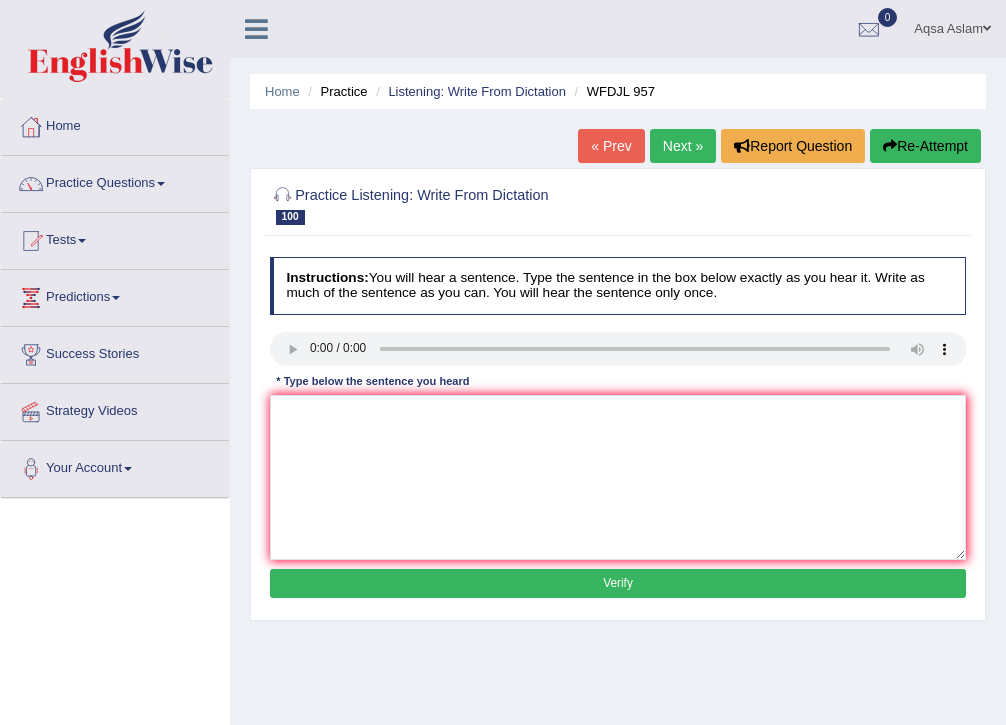 scroll, scrollTop: 0, scrollLeft: 0, axis: both 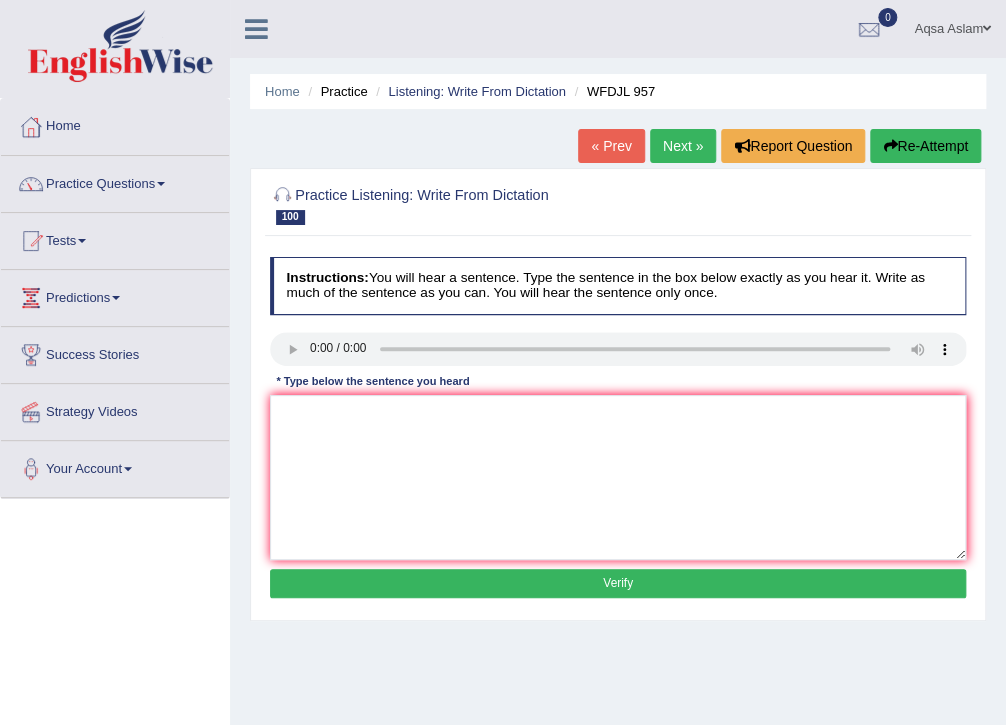 click on "Instructions:  You will hear a sentence. Type the sentence in the box below exactly as you hear it. Write as much of the sentence as you can. You will hear the sentence only once.
Transcript: Remember, your homework is due next Tuesday without fail. * Type below the sentence you heard Accuracy Comparison for Writing Scores:
Red:  Missed Words
Green:  Correct Words
Blue:  Added/Mistyped Words
Accuracy:   Punctuation at the end  You wrote first capital letter A.I. Engine Result:  Processing... Verify" at bounding box center [617, 430] 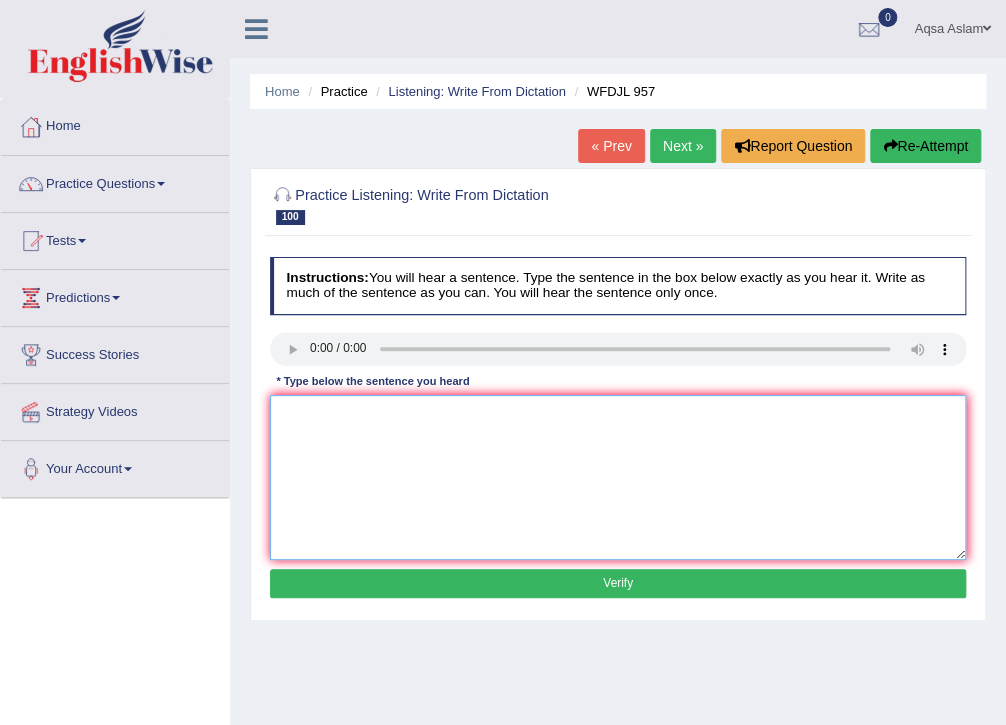 click at bounding box center [618, 477] 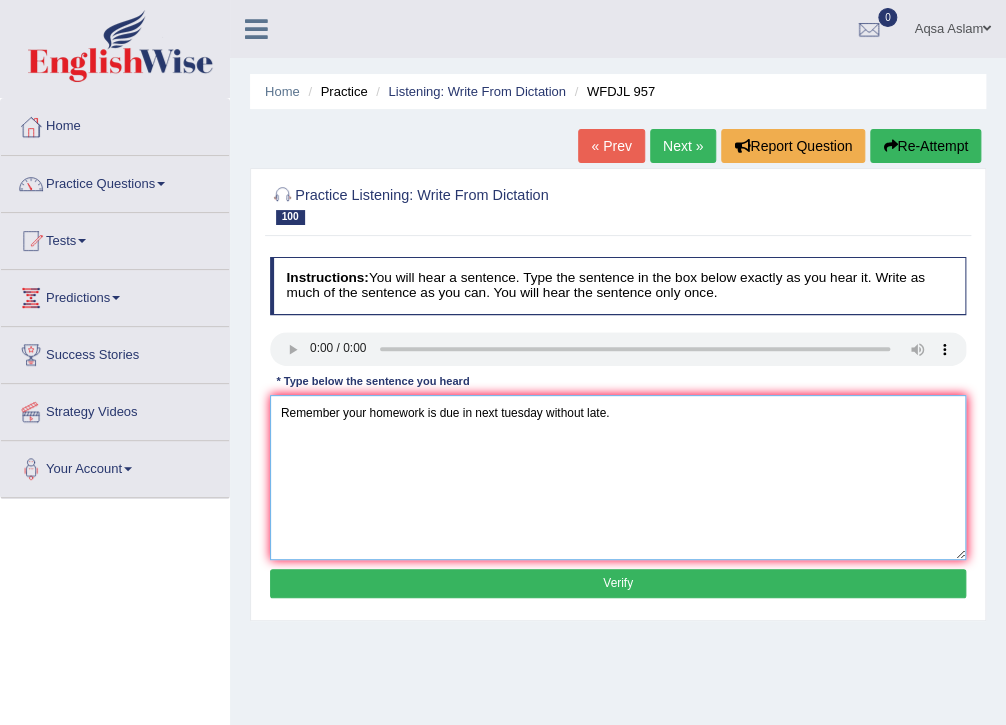 type on "Remember your homework is due in next tuesday without late." 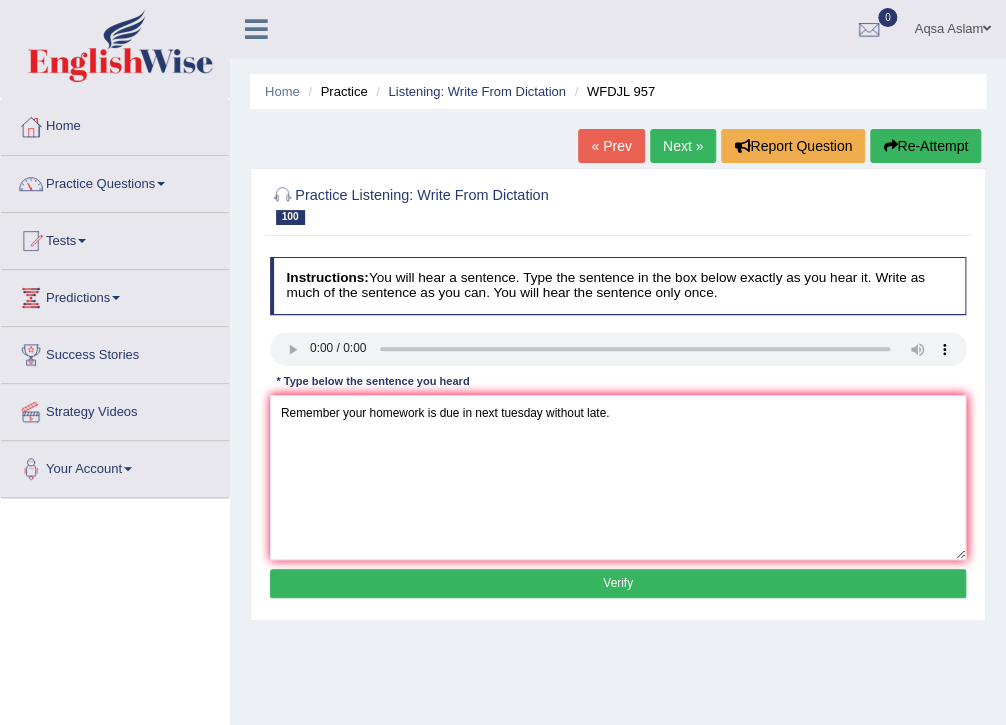 click on "Verify" at bounding box center [618, 583] 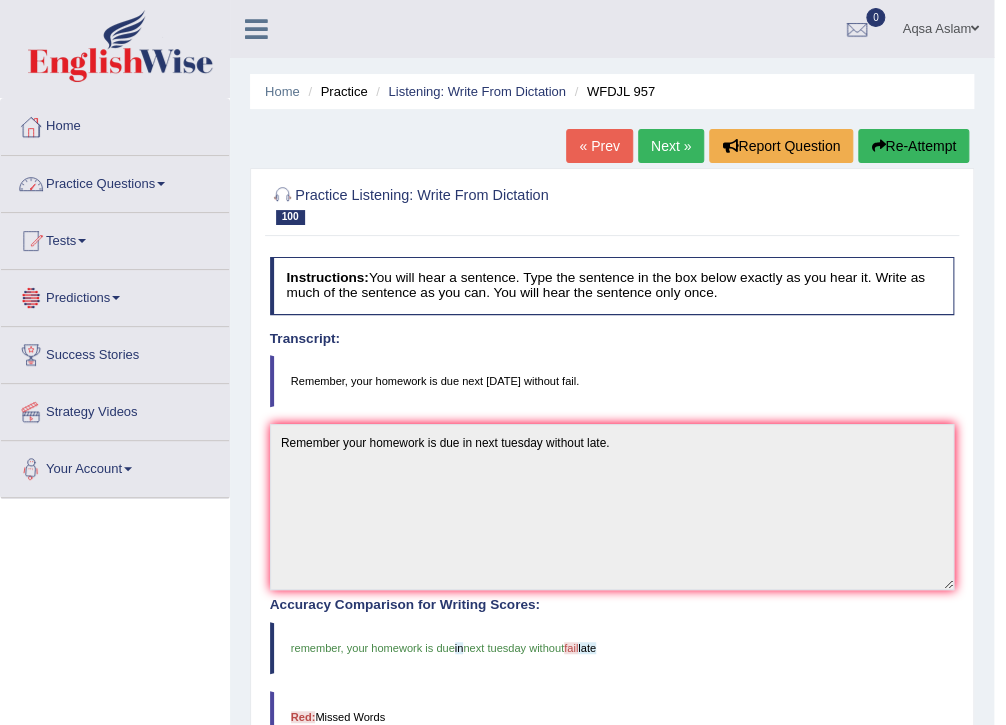 click on "Practice Questions" at bounding box center (115, 181) 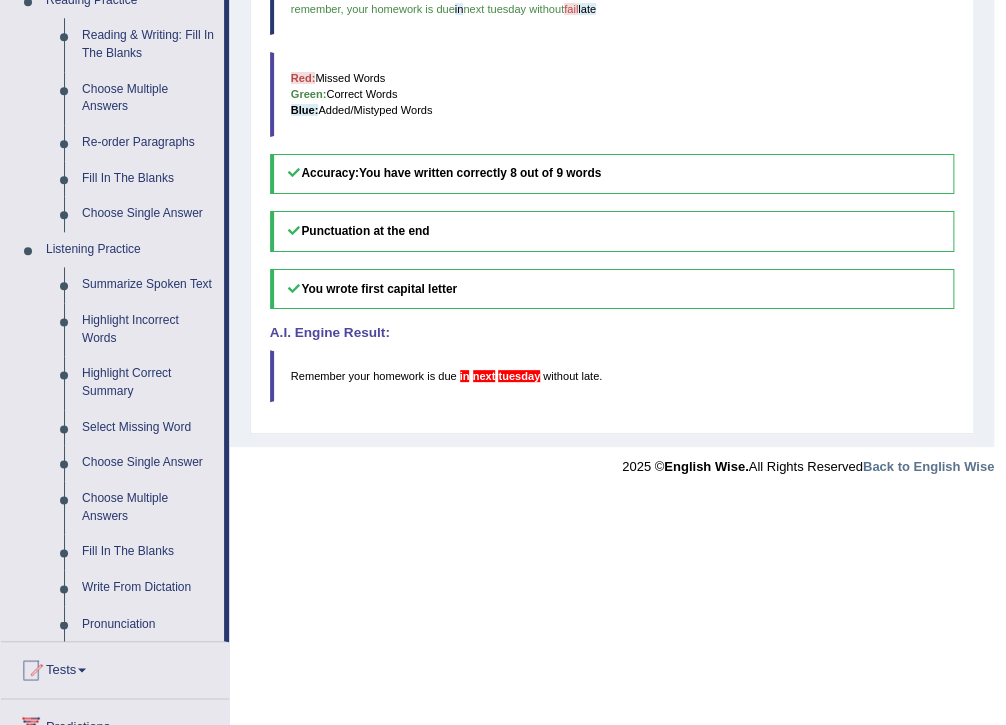 scroll, scrollTop: 640, scrollLeft: 0, axis: vertical 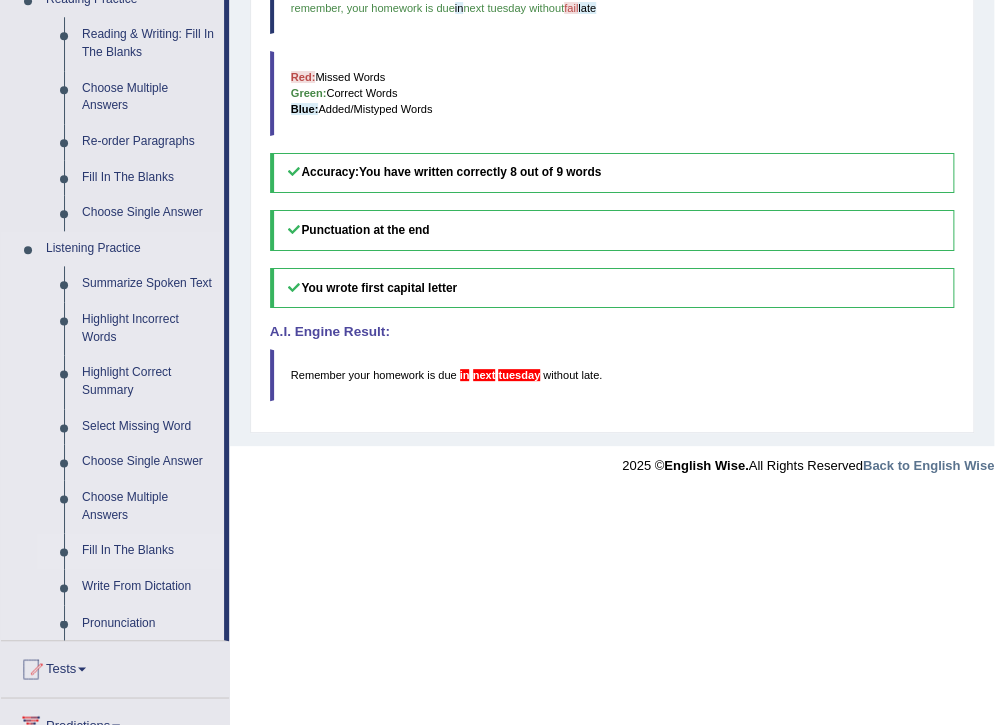 click on "Fill In The Blanks" at bounding box center (148, 551) 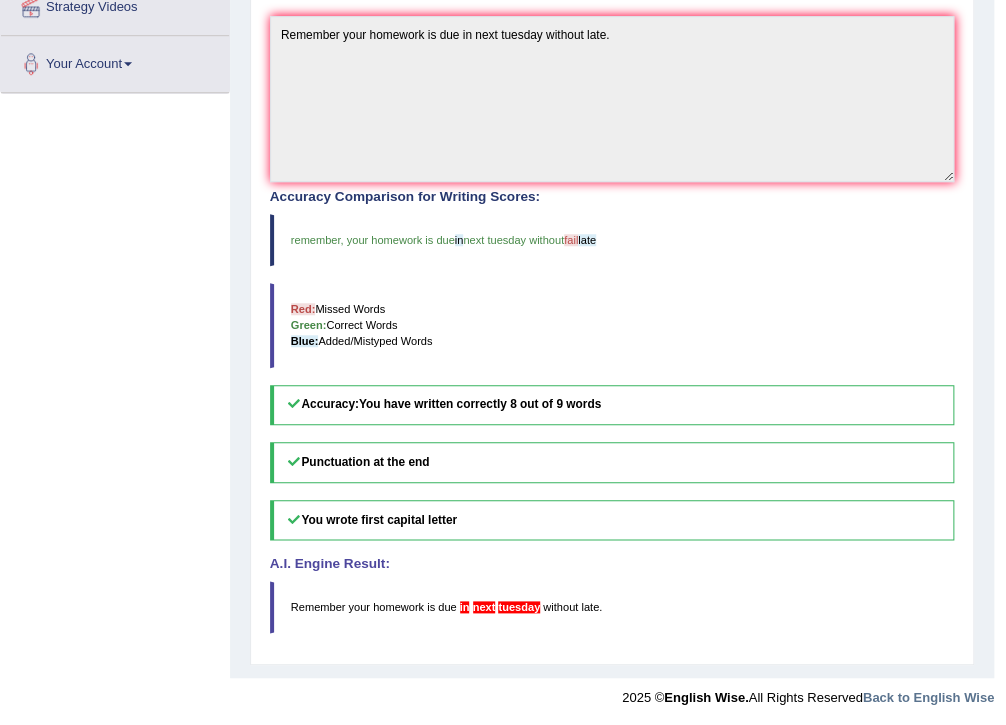 scroll, scrollTop: 224, scrollLeft: 0, axis: vertical 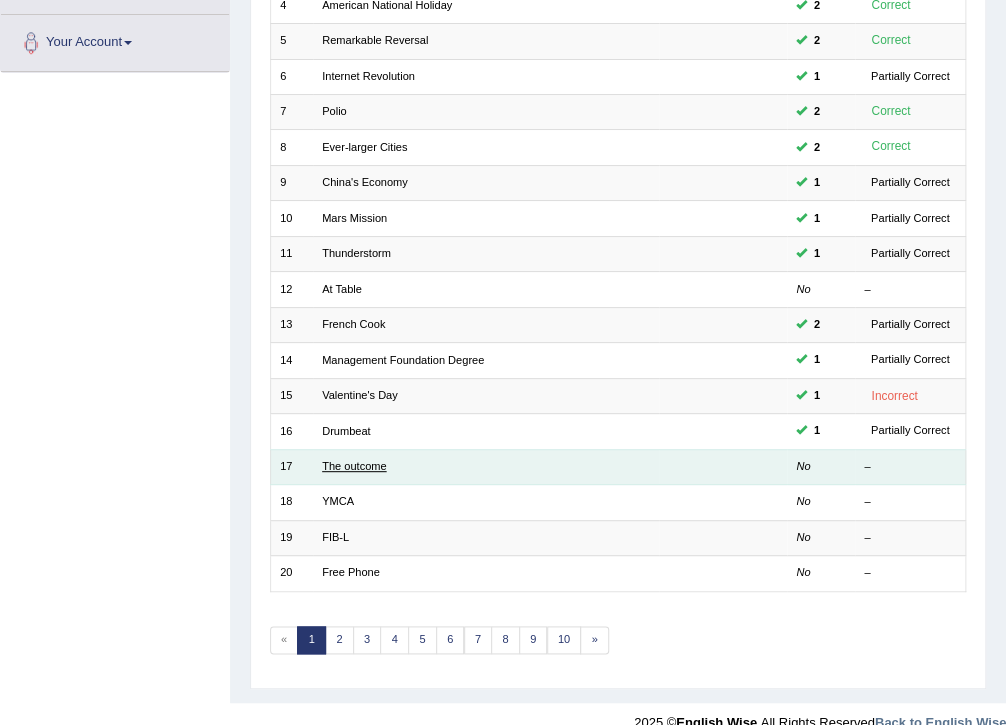 click on "The outcome" at bounding box center (354, 466) 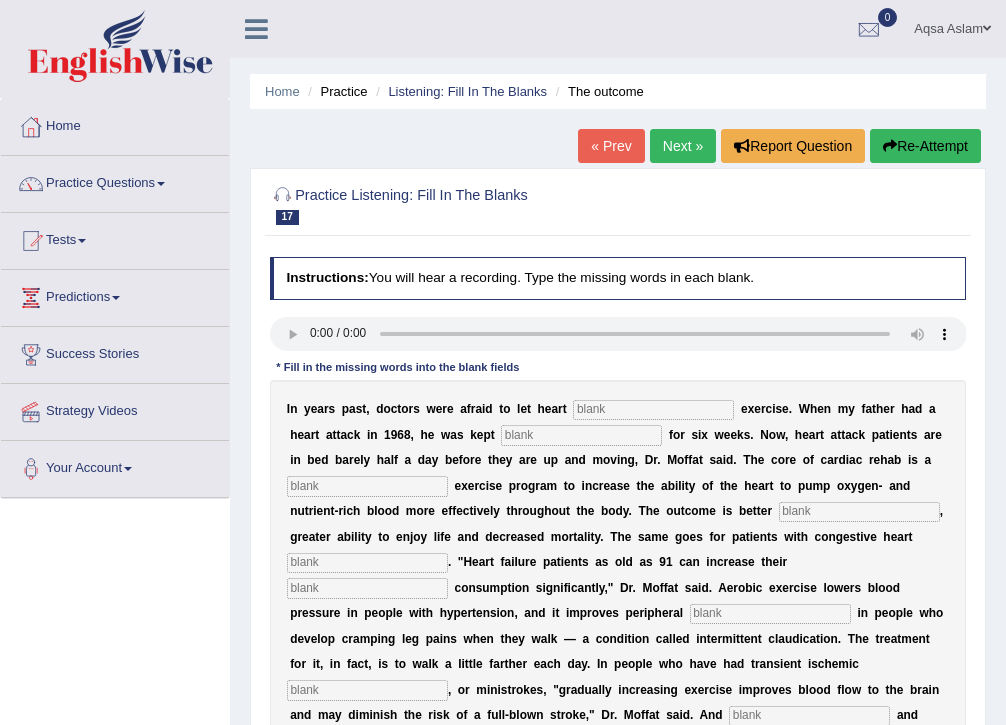 scroll, scrollTop: 0, scrollLeft: 0, axis: both 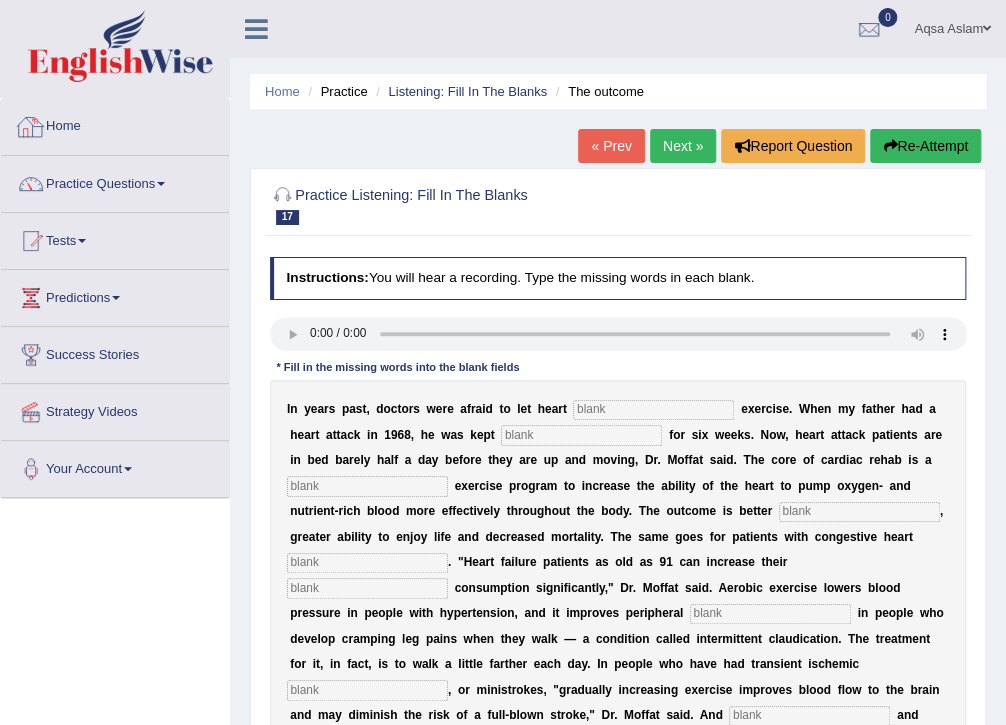click on "Practice Questions" at bounding box center (115, 181) 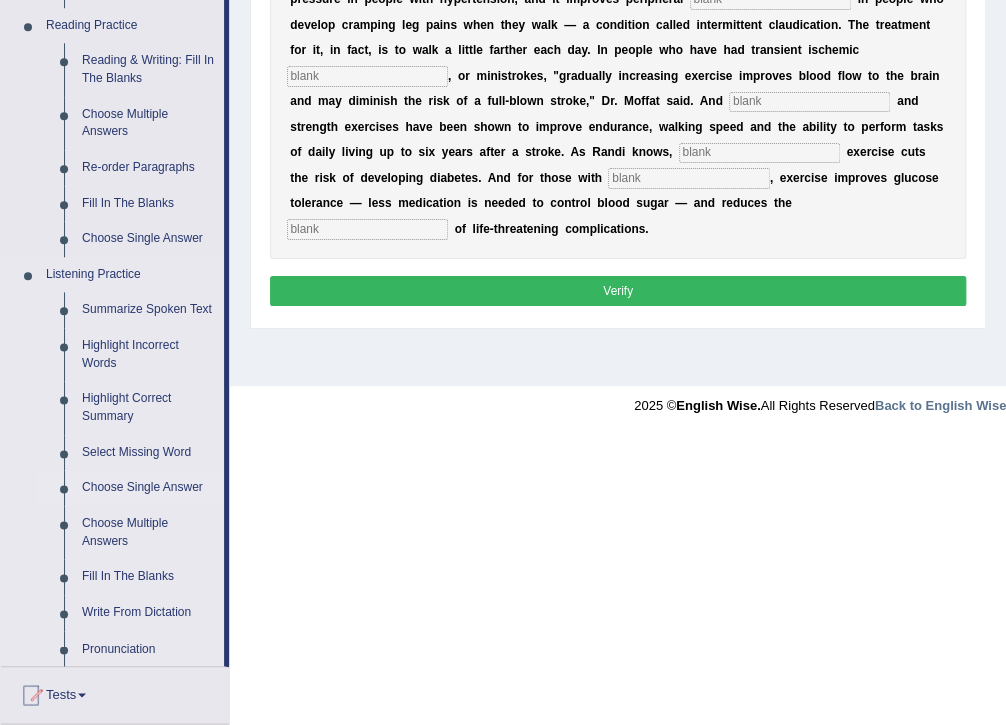 scroll, scrollTop: 640, scrollLeft: 0, axis: vertical 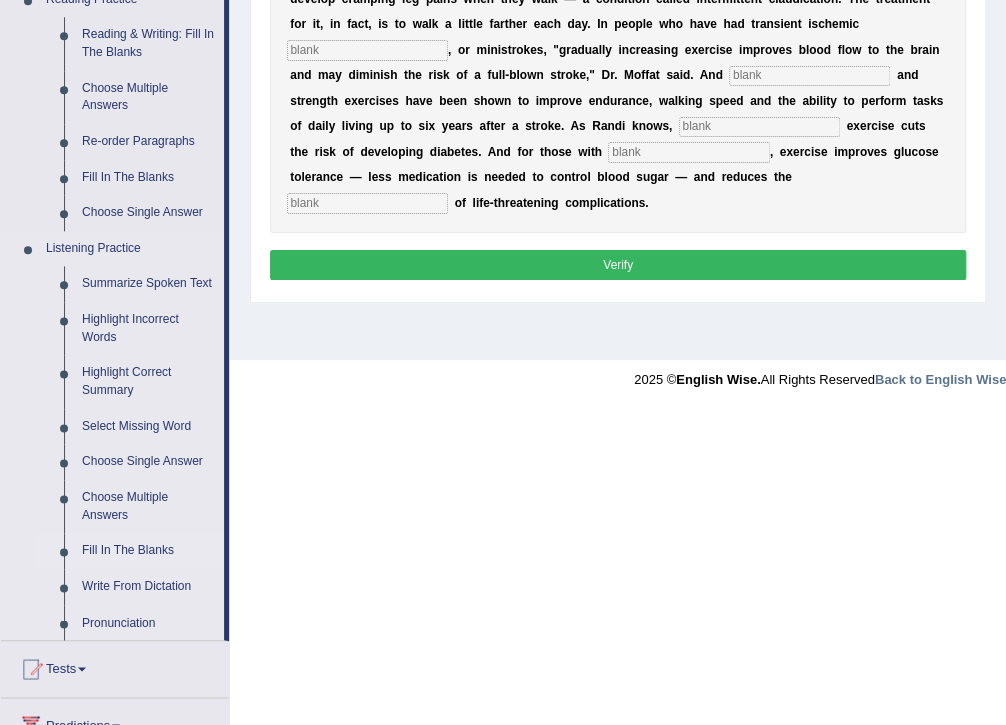 click on "Fill In The Blanks" at bounding box center (148, 551) 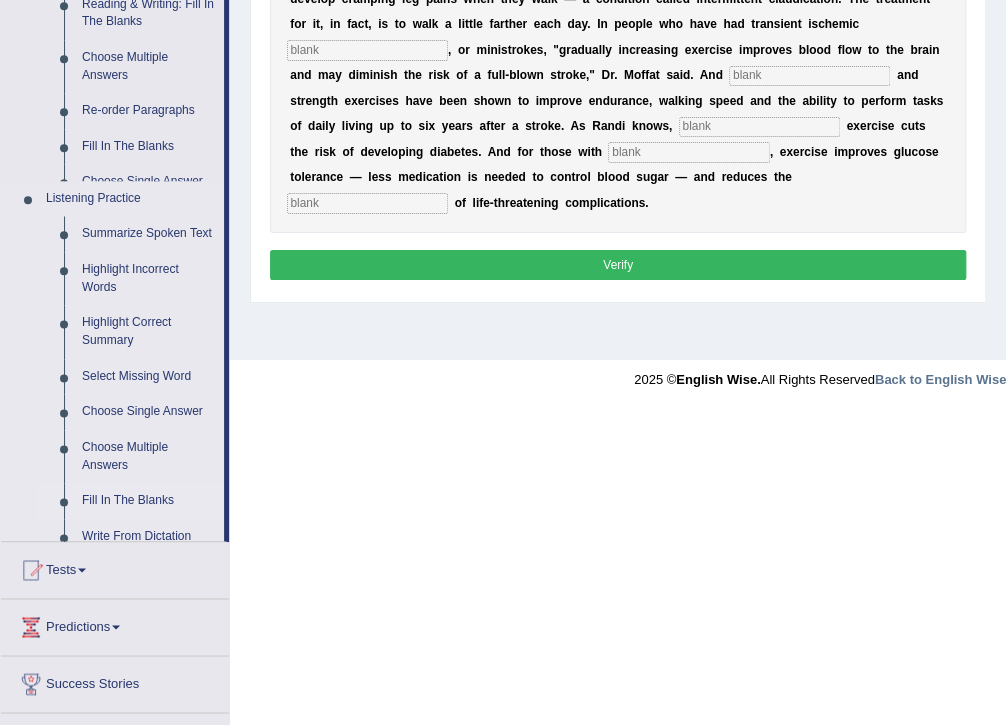 scroll, scrollTop: 325, scrollLeft: 0, axis: vertical 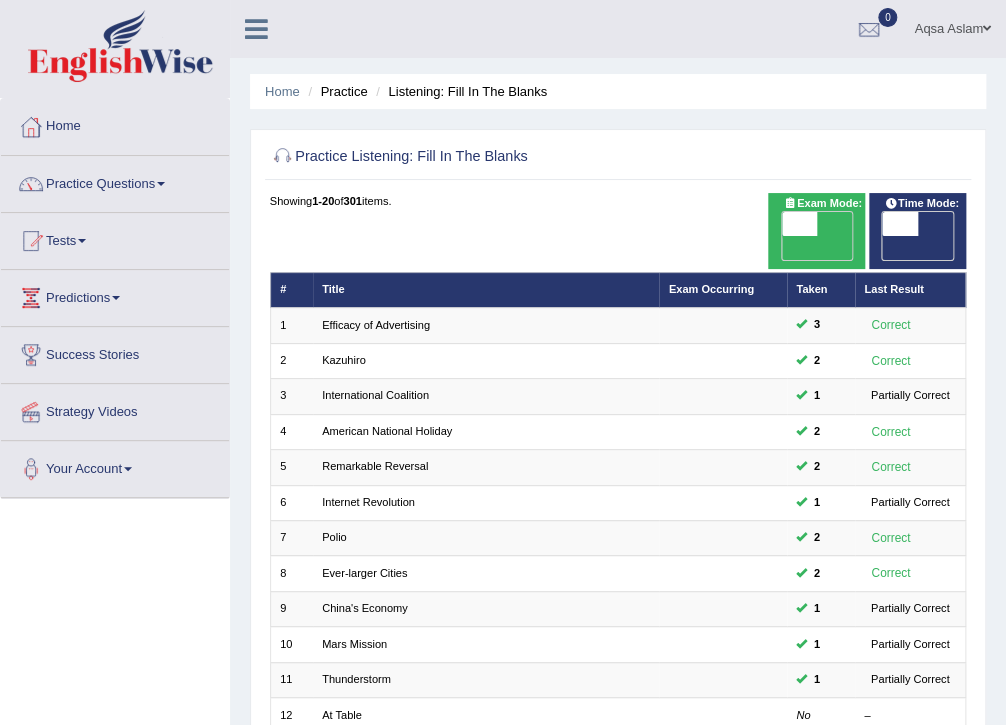 click at bounding box center (799, 224) 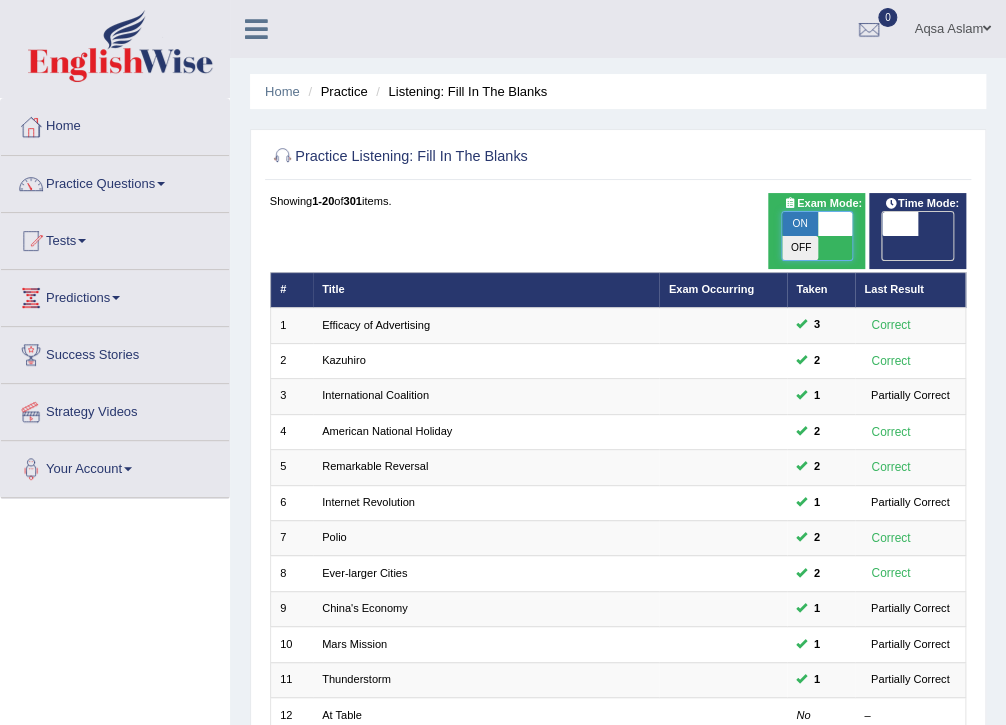 checkbox on "true" 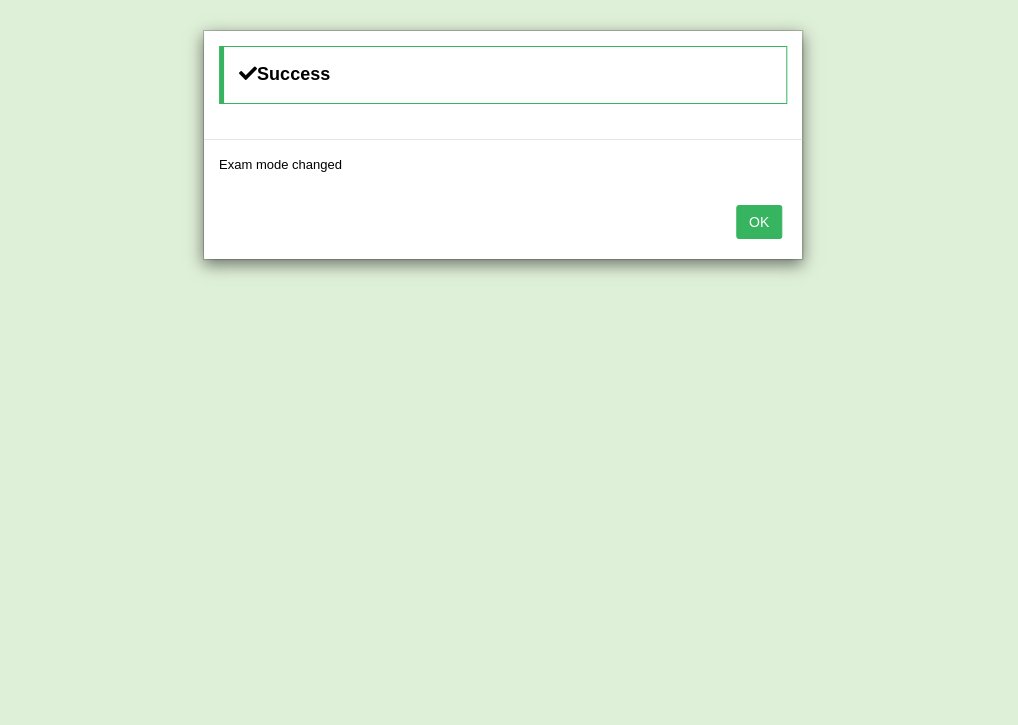 click on "OK" at bounding box center [503, 224] 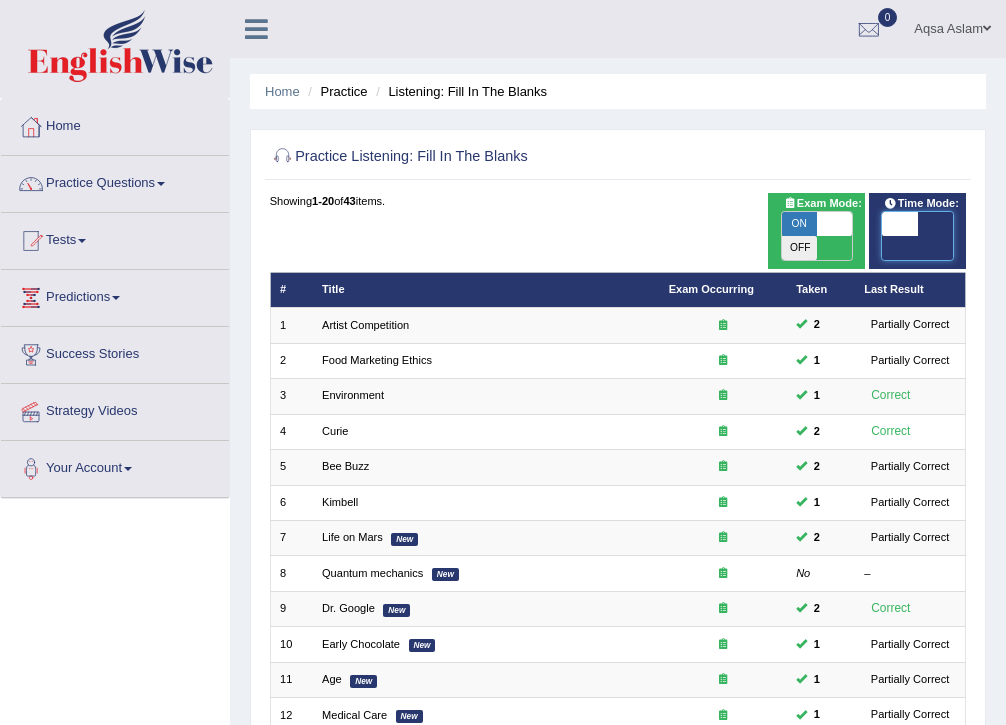 click at bounding box center (899, 224) 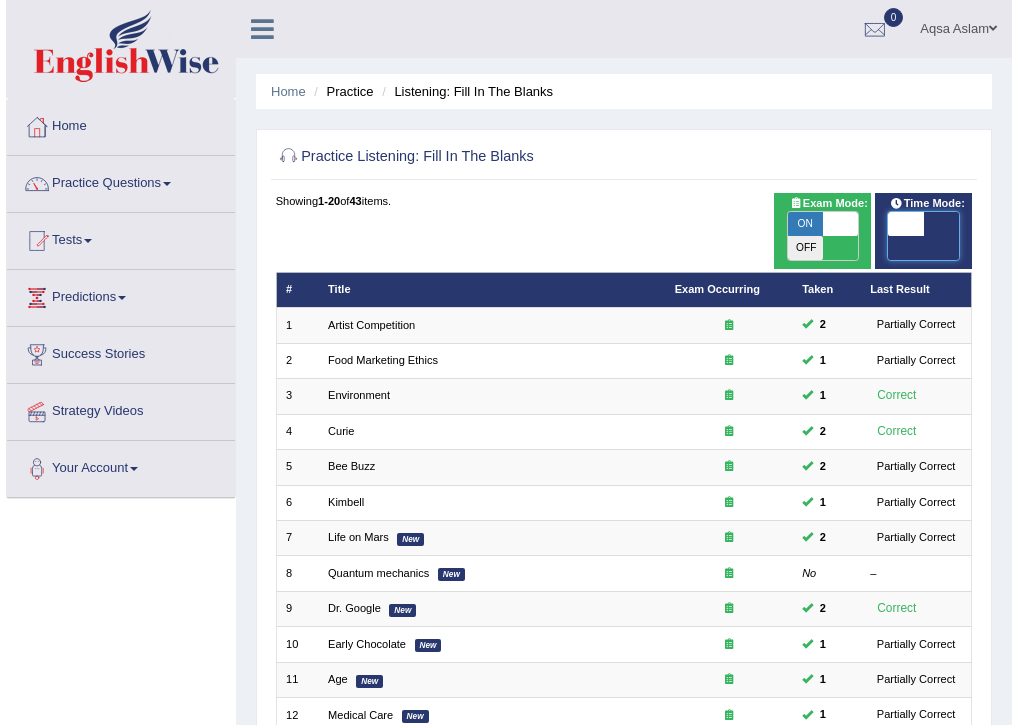 scroll, scrollTop: 0, scrollLeft: 0, axis: both 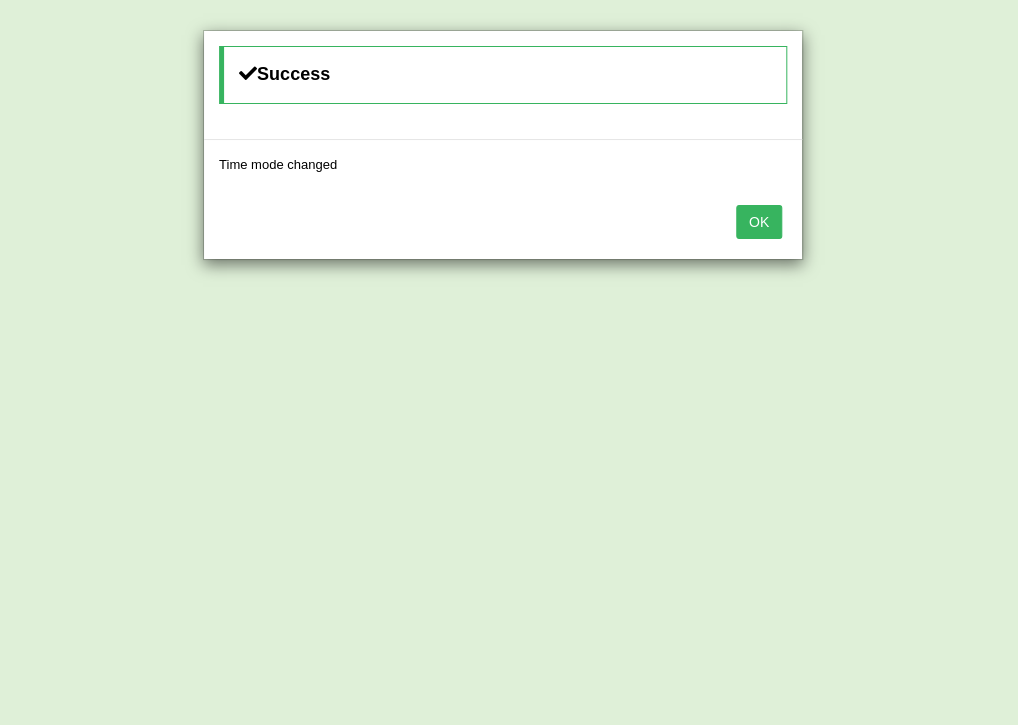 click on "OK" at bounding box center (759, 222) 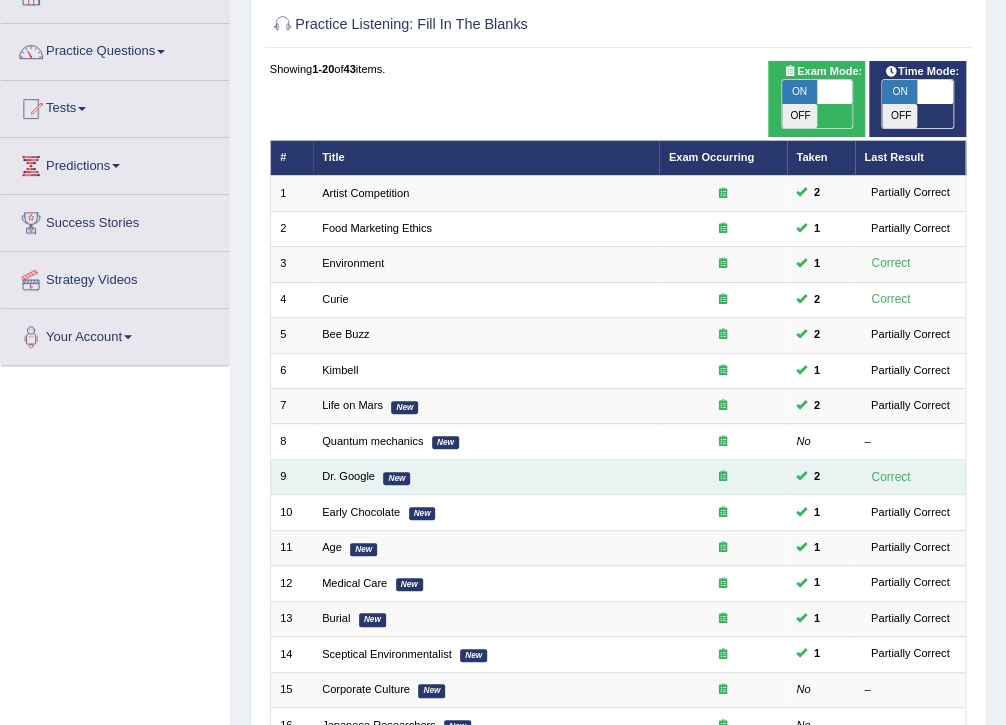 scroll, scrollTop: 400, scrollLeft: 0, axis: vertical 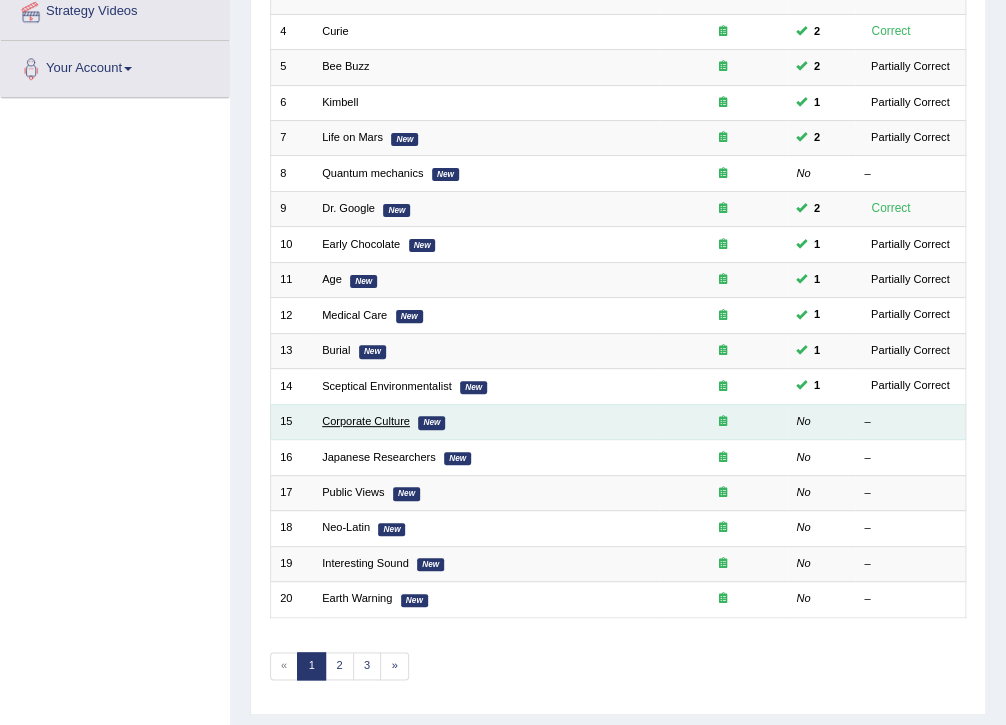 click on "Corporate Culture" at bounding box center [366, 421] 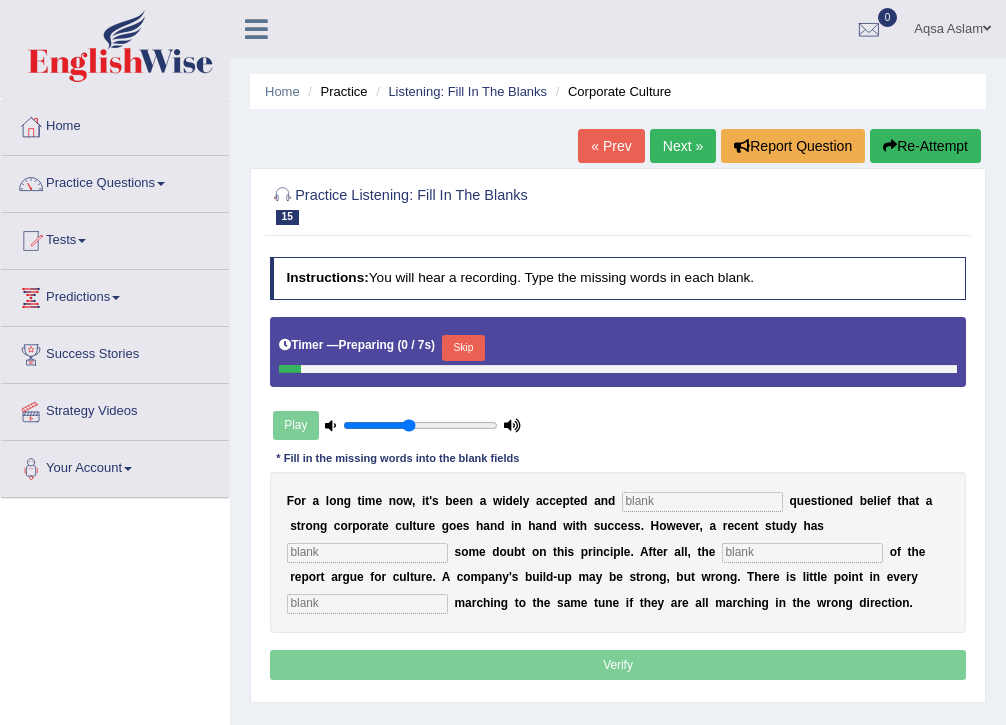 scroll, scrollTop: 0, scrollLeft: 0, axis: both 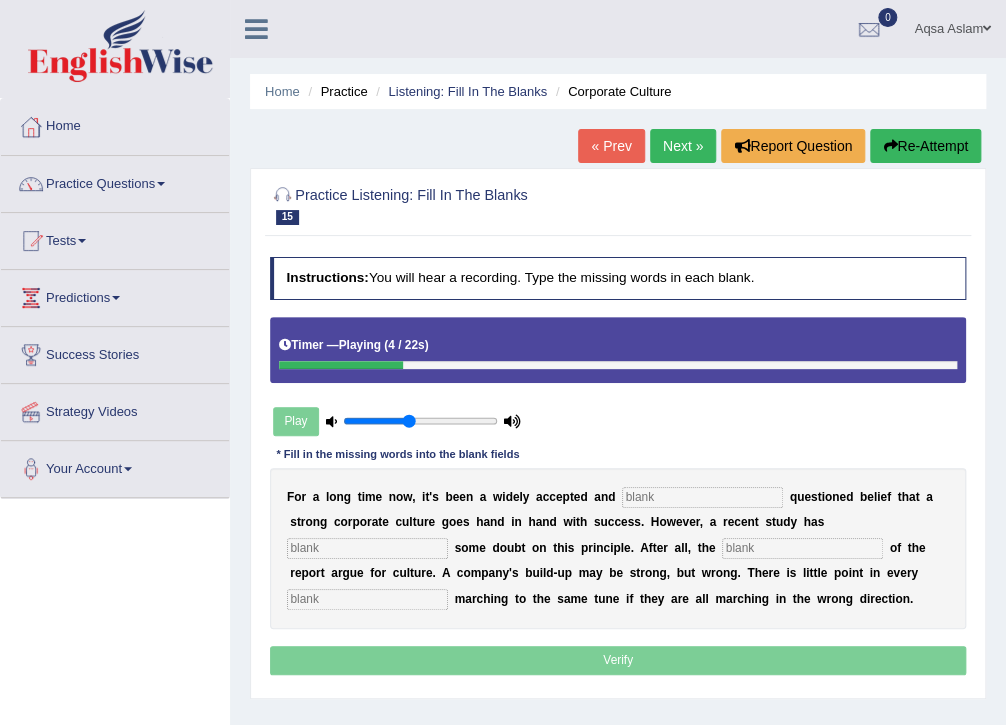 click at bounding box center [702, 497] 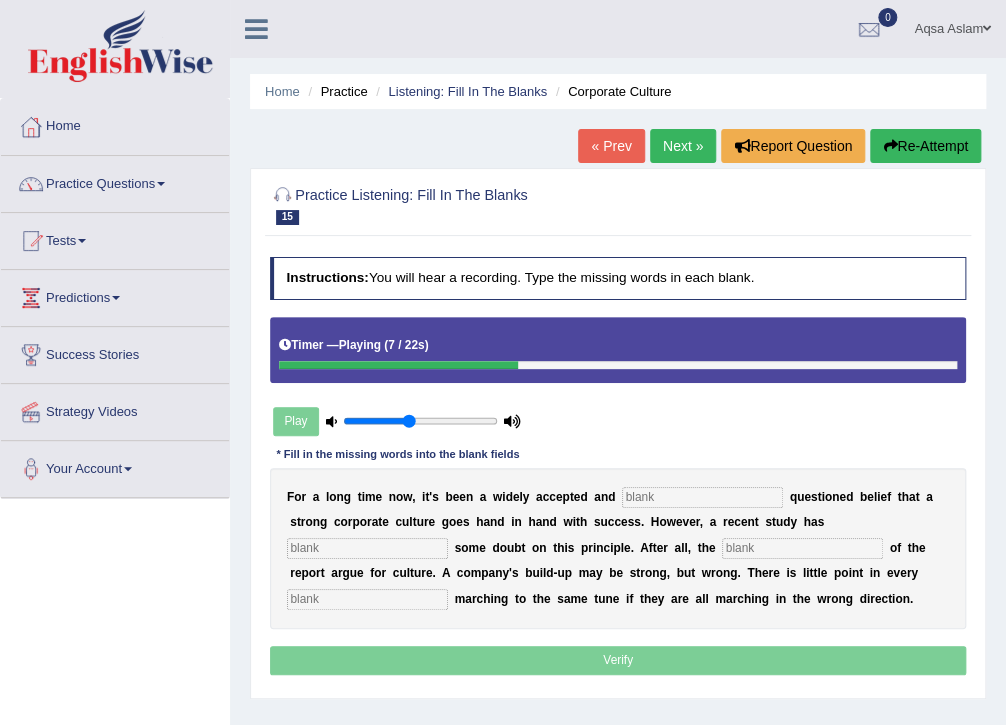 click on "« Prev Next »  Report Question  Re-Attempt" at bounding box center [782, 148] 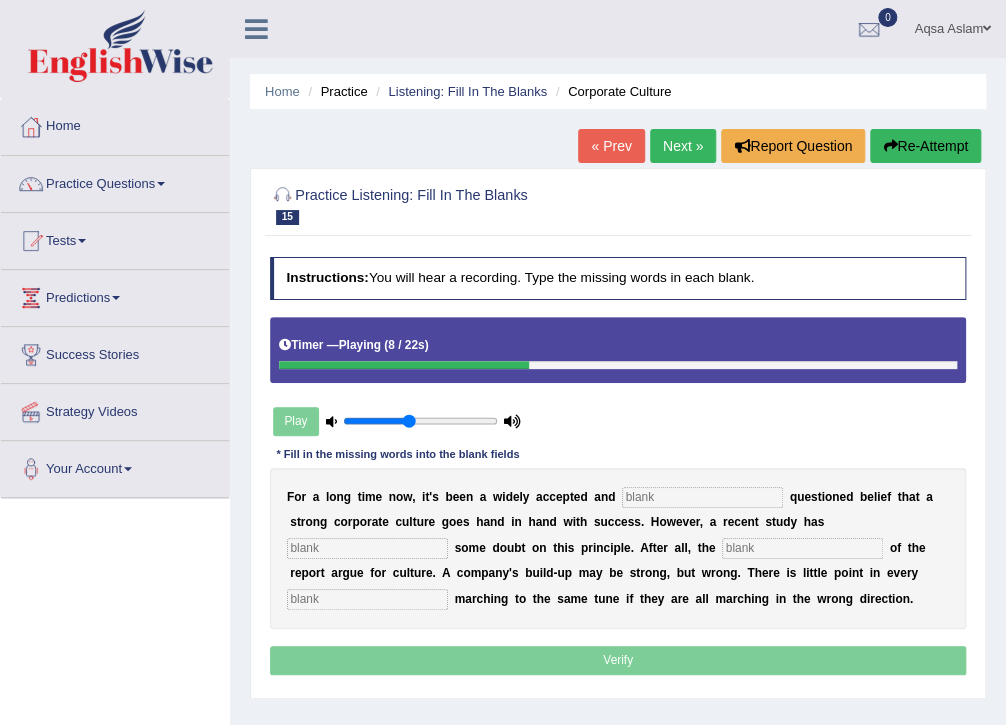 click on "Re-Attempt" at bounding box center [925, 146] 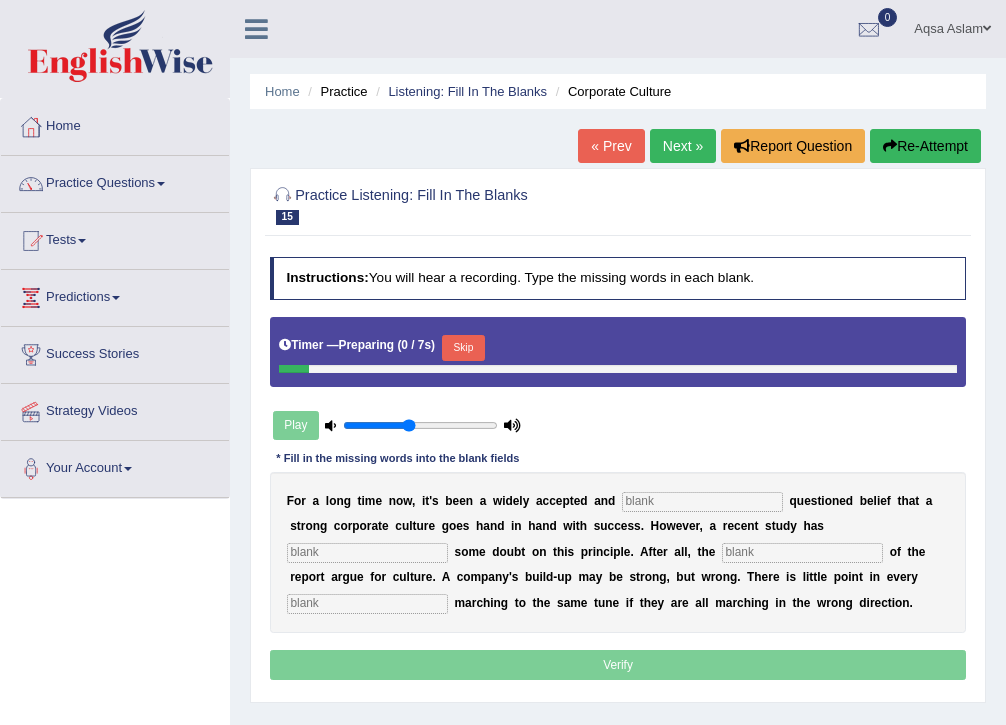 scroll, scrollTop: 0, scrollLeft: 0, axis: both 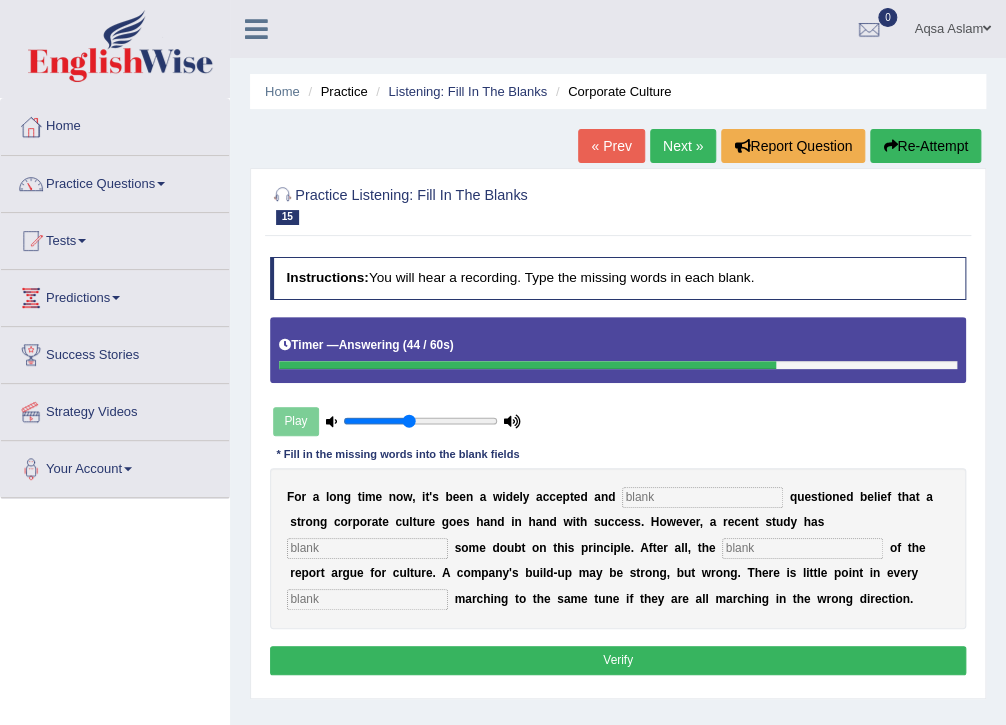 click on "Toggle navigation
Home
Practice Questions   Speaking Practice Read Aloud
Repeat Sentence
Describe Image
Re-tell Lecture
Answer Short Question
Summarize Group Discussion
Respond To A Situation
Writing Practice  Summarize Written Text
Write Essay
Reading Practice  Reading & Writing: Fill In The Blanks
Choose Multiple Answers
Re-order Paragraphs
Fill In The Blanks
Choose Single Answer
Listening Practice  Summarize Spoken Text
Highlight Incorrect Words
Highlight Correct Summary
Select Missing Word
Choose Single Answer
Choose Multiple Answers
Fill In The Blanks
Write From Dictation
Pronunciation
Tests  Take Practice Sectional Test
Take Mock Test" at bounding box center (503, 520) 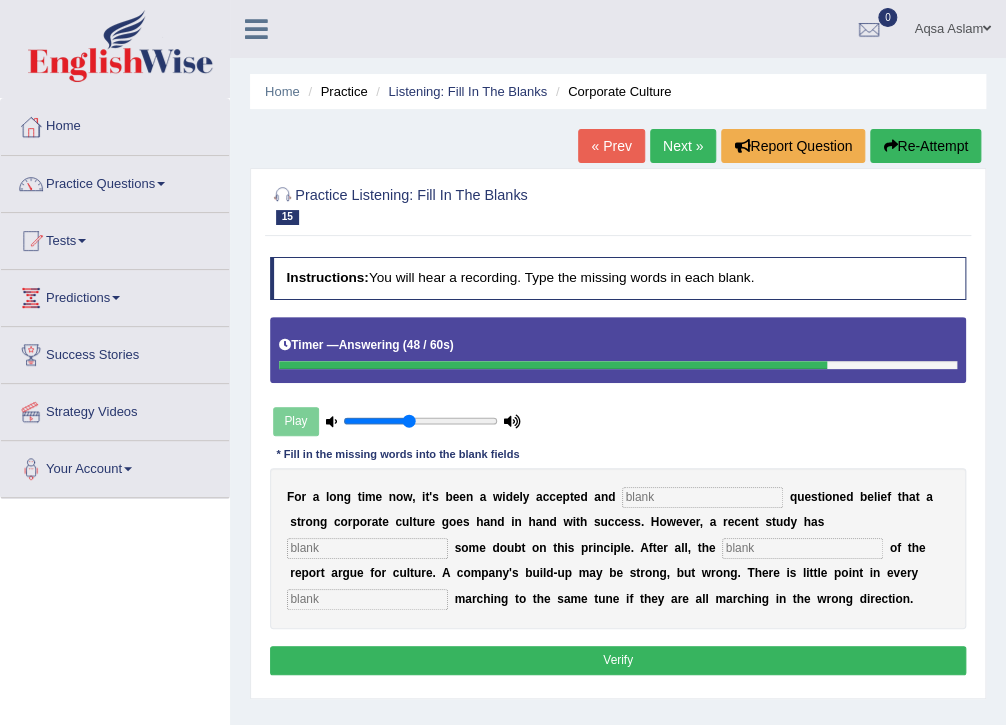 click on "Re-Attempt" at bounding box center [925, 146] 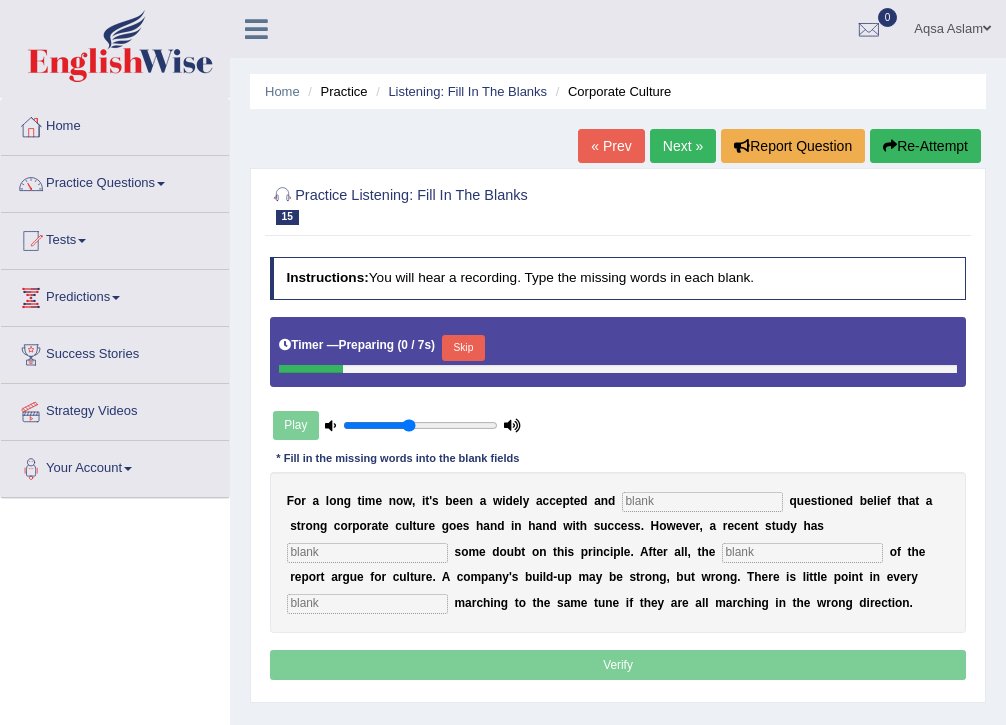 scroll, scrollTop: 0, scrollLeft: 0, axis: both 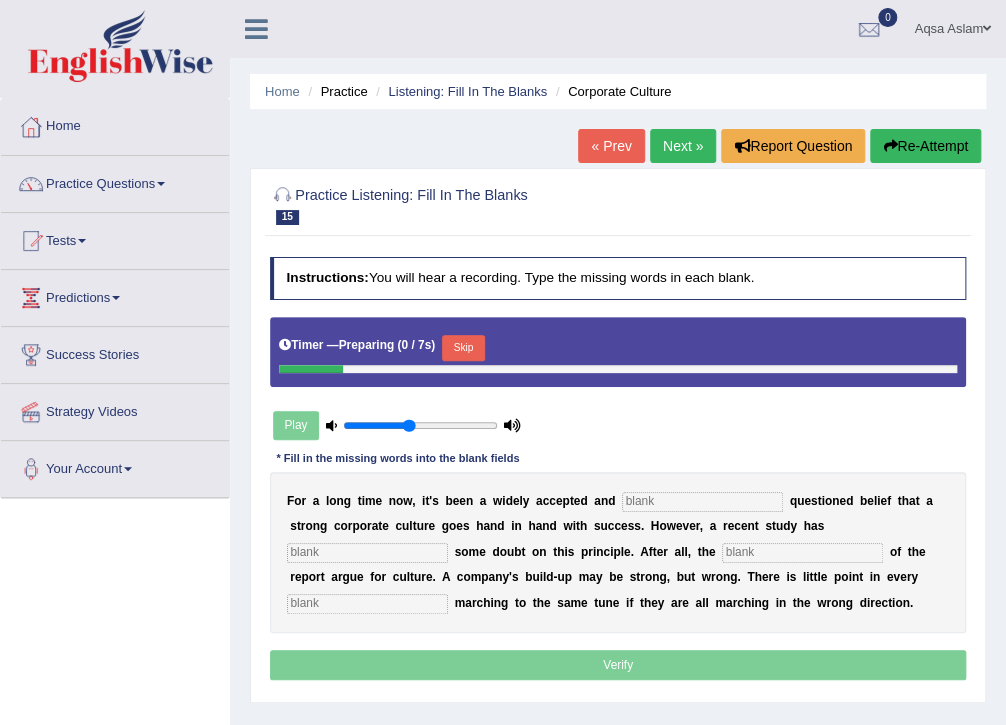 click on "Skip" at bounding box center (463, 348) 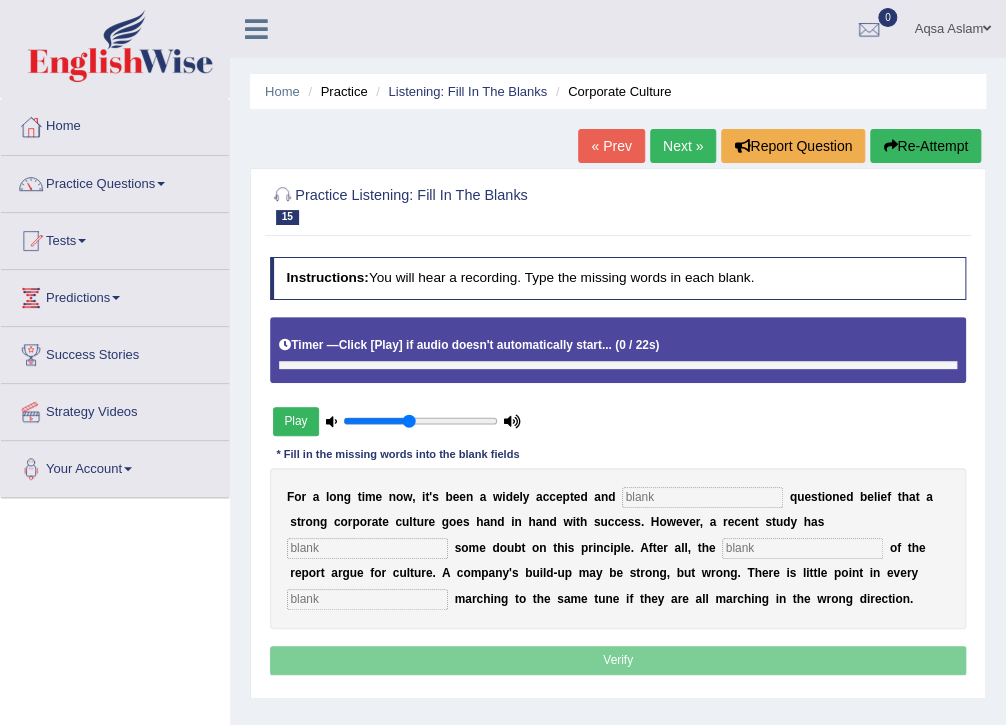 click on "Timer —  Click [Play] if audio doesn't automatically start...   ( 0 / 22s )" at bounding box center (618, 346) 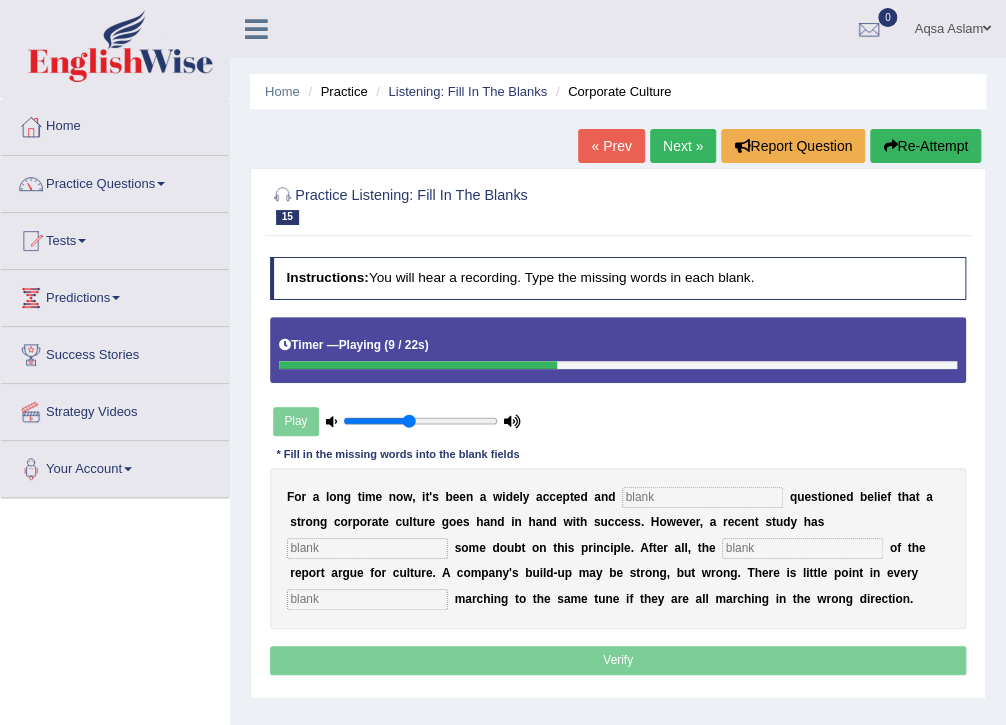 click on "Re-Attempt" at bounding box center (925, 146) 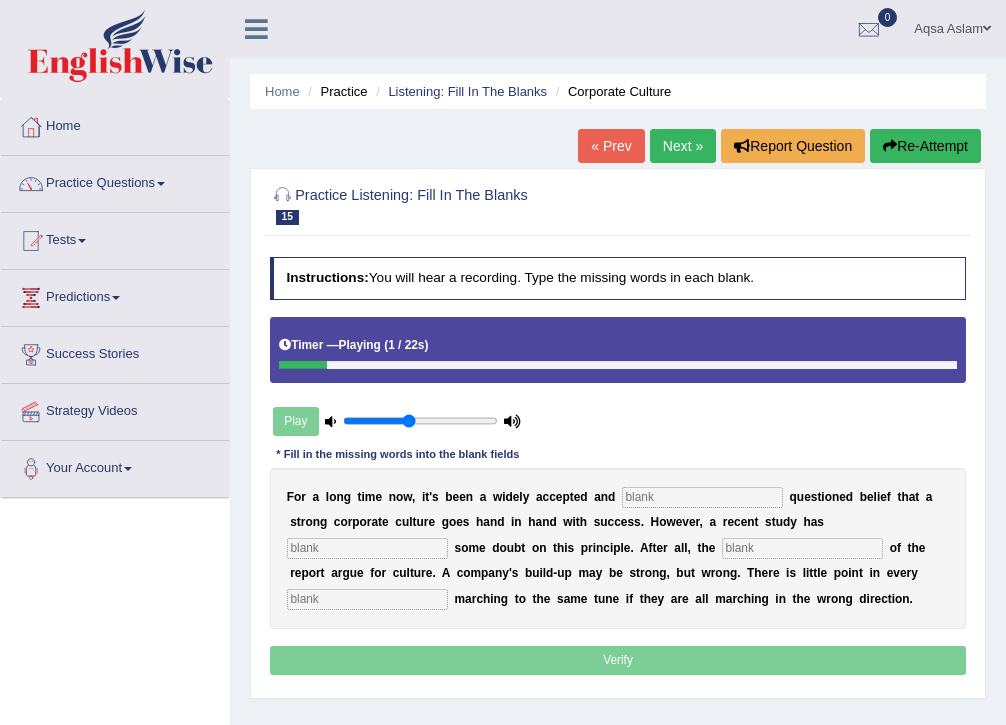 scroll, scrollTop: 0, scrollLeft: 0, axis: both 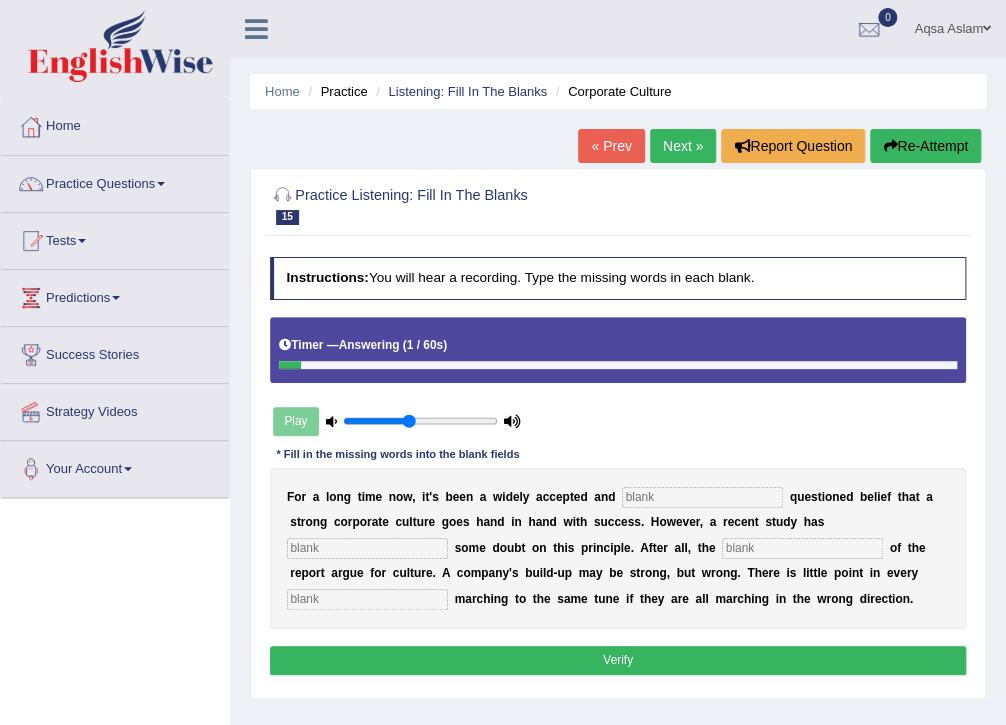 click at bounding box center [702, 497] 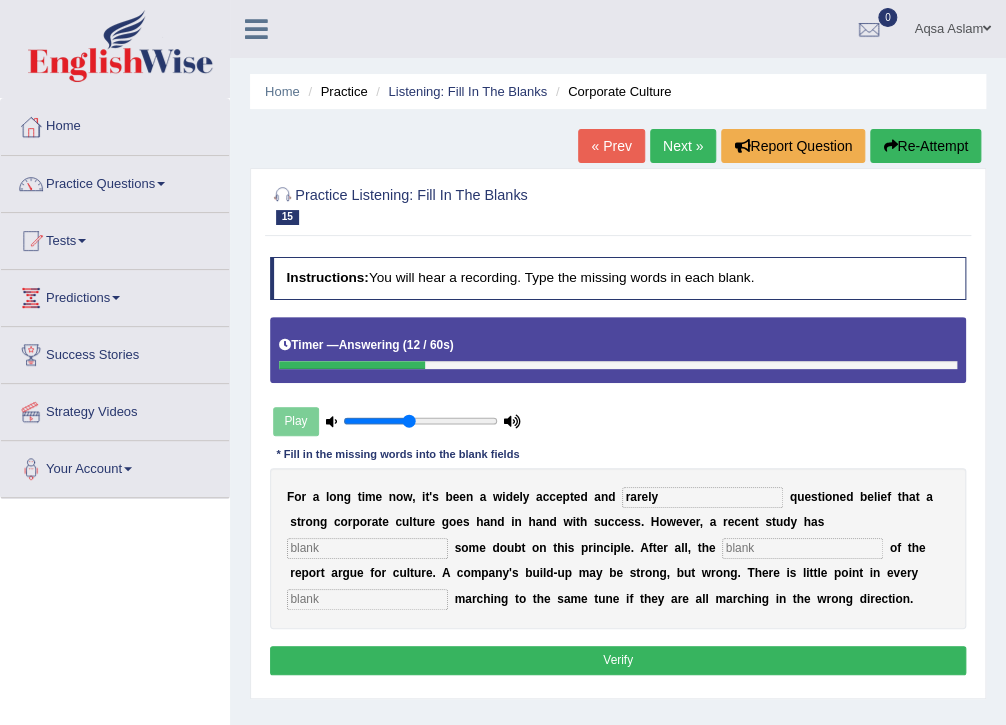 type on "rarely" 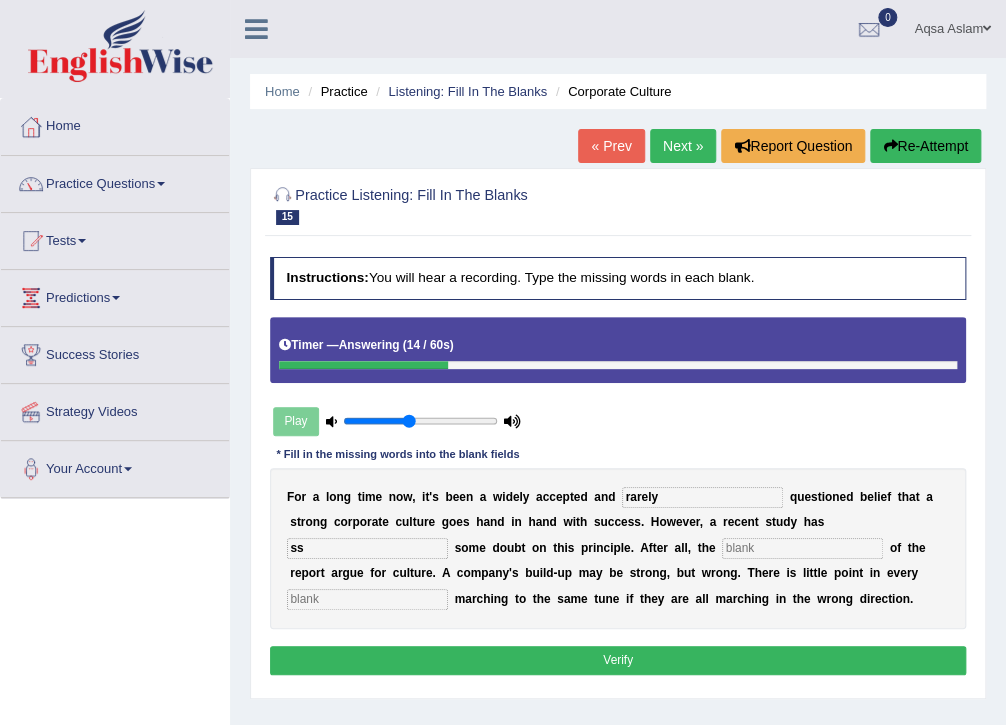 type on "ss" 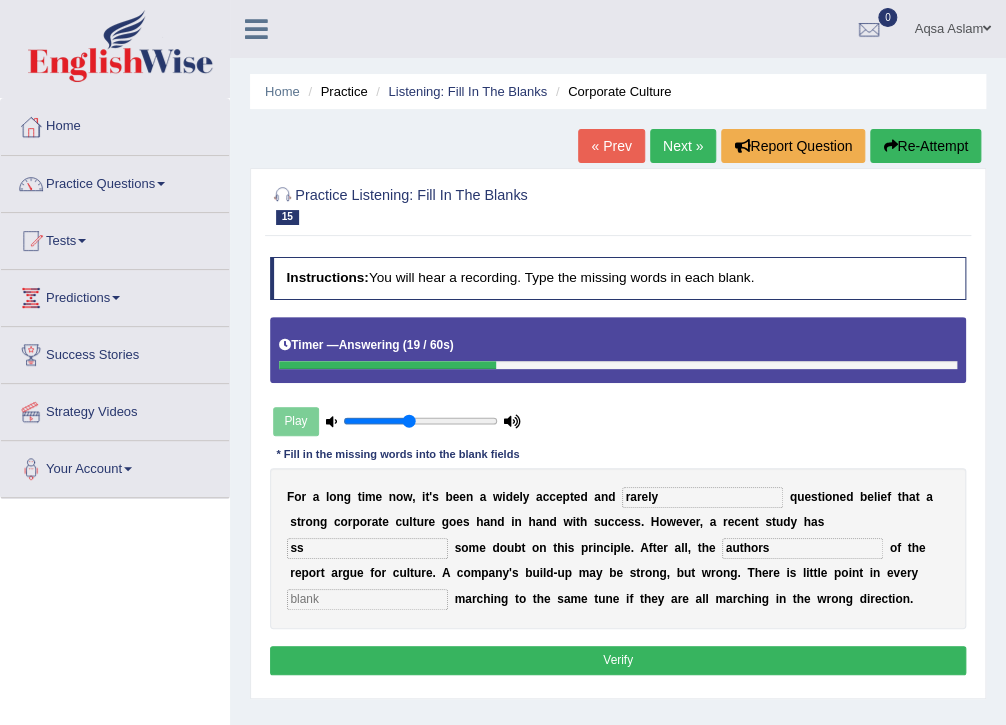 type on "authors" 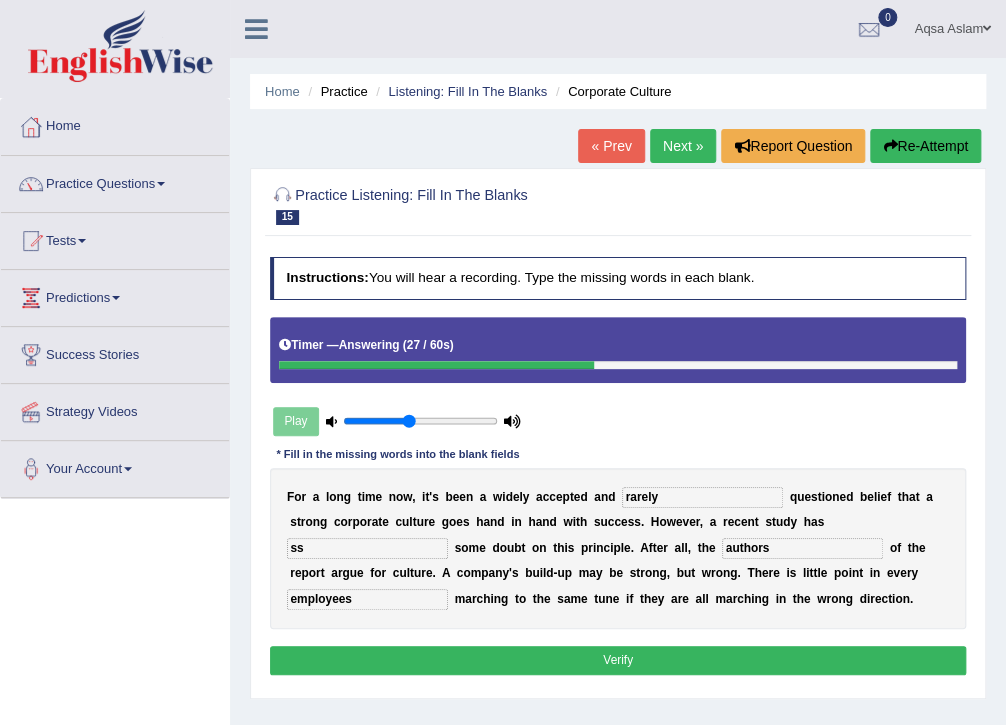 type on "employees" 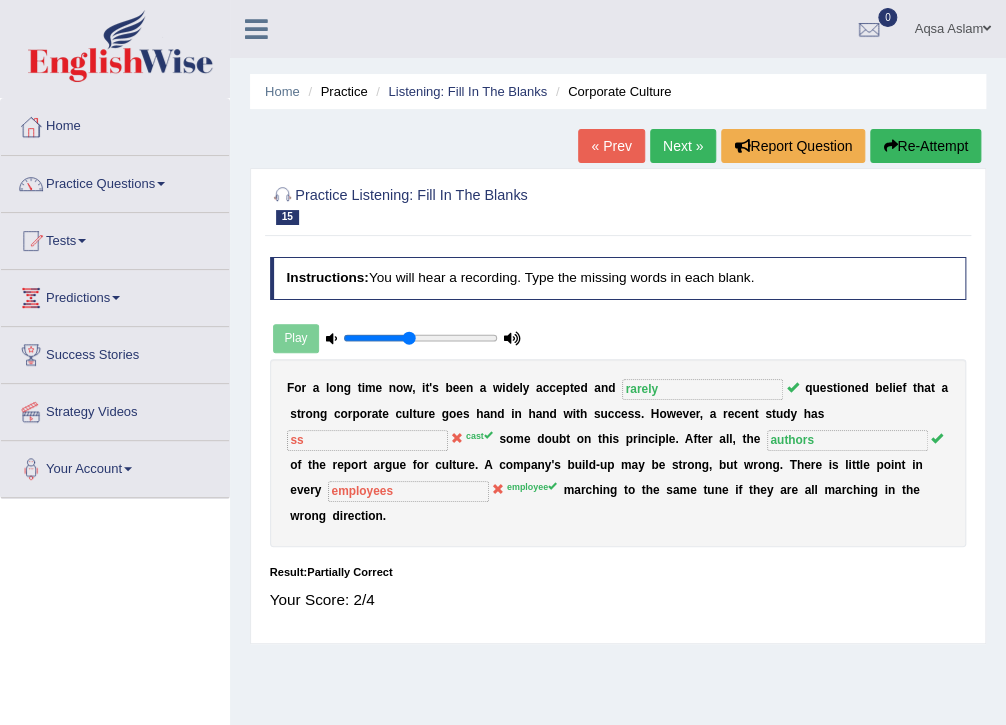 click on "Next »" at bounding box center [683, 146] 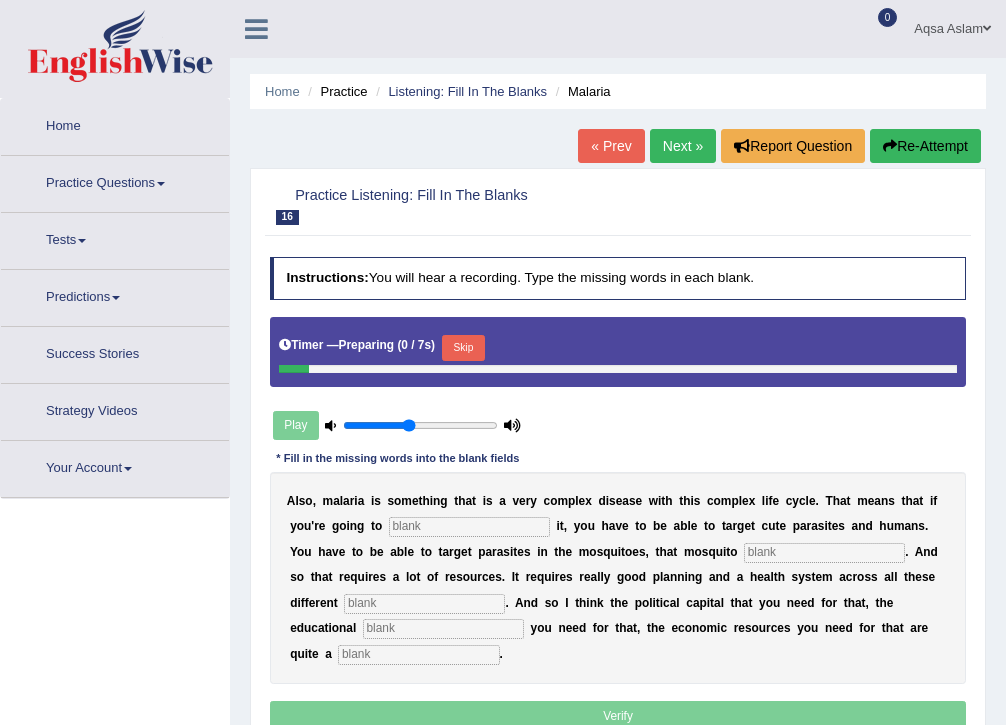 scroll, scrollTop: 0, scrollLeft: 0, axis: both 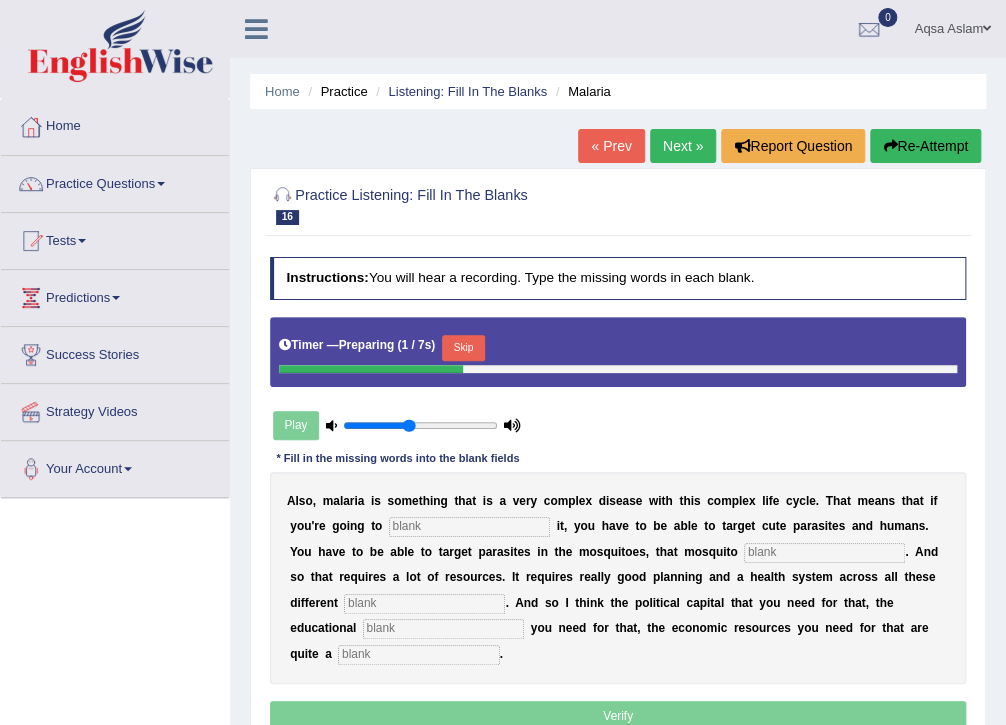 click on "Skip" at bounding box center (463, 348) 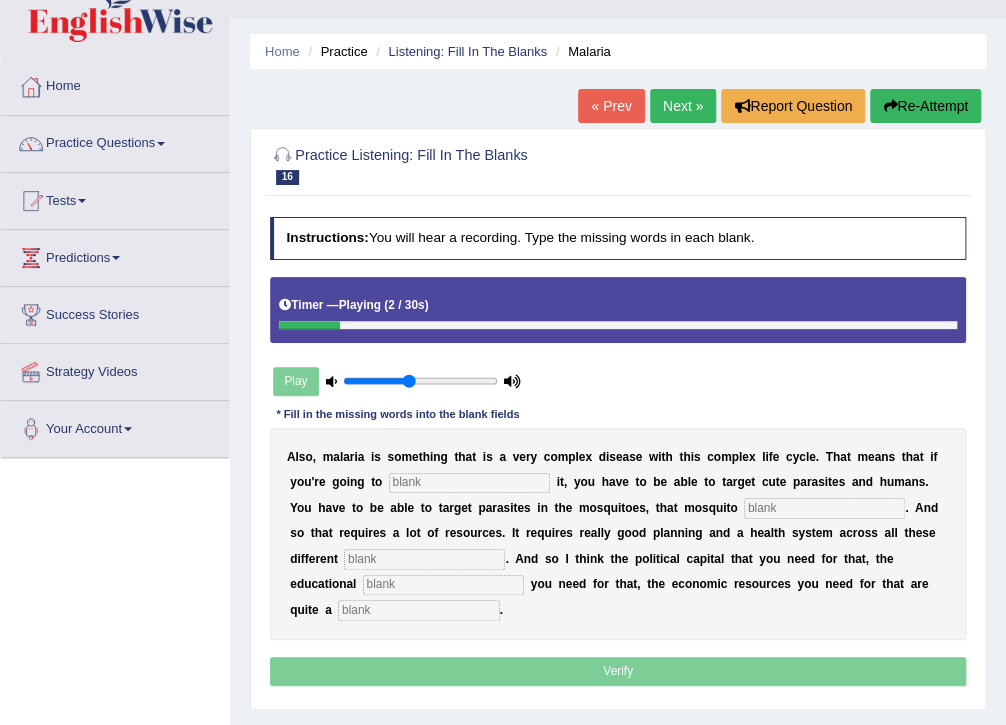 scroll, scrollTop: 80, scrollLeft: 0, axis: vertical 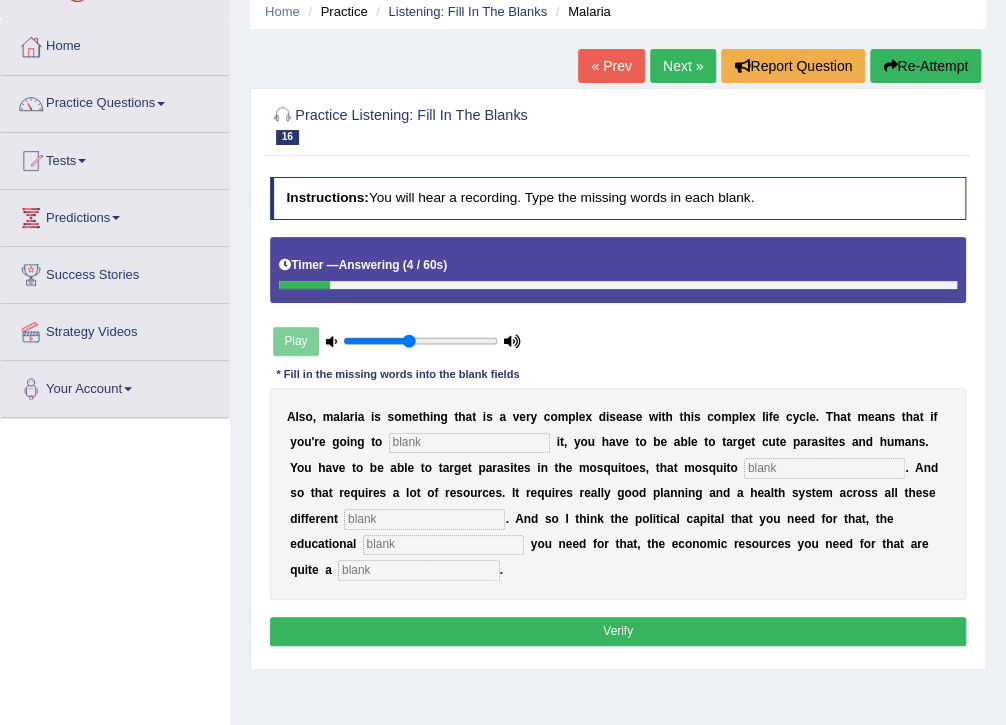 click at bounding box center [469, 443] 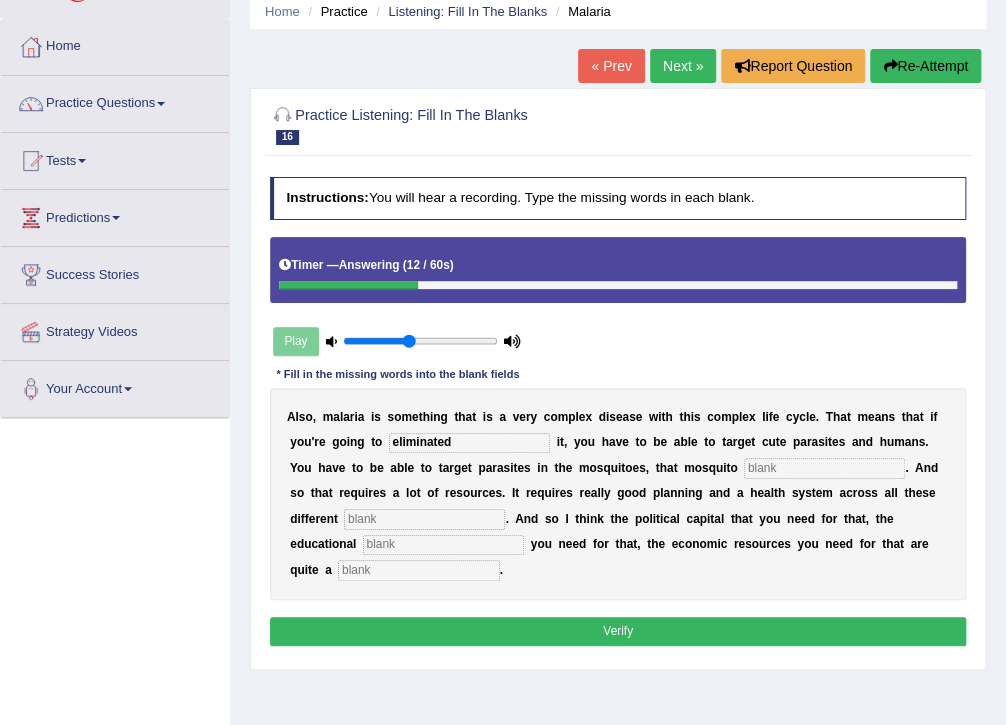 type on "eliminated" 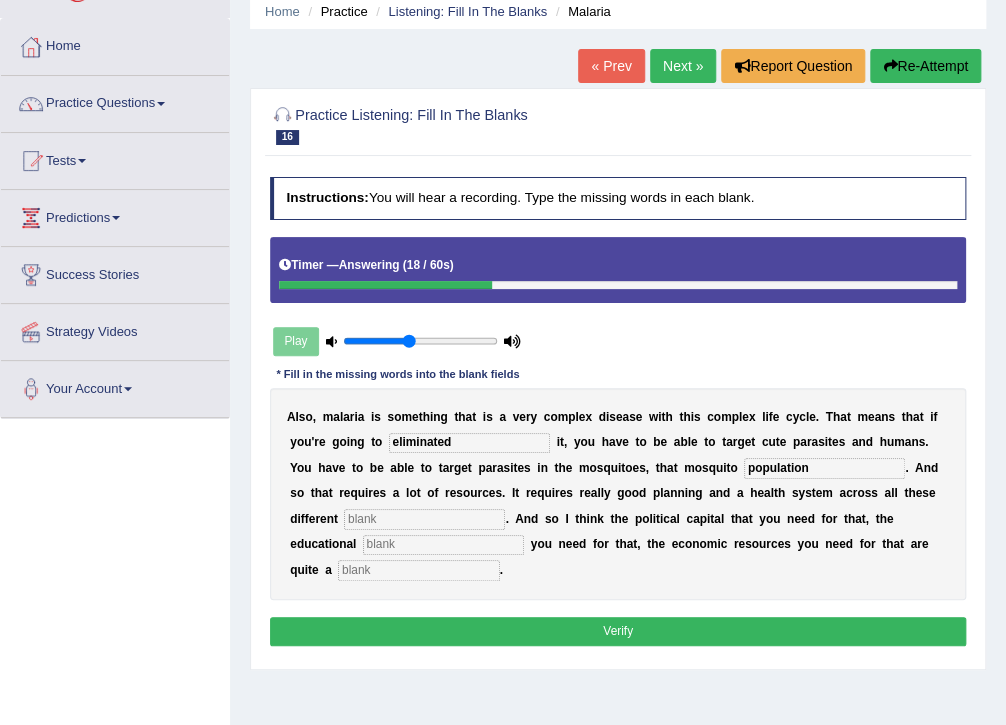 type on "population" 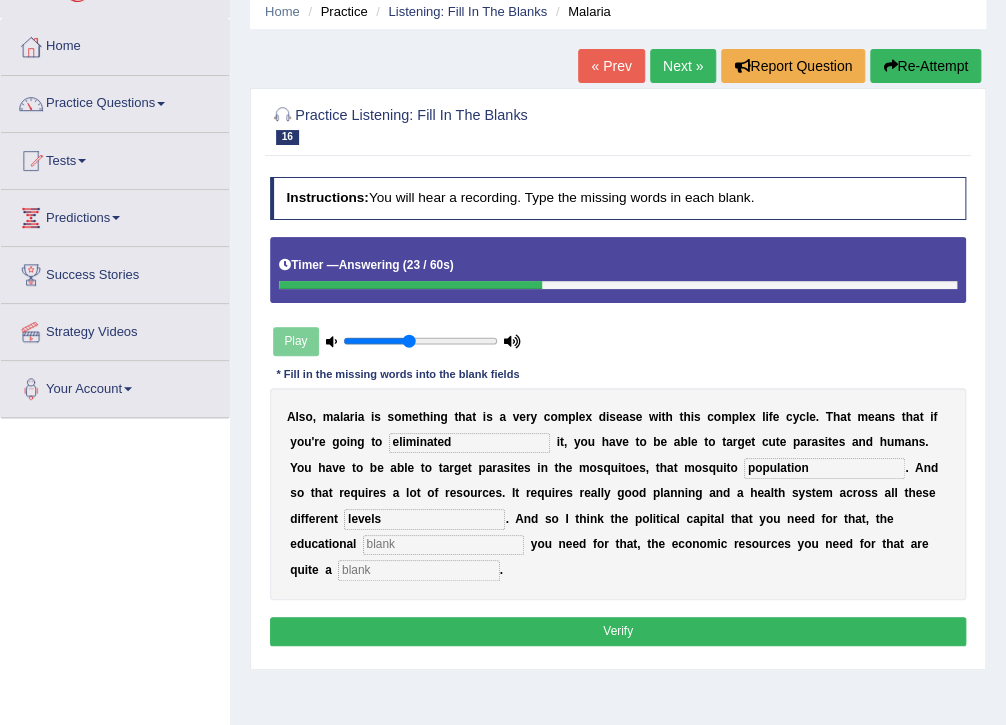 type on "levels" 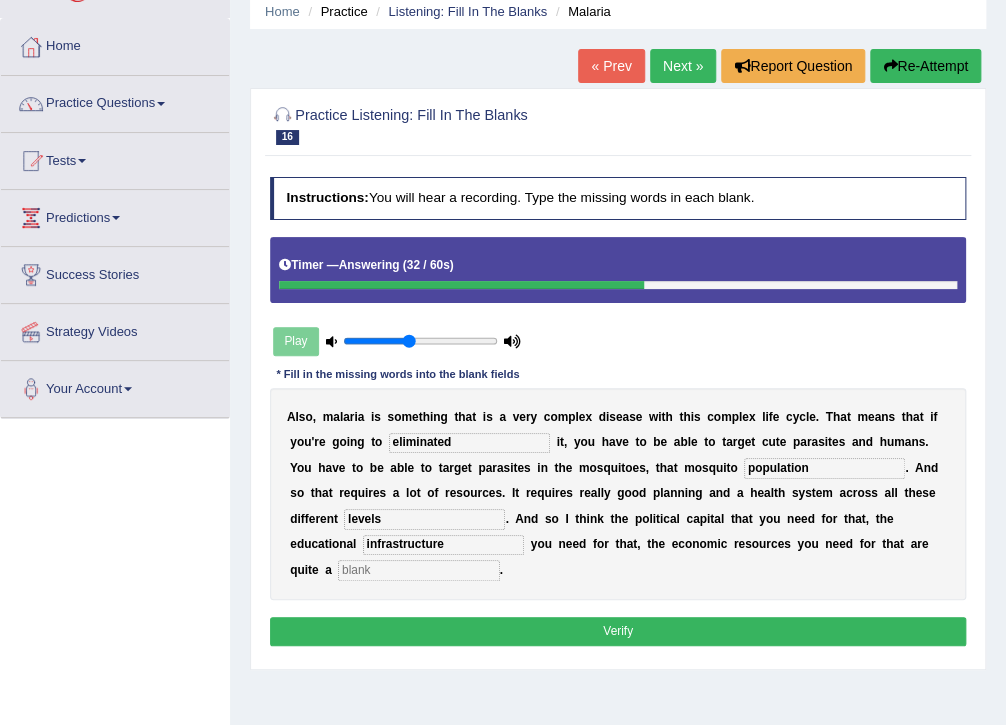 type on "infrastructure" 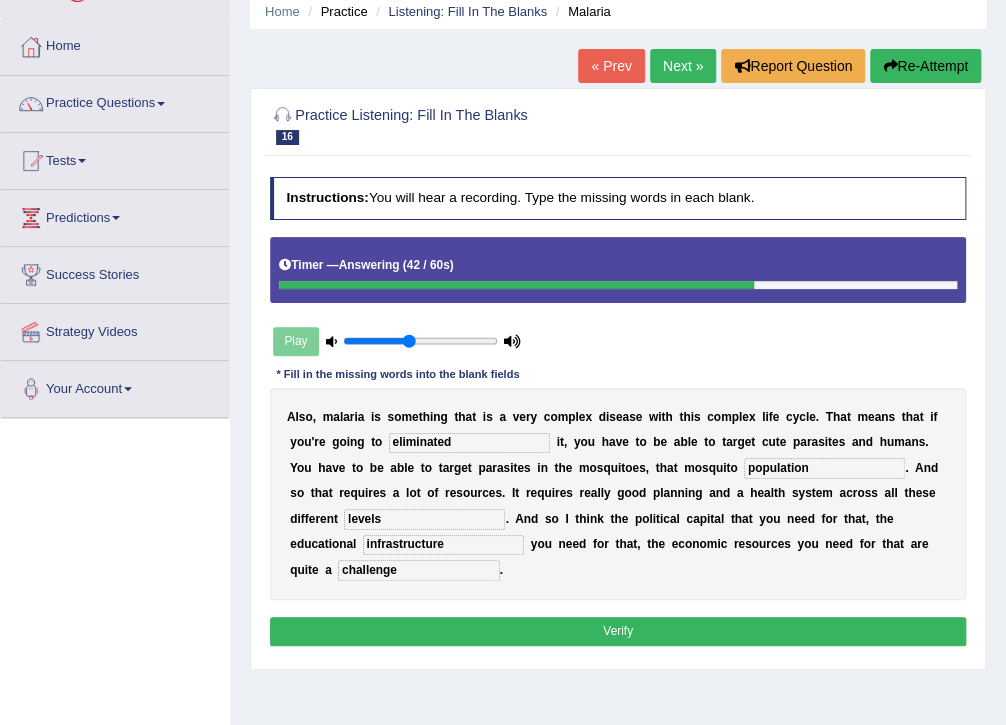 type on "challenge" 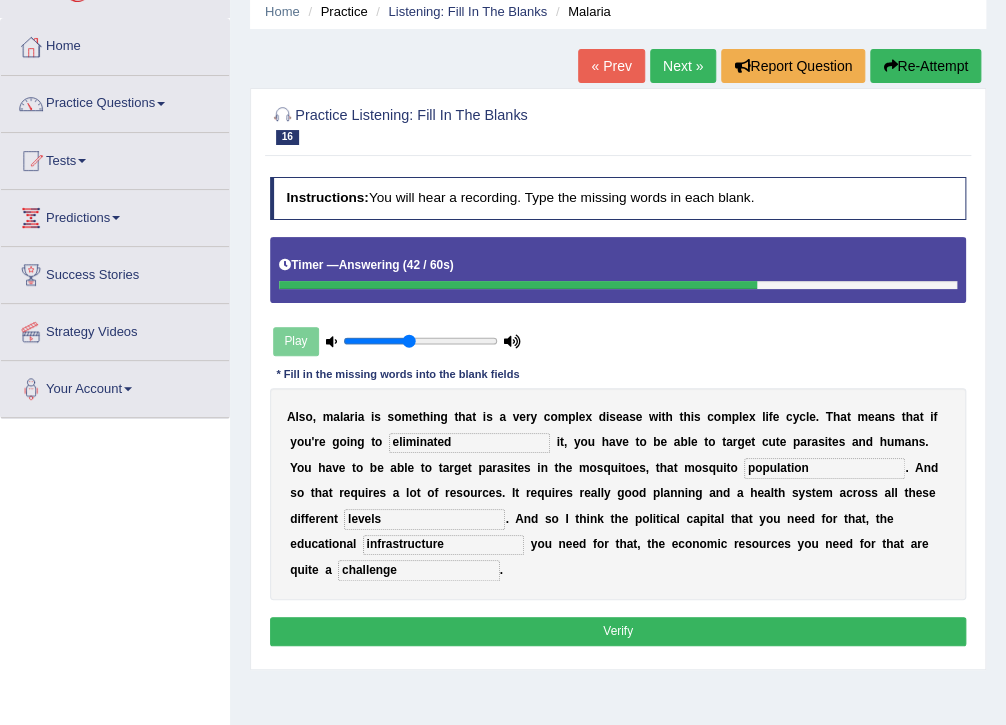 click on "Verify" at bounding box center (618, 631) 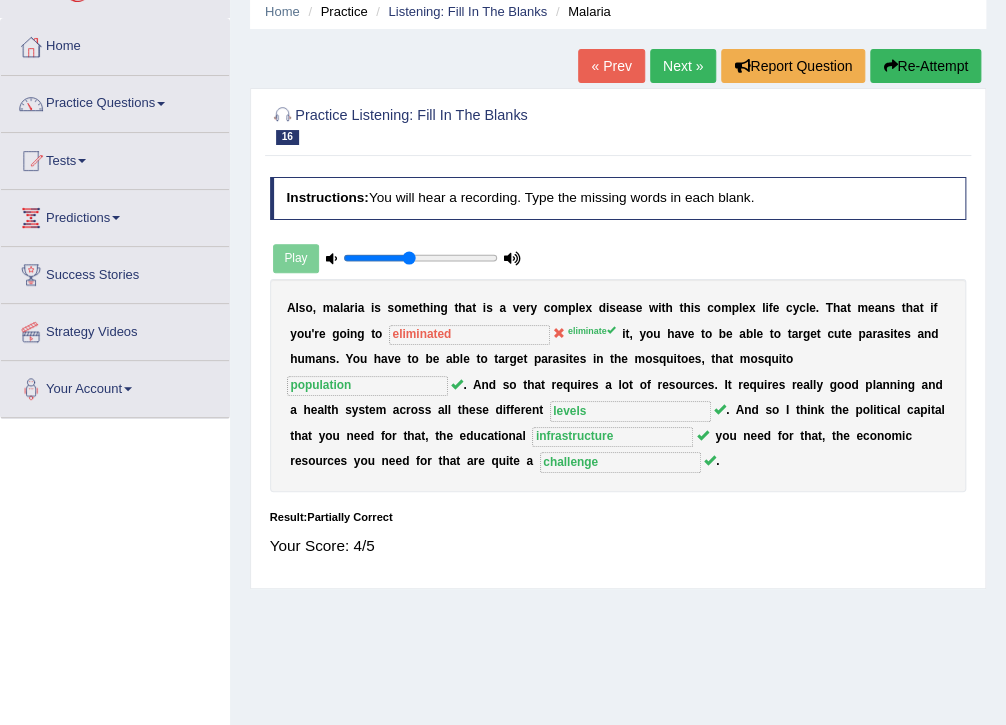 click on "Next »" at bounding box center (683, 66) 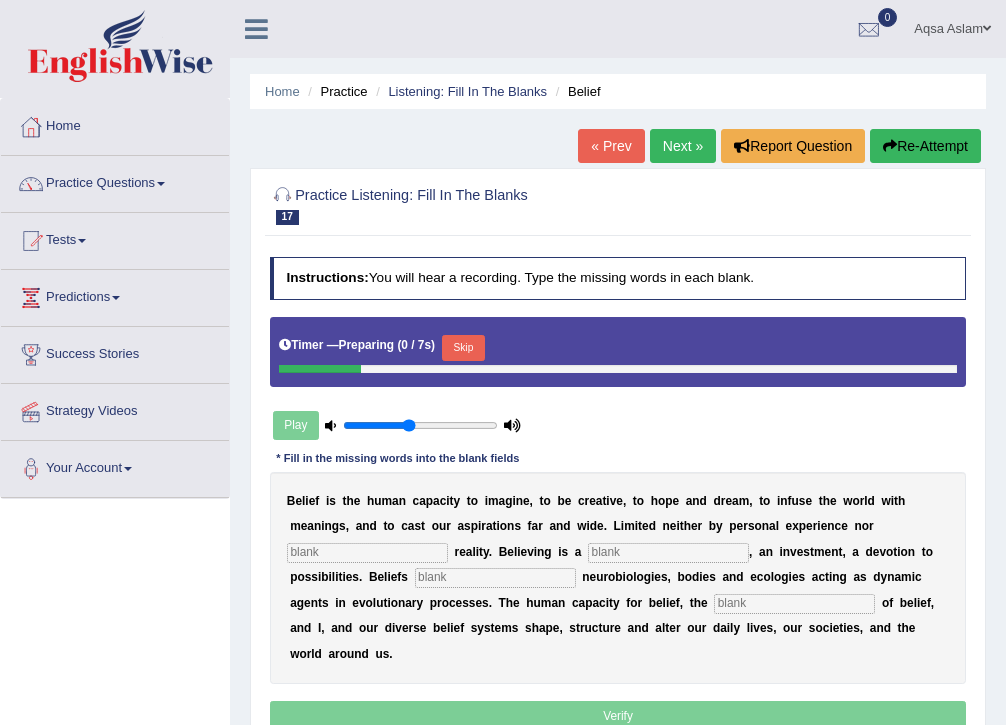 scroll, scrollTop: 0, scrollLeft: 0, axis: both 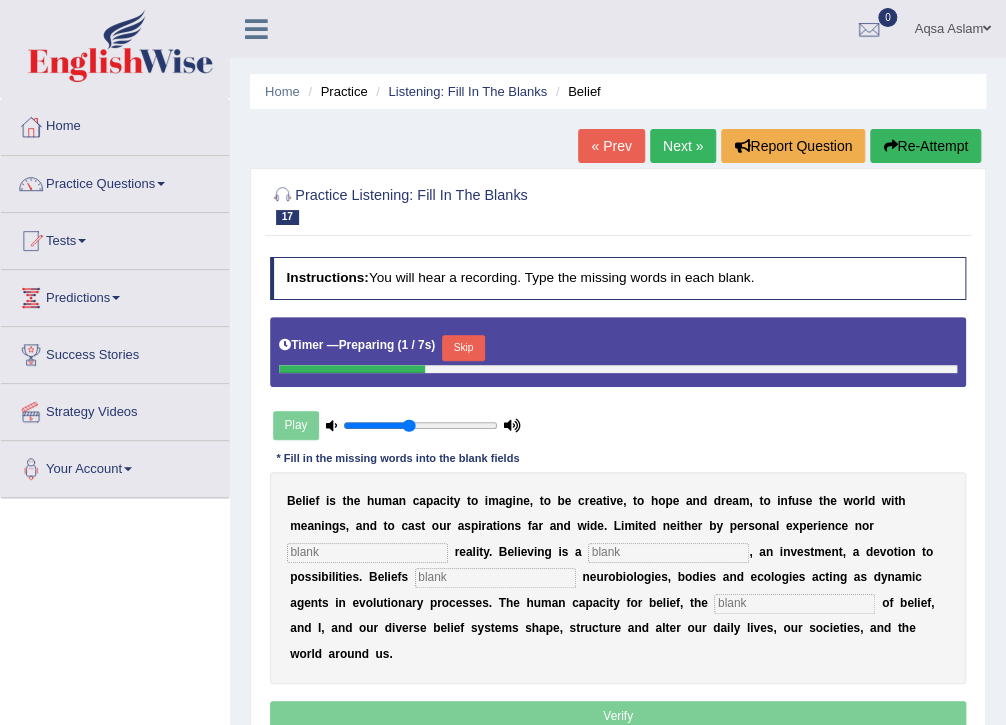 click on "Skip" at bounding box center (463, 348) 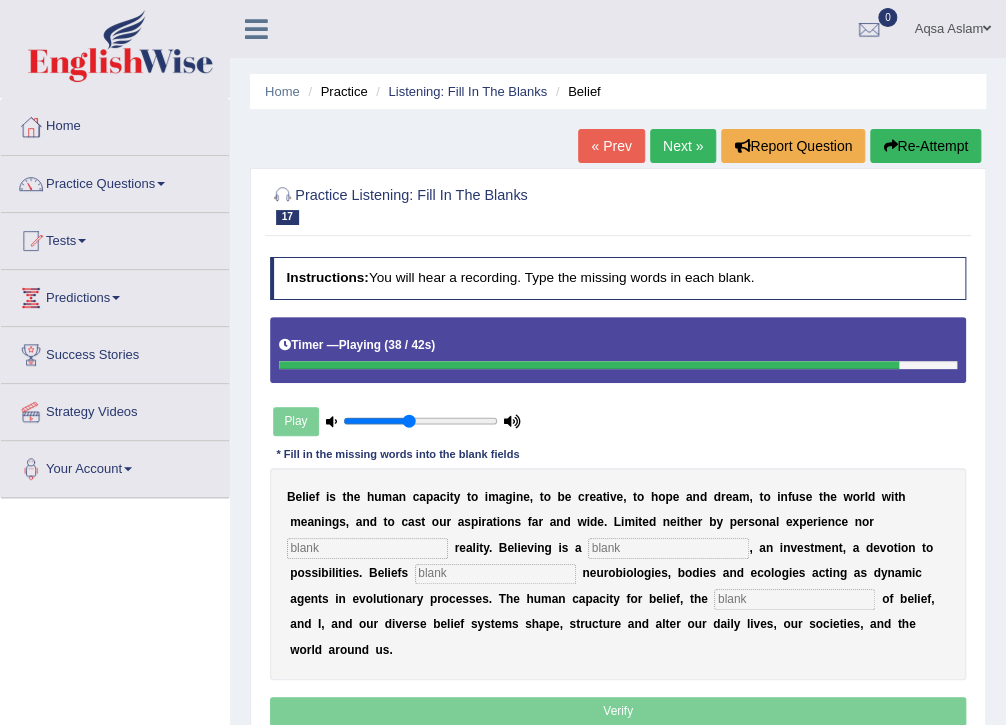 click at bounding box center [367, 548] 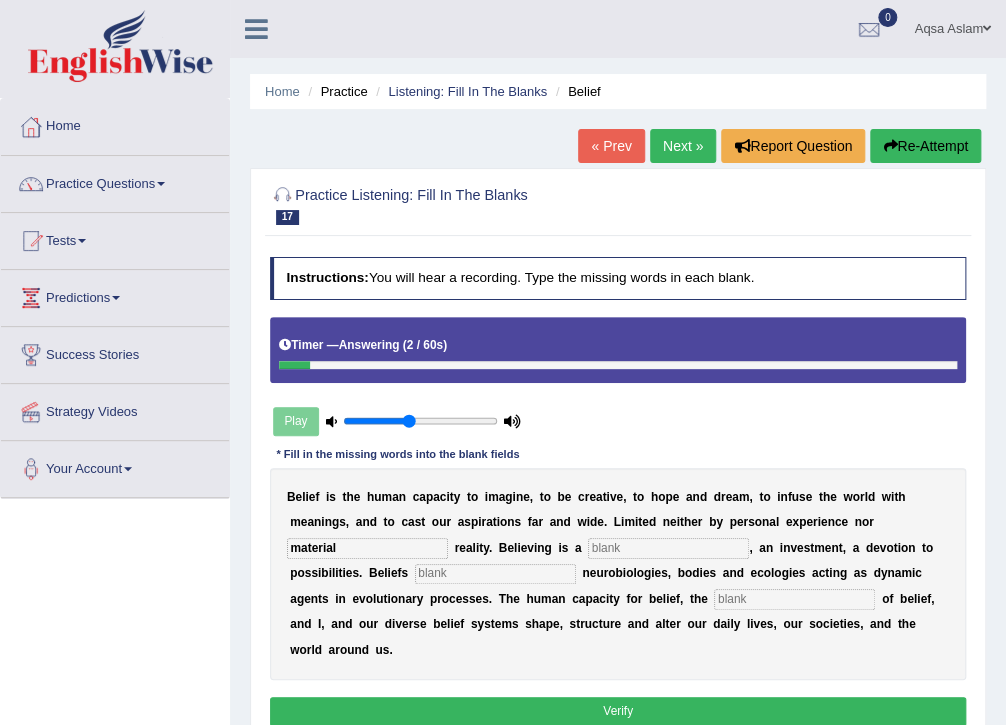 type on "material" 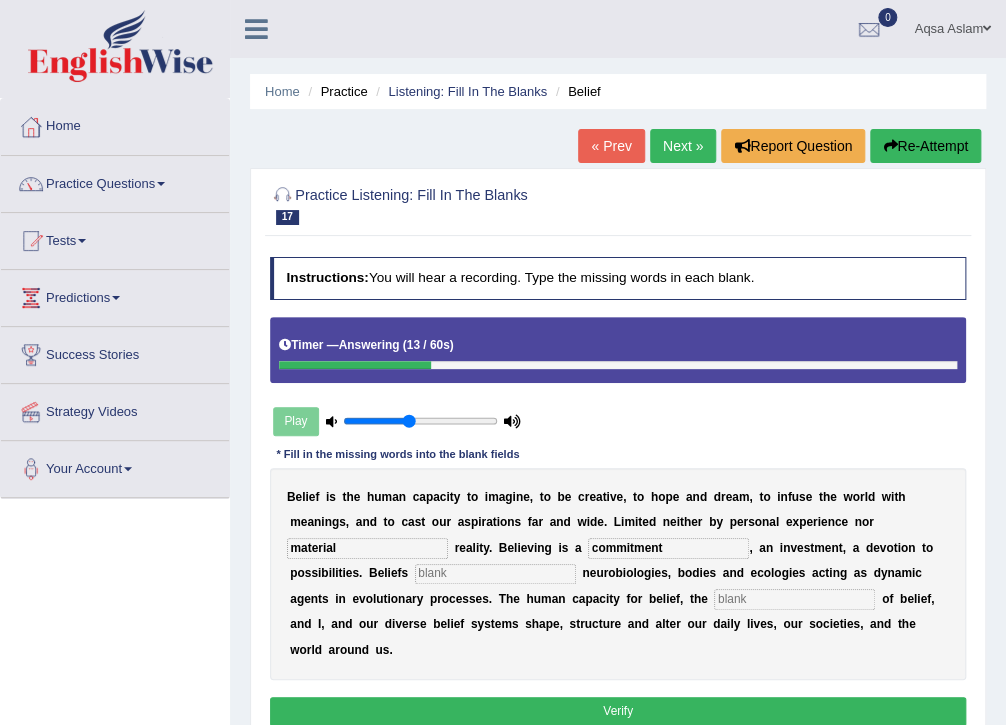 type on "commitment" 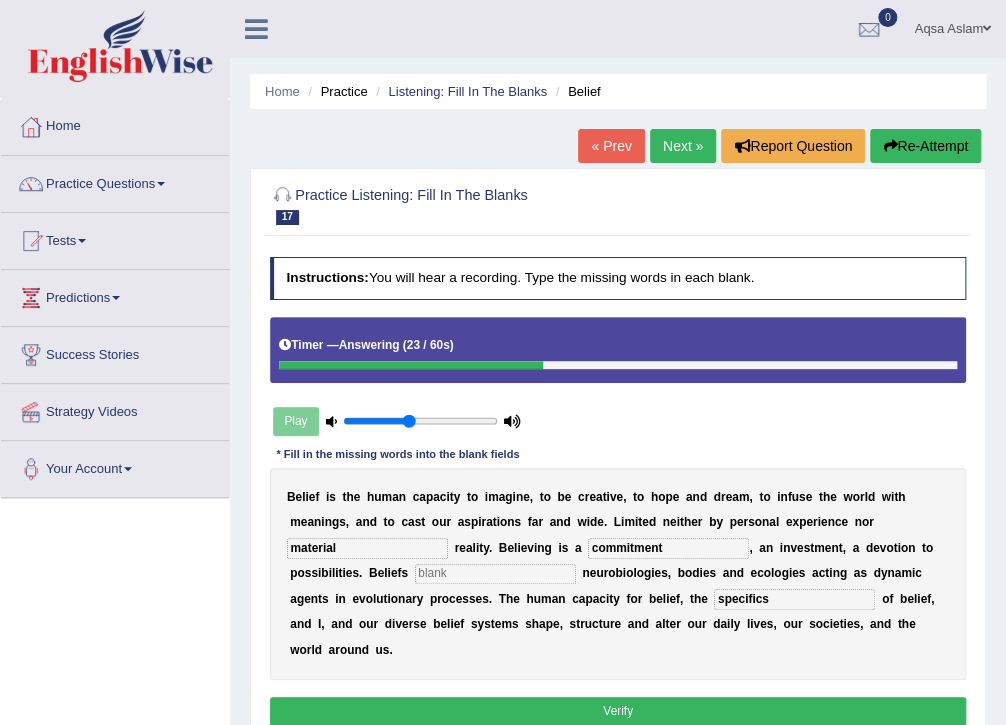 type on "specifics" 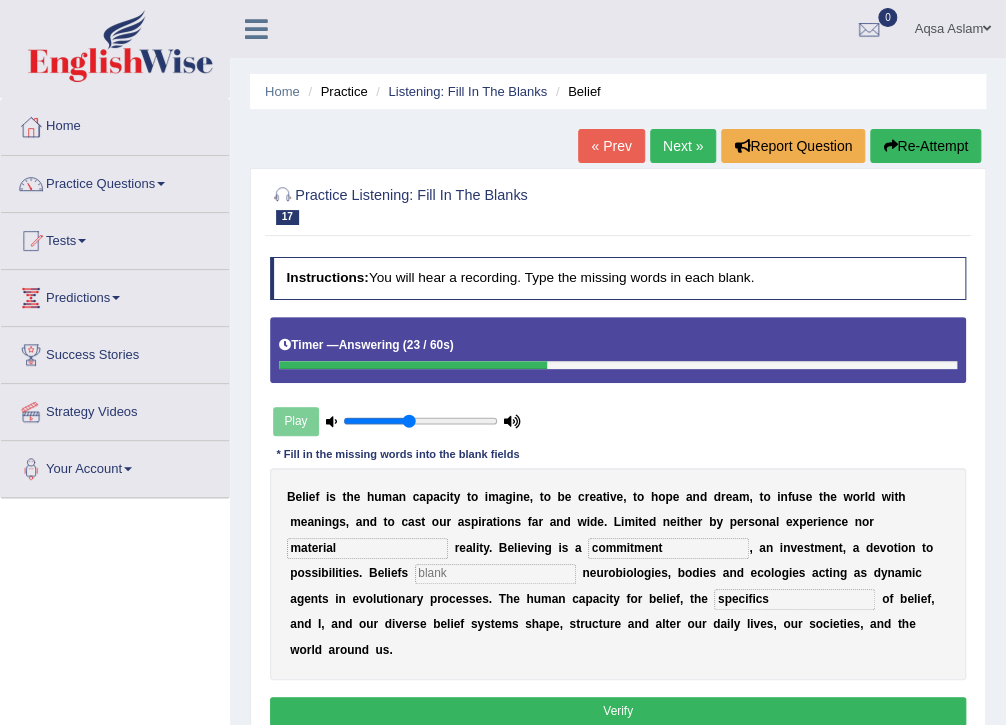 click at bounding box center [495, 574] 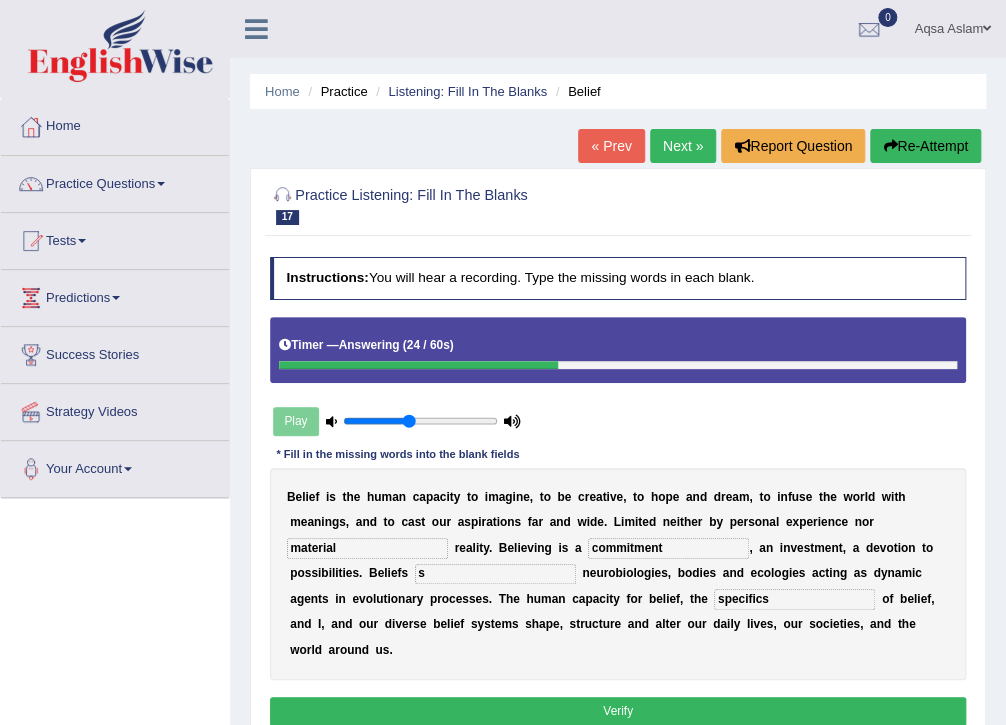 type on "s" 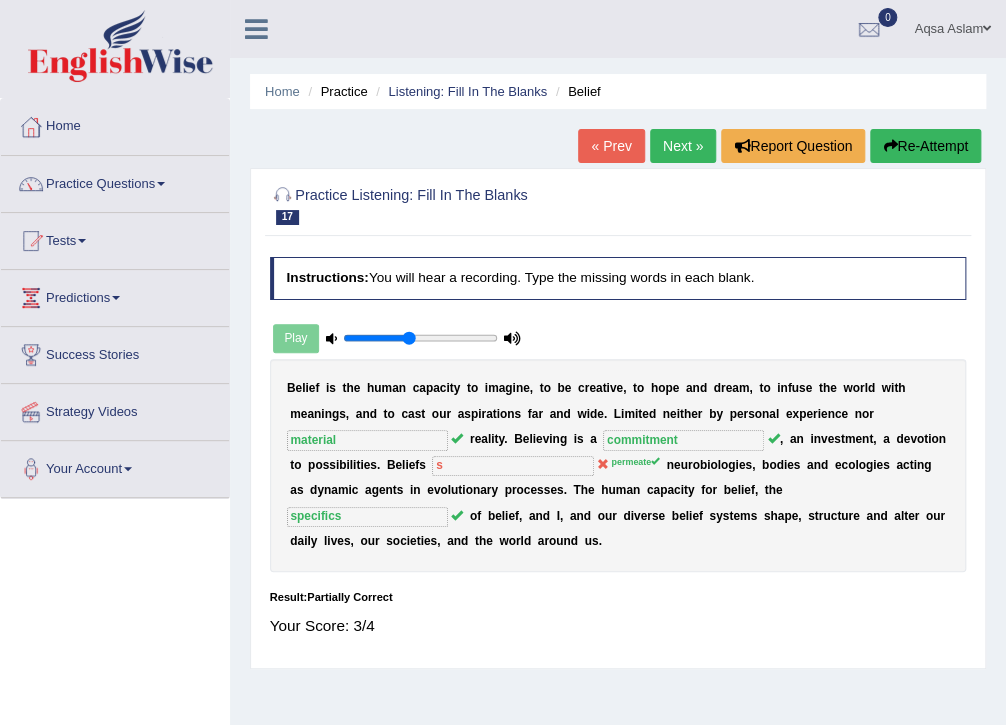 click on "Next »" at bounding box center [683, 146] 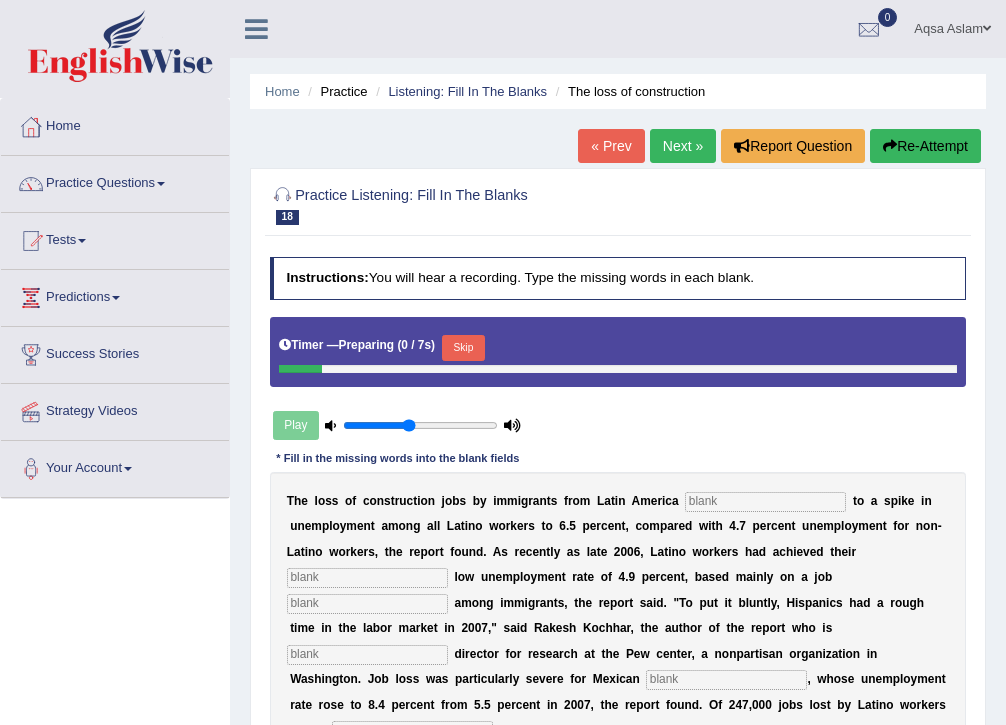 scroll, scrollTop: 0, scrollLeft: 0, axis: both 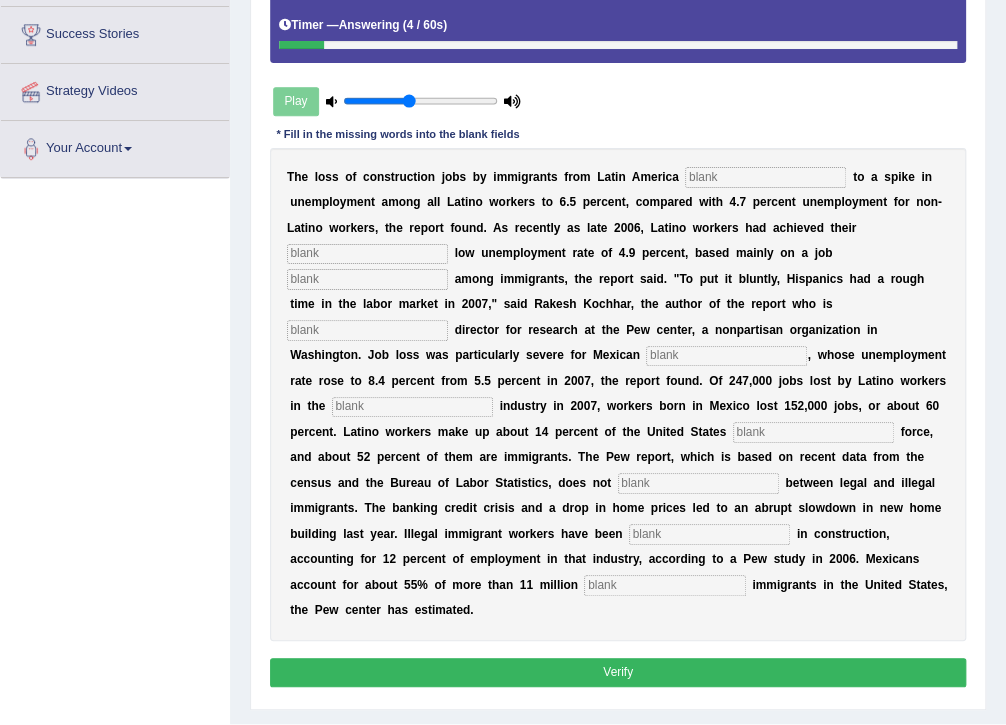 click at bounding box center [765, 177] 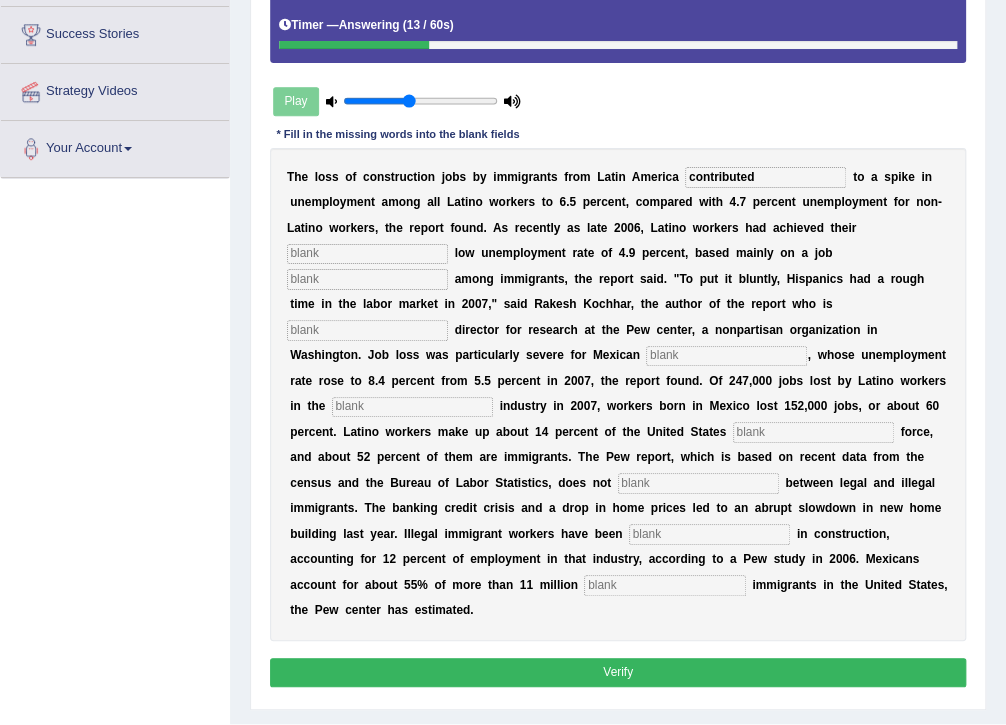 type on "contributed" 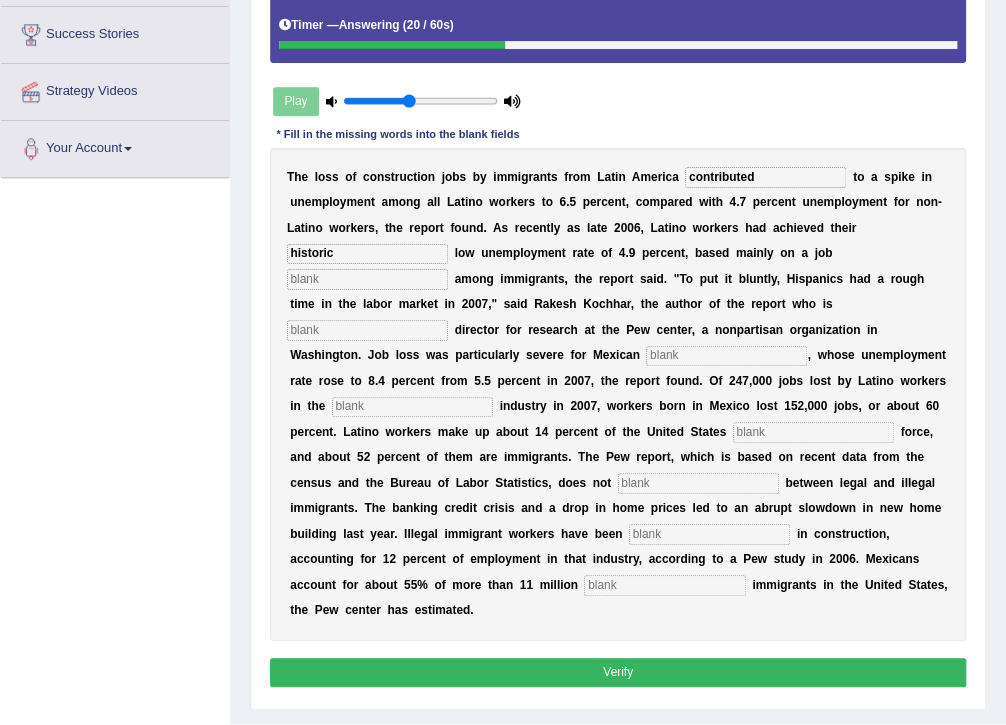 type on "historic" 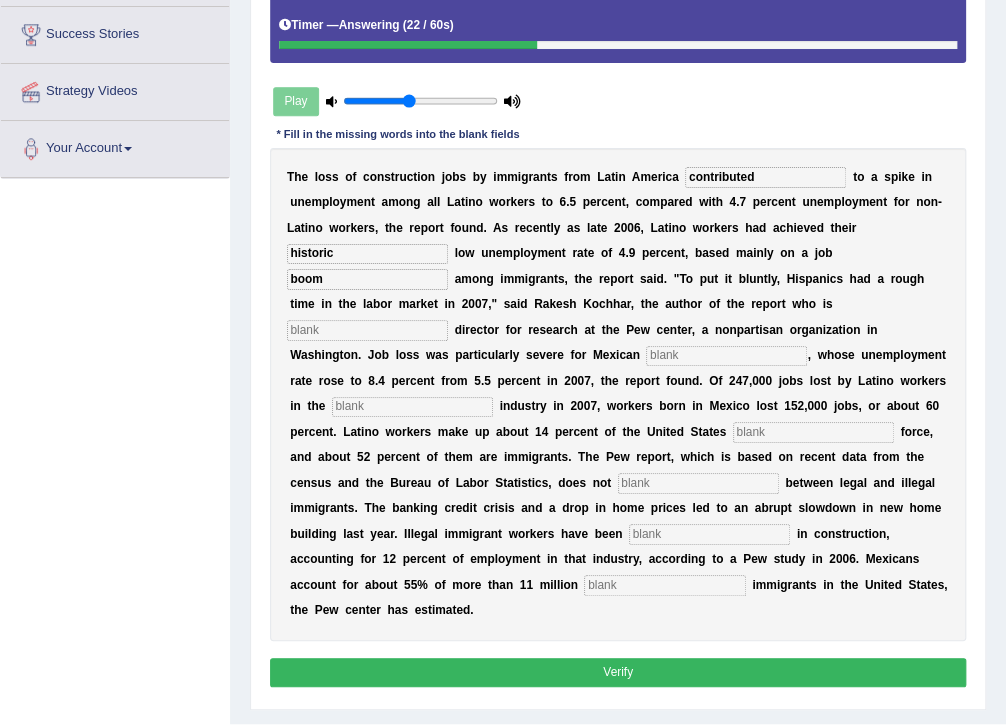 type on "boom" 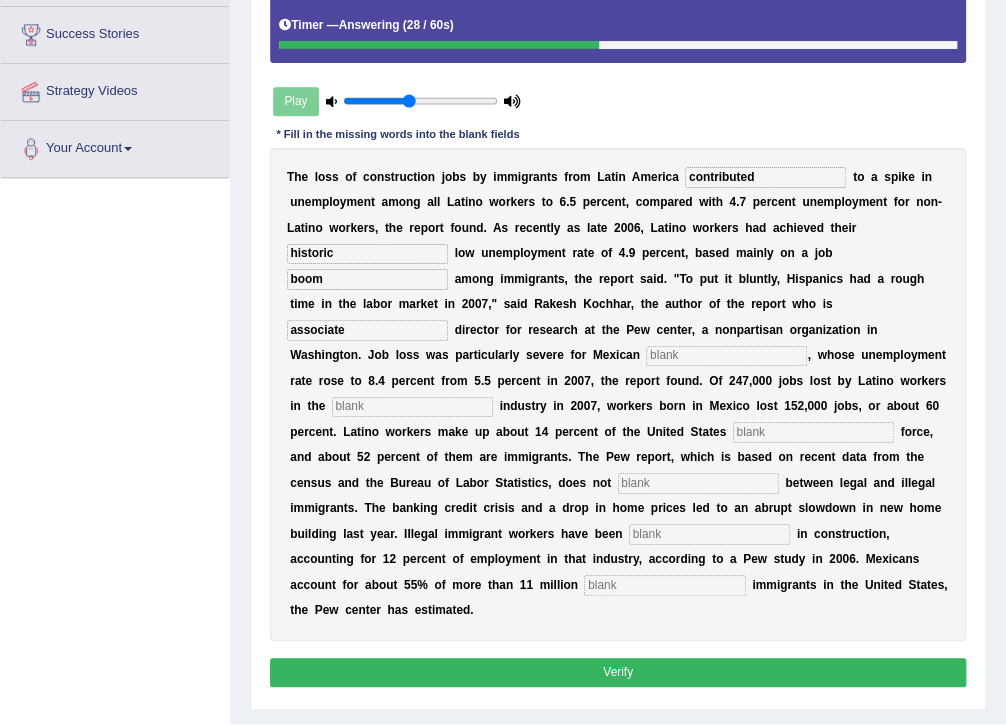 type on "associate" 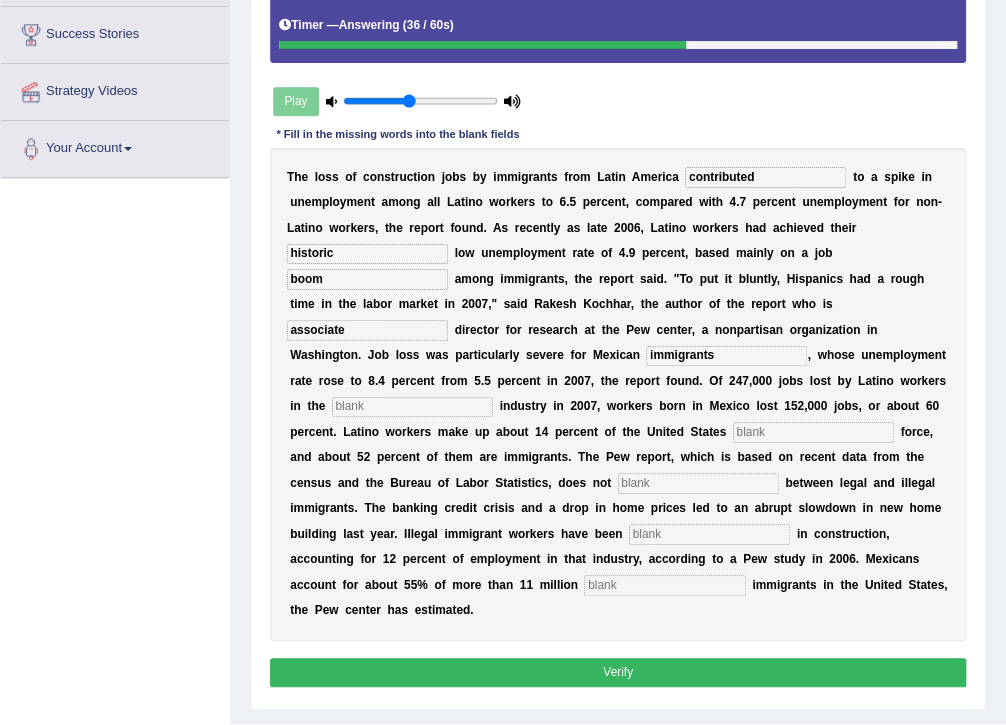 type on "immigrants" 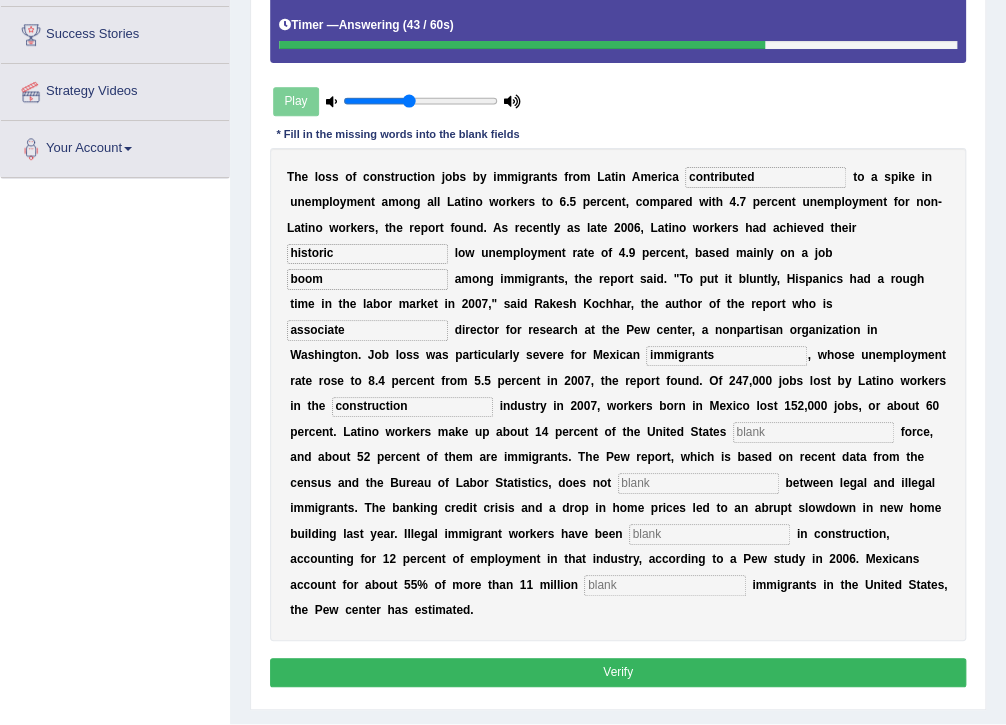 type on "construction" 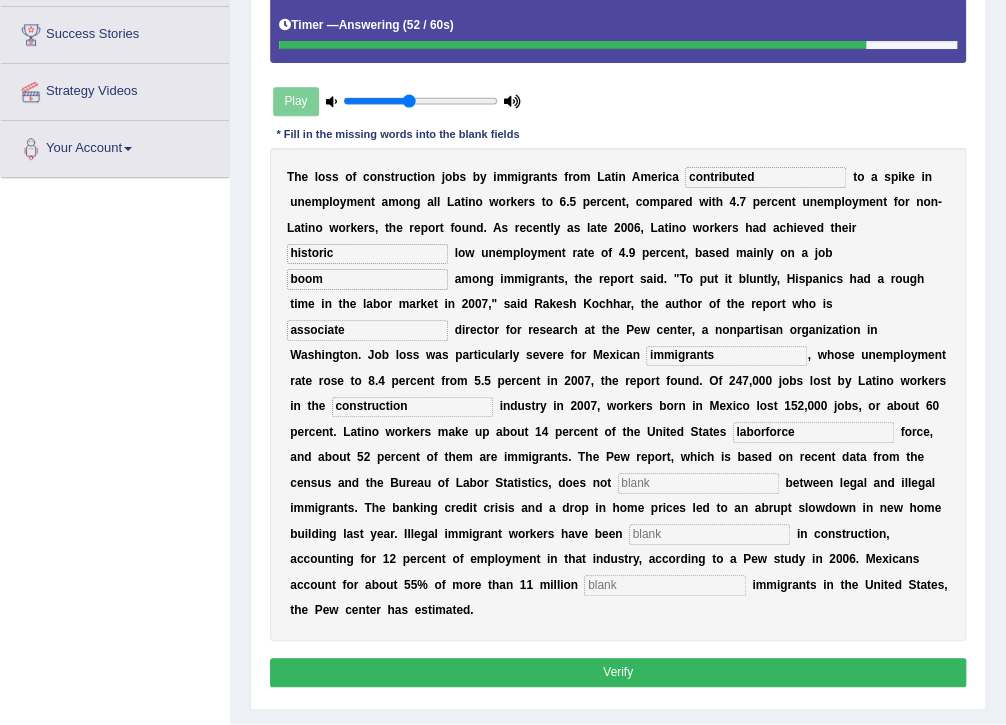 type on "laborforce" 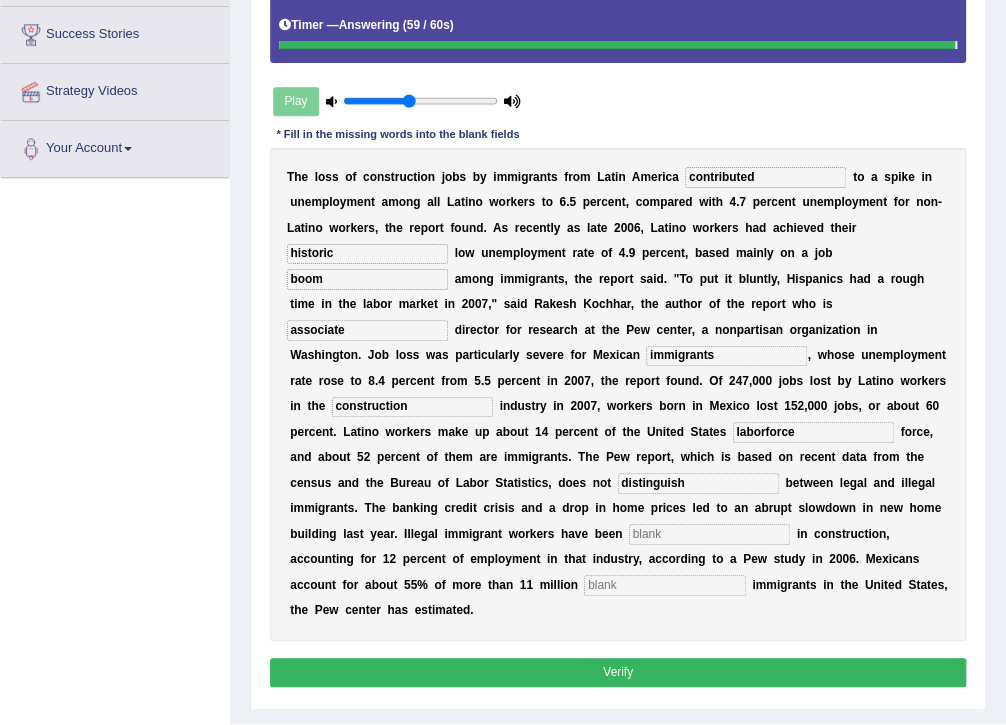 type on "distinguish" 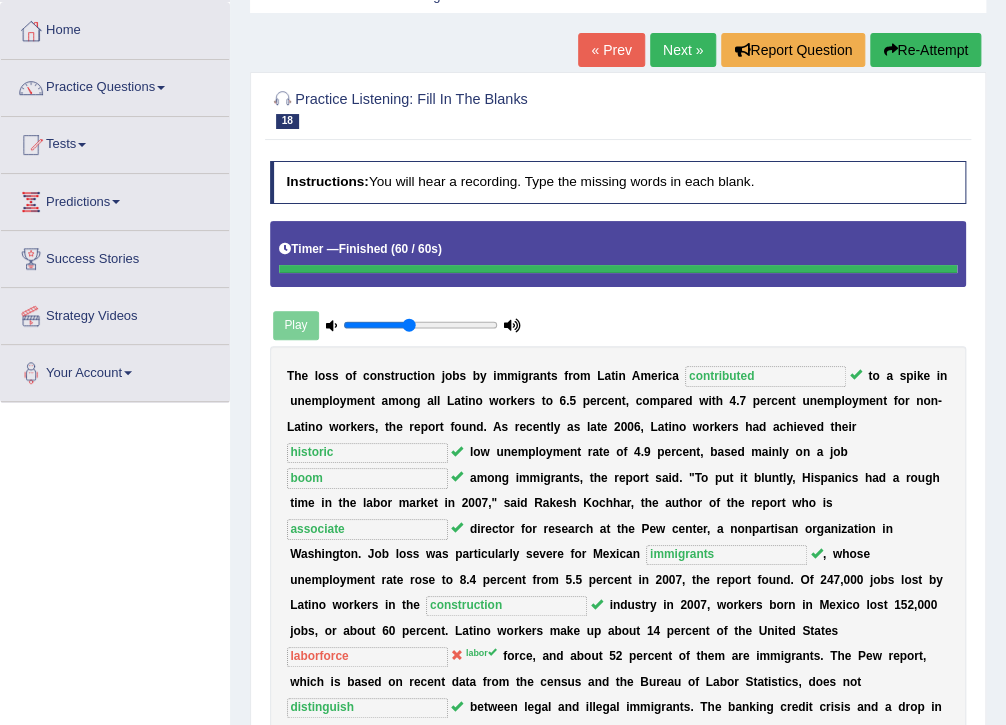 scroll, scrollTop: 80, scrollLeft: 0, axis: vertical 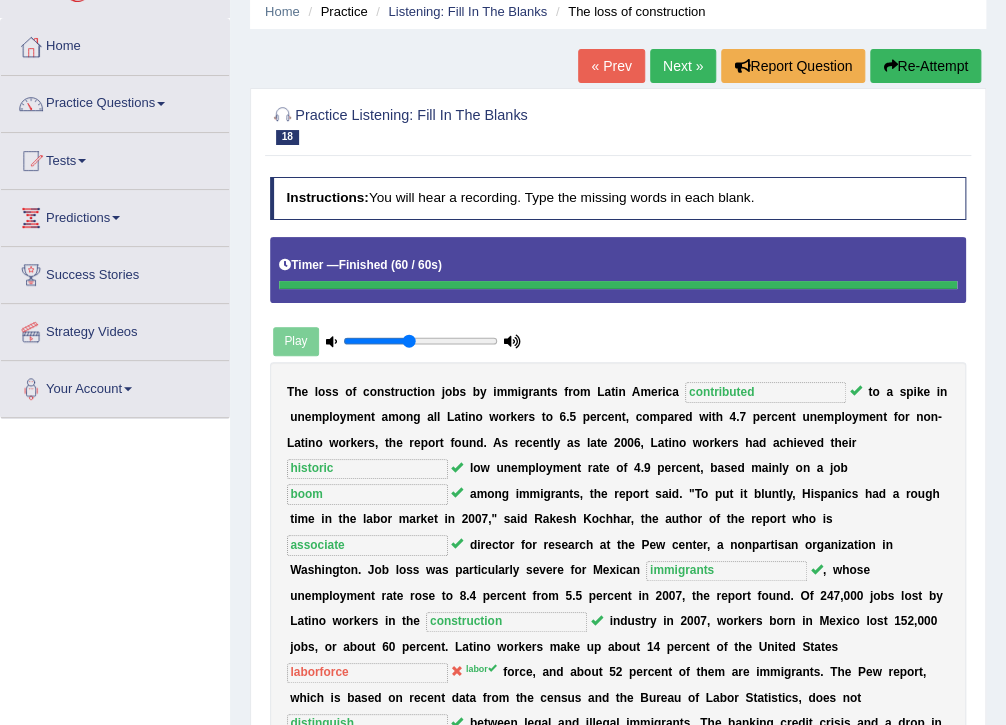 click on "Next »" at bounding box center [683, 66] 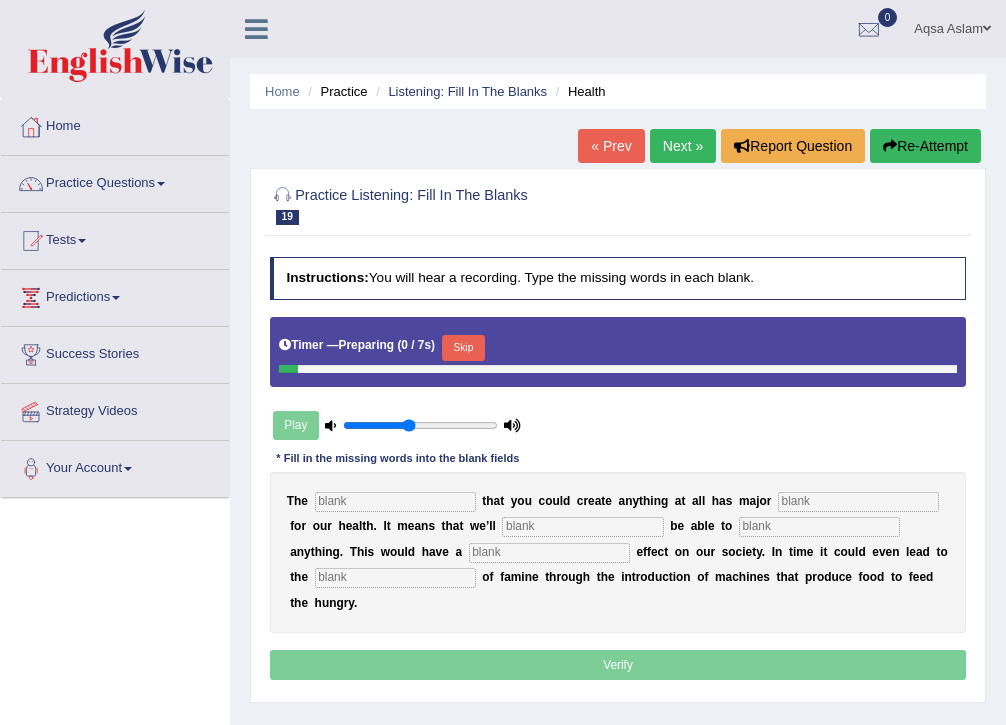 scroll, scrollTop: 0, scrollLeft: 0, axis: both 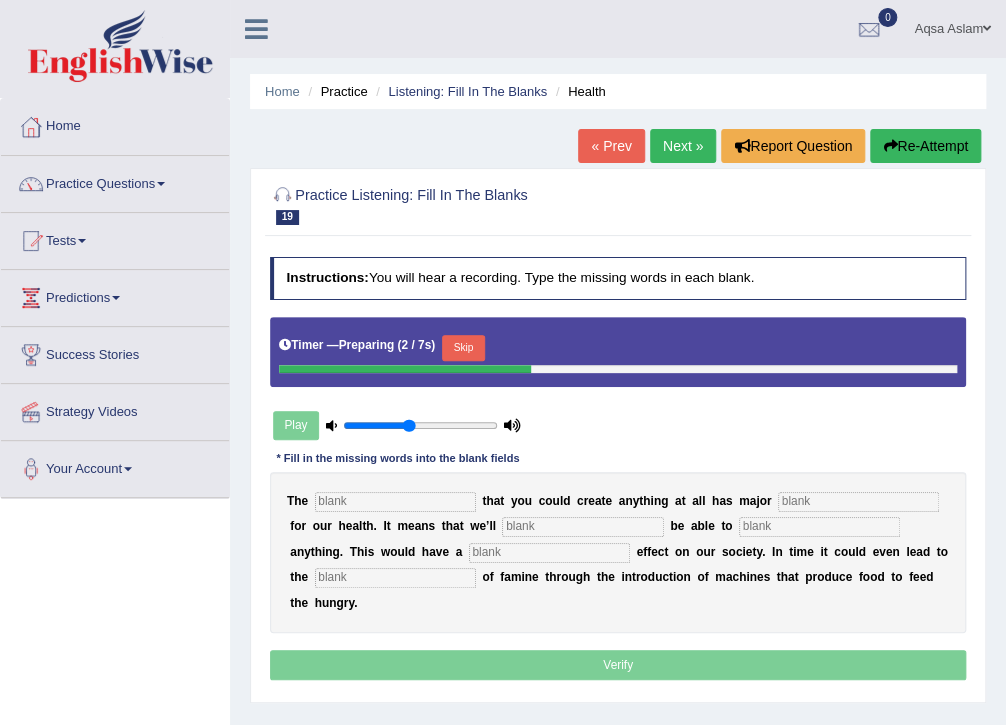 click on "Skip" at bounding box center [463, 348] 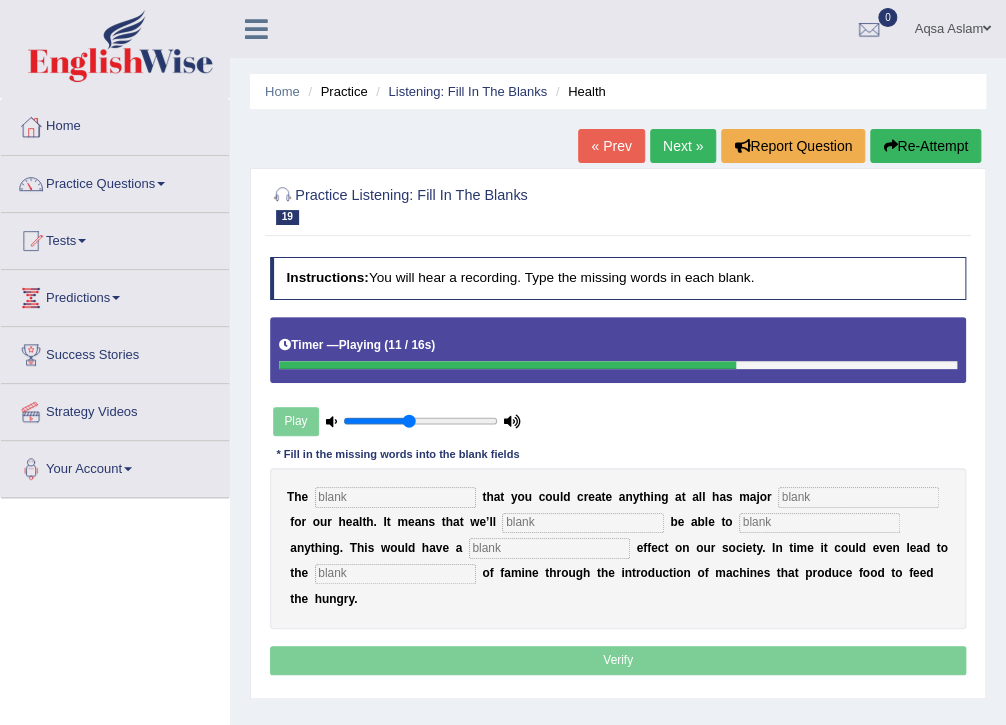 click on "Re-Attempt" at bounding box center [925, 146] 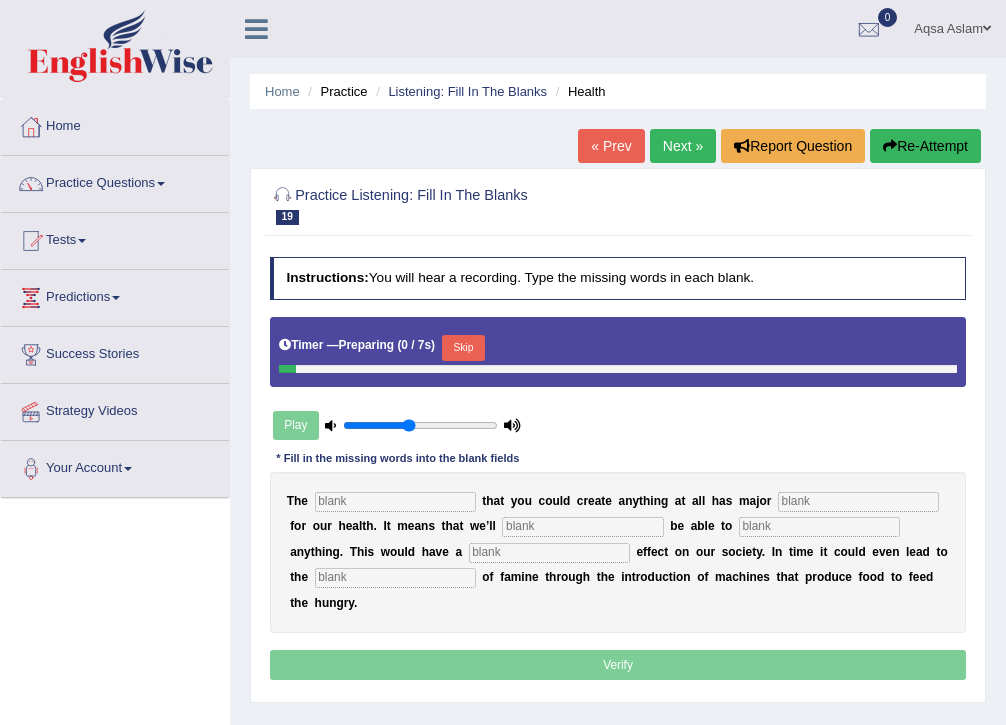 scroll, scrollTop: 0, scrollLeft: 0, axis: both 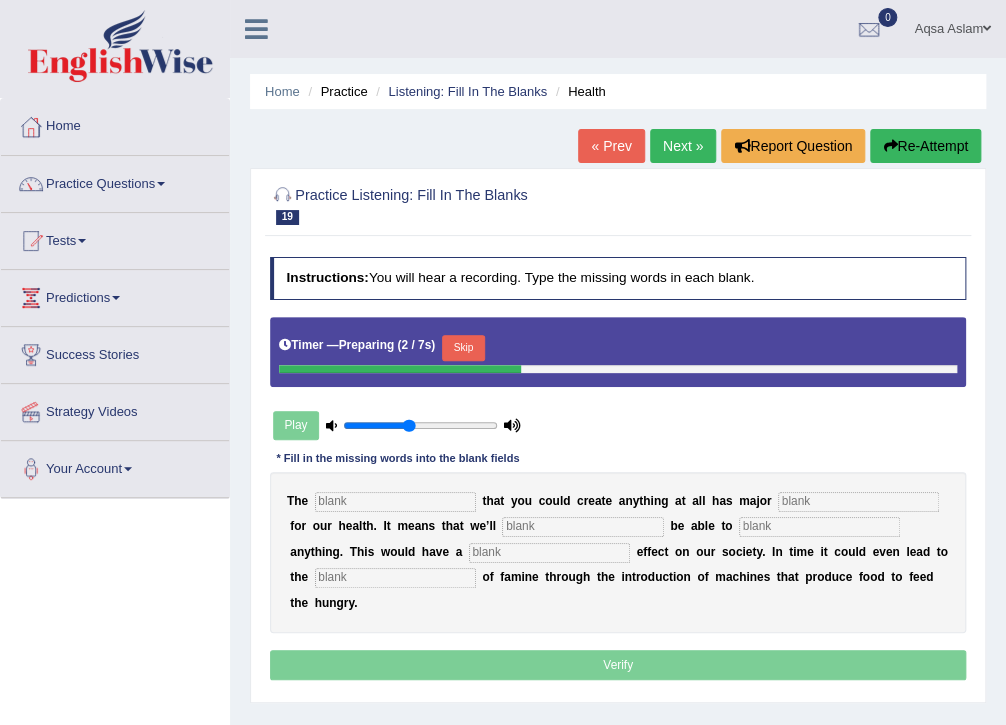 click on "Skip" at bounding box center [463, 348] 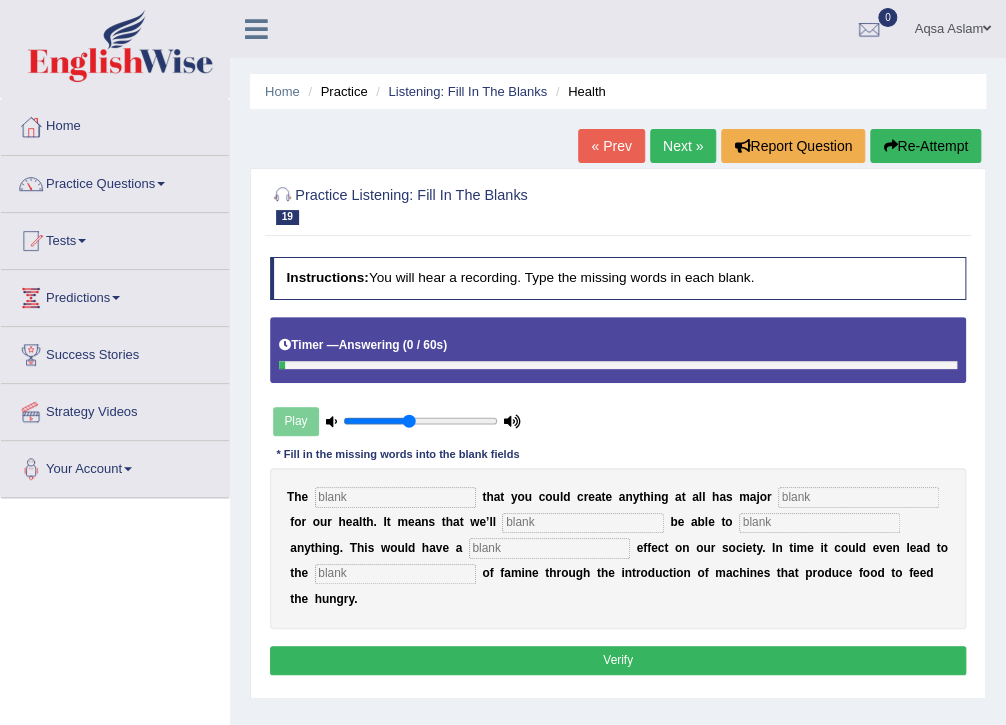click on "Re-Attempt" at bounding box center (925, 146) 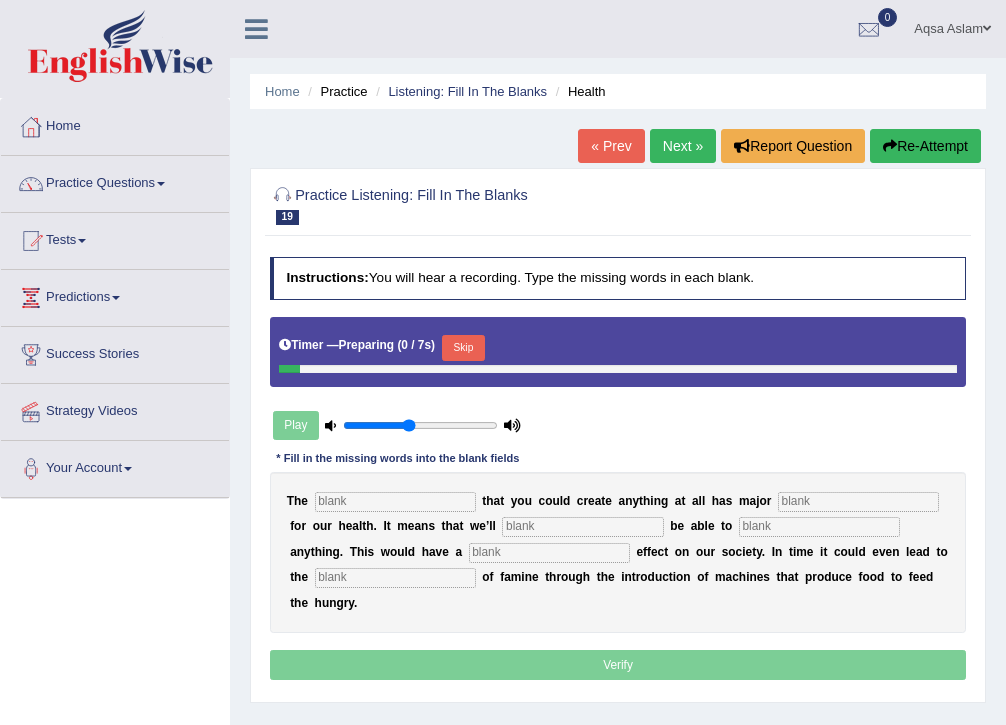 scroll, scrollTop: 0, scrollLeft: 0, axis: both 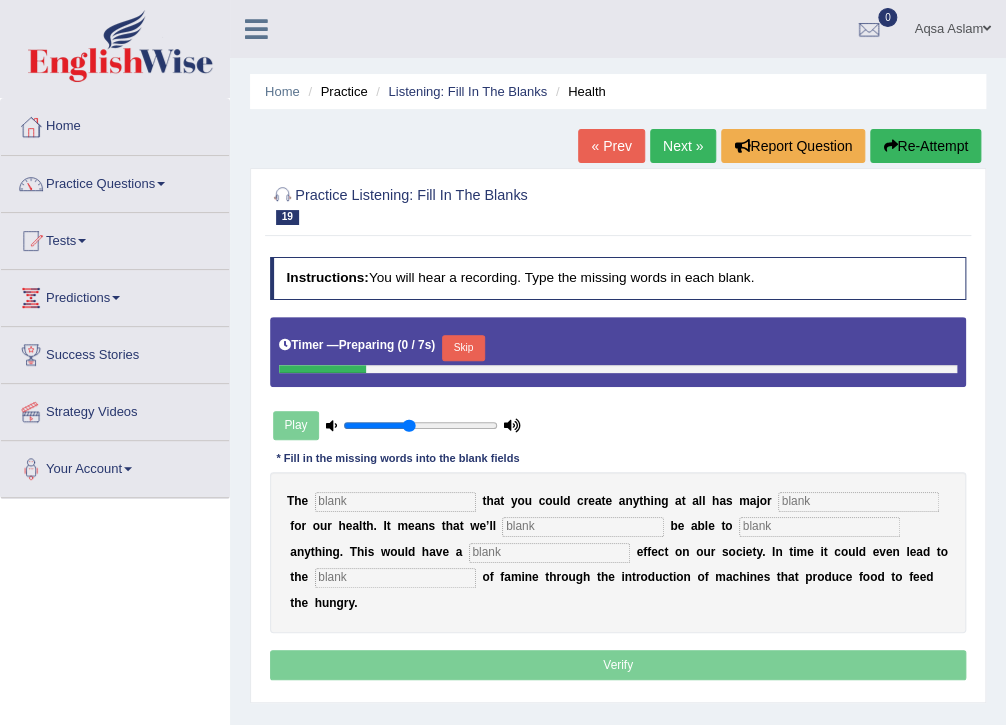 click on "Skip" at bounding box center (463, 348) 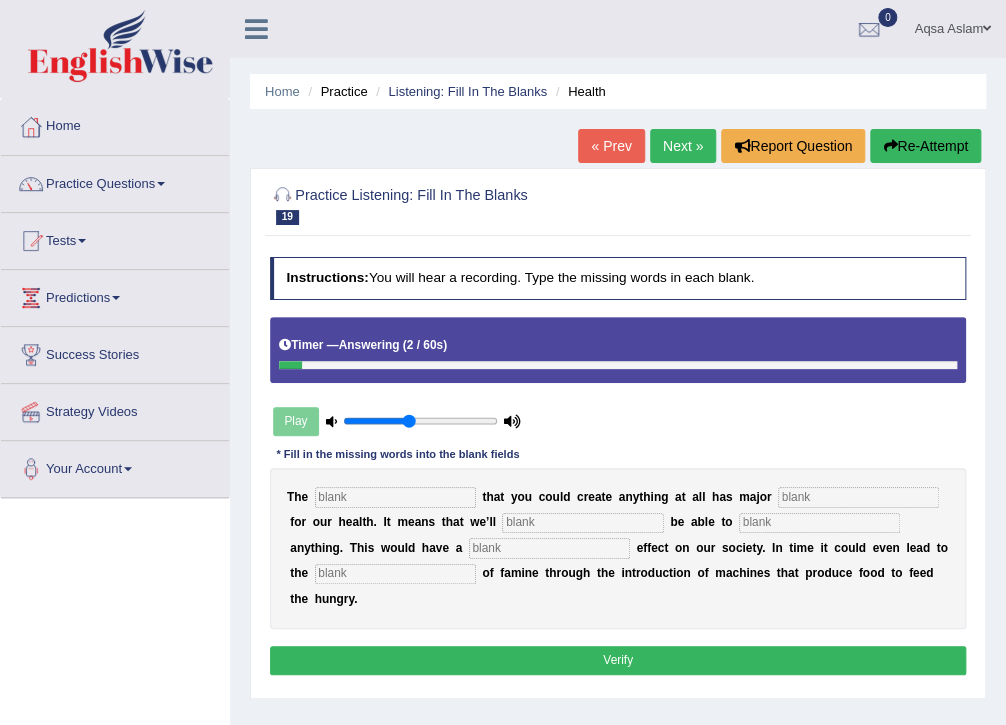 click on "s" at bounding box center [431, 522] 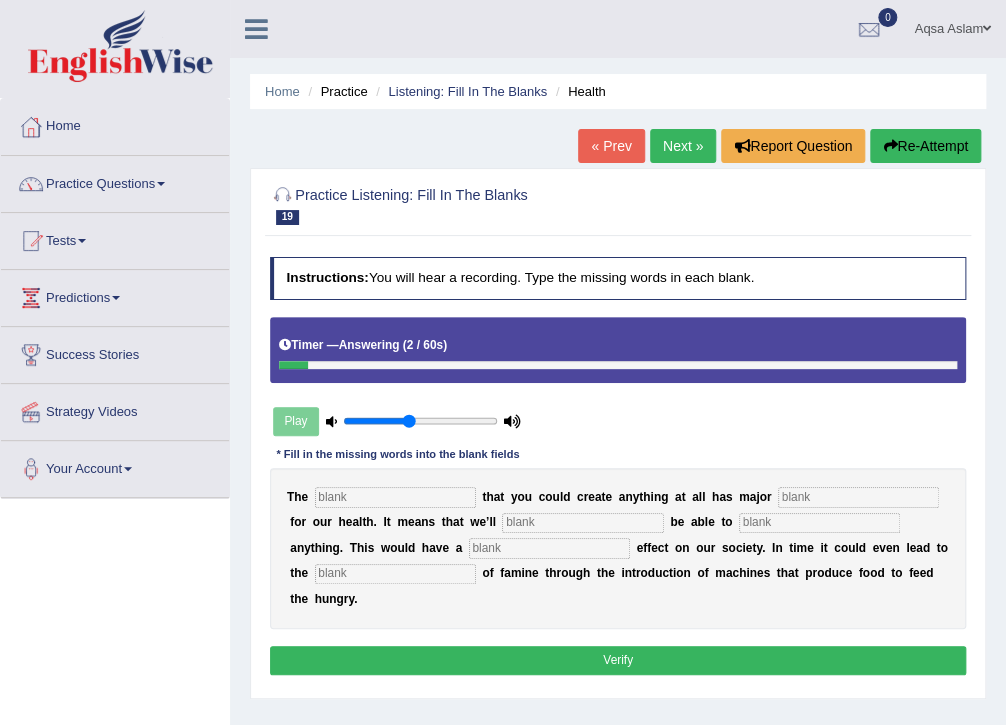 click at bounding box center [395, 497] 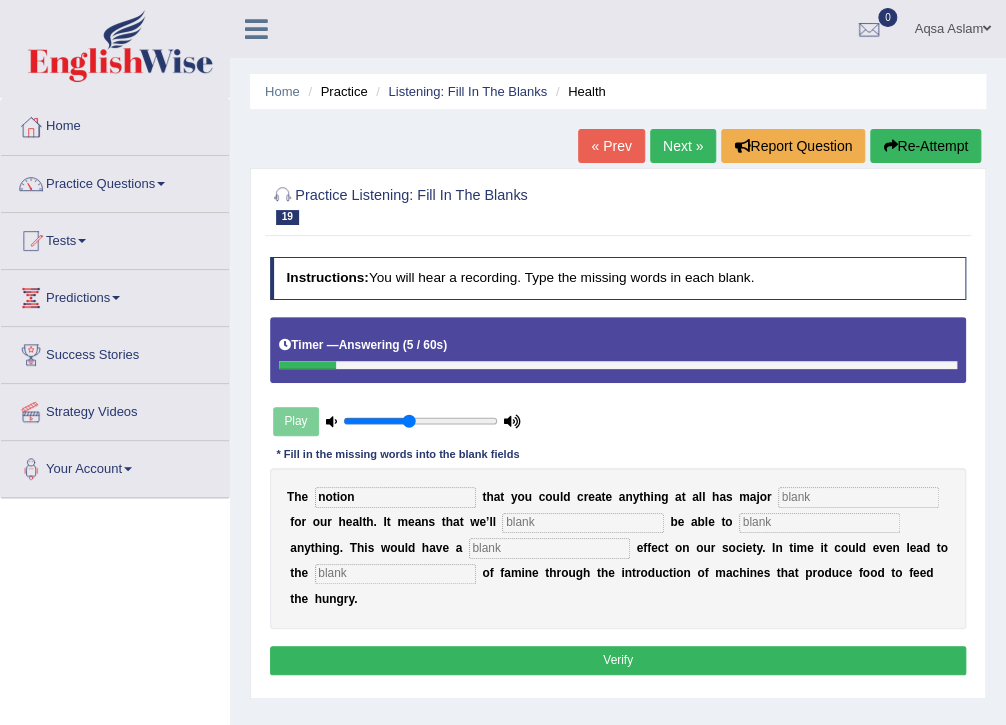 type on "notion" 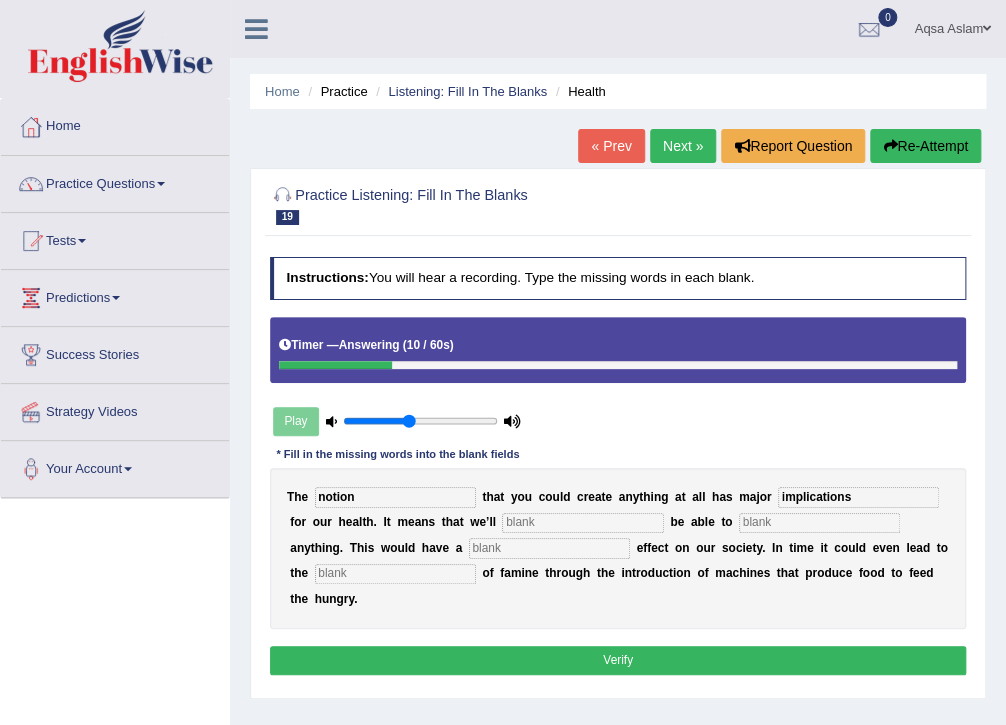 type on "implications" 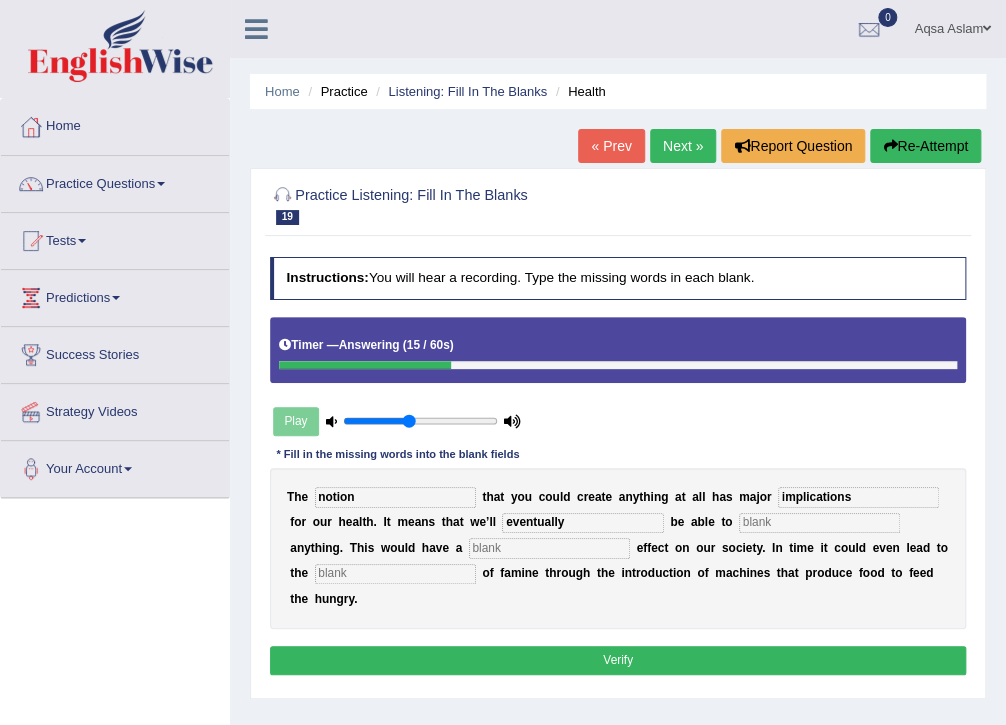 type on "eventually" 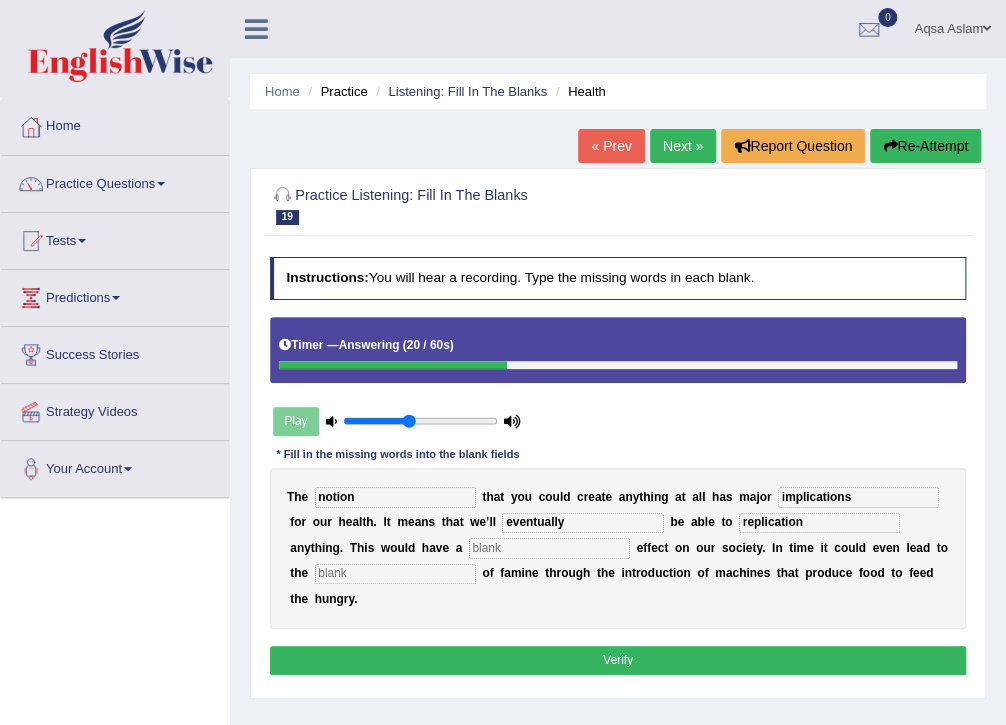 type on "replication" 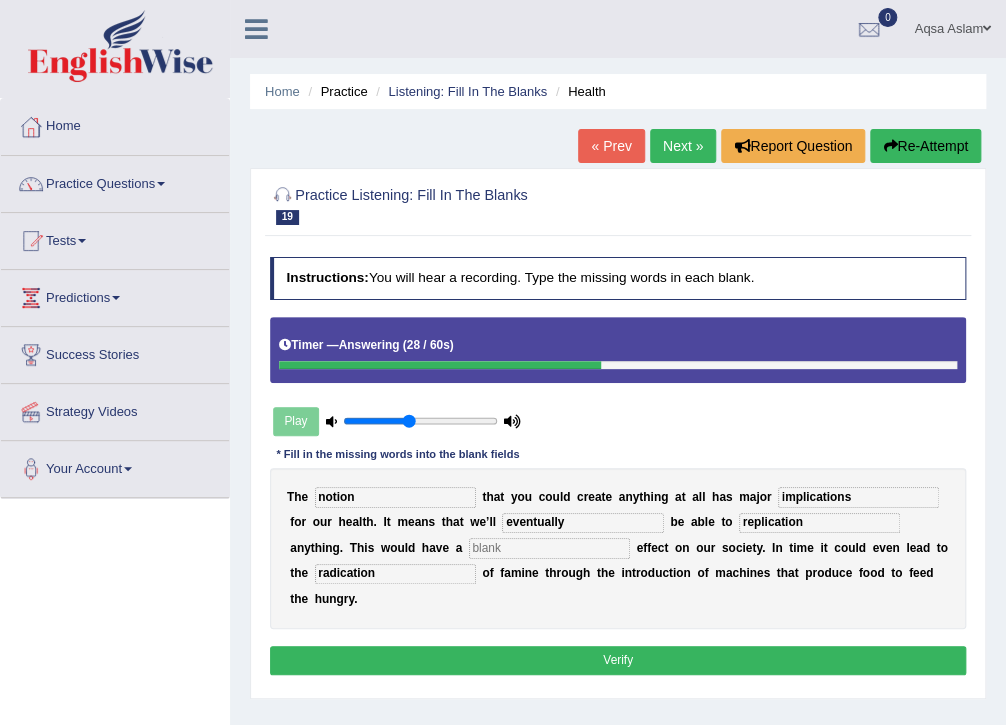 type on "radication" 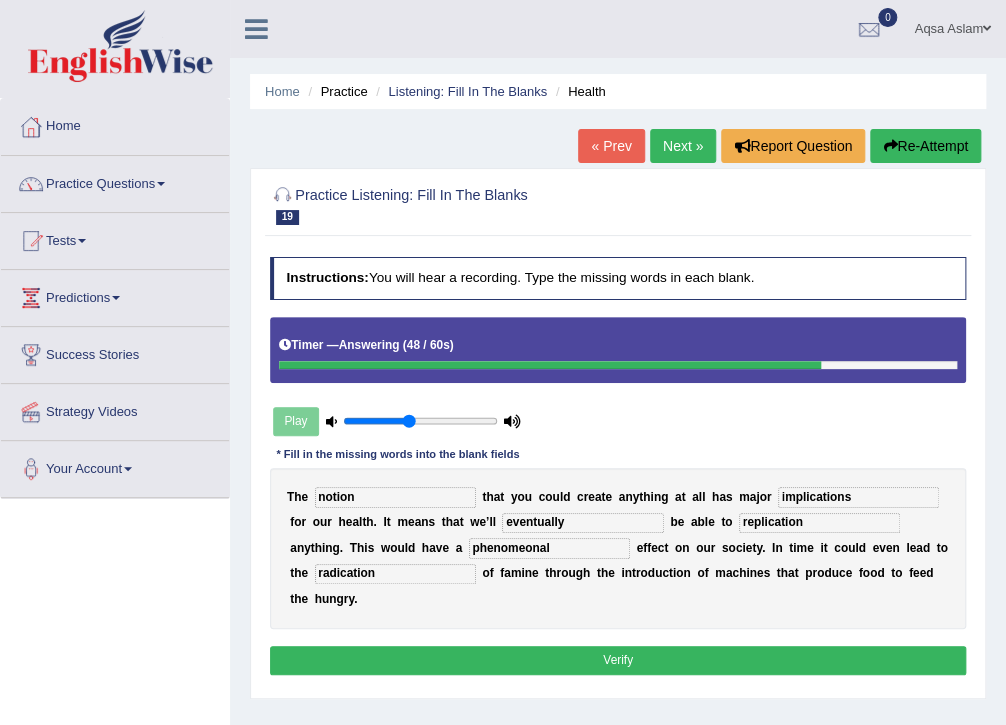 click on "phenomeonal" at bounding box center [549, 548] 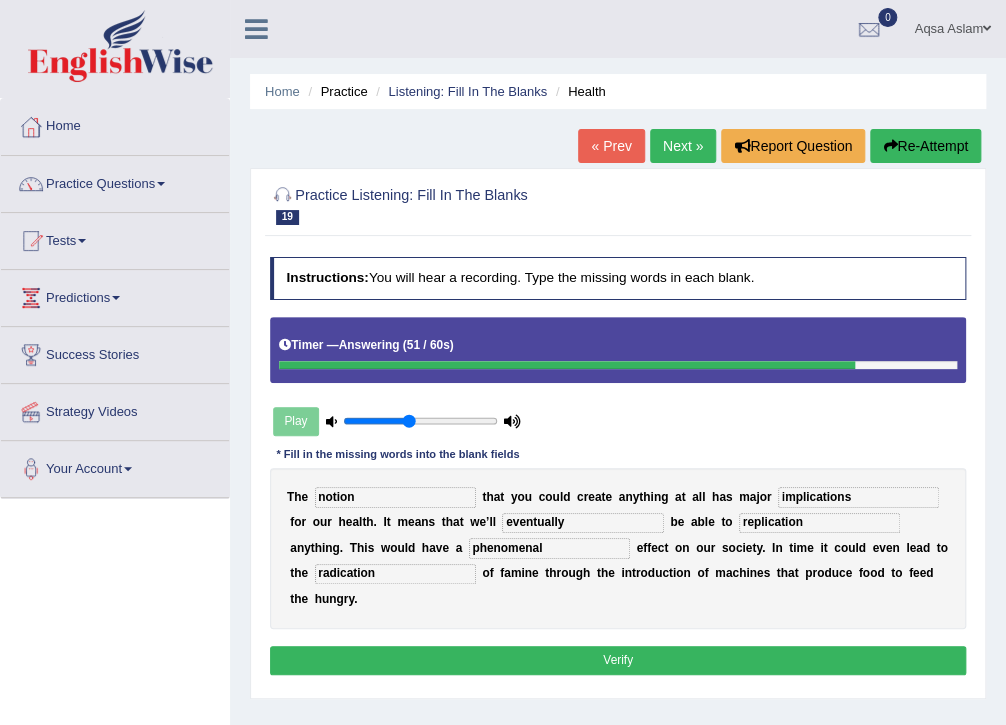 click on "phenomenal" at bounding box center (549, 548) 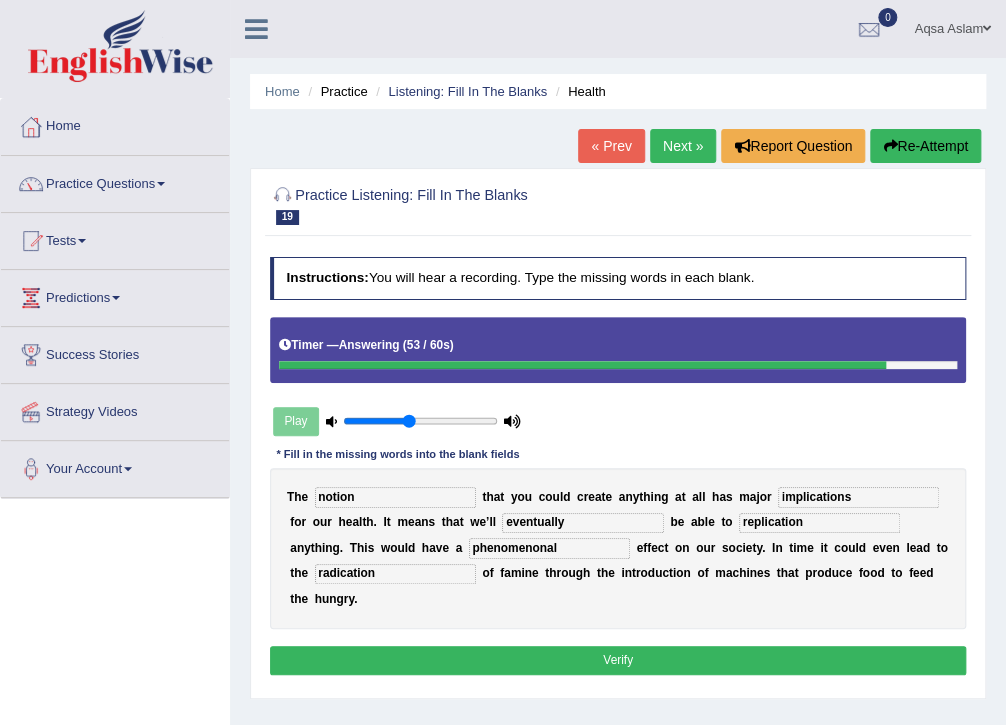 type on "phenomenonal" 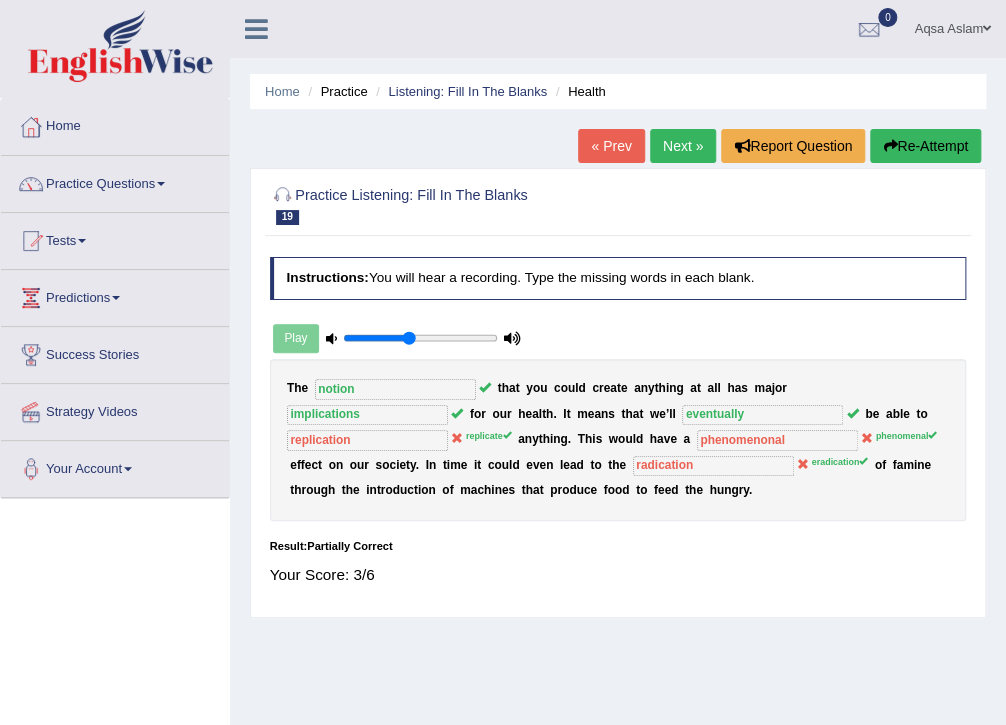 click on "Next »" at bounding box center (683, 146) 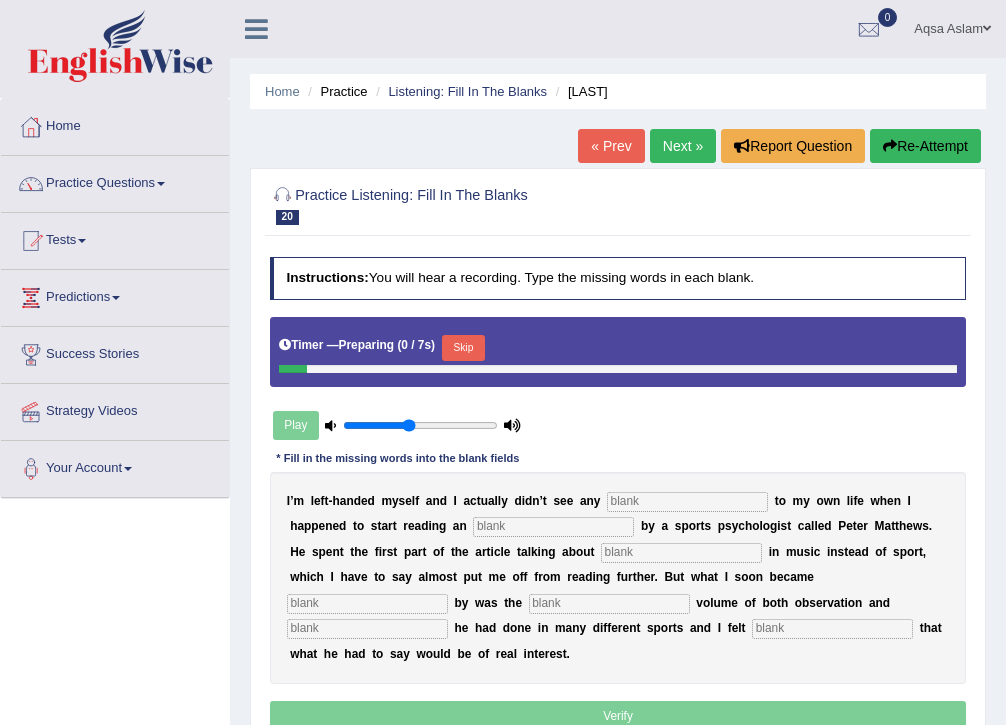 scroll, scrollTop: 0, scrollLeft: 0, axis: both 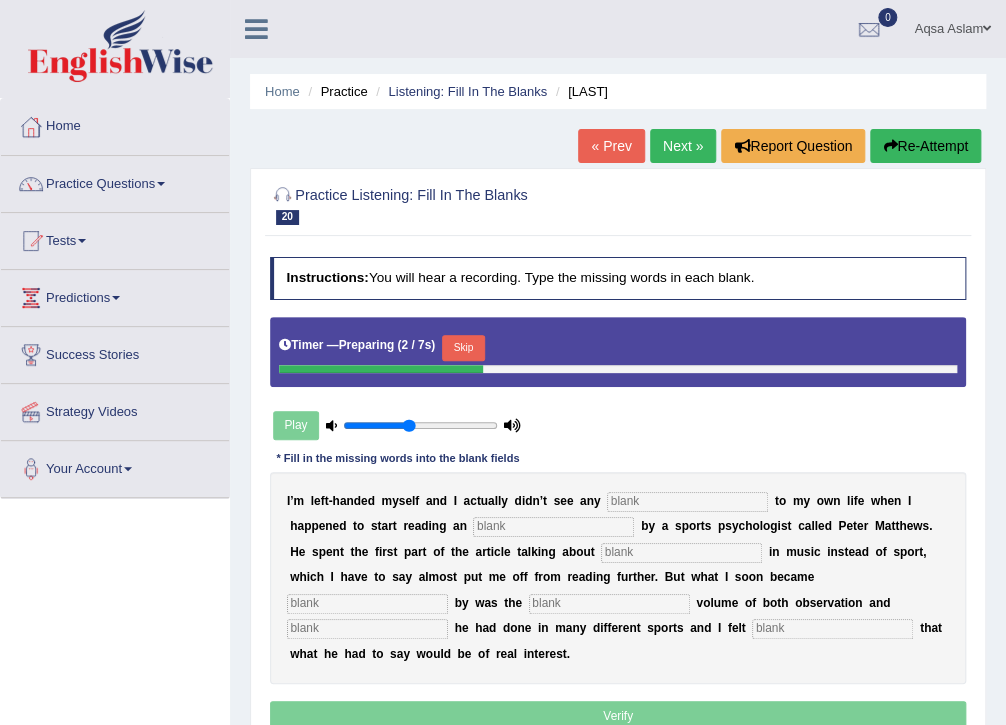click on "Skip" at bounding box center (463, 348) 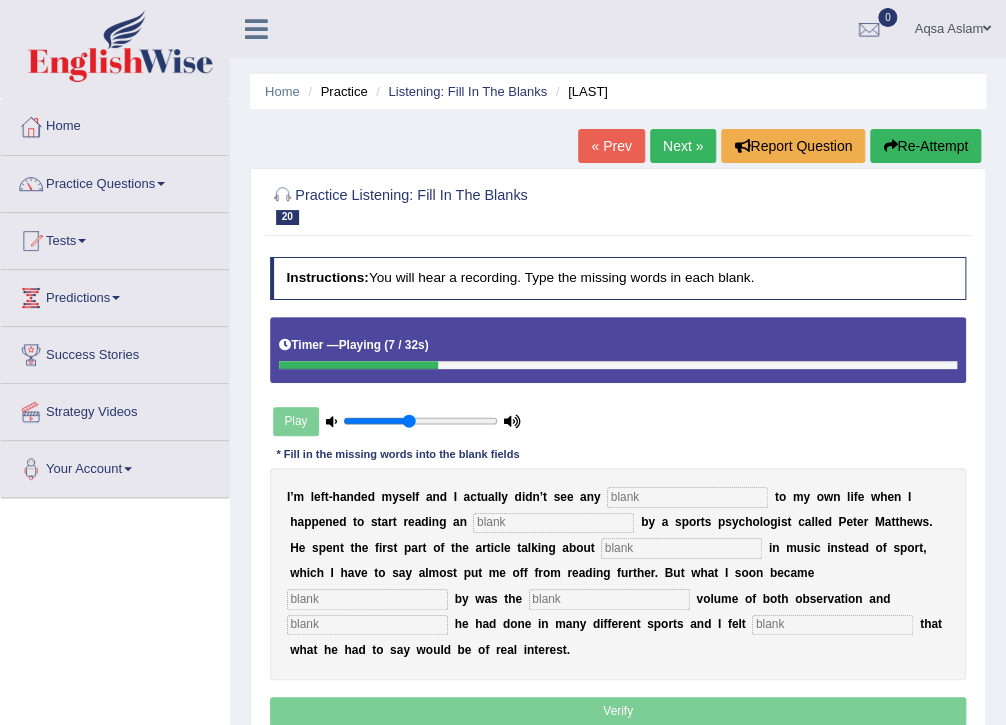 click at bounding box center (890, 146) 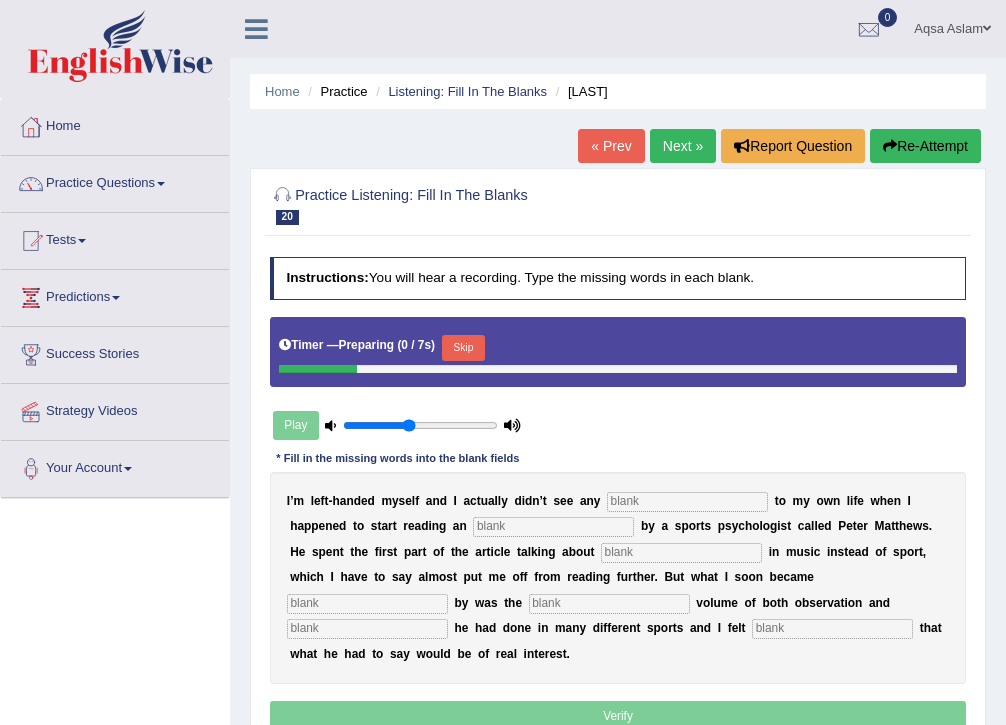 scroll, scrollTop: 0, scrollLeft: 0, axis: both 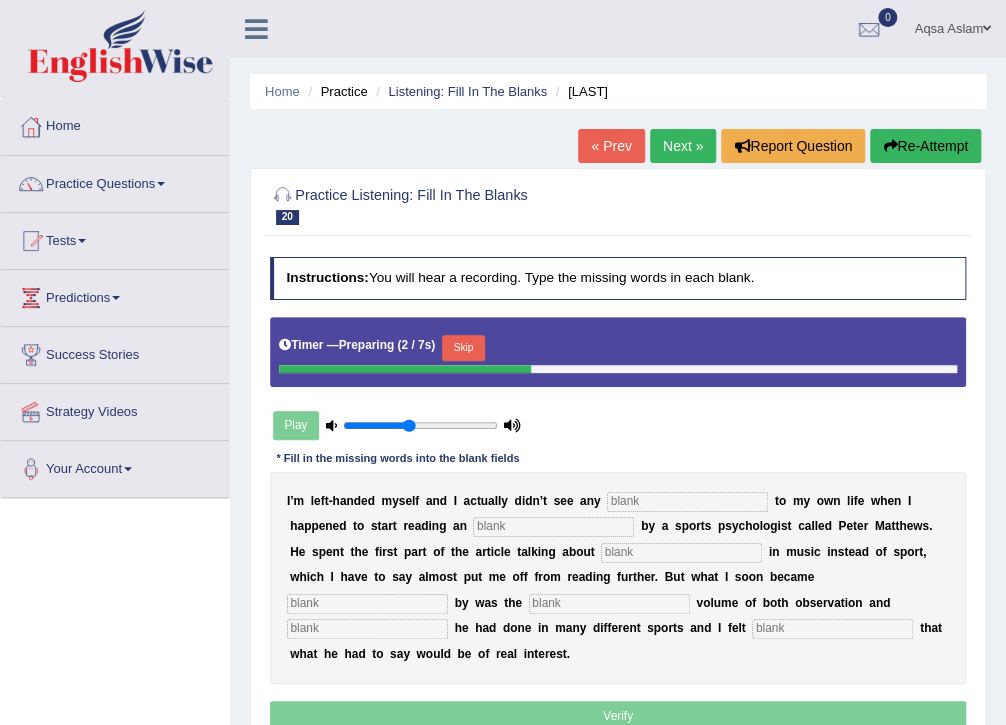 click on "Skip" at bounding box center (463, 348) 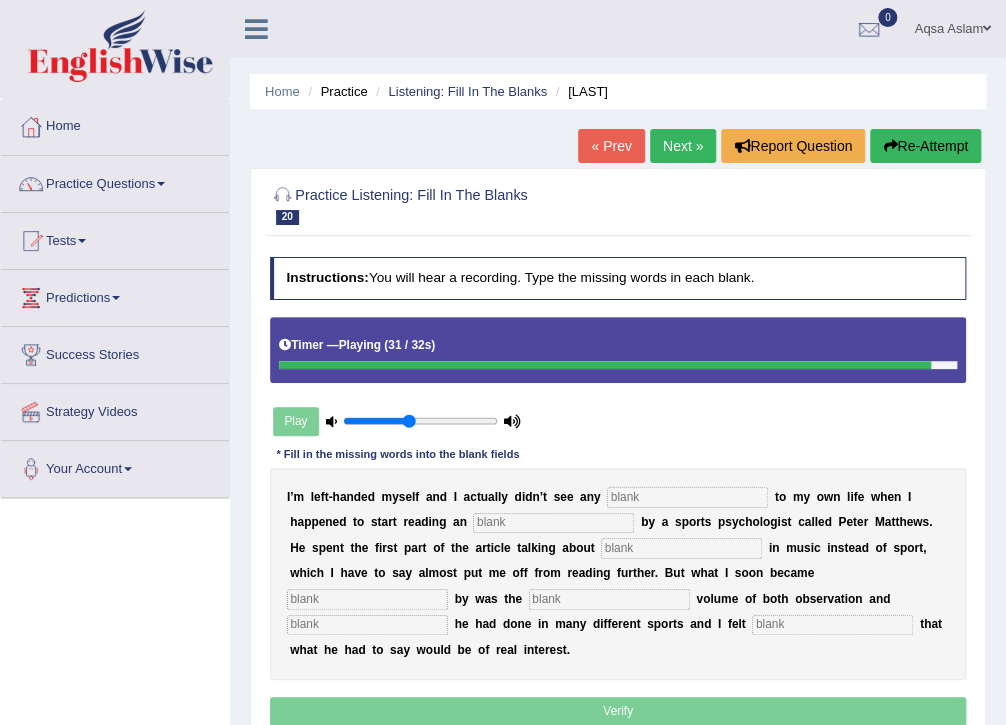 click on "Re-Attempt" at bounding box center (925, 146) 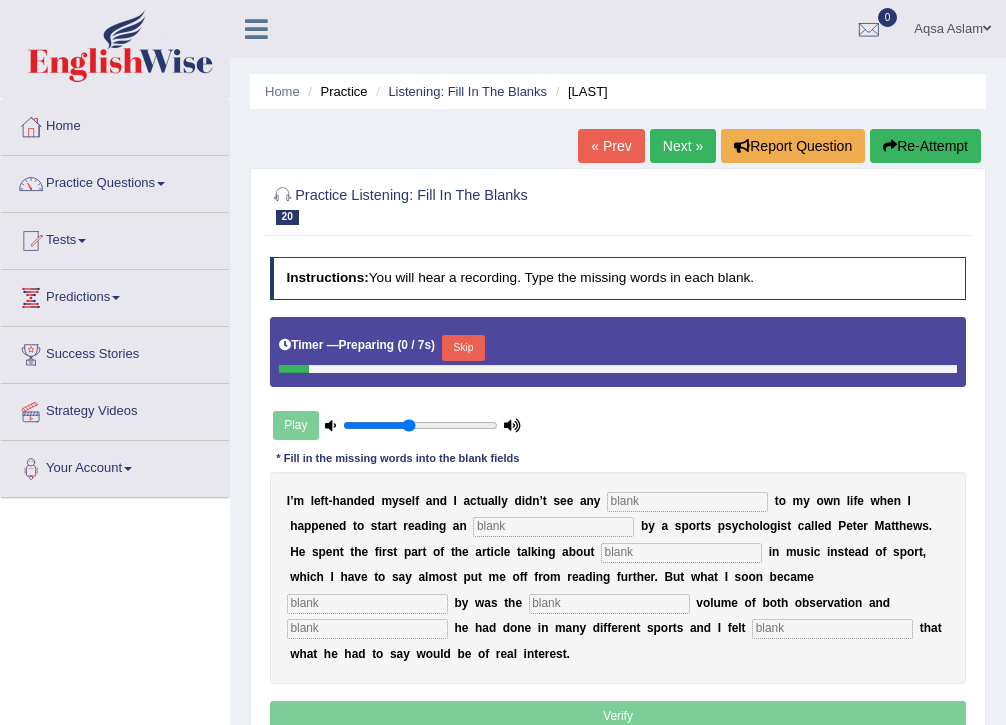 scroll, scrollTop: 0, scrollLeft: 0, axis: both 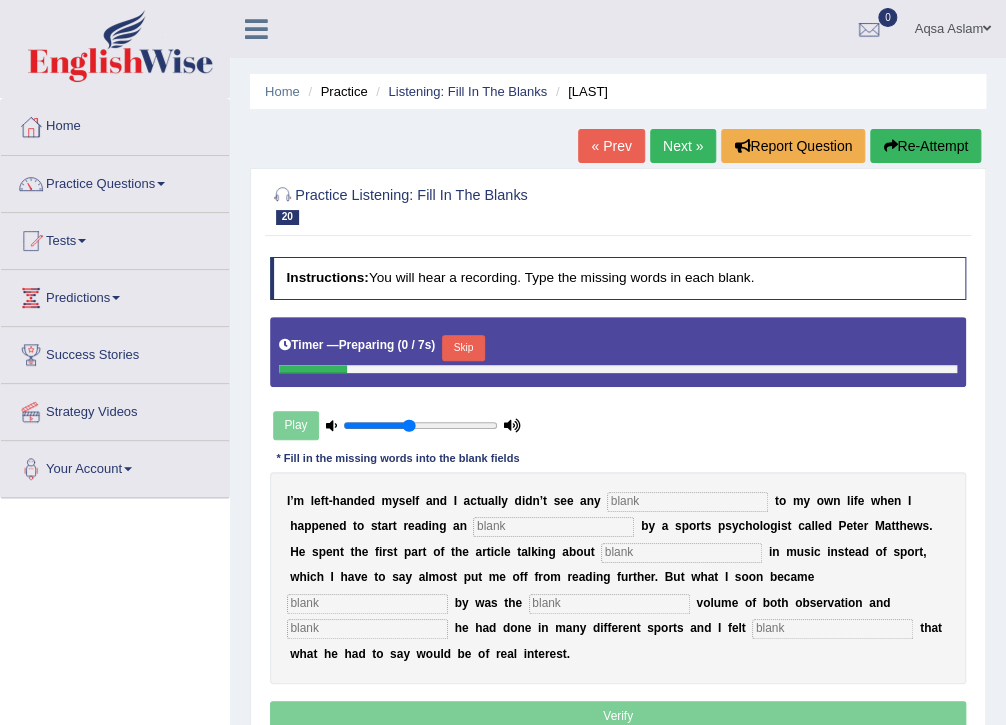 click on "Skip" at bounding box center (463, 348) 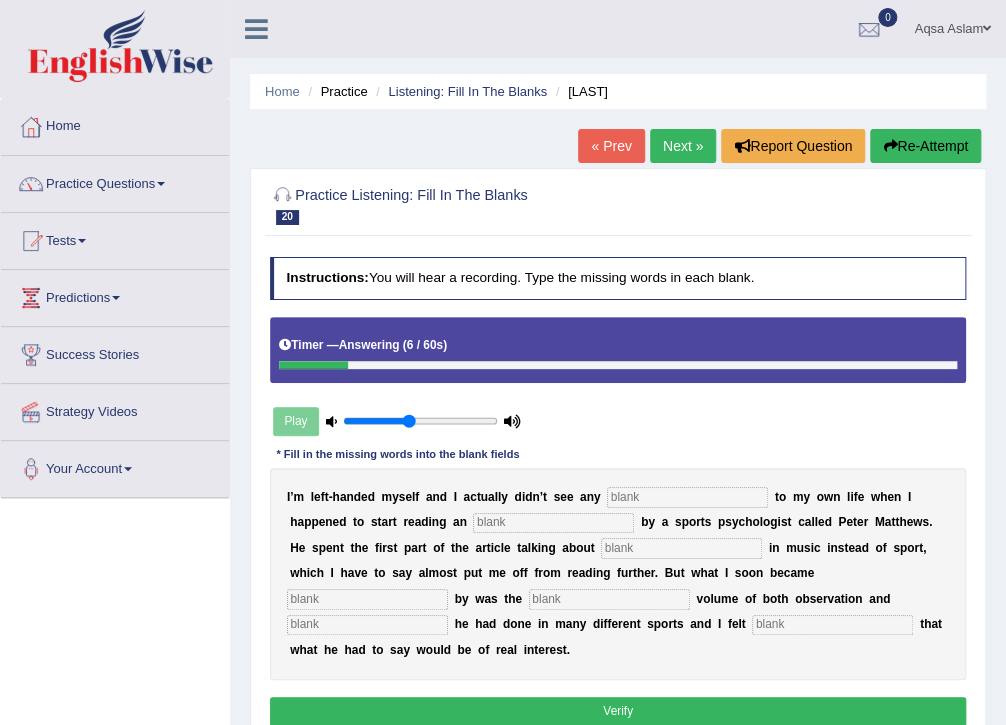 click at bounding box center (367, 625) 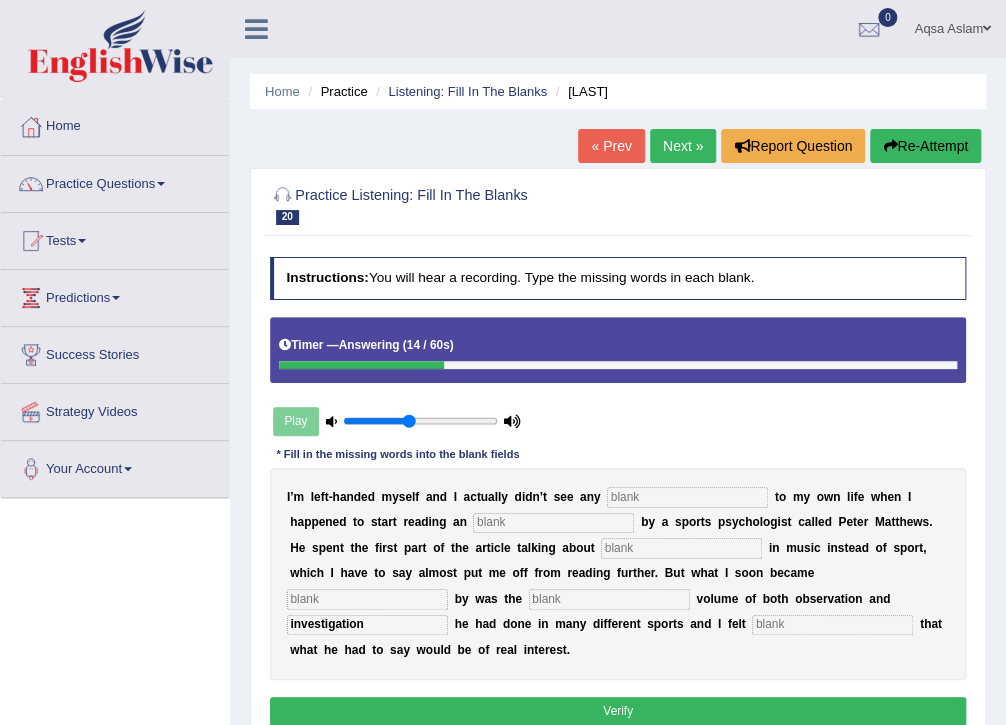 type on "investigation" 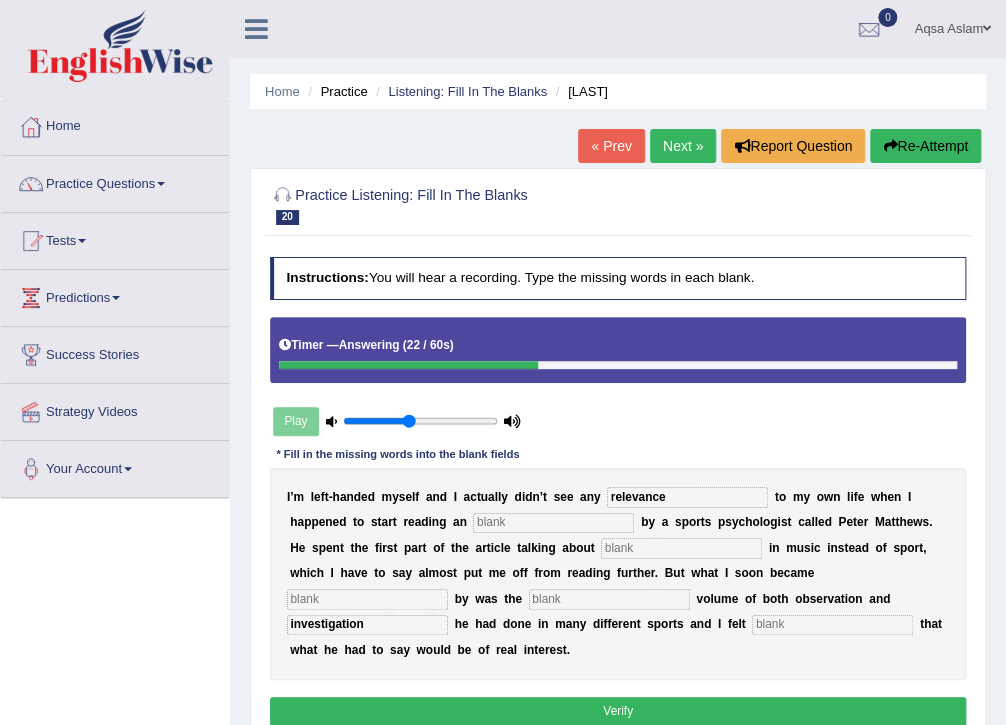 type on "relevance" 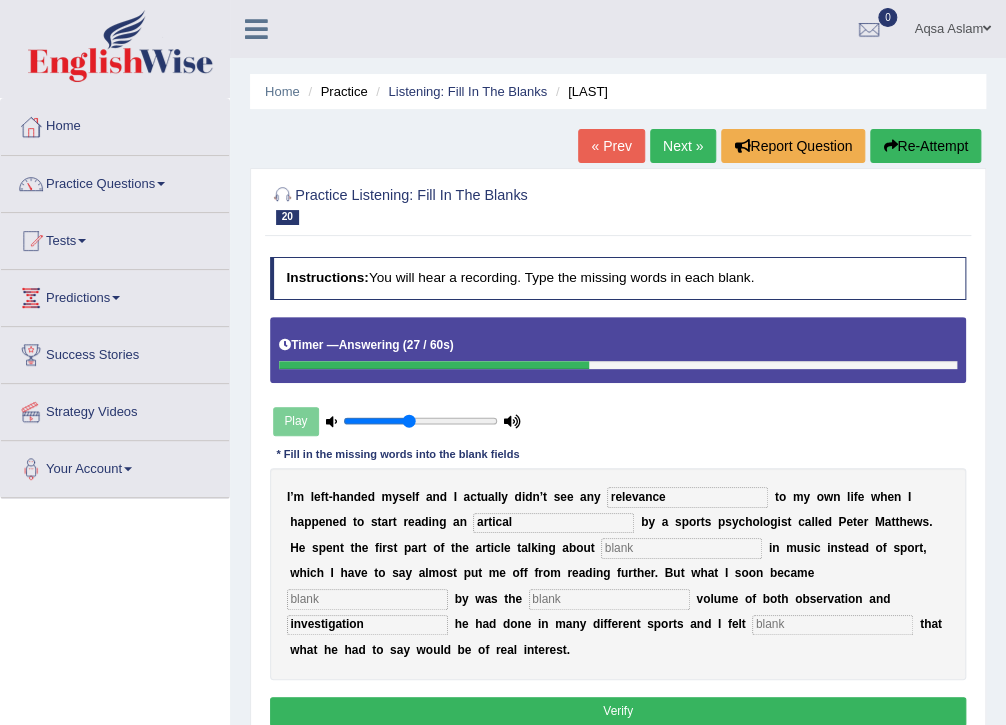 type on "artical" 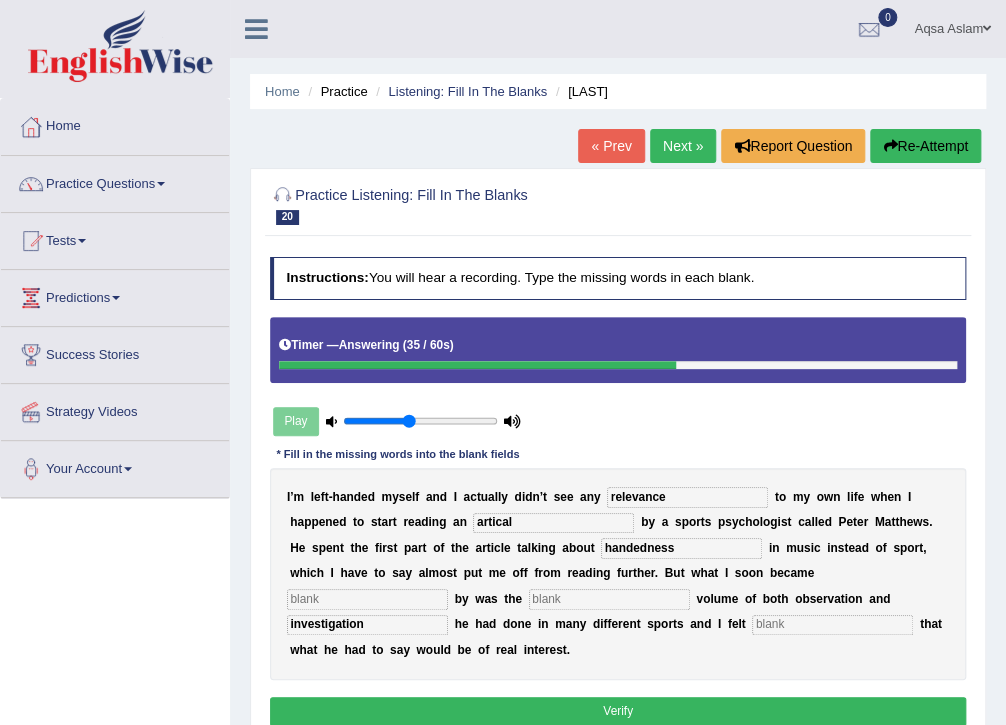type on "handedness" 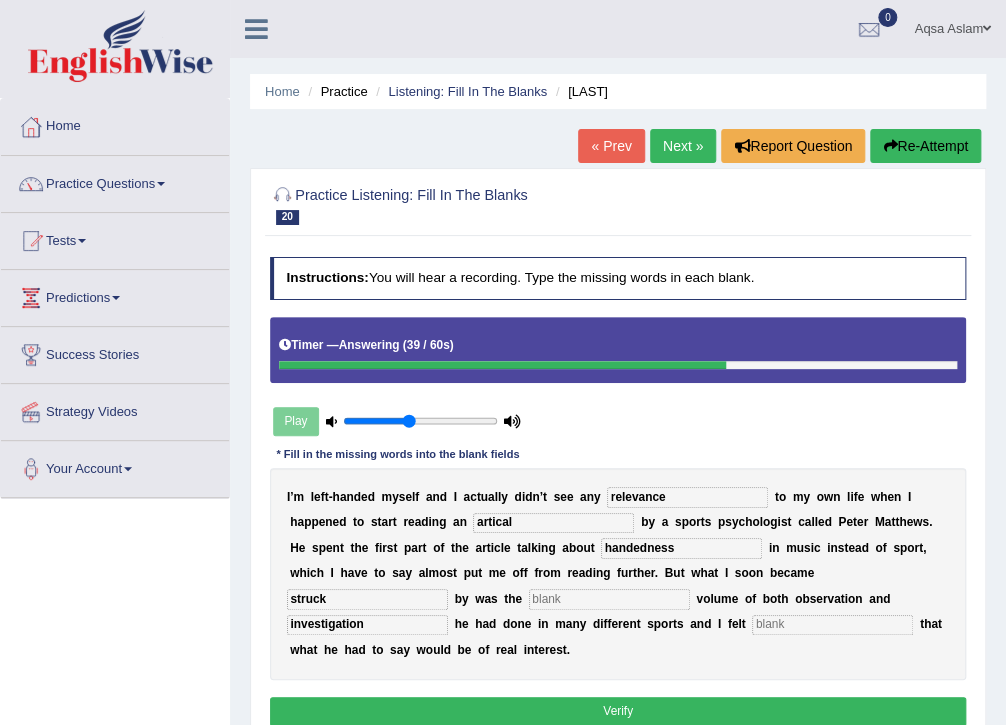 type on "struck" 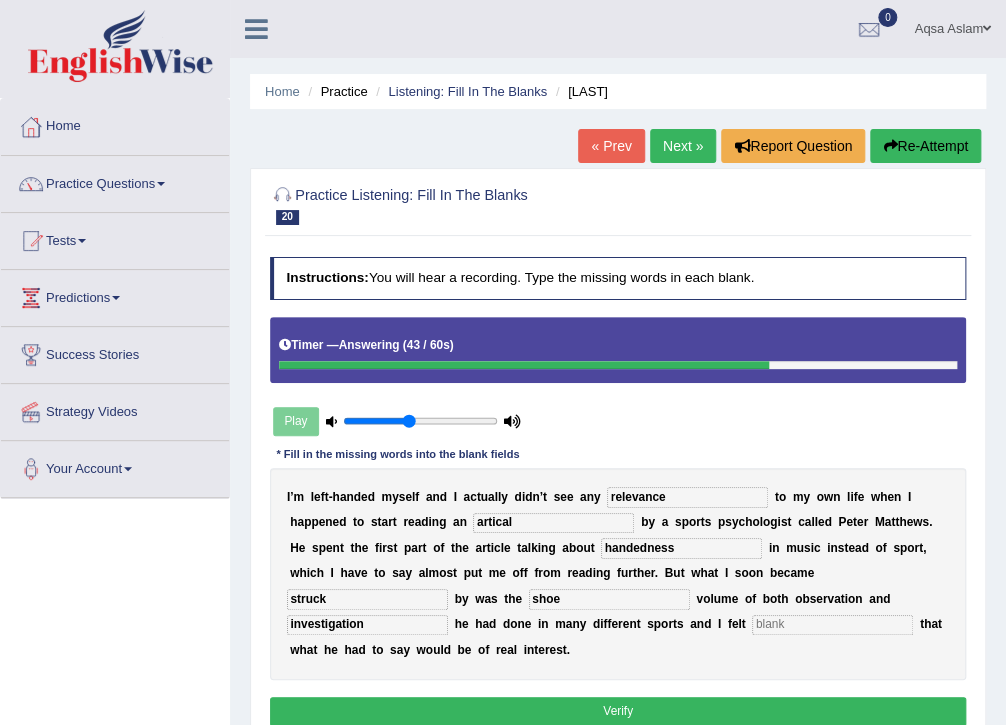 type on "shoe" 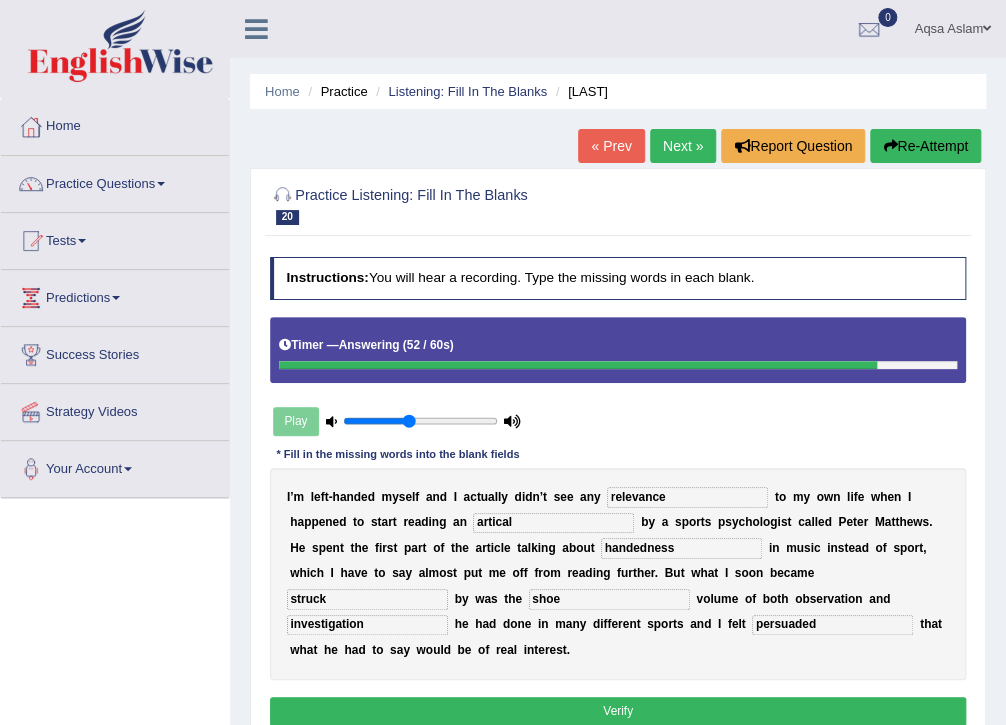 type on "persuaded" 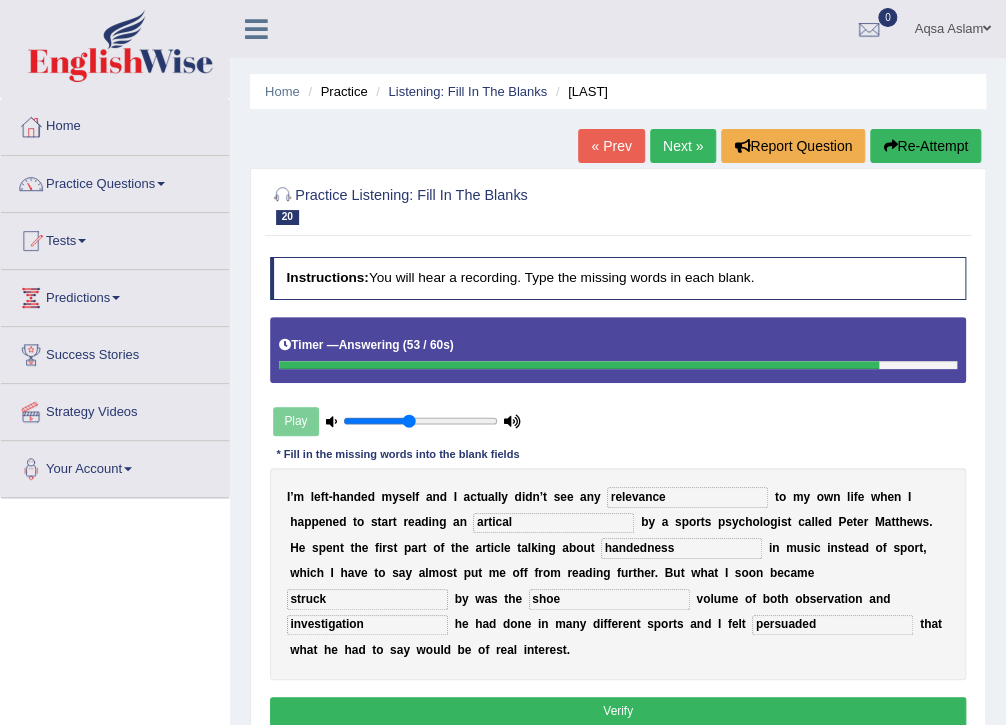 click on "Verify" at bounding box center (618, 711) 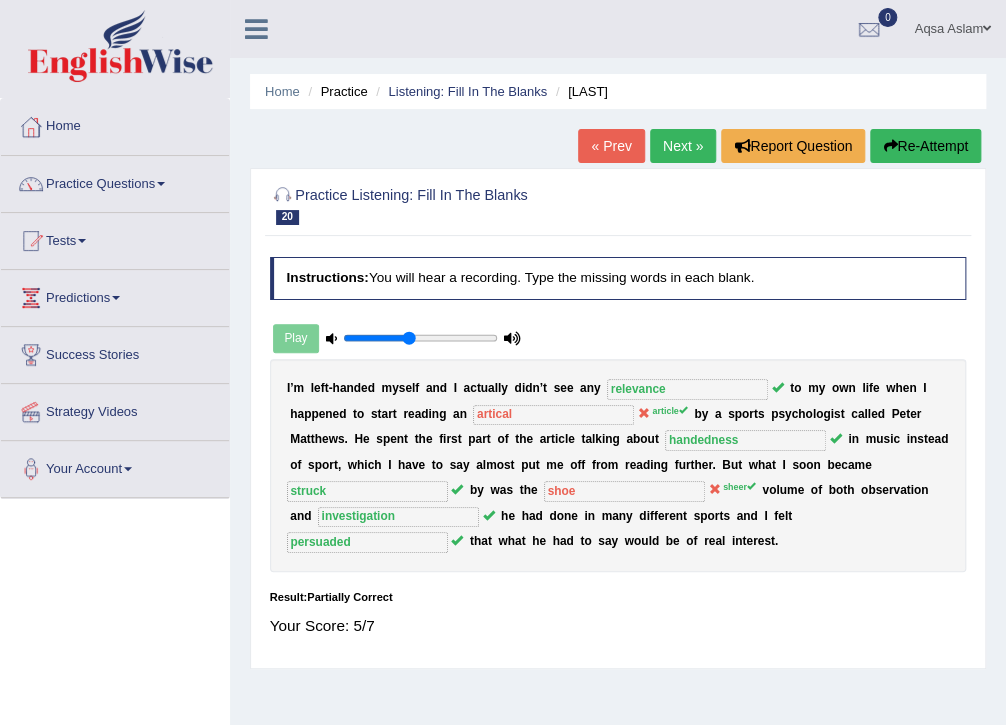 click on "Next »" at bounding box center [683, 146] 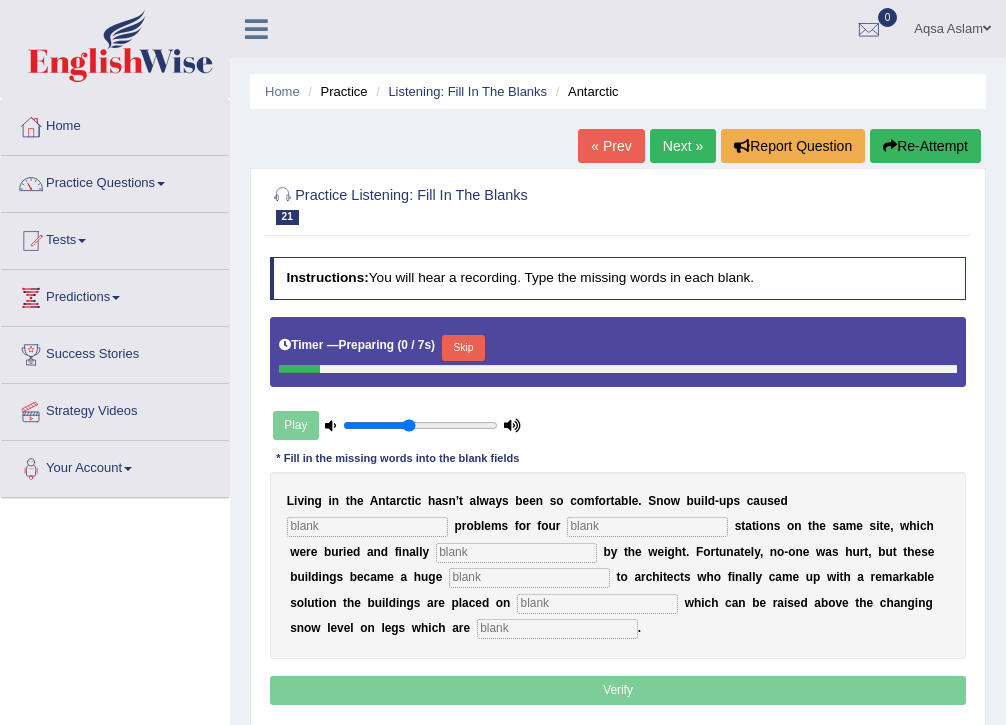 scroll, scrollTop: 0, scrollLeft: 0, axis: both 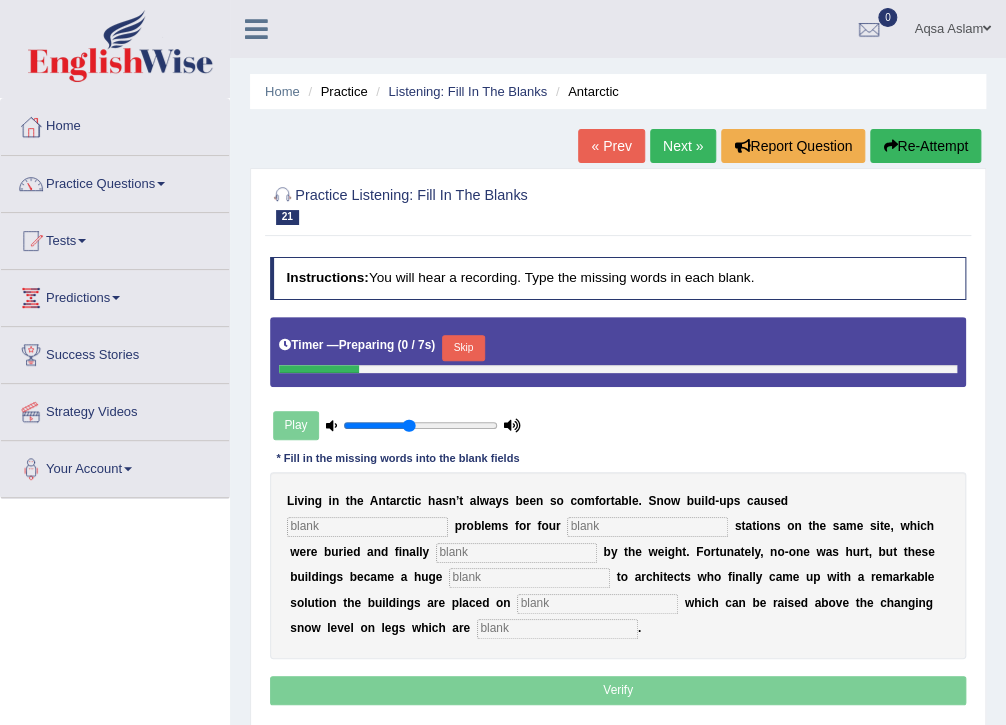 click on "Skip" at bounding box center [463, 348] 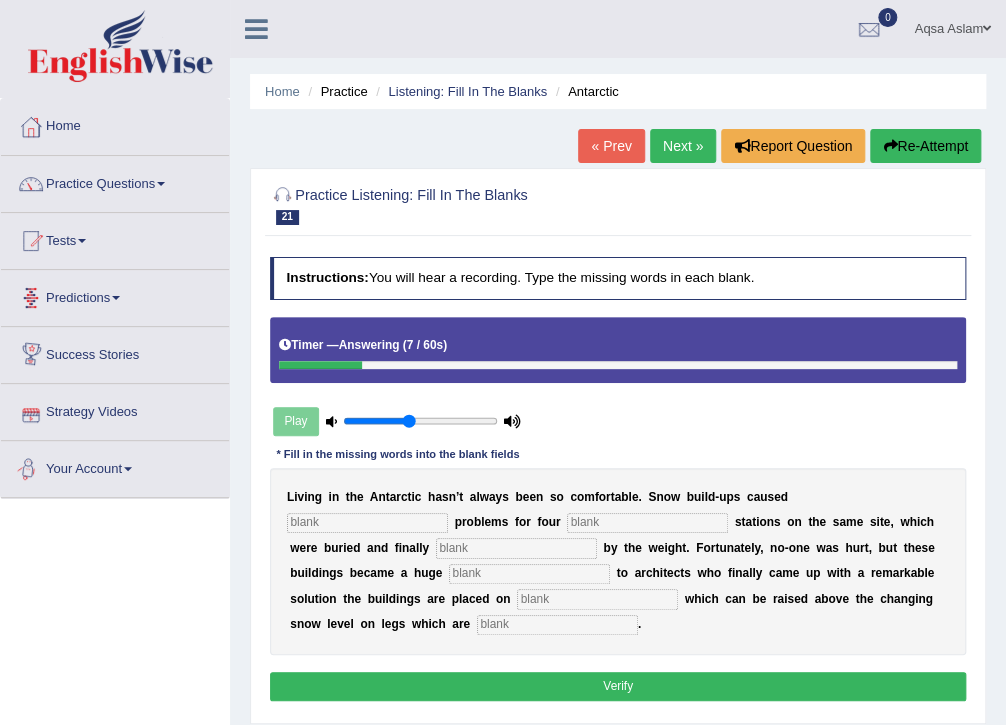 click at bounding box center (557, 625) 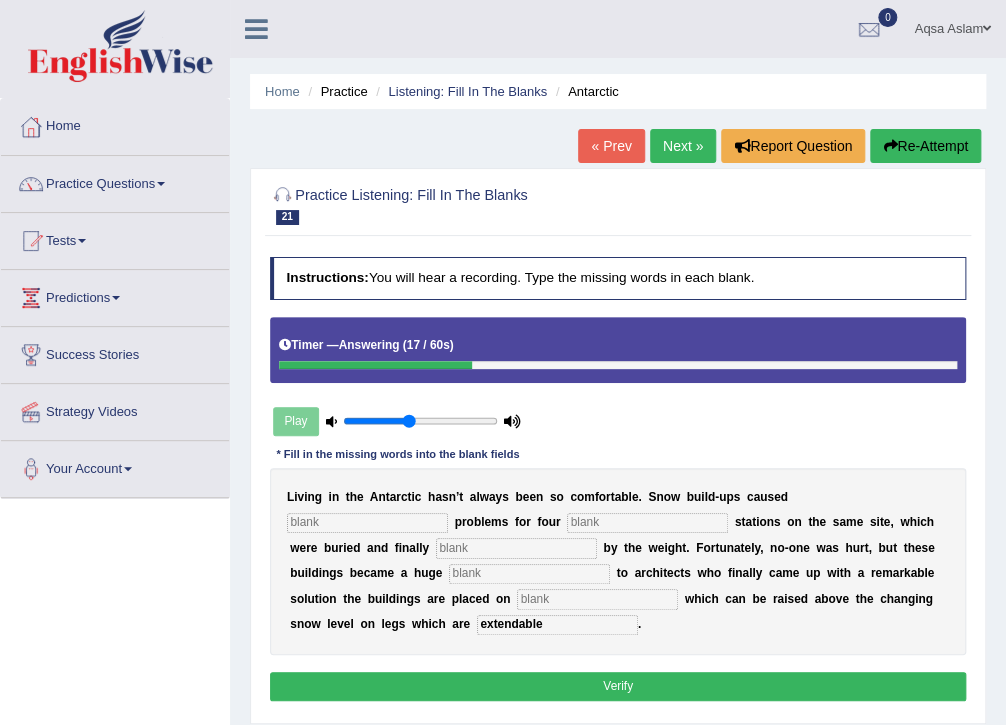 type on "extendable" 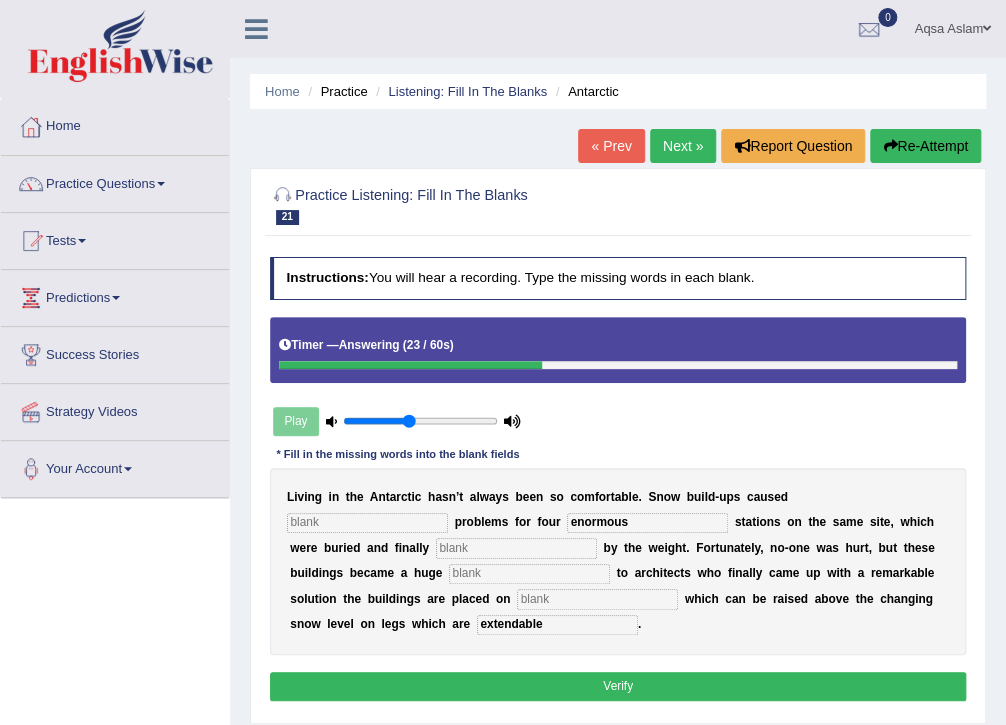 type on "enormous" 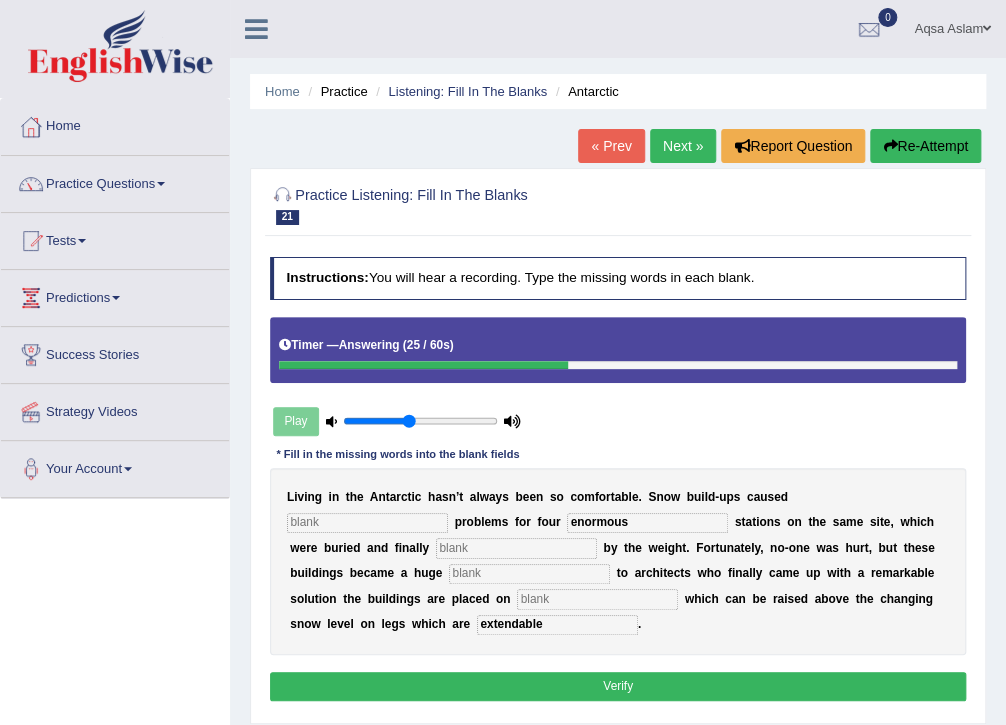 drag, startPoint x: 458, startPoint y: 519, endPoint x: 291, endPoint y: 535, distance: 167.76471 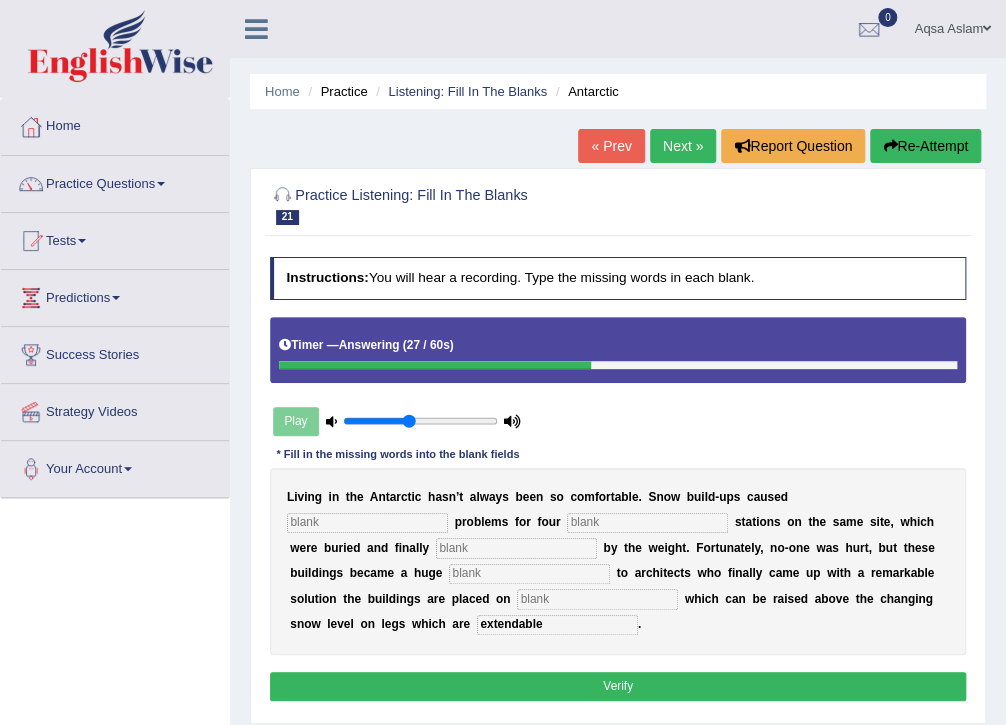 type 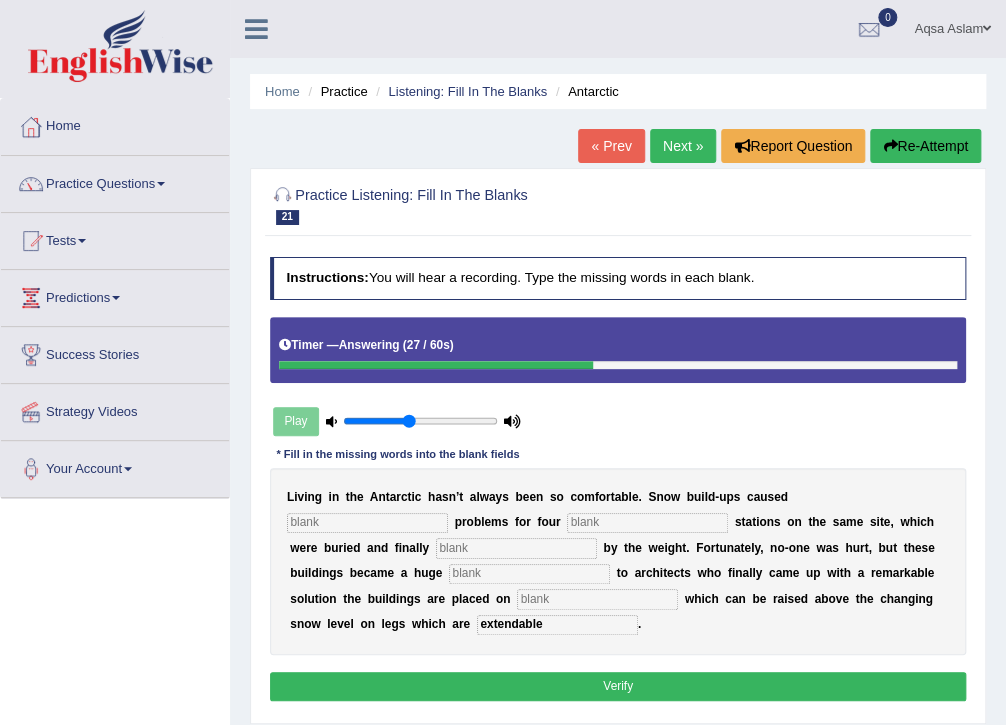 click at bounding box center [367, 523] 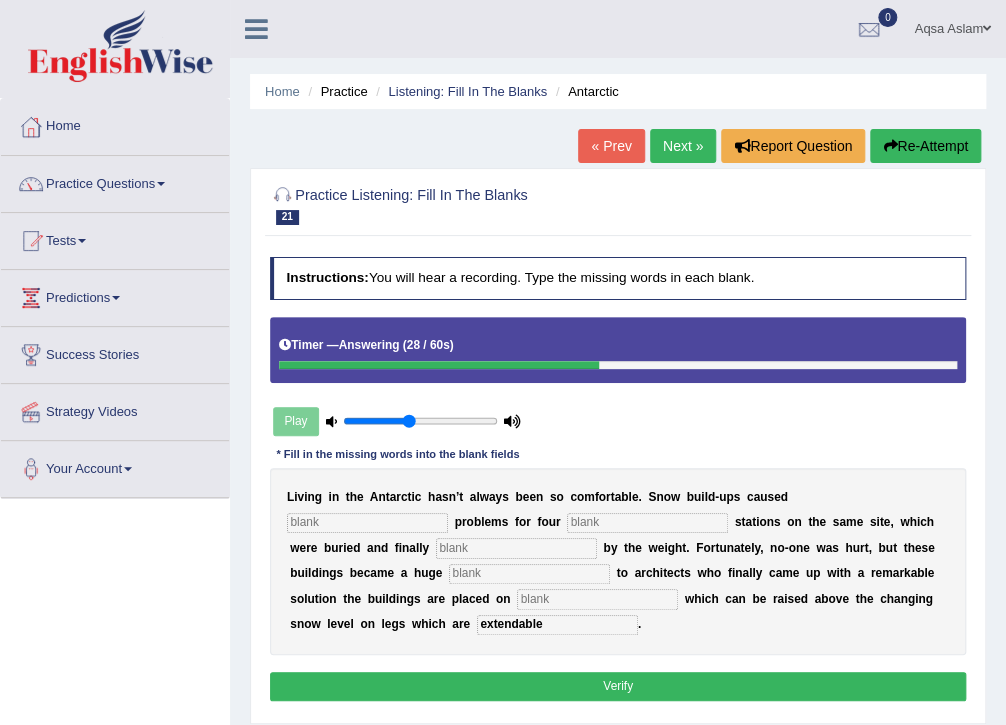 paste on "enormous" 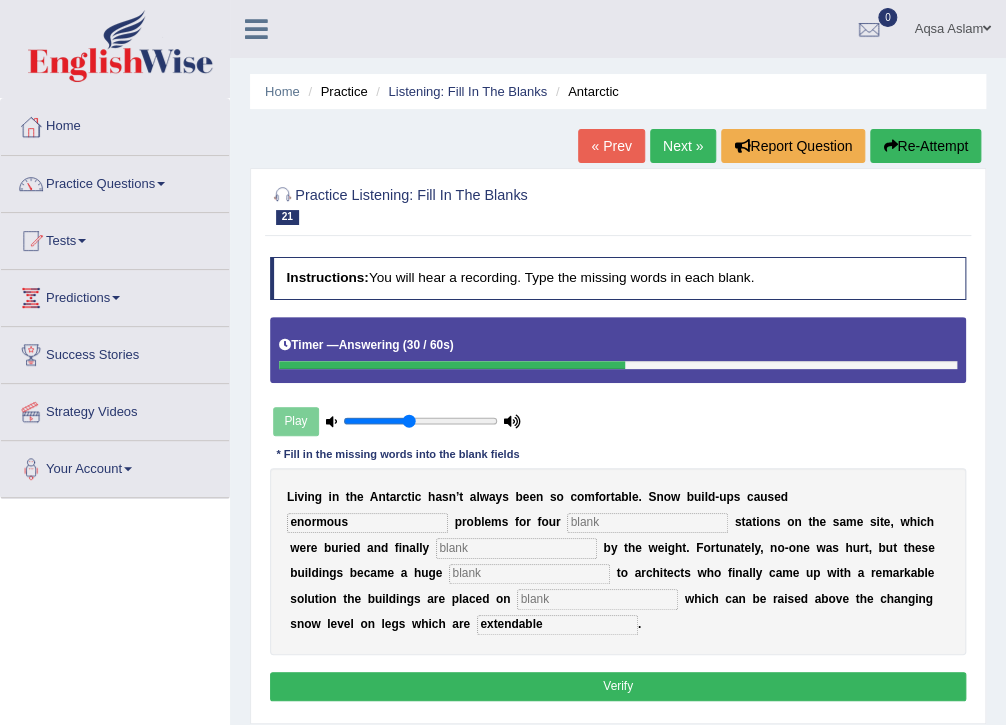 type on "enormous" 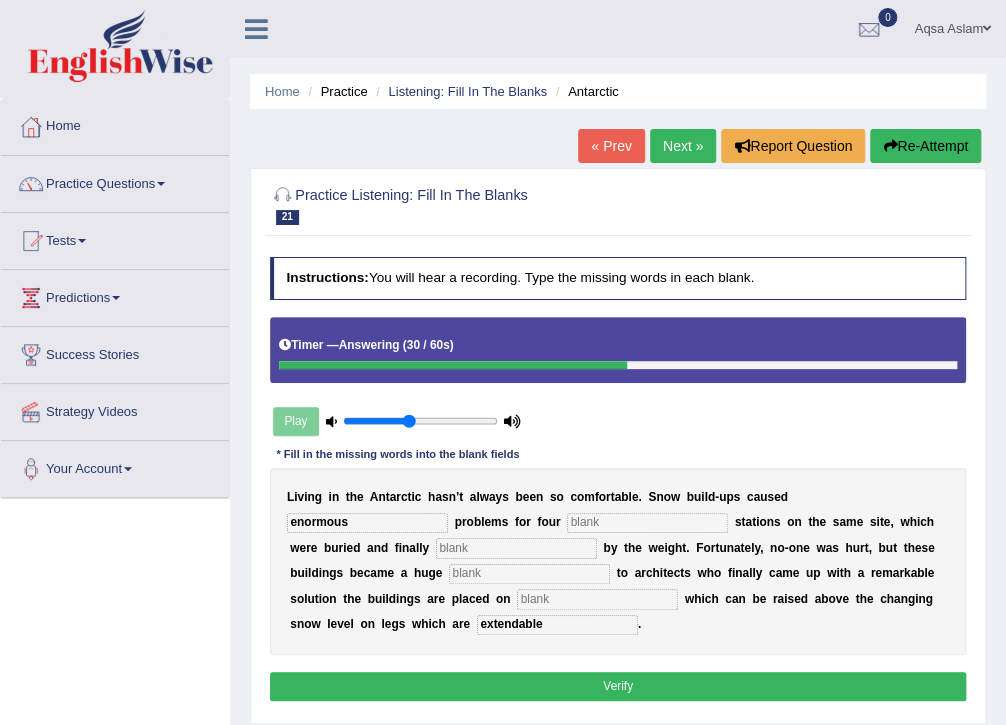 click at bounding box center [647, 523] 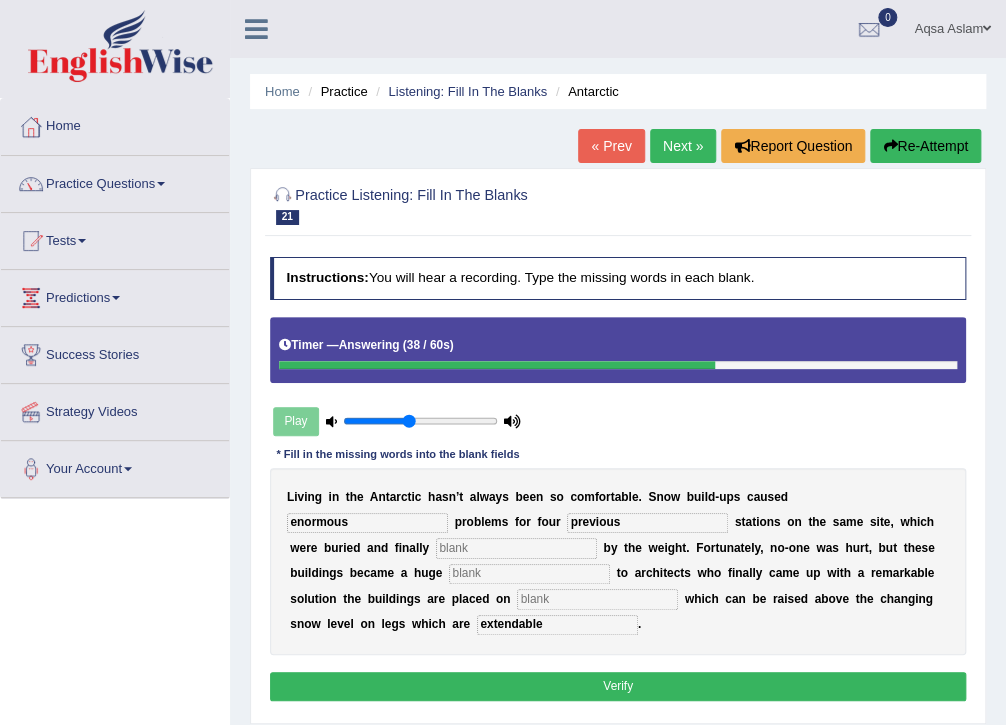 type on "previous" 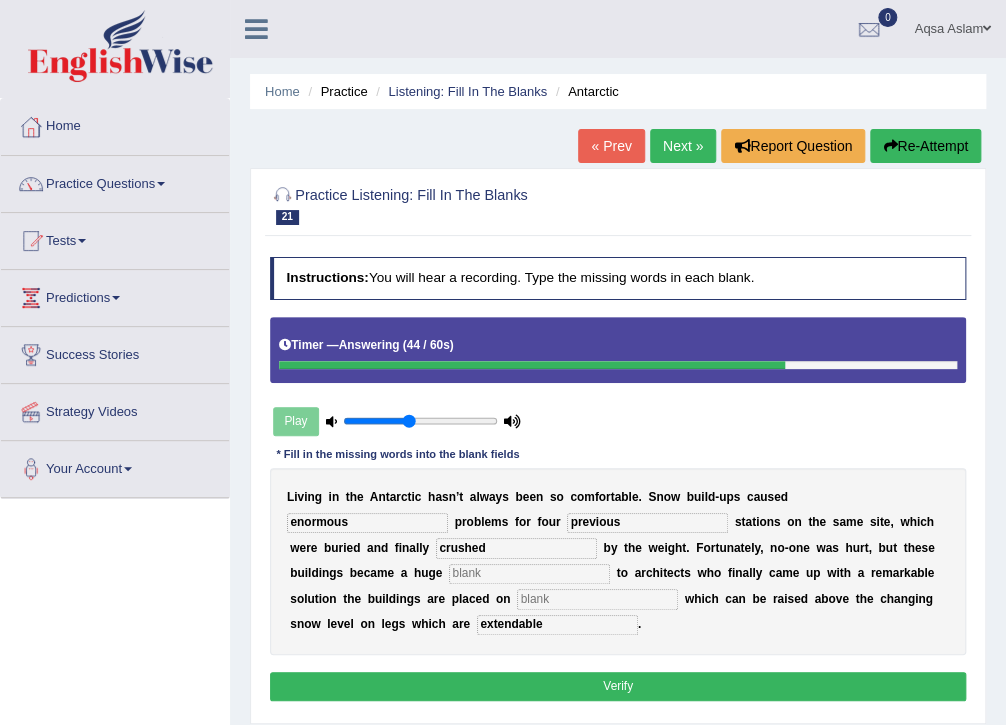 type on "crushed" 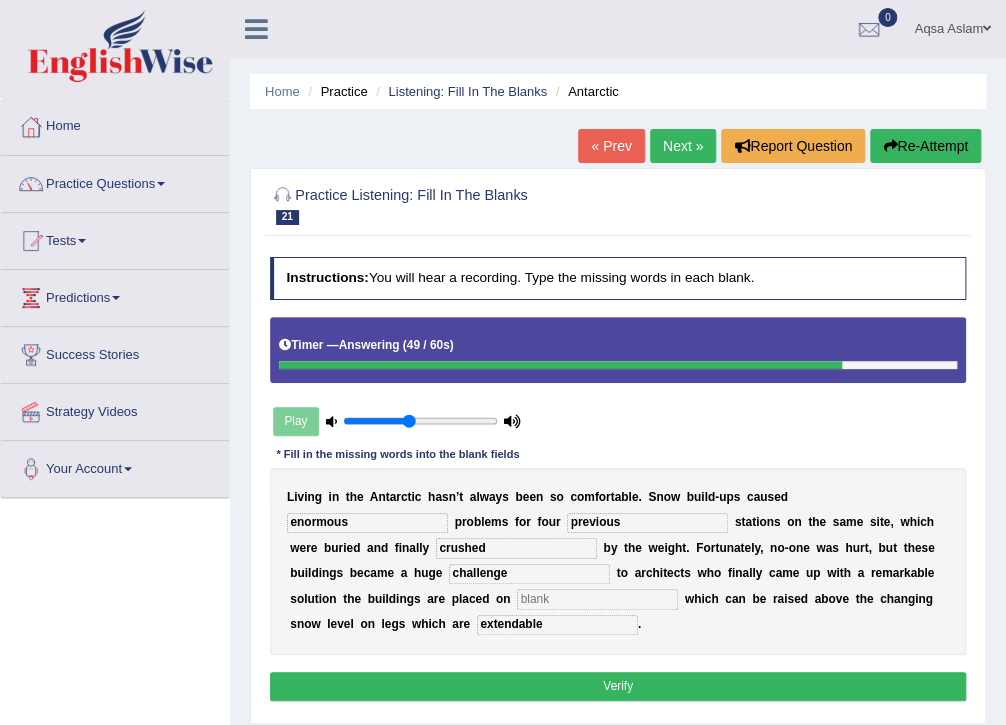 type on "challenge" 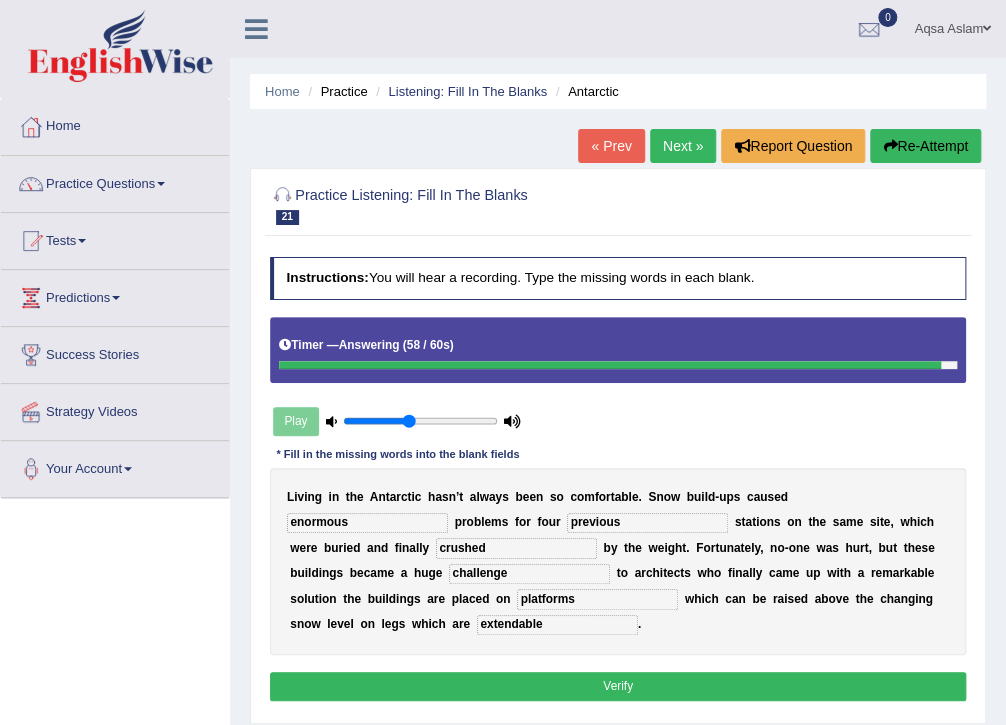 type on "platforms" 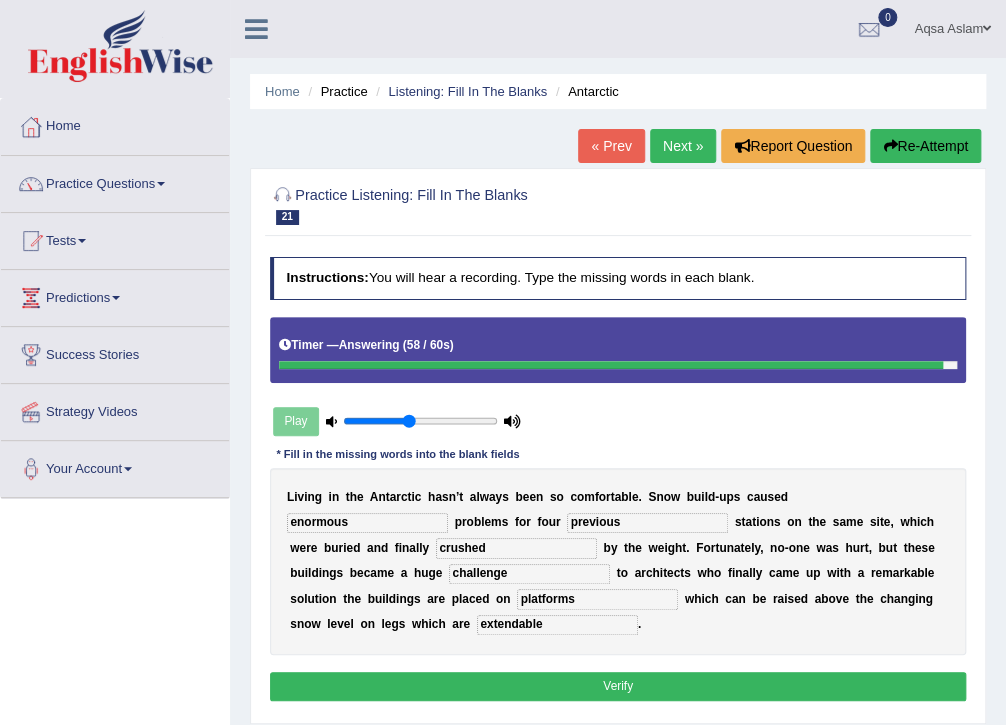 click on "Verify" at bounding box center (618, 686) 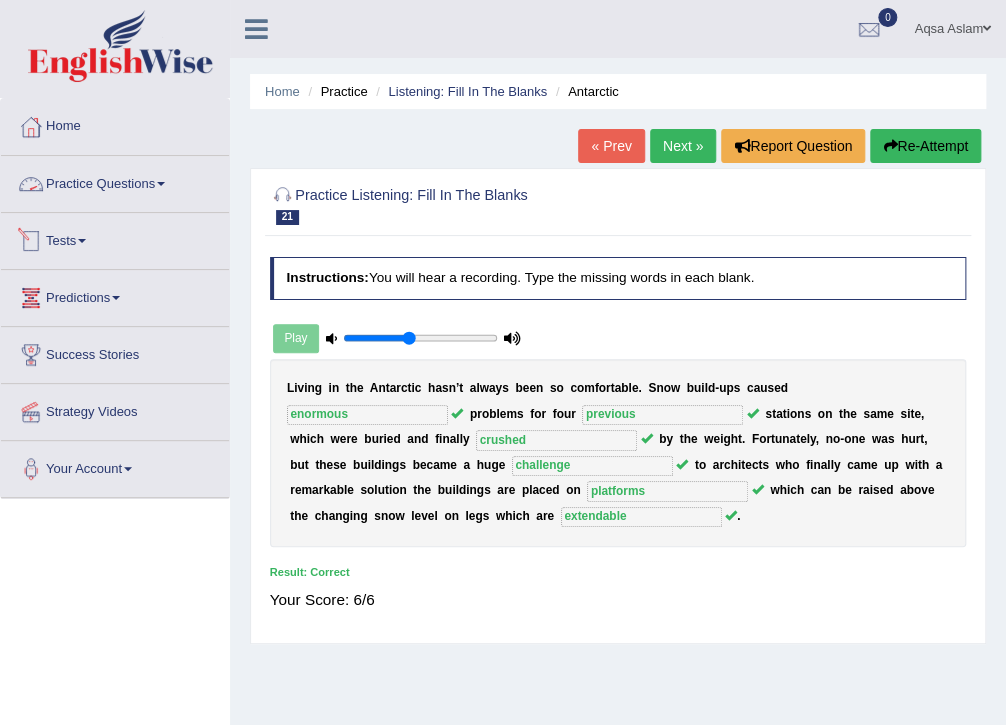 click on "Practice Questions" at bounding box center [115, 181] 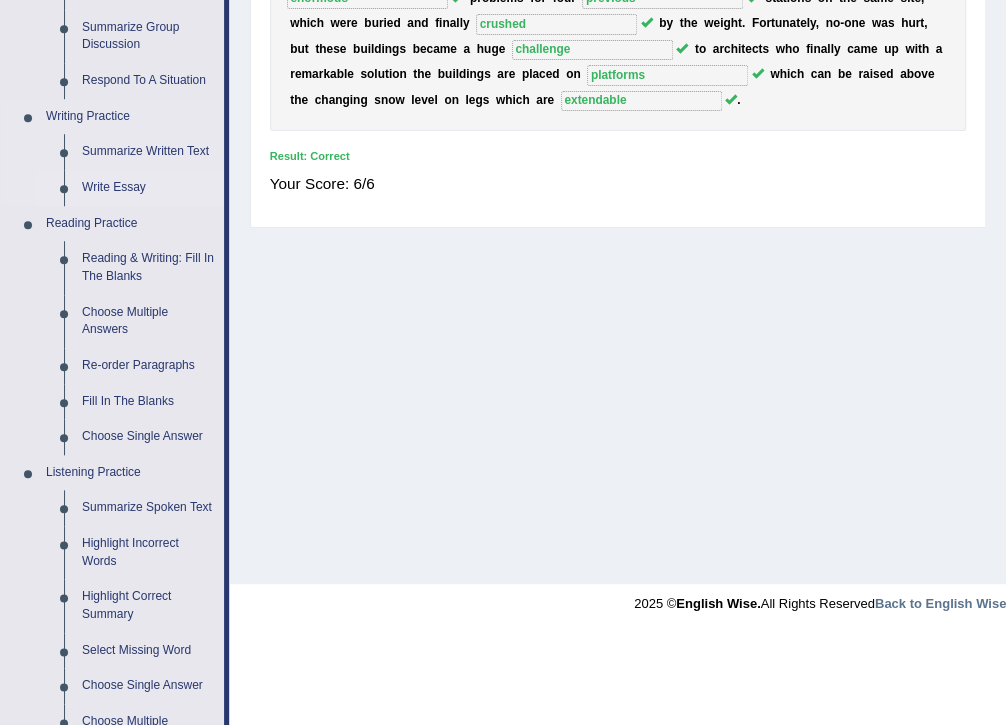 scroll, scrollTop: 640, scrollLeft: 0, axis: vertical 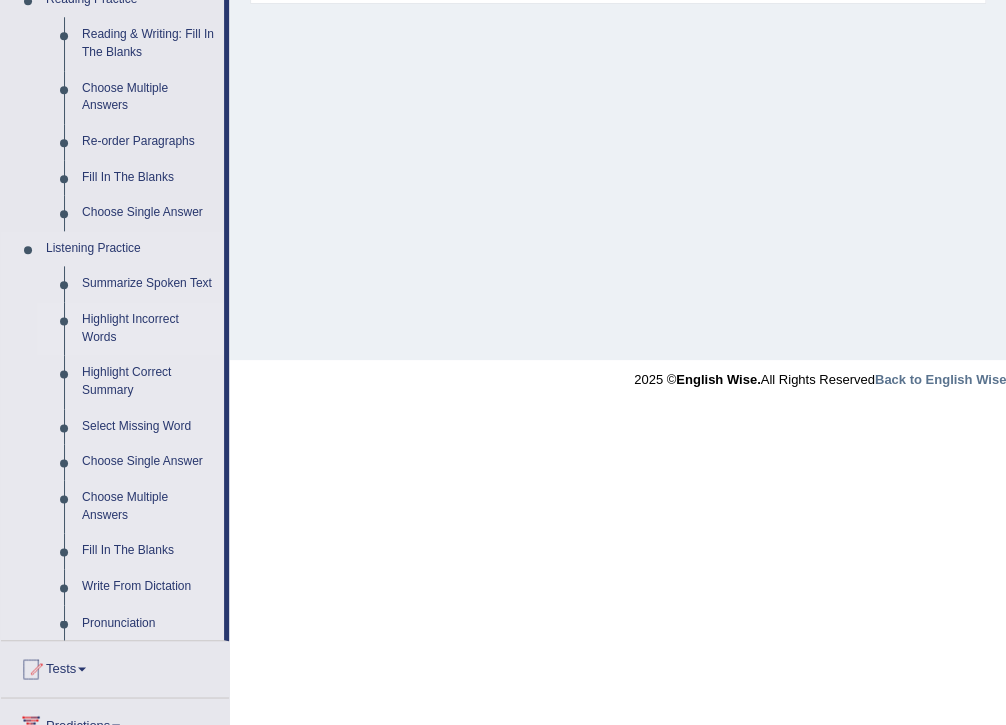 click on "Highlight Incorrect Words" at bounding box center (148, 328) 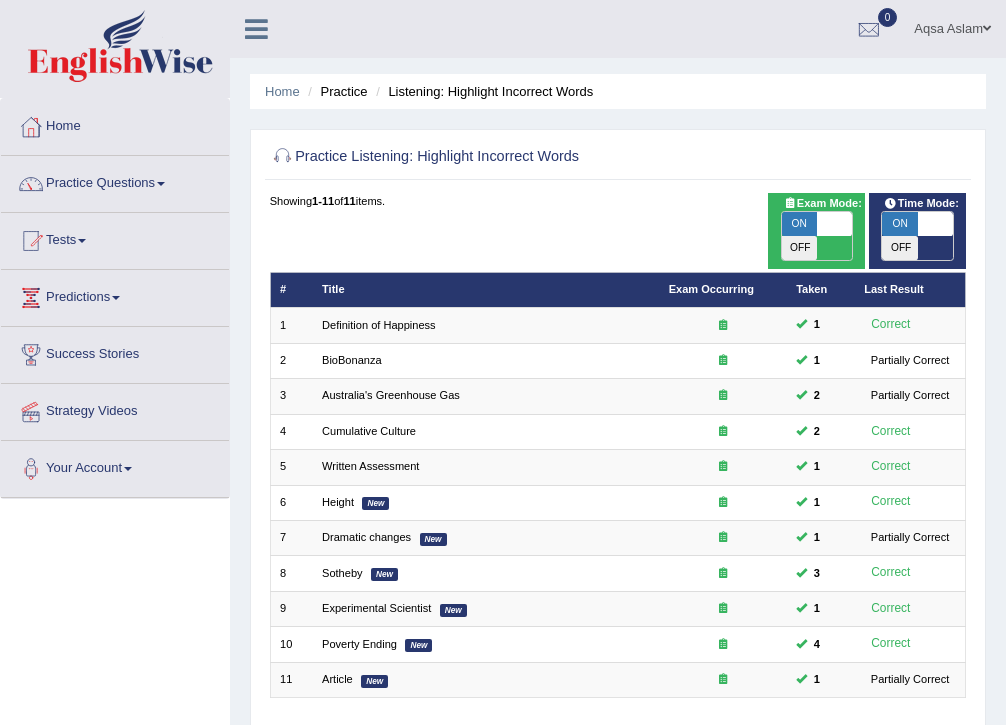 scroll, scrollTop: 0, scrollLeft: 0, axis: both 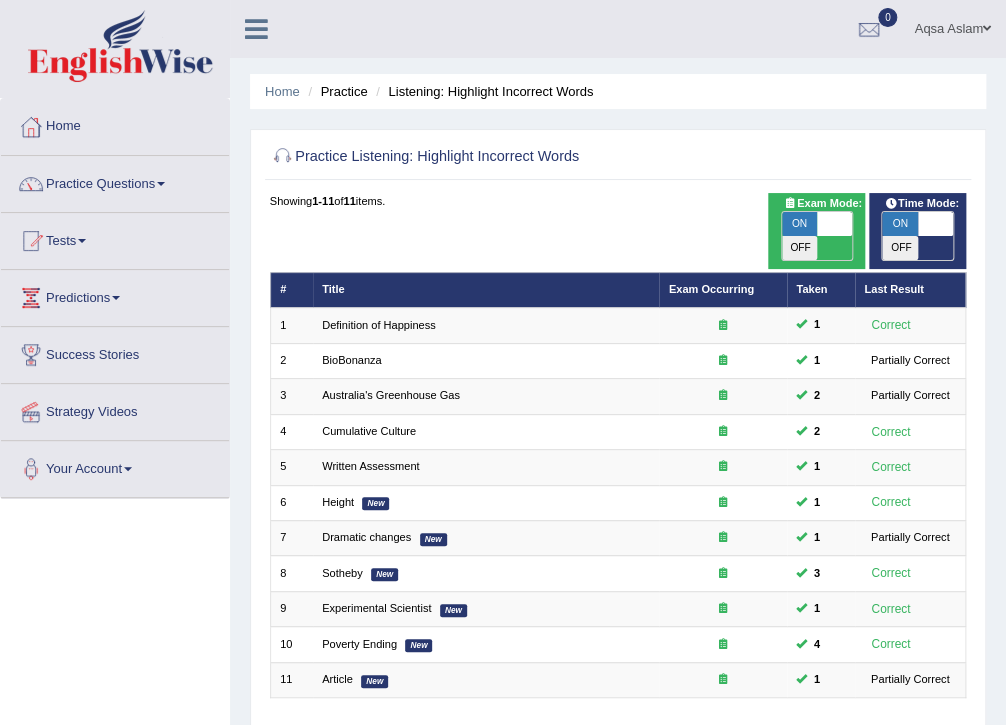 click at bounding box center (834, 224) 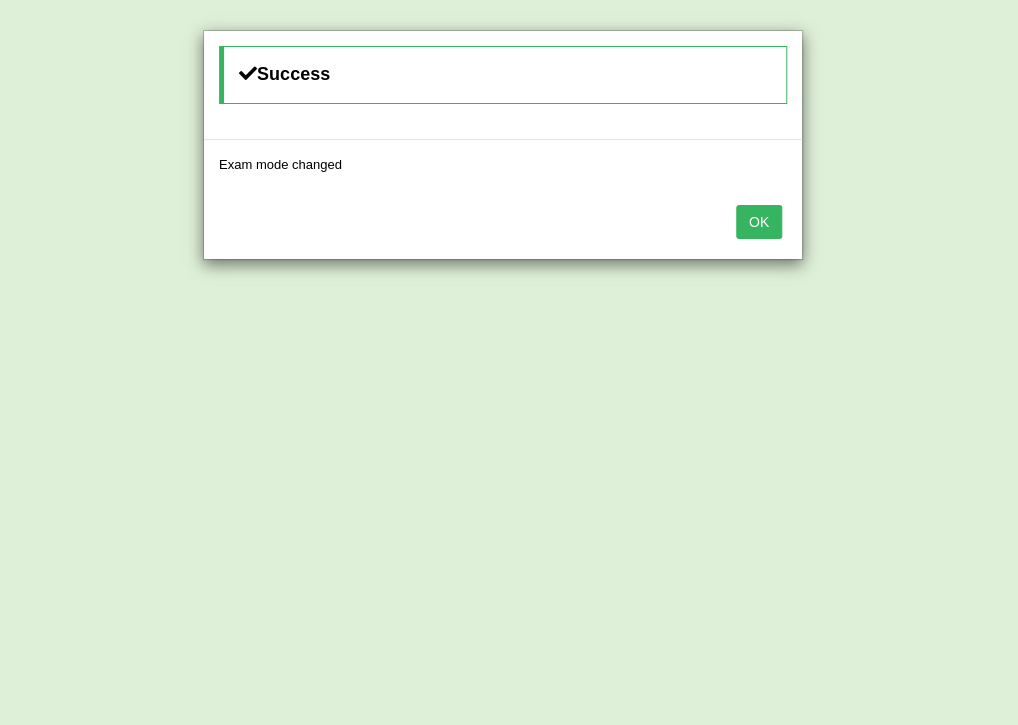 click on "OK" at bounding box center [759, 222] 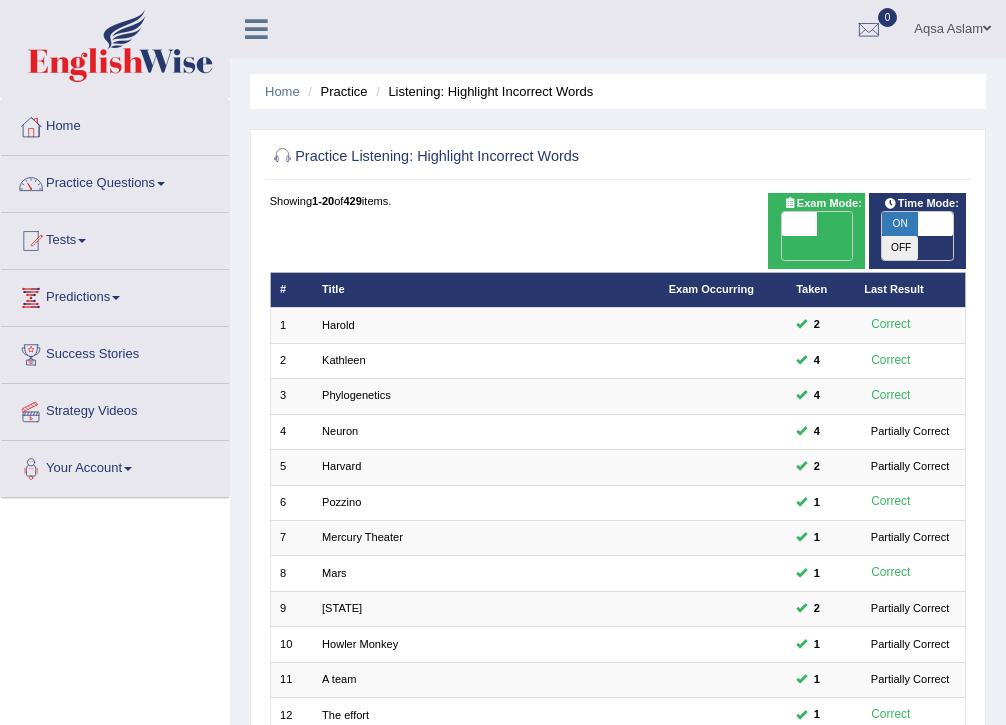 scroll, scrollTop: 0, scrollLeft: 0, axis: both 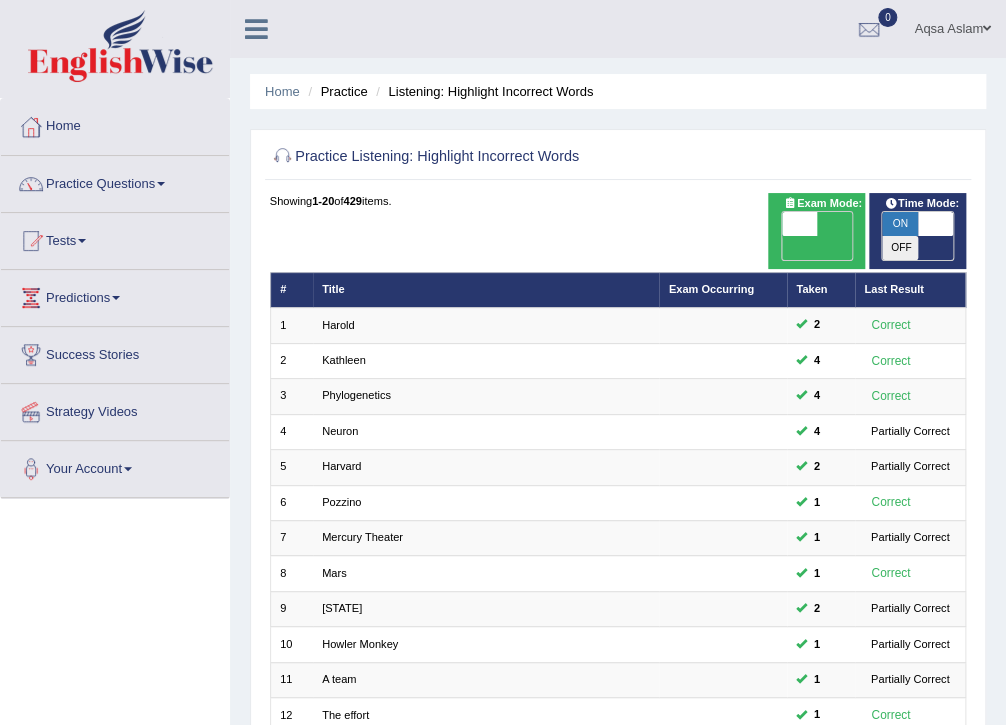 click on "ON   OFF" at bounding box center (917, 236) 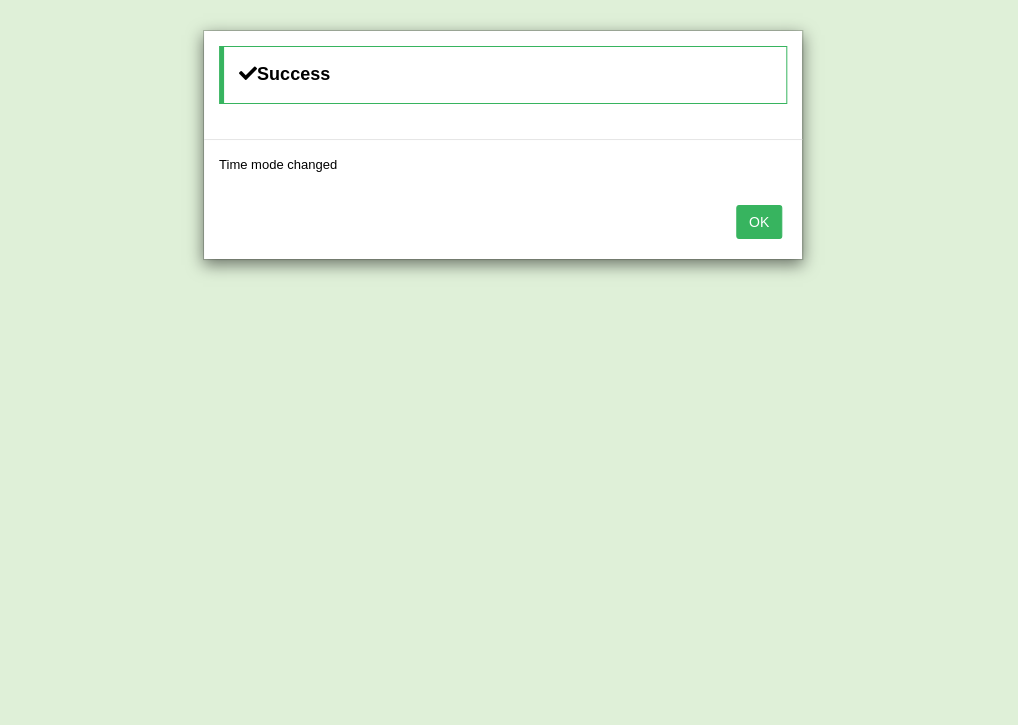 click on "OK" at bounding box center (759, 222) 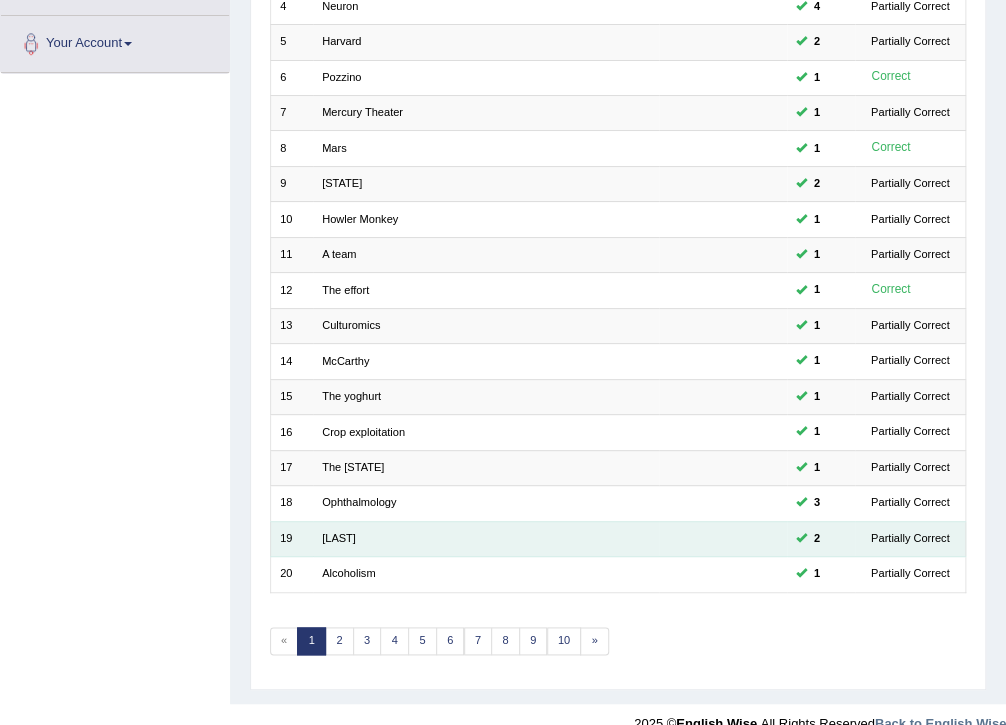scroll, scrollTop: 426, scrollLeft: 0, axis: vertical 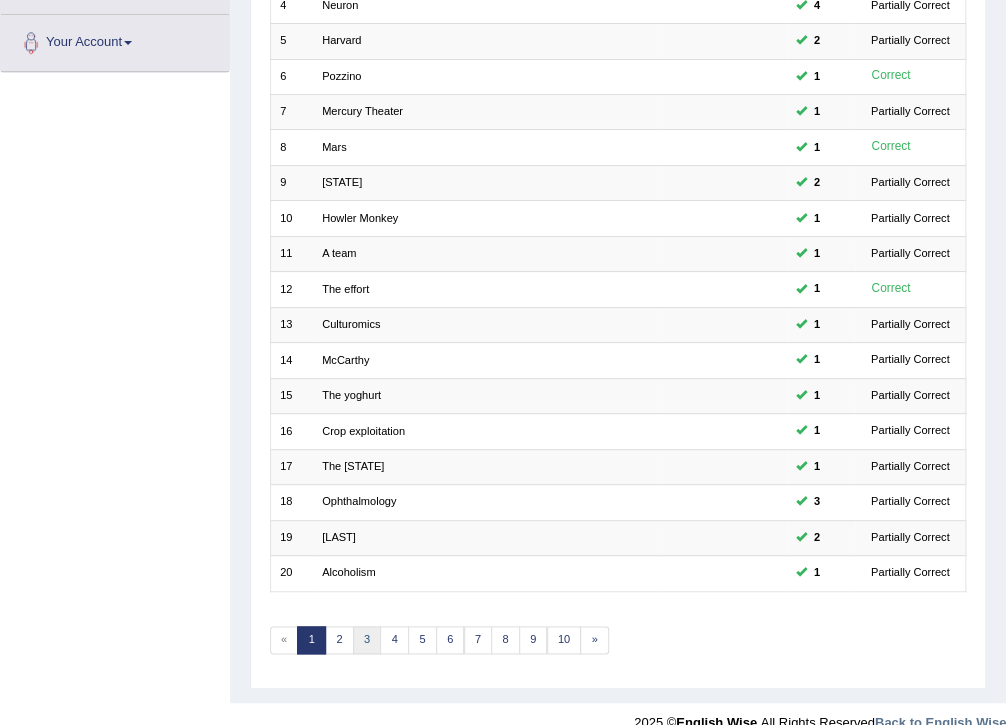 click on "3" at bounding box center (367, 640) 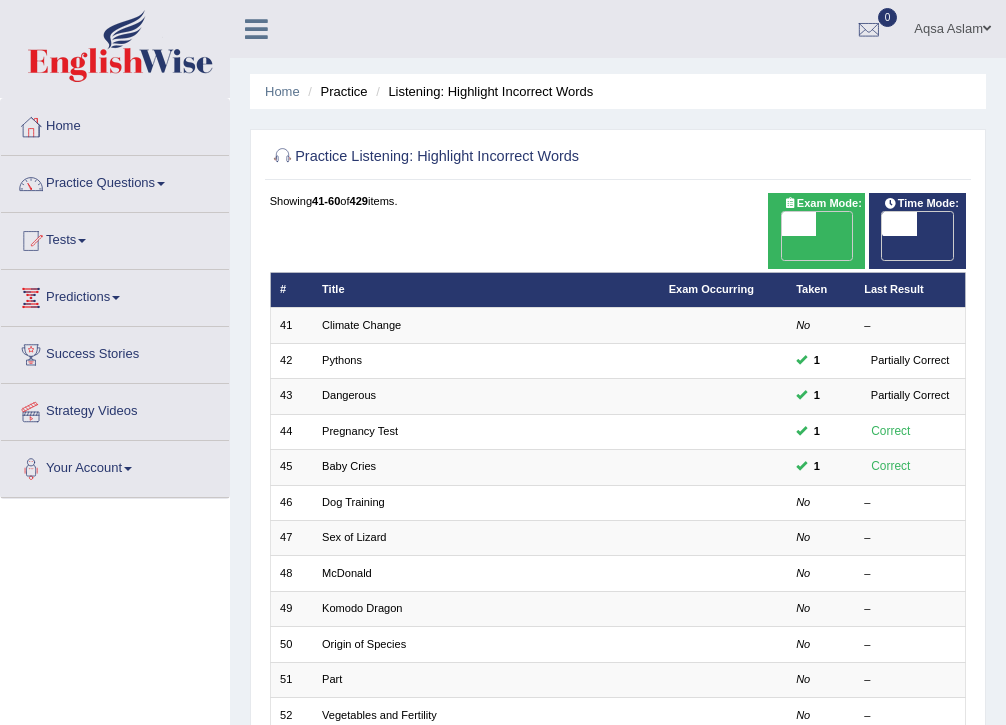 scroll, scrollTop: 0, scrollLeft: 0, axis: both 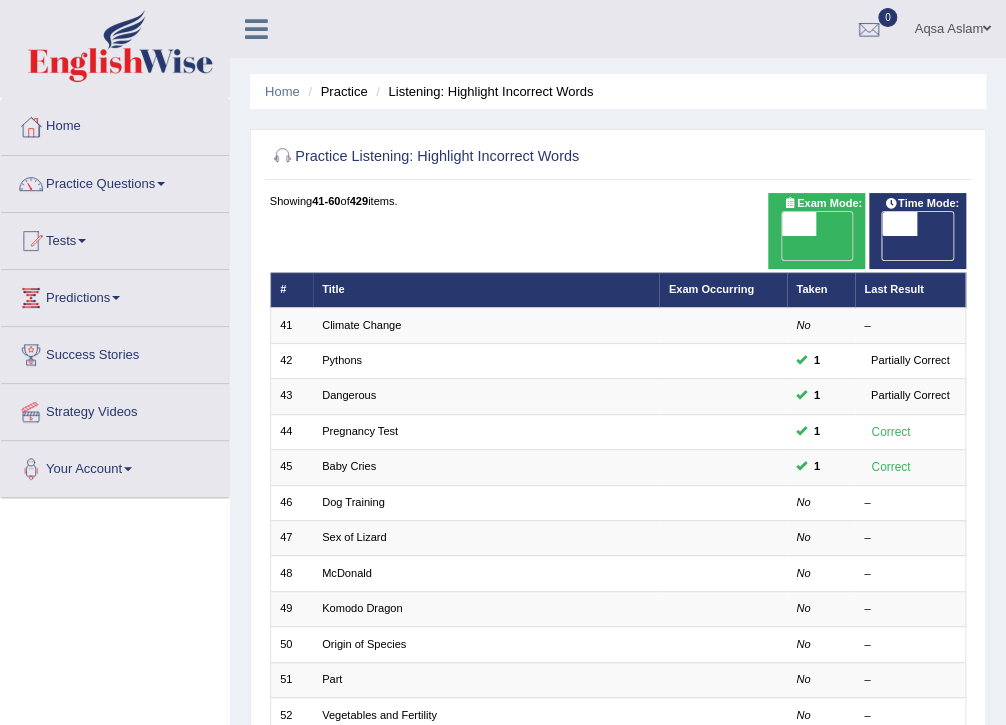 click on "Dog Training" at bounding box center [353, 502] 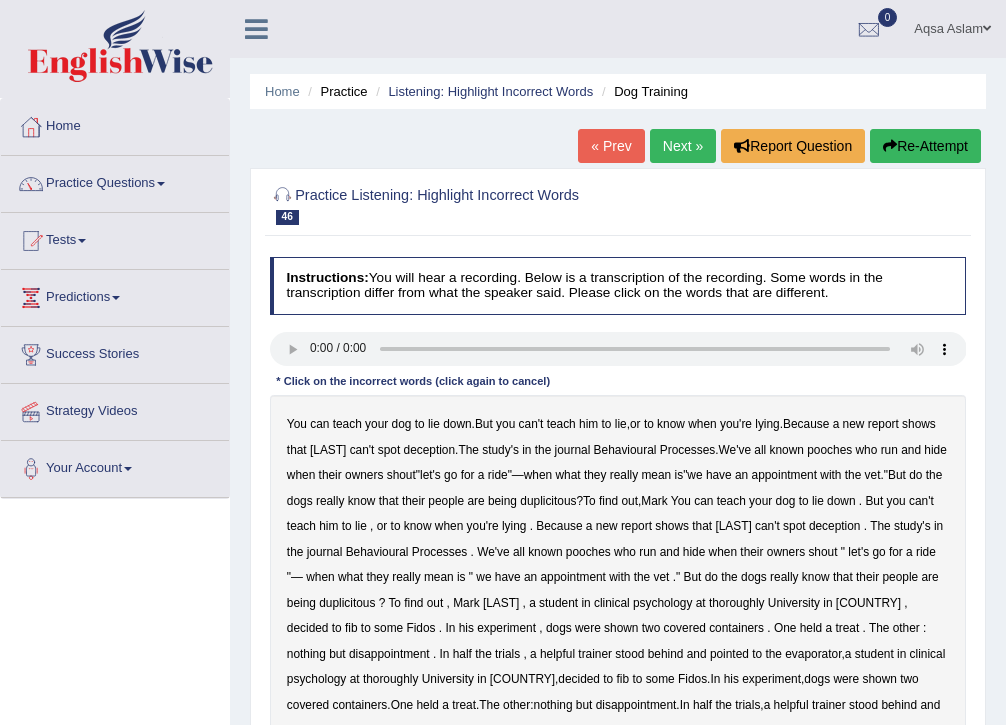 scroll, scrollTop: 160, scrollLeft: 0, axis: vertical 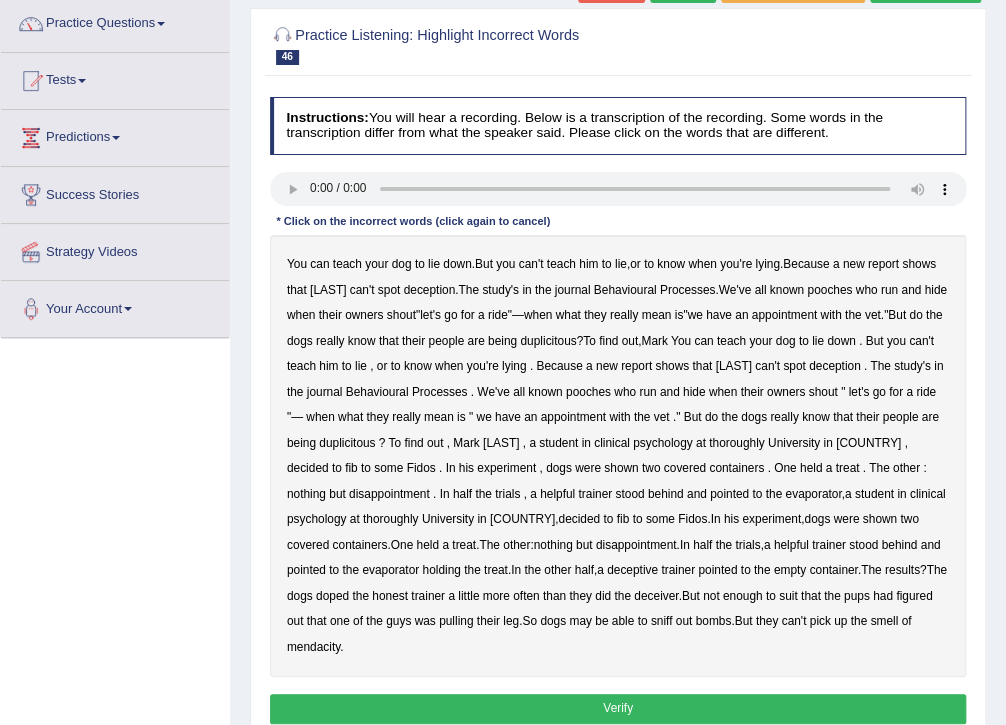 click on "thoroughly" at bounding box center (391, 519) 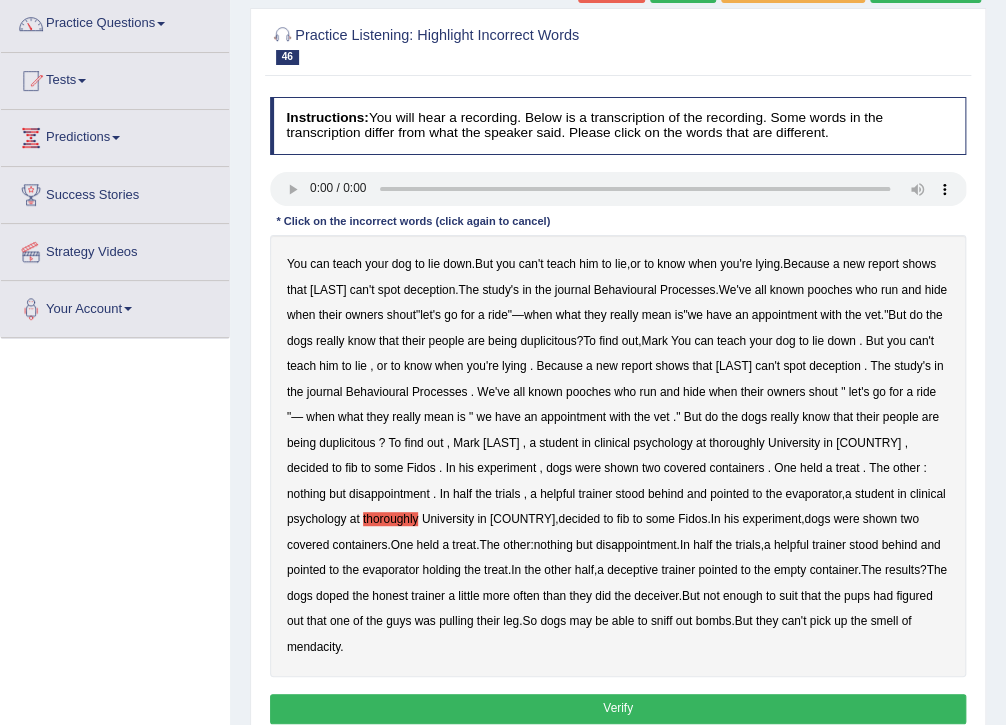 click on "evaporator" at bounding box center [390, 570] 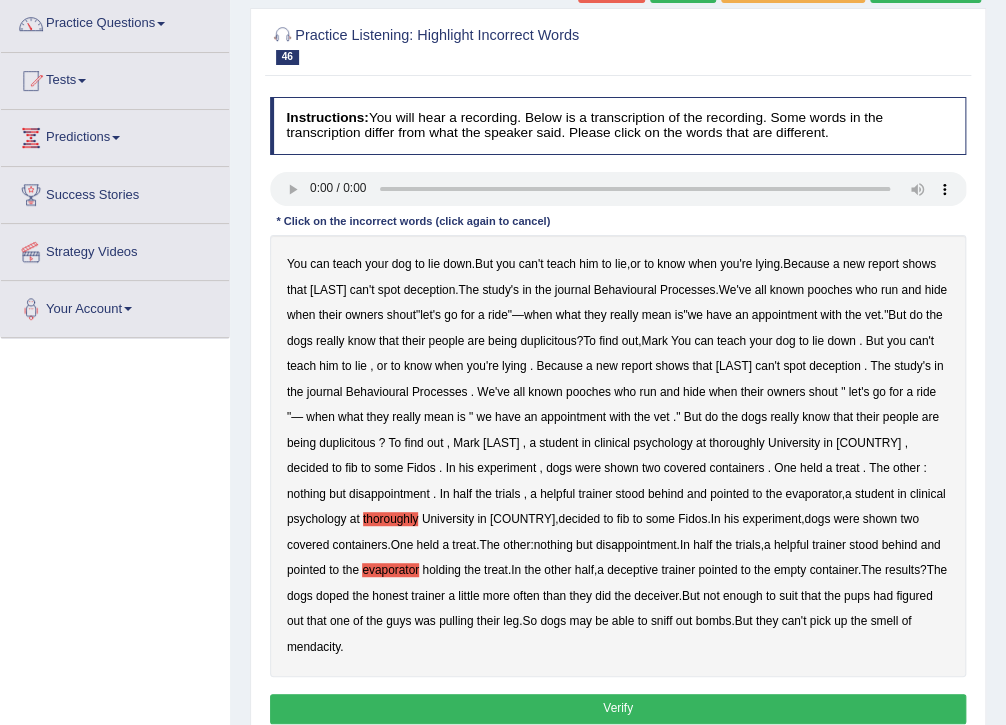 click on "doped" at bounding box center [332, 596] 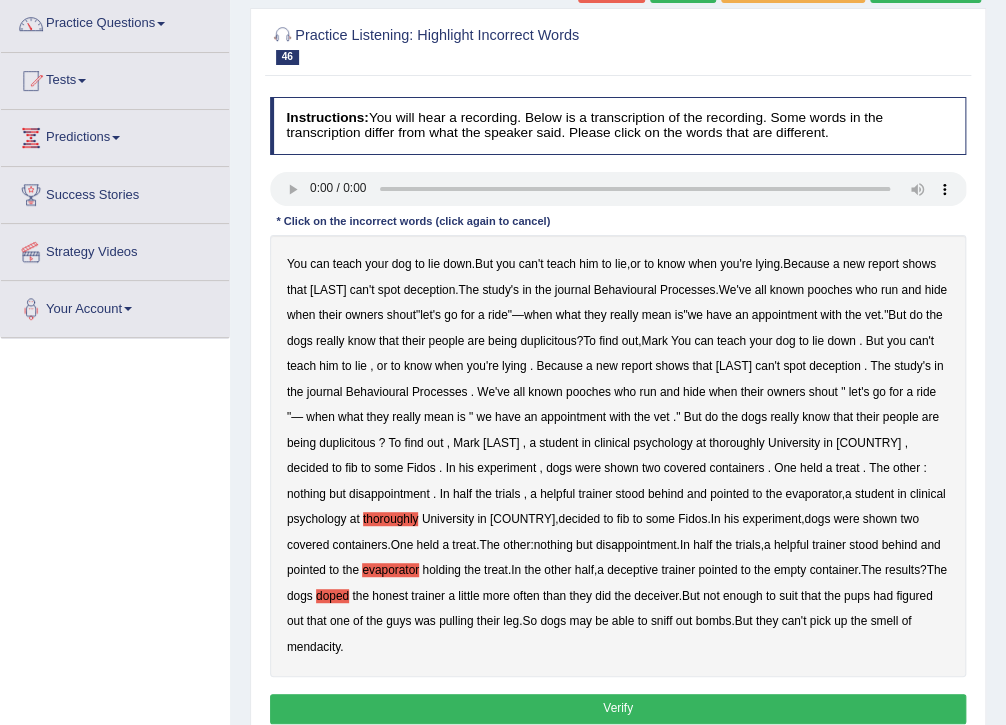 click on "You can teach your dog to lie down . But you can't teach him to lie , or to know when you're lying . Because a new report shows that [LAST] can't spot deception . The study's in the journal Behavioural Processes . We've all known pooches who run and hide when their owners shout " let's go for a ride "— when what they really mean is " we have an appointment with the vet ." But do the dogs really know that their people are being duplicitous ? To find out , Mark [LAST] , a student in clinical psychology at thoroughly University in [COUNTRY] , decided to fib to some Fidos . In his experiment , dogs were shown two covered containers . One held a treat . The other : nothing but disappointment . In half the trials , a helpful trainer stood behind and pointed to the evaporator" at bounding box center [618, 456] 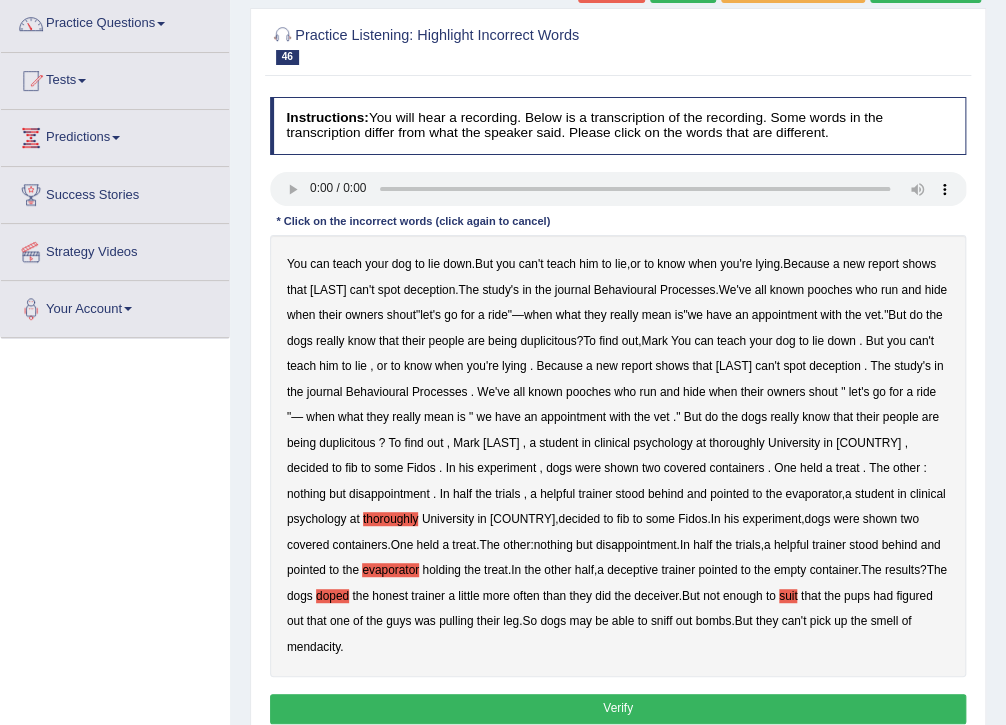 click on "Verify" at bounding box center (618, 708) 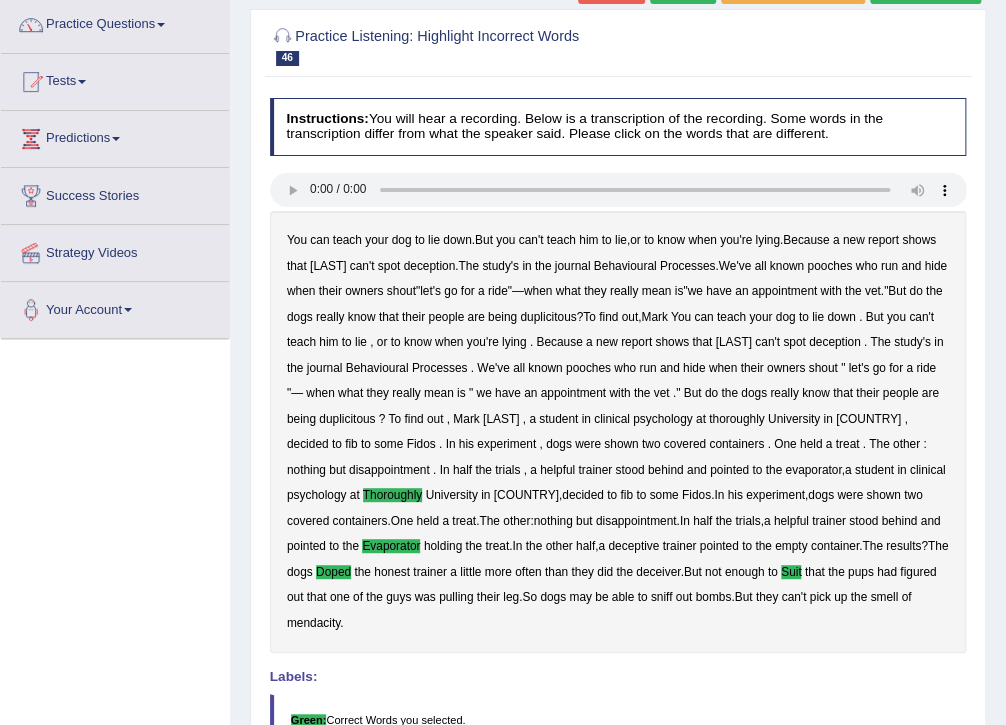 scroll, scrollTop: 0, scrollLeft: 0, axis: both 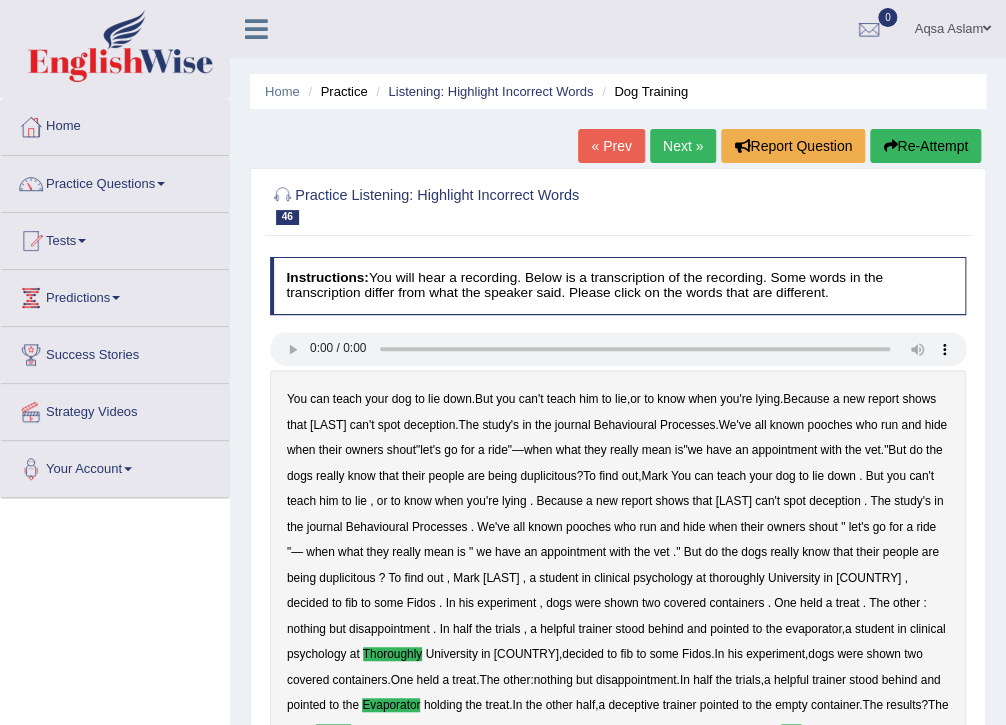 click on "Next »" at bounding box center (683, 146) 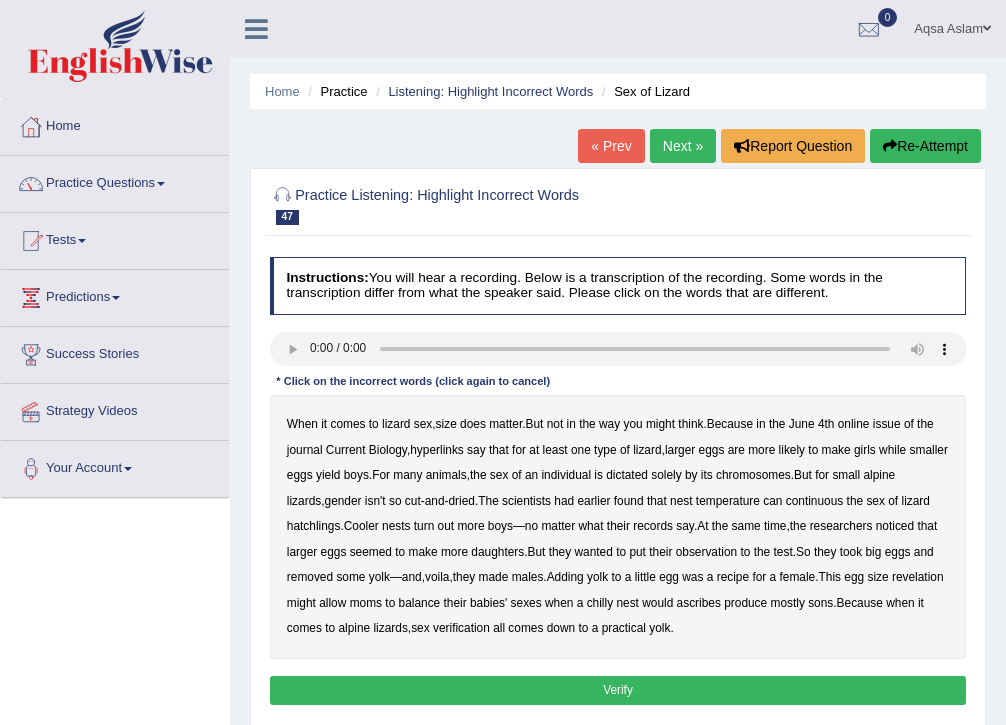 scroll, scrollTop: 0, scrollLeft: 0, axis: both 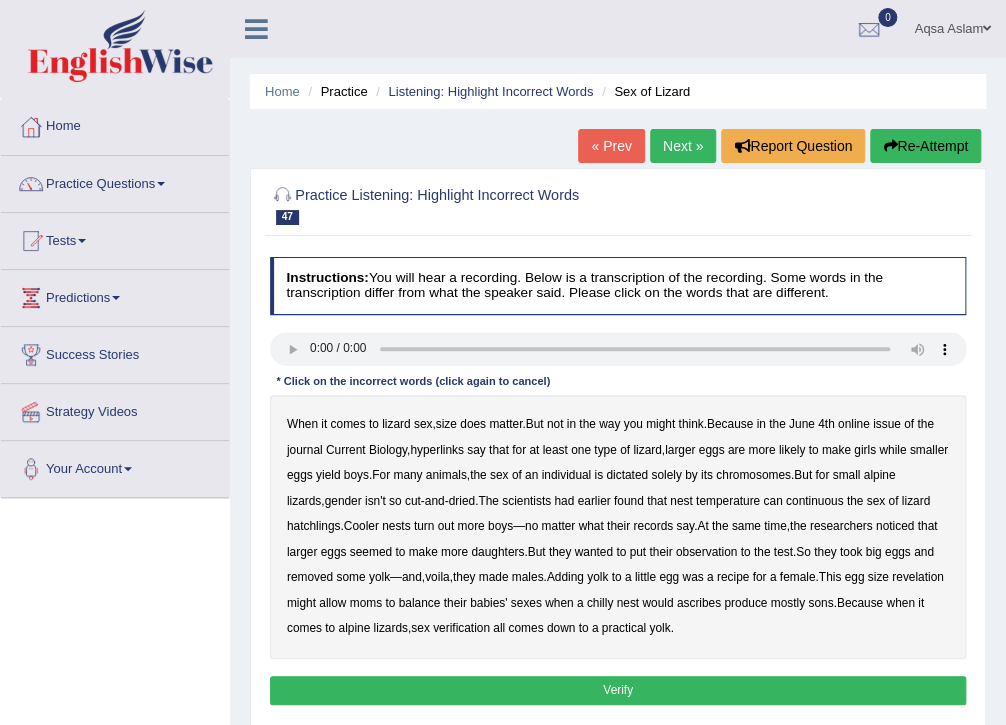 click on "hyperlinks" at bounding box center (437, 450) 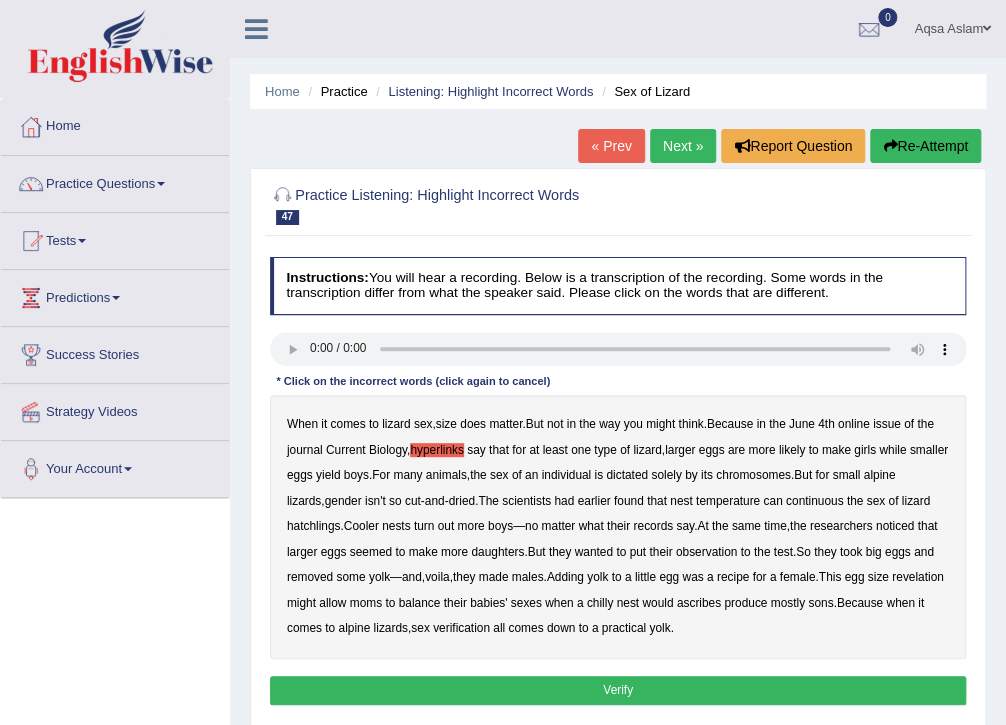 click on "continuous" at bounding box center [815, 501] 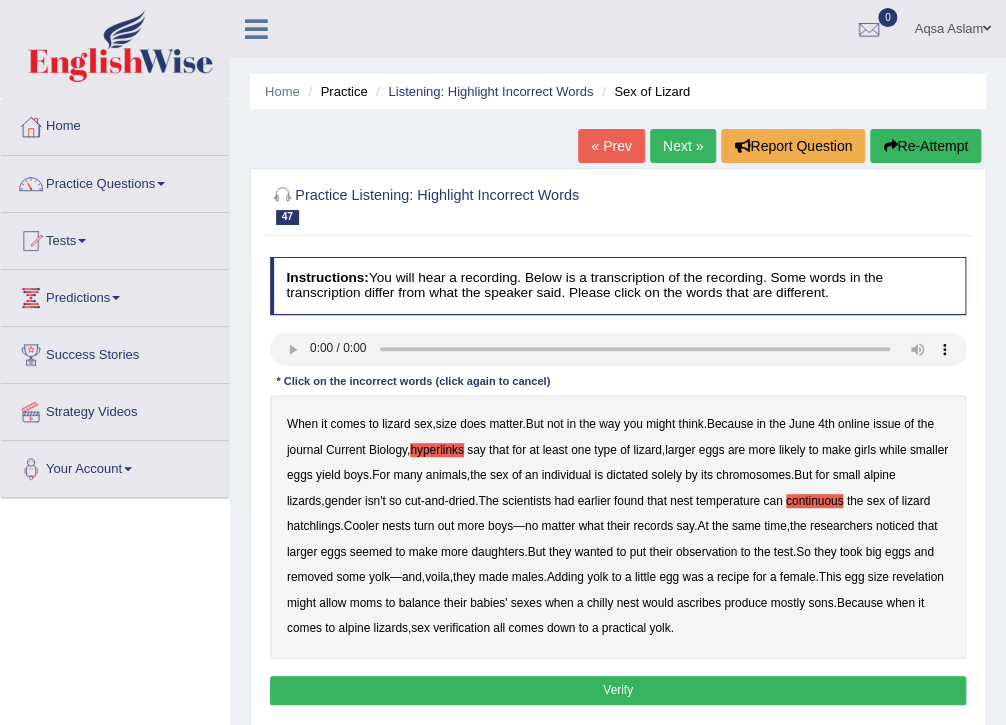 click on "records" at bounding box center [653, 526] 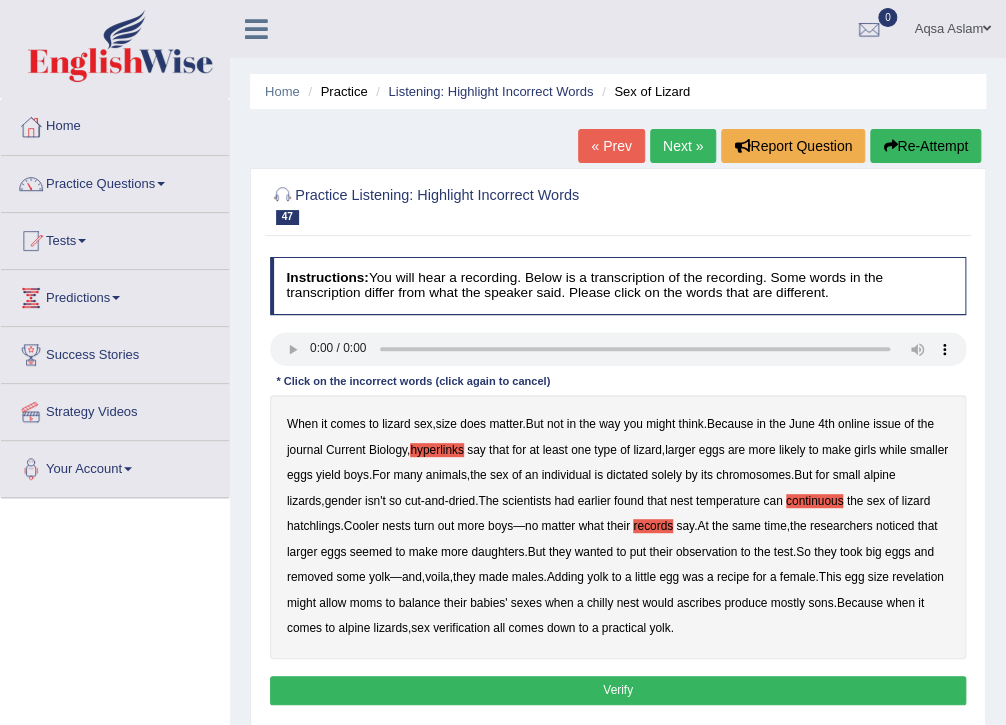 click on "revelation" at bounding box center (918, 577) 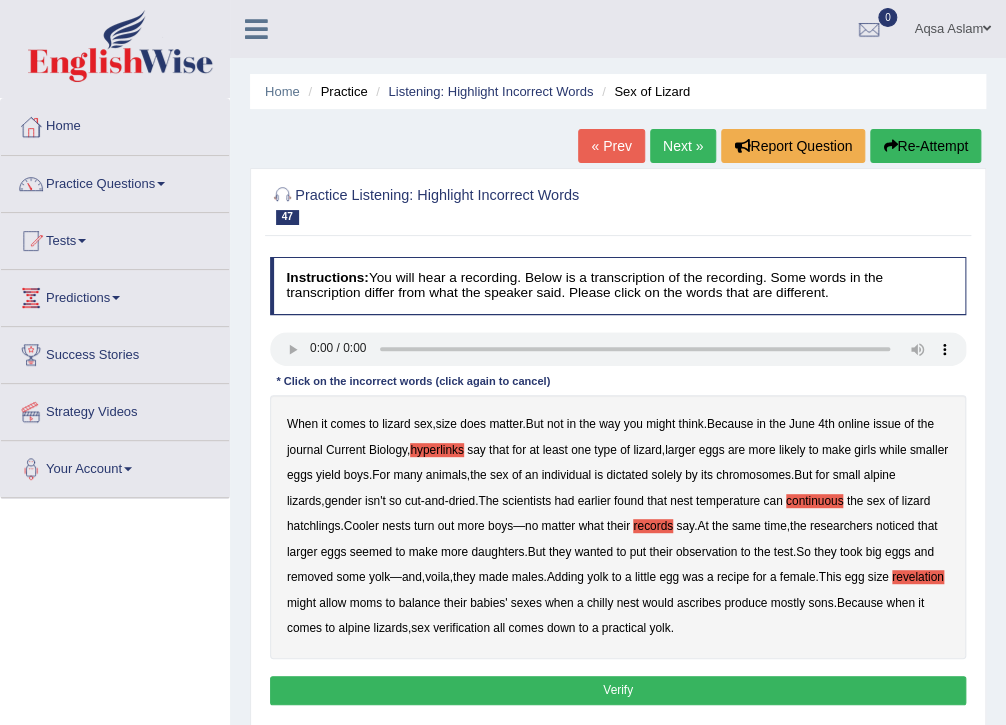 click on "ascribes" at bounding box center [699, 603] 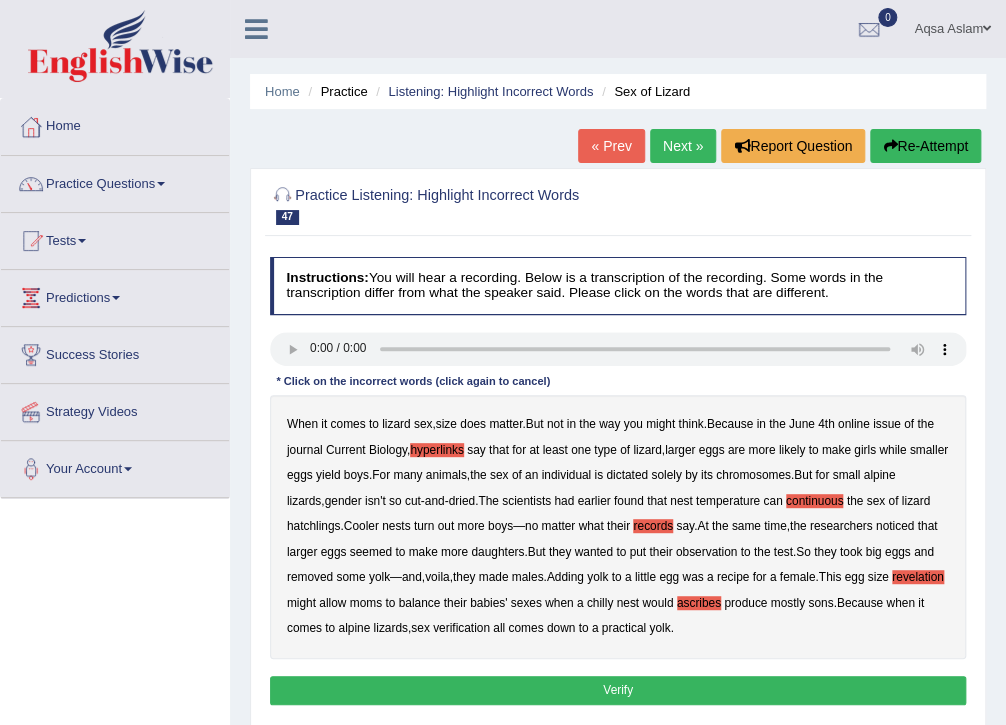 click on "verification" at bounding box center [461, 628] 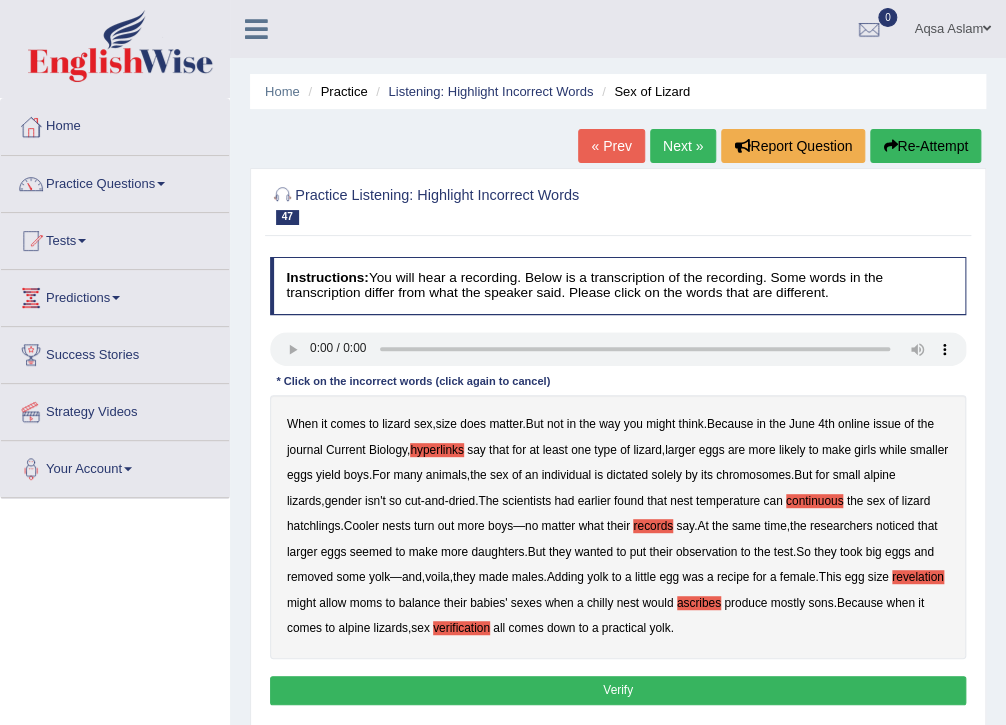 click on "Verify" at bounding box center (618, 690) 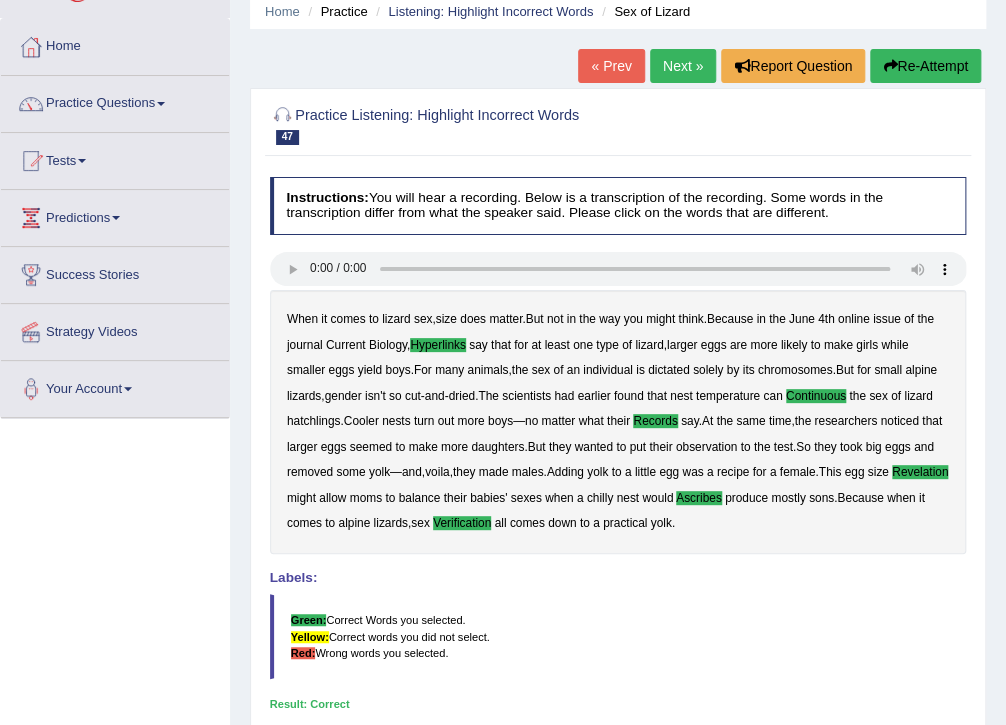 scroll, scrollTop: 0, scrollLeft: 0, axis: both 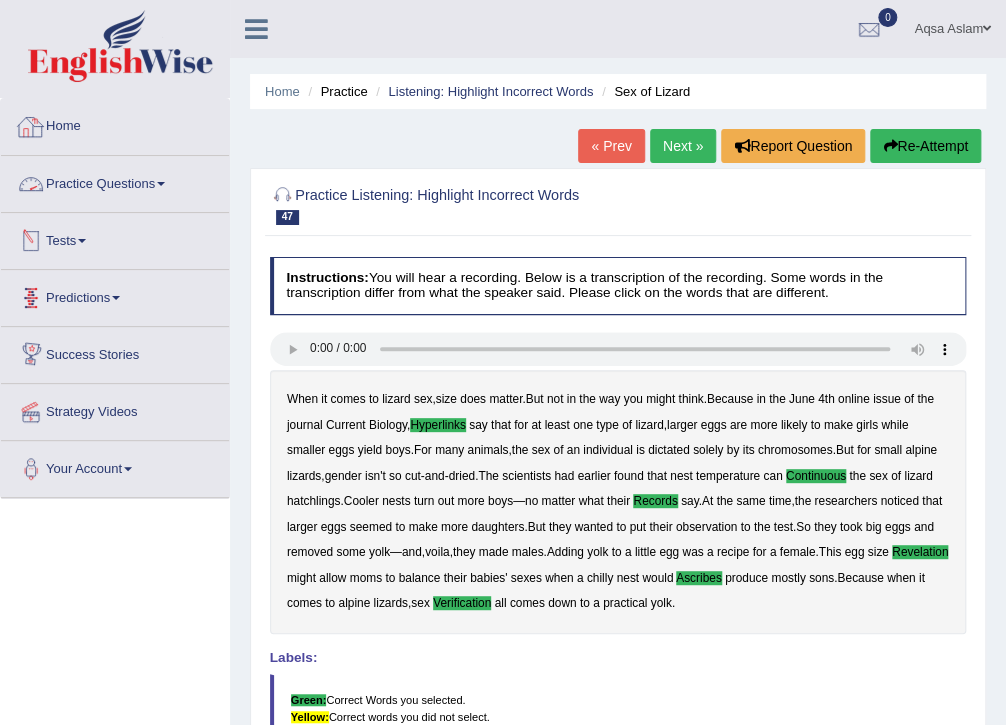 click on "Practice Questions" at bounding box center (115, 181) 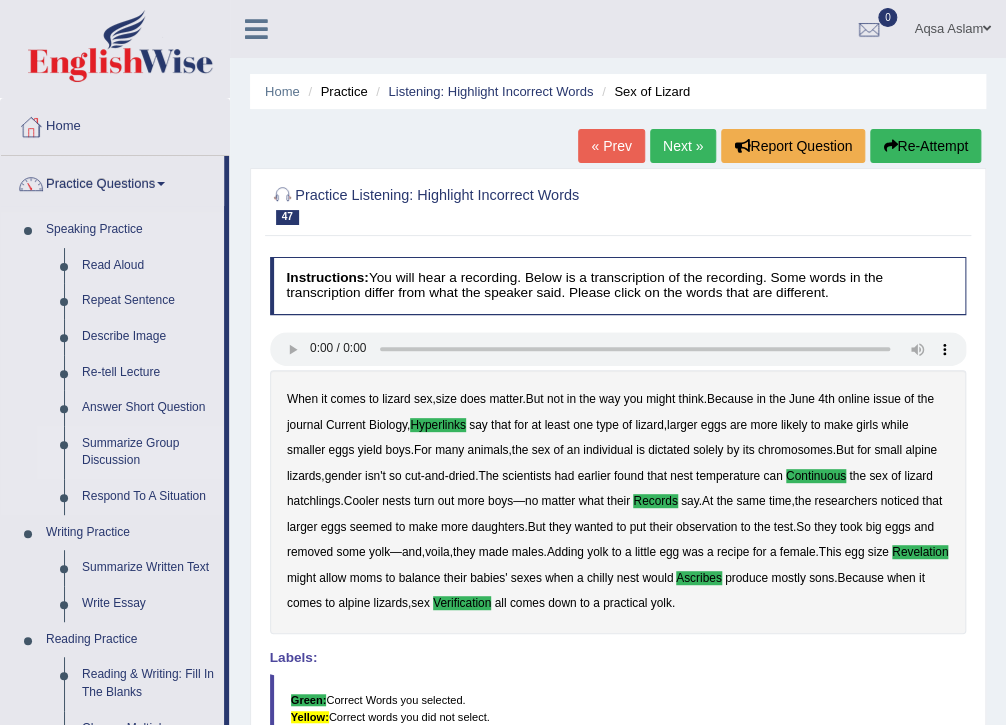 click on "Summarize Group Discussion" at bounding box center [148, 452] 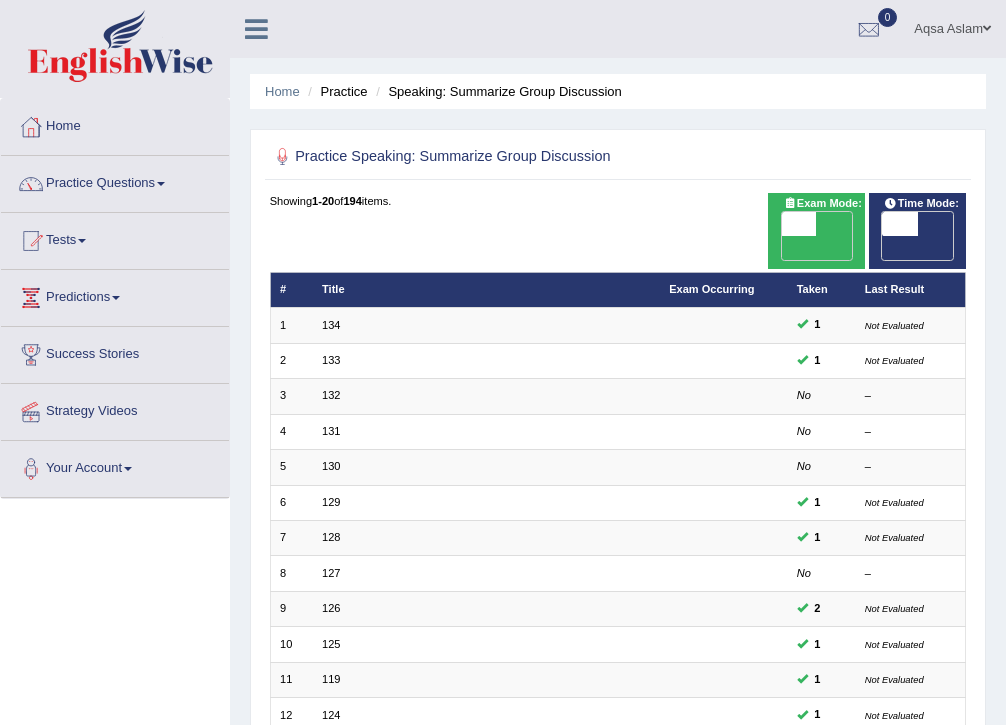 scroll, scrollTop: 0, scrollLeft: 0, axis: both 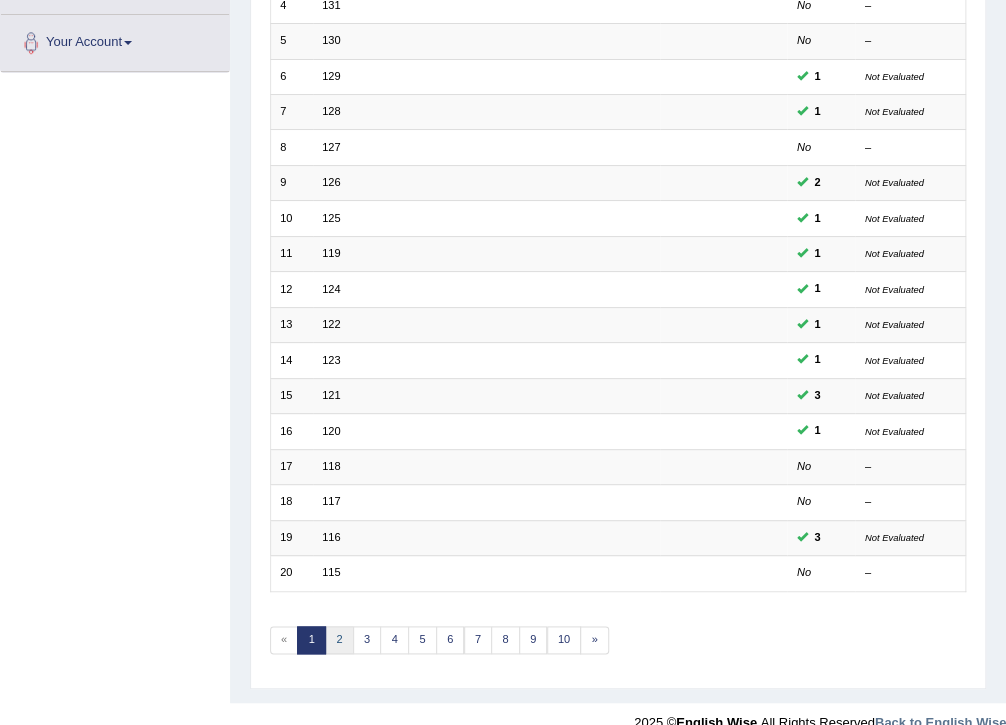 click on "2" at bounding box center [339, 640] 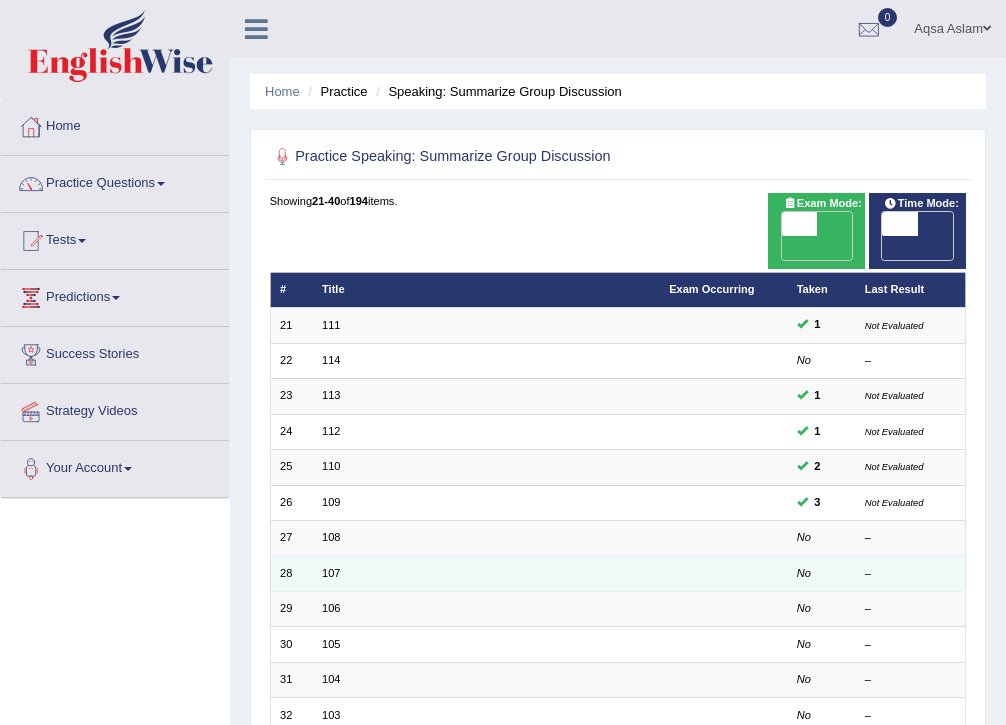 scroll, scrollTop: 0, scrollLeft: 0, axis: both 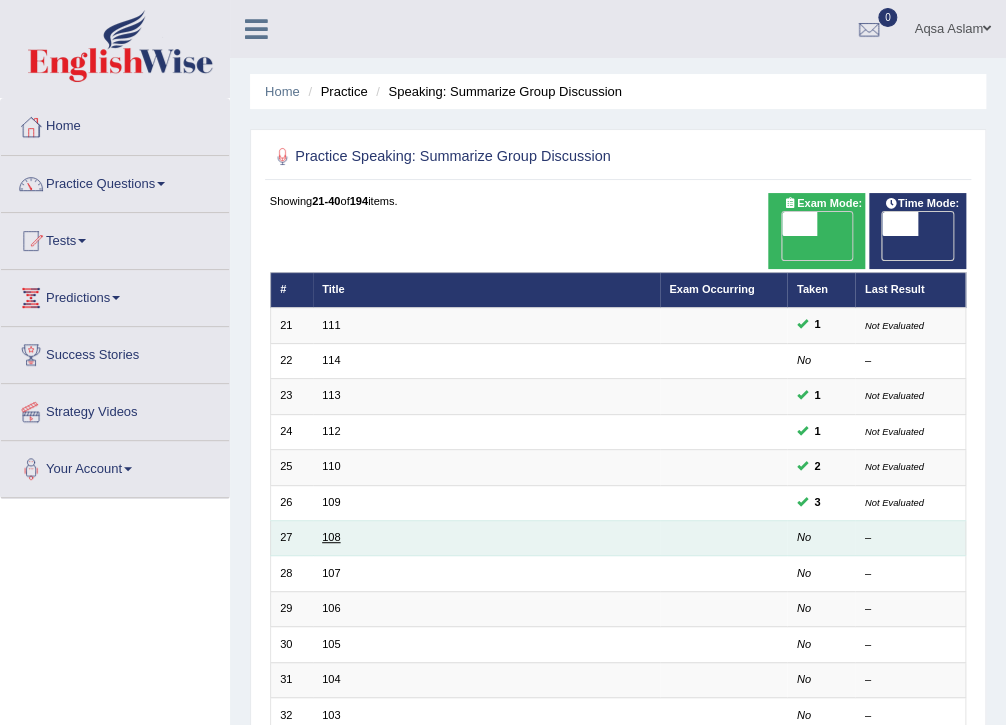 click on "108" at bounding box center (331, 537) 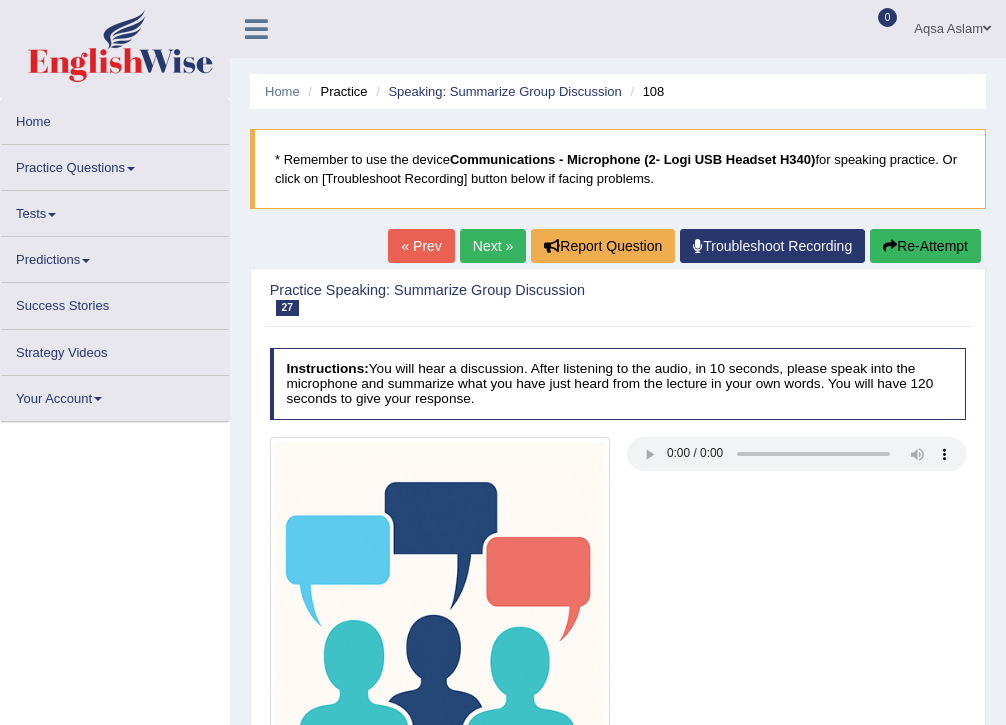 scroll, scrollTop: 139, scrollLeft: 0, axis: vertical 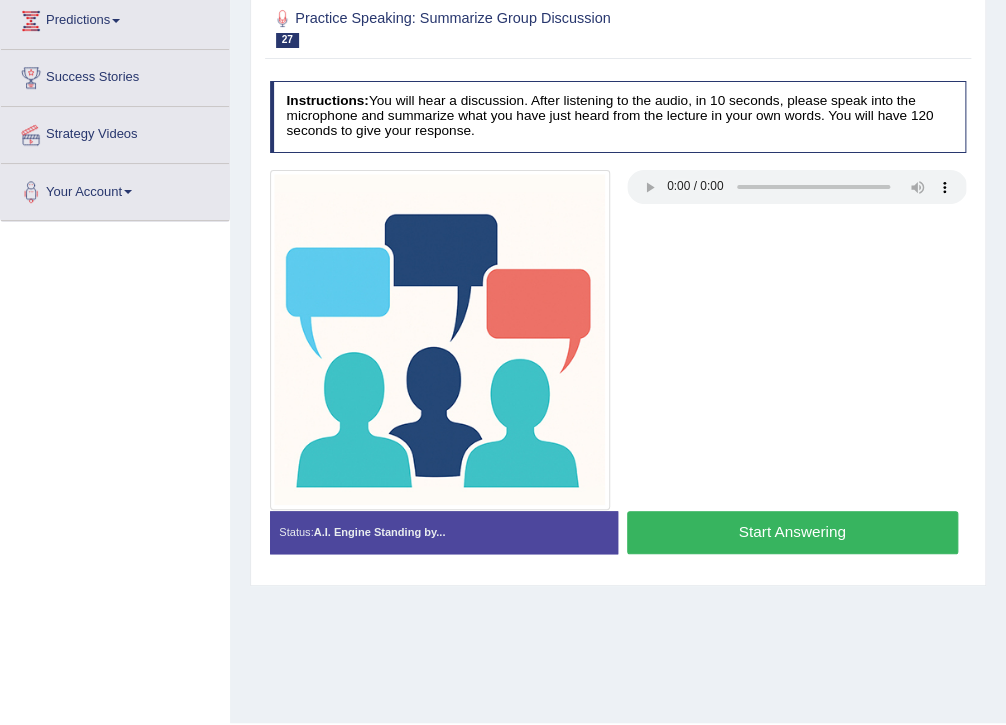 click on "Start Answering" at bounding box center (792, 532) 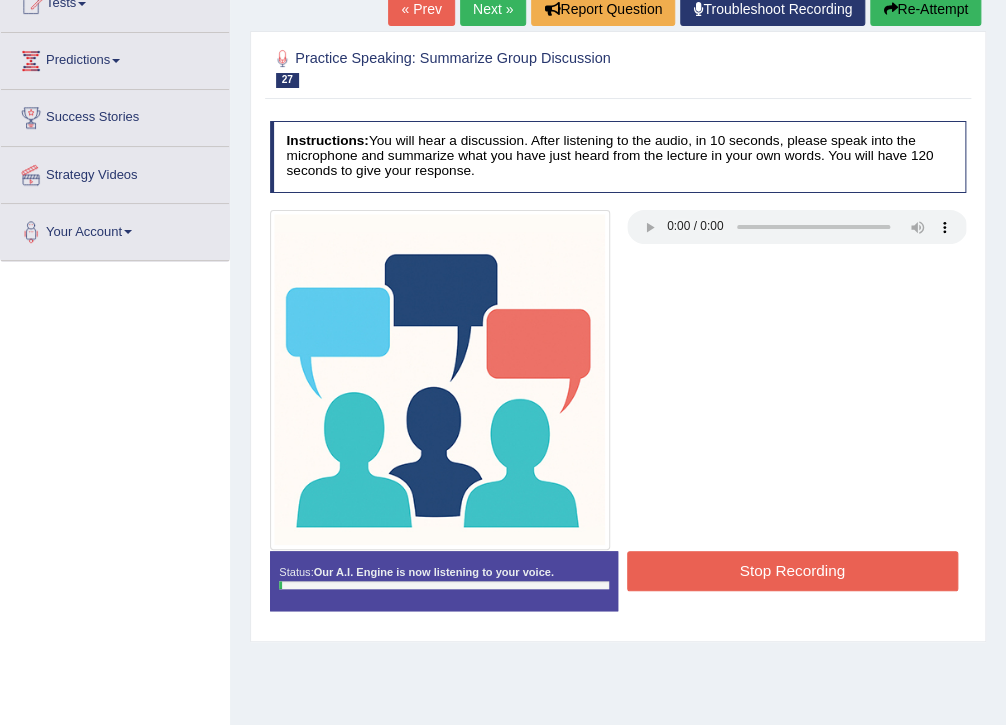 scroll, scrollTop: 197, scrollLeft: 0, axis: vertical 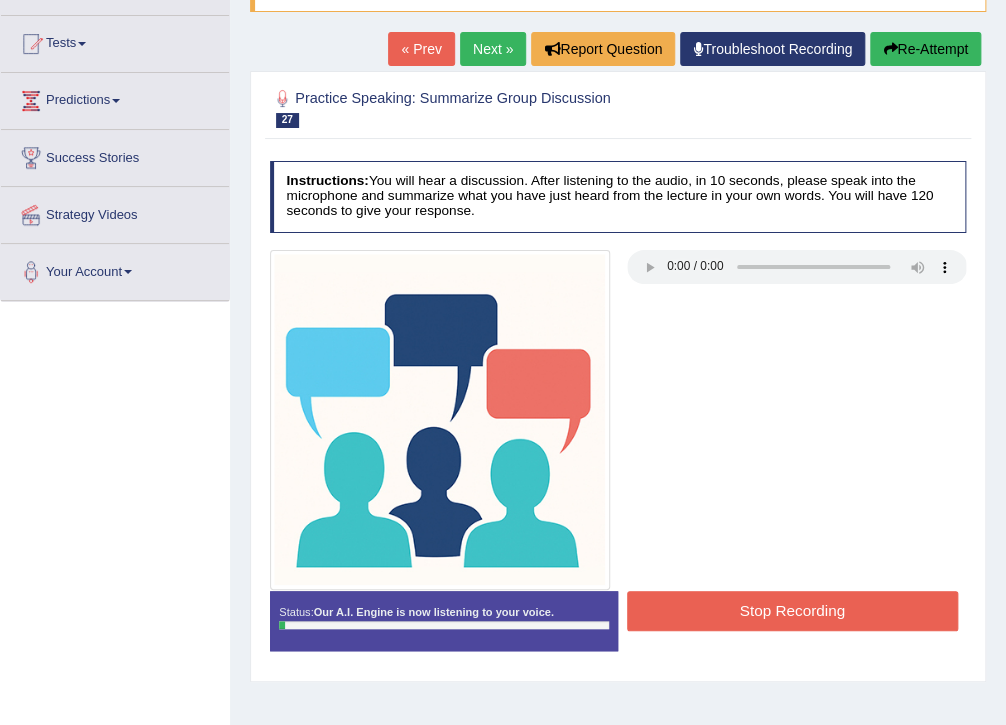 click on "Re-Attempt" at bounding box center (925, 49) 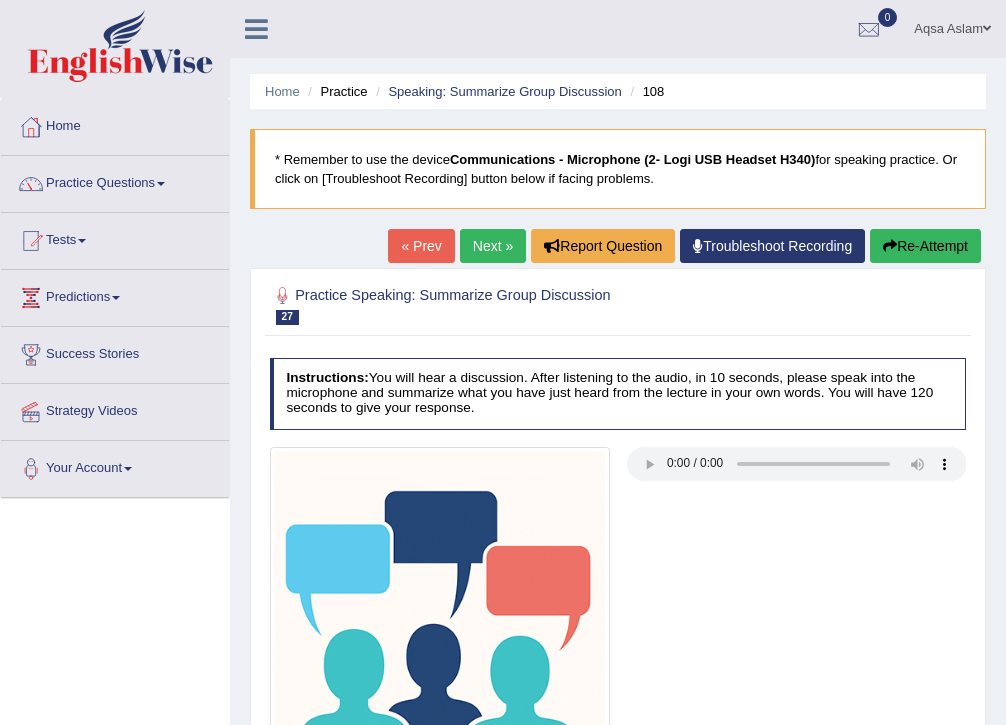 scroll, scrollTop: 224, scrollLeft: 0, axis: vertical 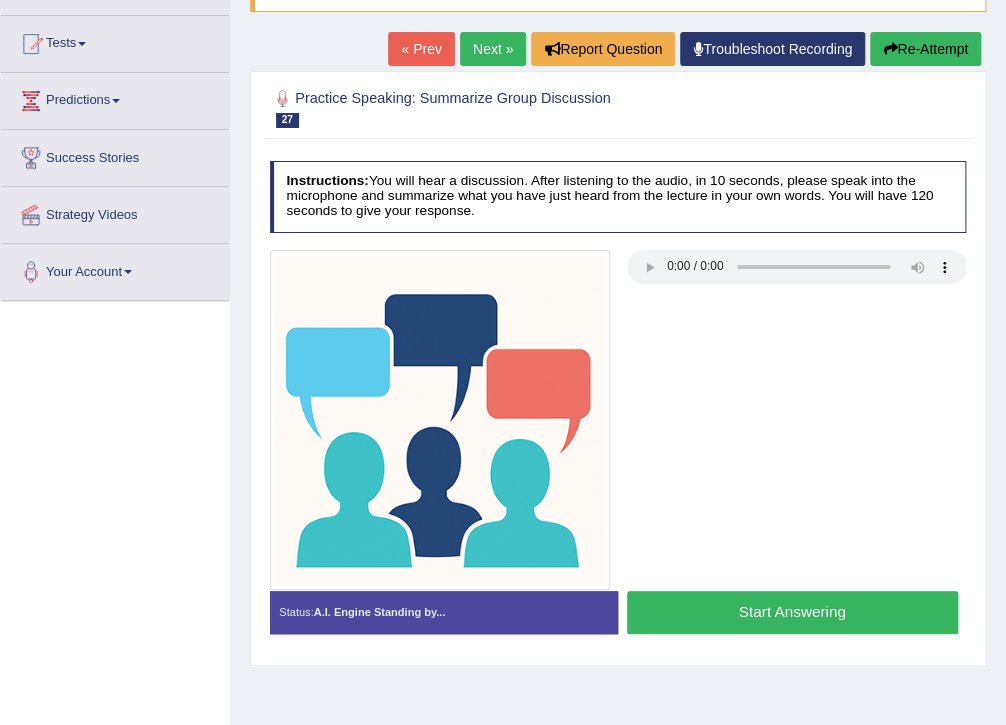 click on "Toggle navigation
Home
Practice Questions   Speaking Practice Read Aloud
Repeat Sentence
Describe Image
Re-tell Lecture
Answer Short Question
Summarize Group Discussion
Respond To A Situation
Writing Practice  Summarize Written Text
Write Essay
Reading Practice  Reading & Writing: Fill In The Blanks
Choose Multiple Answers
Re-order Paragraphs
Fill In The Blanks
Choose Single Answer
Listening Practice  Summarize Spoken Text
Highlight Incorrect Words
Highlight Correct Summary
Select Missing Word
Choose Single Answer
Choose Multiple Answers
Fill In The Blanks
Write From Dictation
Pronunciation
Tests  Take Practice Sectional Test
Take Mock Test" at bounding box center [503, 323] 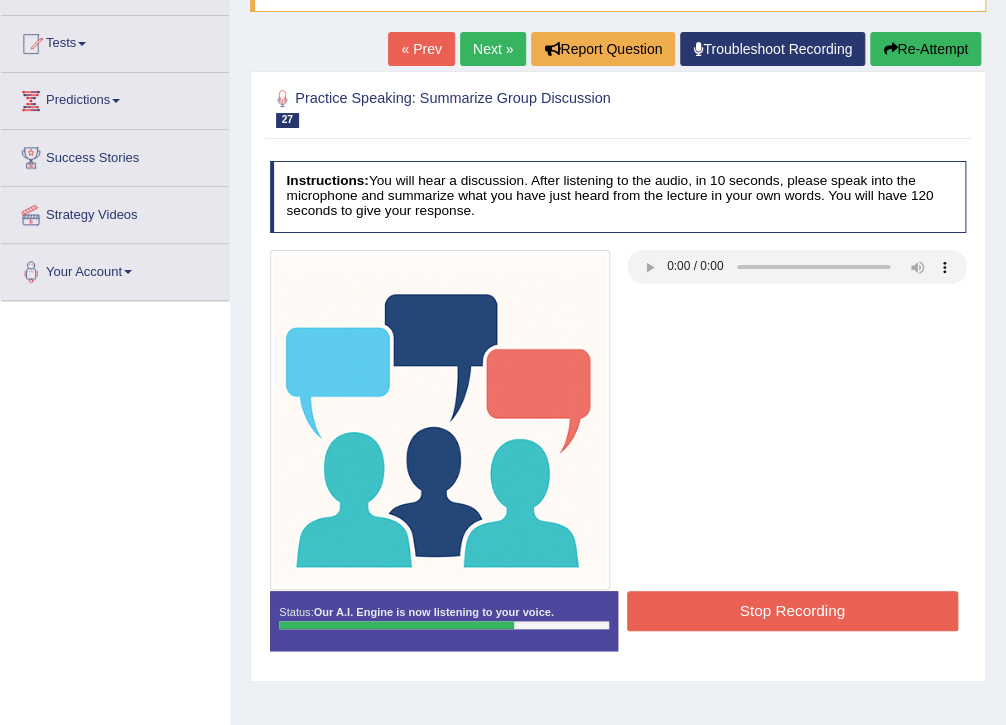 click on "Stop Recording" at bounding box center [792, 610] 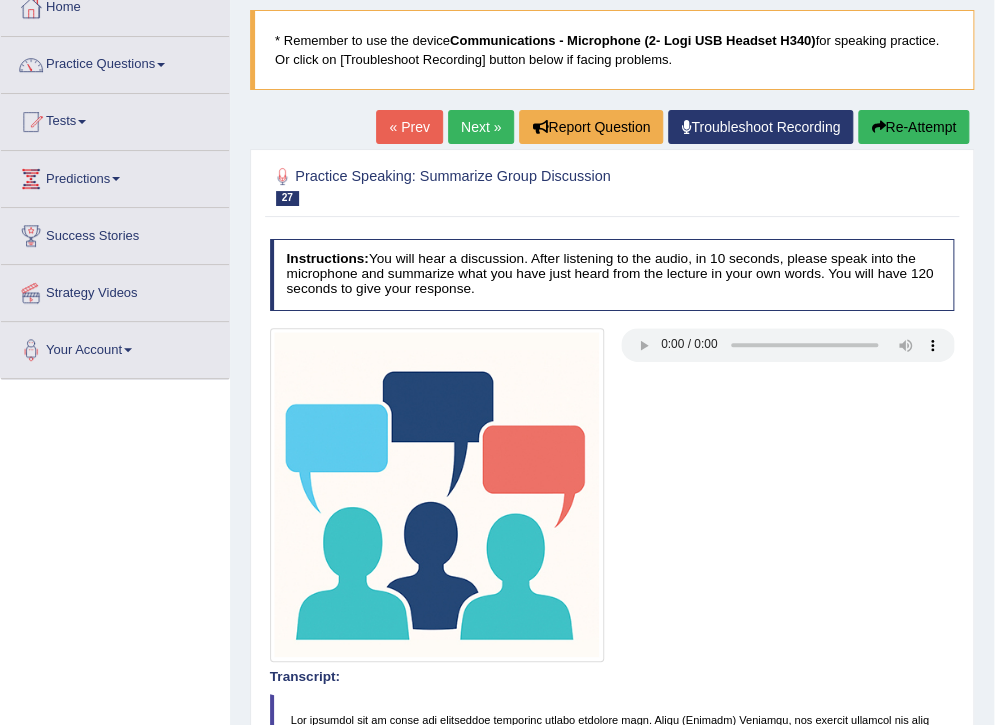 scroll, scrollTop: 117, scrollLeft: 0, axis: vertical 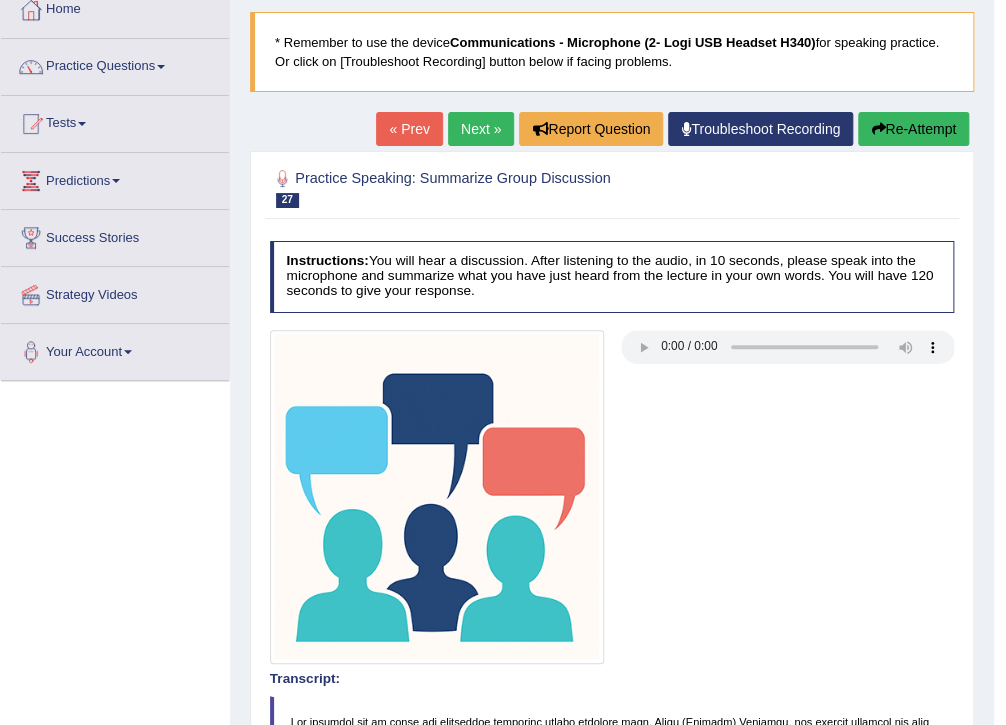 click on "Re-Attempt" at bounding box center (913, 129) 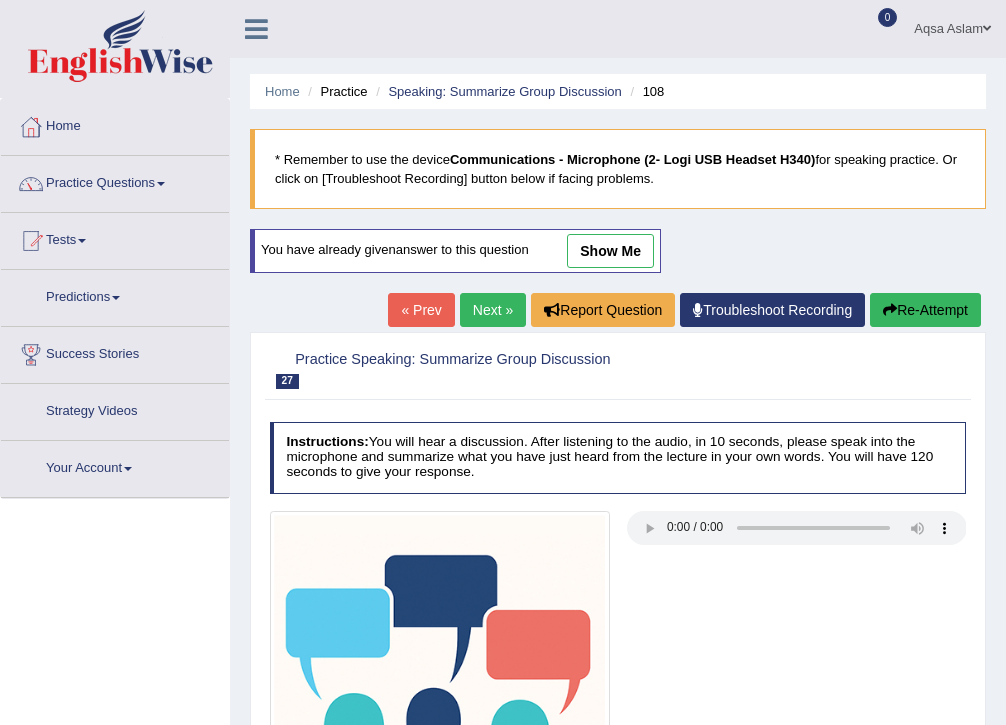 scroll, scrollTop: 282, scrollLeft: 0, axis: vertical 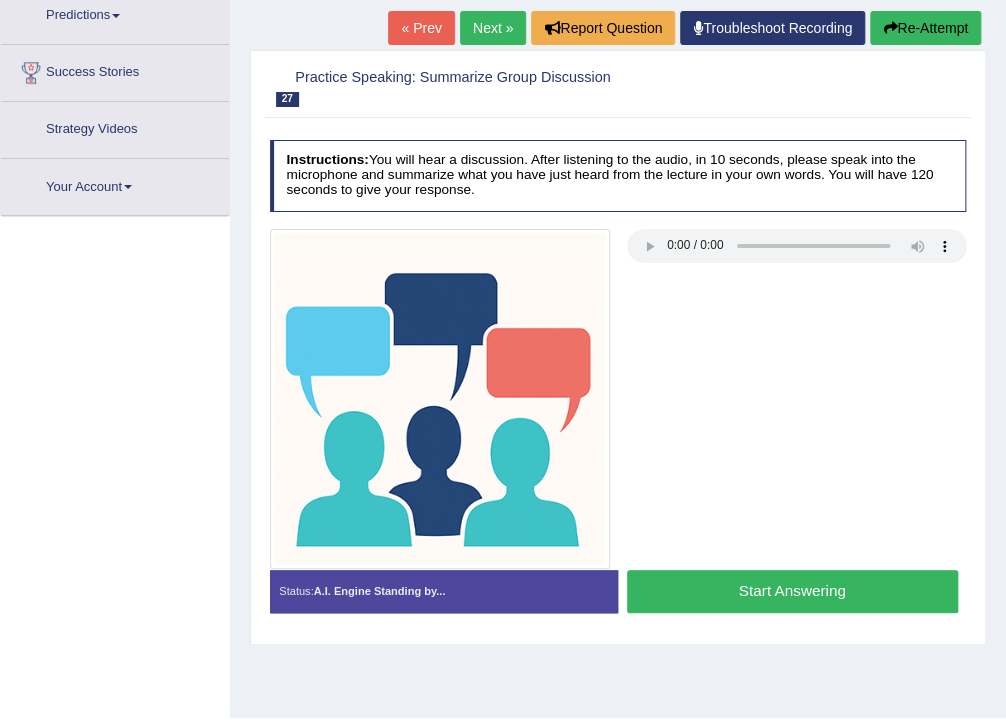 click on "Start Answering" at bounding box center [792, 591] 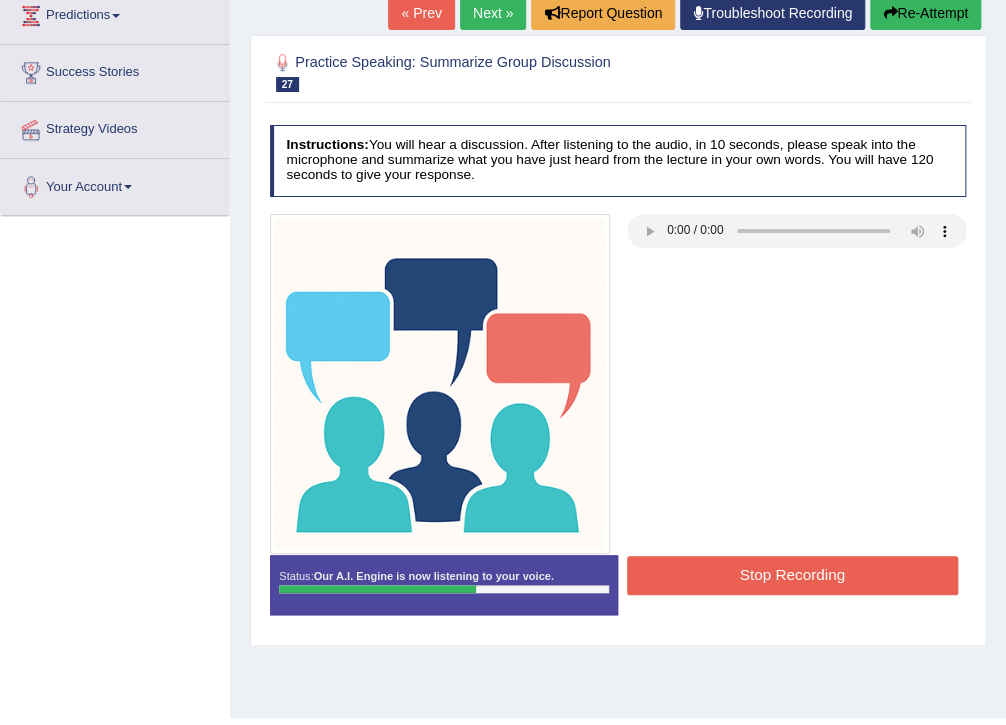 click on "Stop Recording" at bounding box center (792, 575) 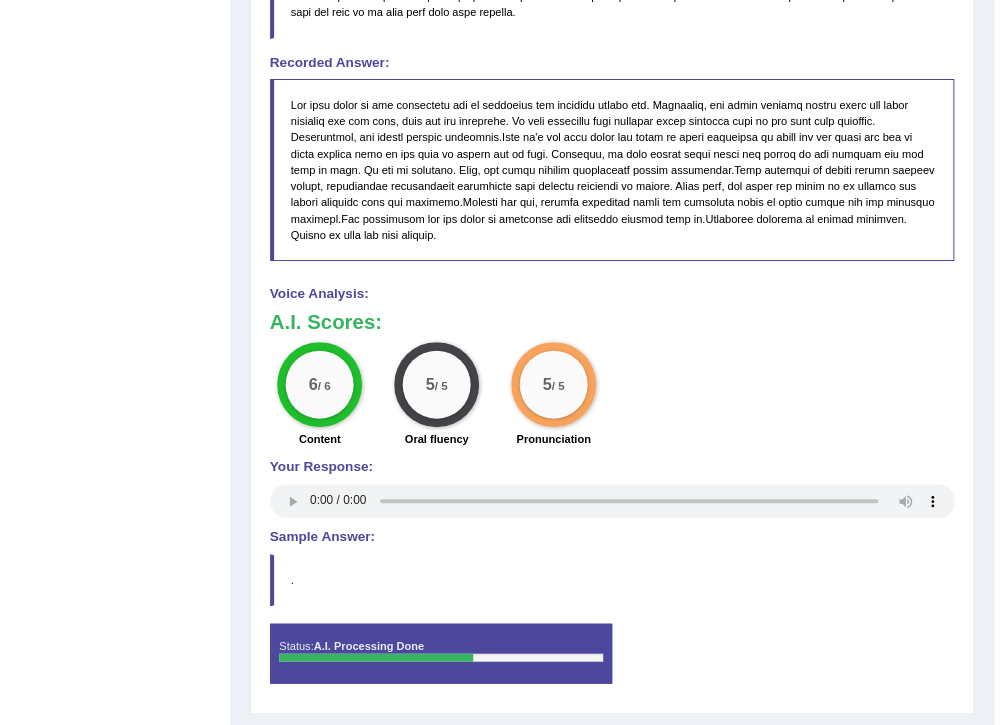 scroll, scrollTop: 1155, scrollLeft: 0, axis: vertical 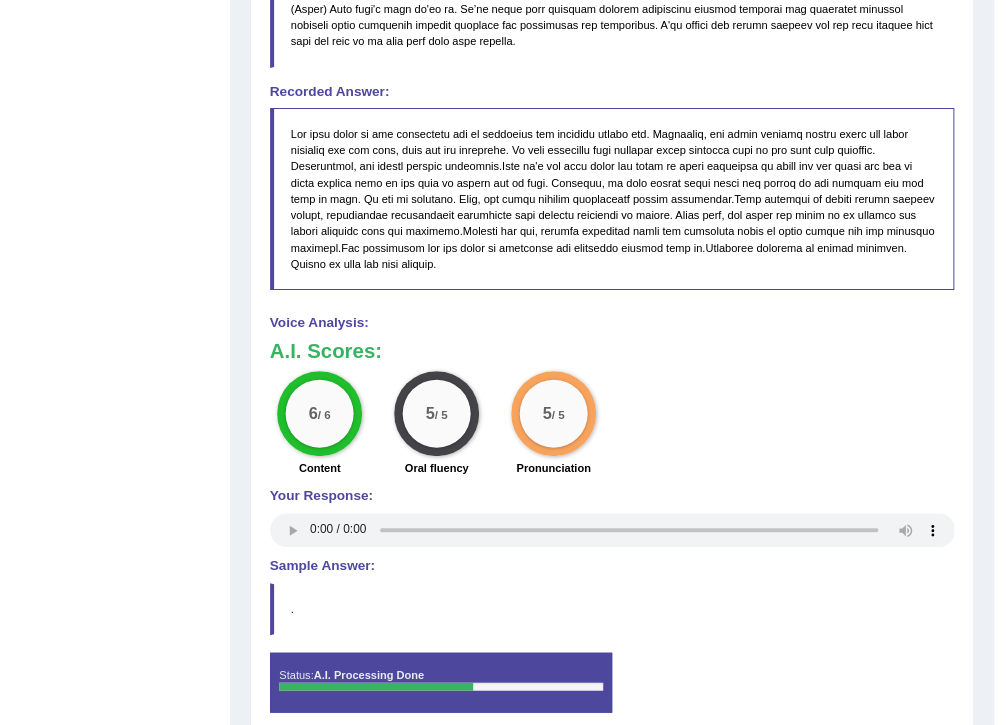 click on "Toggle navigation
Home
Practice Questions   Speaking Practice Read Aloud
Repeat Sentence
Describe Image
Re-tell Lecture
Answer Short Question
Summarize Group Discussion
Respond To A Situation
Writing Practice  Summarize Written Text
Write Essay
Reading Practice  Reading & Writing: Fill In The Blanks
Choose Multiple Answers
Re-order Paragraphs
Fill In The Blanks
Choose Single Answer
Listening Practice  Summarize Spoken Text
Highlight Incorrect Words
Highlight Correct Summary
Select Missing Word
Choose Single Answer
Choose Multiple Answers
Fill In The Blanks
Write From Dictation
Pronunciation
Tests  Take Practice Sectional Test
Take Mock Test" at bounding box center [497, -179] 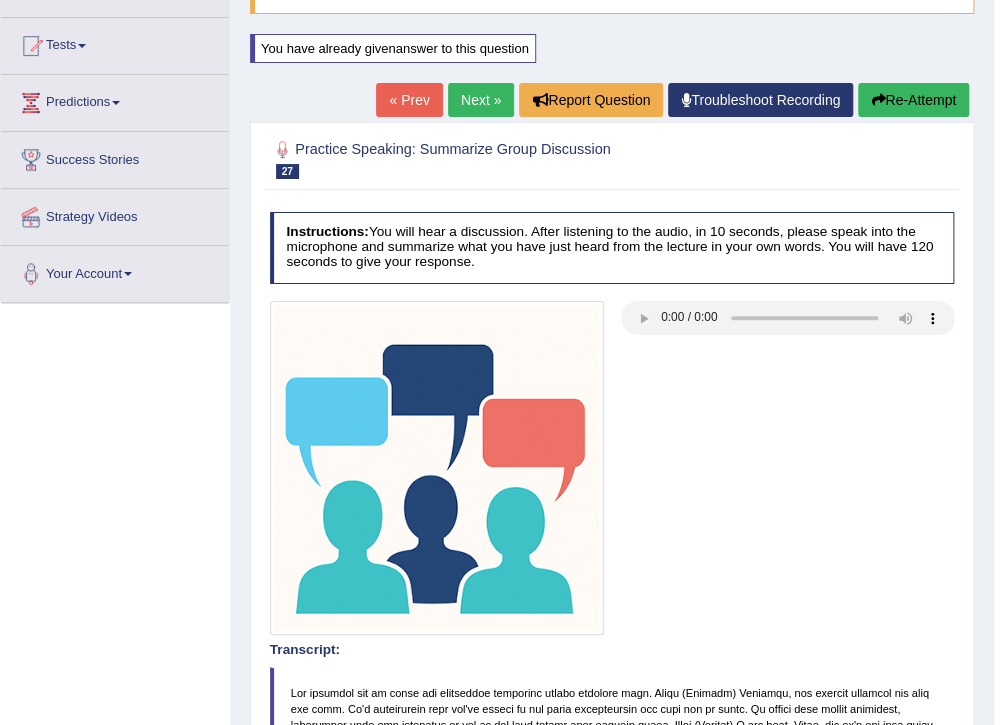 scroll, scrollTop: 0, scrollLeft: 0, axis: both 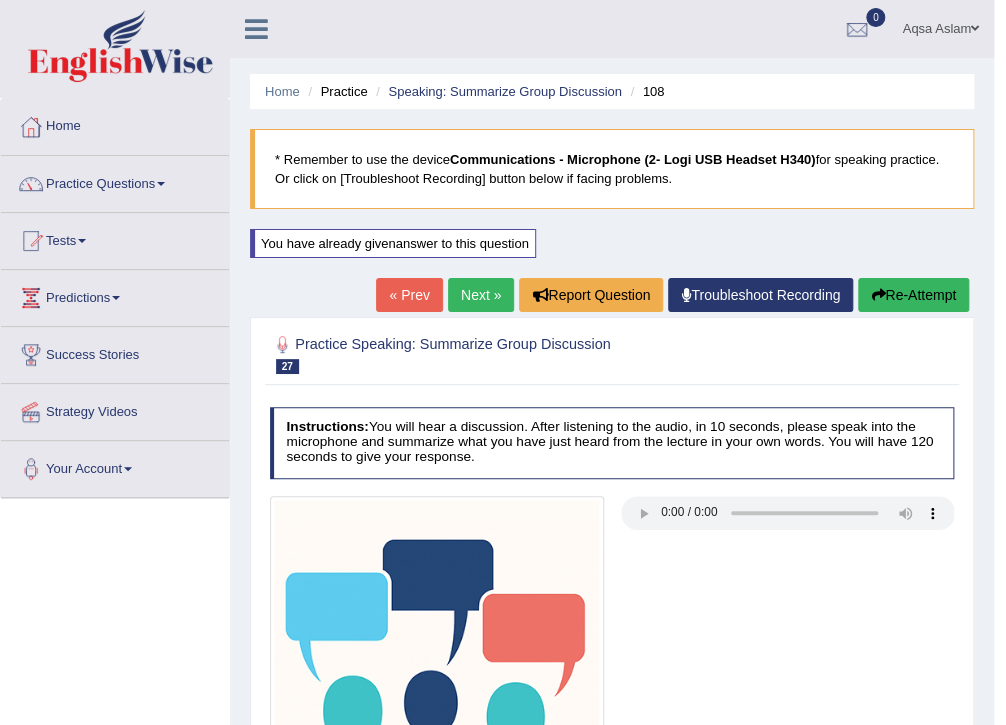 click on "Aqsa Aslam" at bounding box center [940, 26] 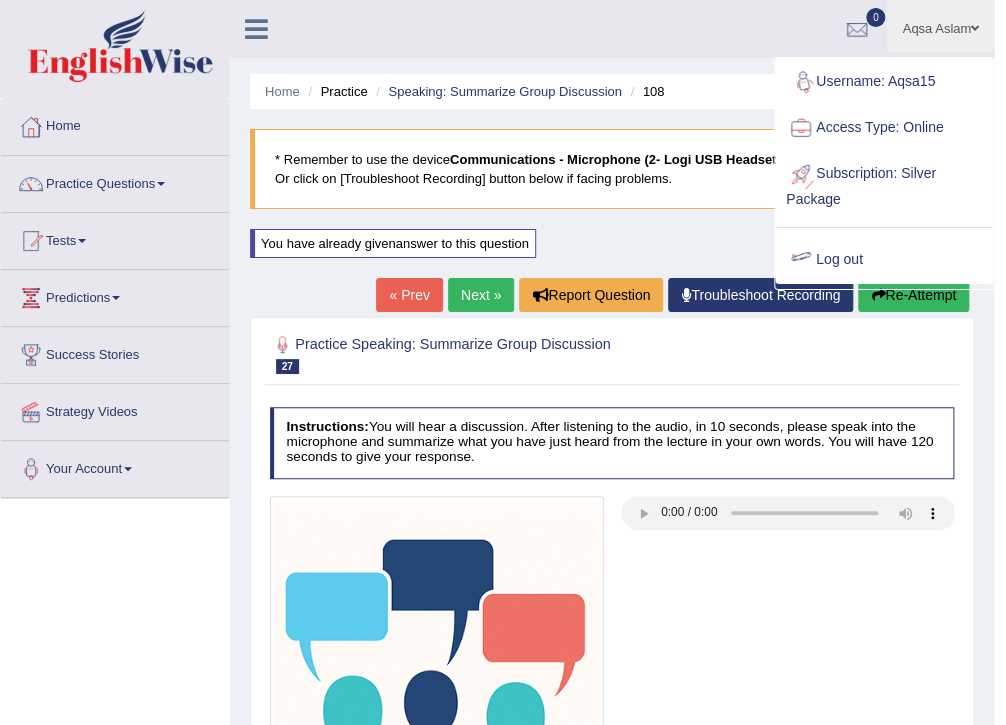 click on "Log out" at bounding box center (884, 260) 